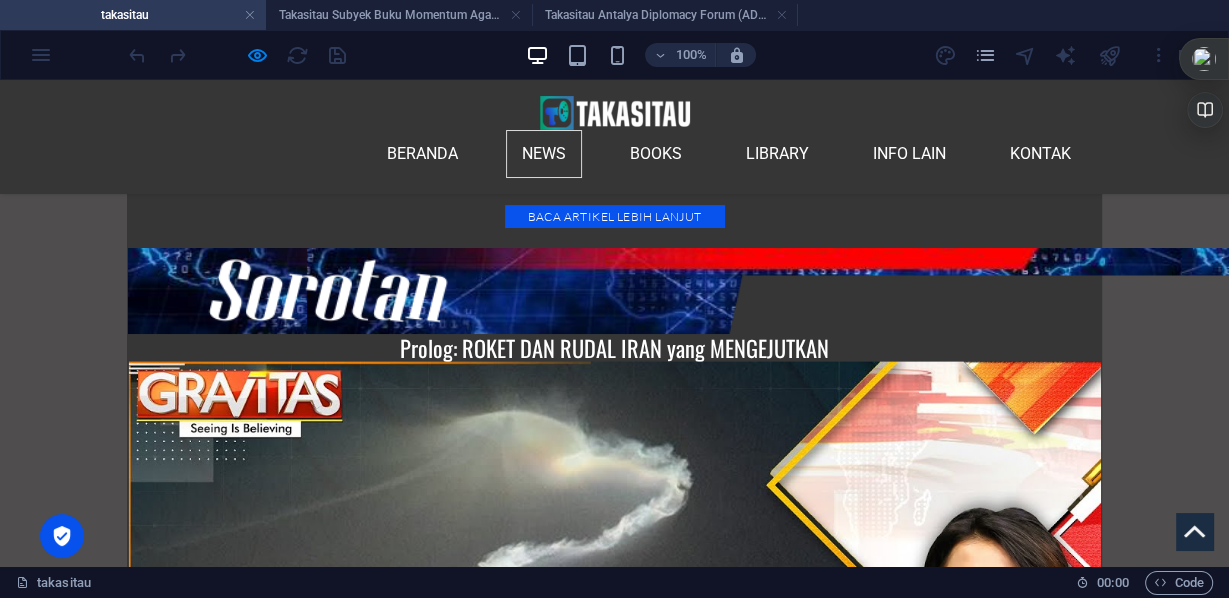 scroll, scrollTop: 0, scrollLeft: 0, axis: both 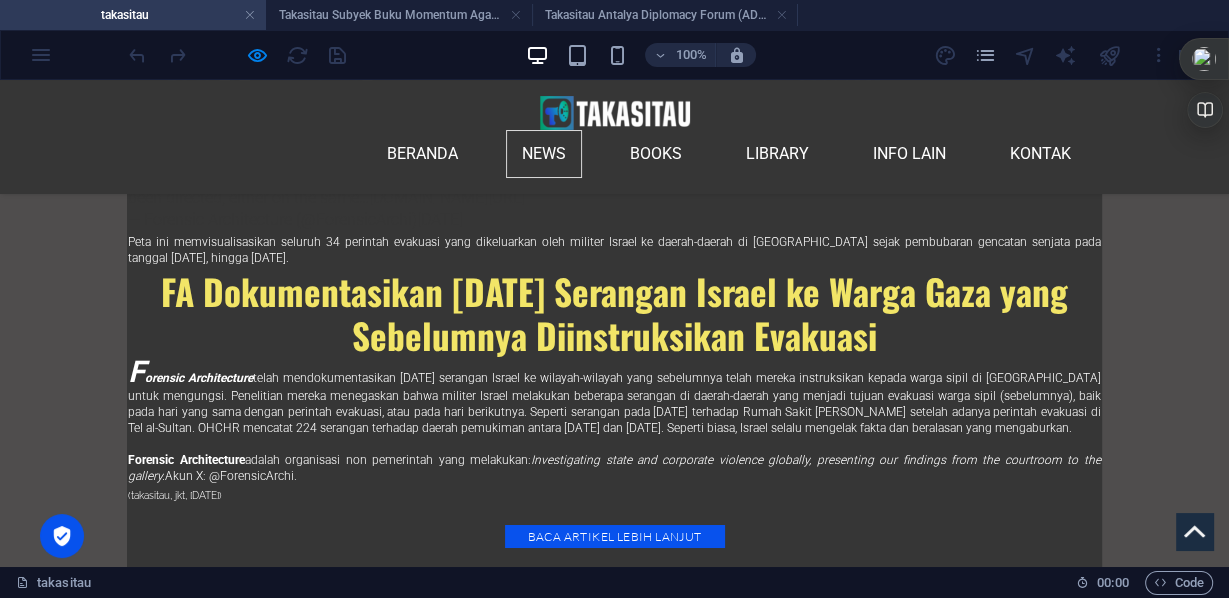 click on "Blak-Blakan Ahok Soal Korupsi Pertamina" at bounding box center [205, 47872] 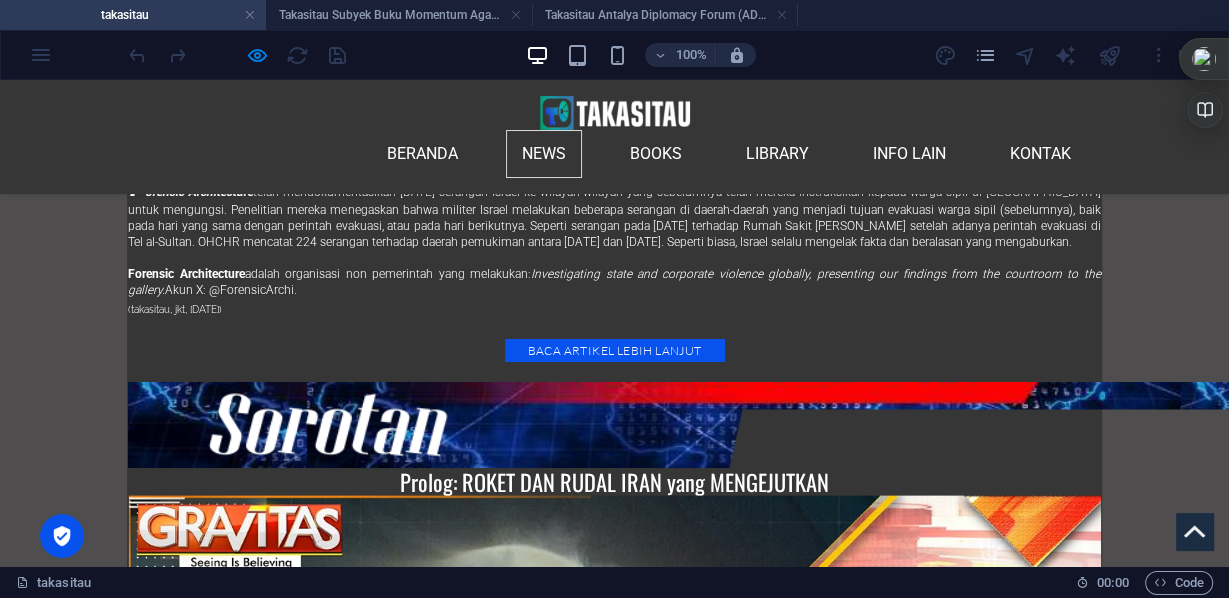 scroll, scrollTop: 24340, scrollLeft: 0, axis: vertical 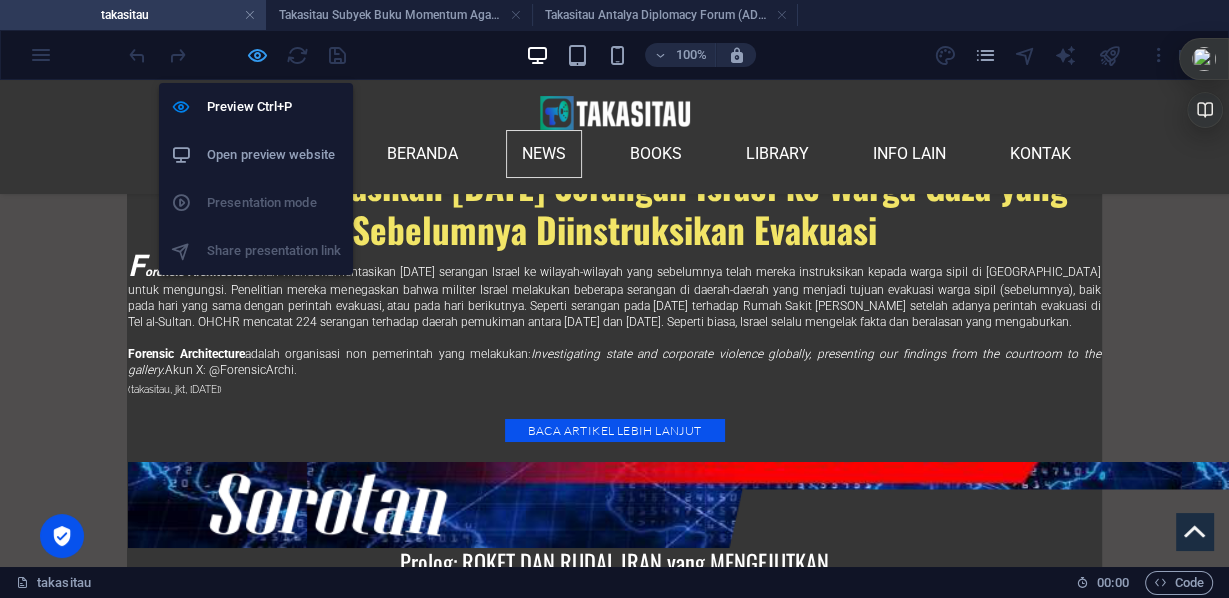 click at bounding box center (257, 55) 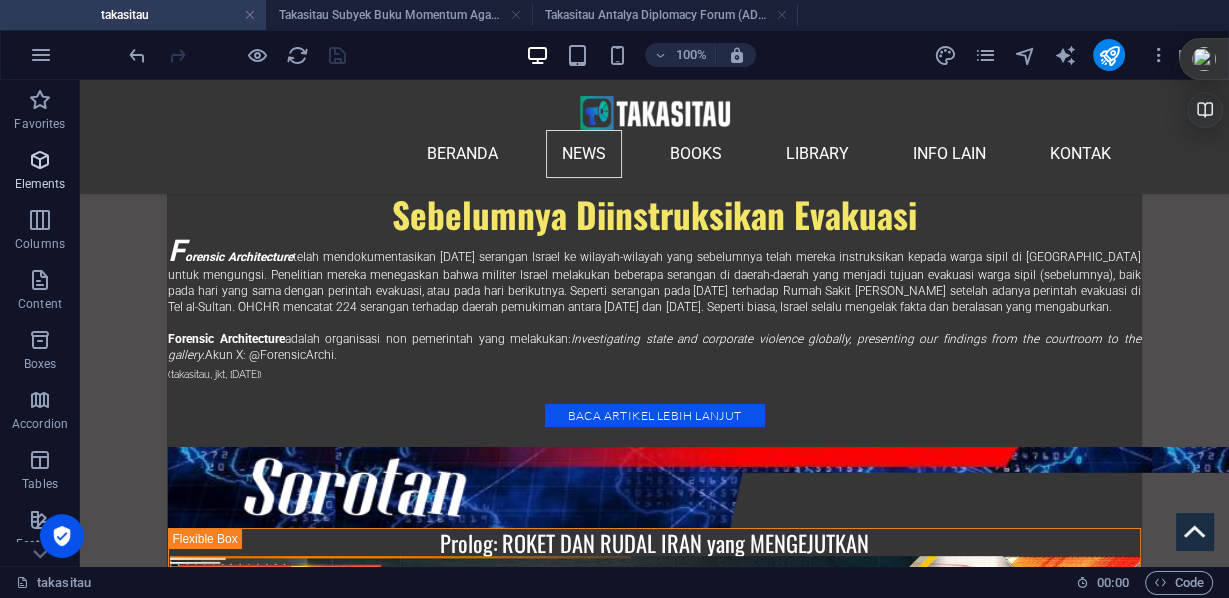 scroll, scrollTop: 24501, scrollLeft: 0, axis: vertical 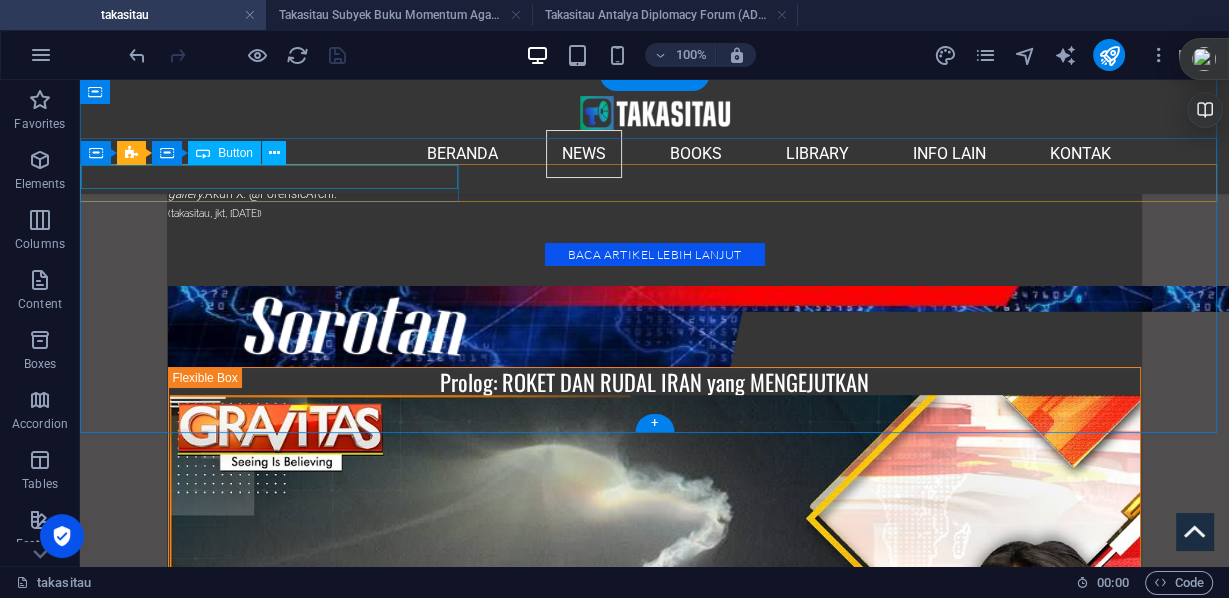 click on "Kerumitan KONFLIK SURIAH" at bounding box center [271, 47553] 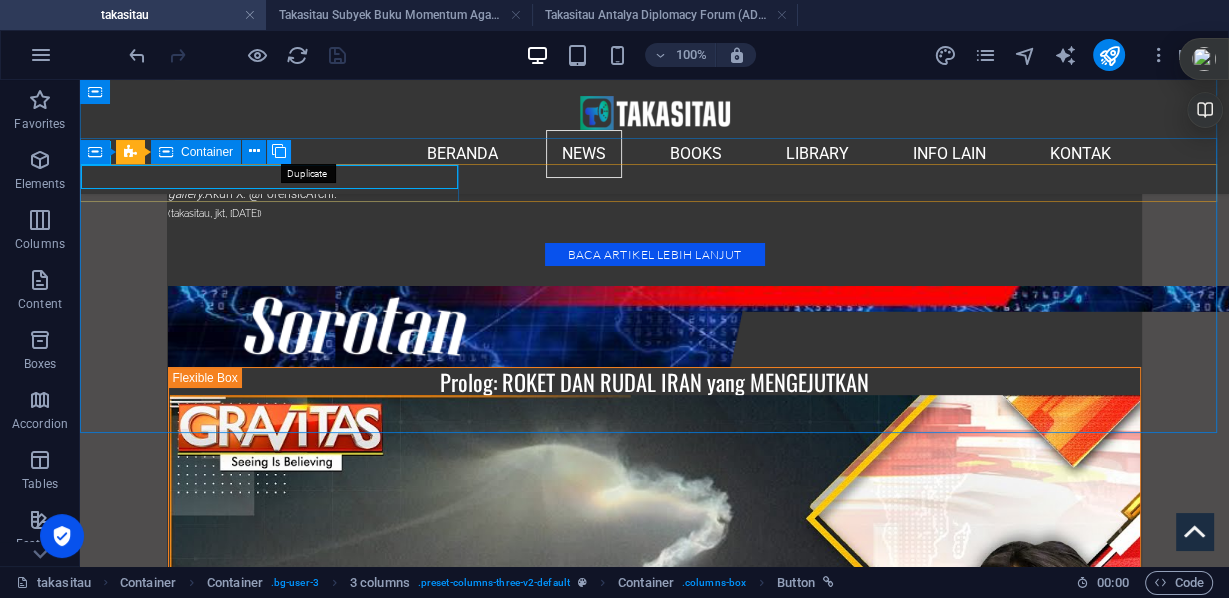 click at bounding box center [279, 151] 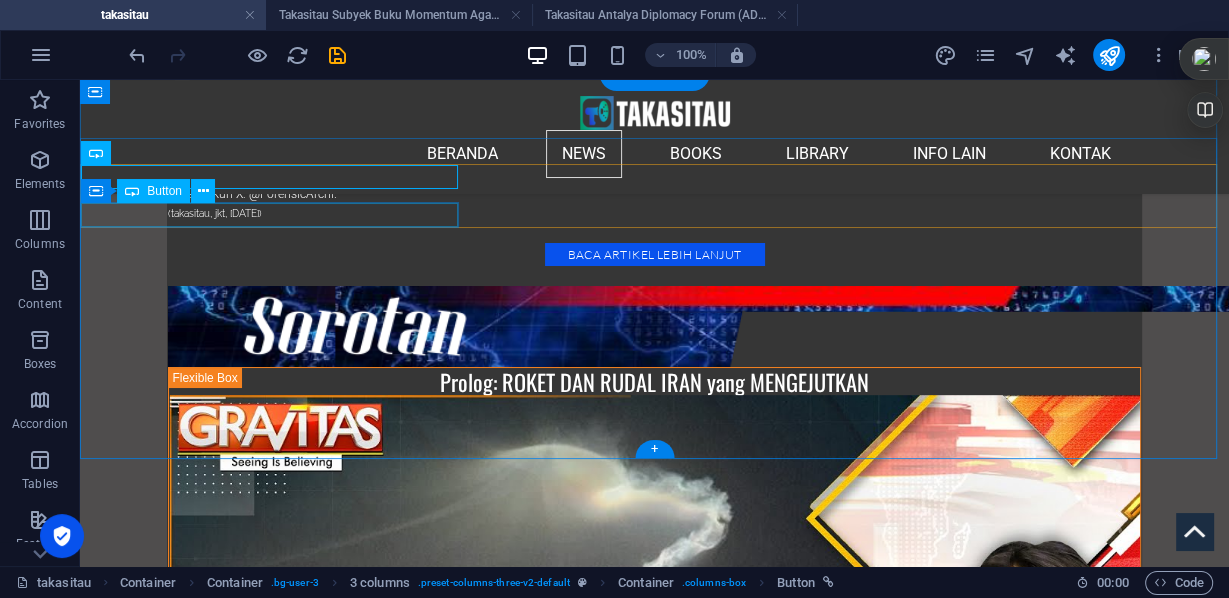 click on "Ringkasan ATOMIC HABITSJames Clear" at bounding box center (271, 47642) 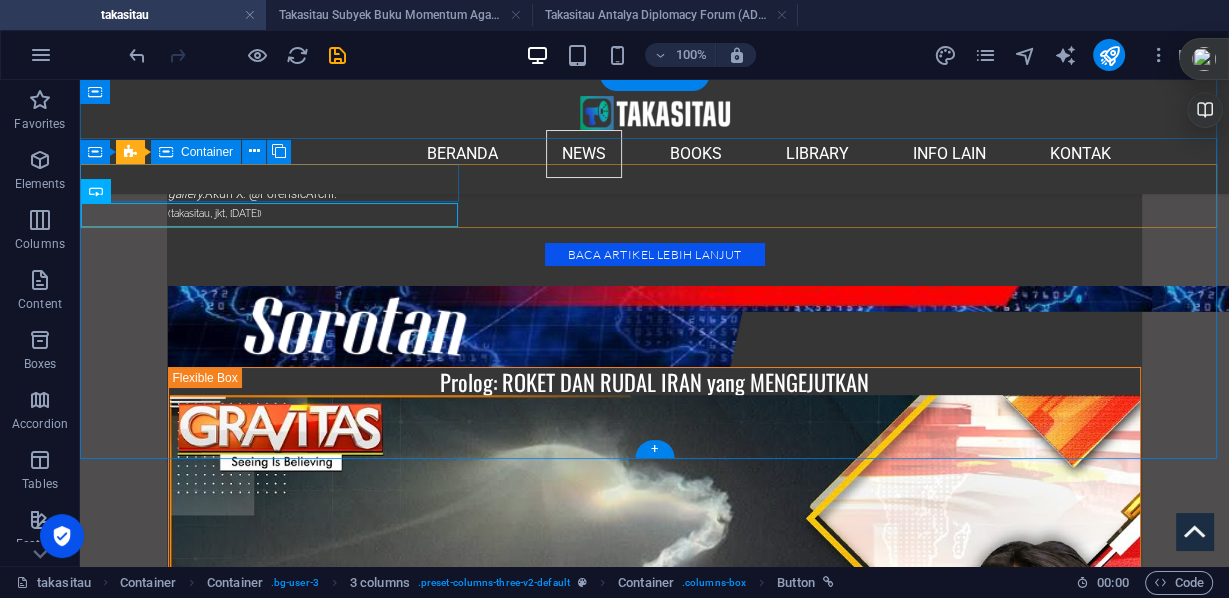 click on "Kerumitan KONFLIK SURIAH" at bounding box center [271, 47553] 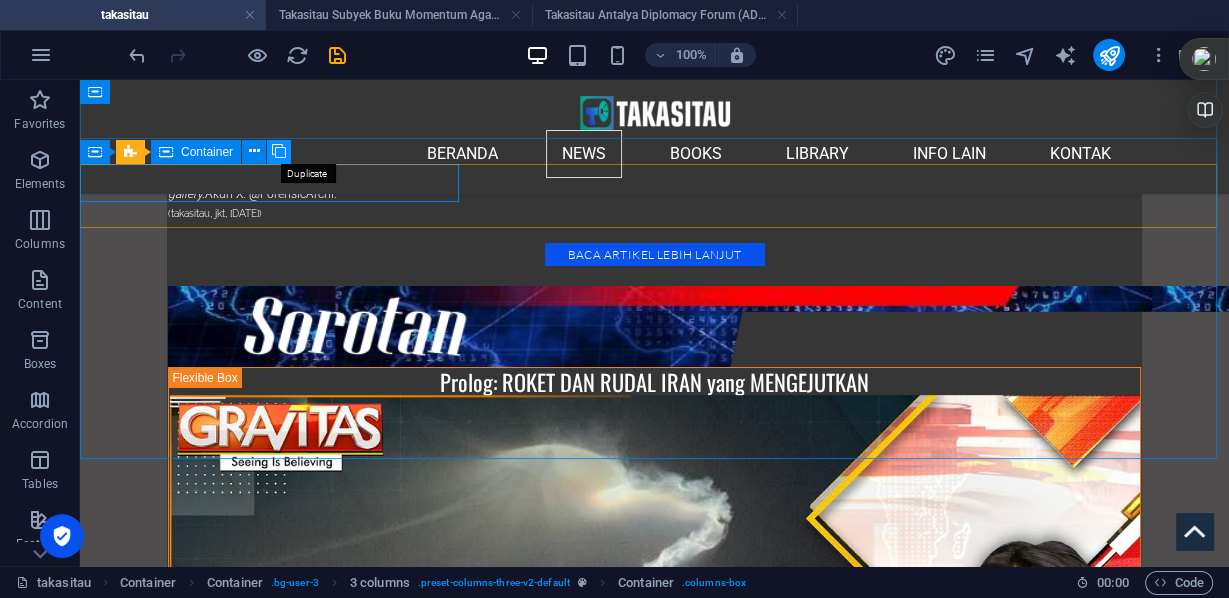 click at bounding box center [279, 151] 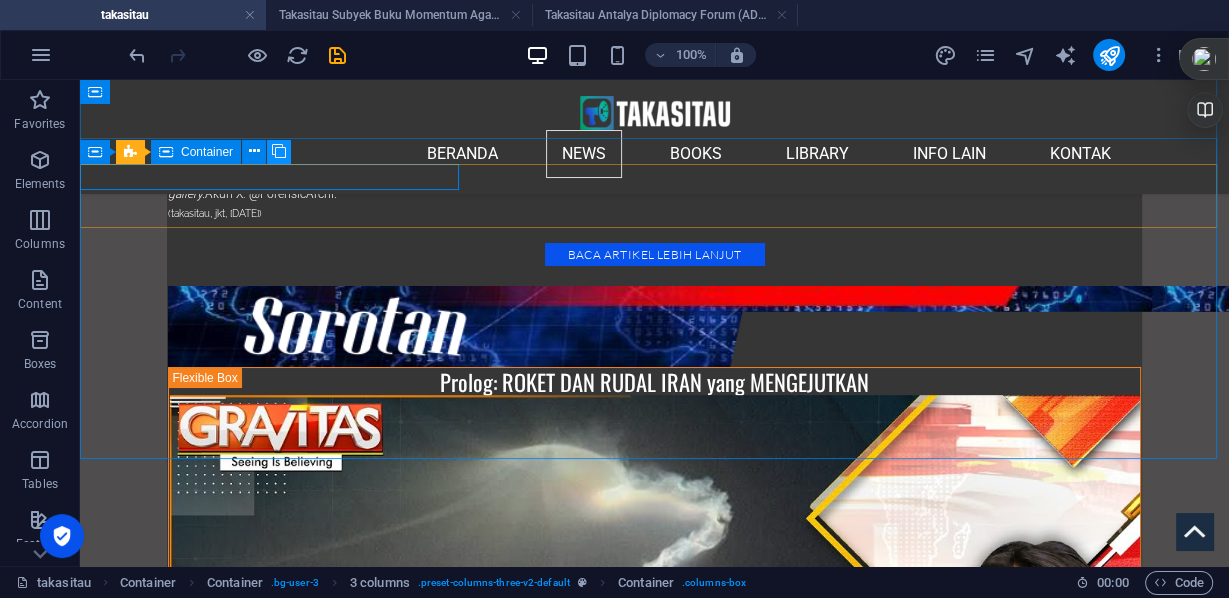 click at bounding box center (279, 151) 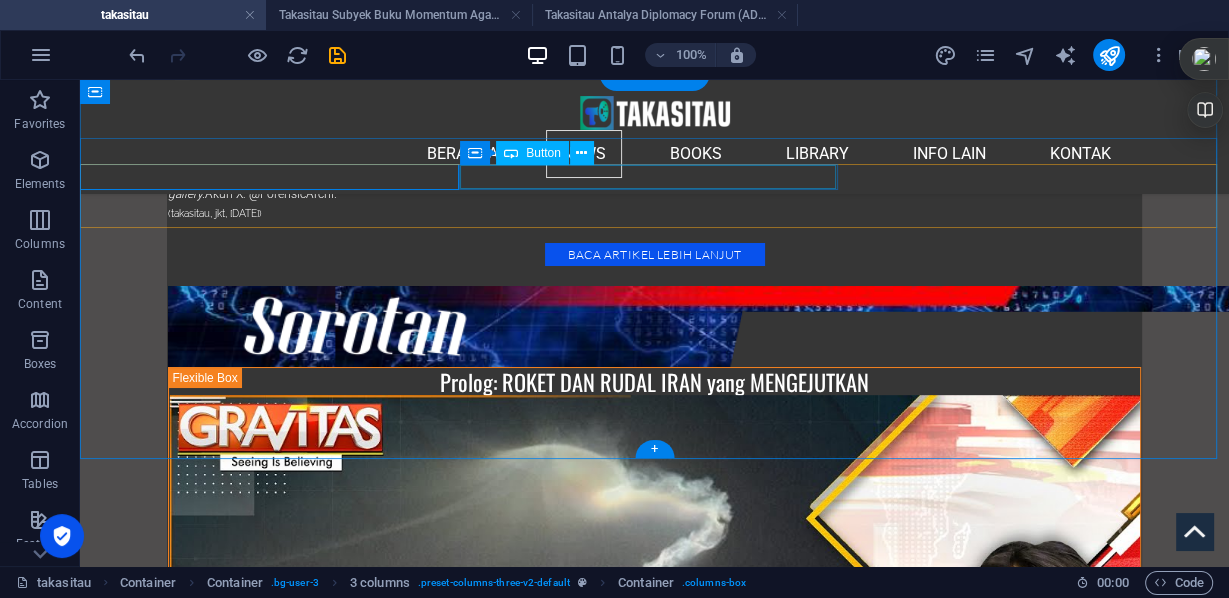 click on "Kerumitan KONFLIK SURIAH" at bounding box center [271, 47579] 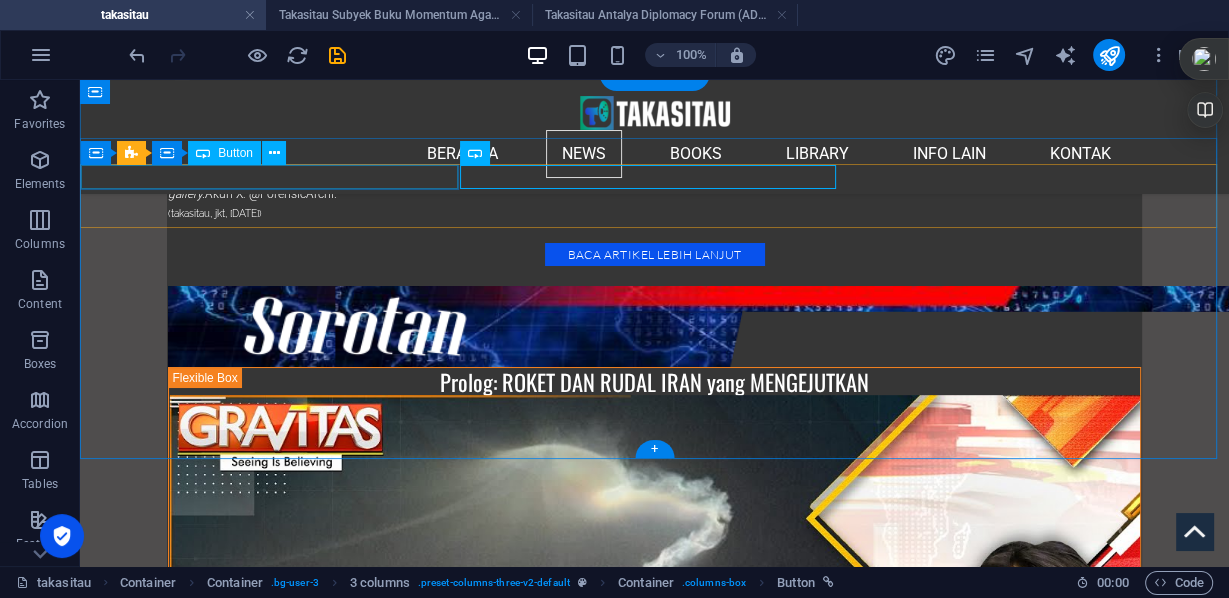 click on "Kerumitan KONFLIK SURIAH" at bounding box center [271, 47553] 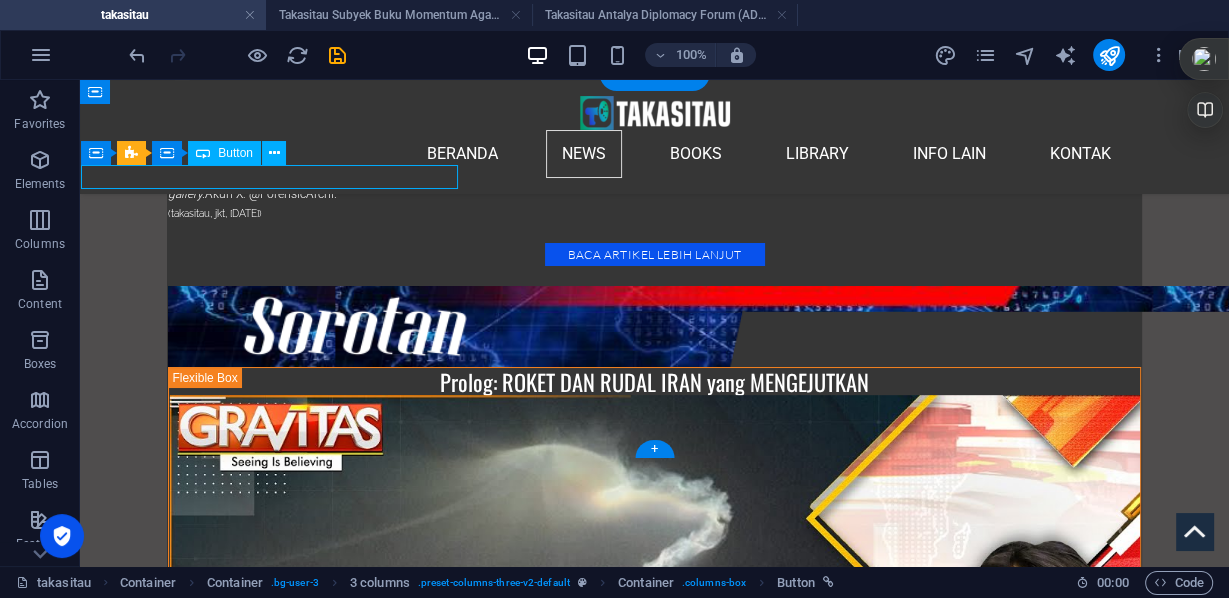 click on "Kerumitan KONFLIK SURIAH" at bounding box center [271, 47553] 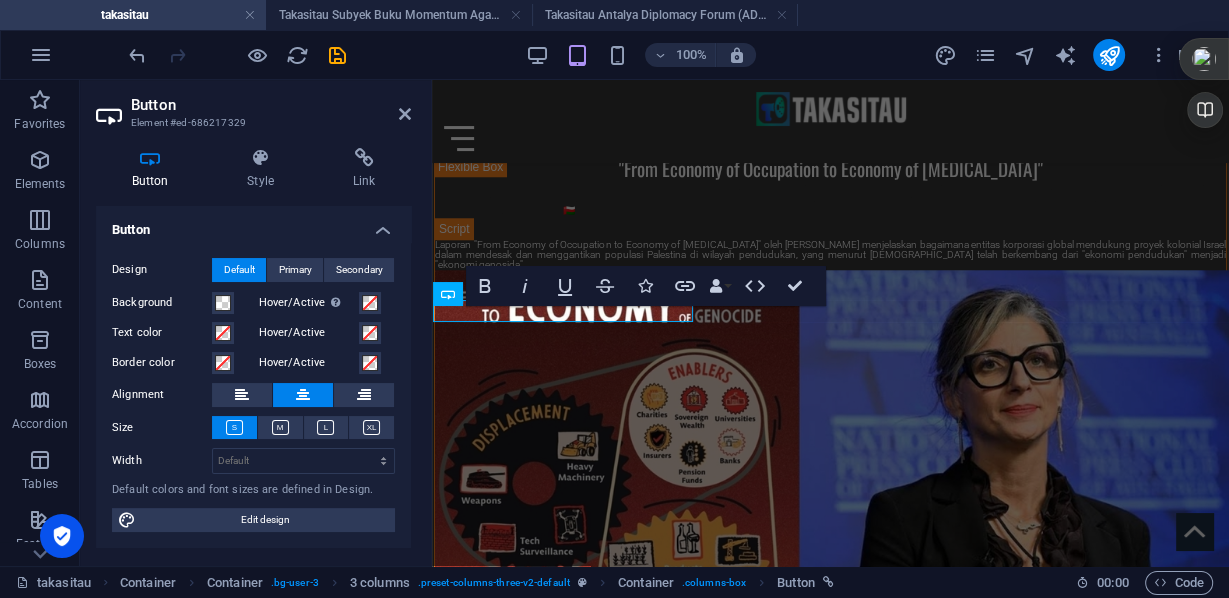 scroll, scrollTop: 19997, scrollLeft: 0, axis: vertical 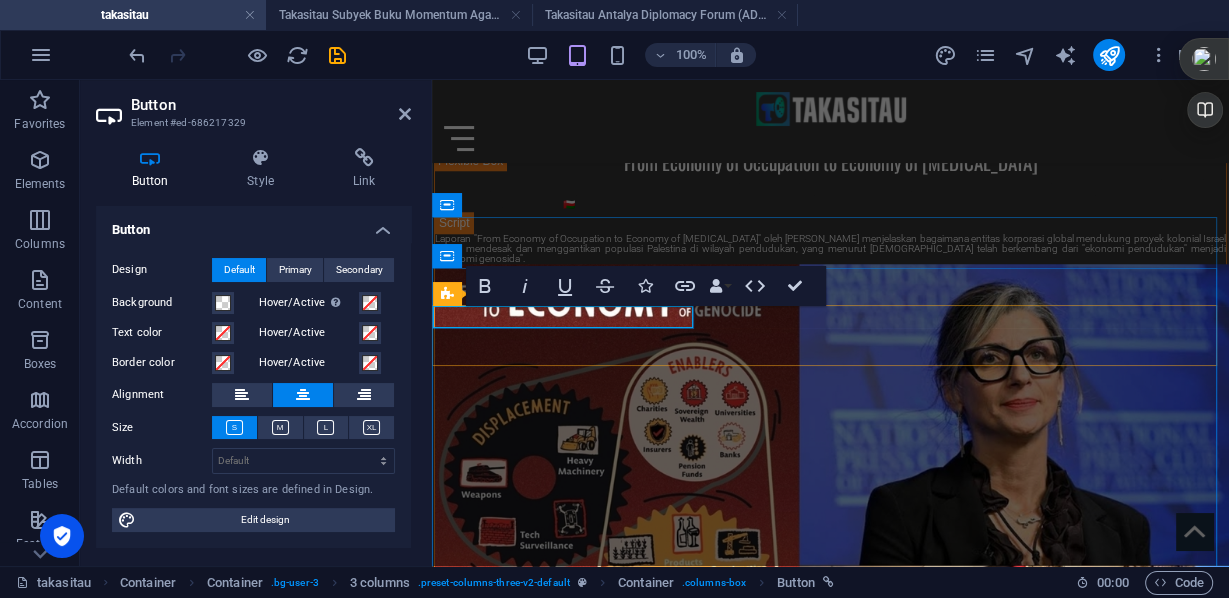 type 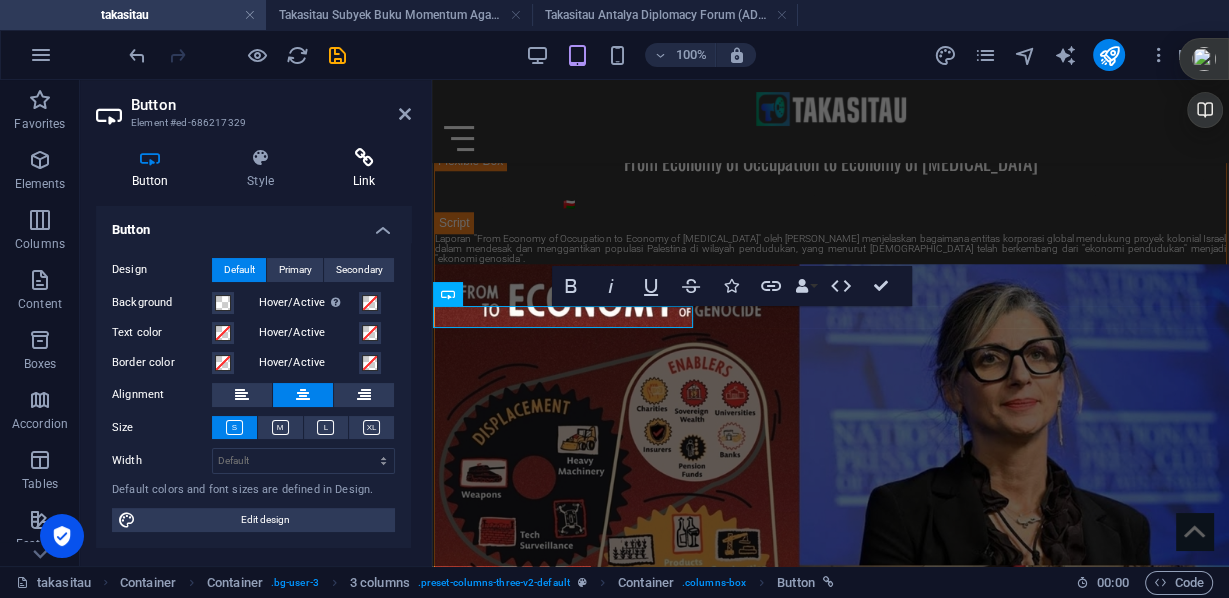 click on "Link" at bounding box center [364, 169] 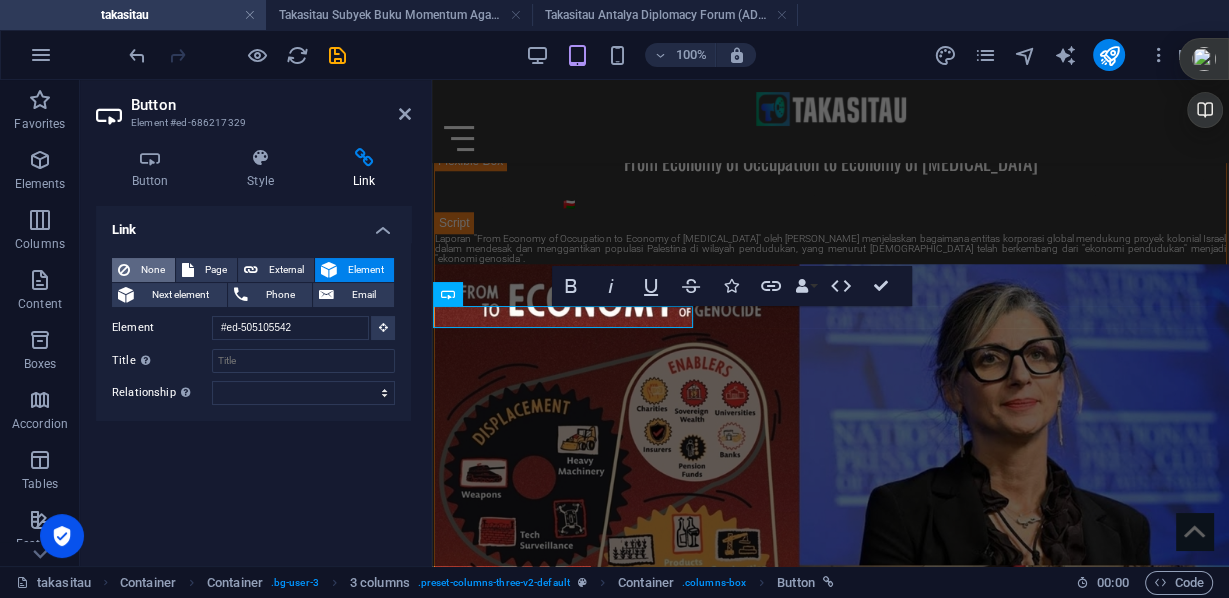 click on "None" at bounding box center [152, 270] 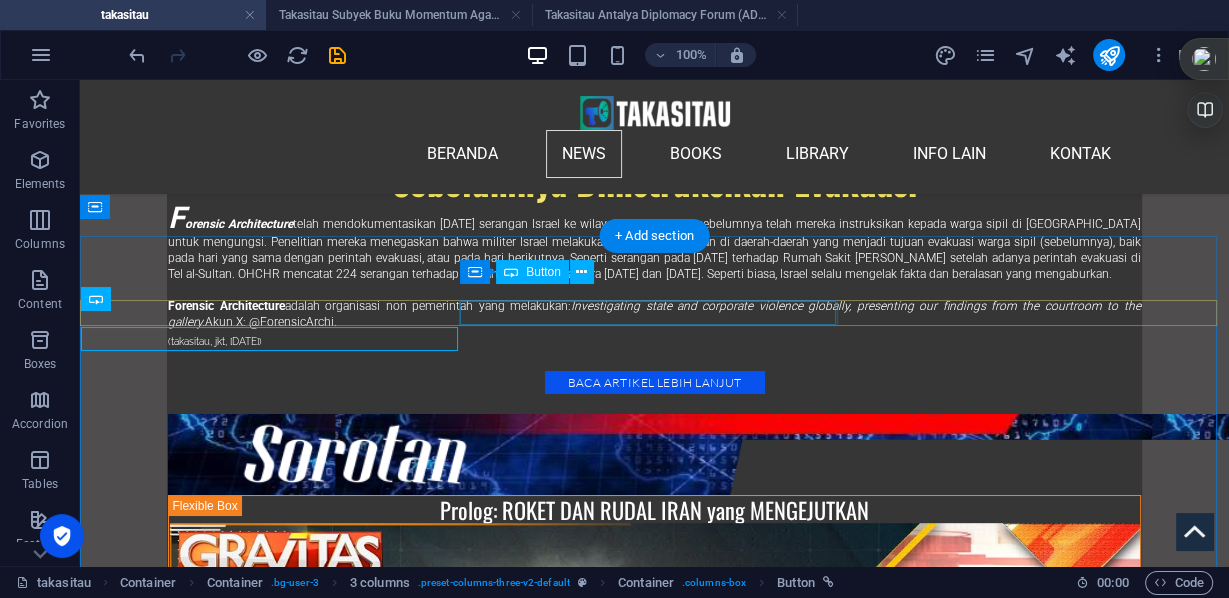 scroll, scrollTop: 24356, scrollLeft: 0, axis: vertical 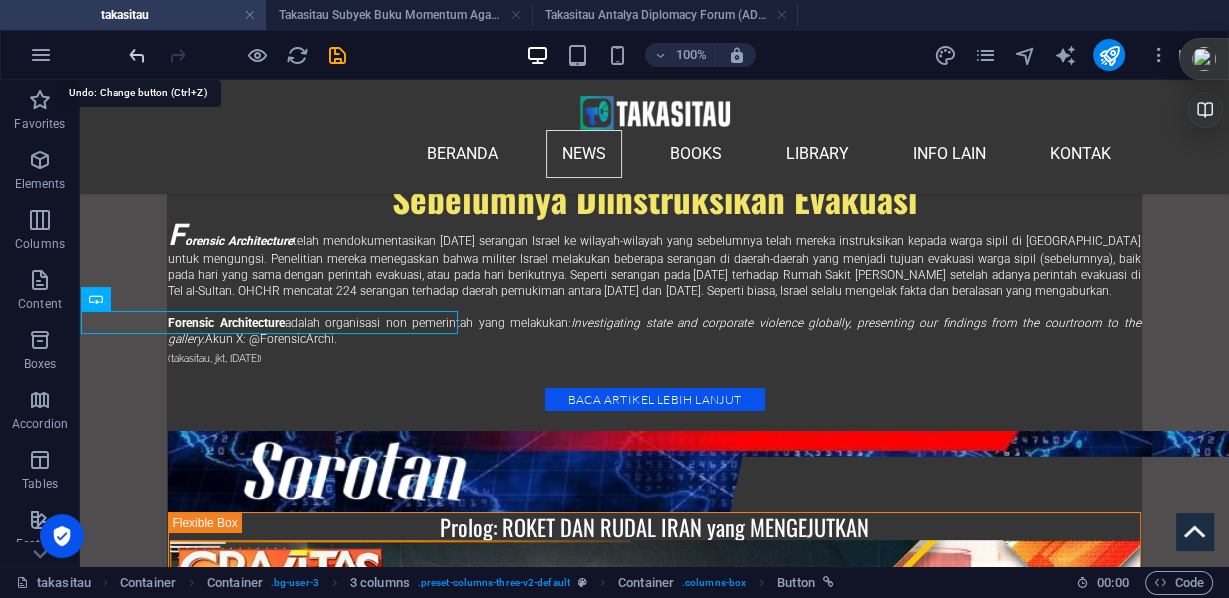 click at bounding box center [137, 55] 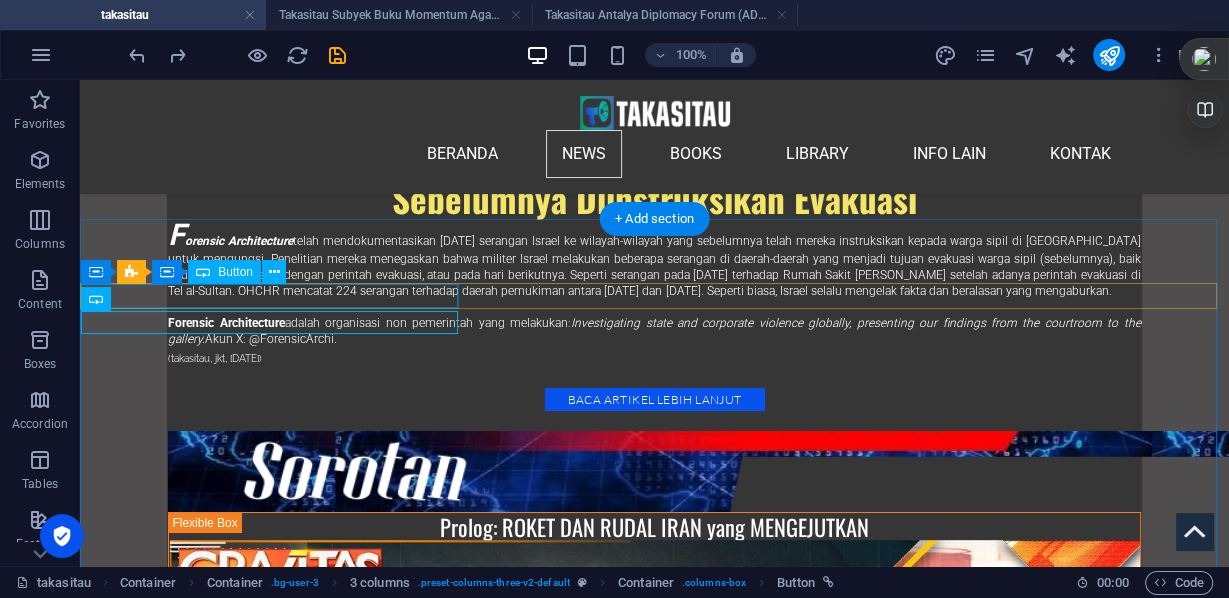 click on "Blak-Blakan Ahok Soal Korupsi Pertamina" at bounding box center [271, 47623] 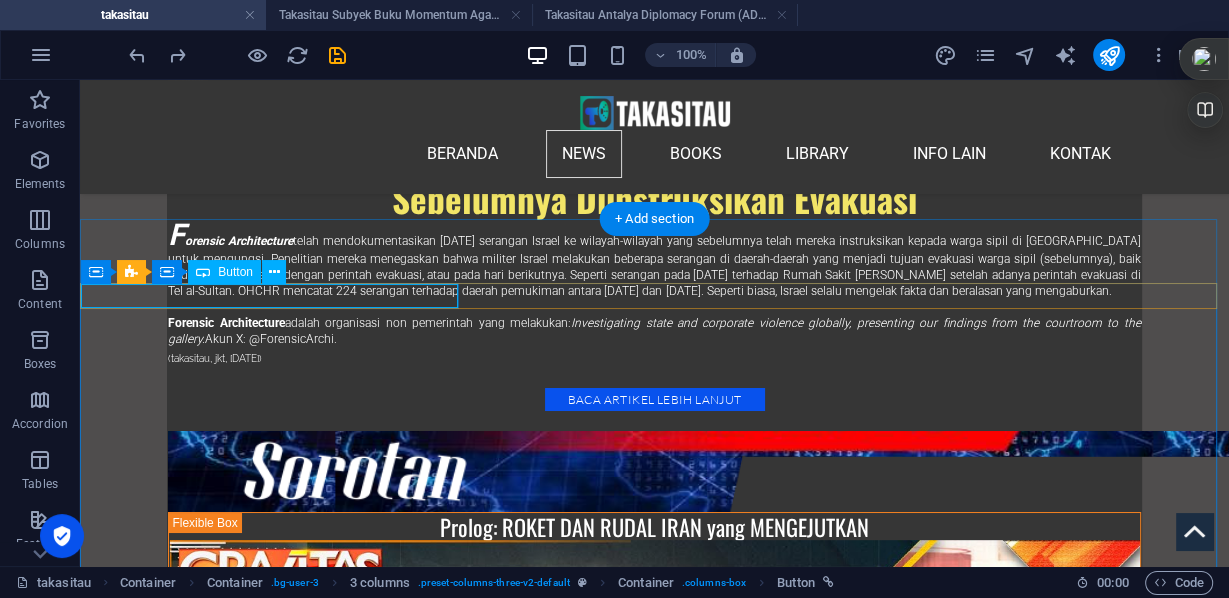 scroll, scrollTop: 24276, scrollLeft: 0, axis: vertical 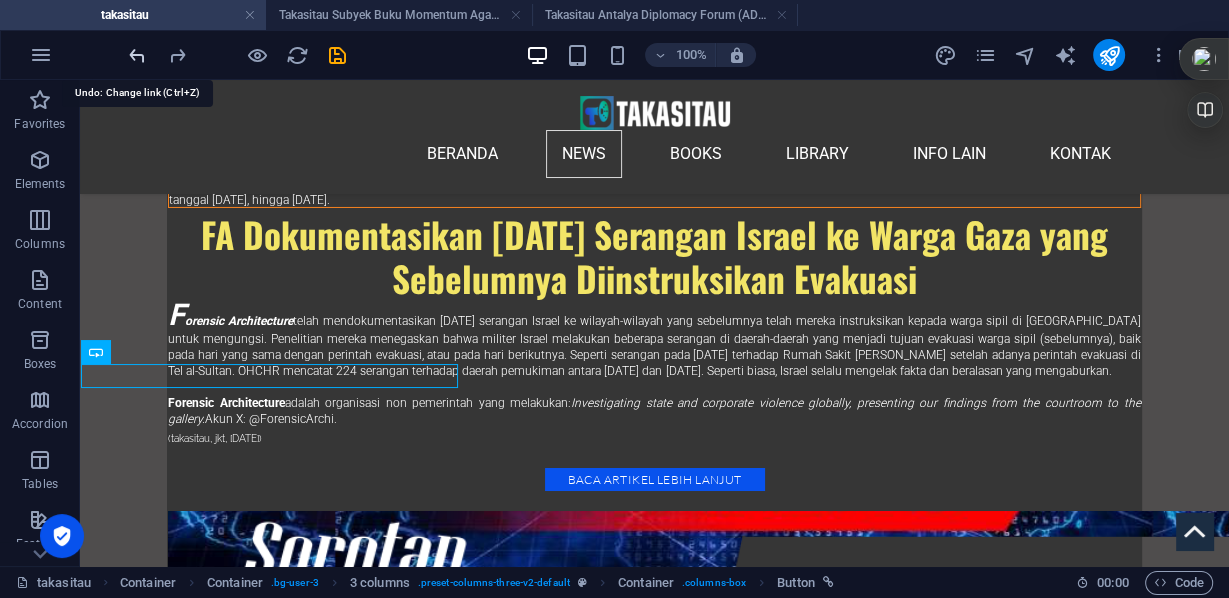 click at bounding box center (137, 55) 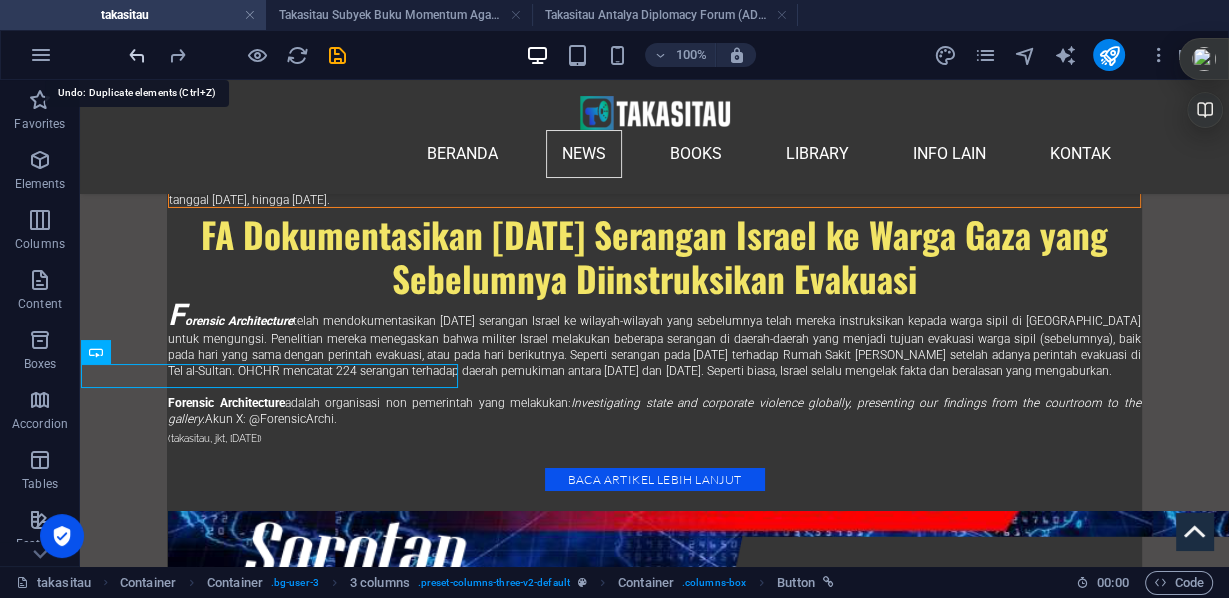 click at bounding box center (137, 55) 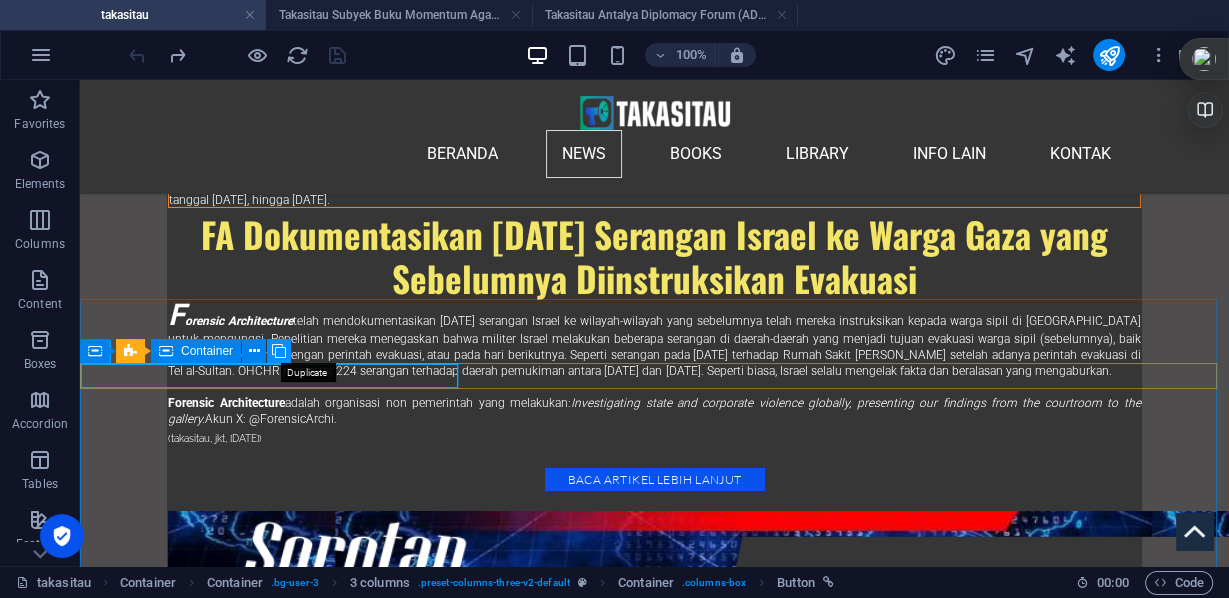 click at bounding box center [279, 351] 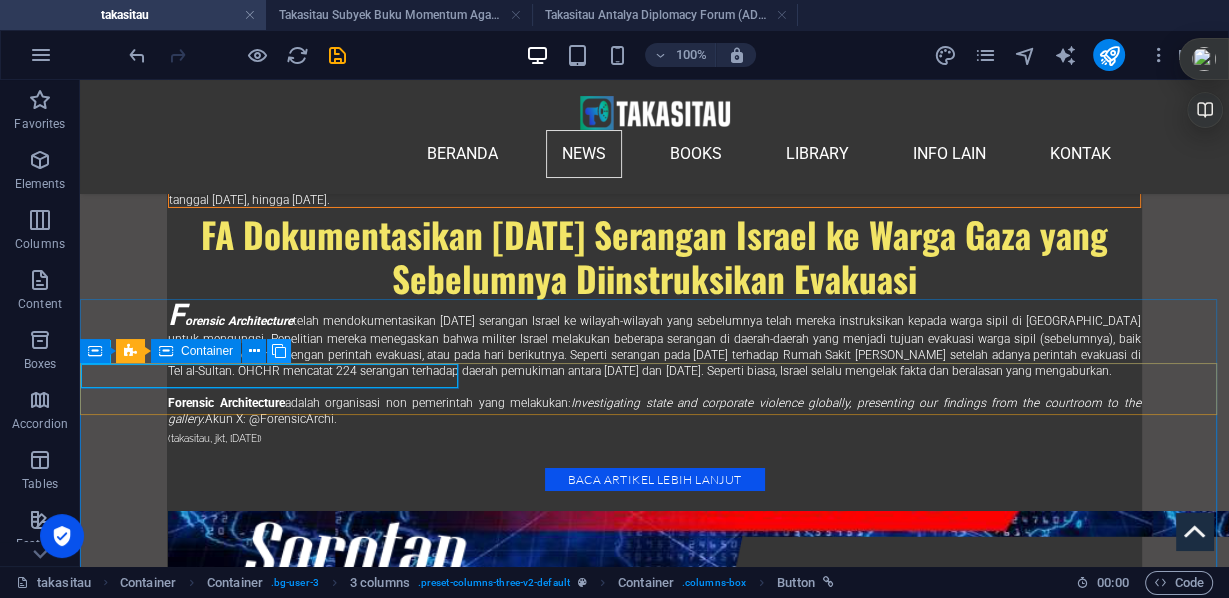 click at bounding box center (279, 351) 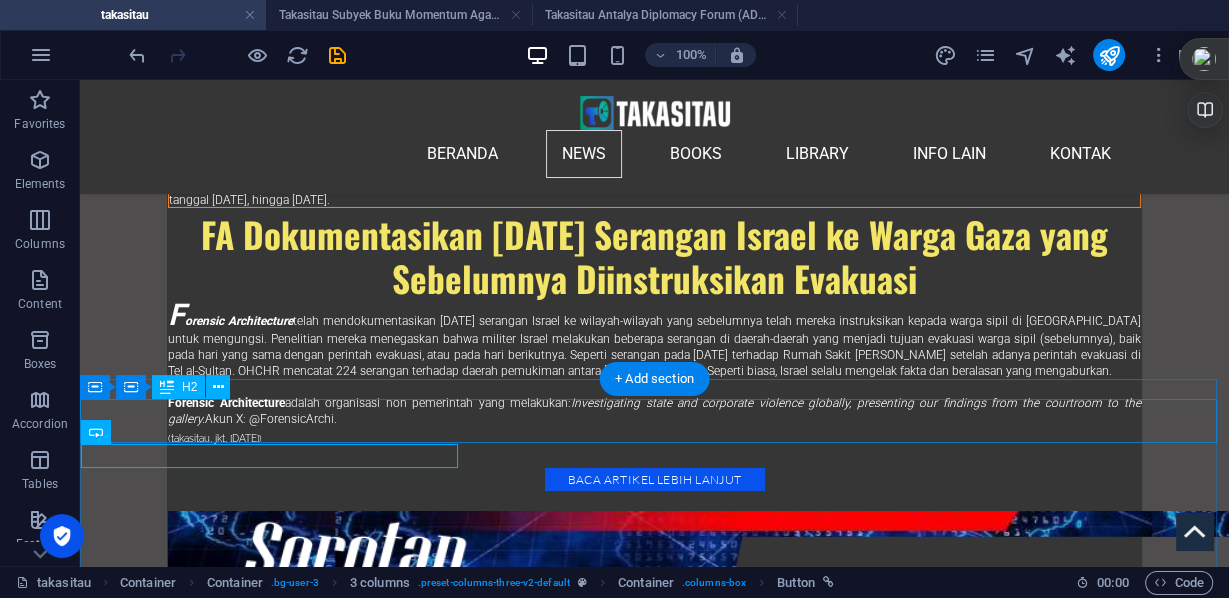 scroll, scrollTop: 24196, scrollLeft: 0, axis: vertical 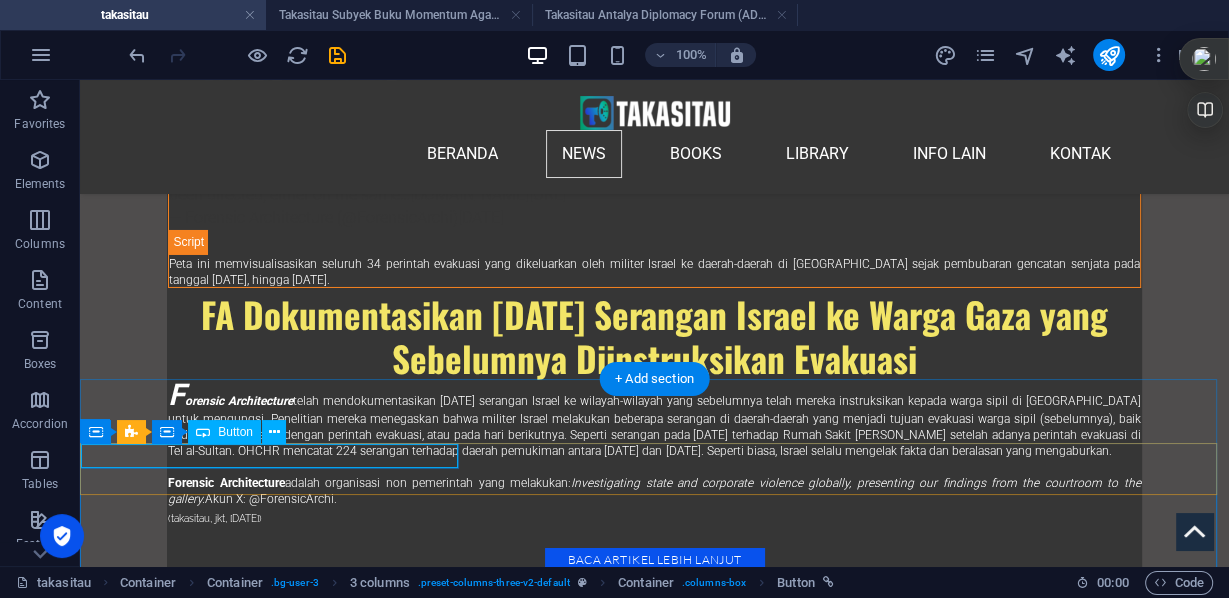 click on "Blak-Blakan Ahok Soal Korupsi Pertamina" at bounding box center [271, 47783] 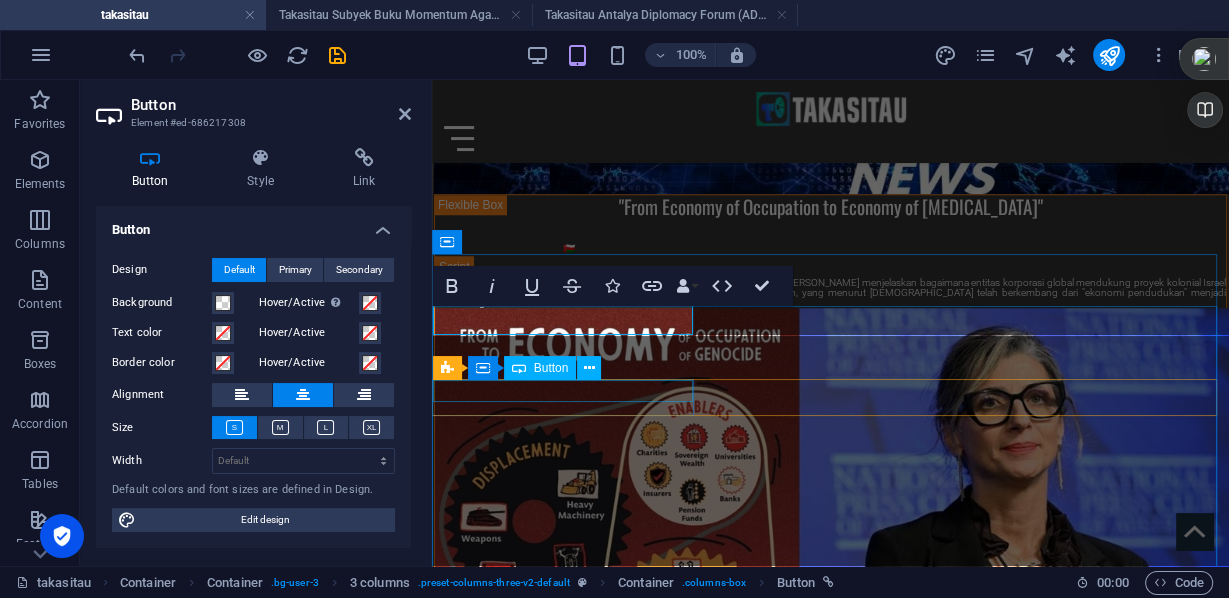 scroll, scrollTop: 19960, scrollLeft: 0, axis: vertical 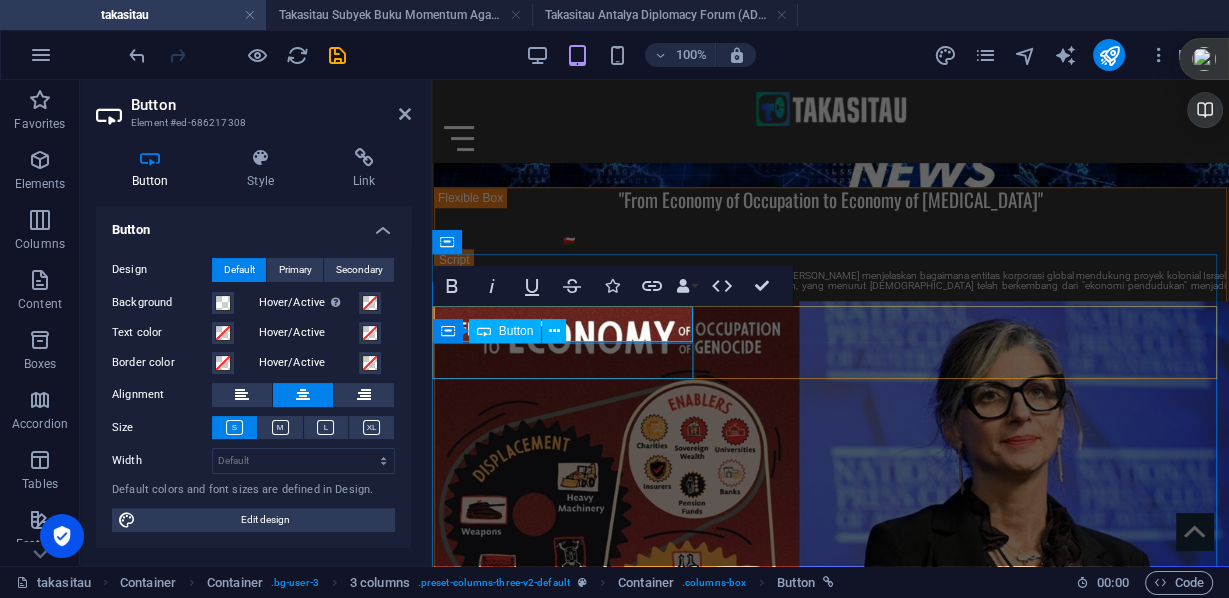 type 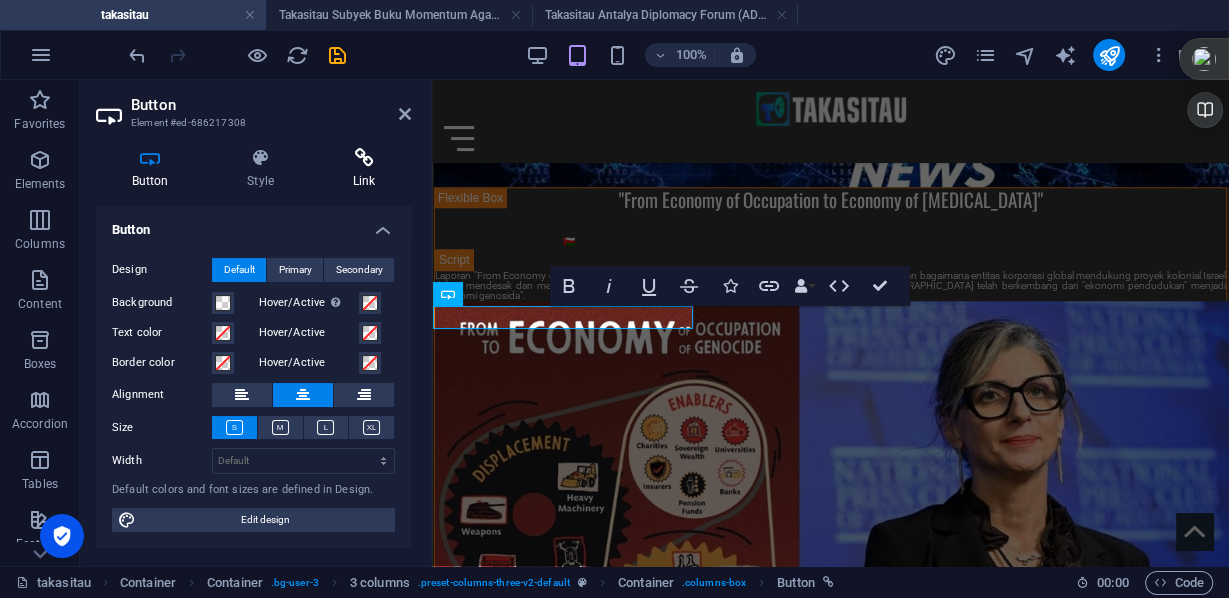 click on "Link" at bounding box center [364, 169] 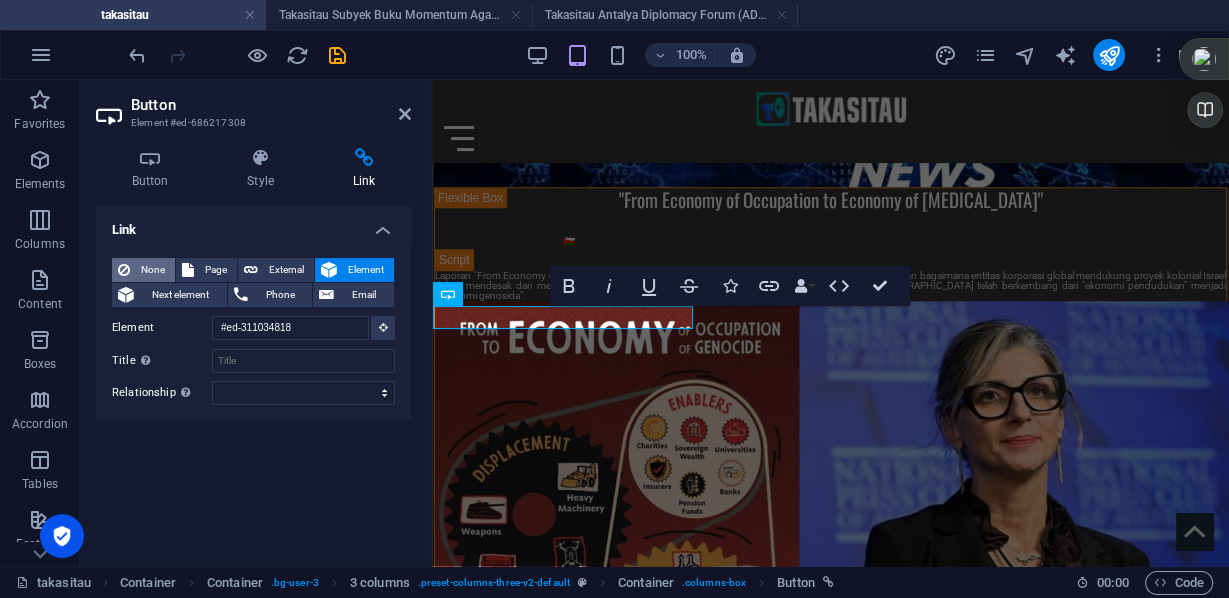 click at bounding box center (124, 270) 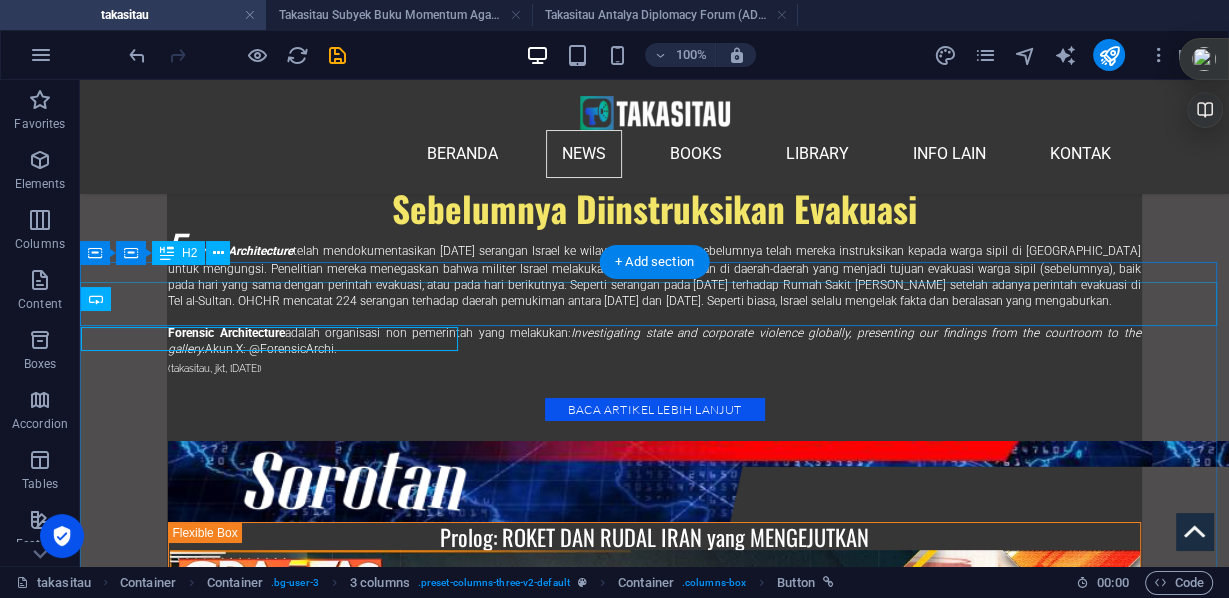scroll, scrollTop: 24330, scrollLeft: 0, axis: vertical 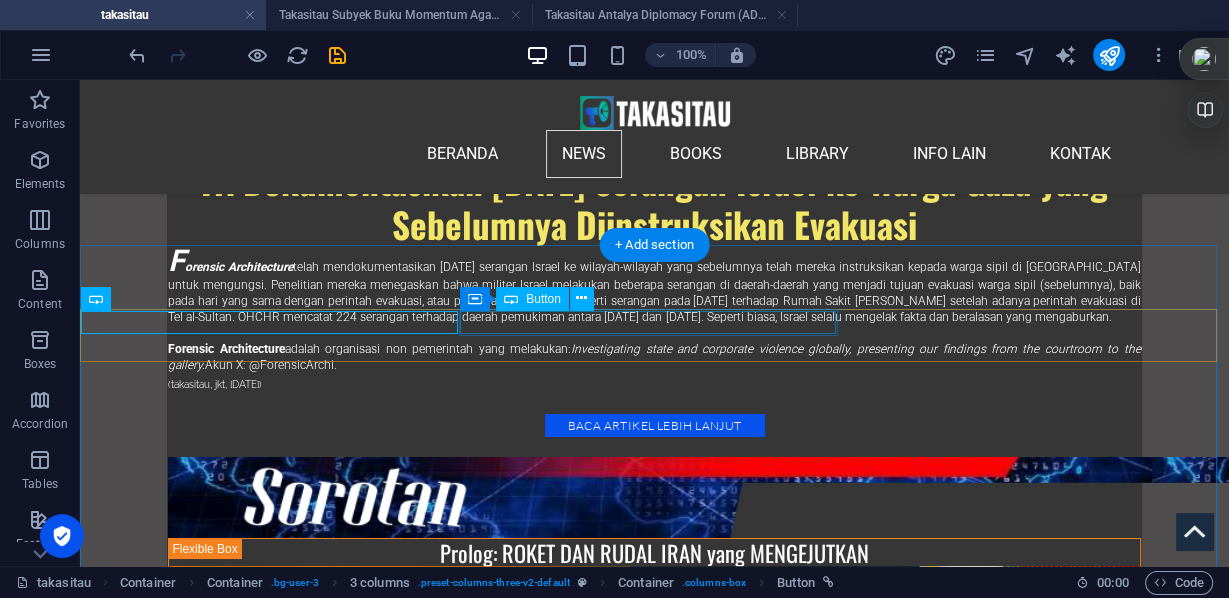 click on "Blak-Blakan Ahok Soal Korupsi Pertamina" at bounding box center (271, 47674) 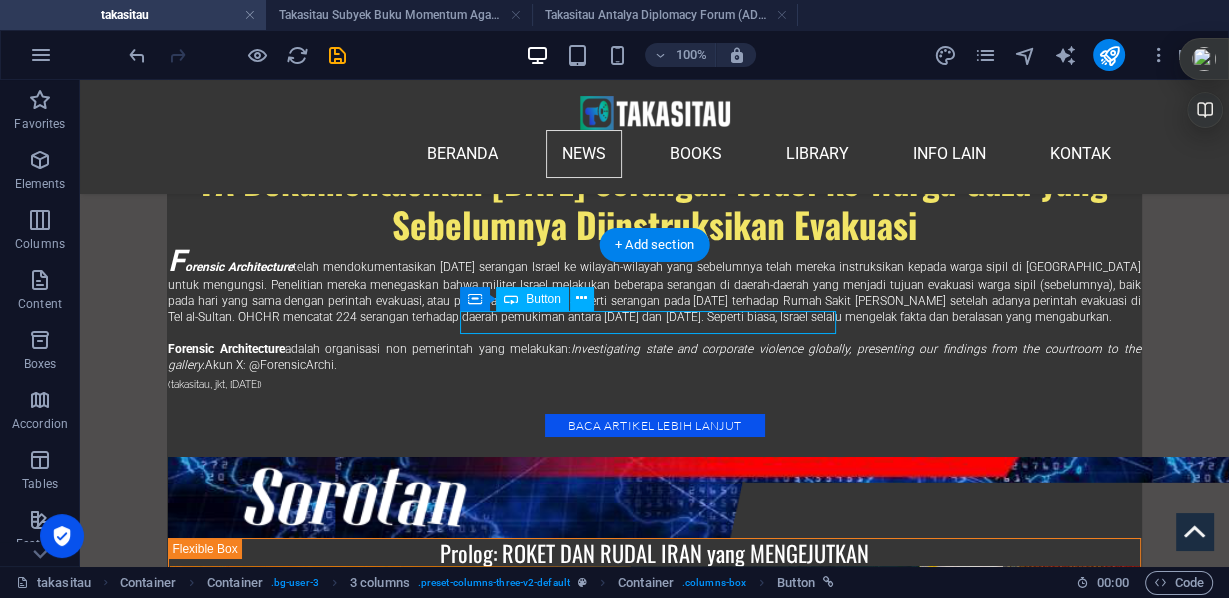 click on "Blak-Blakan Ahok Soal Korupsi Pertamina" at bounding box center [271, 47674] 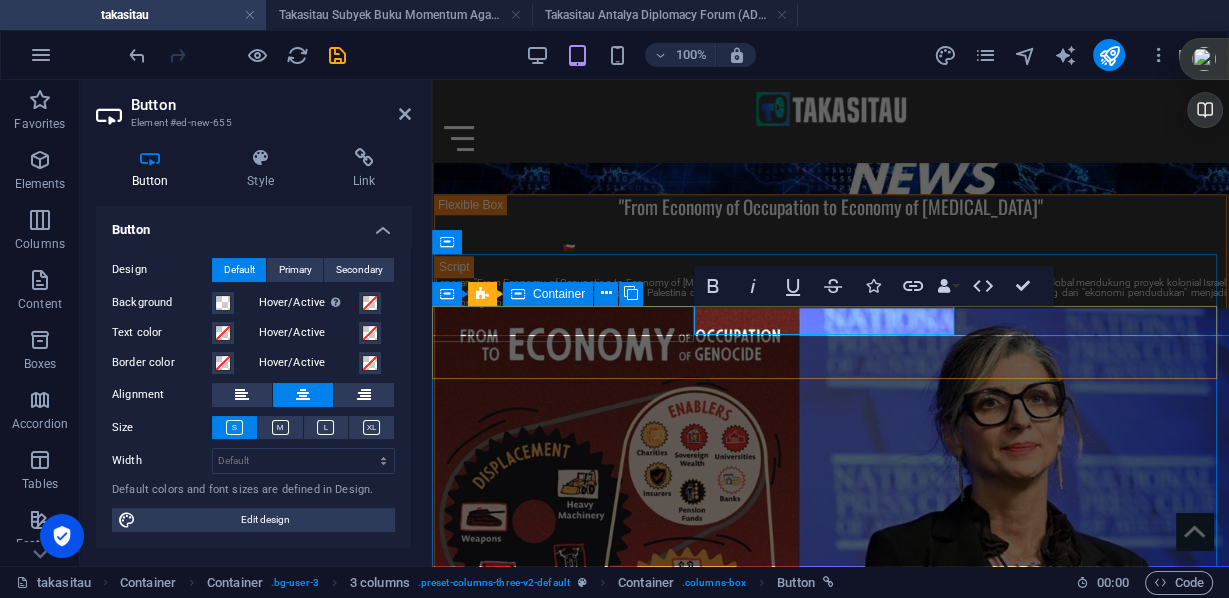 scroll, scrollTop: 19960, scrollLeft: 0, axis: vertical 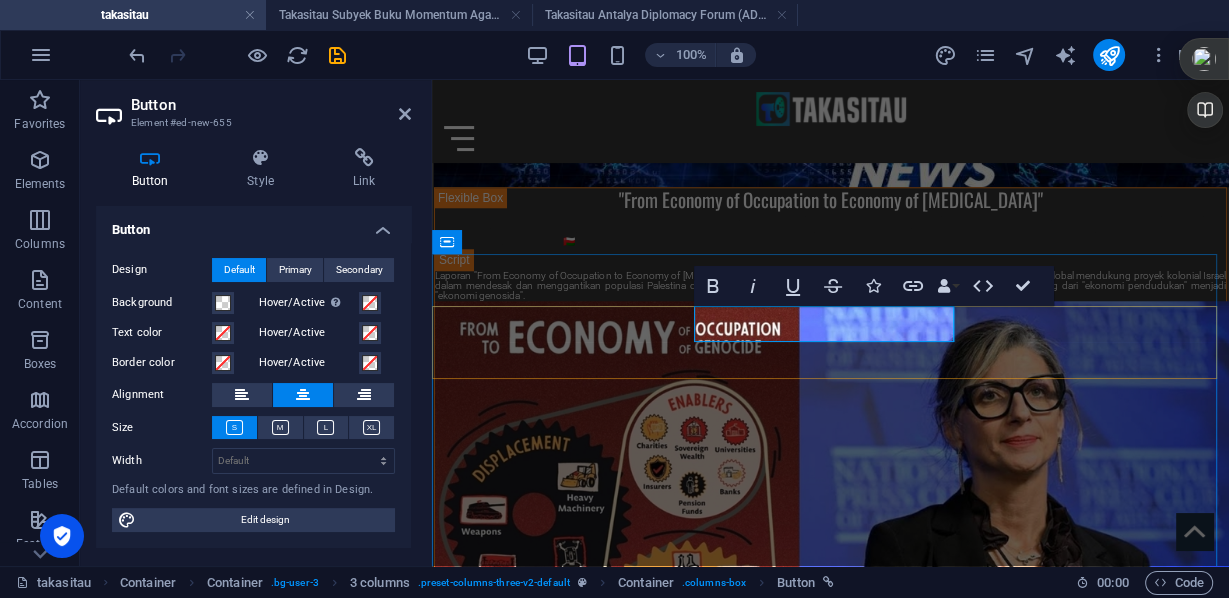 type 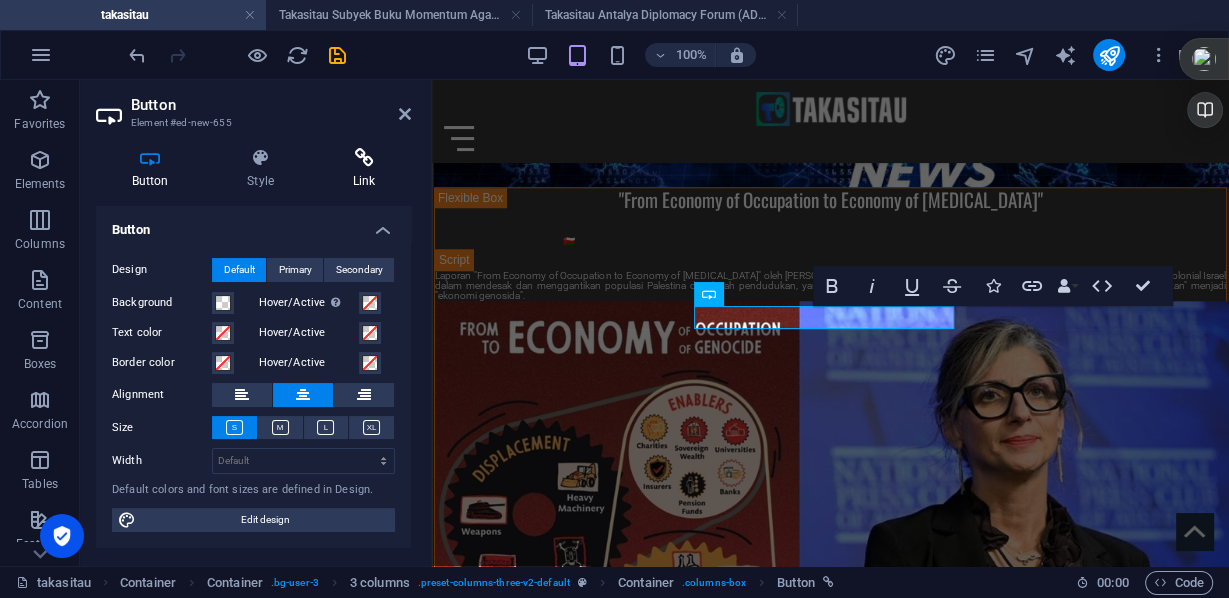 click on "Link" at bounding box center (364, 169) 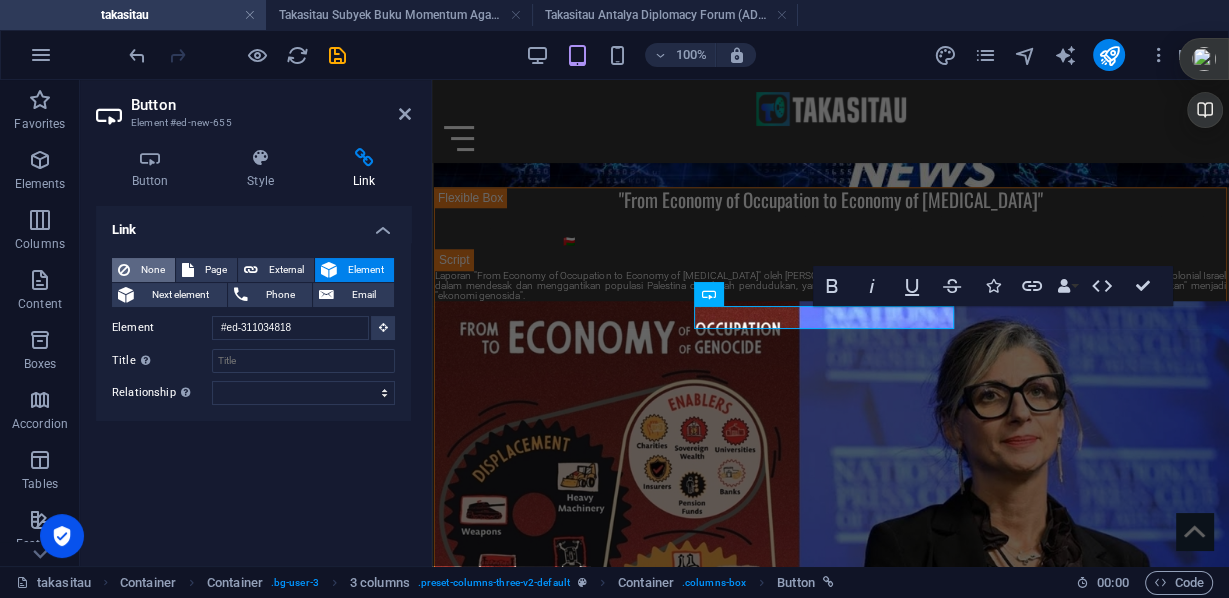 click on "None" at bounding box center [152, 270] 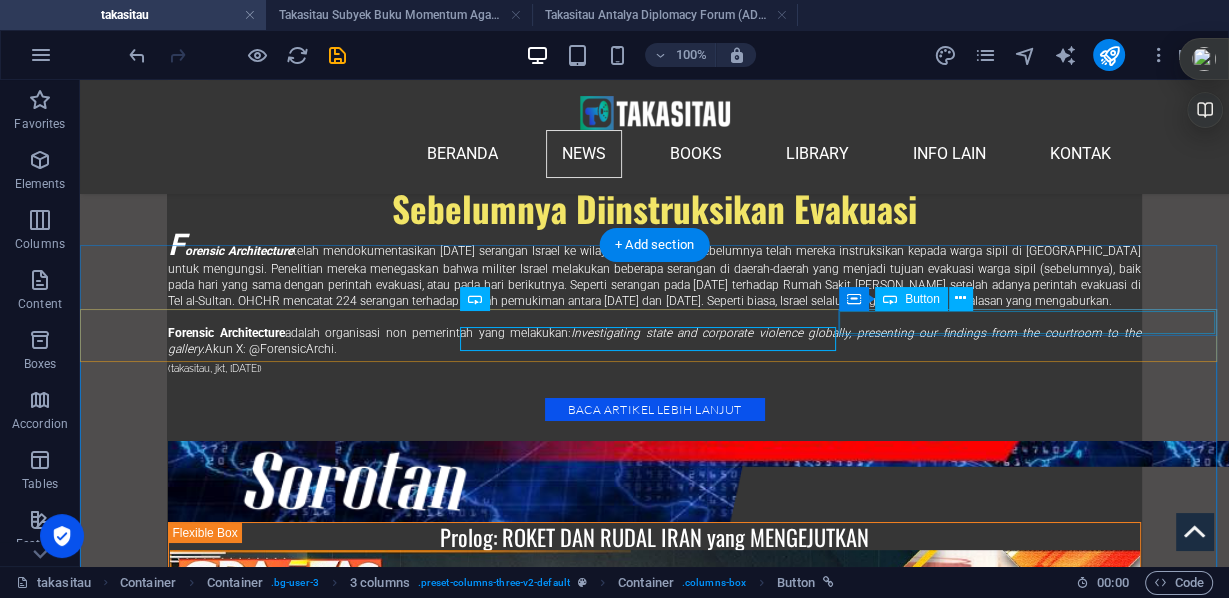 scroll, scrollTop: 24330, scrollLeft: 0, axis: vertical 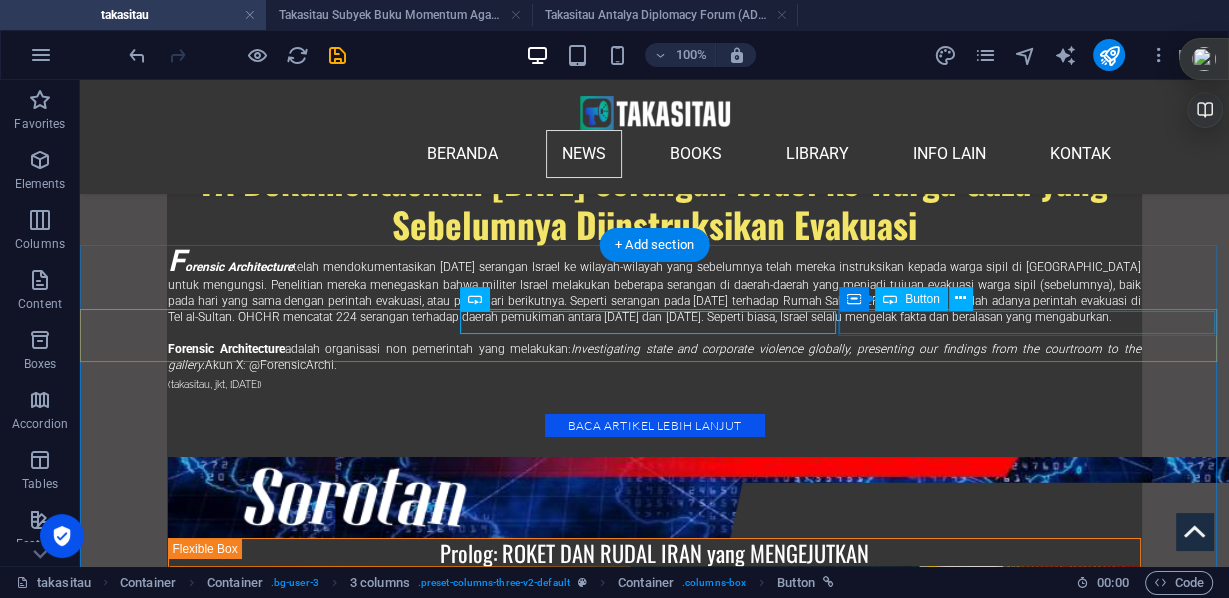 click on "Blak-Blakan Ahok Soal Korupsi Pertamina" at bounding box center [271, 47699] 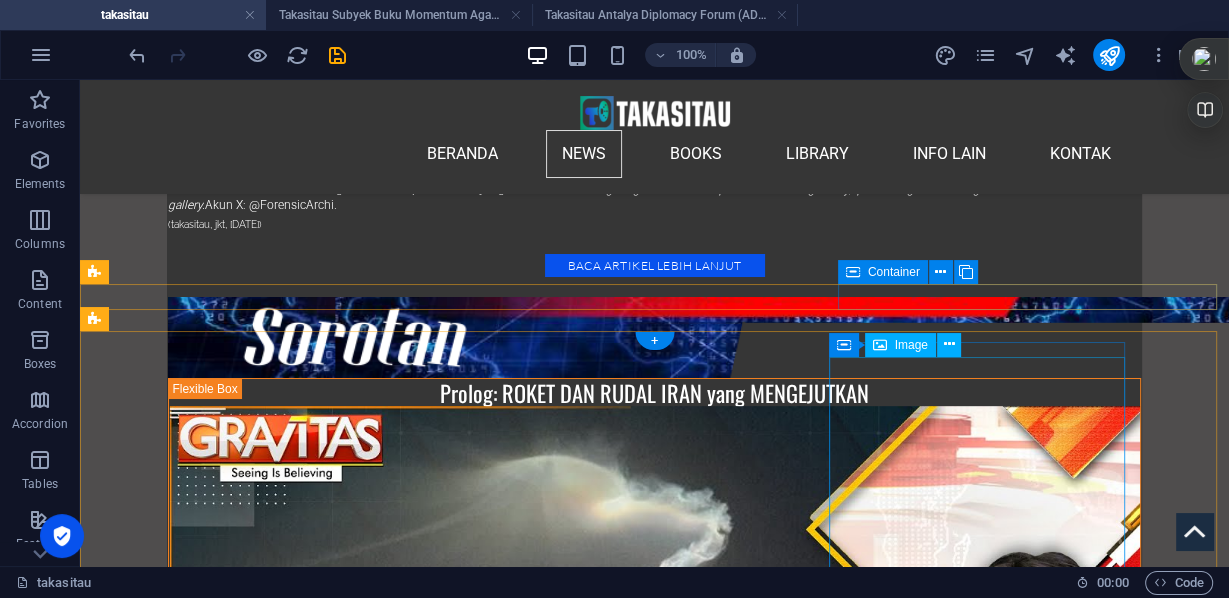 scroll, scrollTop: 24730, scrollLeft: 0, axis: vertical 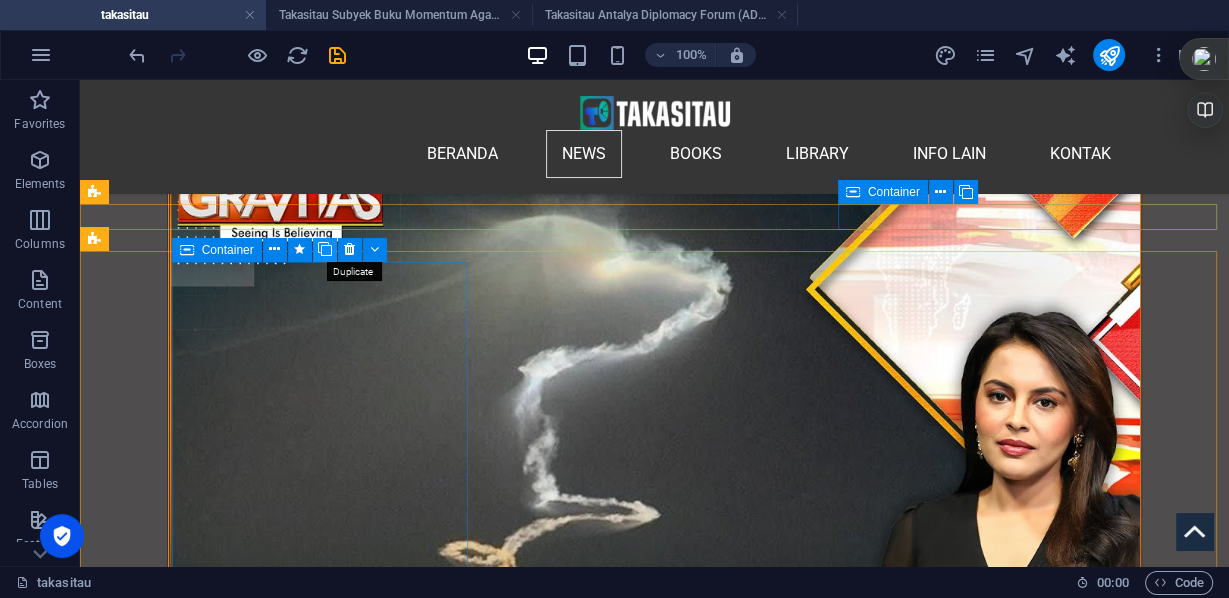 click at bounding box center [325, 249] 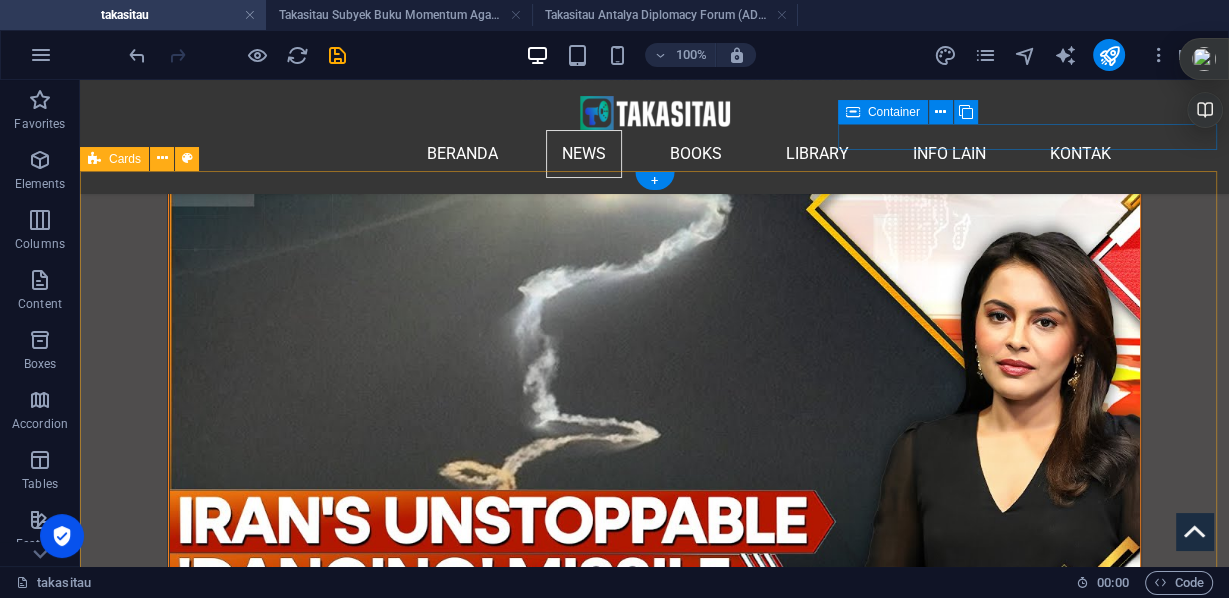 scroll, scrollTop: 24730, scrollLeft: 0, axis: vertical 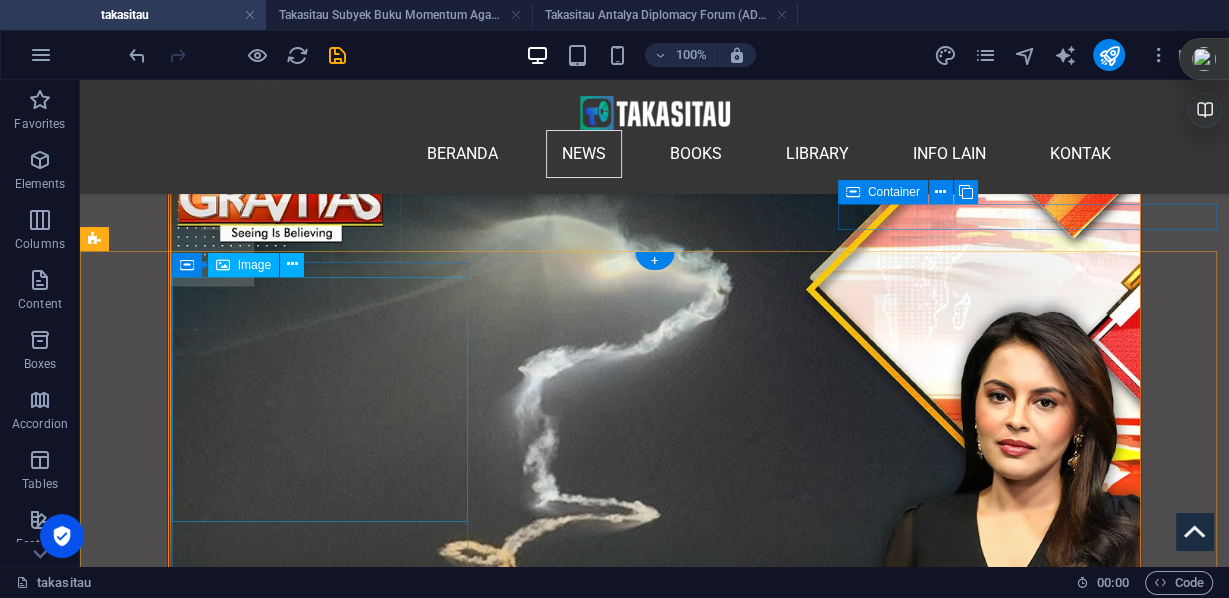 click at bounding box center (239, 48230) 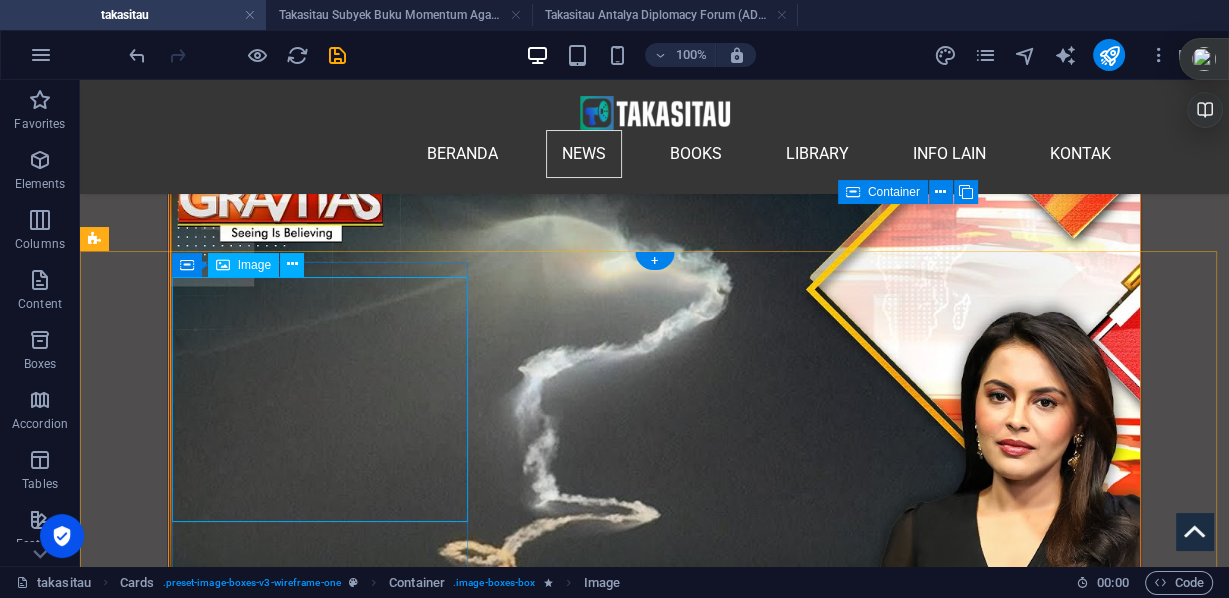 click at bounding box center (239, 48230) 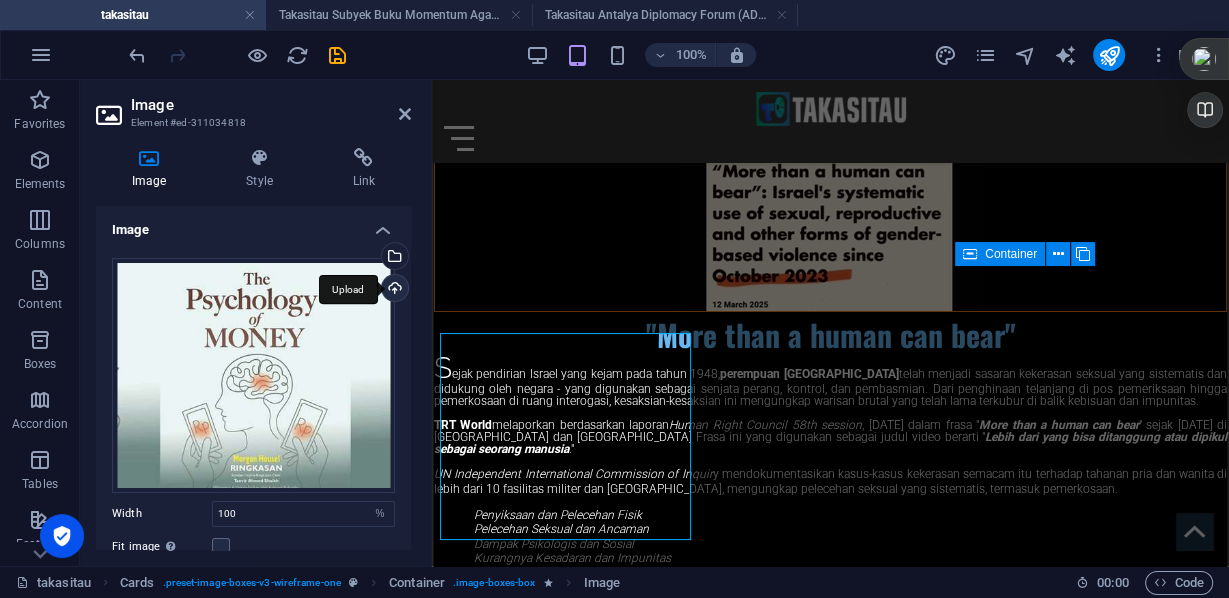 scroll, scrollTop: 20387, scrollLeft: 0, axis: vertical 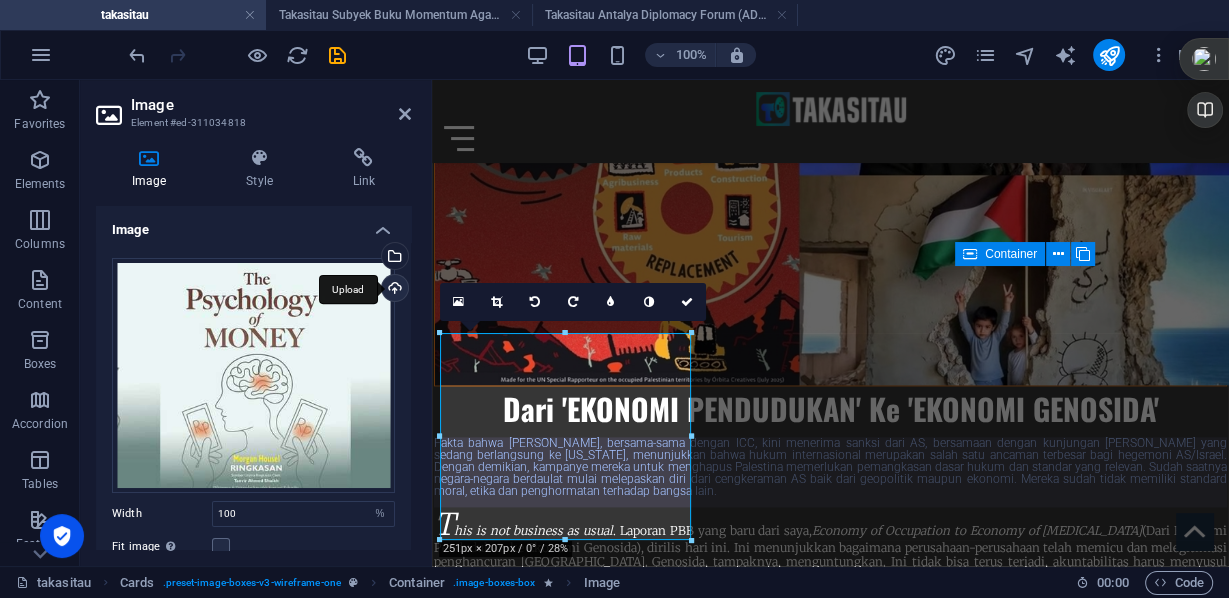 click on "Upload" at bounding box center [393, 290] 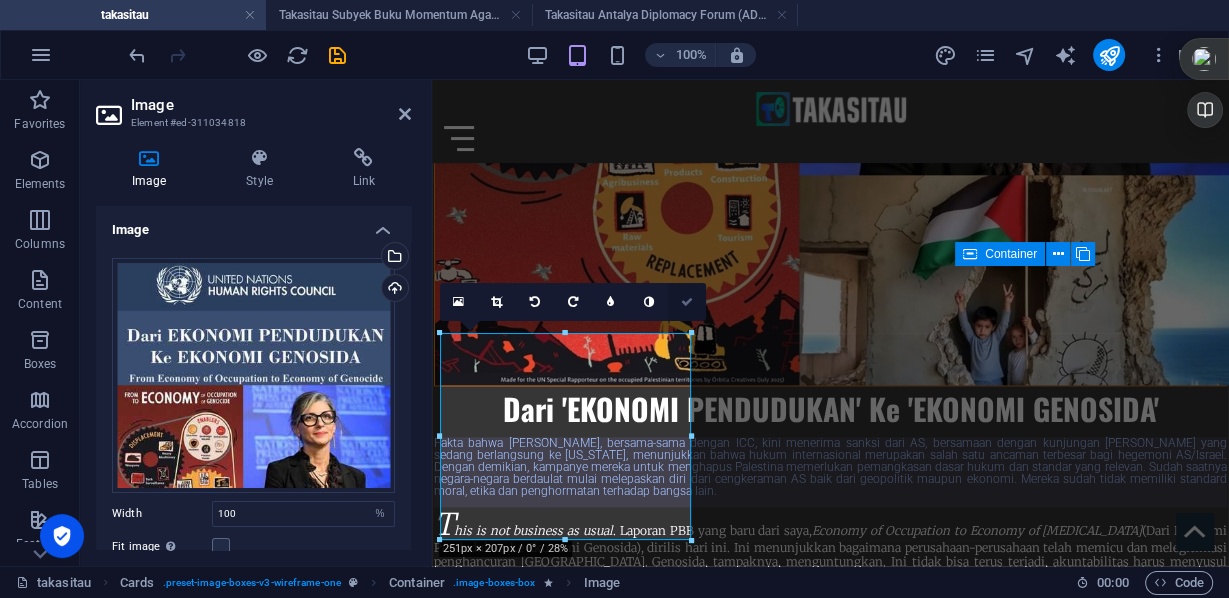 click at bounding box center [687, 302] 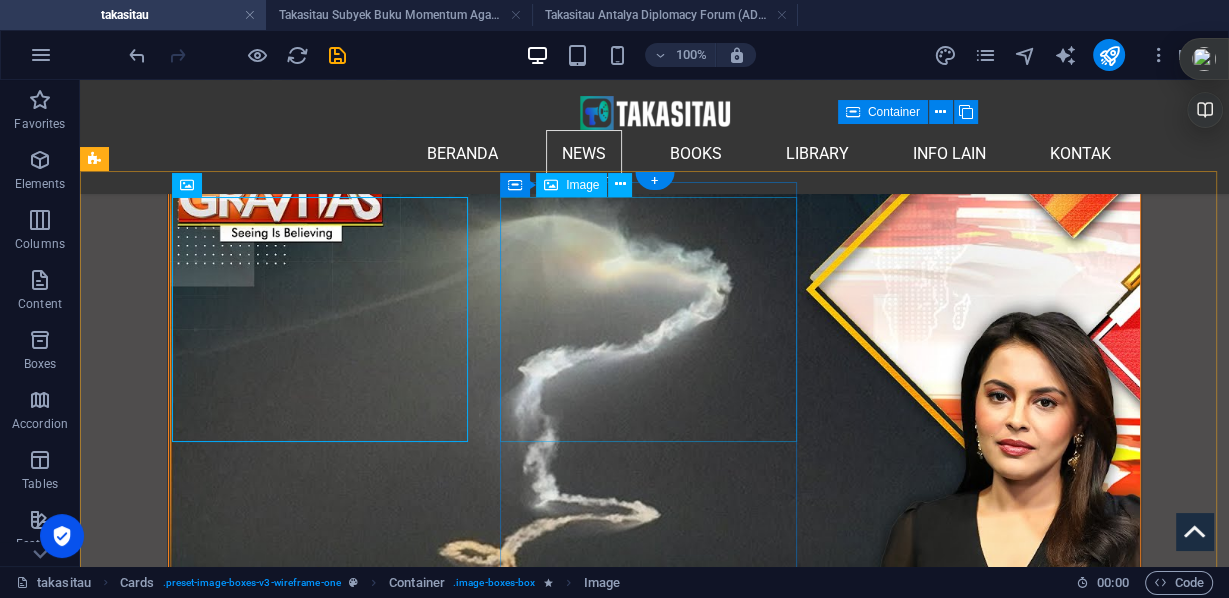 scroll, scrollTop: 24810, scrollLeft: 0, axis: vertical 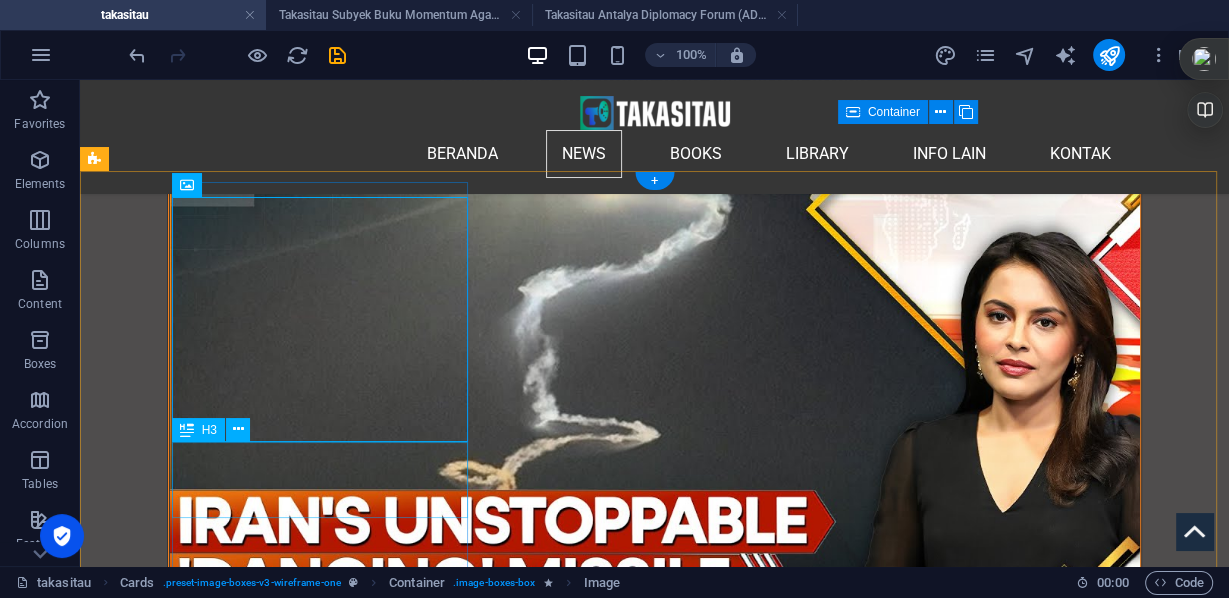click on "The Psychology of Money Ringkasan" at bounding box center (239, 48311) 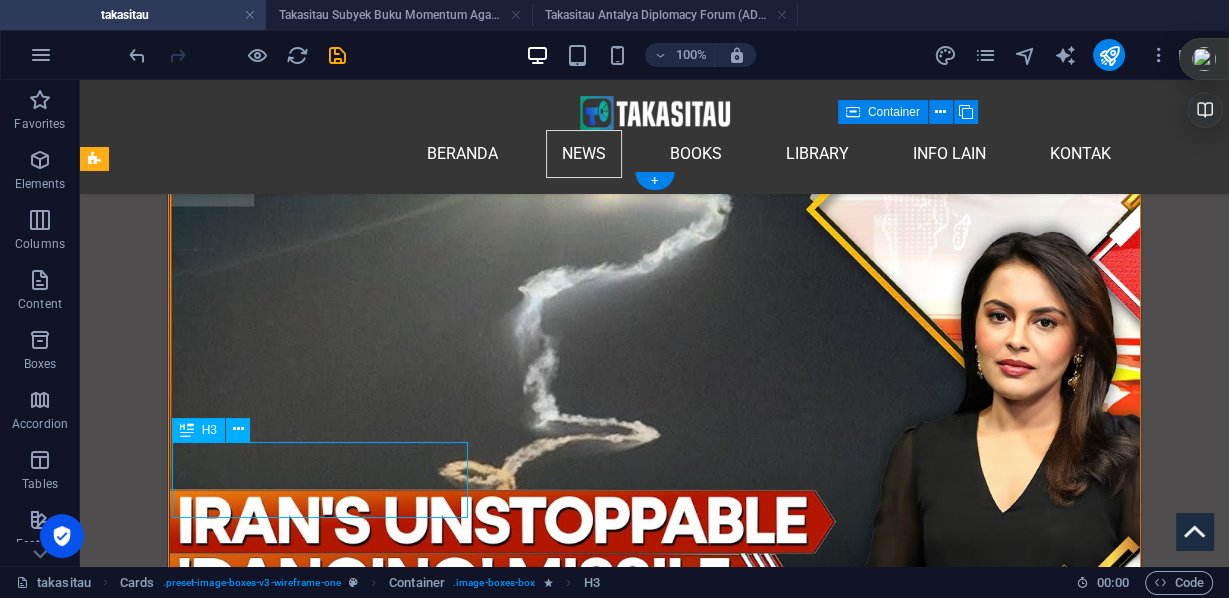 click on "The Psychology of Money Ringkasan" at bounding box center [239, 48311] 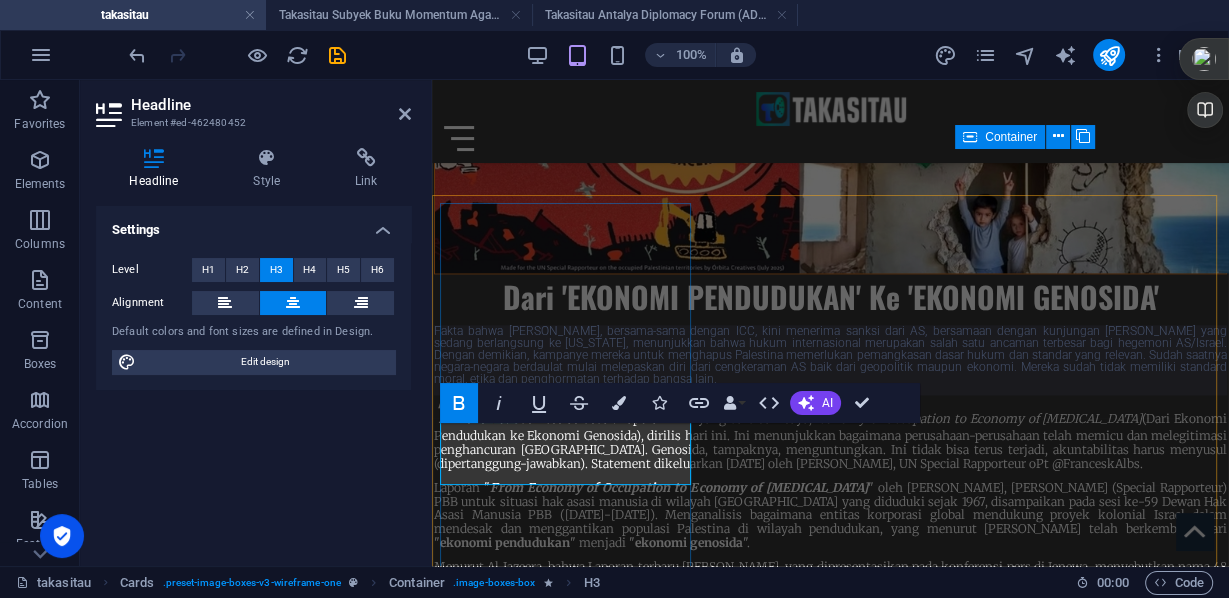 scroll, scrollTop: 20504, scrollLeft: 0, axis: vertical 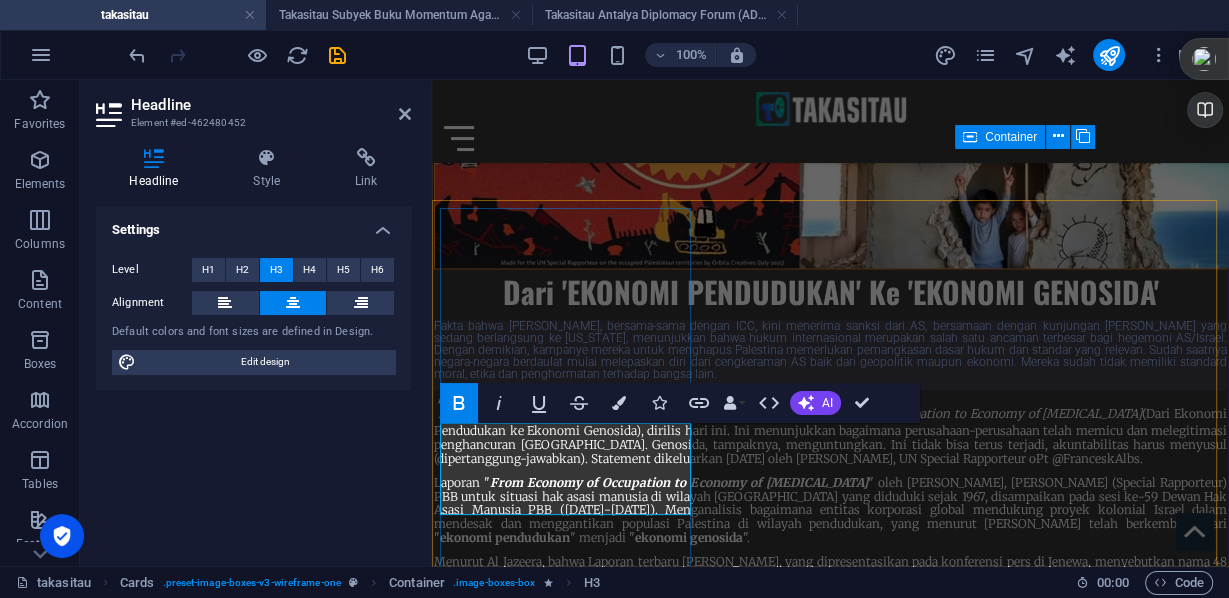 click on "​Dari 'EKONOMI PENDUDUKAN' Ke 'EKONOMI GENOSIDA'" at bounding box center (567, 43227) 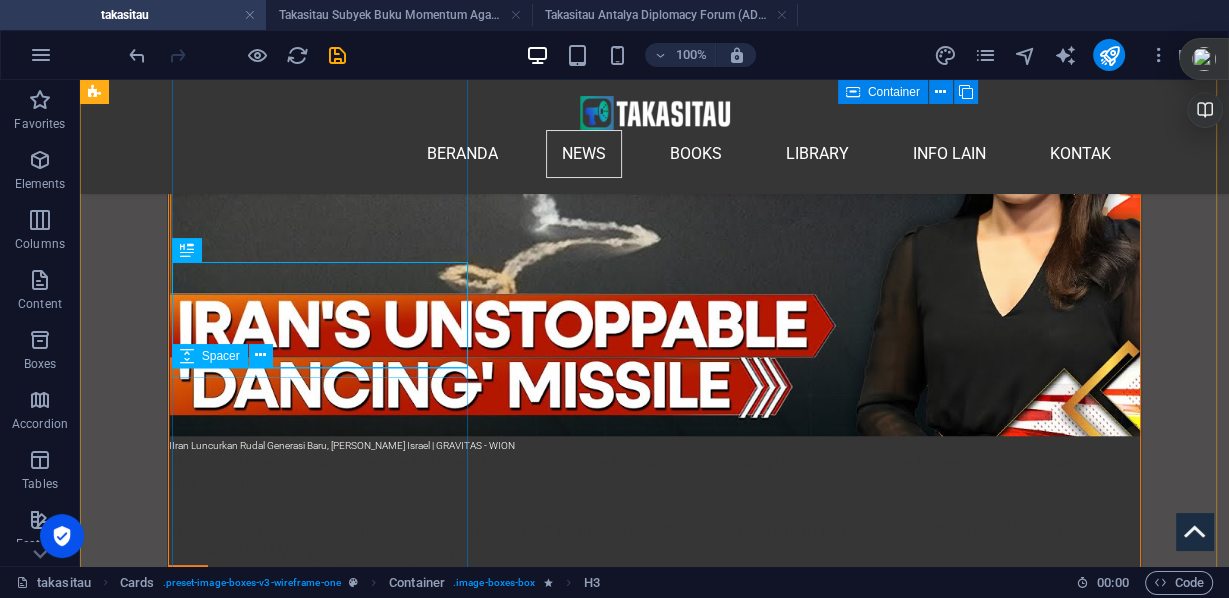 scroll, scrollTop: 24990, scrollLeft: 0, axis: vertical 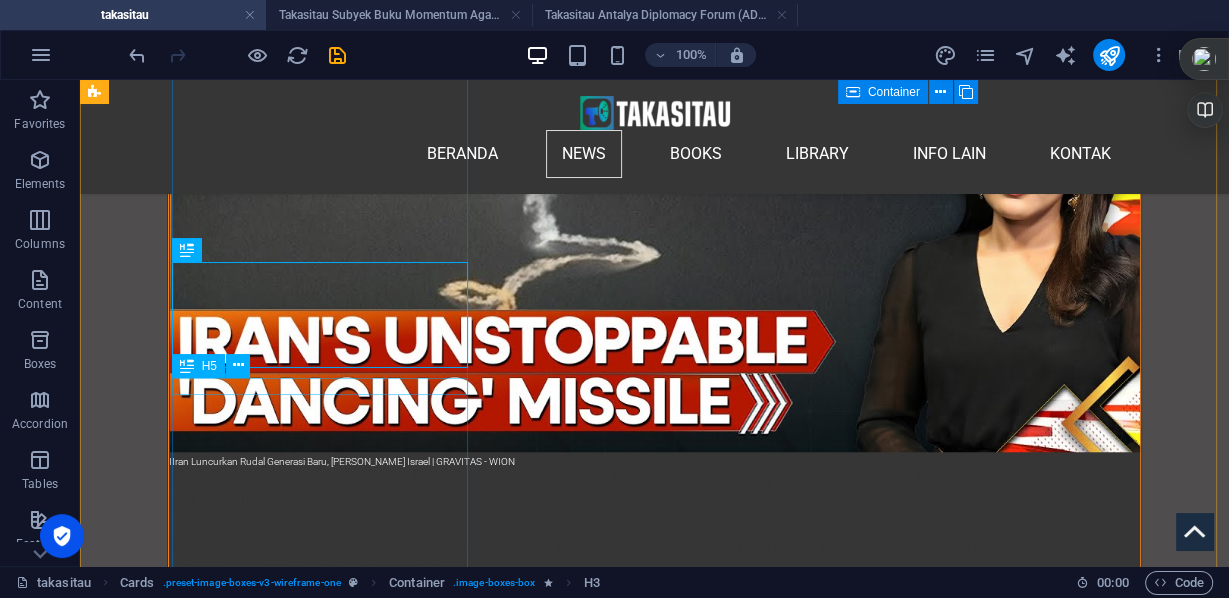 click on "[PERSON_NAME]" at bounding box center (239, 48218) 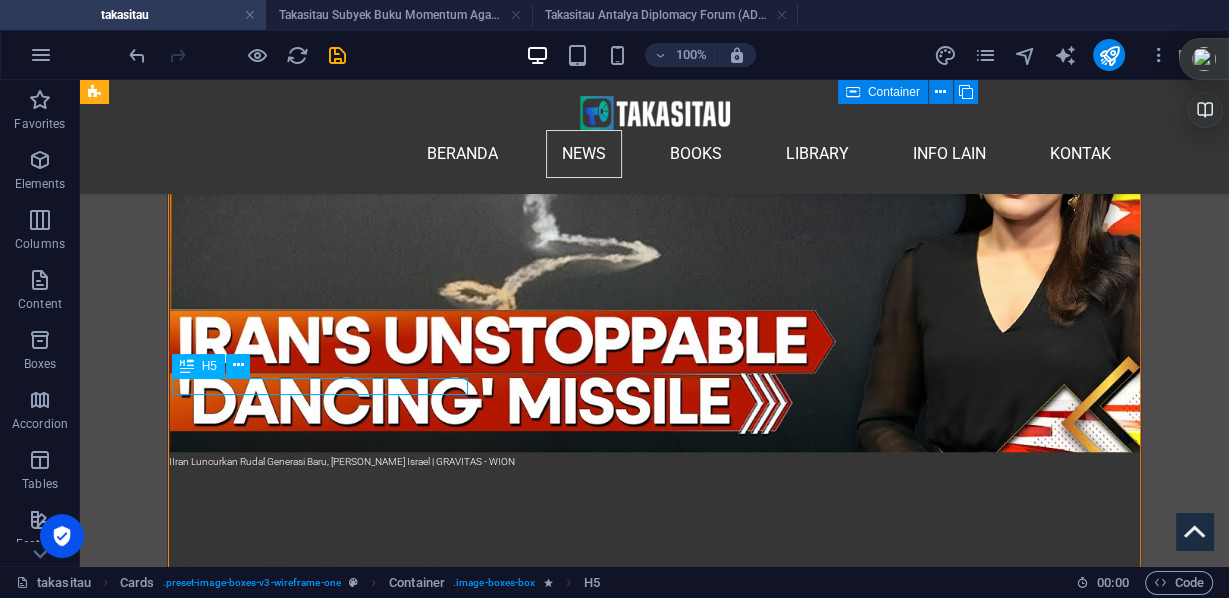 click on "[PERSON_NAME]" at bounding box center [239, 48218] 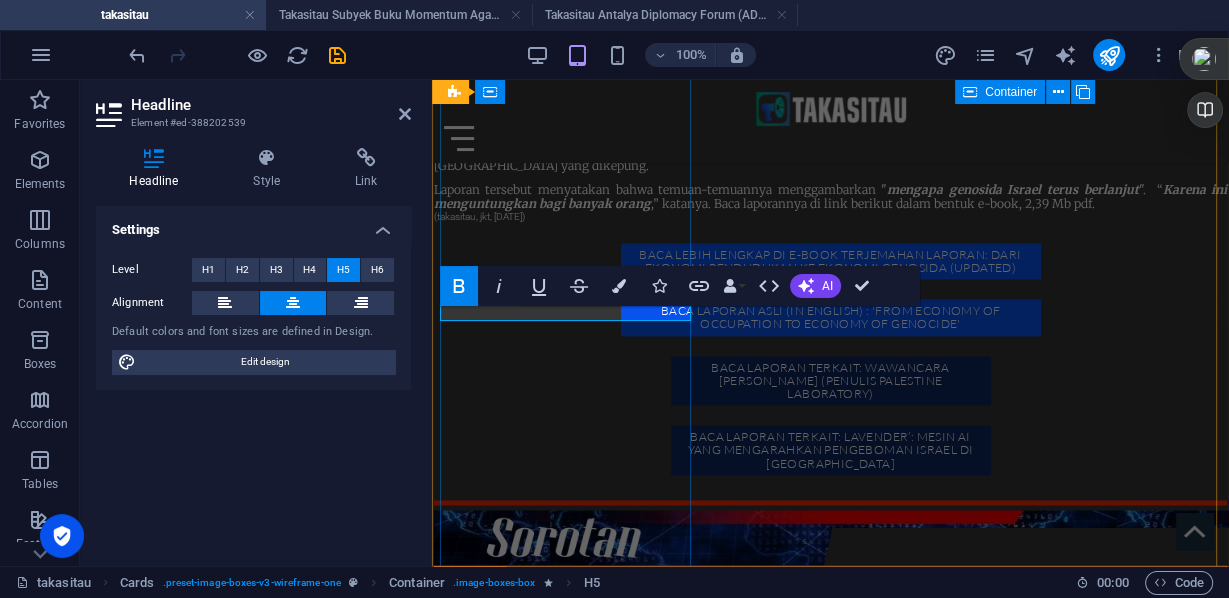 scroll, scrollTop: 20724, scrollLeft: 0, axis: vertical 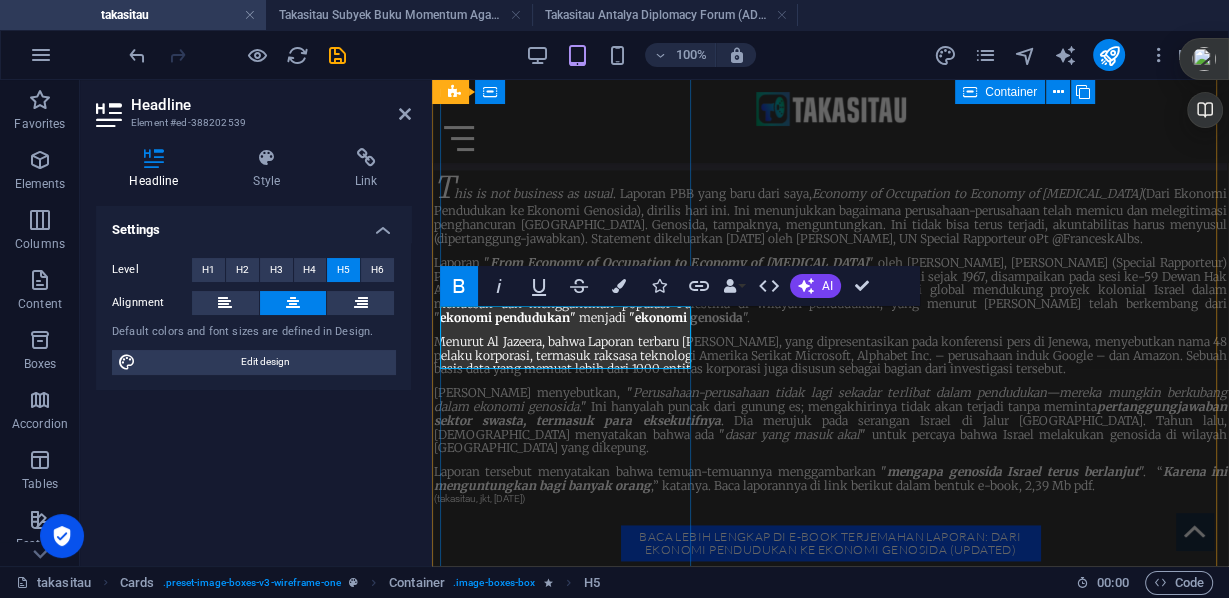 click on "[PERSON_NAME], Pelapor Khusus (Special Rapporteur) PBB" at bounding box center (567, 43087) 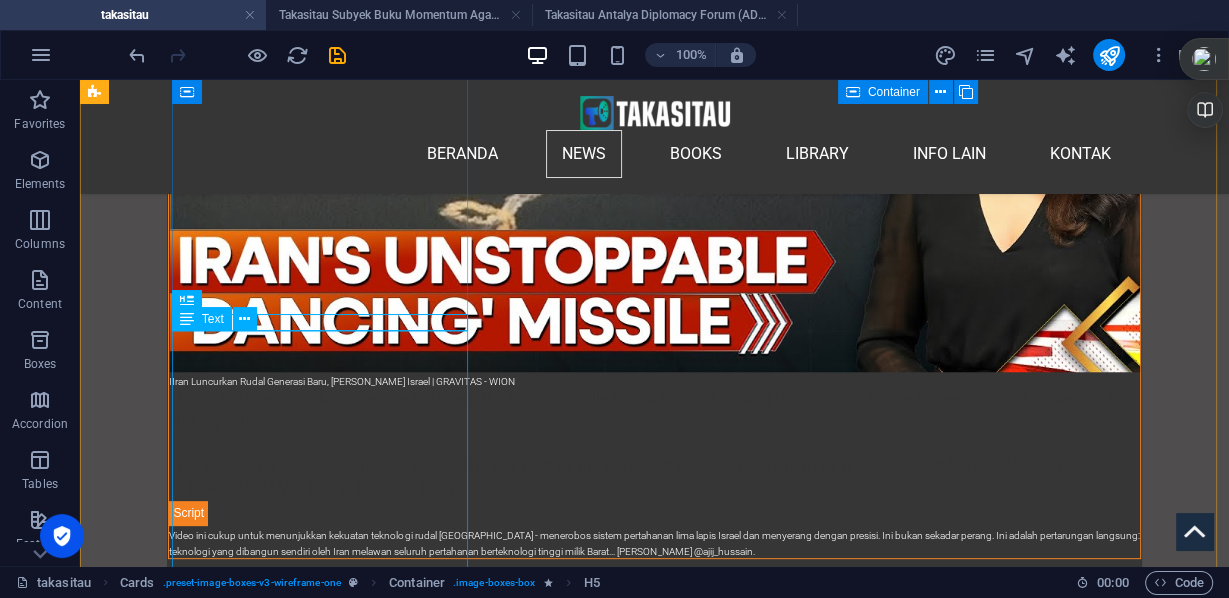 scroll, scrollTop: 25054, scrollLeft: 0, axis: vertical 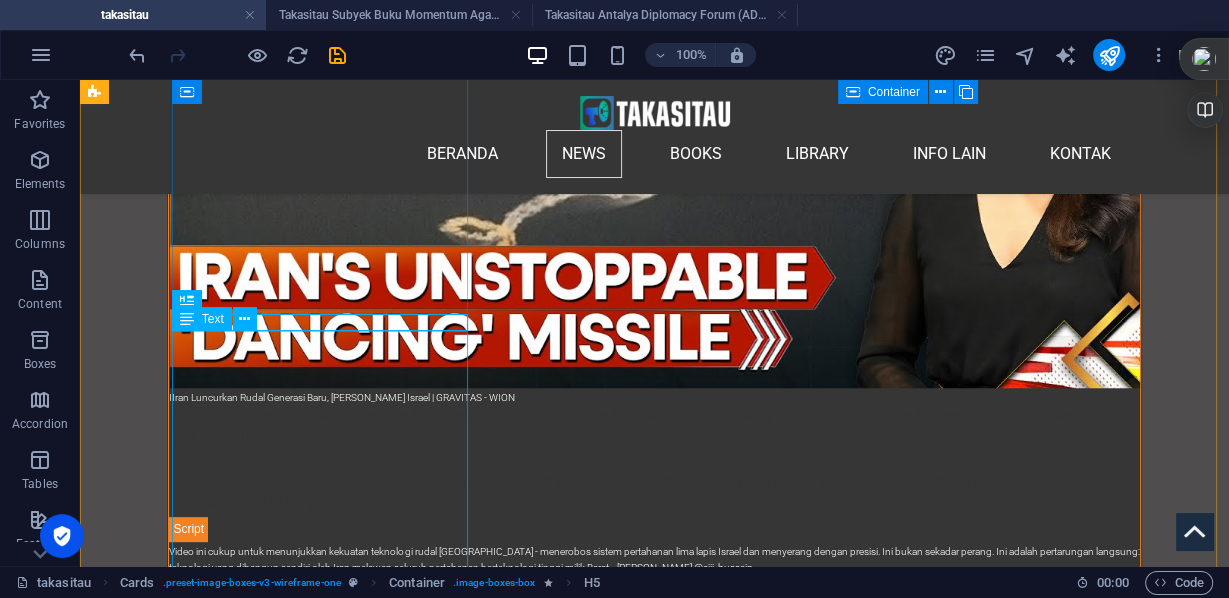 click on "Diolah dari sumber Utama Ringkasan Oleh: [PERSON_NAME] dan Grok “The Psychology of Money” oleh [PERSON_NAME] mengeksplorasi bagaimana orang membuat keputusan finansial melalui lensa perilaku ekonomi. Buku ini menyoroti beberapa wawasan penting tentang bias dan emosi yang memengaruhi hubungan kita dengan uang. Orang sering kali mendasarkan pilihan finansial pada pengalaman pribadi mereka, bukan pada kebenaran yang objektif. Kecenderungan ini, yang disebut kekeliruan naratif, berarti bahwa latar belakang yang berbeda dapat menyebabkan pandangan yang sangat berbeda tentang hal apa yang rasional dalam keuangan. [PERSON_NAME] juga membahas tentang rasa takut kehilangan, yang mengungkapkan bahwa rasa sakit saat kehilangan uang dirasakan lebih dalam daripada rasa senang saat mendapatkannya. Ketakutan ini dapat menyebabkan keputusan yang buruk, seperti menjual saham saat terjadi penurunan dan bukannya berinvestasi untuk jangka panjang. Ebook e-book 4 Mb pdf, A5 -25 hal, ilustrasi bab.  ( [PERSON_NAME], Jkt [DATE])" at bounding box center (239, 48652) 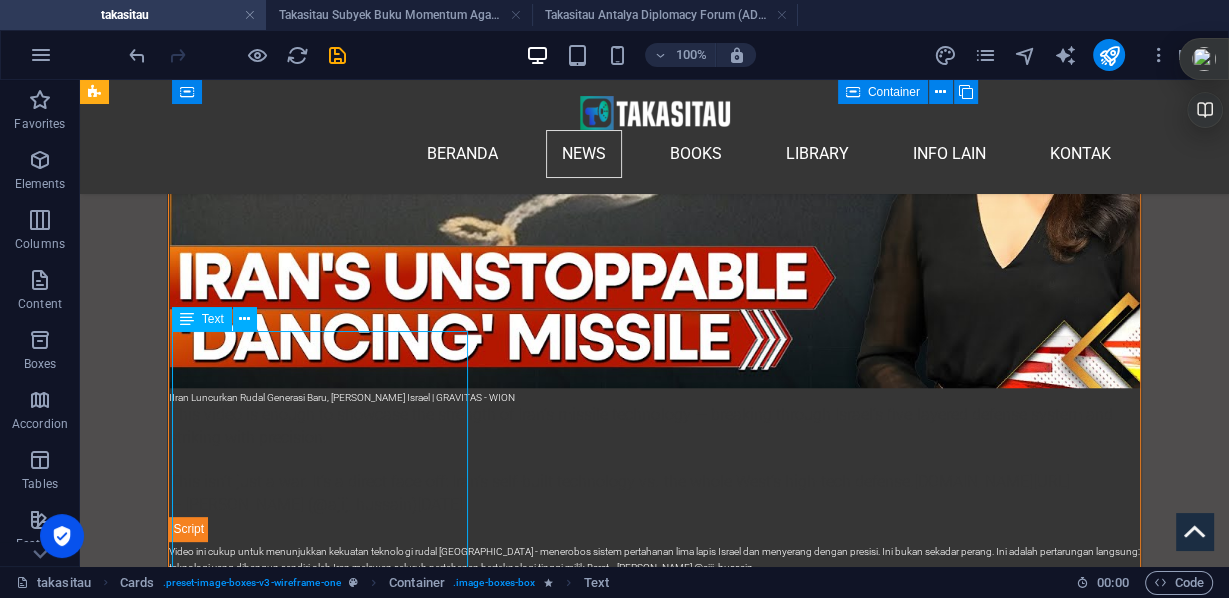 click on "Diolah dari sumber Utama Ringkasan Oleh: [PERSON_NAME] dan Grok “The Psychology of Money” oleh [PERSON_NAME] mengeksplorasi bagaimana orang membuat keputusan finansial melalui lensa perilaku ekonomi. Buku ini menyoroti beberapa wawasan penting tentang bias dan emosi yang memengaruhi hubungan kita dengan uang. Orang sering kali mendasarkan pilihan finansial pada pengalaman pribadi mereka, bukan pada kebenaran yang objektif. Kecenderungan ini, yang disebut kekeliruan naratif, berarti bahwa latar belakang yang berbeda dapat menyebabkan pandangan yang sangat berbeda tentang hal apa yang rasional dalam keuangan. [PERSON_NAME] juga membahas tentang rasa takut kehilangan, yang mengungkapkan bahwa rasa sakit saat kehilangan uang dirasakan lebih dalam daripada rasa senang saat mendapatkannya. Ketakutan ini dapat menyebabkan keputusan yang buruk, seperti menjual saham saat terjadi penurunan dan bukannya berinvestasi untuk jangka panjang. Ebook e-book 4 Mb pdf, A5 -25 hal, ilustrasi bab.  ( [PERSON_NAME], Jkt [DATE])" at bounding box center [239, 48652] 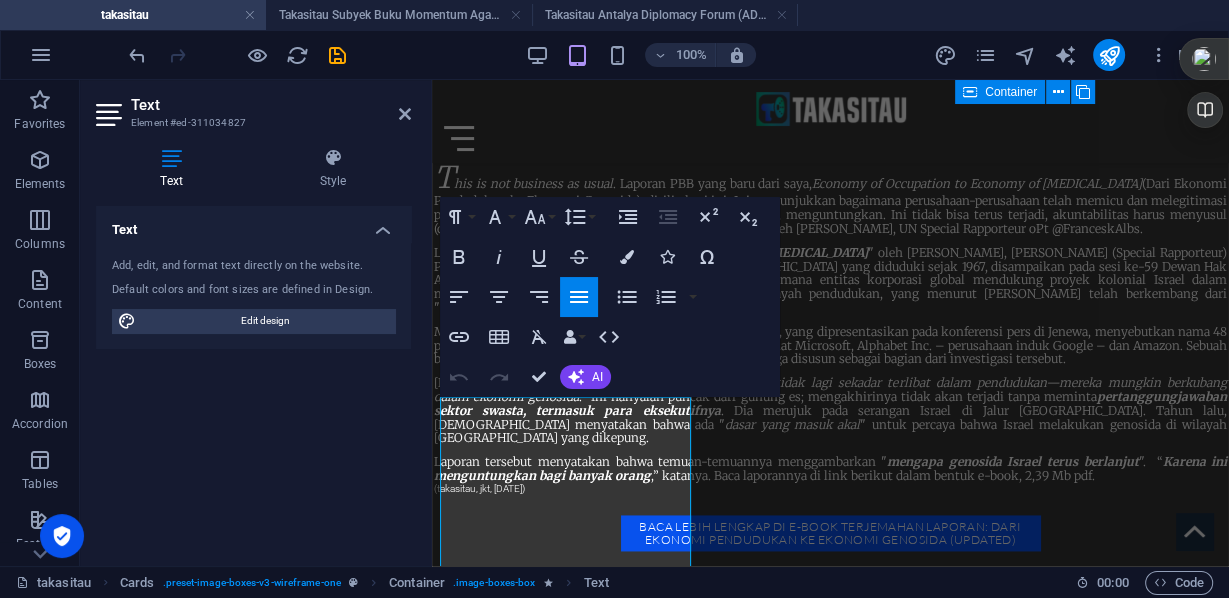 scroll, scrollTop: 20654, scrollLeft: 0, axis: vertical 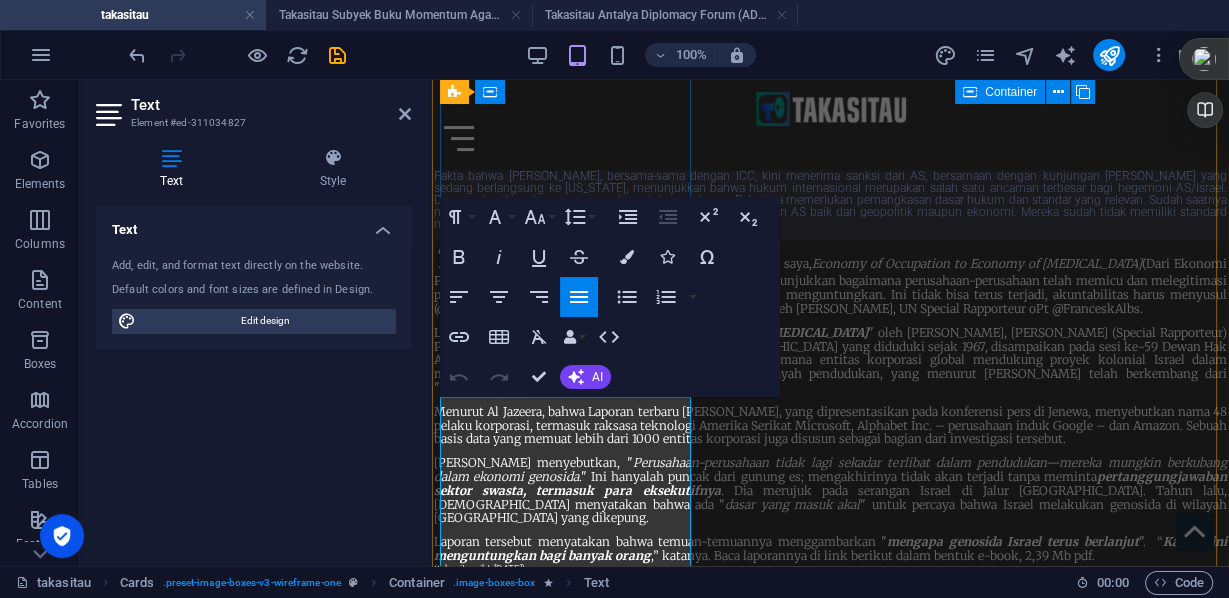 drag, startPoint x: 651, startPoint y: 414, endPoint x: 457, endPoint y: 400, distance: 194.5045 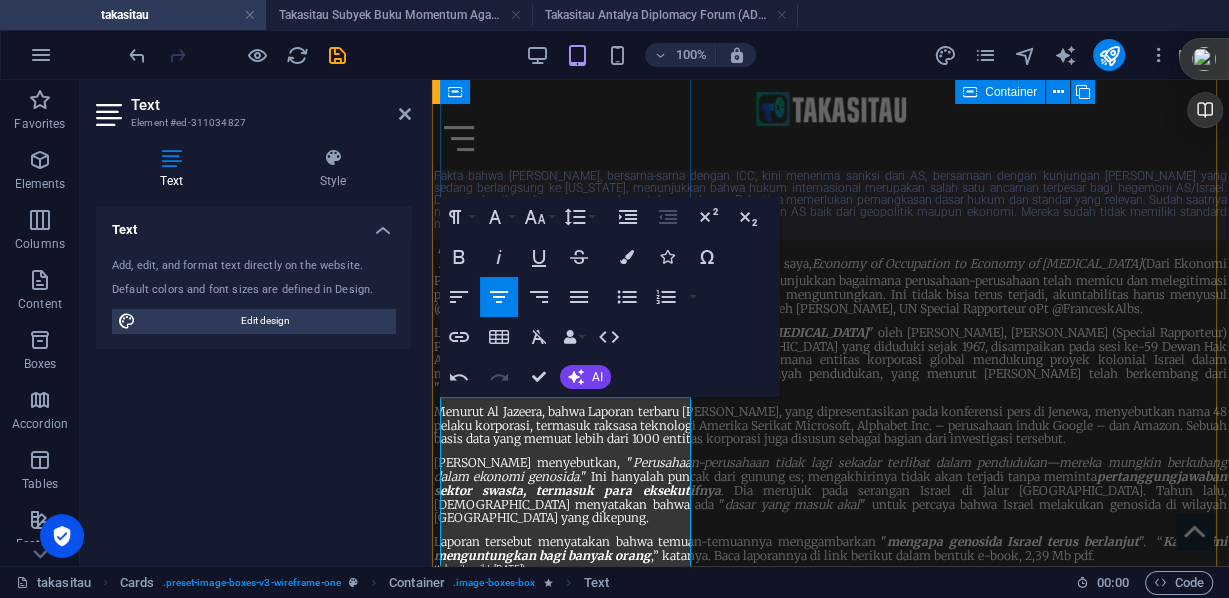 drag, startPoint x: 581, startPoint y: 426, endPoint x: 462, endPoint y: 411, distance: 119.94165 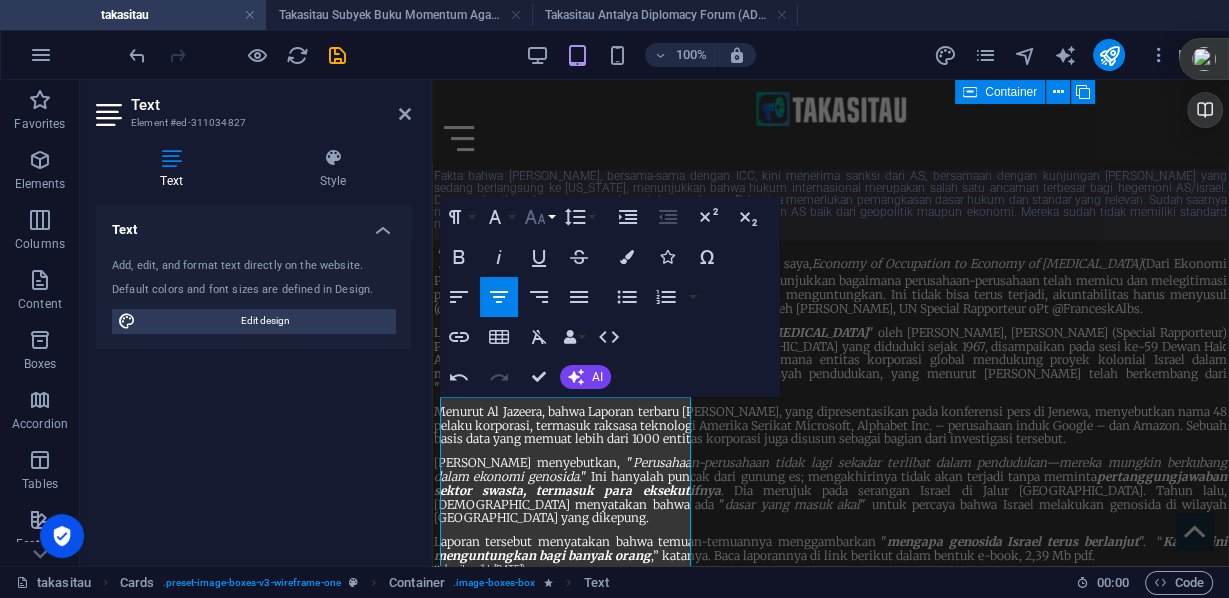 click 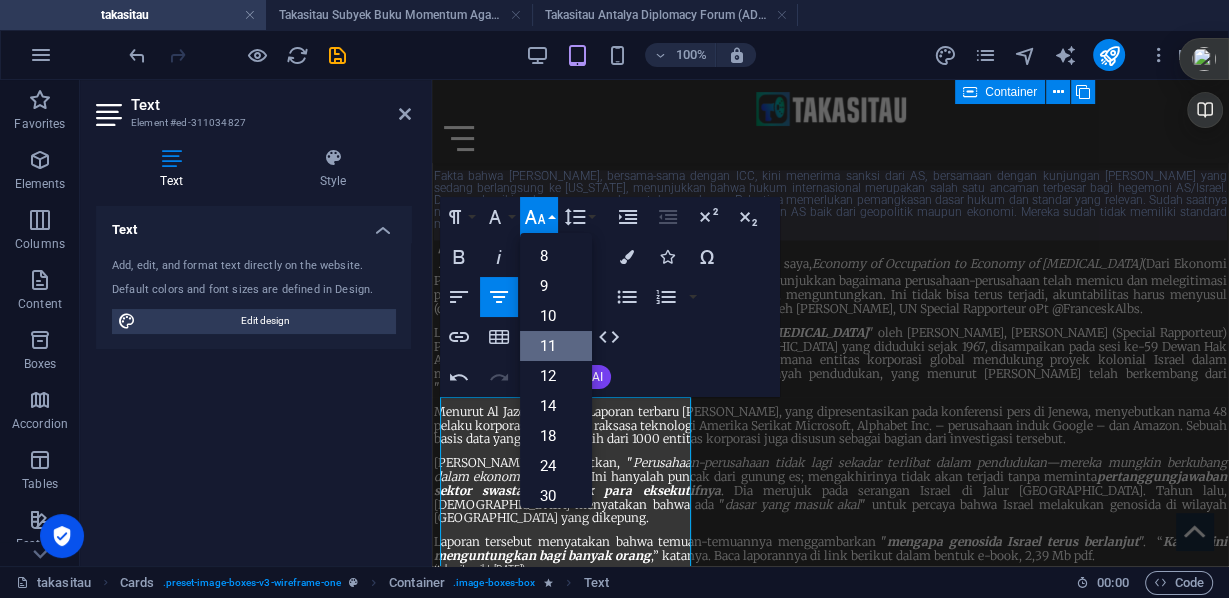click on "11" at bounding box center (556, 346) 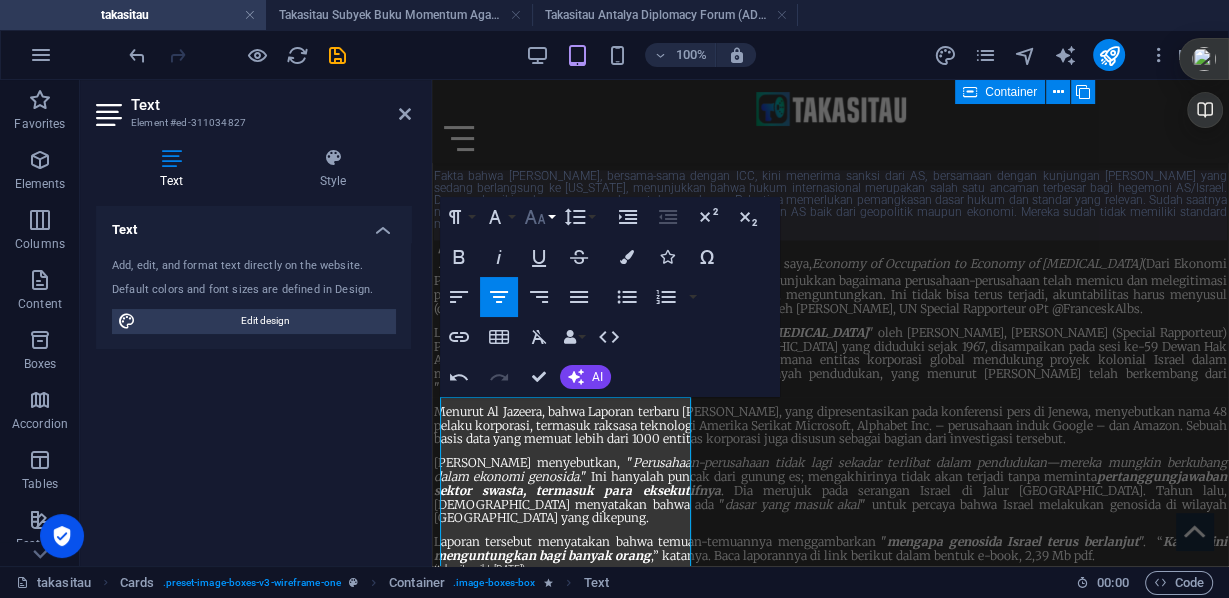 click on "Font Size" at bounding box center (539, 217) 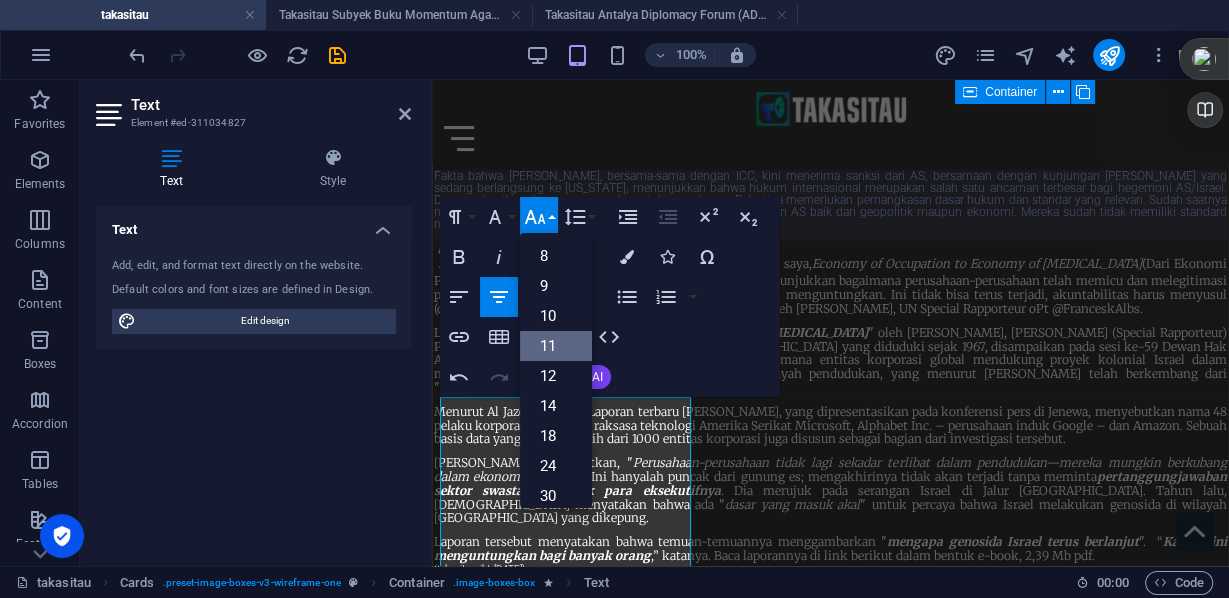 scroll, scrollTop: 113, scrollLeft: 0, axis: vertical 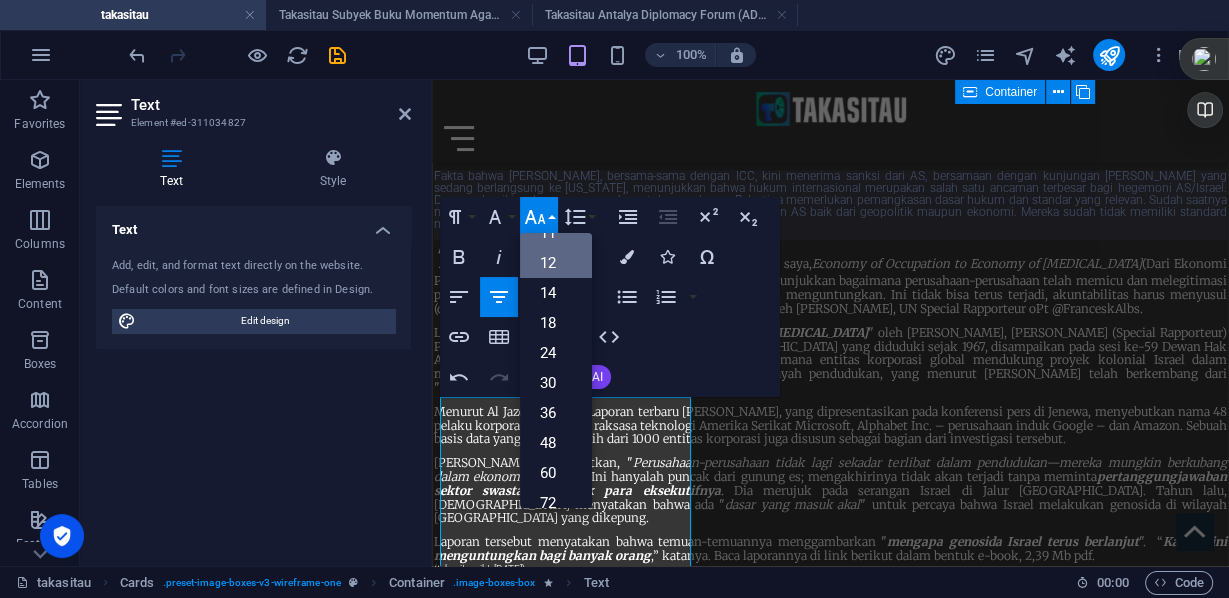 click on "12" at bounding box center [556, 263] 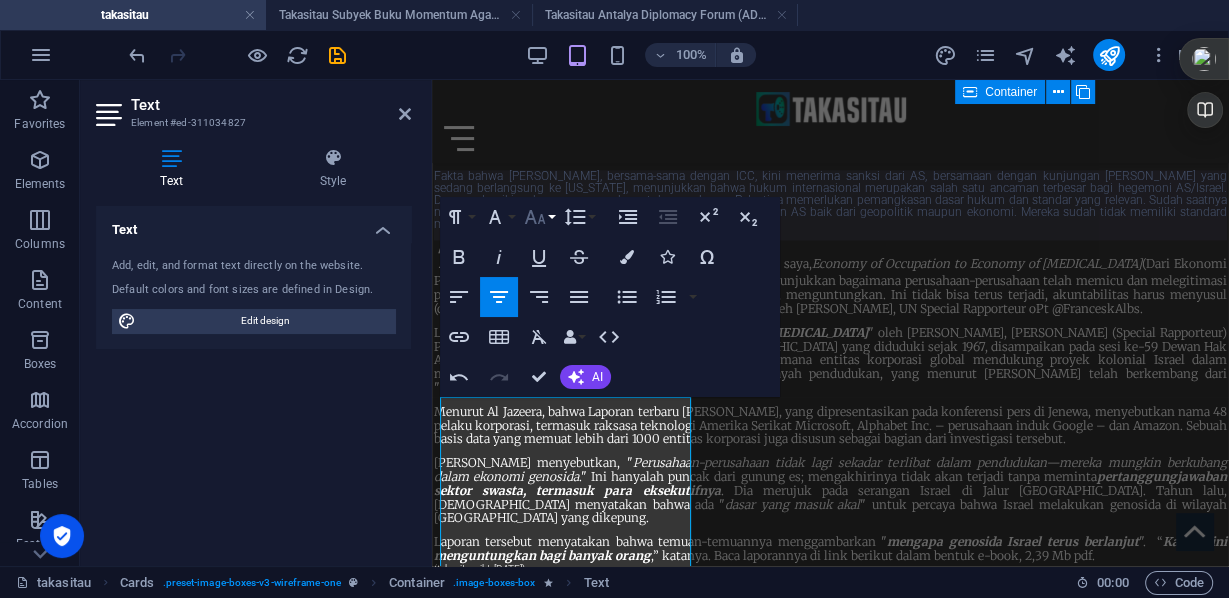 click on "Font Size" at bounding box center (539, 217) 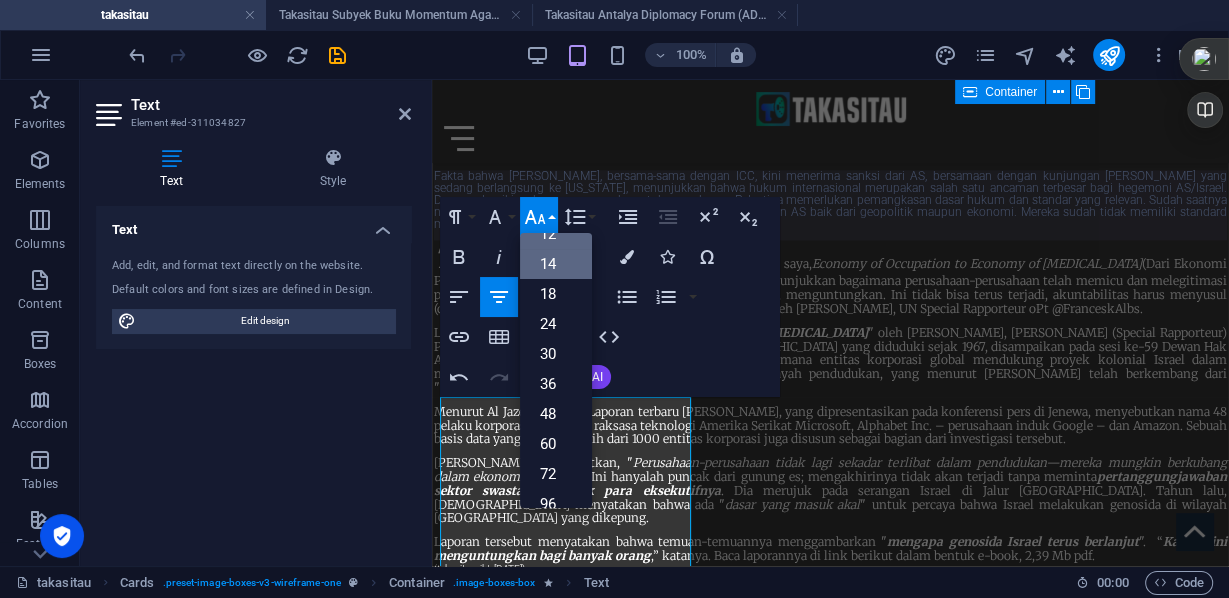 click on "14" at bounding box center (556, 264) 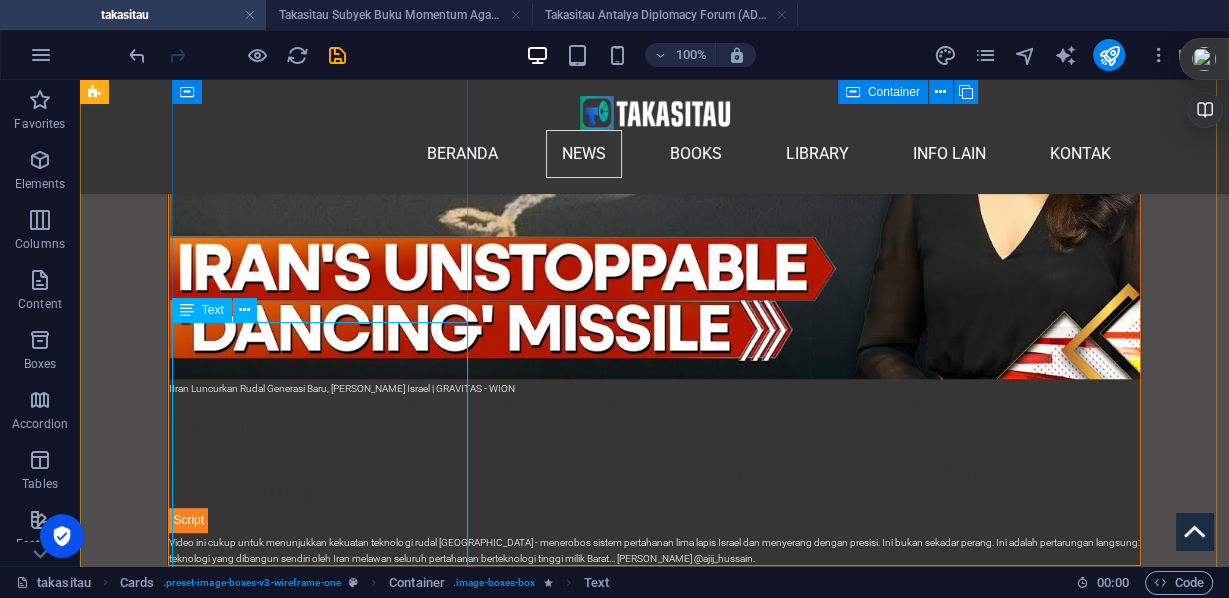 scroll, scrollTop: 25143, scrollLeft: 0, axis: vertical 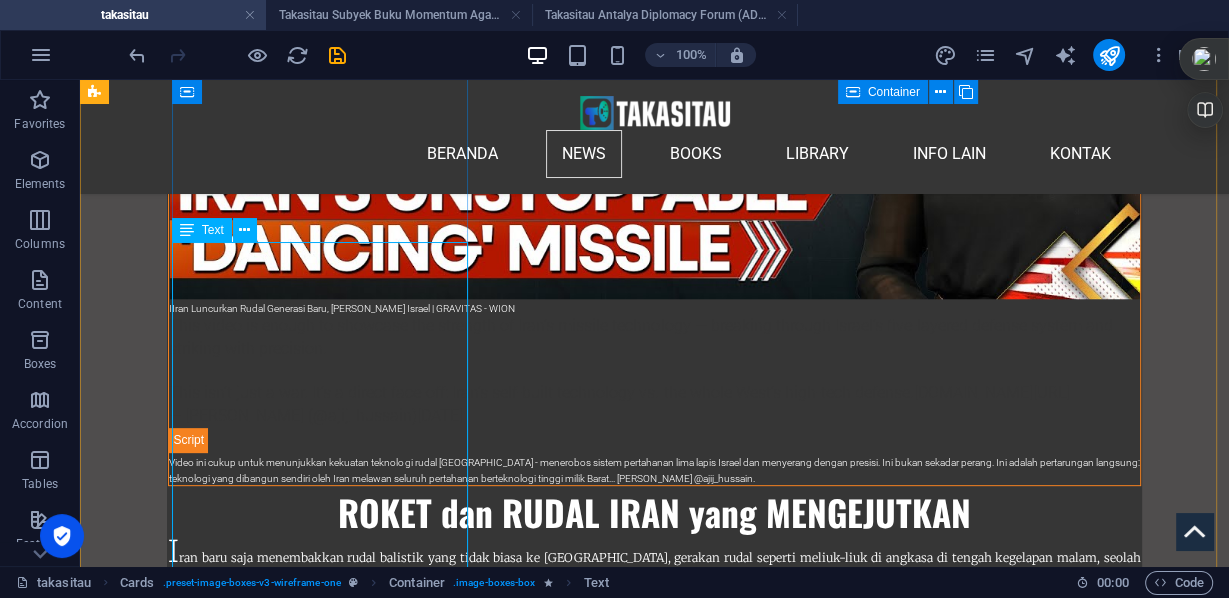 click on "Pelapor Khusus (Special Rapporteur) PBB “The Psychology of Money” oleh [PERSON_NAME] mengeksplorasi bagaimana orang membuat keputusan finansial melalui lensa perilaku ekonomi. Buku ini menyoroti beberapa wawasan penting tentang bias dan emosi yang memengaruhi hubungan kita dengan uang. Orang sering kali mendasarkan pilihan finansial pada pengalaman pribadi mereka, bukan pada kebenaran yang objektif. Kecenderungan ini, yang disebut kekeliruan naratif, berarti bahwa latar belakang yang berbeda dapat menyebabkan pandangan yang sangat berbeda tentang hal apa yang rasional dalam keuangan. [PERSON_NAME] juga membahas tentang rasa takut kehilangan, yang mengungkapkan bahwa rasa sakit saat kehilangan uang dirasakan lebih dalam daripada rasa senang saat mendapatkannya. Ketakutan ini dapat menyebabkan keputusan yang buruk, seperti menjual saham saat terjadi penurunan dan bukannya berinvestasi untuk jangka panjang. Ebook e-book 4 Mb pdf, A5 -25 hal, ilustrasi bab.  ( [PERSON_NAME], Jkt [DATE])" at bounding box center [239, 48556] 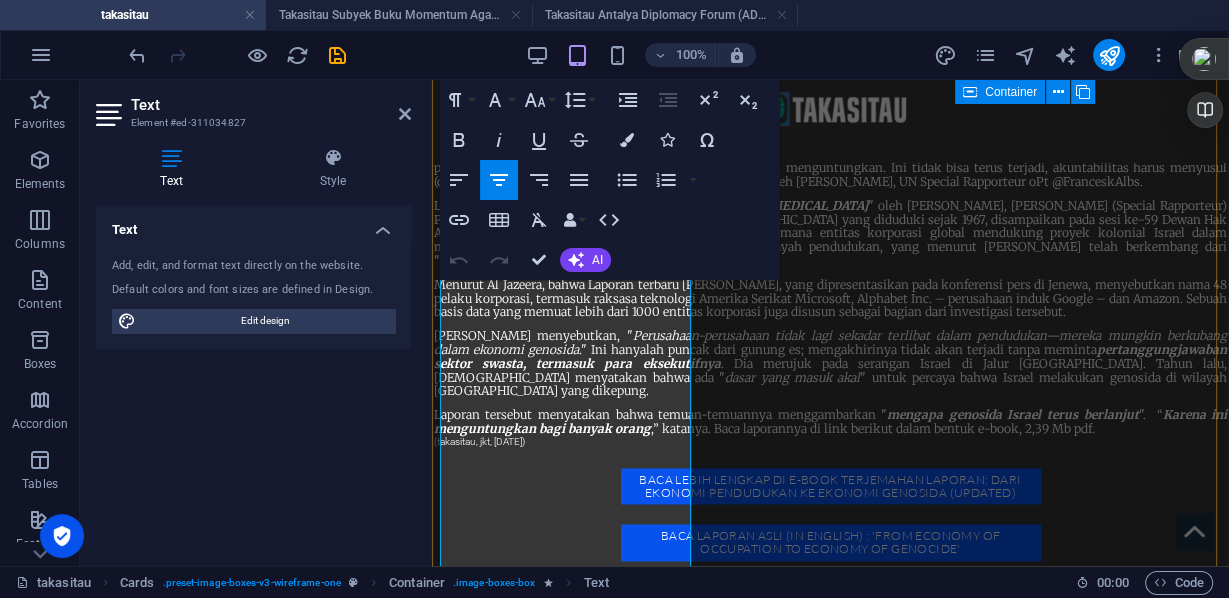 scroll, scrollTop: 20734, scrollLeft: 0, axis: vertical 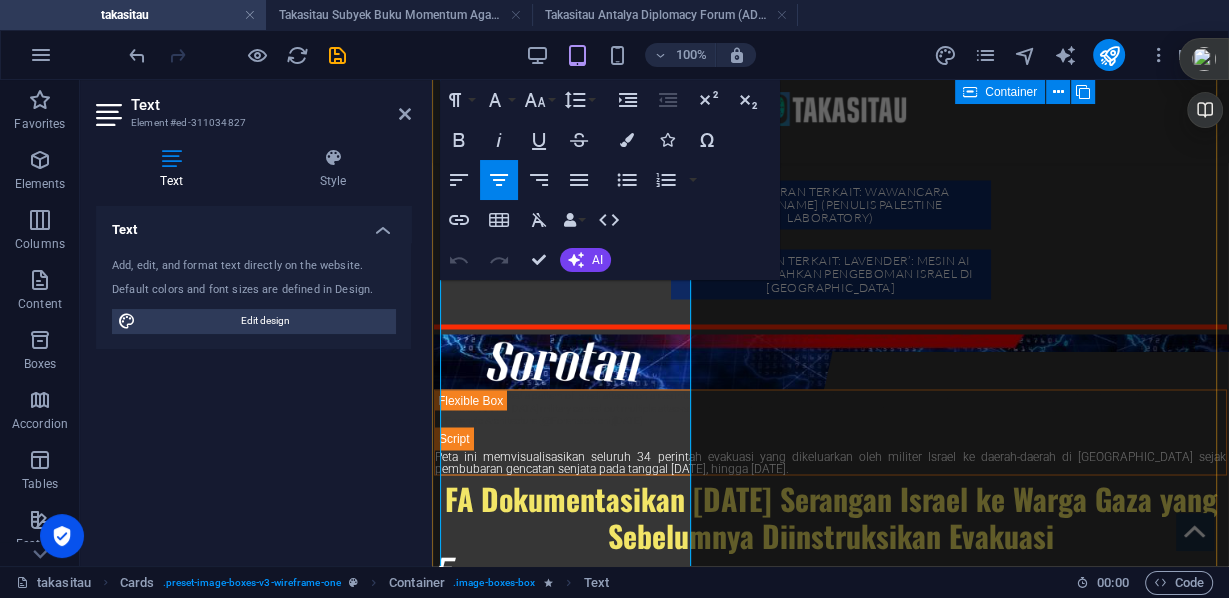 drag, startPoint x: 641, startPoint y: 353, endPoint x: 608, endPoint y: 328, distance: 41.400482 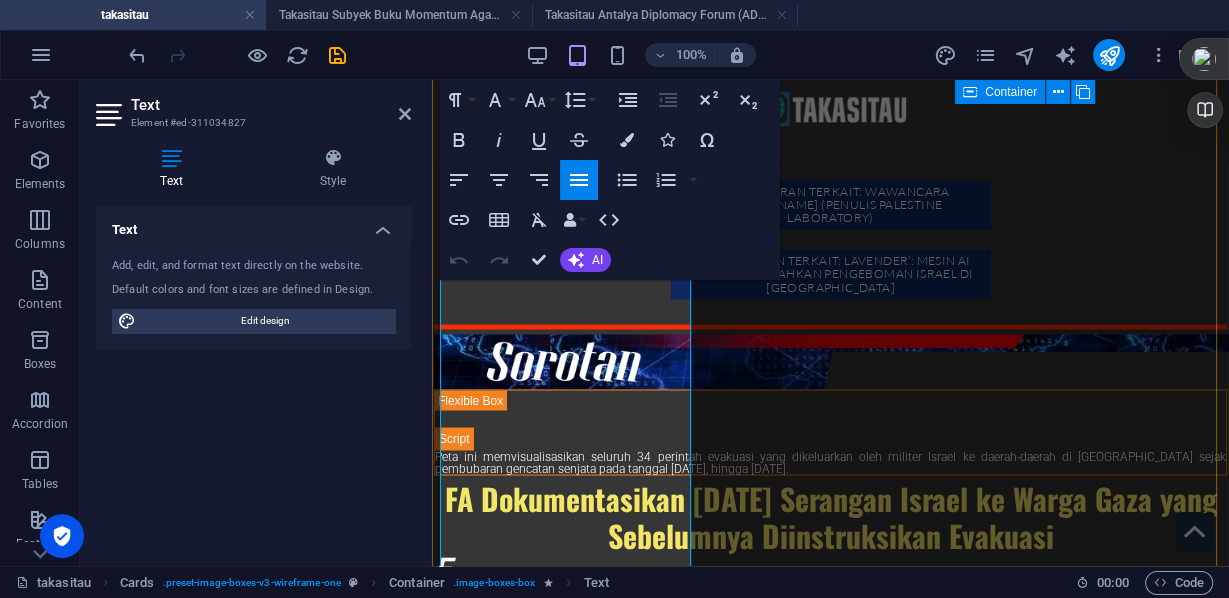 scroll, scrollTop: 21022, scrollLeft: 0, axis: vertical 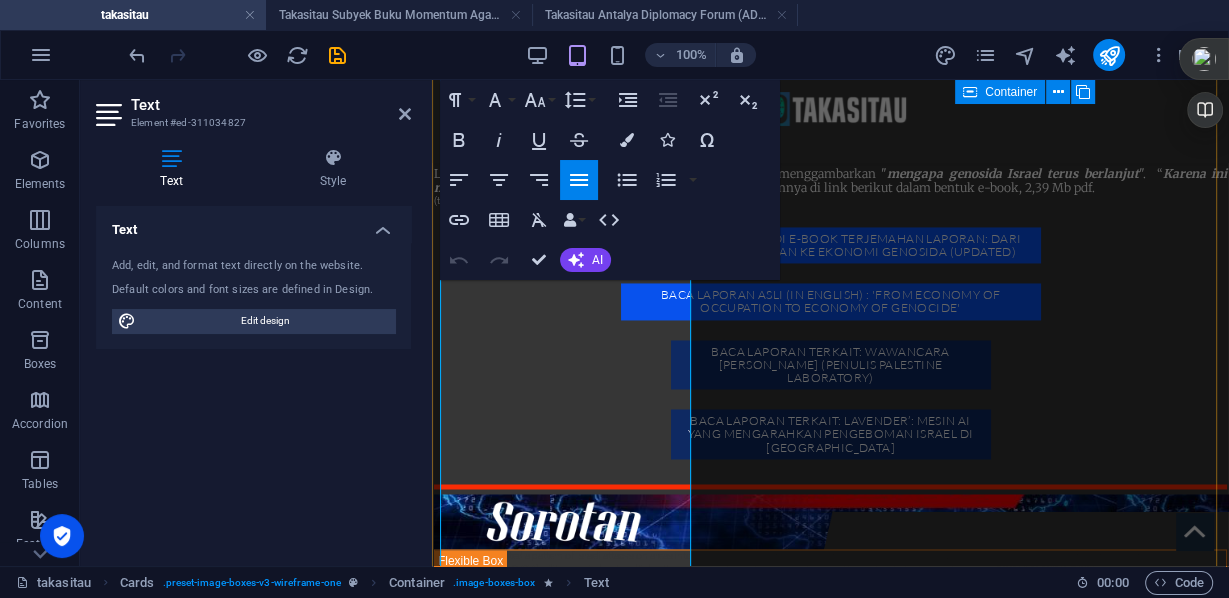 click on "“The Psychology of Money” oleh [PERSON_NAME] mengeksplorasi bagaimana orang membuat keputusan finansial melalui lensa perilaku ekonomi. Buku ini menyoroti beberapa wawasan penting tentang bias dan emosi yang memengaruhi hubungan kita dengan uang. Orang sering kali mendasarkan pilihan finansial pada pengalaman pribadi mereka, bukan pada kebenaran yang objektif. Kecenderungan ini, yang disebut kekeliruan naratif, berarti bahwa latar belakang yang berbeda dapat menyebabkan pandangan yang sangat berbeda tentang hal apa yang rasional dalam keuangan. [PERSON_NAME] juga membahas tentang rasa takut kehilangan, yang mengungkapkan bahwa rasa sakit saat kehilangan uang dirasakan lebih dalam daripada rasa senang saat mendapatkannya. Ketakutan ini dapat menyebabkan keputusan yang buruk, seperti menjual saham saat terjadi penurunan dan bukannya berinvestasi untuk jangka panjang." at bounding box center (567, 42999) 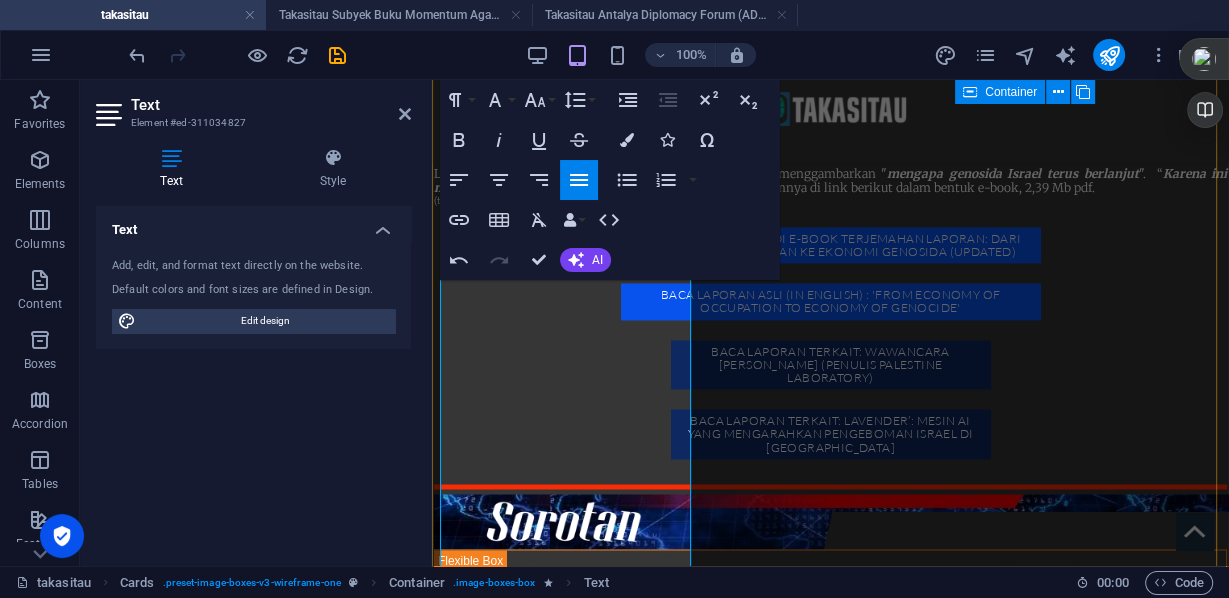 click on "“The Psychology of Money”Laporan "From Economy of Occupation to Economy of [MEDICAL_DATA]" oleh [PERSON_NAME], Pelapor Khusus (Special Rapporteur) PBB untuk situasi hak asasi manusia di wilayah [GEOGRAPHIC_DATA] yang diduduki sejak 1967, disampaikan pada sesi ke-59 Dewan Hak Asasi Manusia PBB ([DATE]-[DATE]). Menganalisis bagaimana entitas korporasi global mendukung proyek kolonial Israel dalam mendesak dan menggantikan populasi Palestina di wilayah pendudukan, yang menurut [PERSON_NAME] telah berkembang dari "ekonomi pendudukan" menjadi "ekonomi genosida".  Menurut Al Jazeera, bahwa Laporan terbaru [PERSON_NAME], yang dipresentasikan pada konferensi pers di Jenewa, menyebutkan nama 48 pelaku korporasi, termasuk raksasa teknologi Amerika Serikat Microsoft, Alphabet Inc. – perusahaan induk Google – dan Amazon. Sebuah basis data yang memuat lebih dari 1000 entitas korporasi juga disusun sebagai bagian dari investigasi tersebutng." at bounding box center (567, 43013) 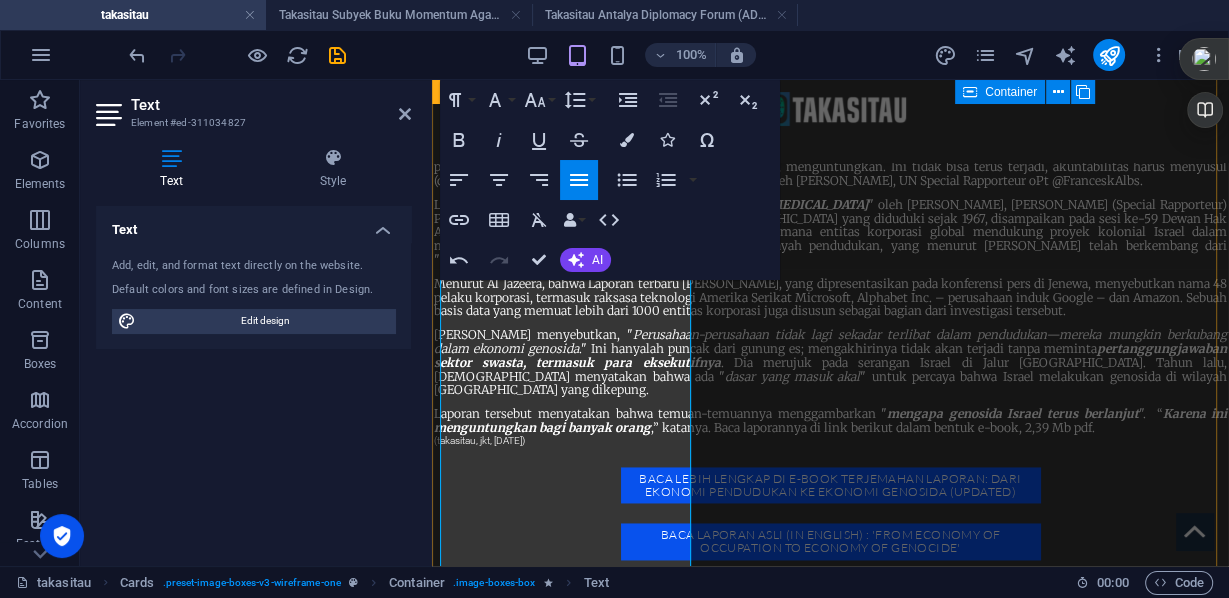 scroll, scrollTop: 20702, scrollLeft: 0, axis: vertical 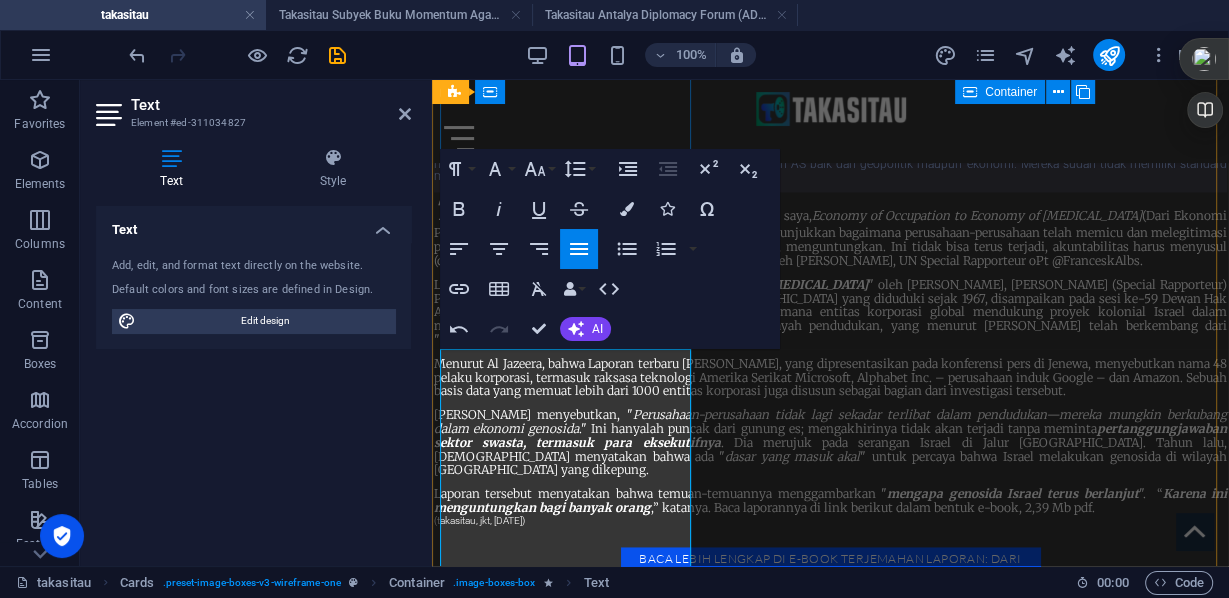 click on "“The Psychology of Money”Laporan "From Economy of Occupation to Economy of [MEDICAL_DATA]" oleh [PERSON_NAME], Pelapor Khusus (Special Rapporteur) PBB untuk situasi hak asasi manusia di wilayah [GEOGRAPHIC_DATA] yang diduduki sejak 1967, disampaikan pada sesi ke-59 Dewan Hak Asasi Manusia PBB ([DATE]-[DATE]). Menganalisis bagaimana entitas korporasi global mendukung proyek kolonial Israel dalam mendesak dan menggantikan populasi Palestina di wilayah pendudukan, yang menurut [PERSON_NAME] telah berkembang dari "ekonomi pendudukan" menjadi "ekonomi genosida".  Menurut Al Jazeera, bahwa Laporan terbaru [PERSON_NAME], yang dipresentasikan pada konferensi pers di Jenewa, menyebutkan nama 48 pelaku korporasi, termasuk raksasa teknologi Amerika Serikat Microsoft, Alphabet Inc. – perusahaan induk Google – dan Amazon. Sebuah basis data yang memuat lebih dari 1000 entitas korporasi juga disusun sebagai bagian dari investigasi tersebut." at bounding box center (567, 43333) 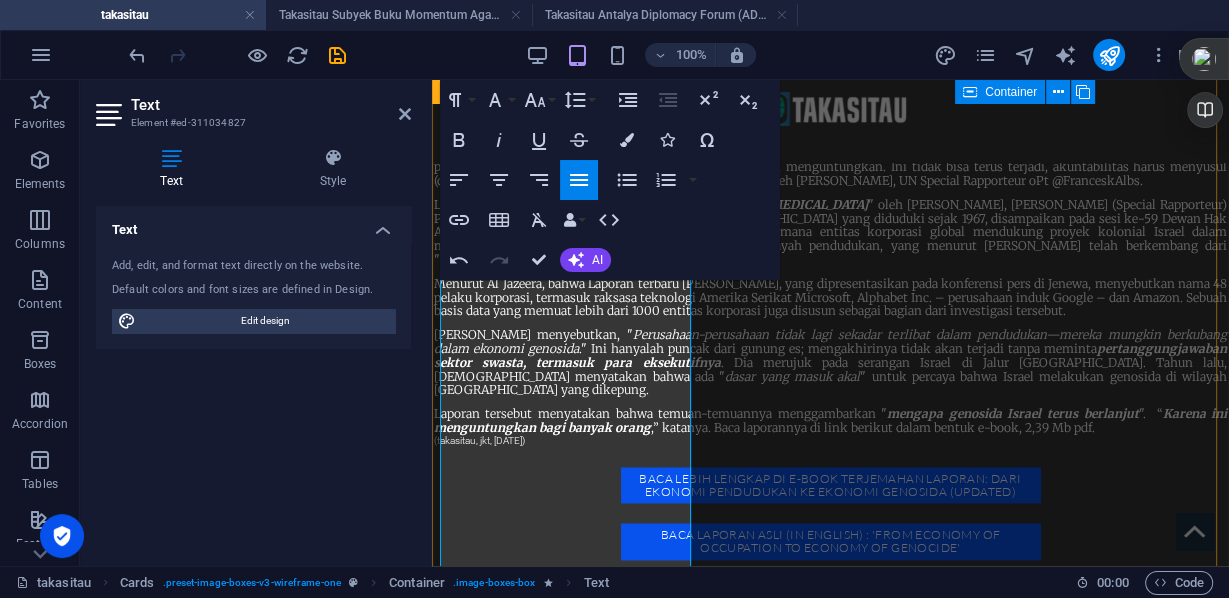 drag, startPoint x: 534, startPoint y: 308, endPoint x: 668, endPoint y: 322, distance: 134.72935 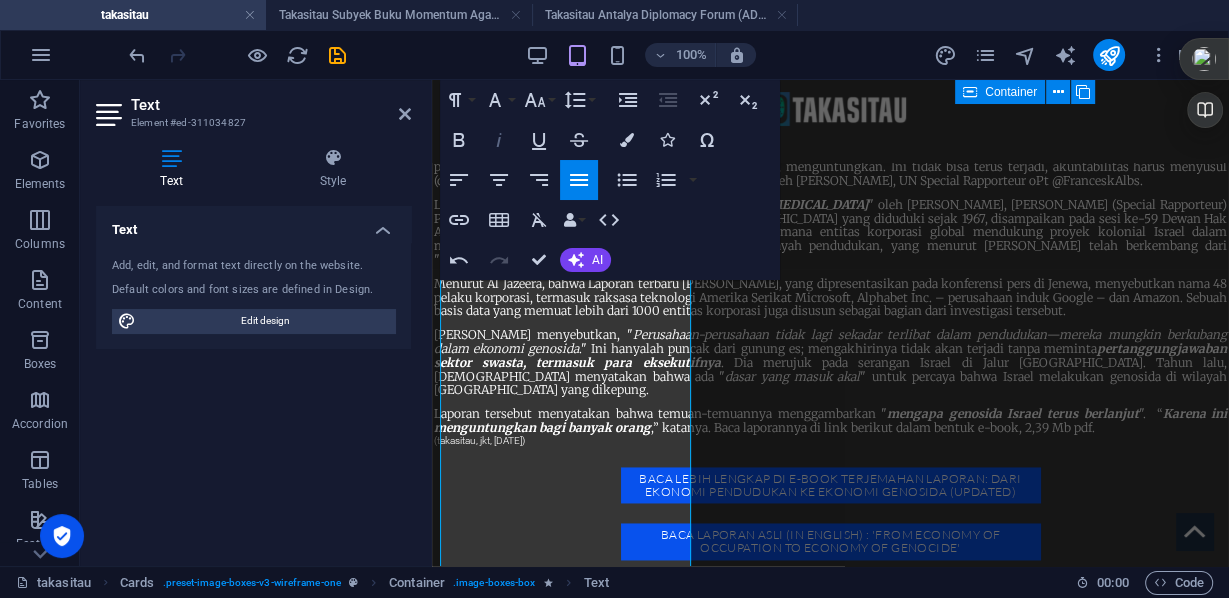 click 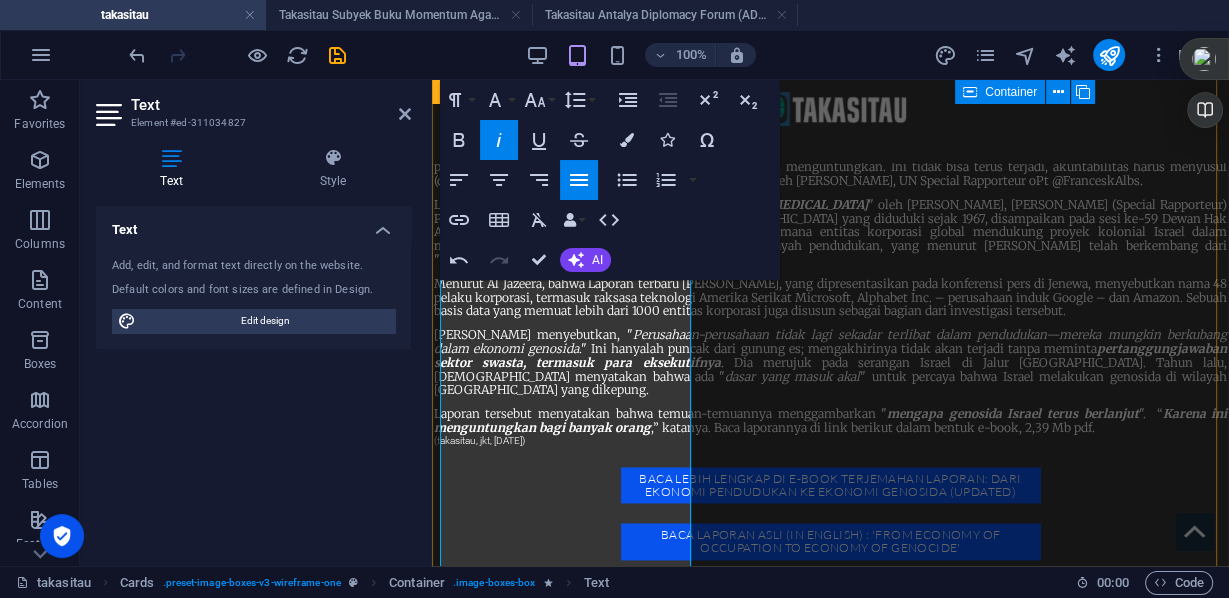 drag, startPoint x: 614, startPoint y: 334, endPoint x: 494, endPoint y: 337, distance: 120.03749 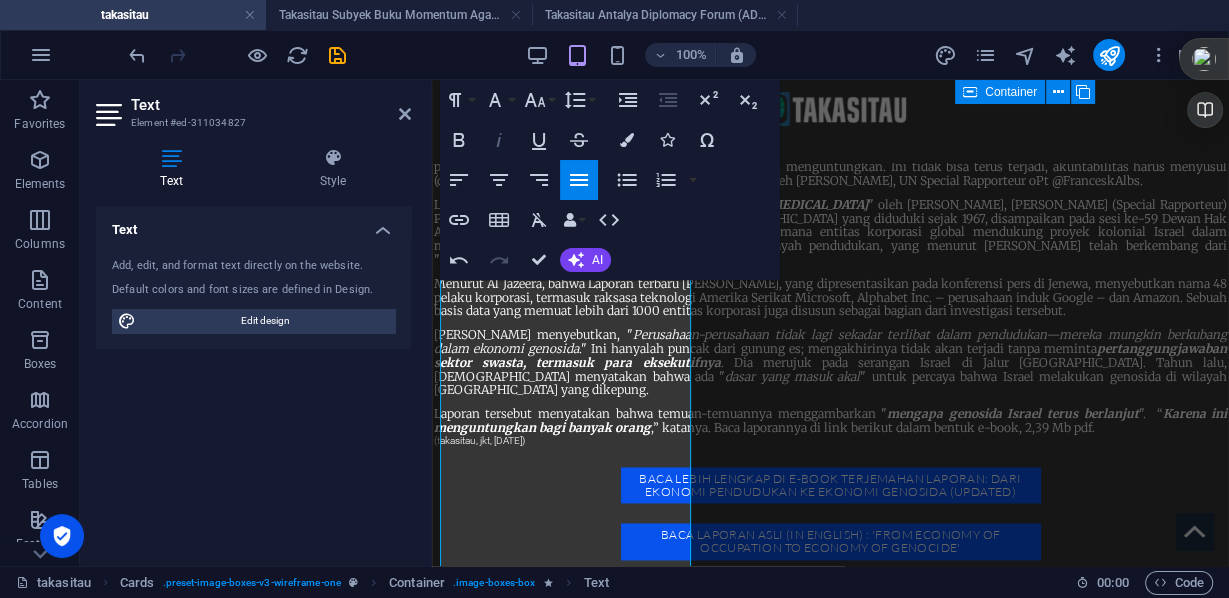 click 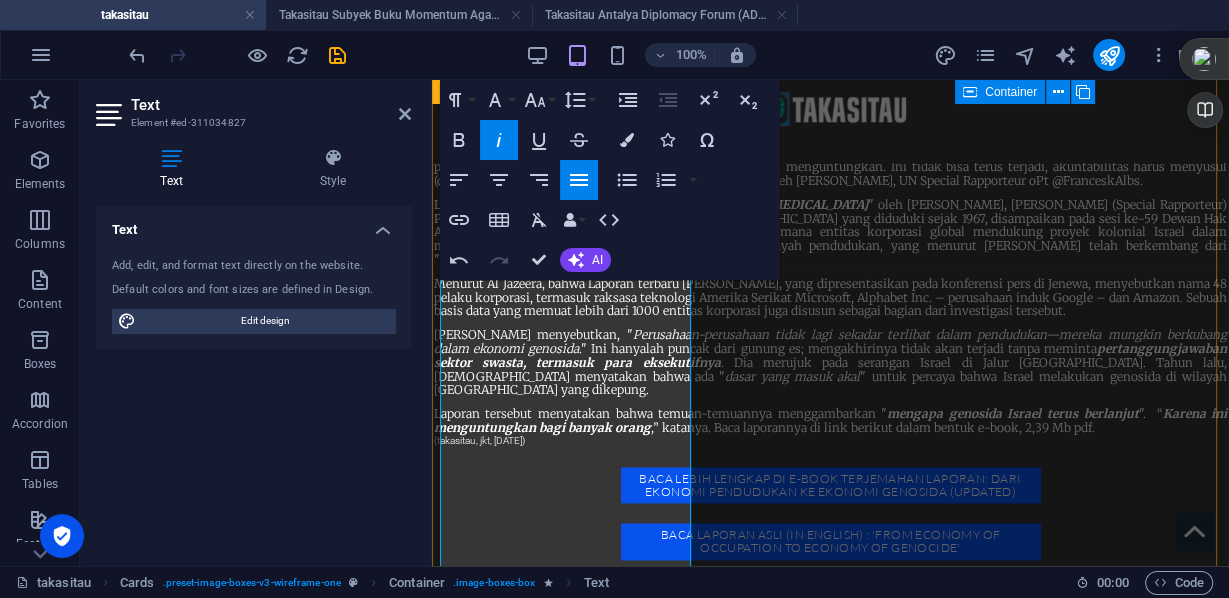 click on "Laporan " From Economy of Occupation to Economy of [MEDICAL_DATA] " oleh  [PERSON_NAME] , [PERSON_NAME] (Special Rapporteur) PBB untuk situasi hak asasi manusia di wilayah [GEOGRAPHIC_DATA] yang diduduki sejak 1967, disampaikan pada sesi ke-59 Dewan Hak Asasi Manusia PBB ([DATE]-[DATE]). Menganalisis bagaimana entitas korporasi global mendukung proyek kolonial Israel dalam mendesak dan menggantikan populasi Palestina di wilayah pendudukan, yang menurut [PERSON_NAME] telah berkembang dari "ekonomi pendudukan" menjadi "ekonomi genosida".  Menurut Al Jazeera, bahwa Laporan terbaru [PERSON_NAME], yang dipresentasikan pada konferensi pers di Jenewa, menyebutkan nama 48 pelaku korporasi, termasuk raksasa teknologi Amerika Serikat Microsoft, Alphabet Inc. – perusahaan induk Google – dan Amazon. Sebuah basis data yang memuat lebih dari 1000 entitas korporasi juga disusun sebagai bagian dari investigasi tersebut." at bounding box center [567, 43253] 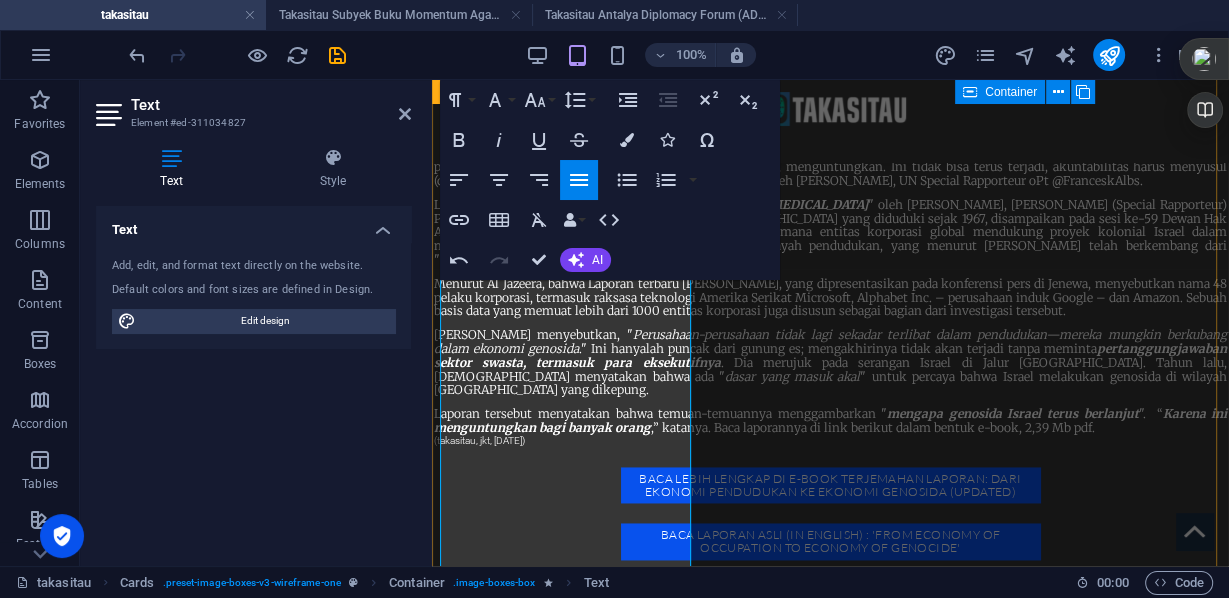 drag, startPoint x: 630, startPoint y: 350, endPoint x: 516, endPoint y: 353, distance: 114.03947 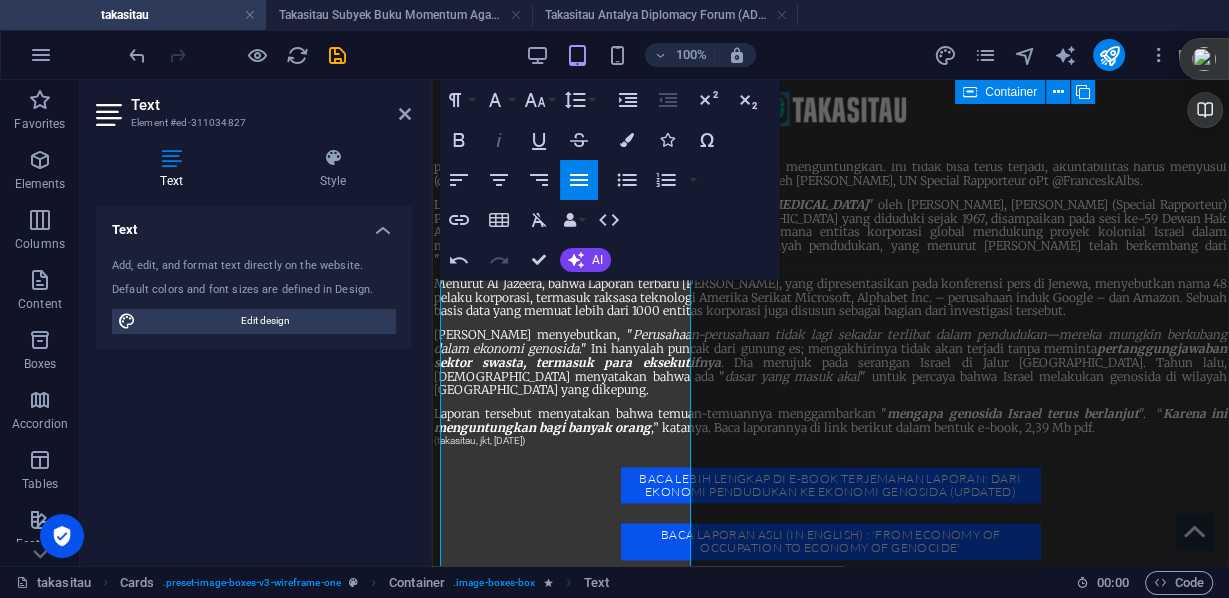 click 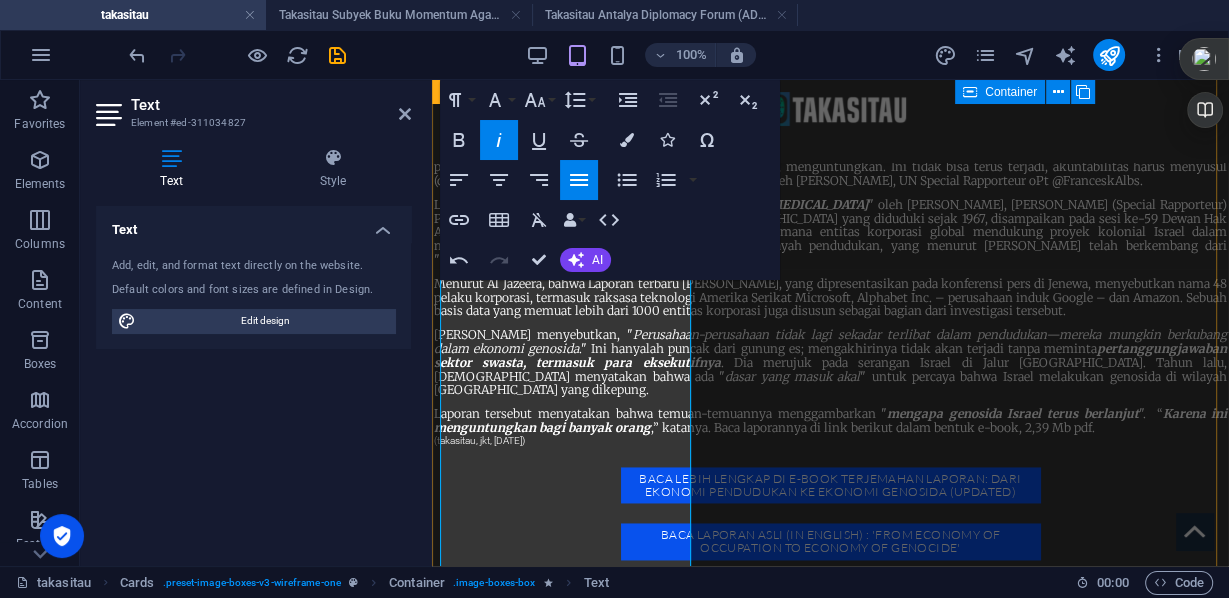 click on "Laporan " From Economy of Occupation to Economy of [MEDICAL_DATA] " oleh  [PERSON_NAME] , [PERSON_NAME] ( Special Rapporteur ) PBB untuk situasi hak asasi manusia di wilayah [GEOGRAPHIC_DATA] yang diduduki sejak 1967, disampaikan pada sesi ke-59 Dewan Hak Asasi Manusia PBB ([DATE]-[DATE]). Menganalisis bagaimana entitas korporasi global mendukung proyek kolonial Israel dalam mendesak dan menggantikan populasi Palestina di wilayah pendudukan, yang menurut [PERSON_NAME] telah berkembang dari "ekonomi pendudukan" menjadi "ekonomi genosida".  Menurut Al Jazeera, bahwa Laporan terbaru [PERSON_NAME], yang dipresentasikan pada konferensi pers di Jenewa, menyebutkan nama 48 pelaku korporasi, termasuk raksasa teknologi Amerika Serikat Microsoft, Alphabet Inc. – perusahaan induk Google – dan Amazon. Sebuah basis data yang memuat lebih dari 1000 entitas korporasi juga disusun sebagai bagian dari investigasi tersebut." at bounding box center [567, 43253] 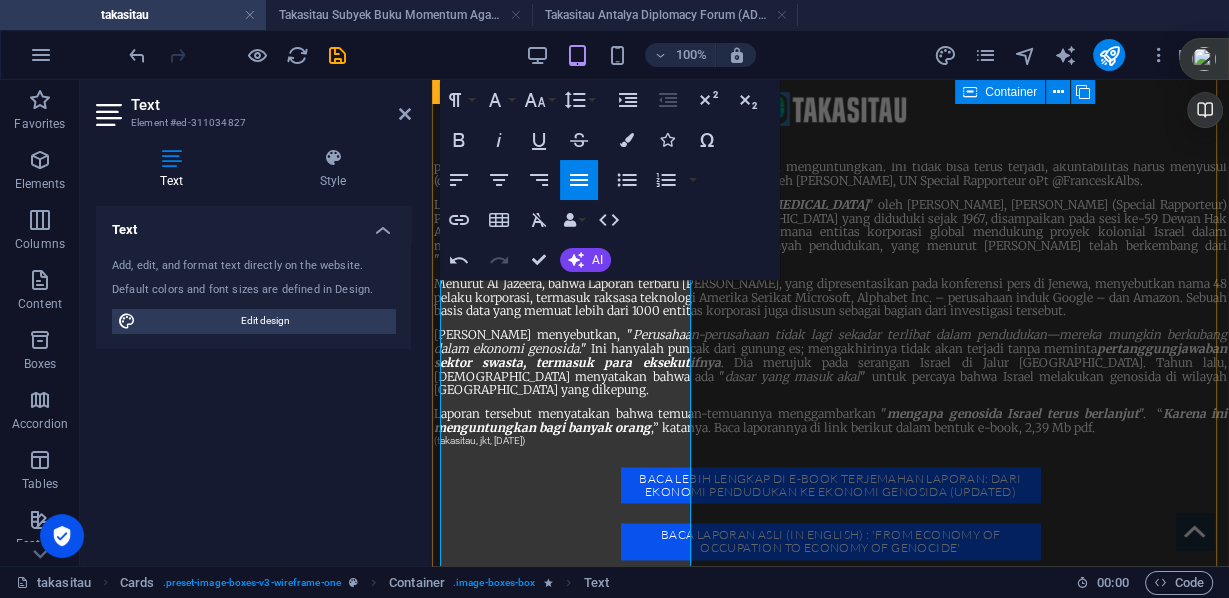 scroll, scrollTop: 20862, scrollLeft: 0, axis: vertical 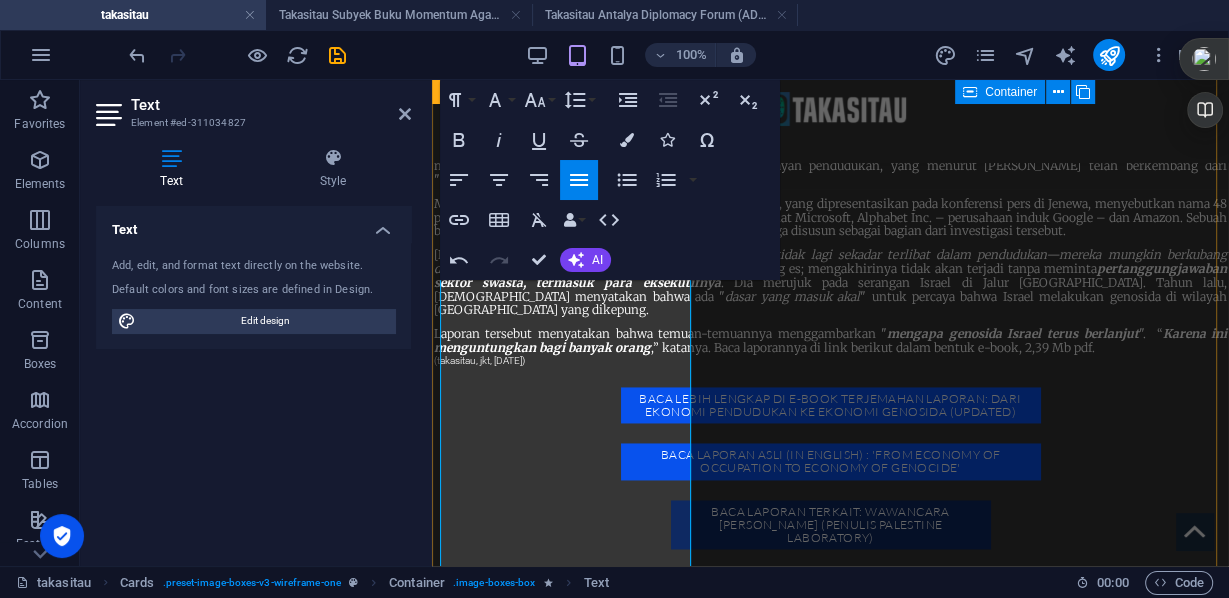 click on "Laporan " From Economy of Occupation to Economy of [MEDICAL_DATA] " oleh  [PERSON_NAME] , [PERSON_NAME] ( Special Rapporteur ) PBB untuk situasi hak asasi manusia di wilayah [GEOGRAPHIC_DATA] yang diduduki sejak 1967, disampaikan pada sesi ke-59 Dewan Hak Asasi Manusia PBB ([DATE]-[DATE]). Menganalisis bagaimana entitas korporasi global mendukung proyek kolonial Israel dalam mendesak dan menggantikan populasi Palestina di wilayah pendudukan, yang menurut [PERSON_NAME] telah berkembang dari "ekonomi pendudukan" menjadi "ekonomi genosida".  Menurut Al Jazeera, bahwa Laporan terbaru [PERSON_NAME], yang dipresentasikan pada konferensi pers di Jenewa, menyebutkan nama 48 pelaku korporasi, termasuk raksasa teknologi Amerika Serikat Microsoft, Alphabet Inc. – perusahaan induk Google – dan Amazon. Sebuah basis data yang memuat lebih dari 1000 entitas korporasi juga disusun sebagai bagian dari investigasi tersebut." at bounding box center [567, 43173] 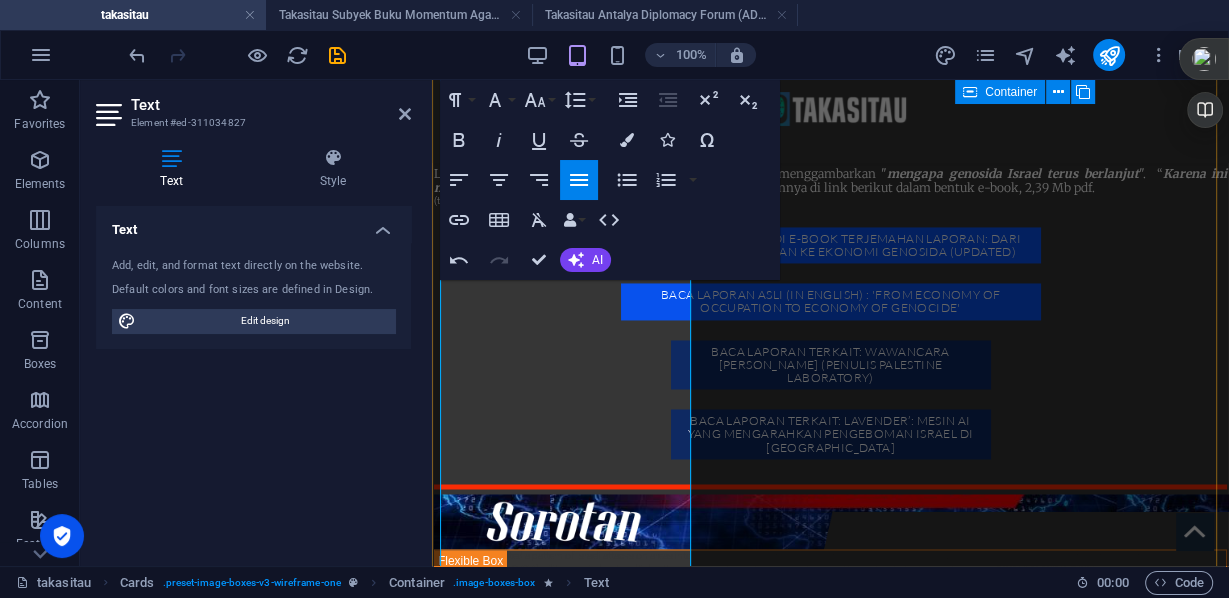 scroll, scrollTop: 21102, scrollLeft: 0, axis: vertical 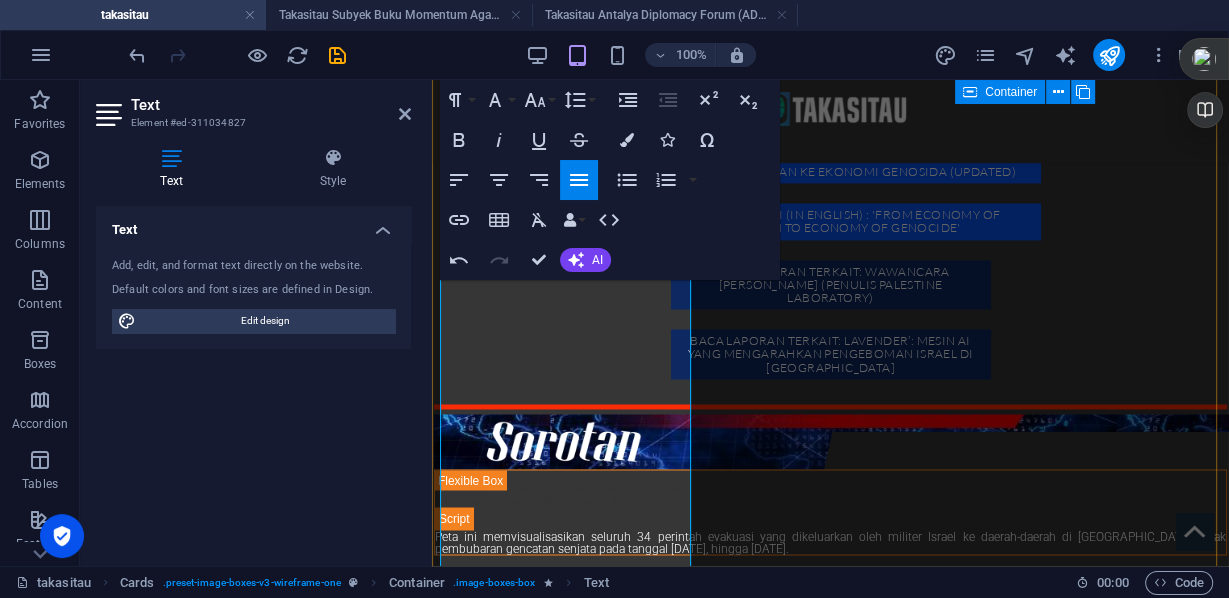 drag, startPoint x: 455, startPoint y: 395, endPoint x: 561, endPoint y: 501, distance: 149.90663 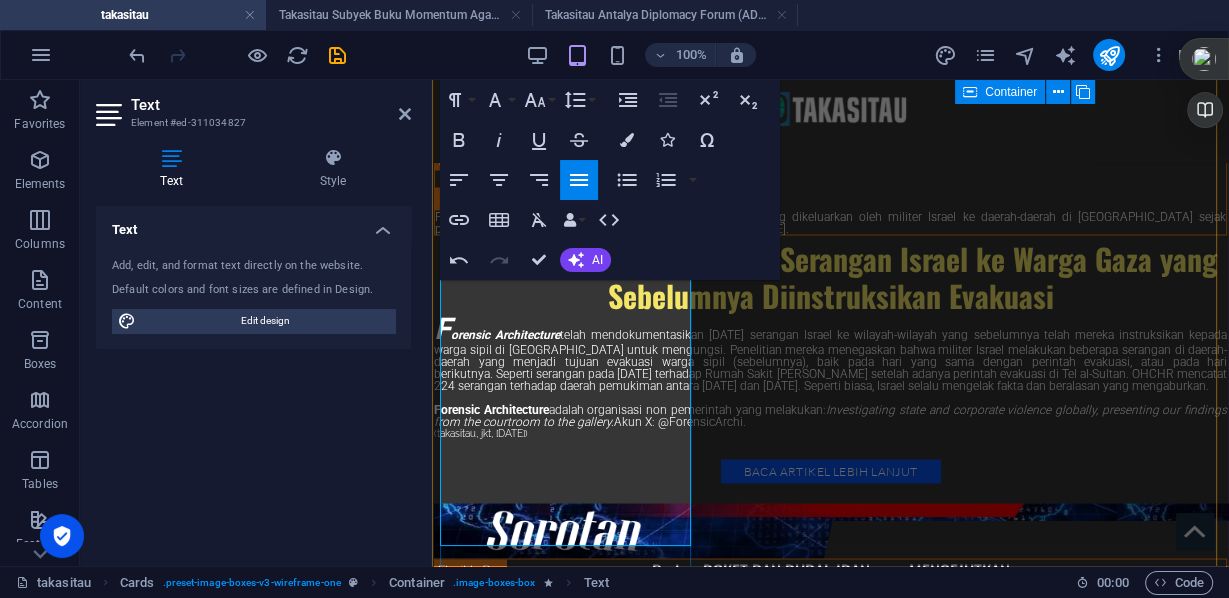 scroll, scrollTop: 21502, scrollLeft: 0, axis: vertical 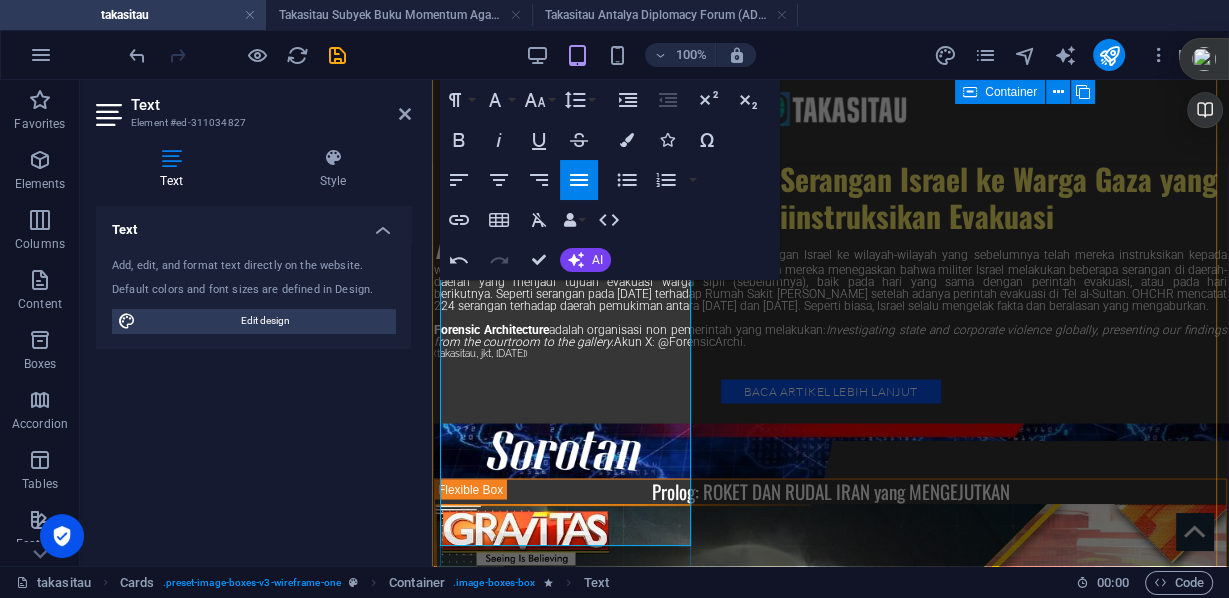 click on "[PERSON_NAME] memperingatkan agar tidak menggantungkan keputusan pada pengalaman masa lalu dan menyoroti perilaku penggiringan, di mana individu mengikuti tren pasar berdasarkan tindakan kelompok dan bukan penilaian mereka. Mental akunting juga dapat mempengaruhi keputusan keuangan dengan memperlakukan berbagai jenis uang secara berbeda. [PERSON_NAME] juga menunjukkan bahwa orang cenderung terombang-ambing antara pandangan yang terlalu optimis dan pesimis, yang dapat memperburuk fluktuasi pasar. Terakhir, ia menekankan peran hoki/luck dalam kesuksesan finansial, dan menyarankan bahwa dengan mengakui ini dapat membantu mengurangi rasa percaya diri berlebihan dan mendorong manajemen risiko yang lebih baik" at bounding box center (567, 43138) 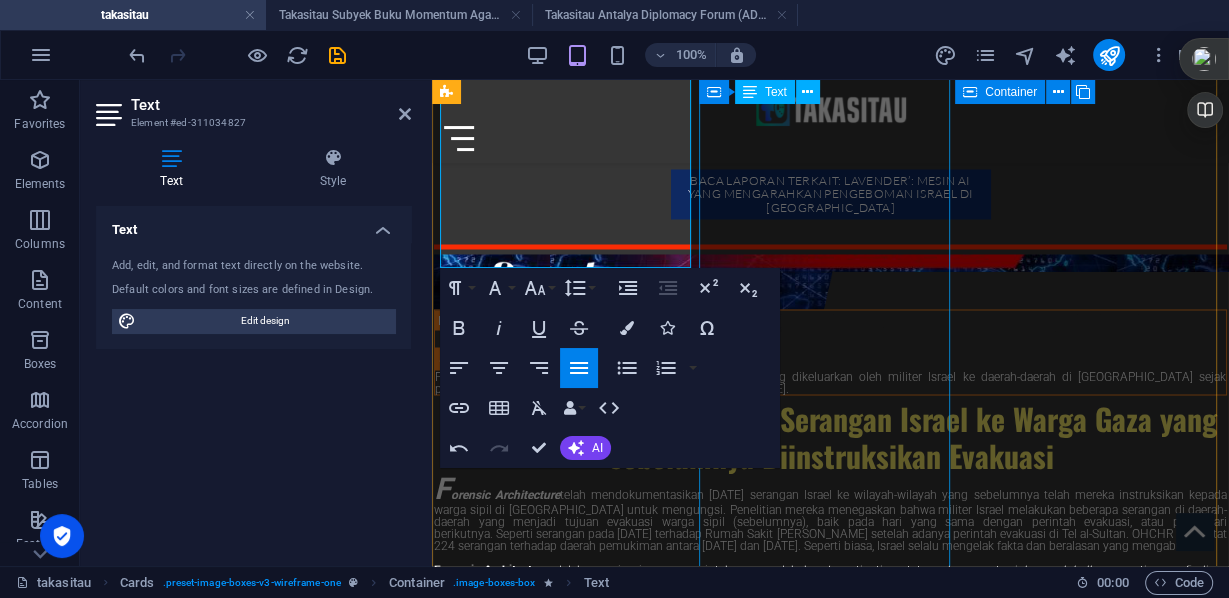 scroll, scrollTop: 21102, scrollLeft: 0, axis: vertical 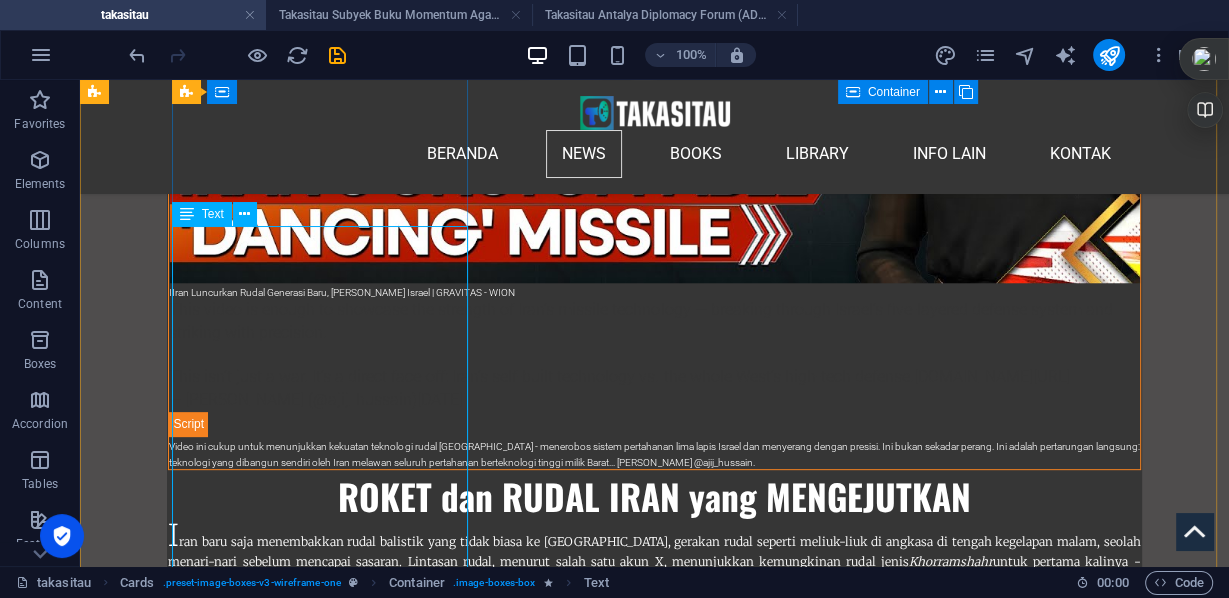 click on "Pelapor Khusus (Special Rapporteur) PBB Laporan " From Economy of Occupation to Economy of [MEDICAL_DATA] " oleh  [PERSON_NAME] , Pelapor Khusus ( Special Rapporteur ) PBB untuk situasi hak asasi manusia di wilayah [GEOGRAPHIC_DATA] yang diduduki sejak 1967, disampaikan pada sesi ke-59 Dewan Hak Asasi Manusia PBB ([DATE]-[DATE]). Menganalisis bagaimana entitas korporasi global mendukung proyek kolonial Israel dalam mendesak dan menggantikan populasi Palestina di wilayah pendudukan, yang menurut [PERSON_NAME] telah berkembang dari "ekonomi pendudukan" menjadi "ekonomi genosida".   Menurut Al Jazeera, bahwa Laporan terbaru [PERSON_NAME], yang dipresentasikan pada konferensi pers di Jenewa, menyebutkan nama 48 pelaku korporasi, termasuk raksasa teknologi Amerika Serikat Microsoft, Alphabet Inc. – perusahaan induk Google – dan Amazon. Sebuah basis data yang memuat lebih dari 1000 entitas korporasi juga disusun sebagai bagian dari investigasi tersebut.   Ebook e-book 4 Mb pdf, A5 -25 hal, ilustrasi bab.  (" at bounding box center (239, 48316) 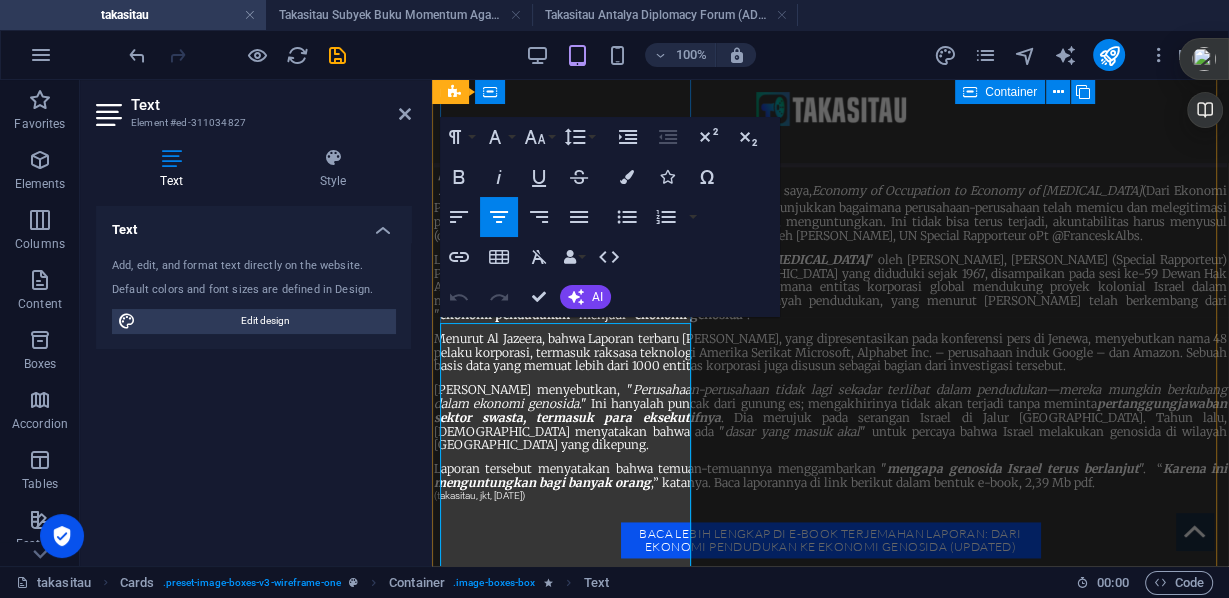 scroll, scrollTop: 20734, scrollLeft: 0, axis: vertical 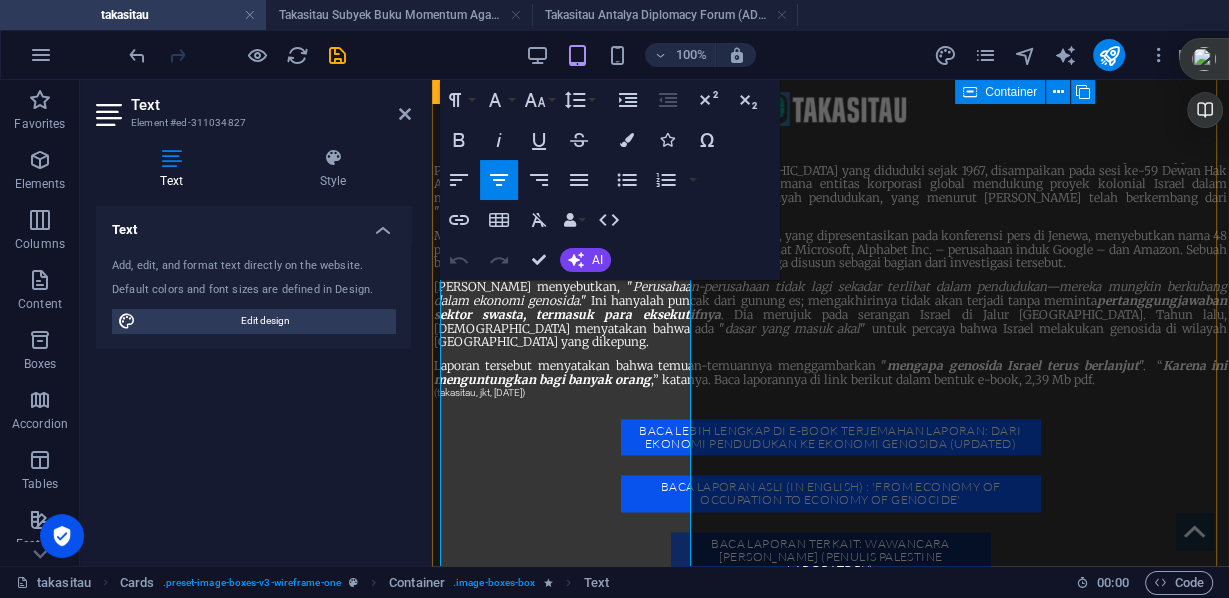 drag, startPoint x: 457, startPoint y: 354, endPoint x: 588, endPoint y: 551, distance: 236.5798 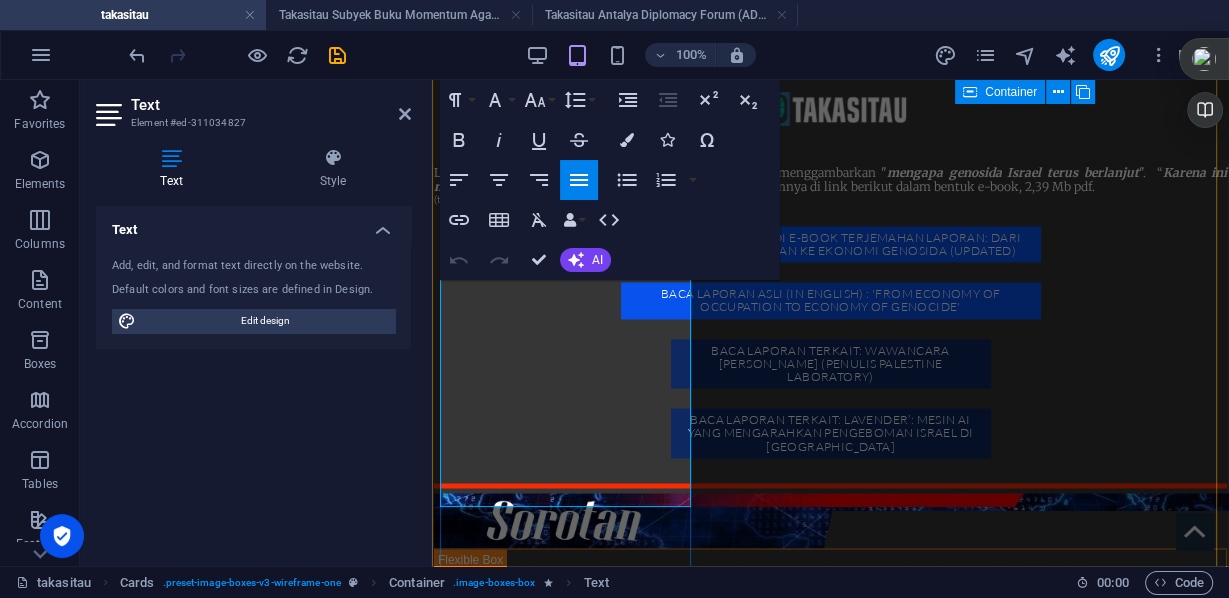scroll, scrollTop: 21103, scrollLeft: 0, axis: vertical 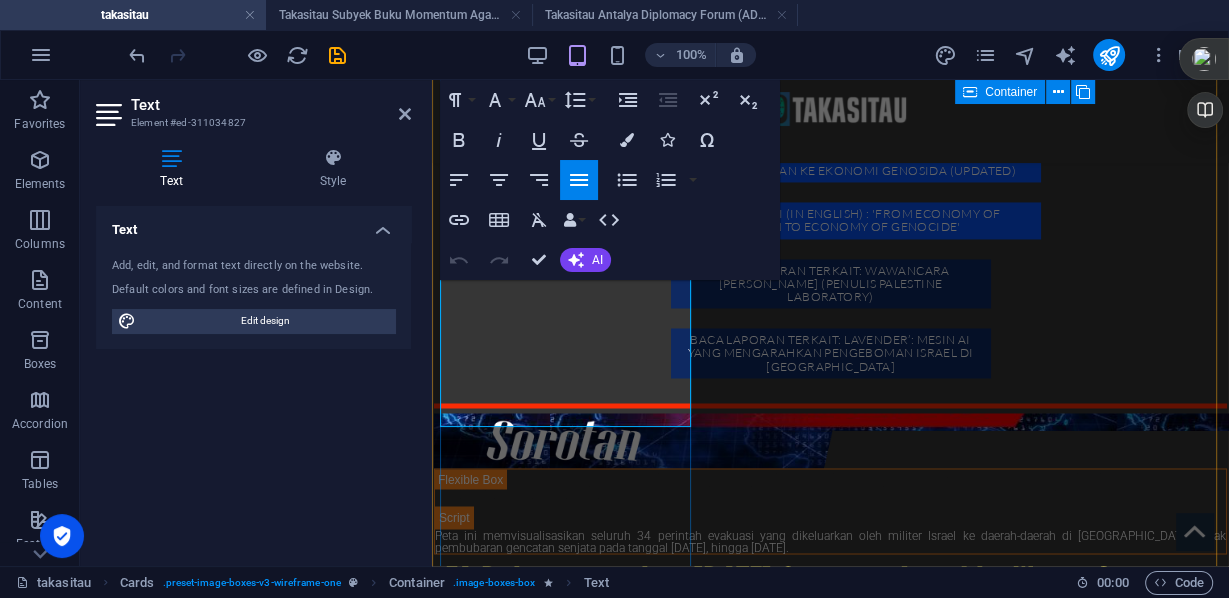 click on "Menurut Al Jazeera, bahwa Laporan terbaru [PERSON_NAME], yang dipresentasikan pada konferensi pers di Jenewa, menyebutkan nama 48 pelaku korporasi, termasuk raksasa teknologi Amerika Serikat Microsoft, Alphabet Inc. – perusahaan induk Google – dan Amazon. Sebuah basis data yang memuat lebih dari 1000 entitas korporasi juga disusun sebagai bagian dari investigasi tersebut." at bounding box center (567, 43069) 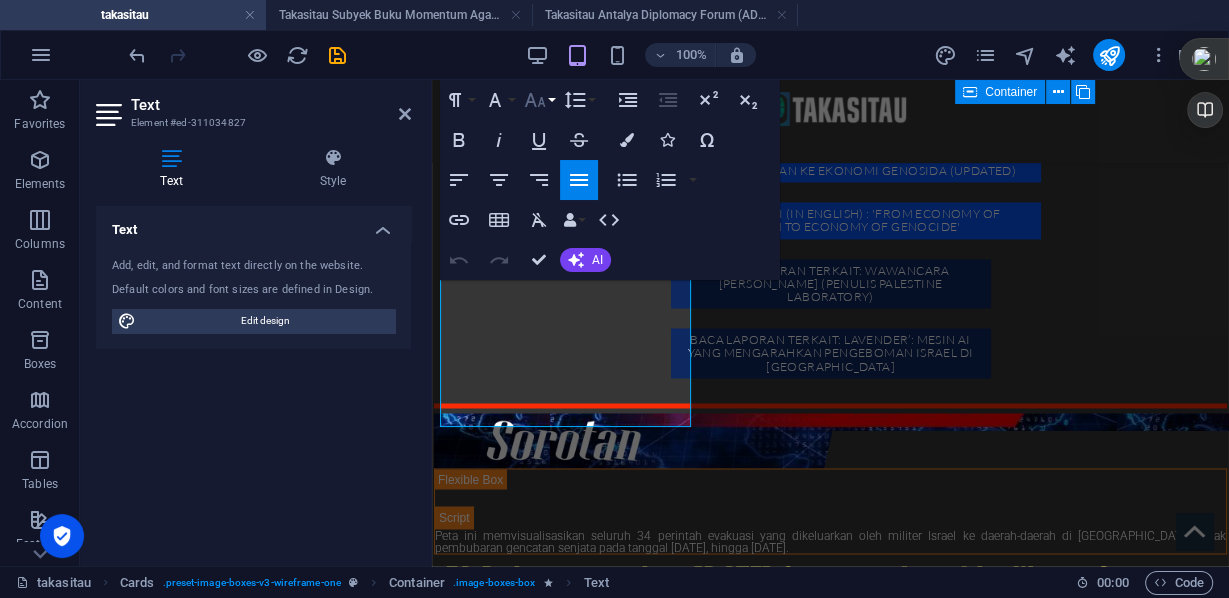 click on "Font Size" at bounding box center [539, 100] 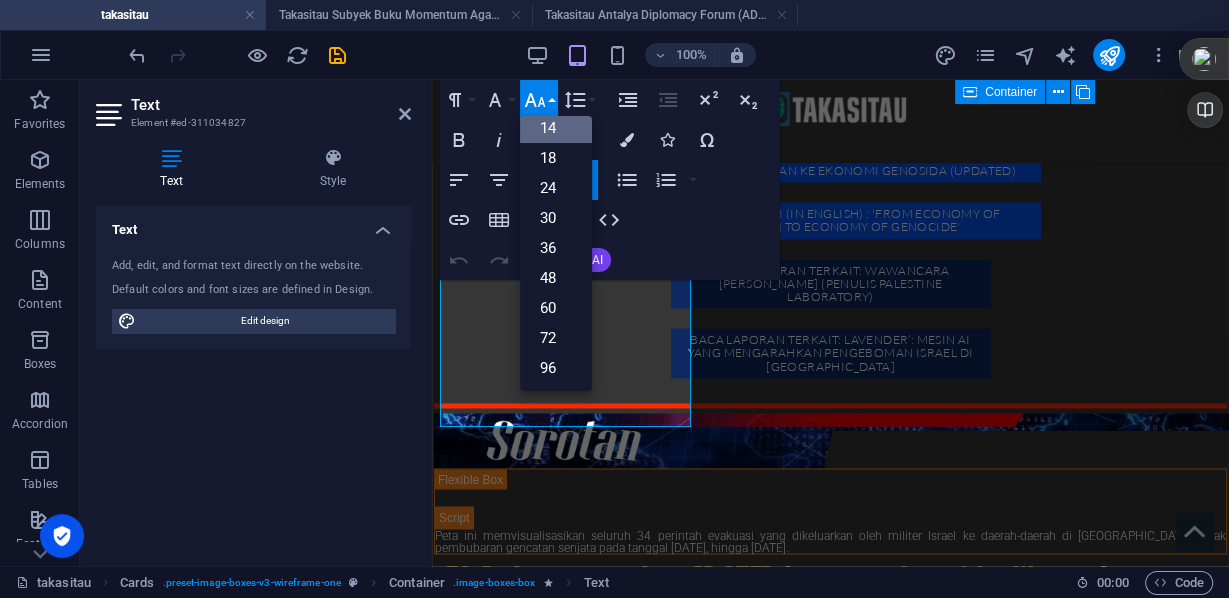 scroll, scrollTop: 160, scrollLeft: 0, axis: vertical 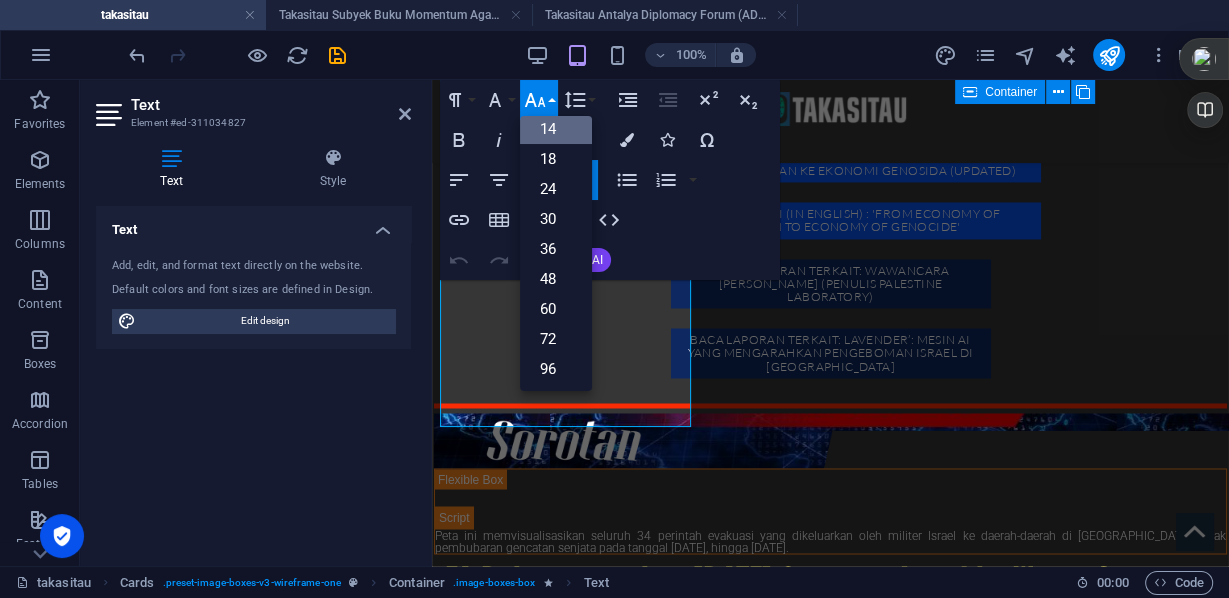 click on "14" at bounding box center (556, 129) 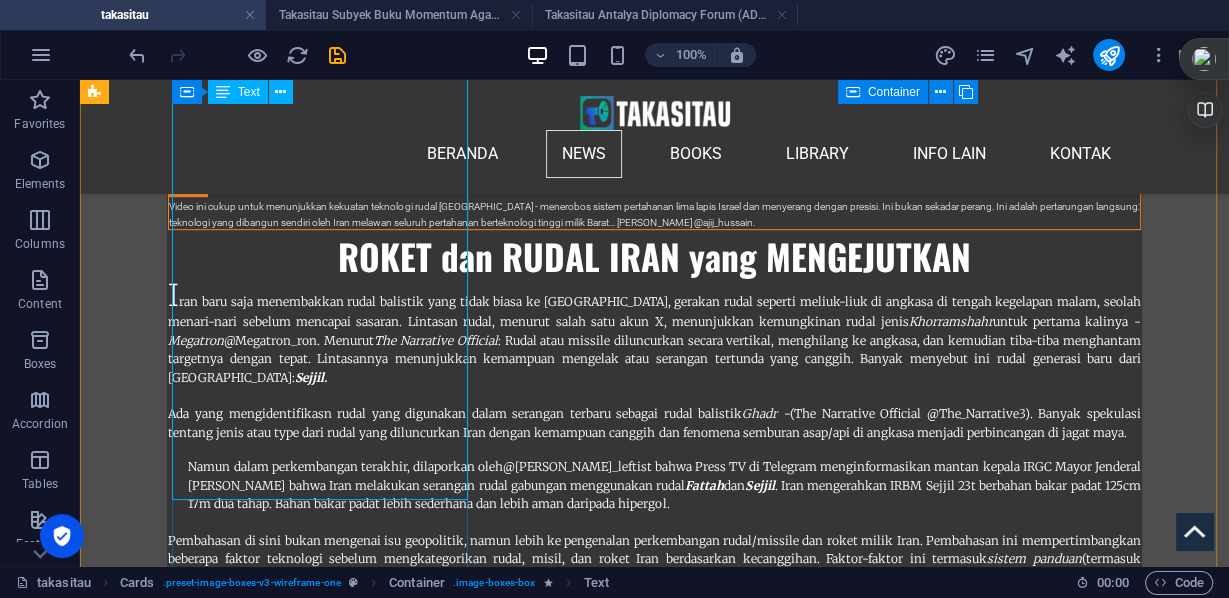 scroll, scrollTop: 25479, scrollLeft: 0, axis: vertical 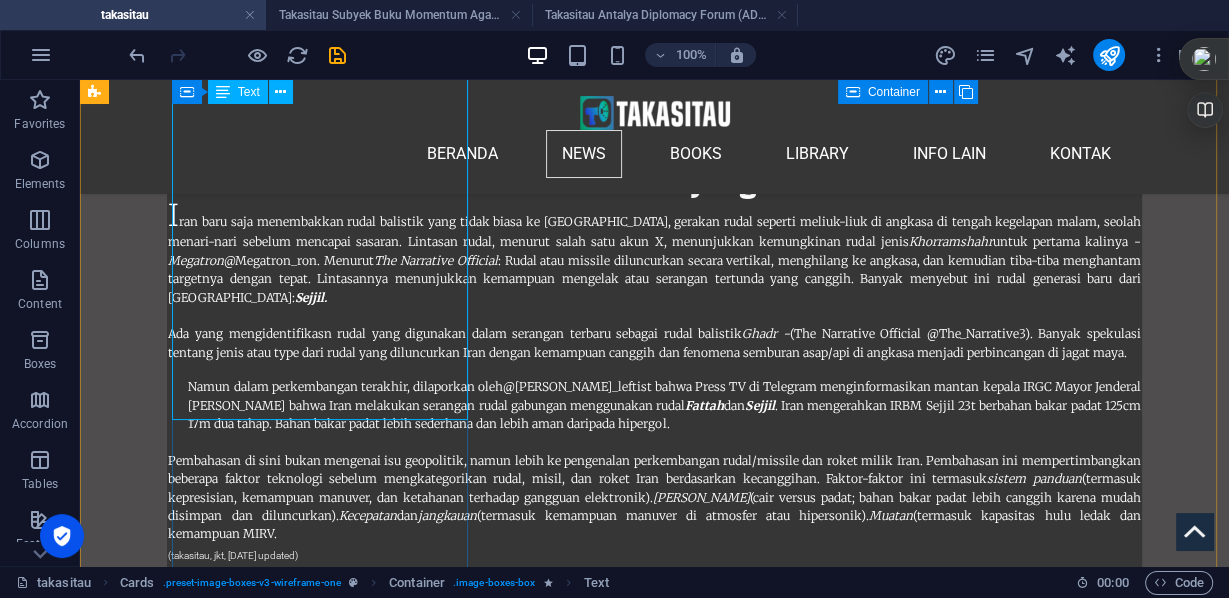 click on "Pelapor Khusus (Special Rapporteur) PBB Laporan " From Economy of Occupation to Economy of [MEDICAL_DATA] " oleh  [PERSON_NAME] , Pelapor Khusus ( Special Rapporteur ) PBB untuk situasi hak asasi manusia di wilayah [GEOGRAPHIC_DATA] yang diduduki sejak 1967, disampaikan pada sesi ke-59 Dewan Hak Asasi Manusia PBB ([DATE]-[DATE]). Menganalisis bagaimana entitas korporasi global mendukung proyek kolonial Israel dalam mendesak dan menggantikan populasi Palestina di wilayah pendudukan, yang menurut [PERSON_NAME] telah berkembang dari "ekonomi pendudukan" menjadi "ekonomi genosida".   Menurut Al Jazeera, bahwa Laporan terbaru [PERSON_NAME], yang dipresentasikan pada konferensi pers di Jenewa, menyebutkan nama 48 pelaku korporasi, termasuk raksasa teknologi Amerika Serikat Microsoft, Alphabet Inc. – perusahaan induk Google – dan Amazon. Sebuah basis data yang memuat lebih dari 1000 entitas korporasi juga disusun sebagai bagian dari investigasi tersebut.   Ebook e-book 4 Mb pdf, A5 -25 hal, ilustrasi bab.  (" at bounding box center [239, 47996] 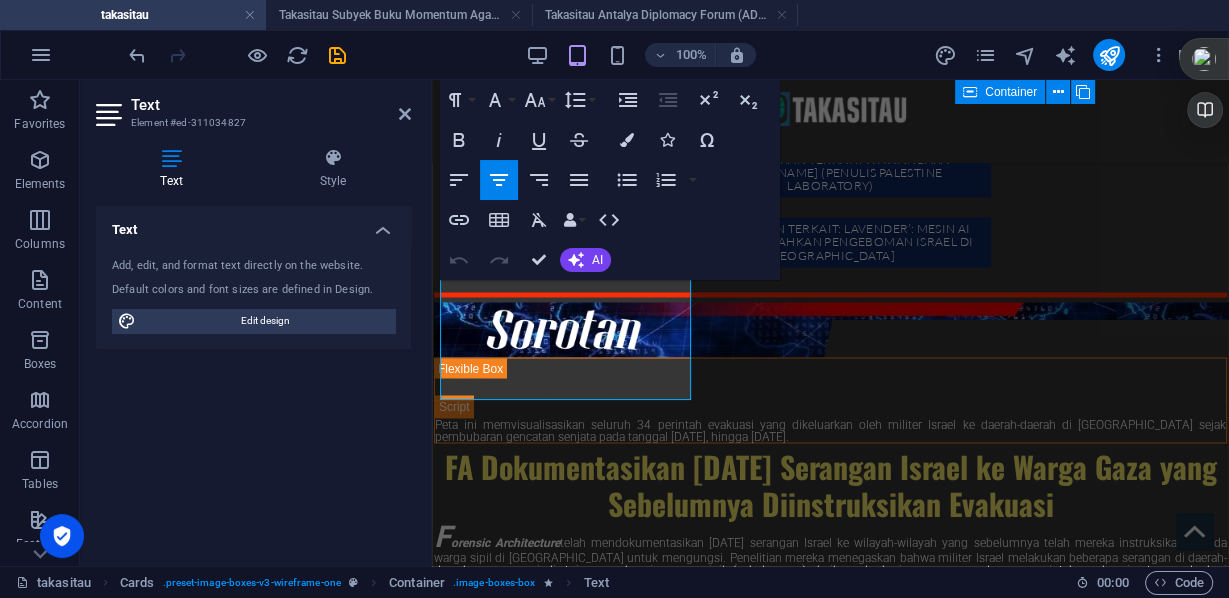 scroll, scrollTop: 21134, scrollLeft: 0, axis: vertical 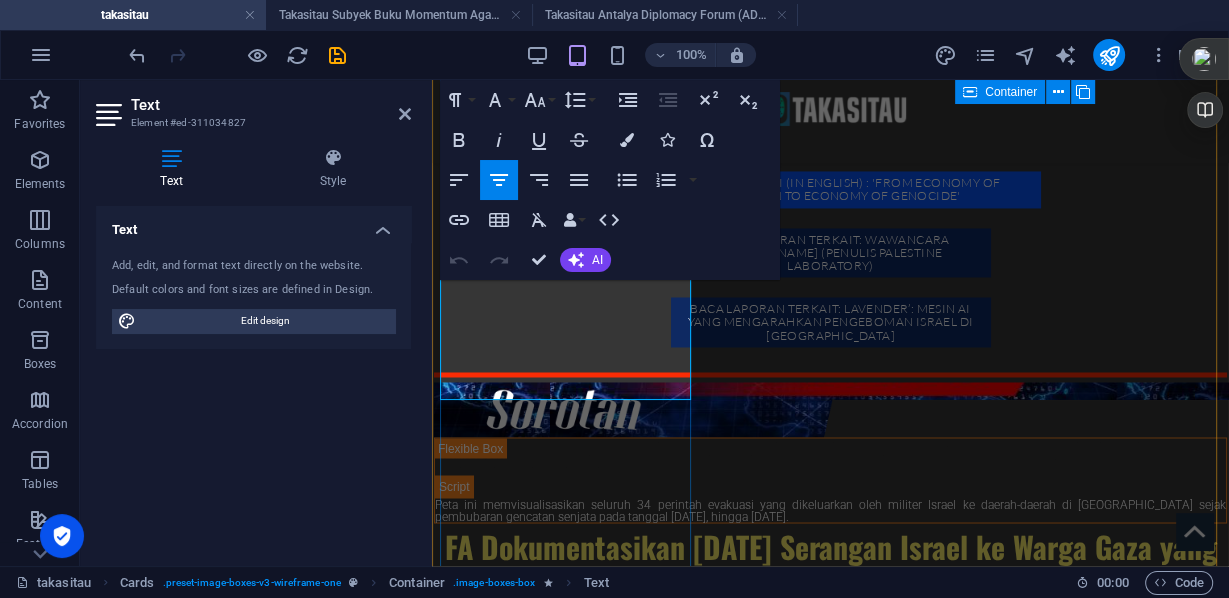 click at bounding box center [567, 43138] 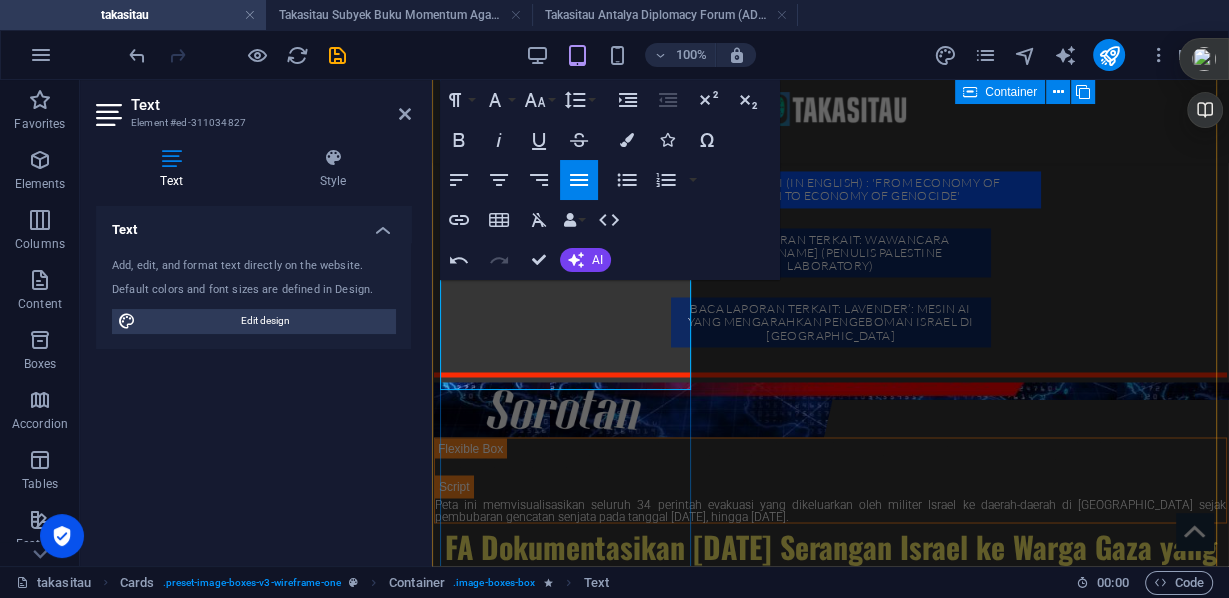 click on "Ebook e-book 4 Mb pdf, A5 -25 hal, ilustrasi bab." at bounding box center [567, 43145] 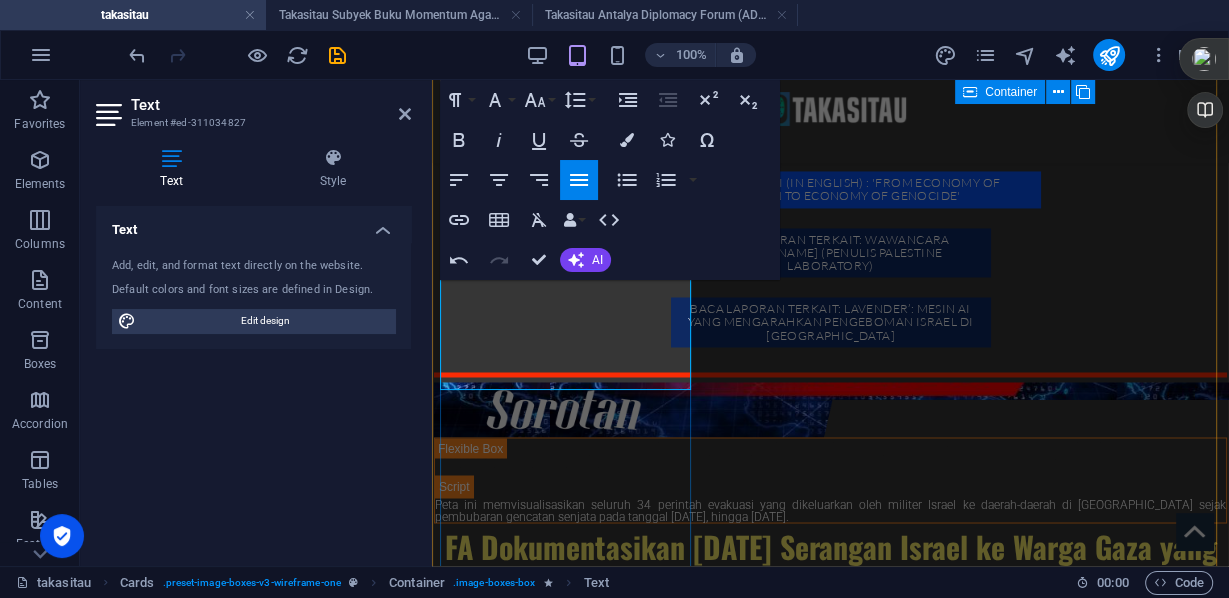 click on "Ebook e-book 2,39 Mb pdf, A5 - 71  hal, ilustrasi bab." at bounding box center (567, 43145) 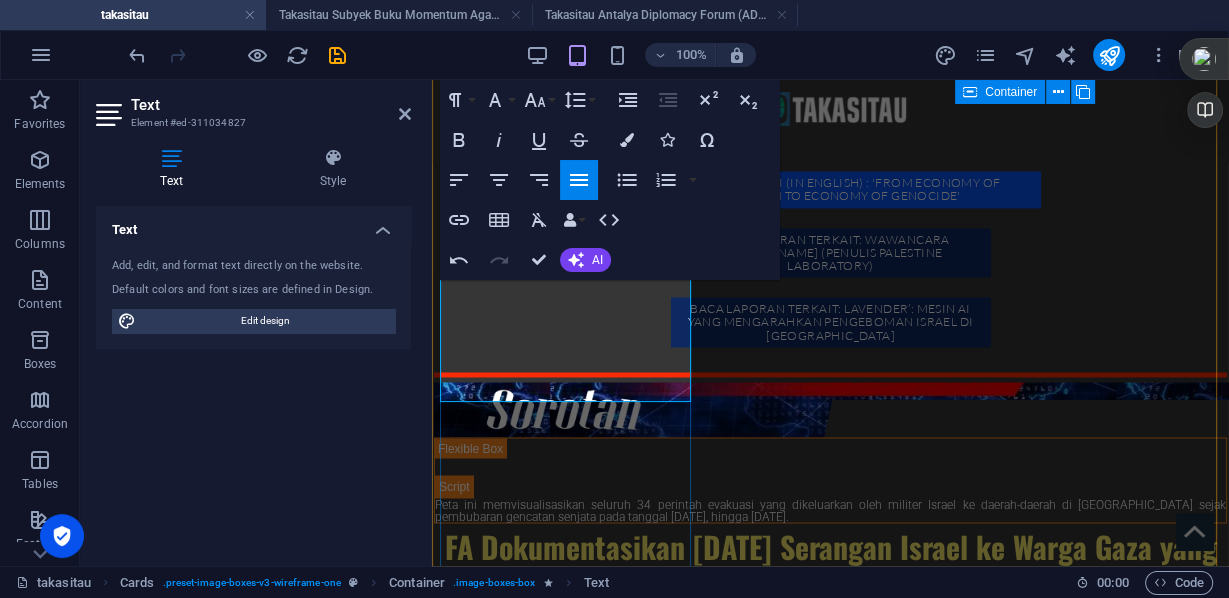 click on "Takasitau, Jkt [DATE])" at bounding box center [568, 43151] 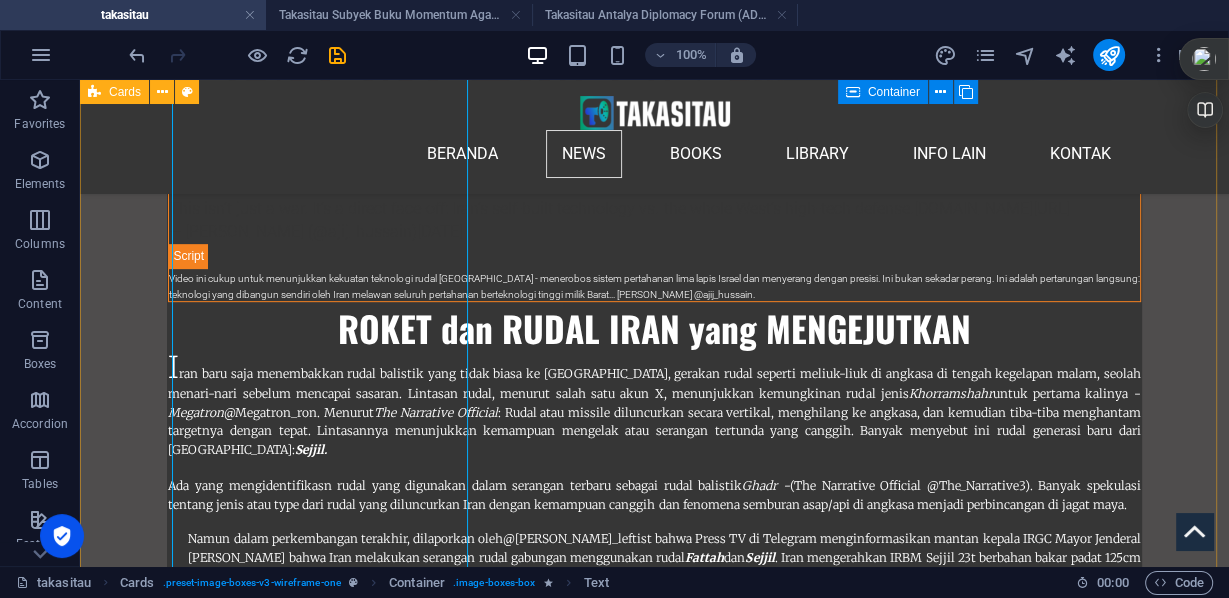 scroll, scrollTop: 25550, scrollLeft: 0, axis: vertical 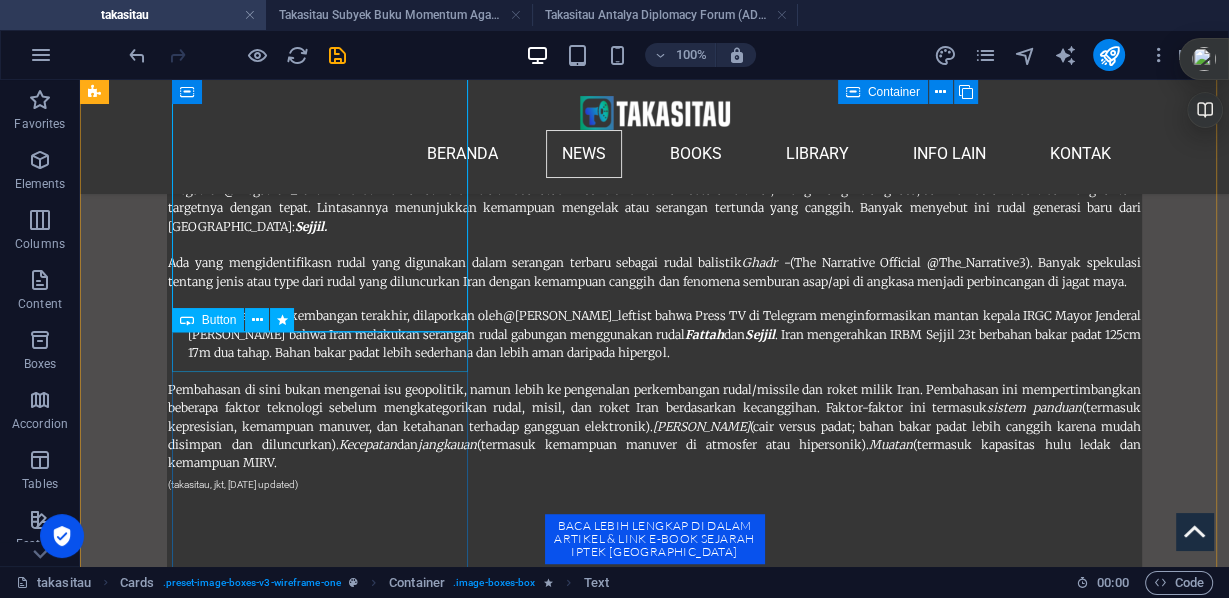 click on "BACA lebih lengkap di e-book" at bounding box center (239, 48186) 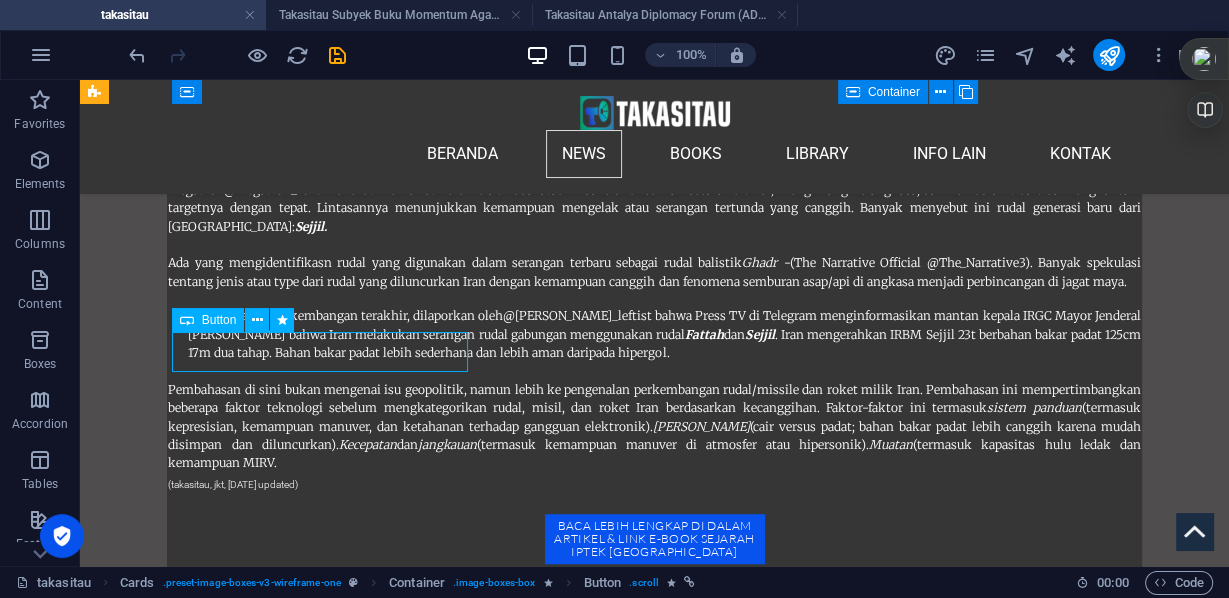 click on "BACA lebih lengkap di e-book" at bounding box center [239, 48186] 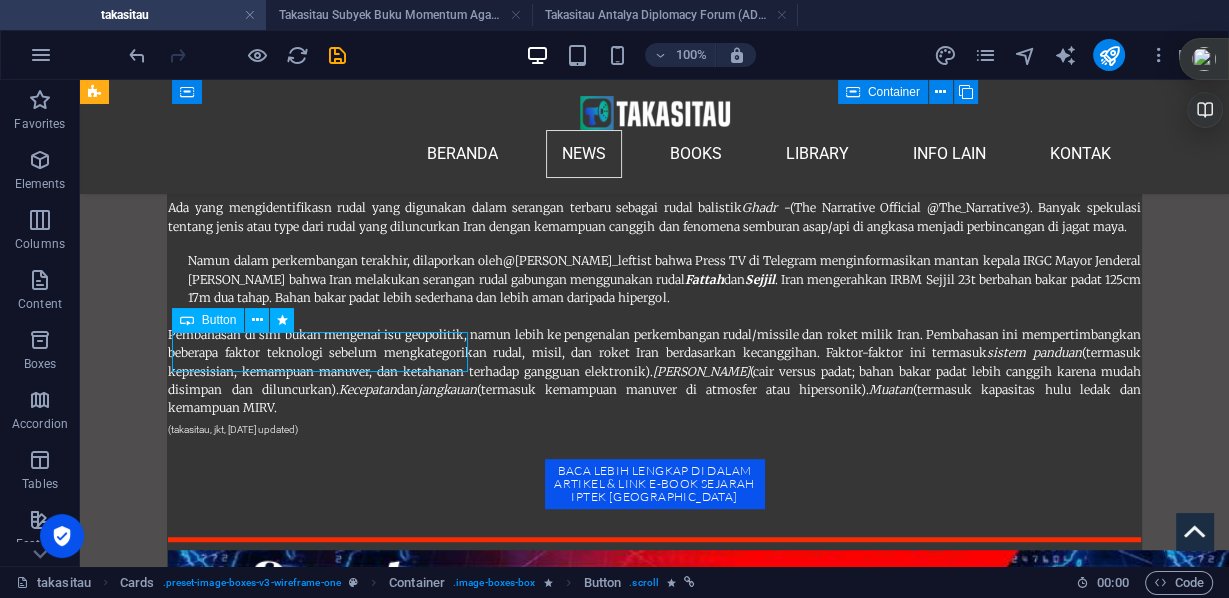 select on "px" 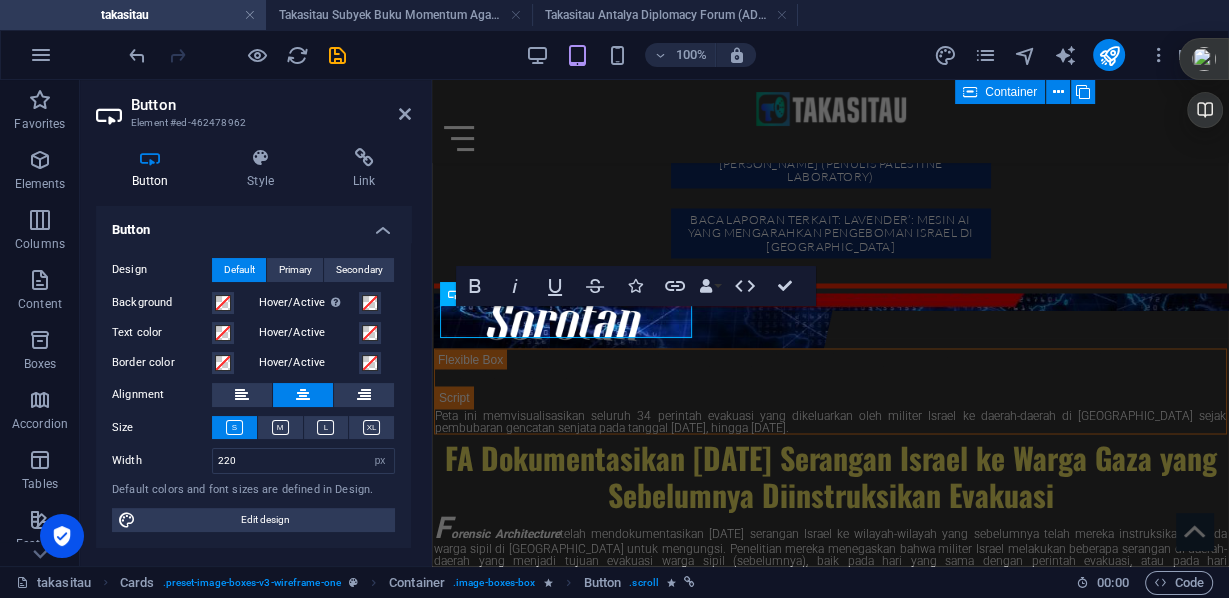 scroll, scrollTop: 21230, scrollLeft: 0, axis: vertical 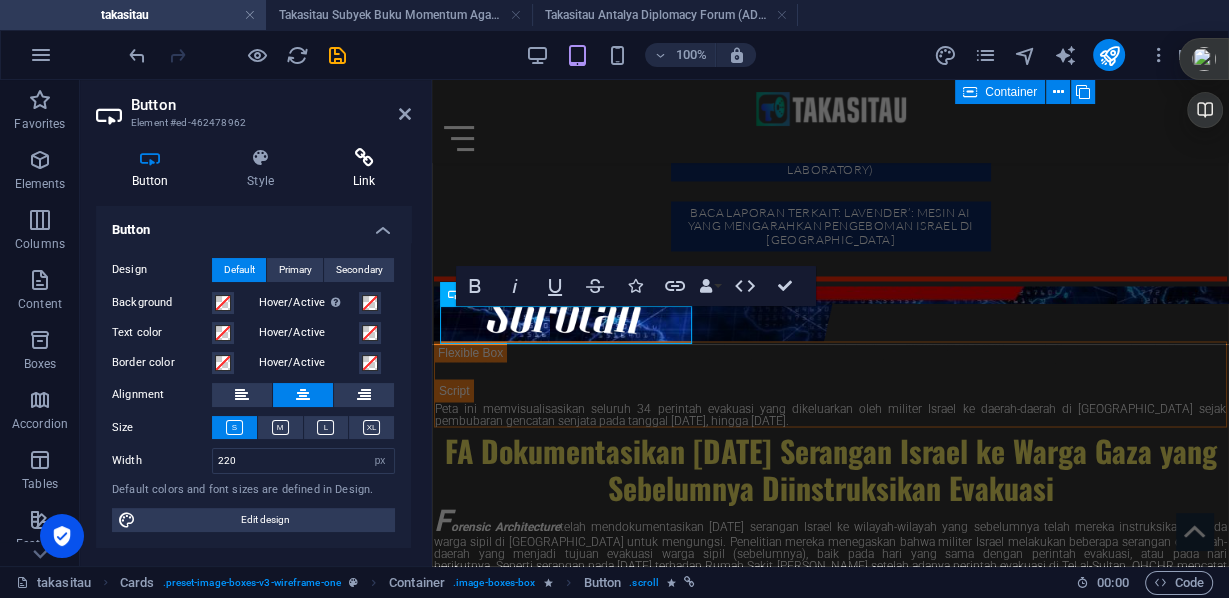 click at bounding box center [364, 158] 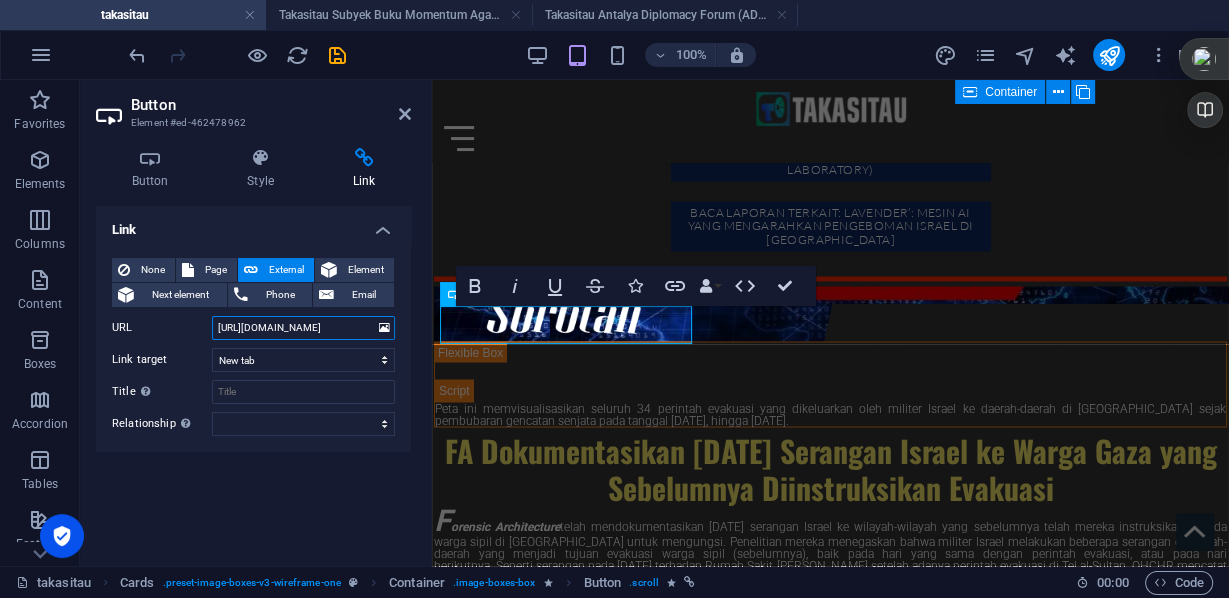 click on "[URL][DOMAIN_NAME]" at bounding box center [303, 328] 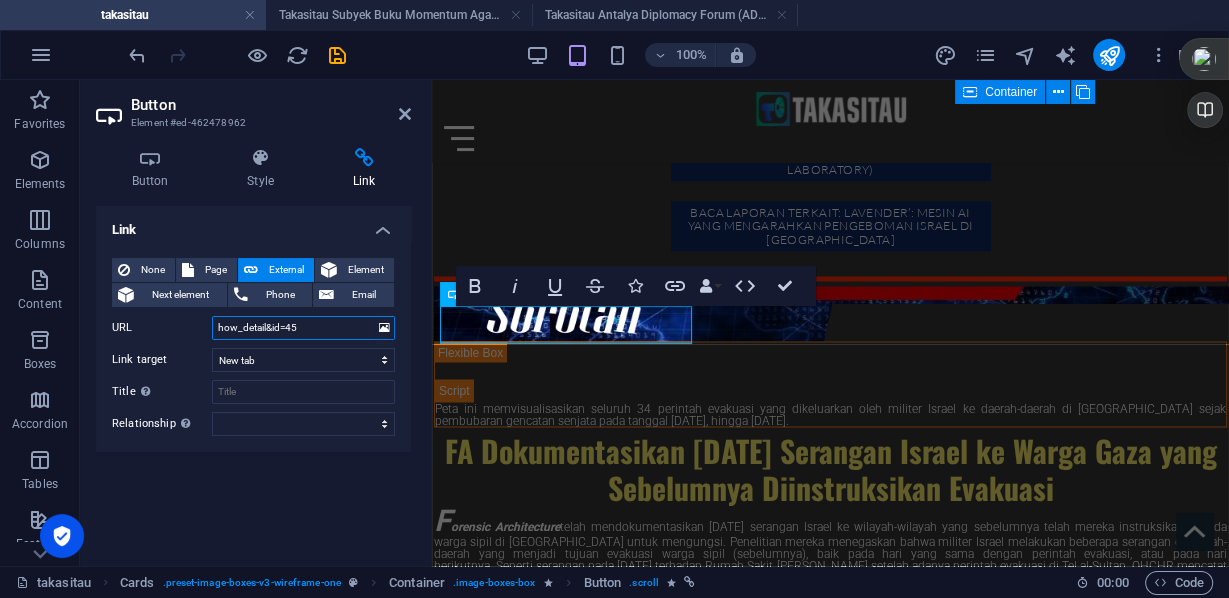 drag, startPoint x: 304, startPoint y: 320, endPoint x: 199, endPoint y: 320, distance: 105 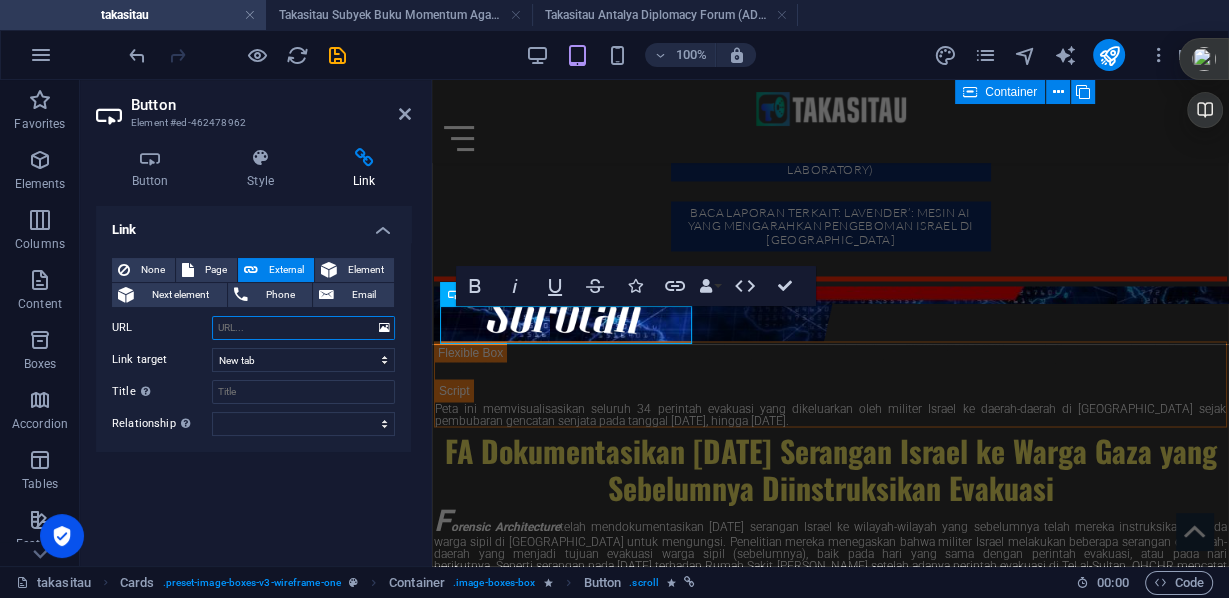paste on "[URL][DOMAIN_NAME]" 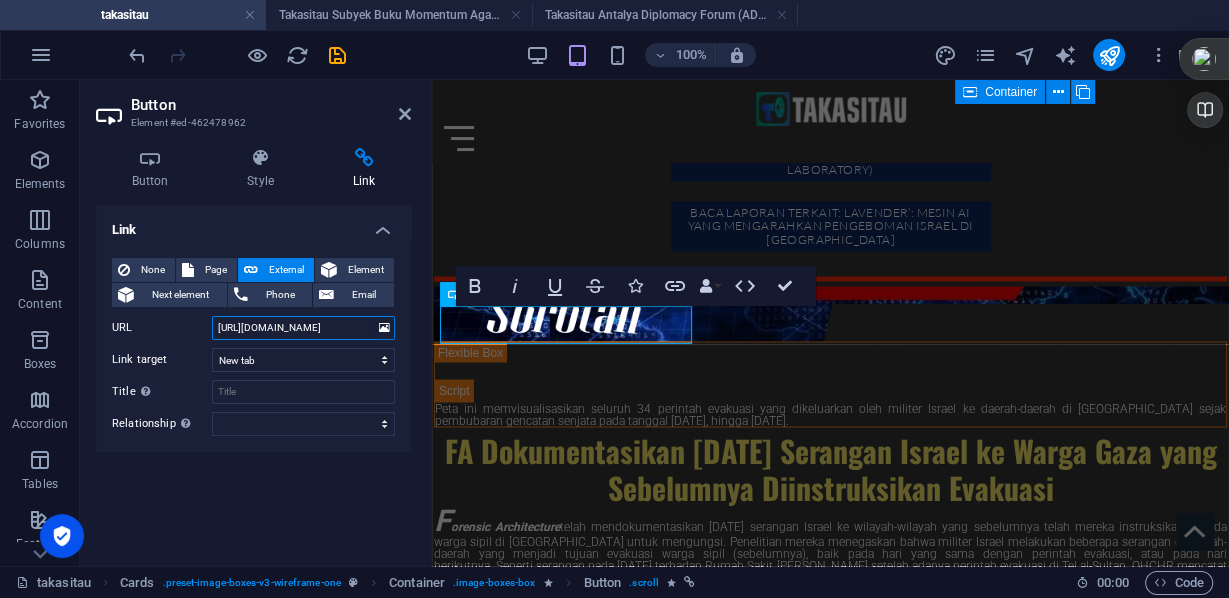 scroll, scrollTop: 0, scrollLeft: 76, axis: horizontal 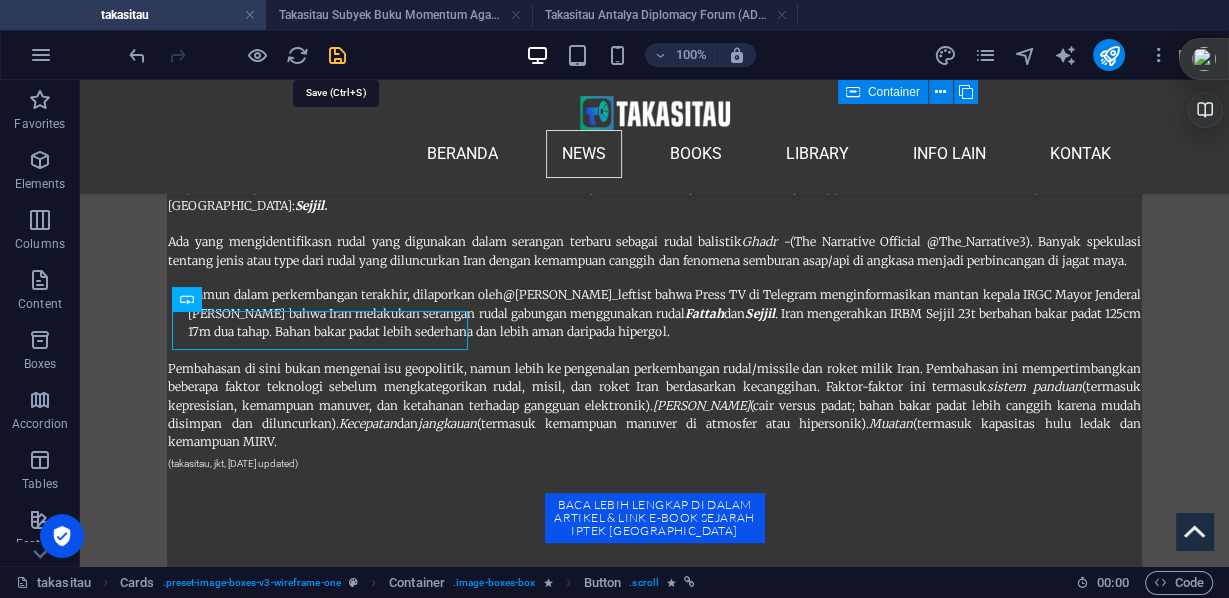 click at bounding box center [337, 55] 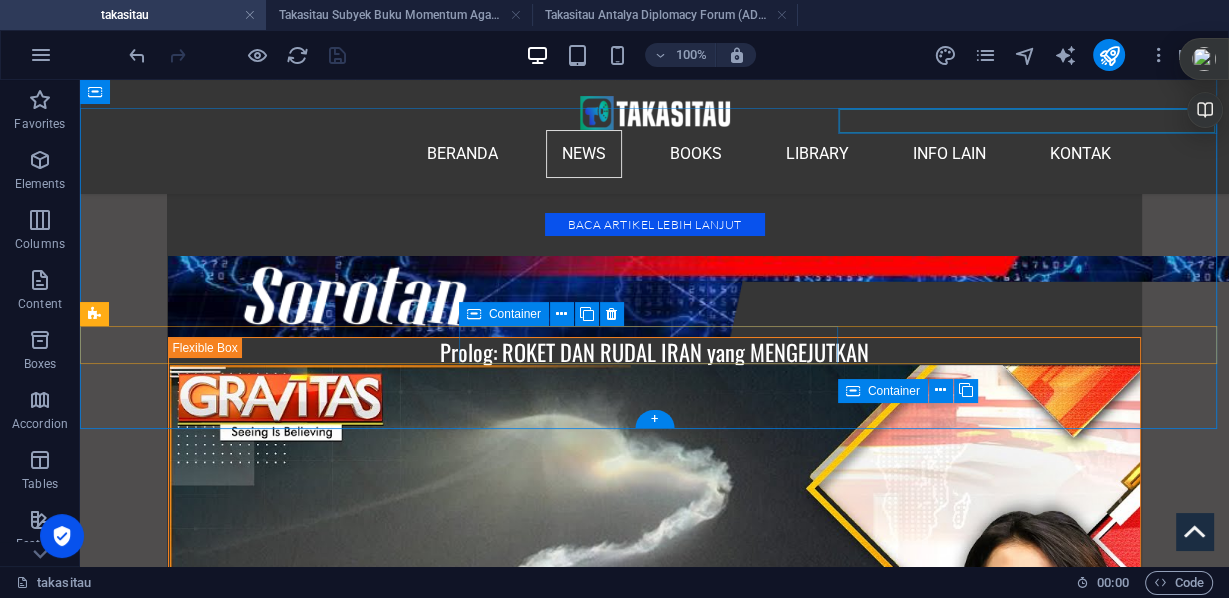 scroll, scrollTop: 24451, scrollLeft: 0, axis: vertical 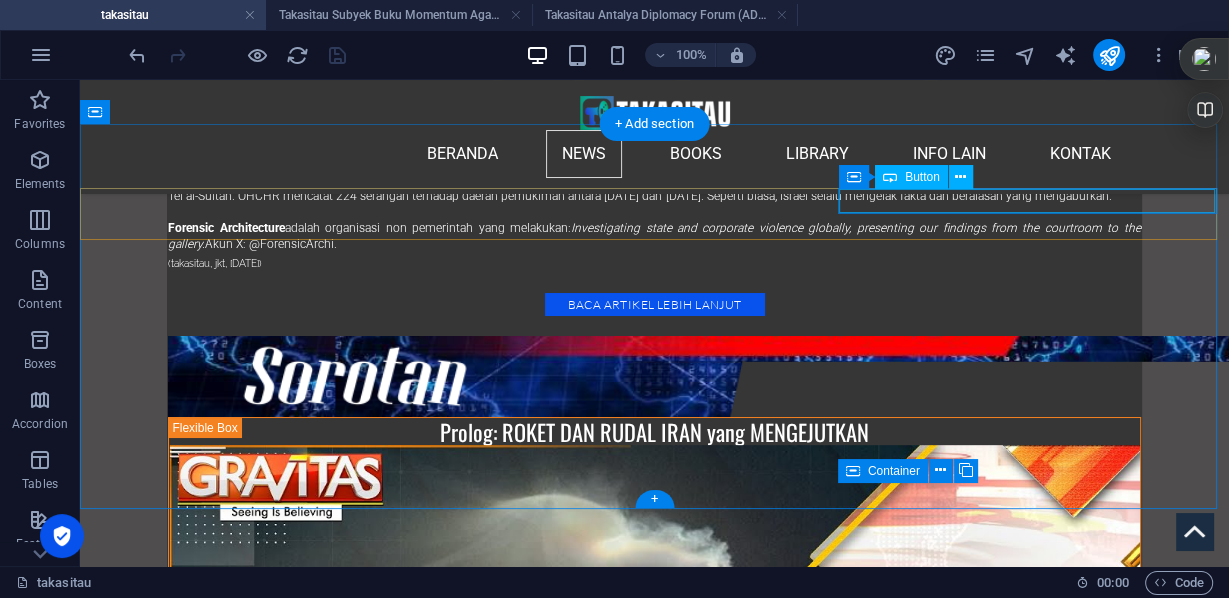 click on "Blak-Blakan Ahok Soal Korupsi Pertamina" at bounding box center (271, 47578) 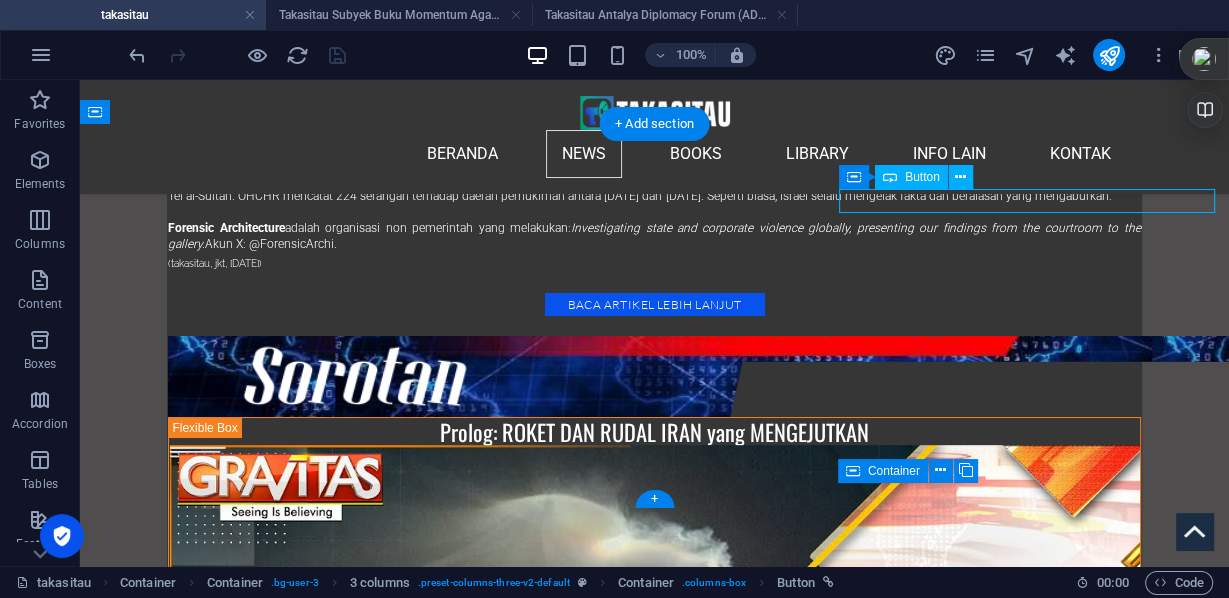 click on "Blak-Blakan Ahok Soal Korupsi Pertamina" at bounding box center [271, 47578] 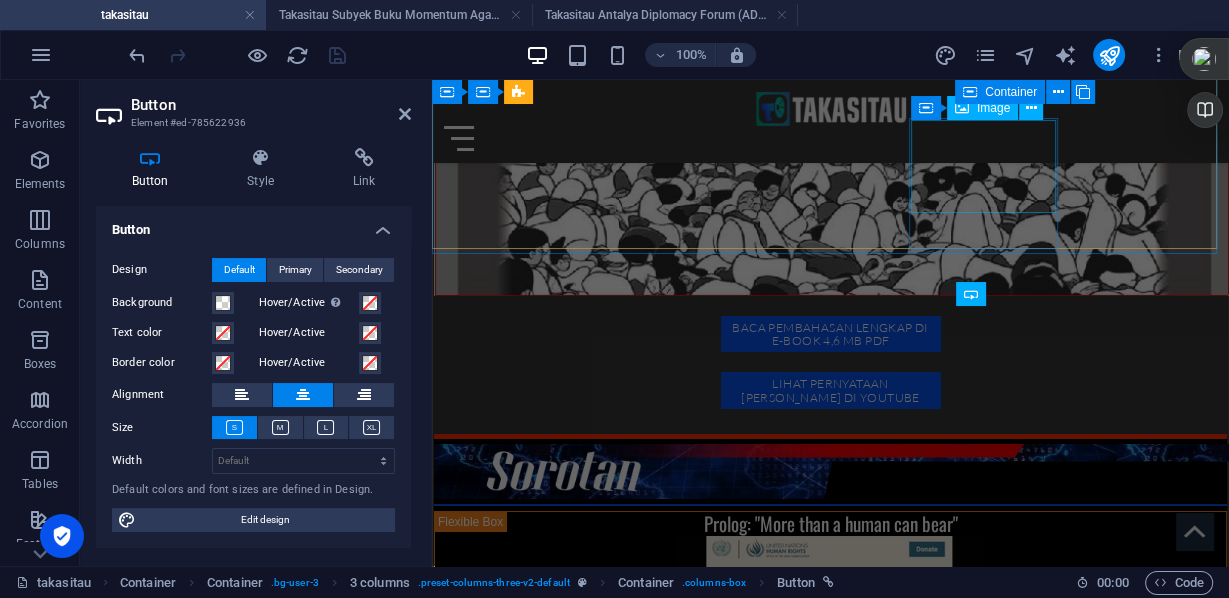 scroll, scrollTop: 19960, scrollLeft: 0, axis: vertical 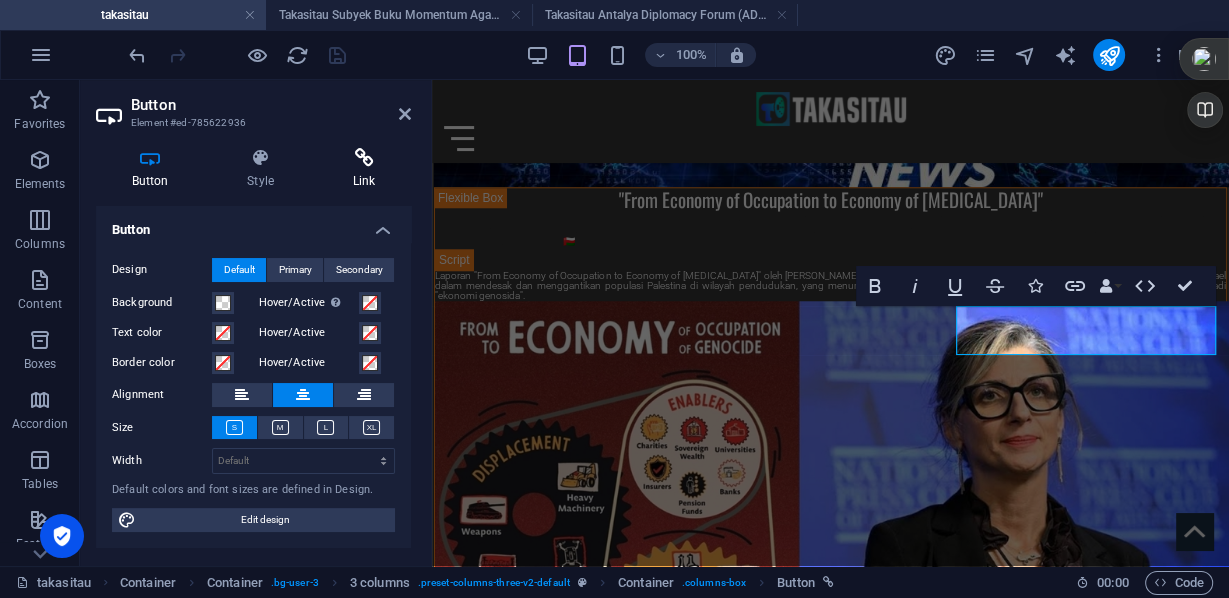 click at bounding box center [364, 158] 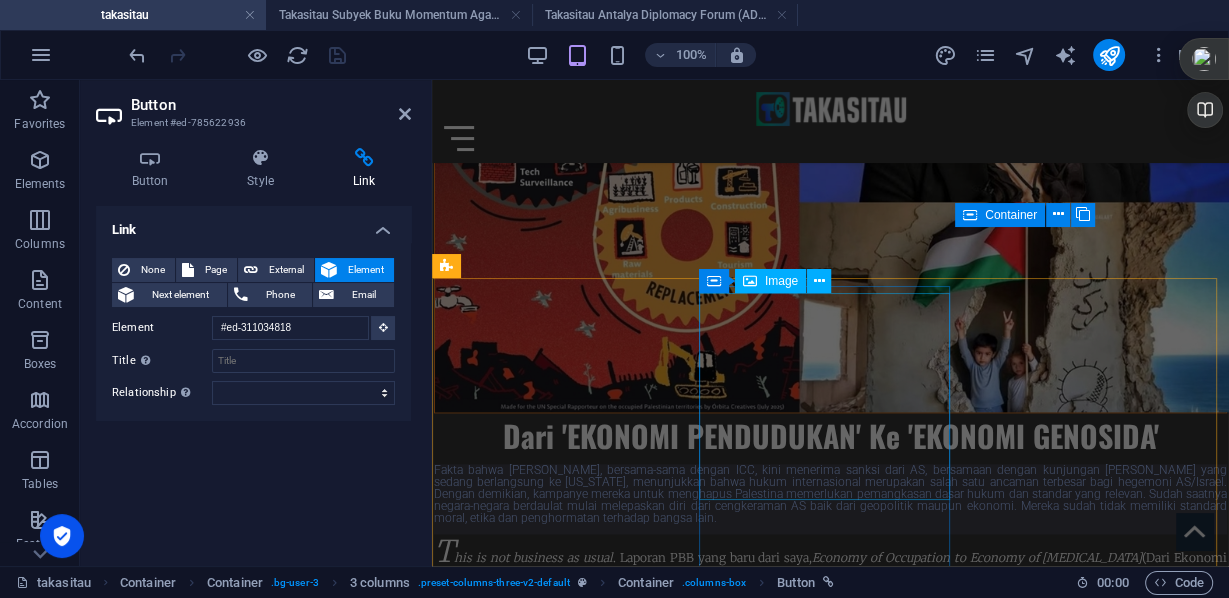 scroll, scrollTop: 20440, scrollLeft: 0, axis: vertical 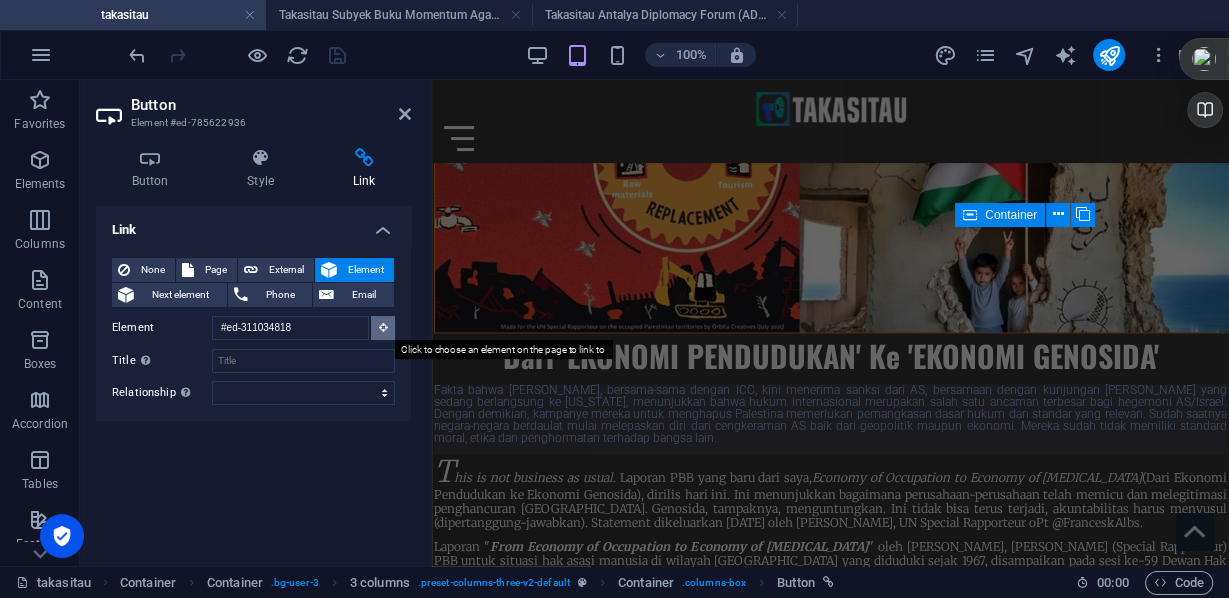 drag, startPoint x: 384, startPoint y: 328, endPoint x: 399, endPoint y: 329, distance: 15.033297 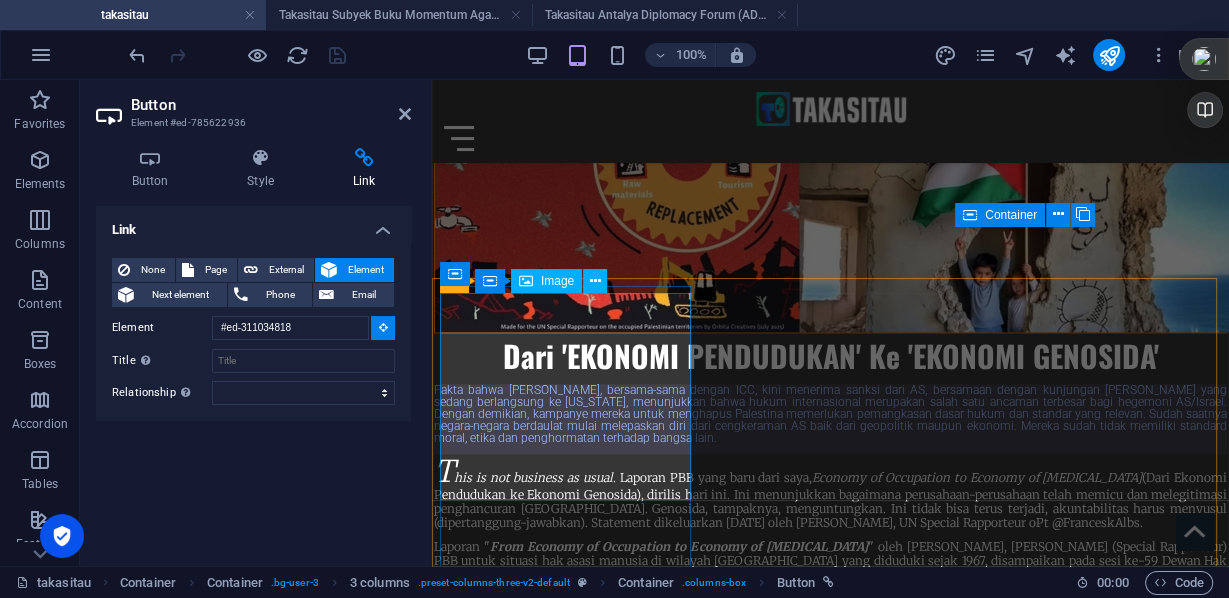 click at bounding box center (567, 43131) 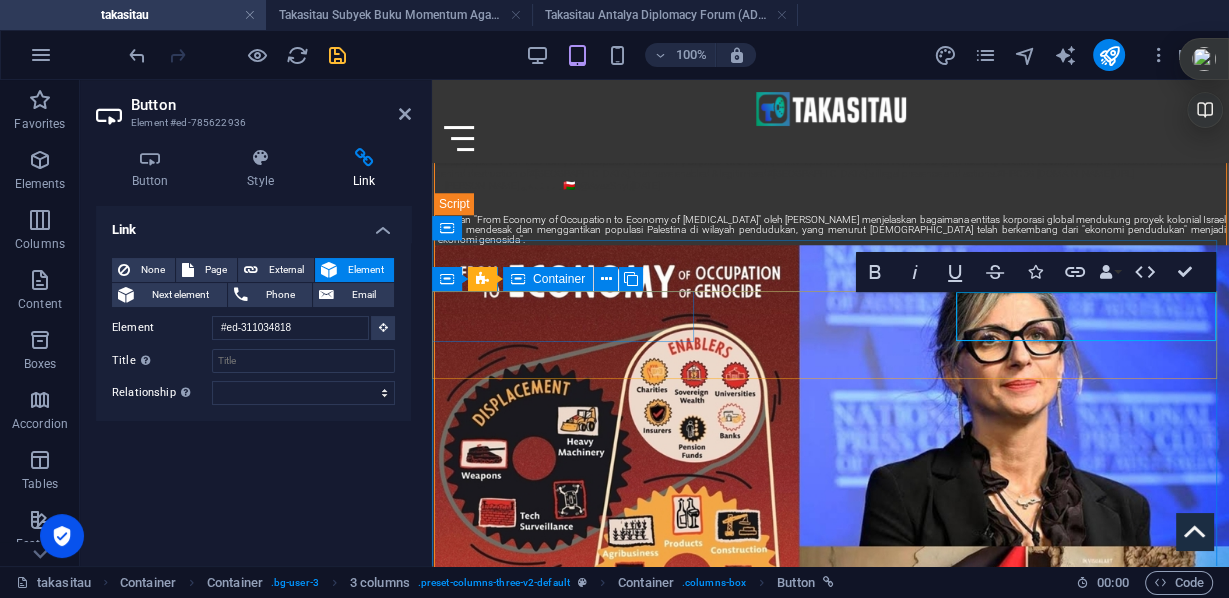 scroll, scrollTop: 19974, scrollLeft: 0, axis: vertical 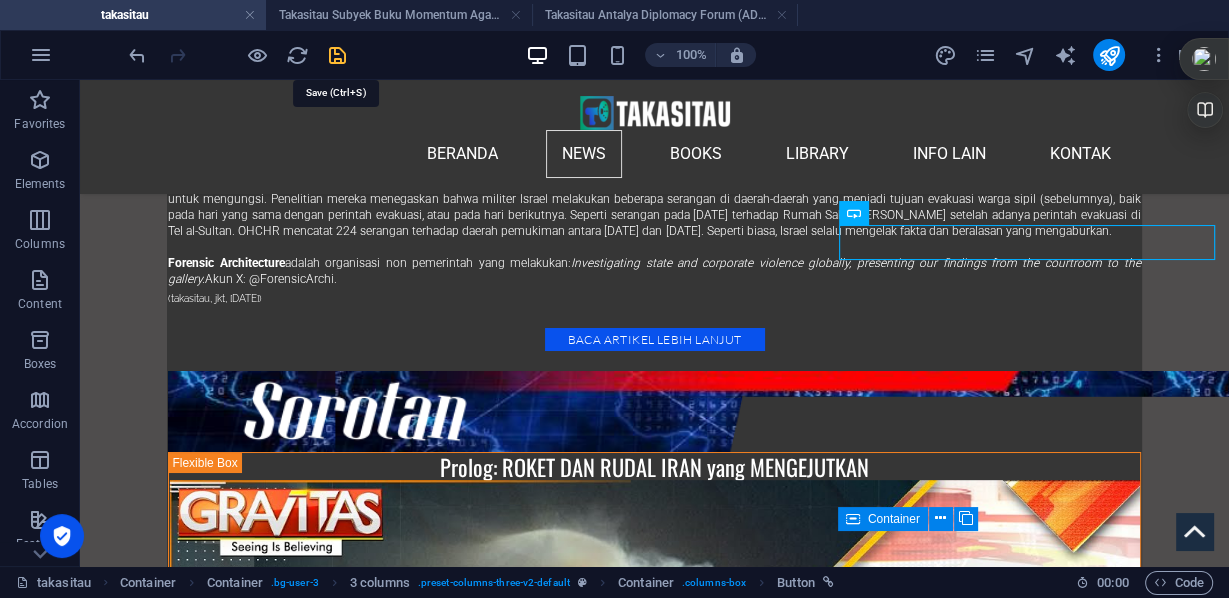 click at bounding box center (337, 55) 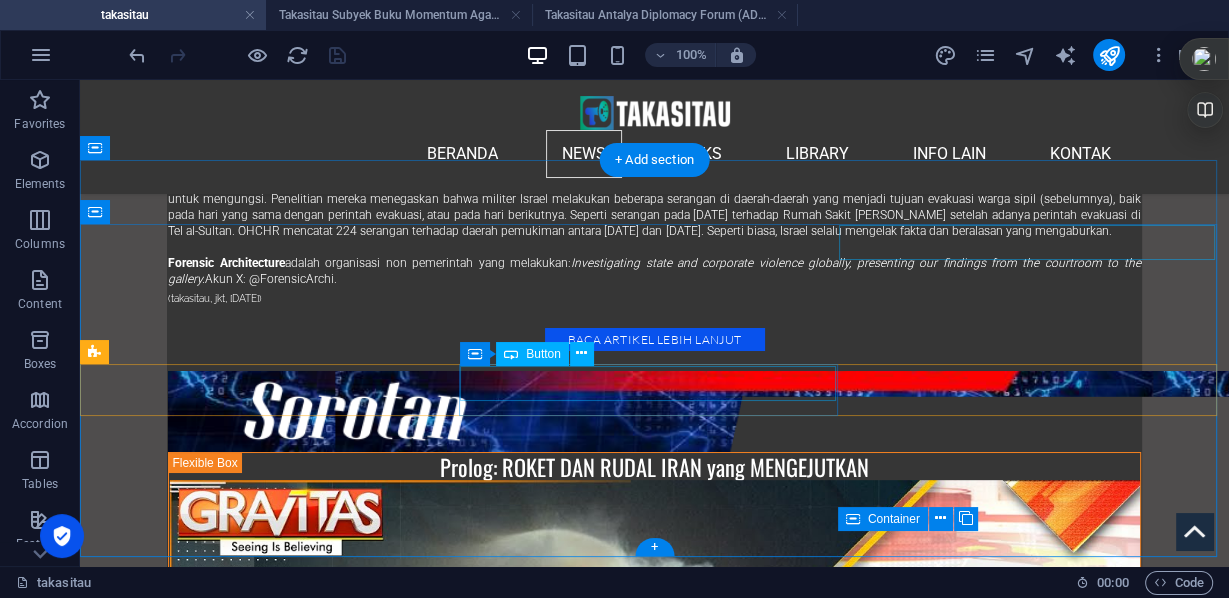 scroll, scrollTop: 24656, scrollLeft: 0, axis: vertical 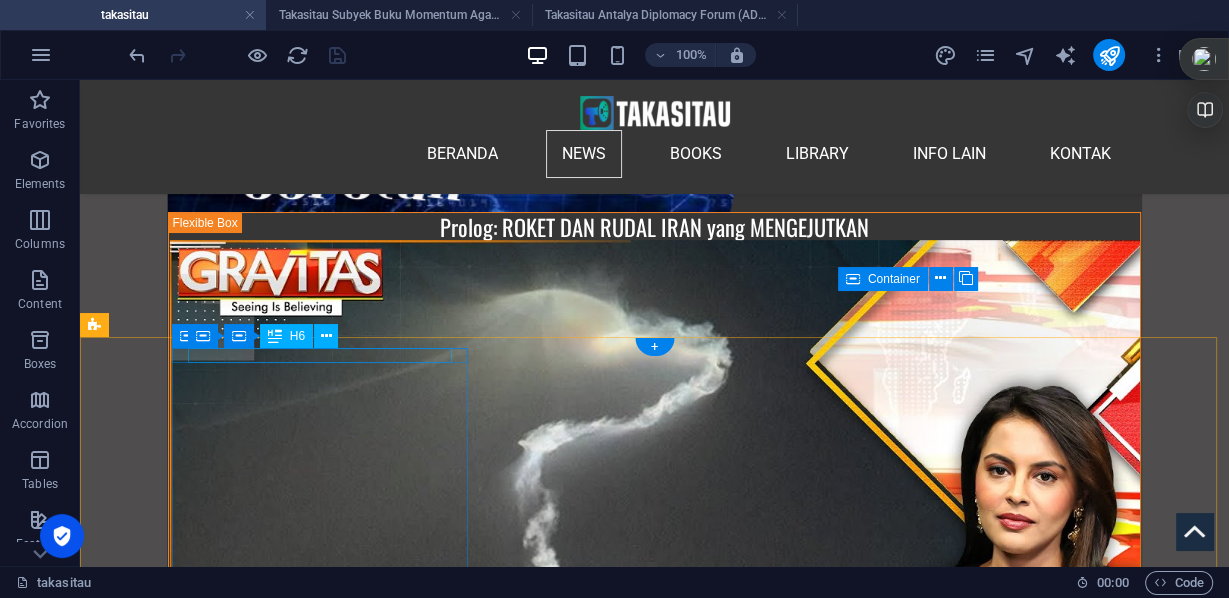 click on "Motivasi Pribadi" at bounding box center (239, 48188) 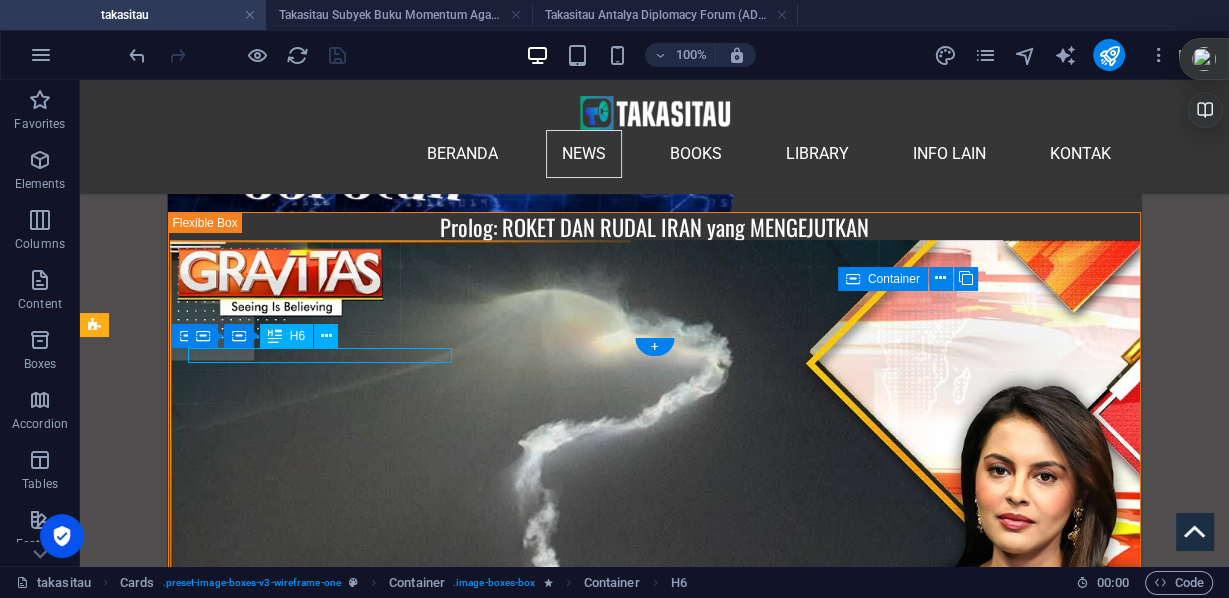 click on "Motivasi Pribadi" at bounding box center [239, 48188] 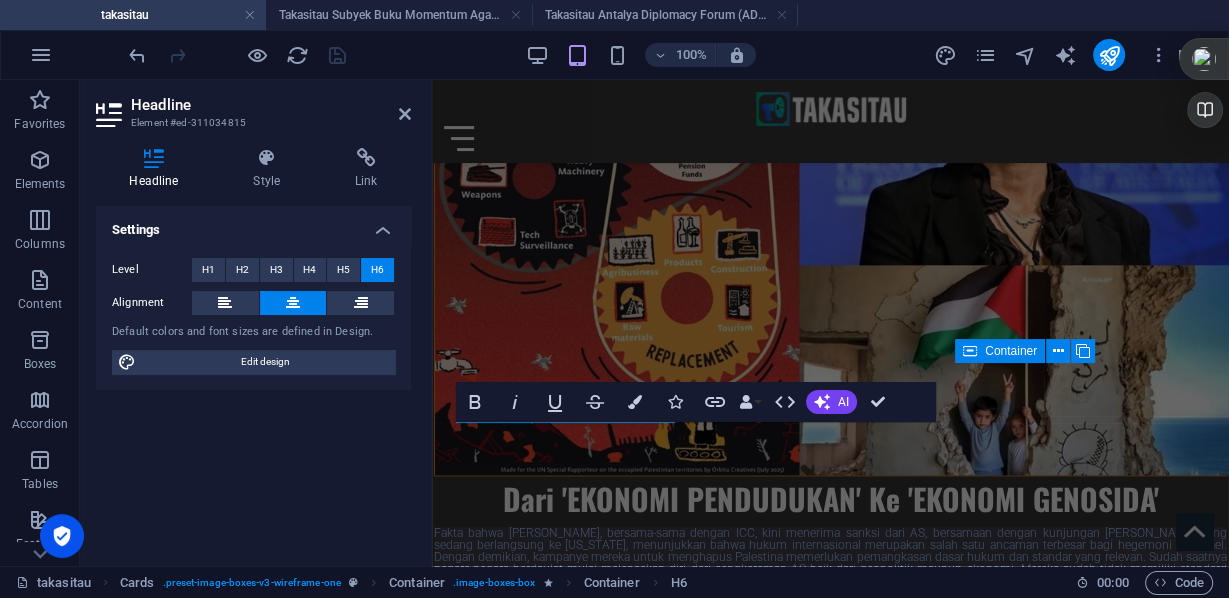 scroll, scrollTop: 20304, scrollLeft: 0, axis: vertical 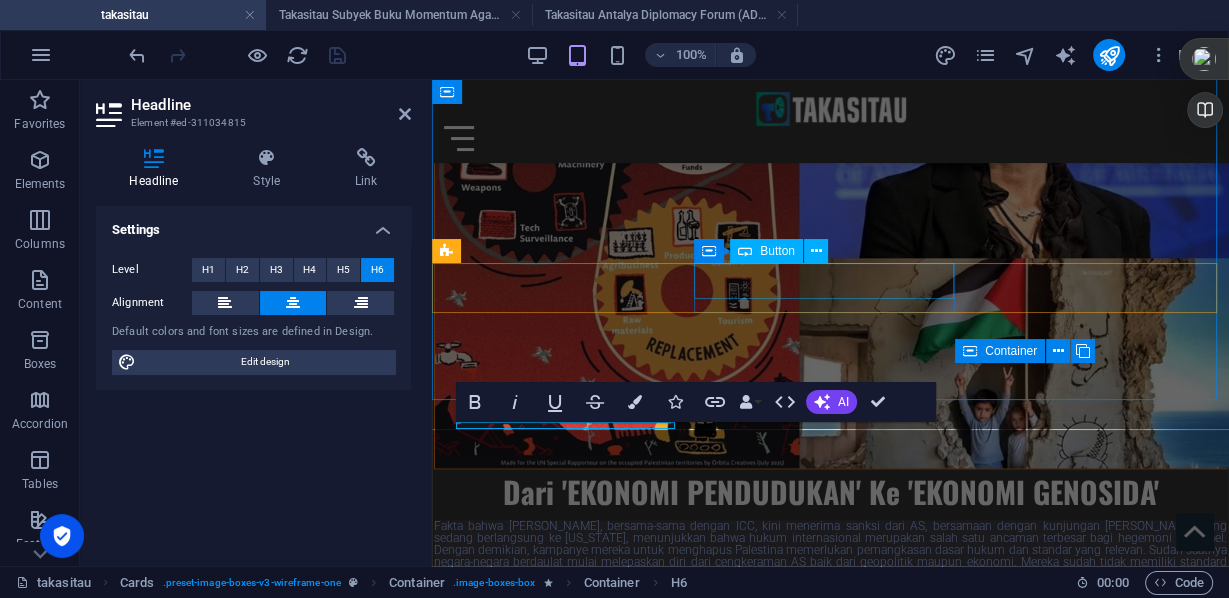 type 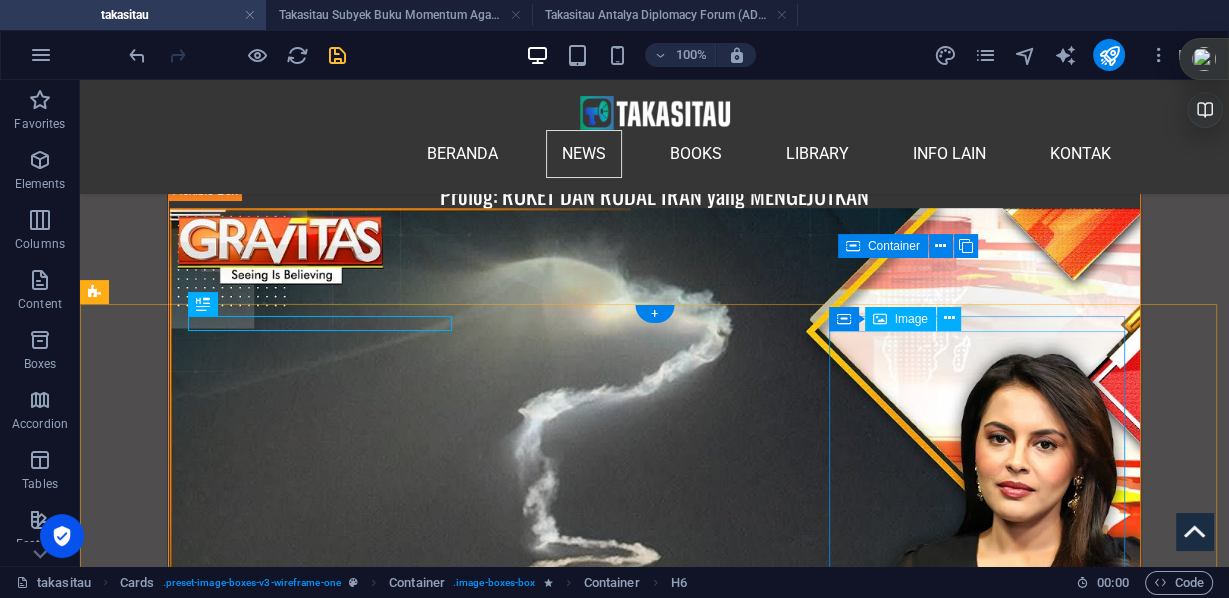 scroll, scrollTop: 24848, scrollLeft: 0, axis: vertical 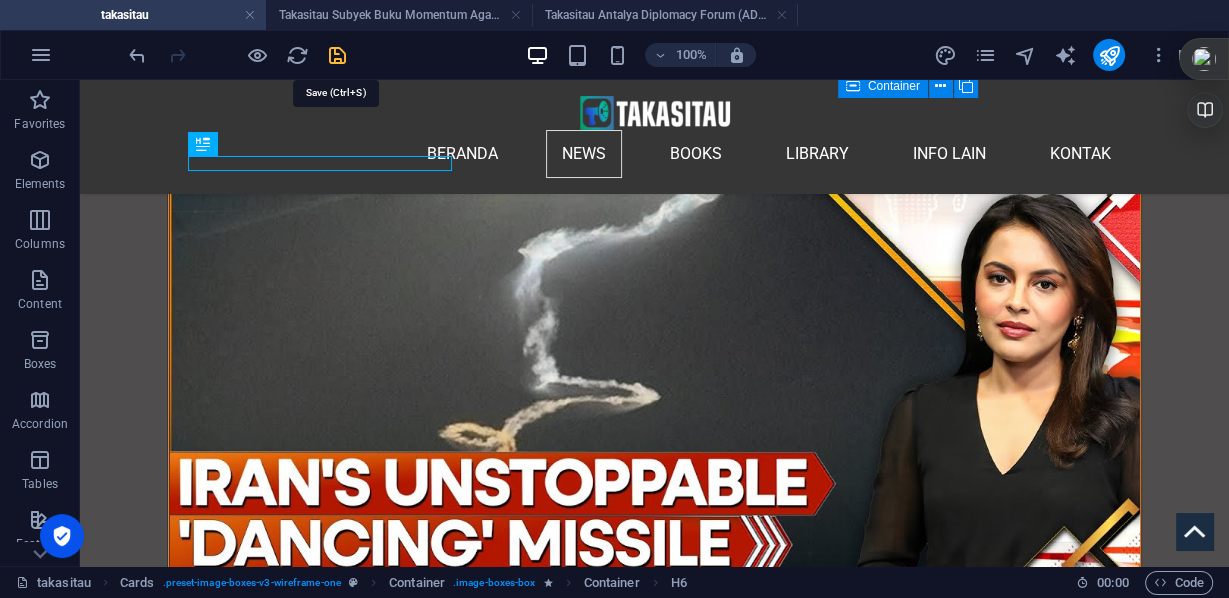 click at bounding box center (337, 55) 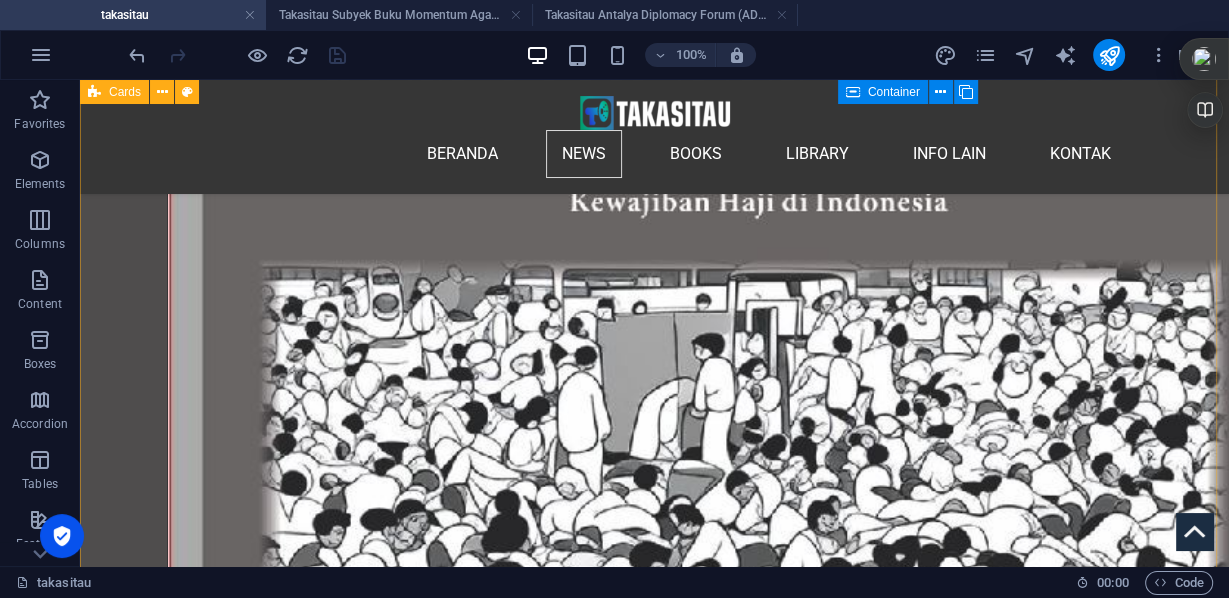 scroll, scrollTop: 27248, scrollLeft: 0, axis: vertical 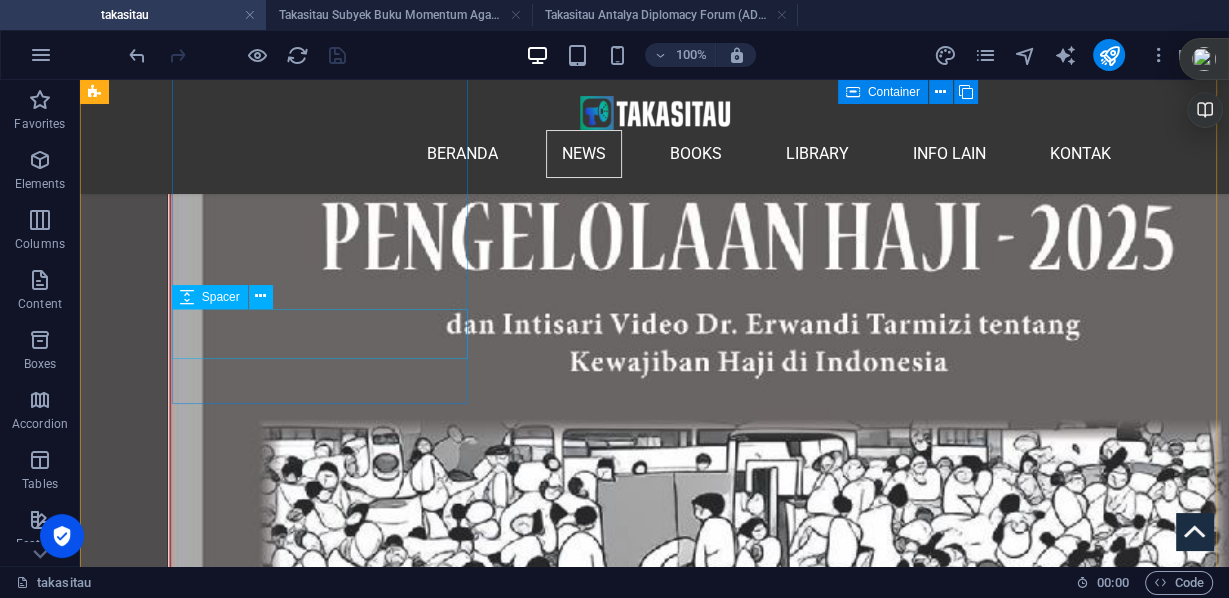 click at bounding box center (239, 50617) 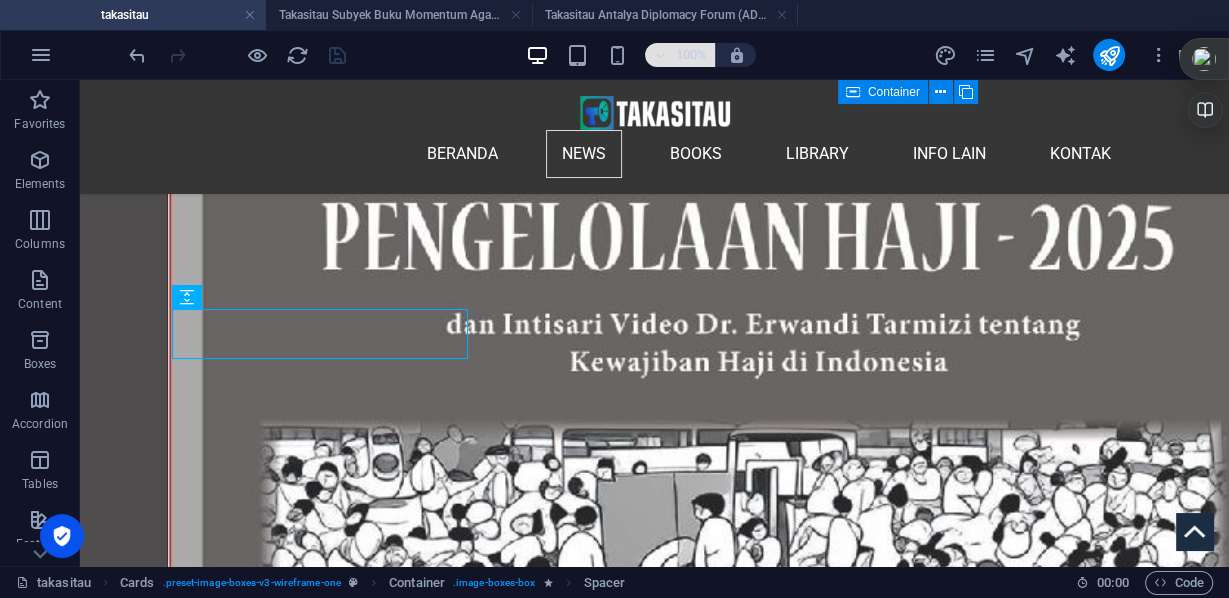 click on "100%" at bounding box center (691, 55) 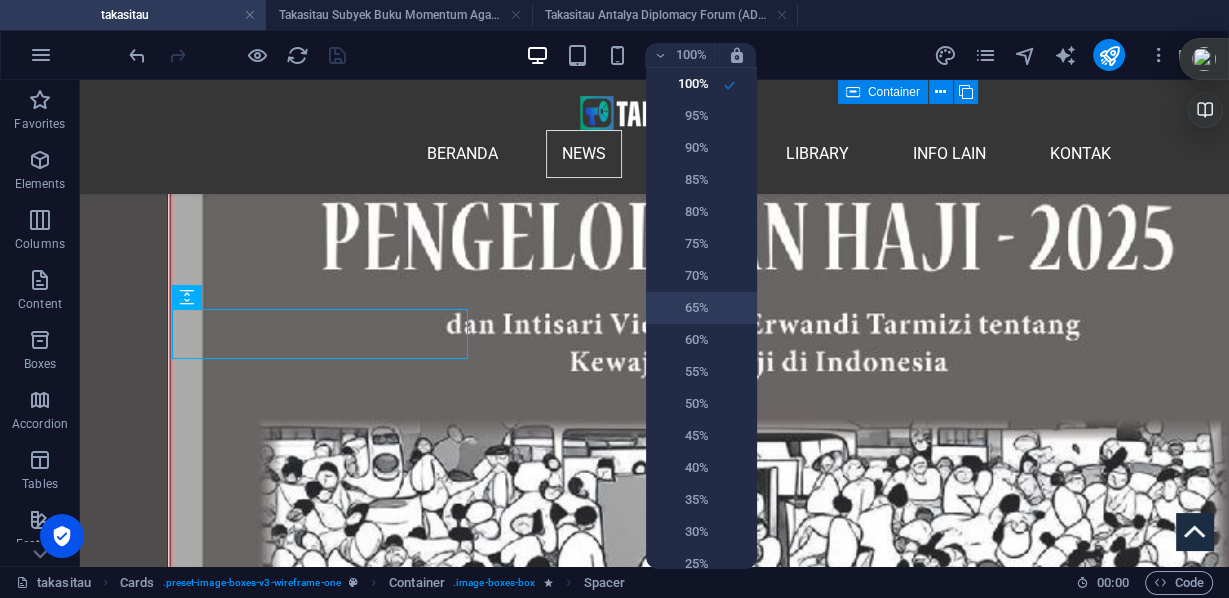 click on "65%" at bounding box center (683, 308) 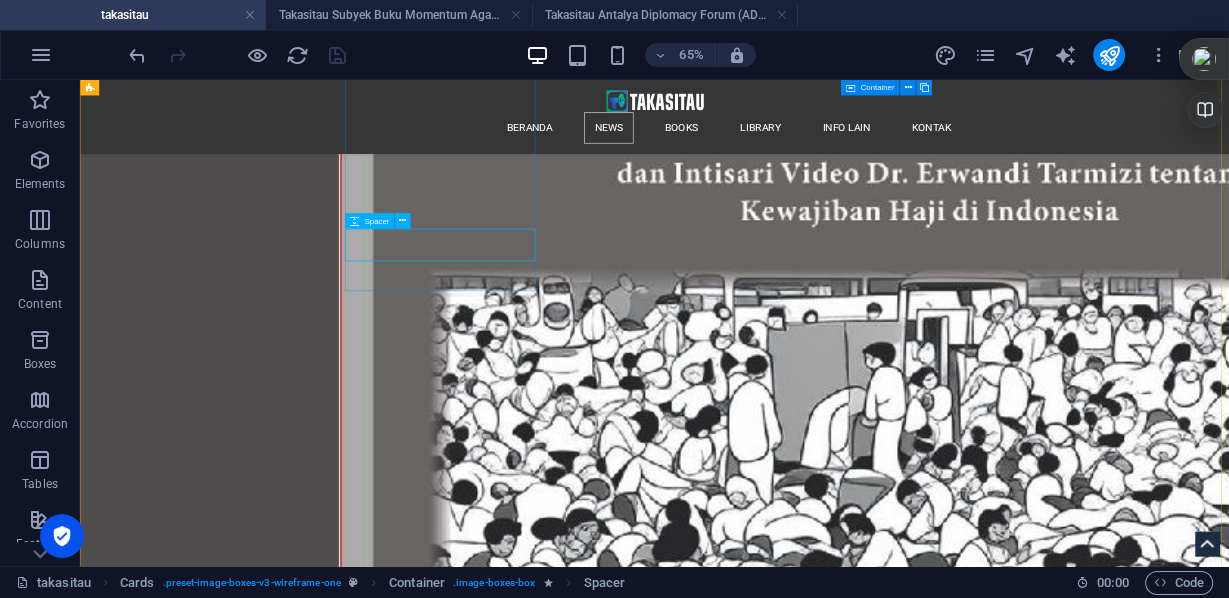 click at bounding box center [244, 53448] 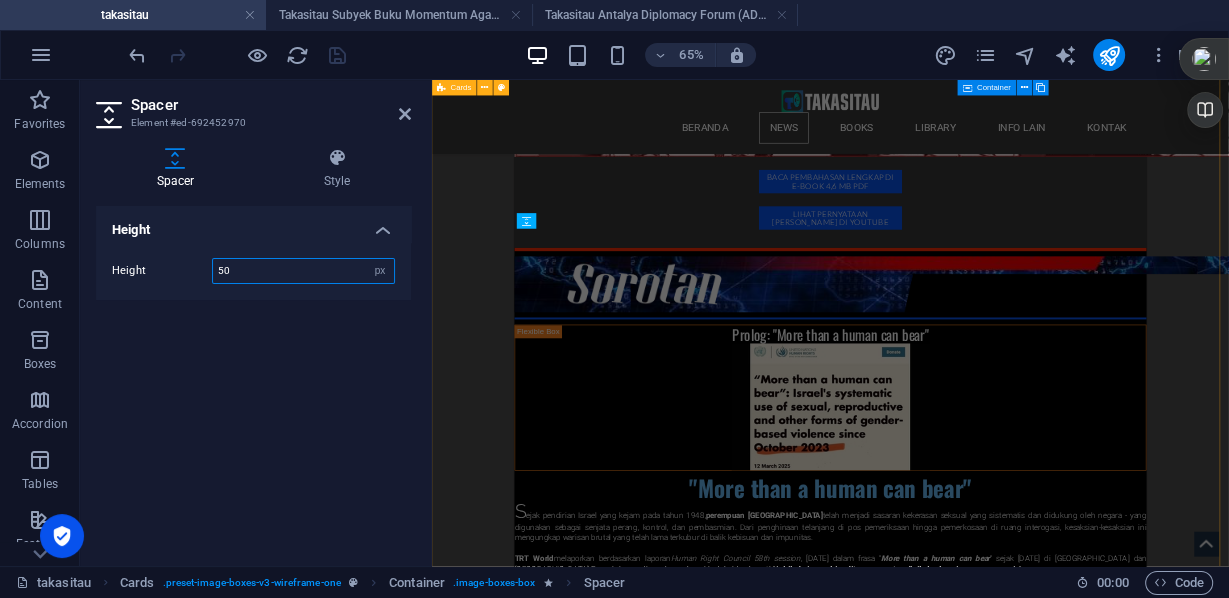 scroll, scrollTop: 27523, scrollLeft: 0, axis: vertical 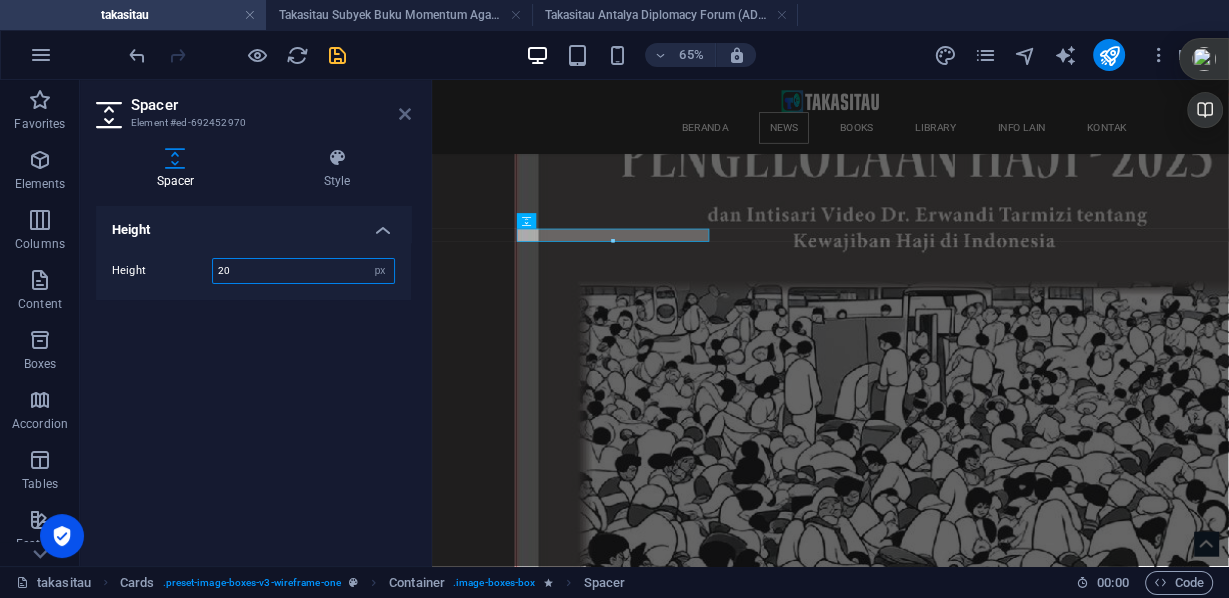 type on "20" 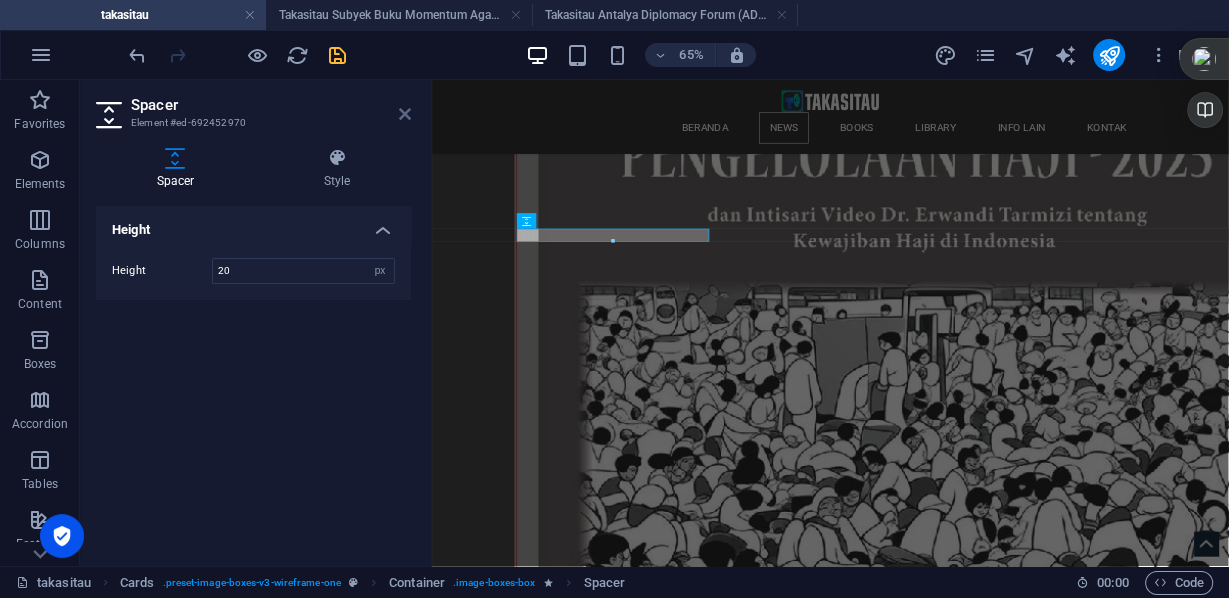 click at bounding box center [405, 114] 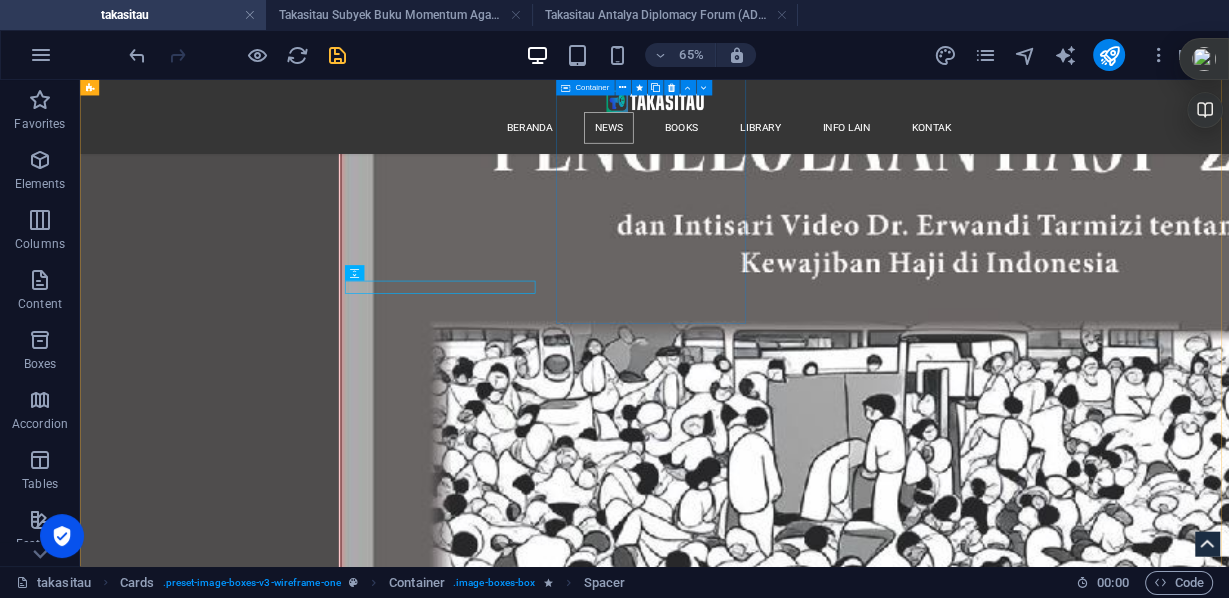 scroll, scrollTop: 28048, scrollLeft: 0, axis: vertical 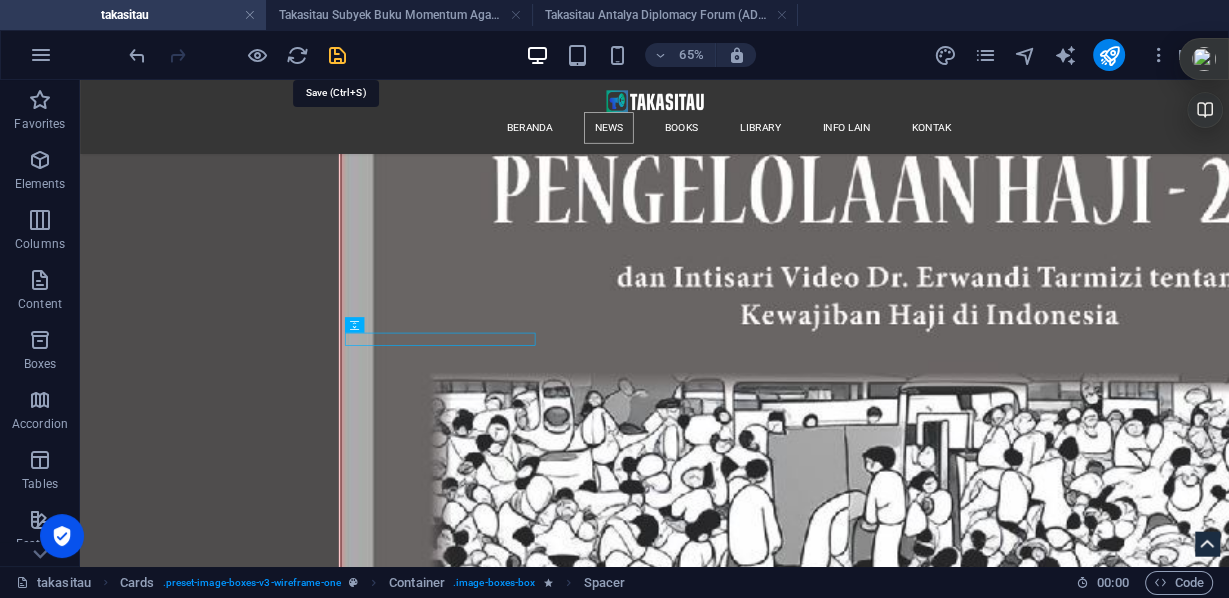 drag, startPoint x: 337, startPoint y: 48, endPoint x: 641, endPoint y: 125, distance: 313.60007 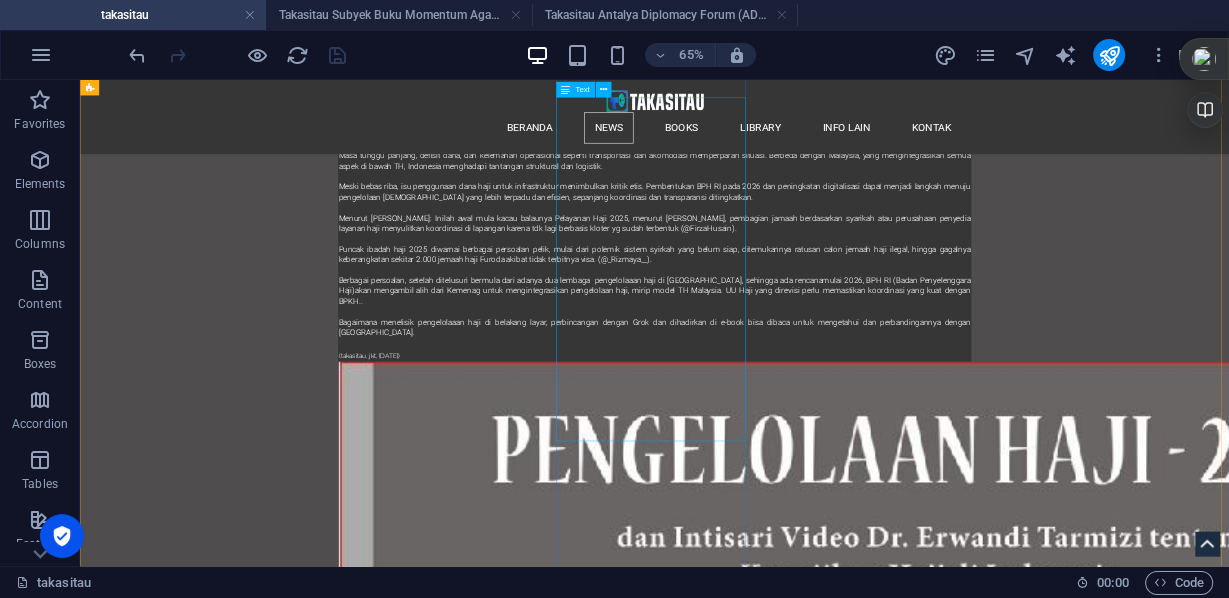 scroll, scrollTop: 27888, scrollLeft: 0, axis: vertical 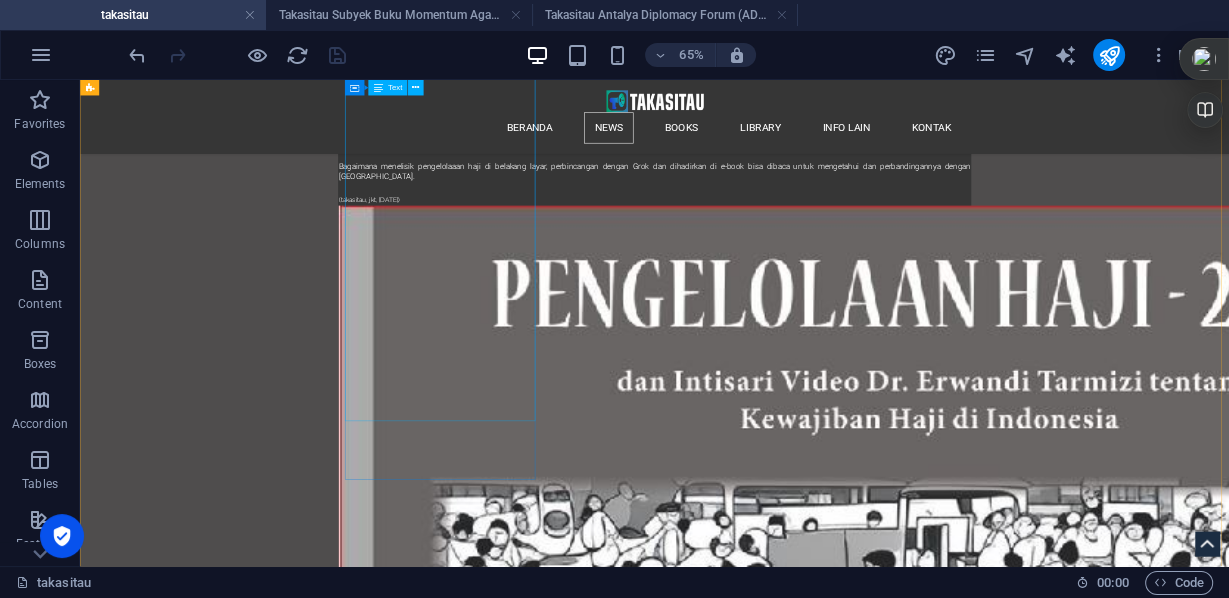 click on "B elum lama ini*,  [DEMOGRAPHIC_DATA] United for Israel  (CUFI) mengadakan konferensi tahunan mereka di [US_STATE], D.C. kemudian menuju ke [GEOGRAPHIC_DATA] untuk melobi kongres untuk mendapatkan lebih banyak senjata dan dukungan bagi Israel. CUFI mengklaim mewakili lebih dari 10 juta umat [DEMOGRAPHIC_DATA][PERSON_NAME][DEMOGRAPHIC_DATA] yang mendukung penuh negara Israel dan bertindak sebagai lobi atas namanya. Banyak anggota FOSNA yang hadir bersama dengan mitra dan teman-teman lainnya dalam gerakan ini. Mereka memprotes Konvensi CUFI dan mengganggu kegiatan mereka, bahkan secara damai memblokir bus-bus yang akan menuju ke Capitol, dengan pesan yang jelas bahwa teologi CUFI beracun, antisemit, tidak [DEMOGRAPHIC_DATA], dan telah mengakibatkan kematian, kehancuran, dan genosida di [GEOGRAPHIC_DATA]. FOSNA atau  Friends of [PERSON_NAME][GEOGRAPHIC_DATA] ,  A [PERSON_NAME] fot Palestine Ebook dari artikel FOSNA sebagai alat bantu baca: 18  hal, tidak bergambar - 7,62 Mb pdf .  ( [PERSON_NAME], Jkt [DATE])" at bounding box center [244, 53304] 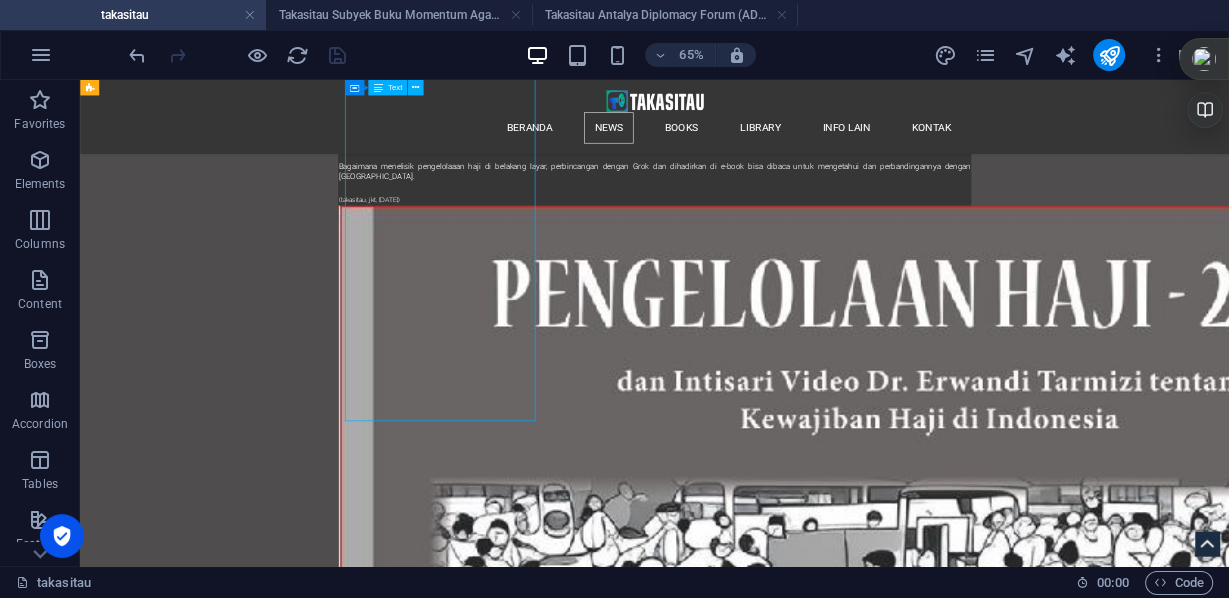 click on "B elum lama ini*,  [DEMOGRAPHIC_DATA] United for Israel  (CUFI) mengadakan konferensi tahunan mereka di [US_STATE], D.C. kemudian menuju ke [GEOGRAPHIC_DATA] untuk melobi kongres untuk mendapatkan lebih banyak senjata dan dukungan bagi Israel. CUFI mengklaim mewakili lebih dari 10 juta umat [DEMOGRAPHIC_DATA][PERSON_NAME][DEMOGRAPHIC_DATA] yang mendukung penuh negara Israel dan bertindak sebagai lobi atas namanya. Banyak anggota FOSNA yang hadir bersama dengan mitra dan teman-teman lainnya dalam gerakan ini. Mereka memprotes Konvensi CUFI dan mengganggu kegiatan mereka, bahkan secara damai memblokir bus-bus yang akan menuju ke Capitol, dengan pesan yang jelas bahwa teologi CUFI beracun, antisemit, tidak [DEMOGRAPHIC_DATA], dan telah mengakibatkan kematian, kehancuran, dan genosida di [GEOGRAPHIC_DATA]. FOSNA atau  Friends of [PERSON_NAME][GEOGRAPHIC_DATA] ,  A [PERSON_NAME] fot Palestine Ebook dari artikel FOSNA sebagai alat bantu baca: 18  hal, tidak bergambar - 7,62 Mb pdf .  ( [PERSON_NAME], Jkt [DATE])" at bounding box center (244, 53304) 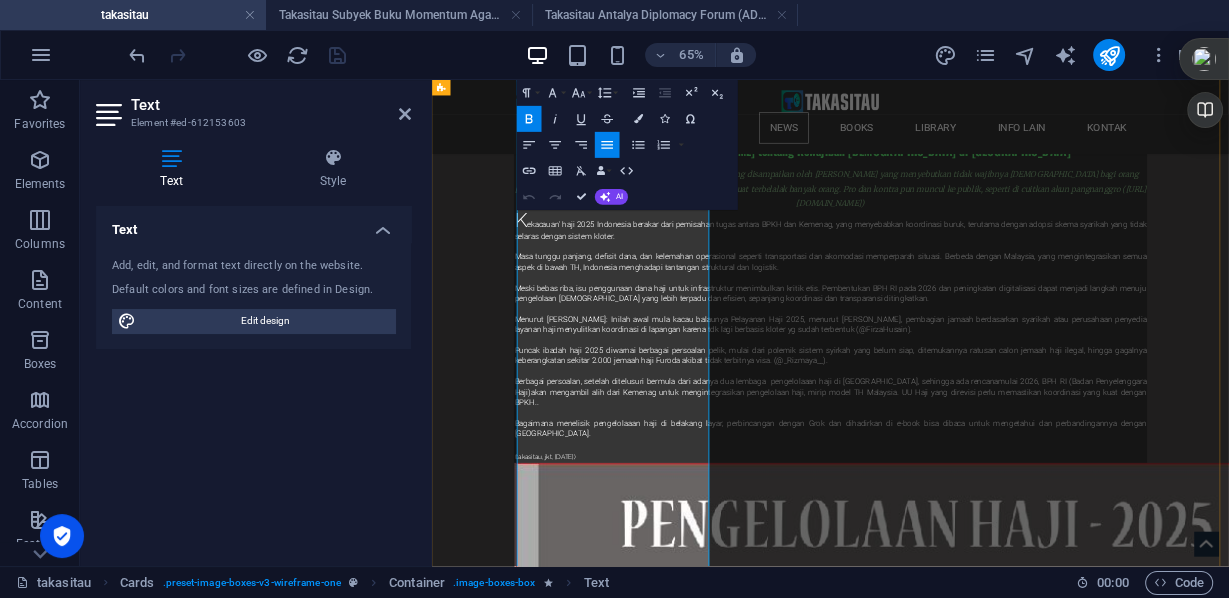 scroll, scrollTop: 27034, scrollLeft: 0, axis: vertical 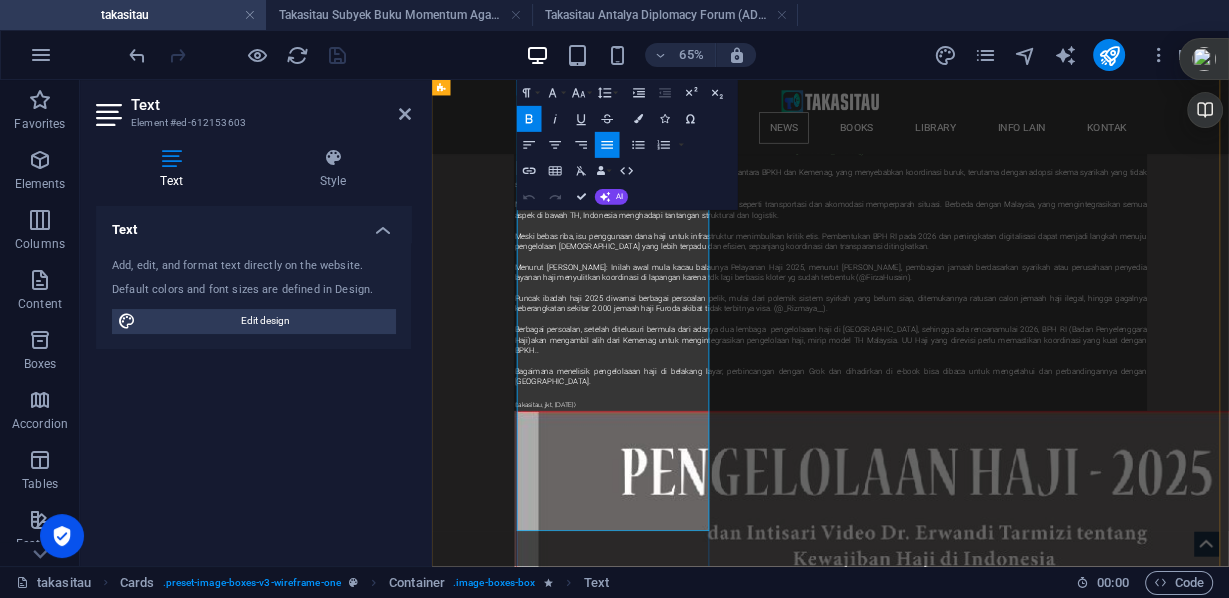 click at bounding box center [592, 51284] 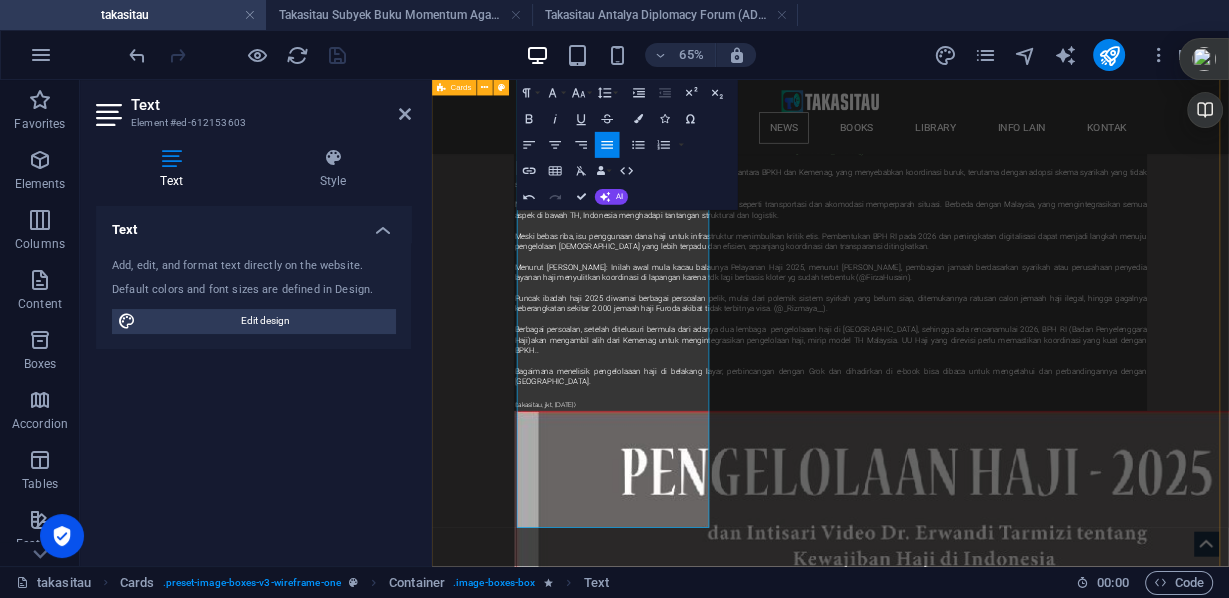 drag, startPoint x: 755, startPoint y: 743, endPoint x: 527, endPoint y: 681, distance: 236.2795 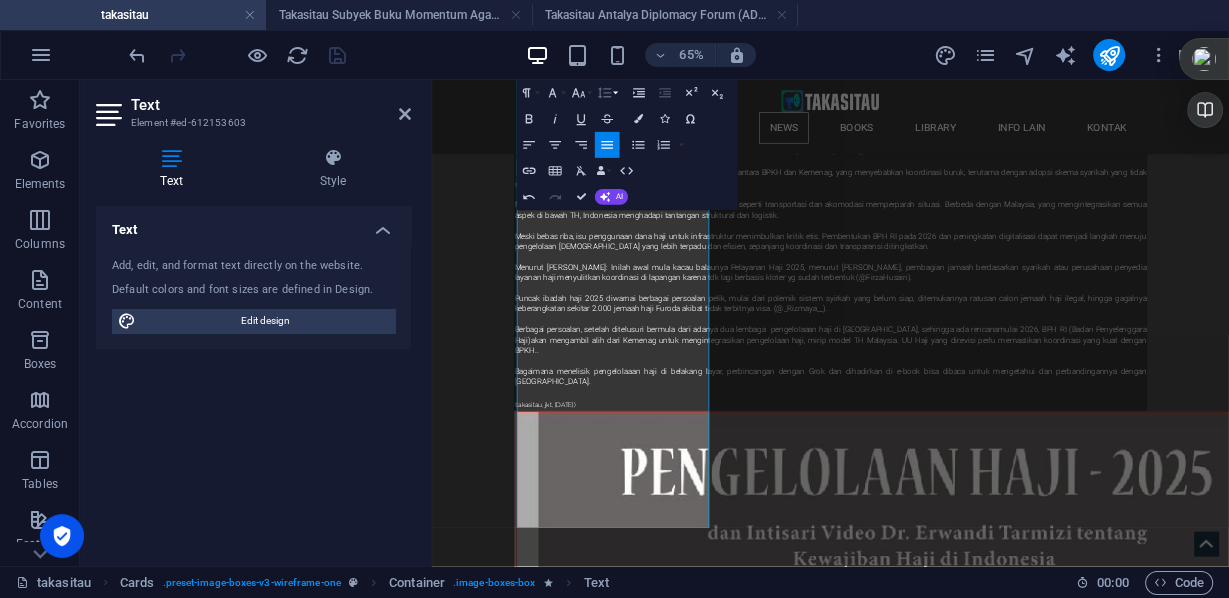 click 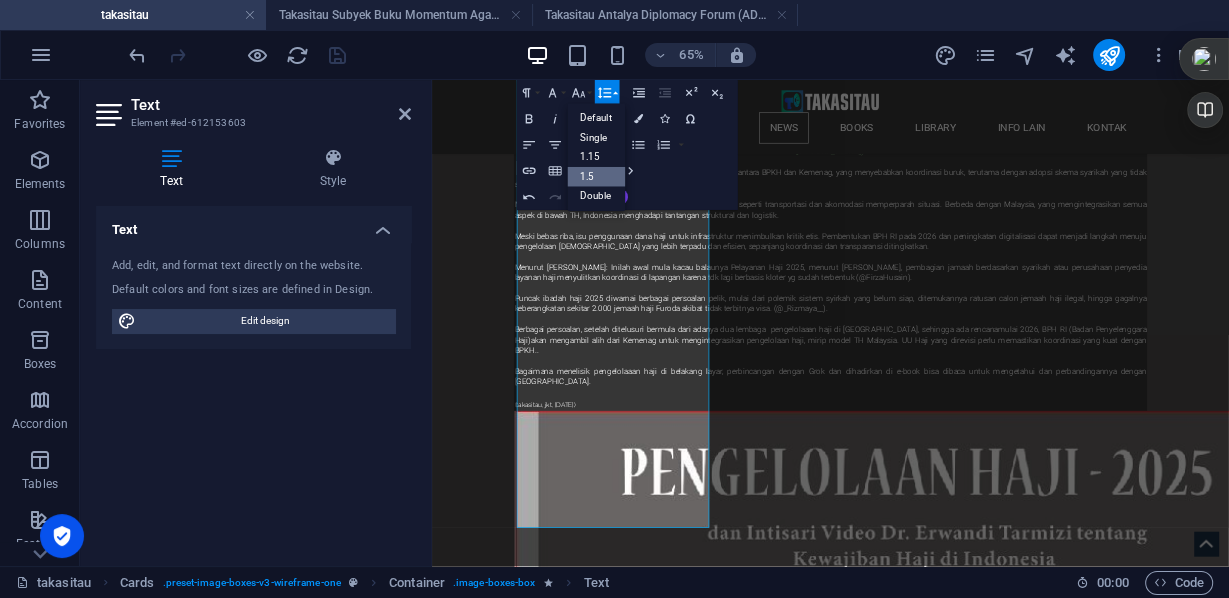 scroll, scrollTop: 0, scrollLeft: 0, axis: both 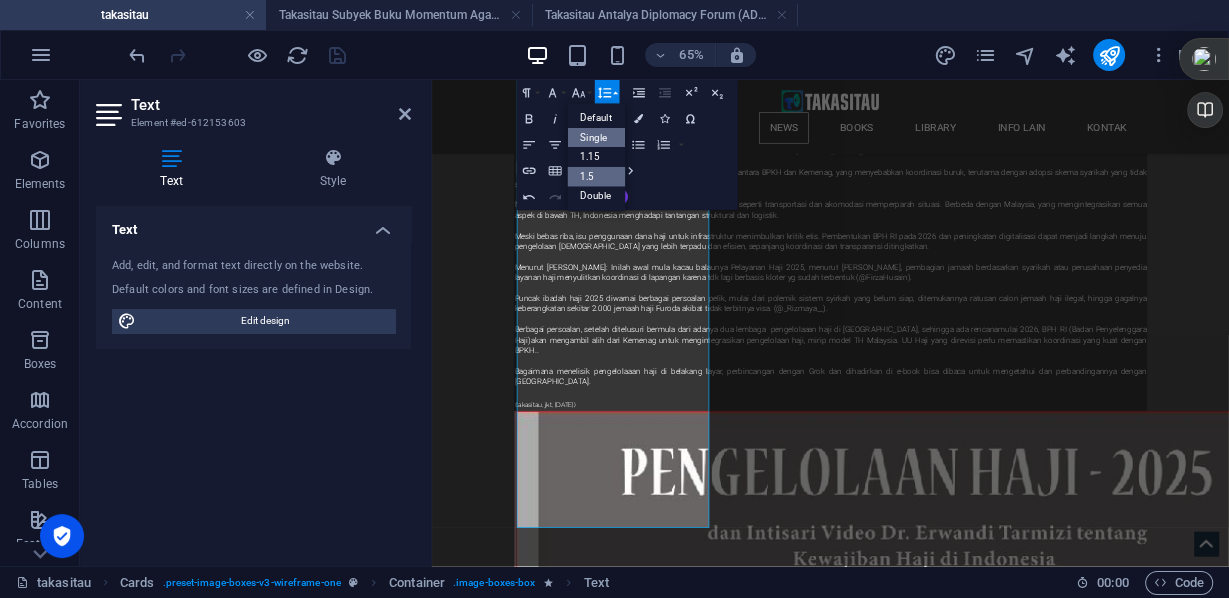 click on "Single" at bounding box center (597, 138) 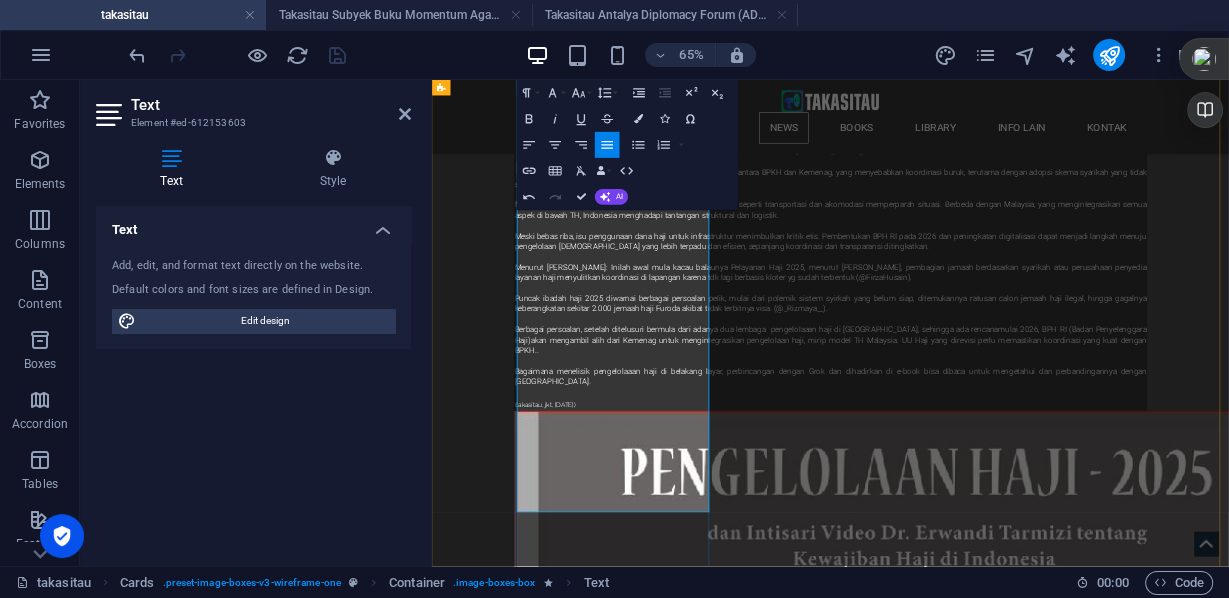 click on "Banyak anggota FOSNA yang hadir bersama dengan [PERSON_NAME] dan teman-teman lainnya dalam gerakan ini. Mereka memprotes Konvensi CUFI dan mengganggu kegiatan mereka, bahkan secara damai memblokir bus-bus yang akan menuju ke Capitol, dengan pesan yang jelas bahwa teologi CUFI beracun, antisemit, tidak [DEMOGRAPHIC_DATA], dan telah mengakibatkan kematian, kehancuran, dan genosida di [GEOGRAPHIC_DATA]. FOSNA atau  Friends of [PERSON_NAME][GEOGRAPHIC_DATA] ,  A [DEMOGRAPHIC_DATA][PERSON_NAME] fot Palestine , NGO untuk perjuangan dari umat [DEMOGRAPHIC_DATA] dalam membela Palestina dan mengabarkan bahwa Zionisme [DEMOGRAPHIC_DATA] yang menyebarkan teologinya, menurut FOSNA dalam artikelnya cenderung sesat, berbahaya dan sangat berlawanan dengan ajaran-ajaran [DEMOGRAPHIC_DATA]. Baca lebih lanjut di e-books, link berikut." at bounding box center [592, 51051] 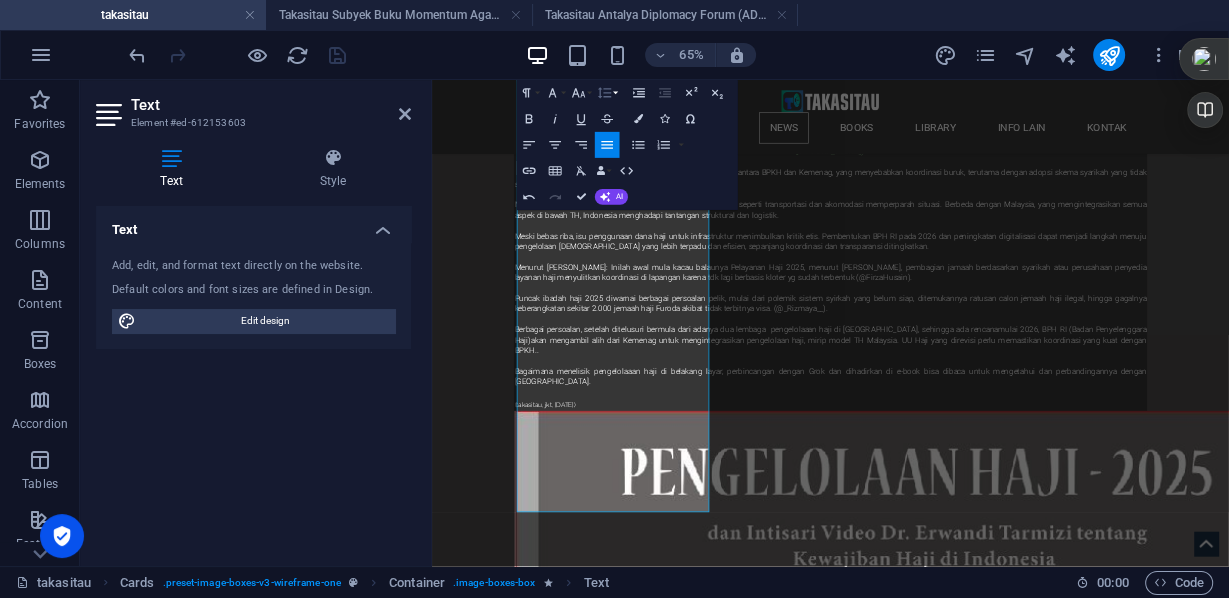 click 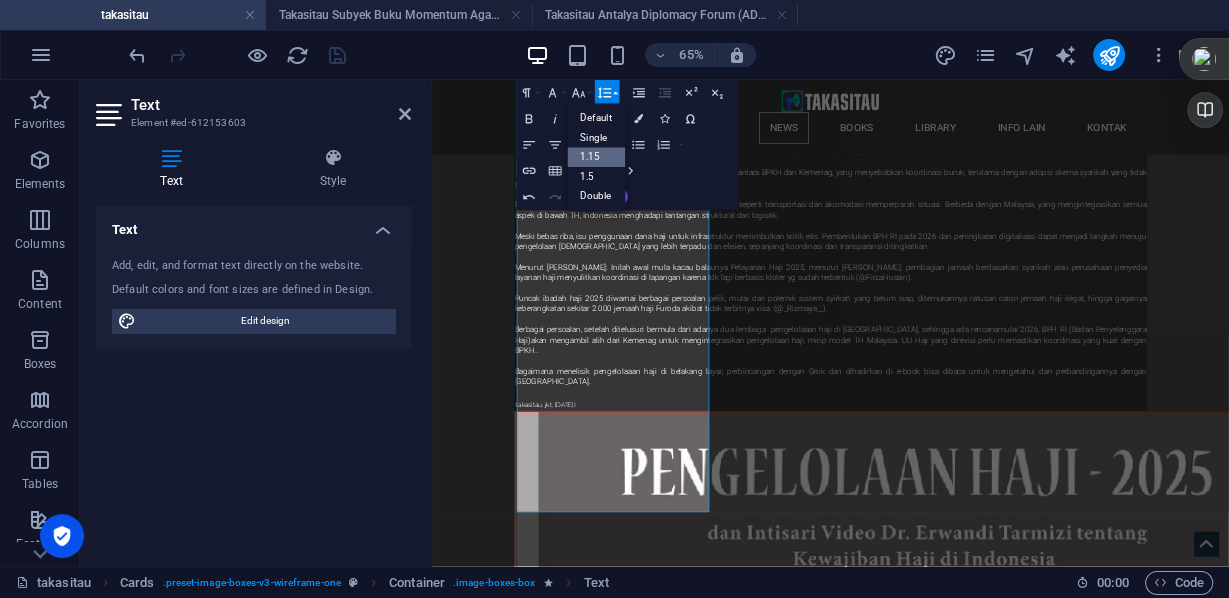 scroll, scrollTop: 0, scrollLeft: 0, axis: both 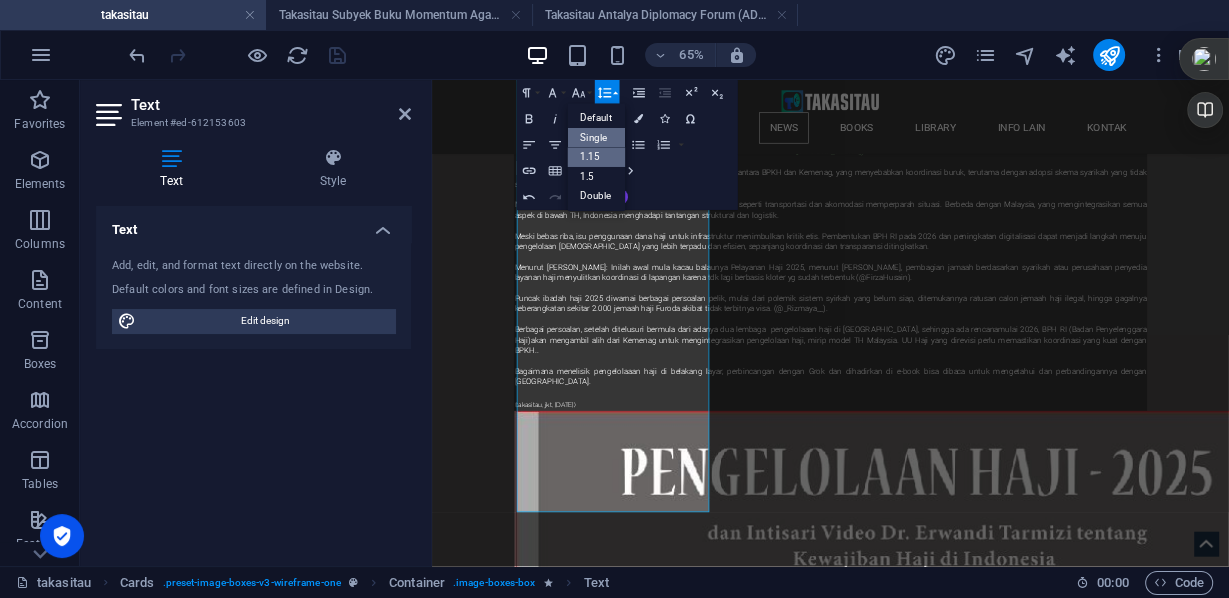 click on "Single" at bounding box center (597, 138) 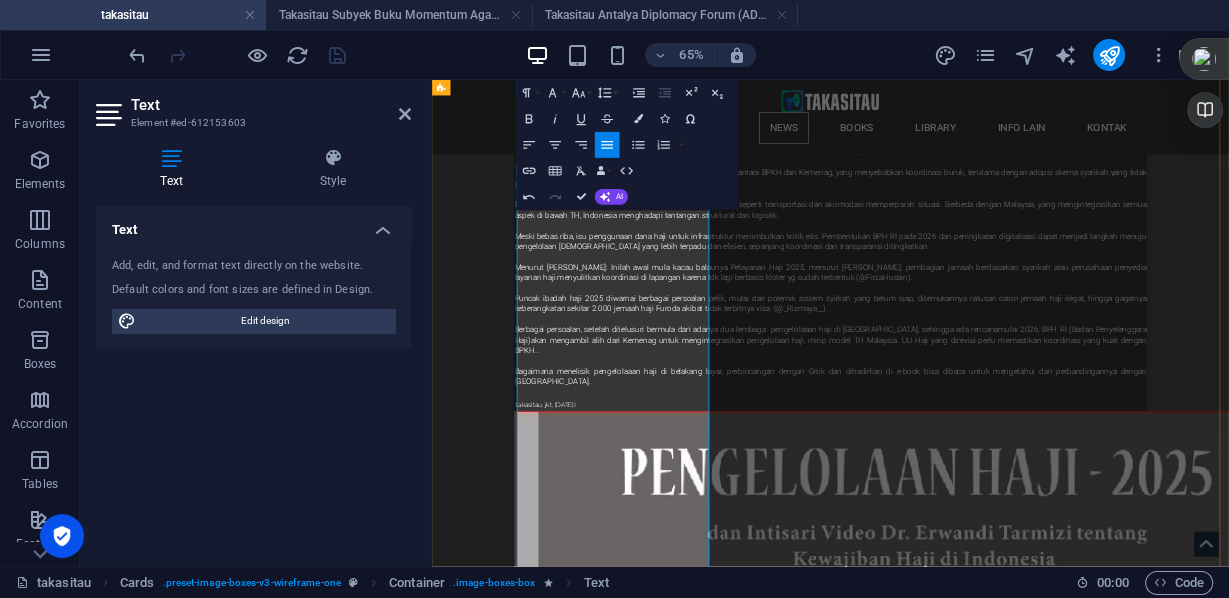scroll, scrollTop: 26874, scrollLeft: 0, axis: vertical 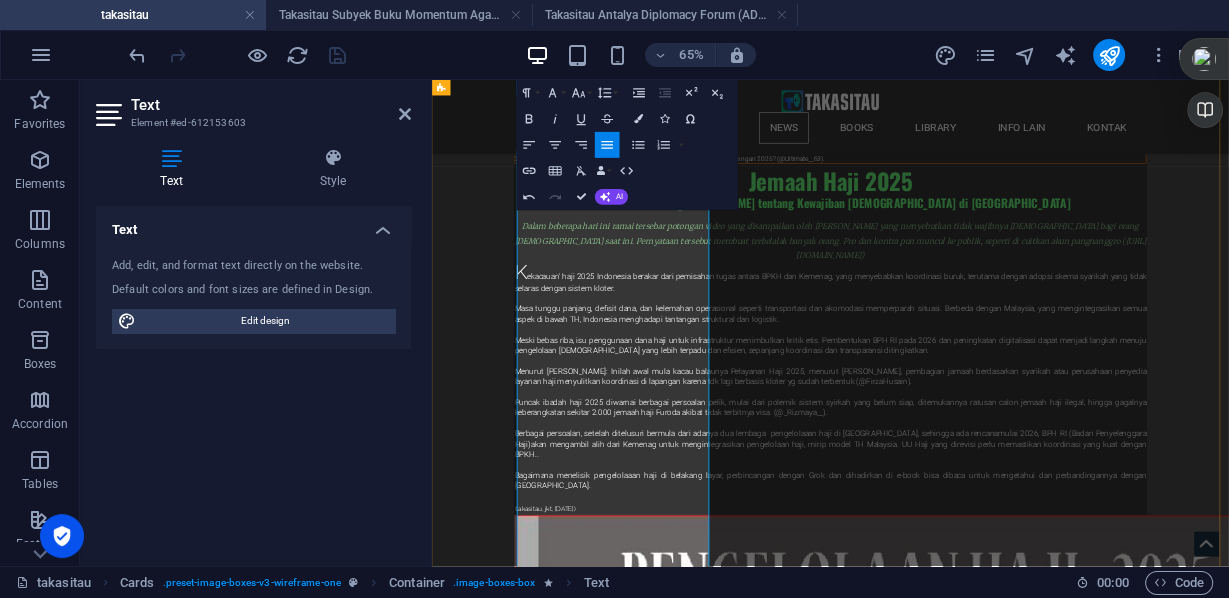 click on "Banyak anggota FOSNA yang hadir bersama dengan [PERSON_NAME] dan teman-teman lainnya dalam gerakan ini. Mereka memprotes Konvensi CUFI dan mengganggu kegiatan mereka, bahkan secara damai memblokir bus-bus yang akan menuju ke Capitol, dengan pesan yang jelas bahwa teologi CUFI beracun, antisemit, tidak [DEMOGRAPHIC_DATA], dan telah mengakibatkan kematian, kehancuran, dan genosida di [GEOGRAPHIC_DATA]. FOSNA atau  Friends of [PERSON_NAME][GEOGRAPHIC_DATA] ,  A [DEMOGRAPHIC_DATA][PERSON_NAME] fot Palestine , NGO untuk perjuangan dari umat [DEMOGRAPHIC_DATA] dalam membela Palestina dan mengabarkan bahwa Zionisme [DEMOGRAPHIC_DATA] yang menyebarkan teologinya, menurut FOSNA dalam artikelnya cenderung sesat, berbahaya dan sangat berlawanan dengan ajaran-ajaran [DEMOGRAPHIC_DATA]. Baca lebih lanjut di e-books, link berikut." at bounding box center (592, 51212) 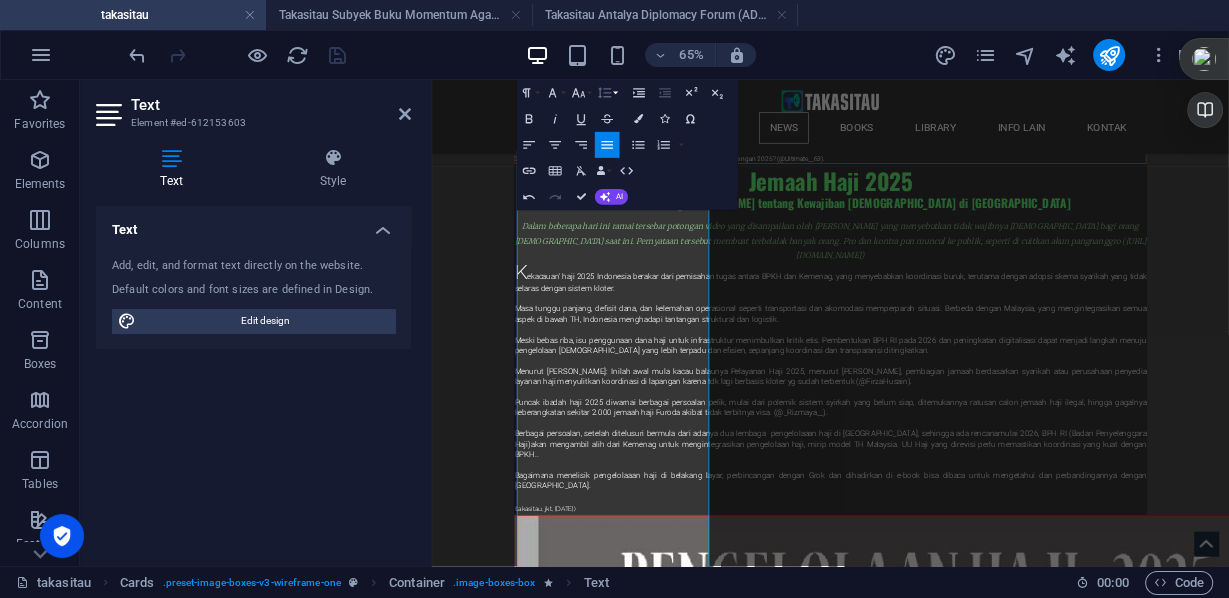 click 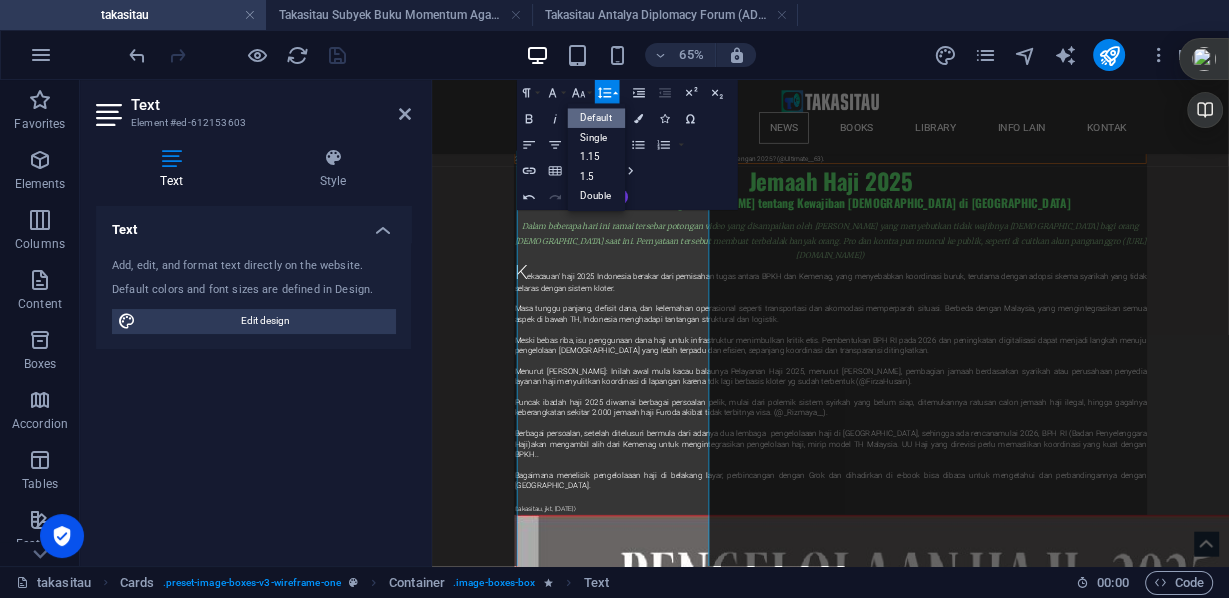 scroll, scrollTop: 0, scrollLeft: 0, axis: both 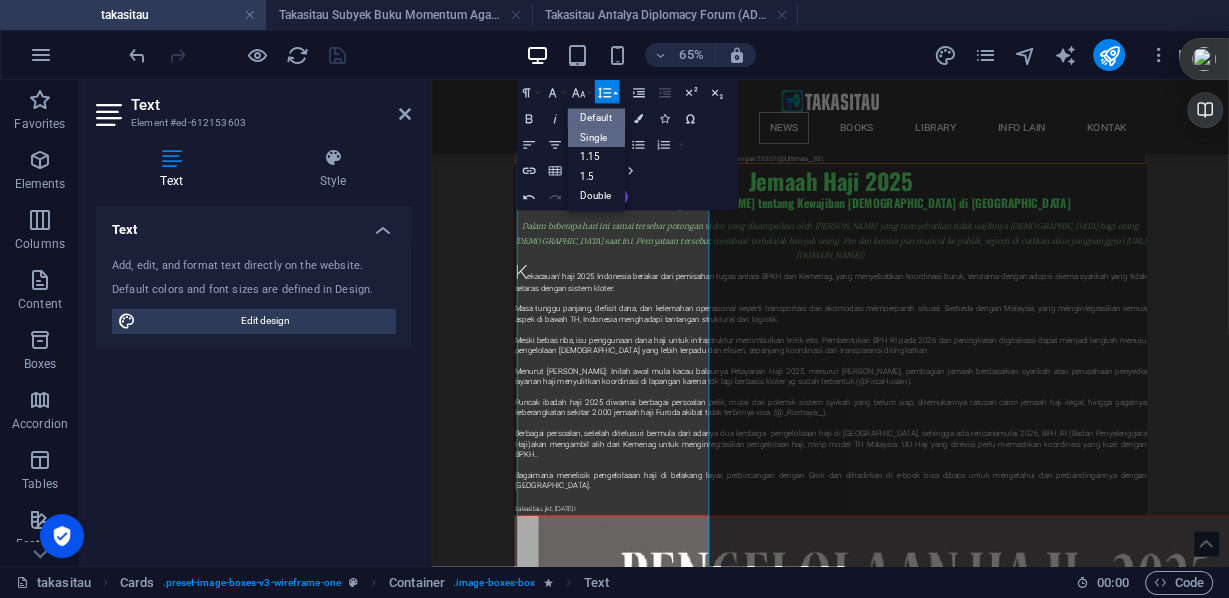 click on "Single" at bounding box center [597, 138] 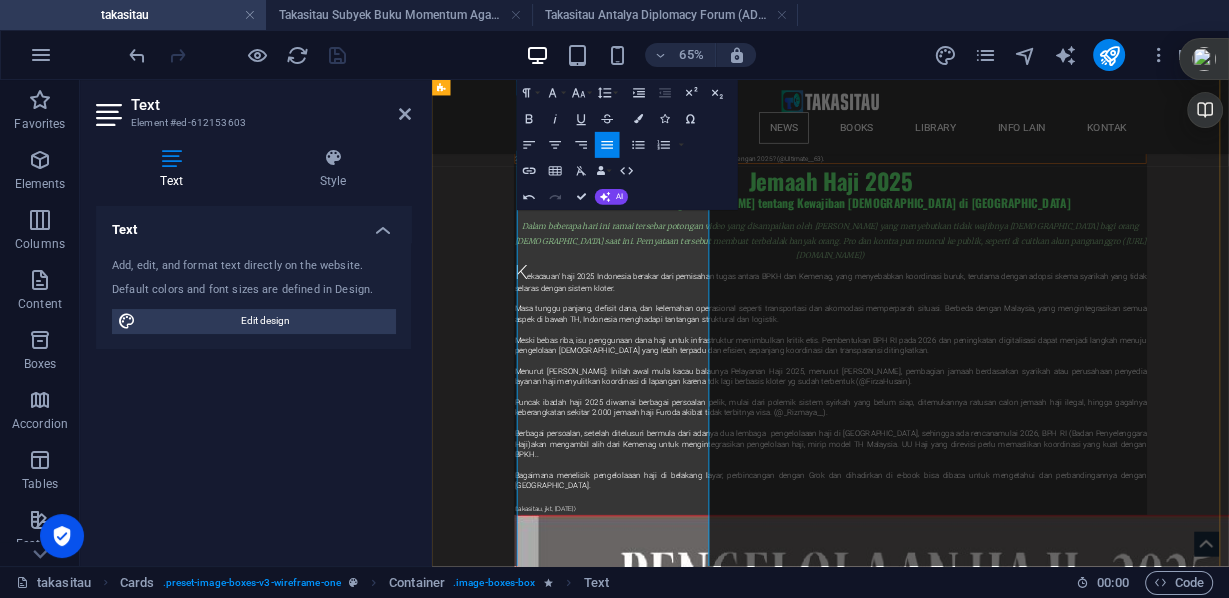 click at bounding box center (592, 50977) 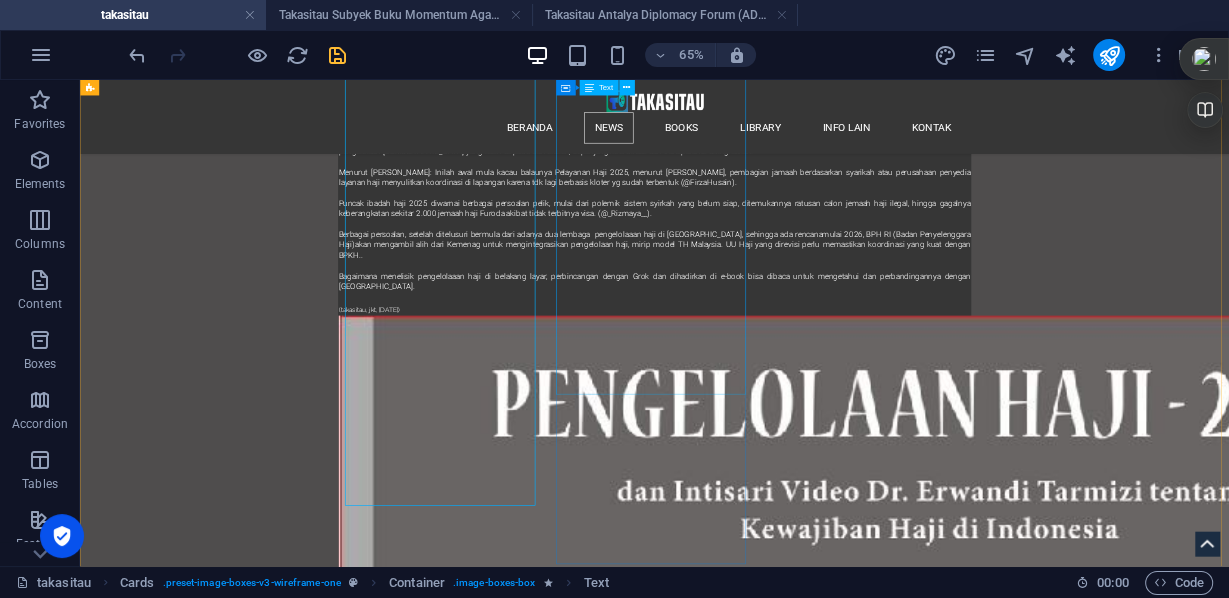 scroll, scrollTop: 27559, scrollLeft: 0, axis: vertical 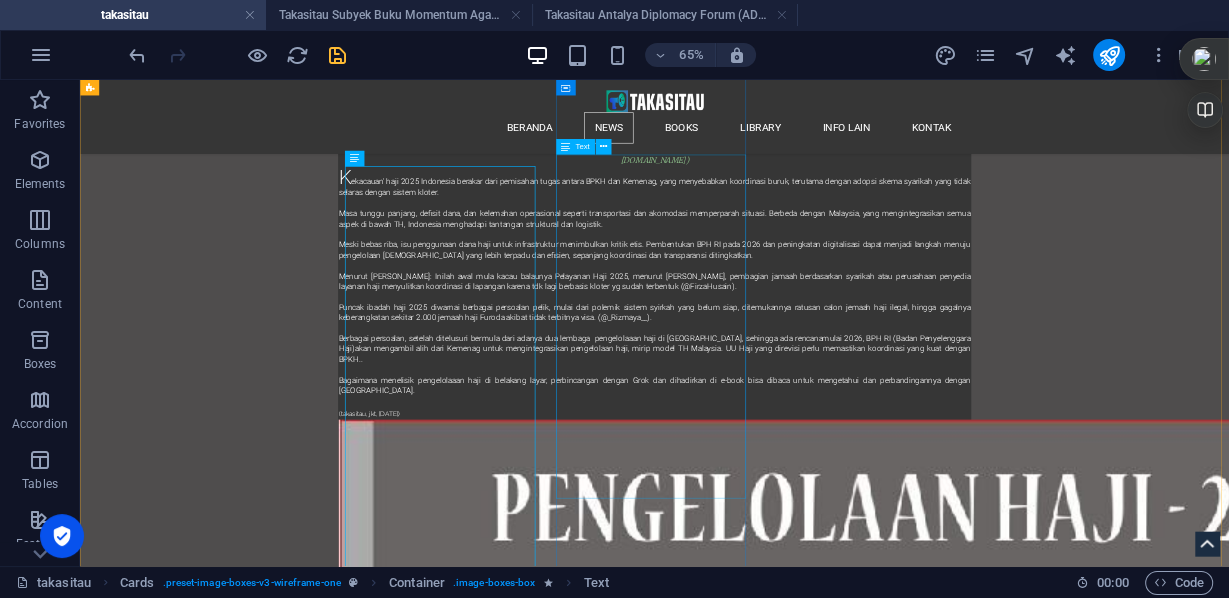 click on ""W hy Nations Fail : menjelaskan tentang Asal-usul Kekuasaan,  Kemakmuran, dan Kemiskinan. Penulis yang berargumen bahwa  pembangunan ekonomi dan kemakmuran atau kemiskinan suatu  negara dapat ditelusuri kembali semata-mata pada  ‘institusi,  institusi, institusi’  ” Keterkaitan timbal balik antara institusi politik dan ekonomi  suatu negara menyiratkan bahwa hanya ada dua kombinasi  institusi yang stabil: institusi ekonomi yang inklusif digabungkan  dengan institusi politik yang inklusif yang mengarah ke  kesejahteraan dan institusi ekonomi yang ekstraktif digabungkan  dengan institusi politik yang ekstraktif yang mengarah ke kemunduran/ kemiskinan. Kondisi stabil dicapai setelah salah  satu dari inklusif atau ekstraktif memangsa lainnya. Ebook dari artikel sebagai alat bantu baca: 13  hal, tidak bergambar - 2,5 Mb pdf .  ( Takasitau, Jkt [DATE])" at bounding box center (244, 54721) 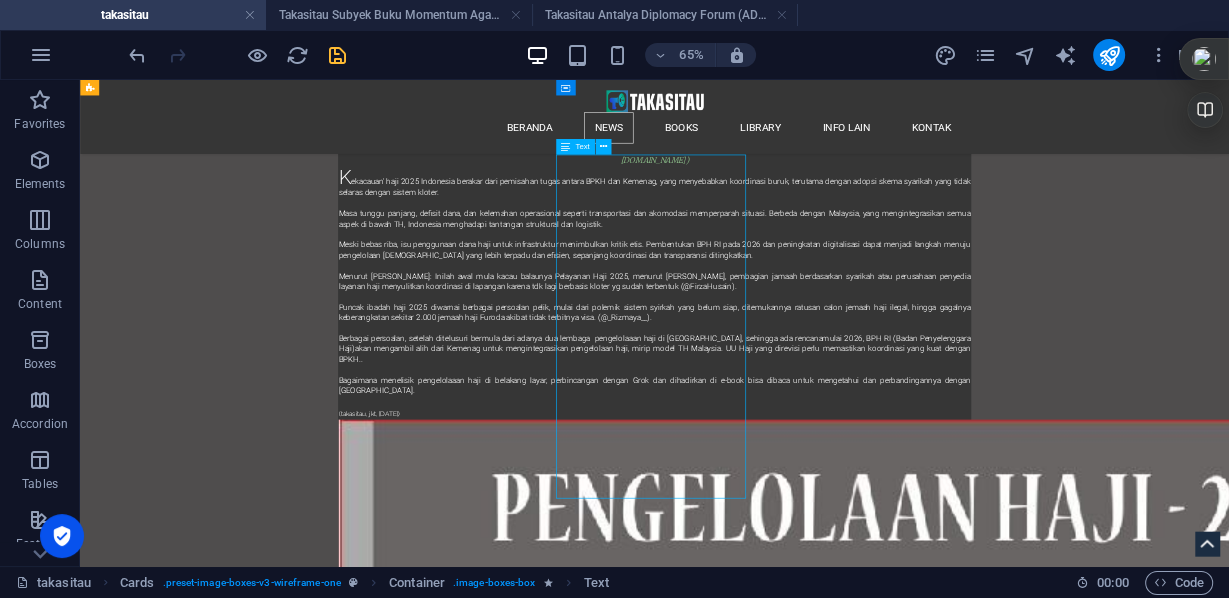 click on ""W hy Nations Fail : menjelaskan tentang Asal-usul Kekuasaan,  Kemakmuran, dan Kemiskinan. Penulis yang berargumen bahwa  pembangunan ekonomi dan kemakmuran atau kemiskinan suatu  negara dapat ditelusuri kembali semata-mata pada  ‘institusi,  institusi, institusi’  ” Keterkaitan timbal balik antara institusi politik dan ekonomi  suatu negara menyiratkan bahwa hanya ada dua kombinasi  institusi yang stabil: institusi ekonomi yang inklusif digabungkan  dengan institusi politik yang inklusif yang mengarah ke  kesejahteraan dan institusi ekonomi yang ekstraktif digabungkan  dengan institusi politik yang ekstraktif yang mengarah ke kemunduran/ kemiskinan. Kondisi stabil dicapai setelah salah  satu dari inklusif atau ekstraktif memangsa lainnya. Ebook dari artikel sebagai alat bantu baca: 13  hal, tidak bergambar - 2,5 Mb pdf .  ( Takasitau, Jkt [DATE])" at bounding box center [244, 54721] 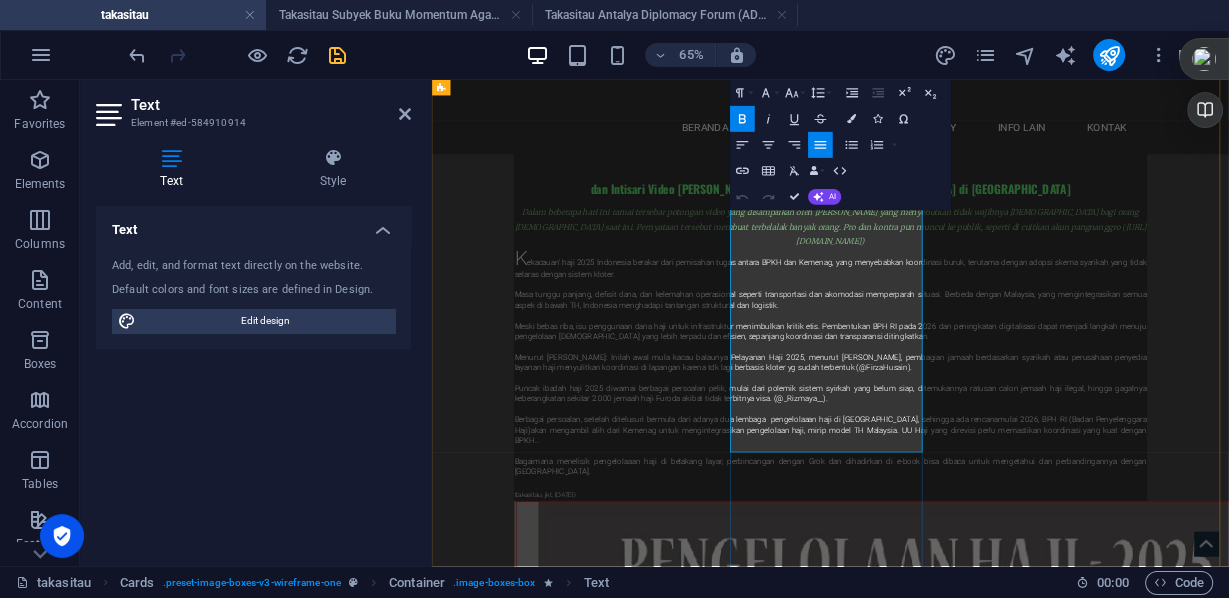 scroll, scrollTop: 26928, scrollLeft: 0, axis: vertical 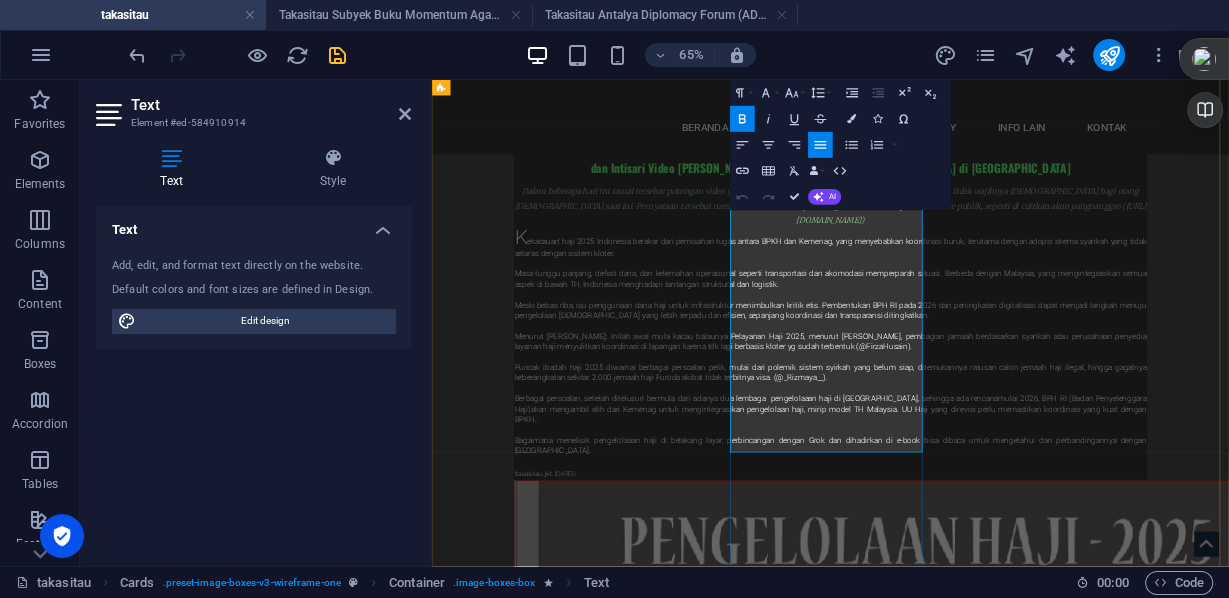 drag, startPoint x: 943, startPoint y: 526, endPoint x: 1054, endPoint y: 642, distance: 160.55217 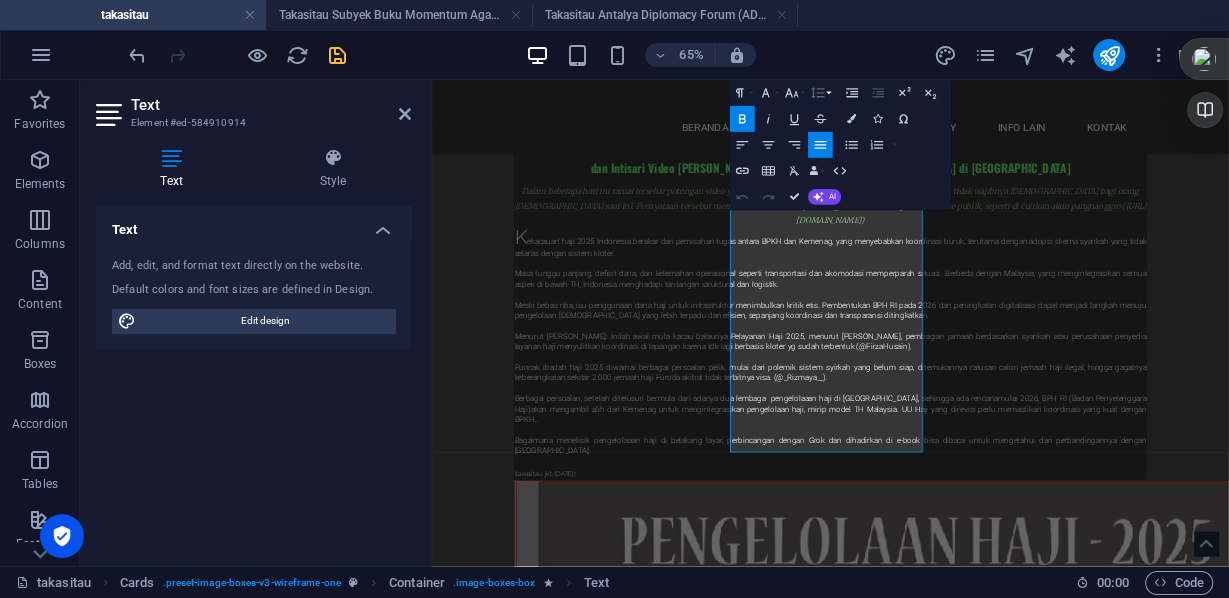 click on "Line Height" at bounding box center [820, 93] 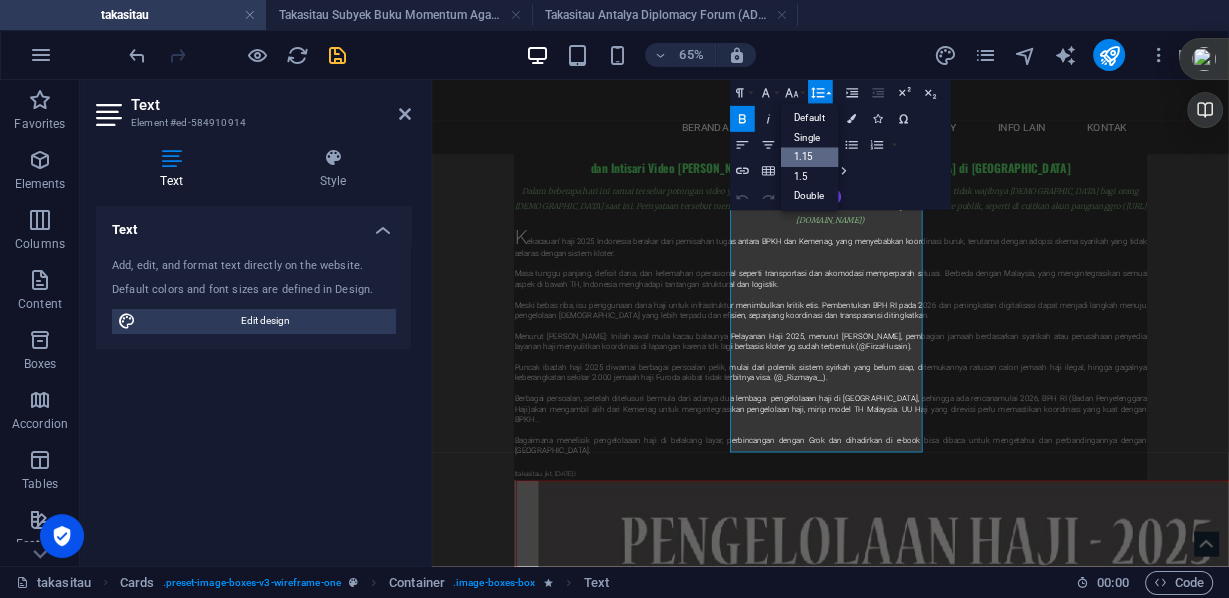 scroll, scrollTop: 0, scrollLeft: 0, axis: both 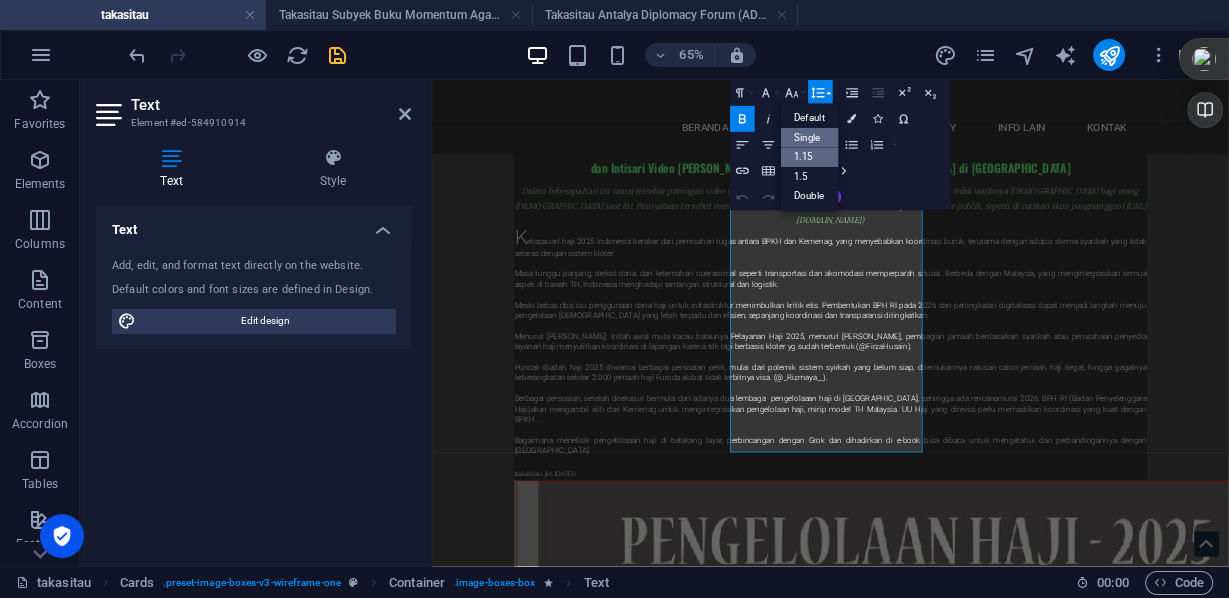 click on "Single" at bounding box center [810, 138] 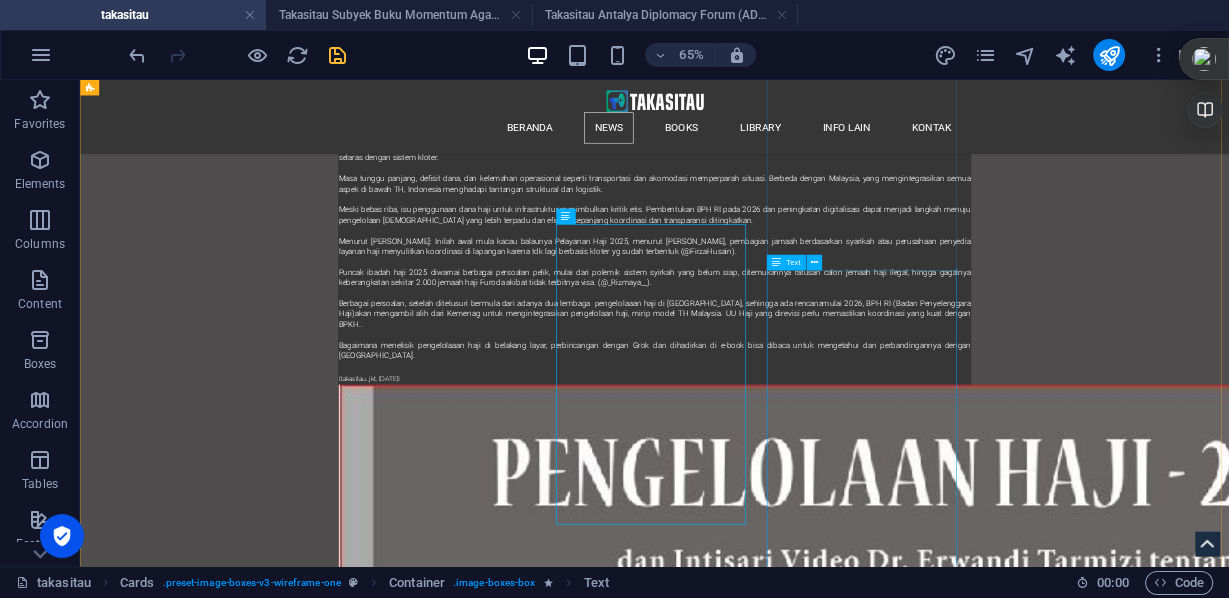 scroll, scrollTop: 27452, scrollLeft: 0, axis: vertical 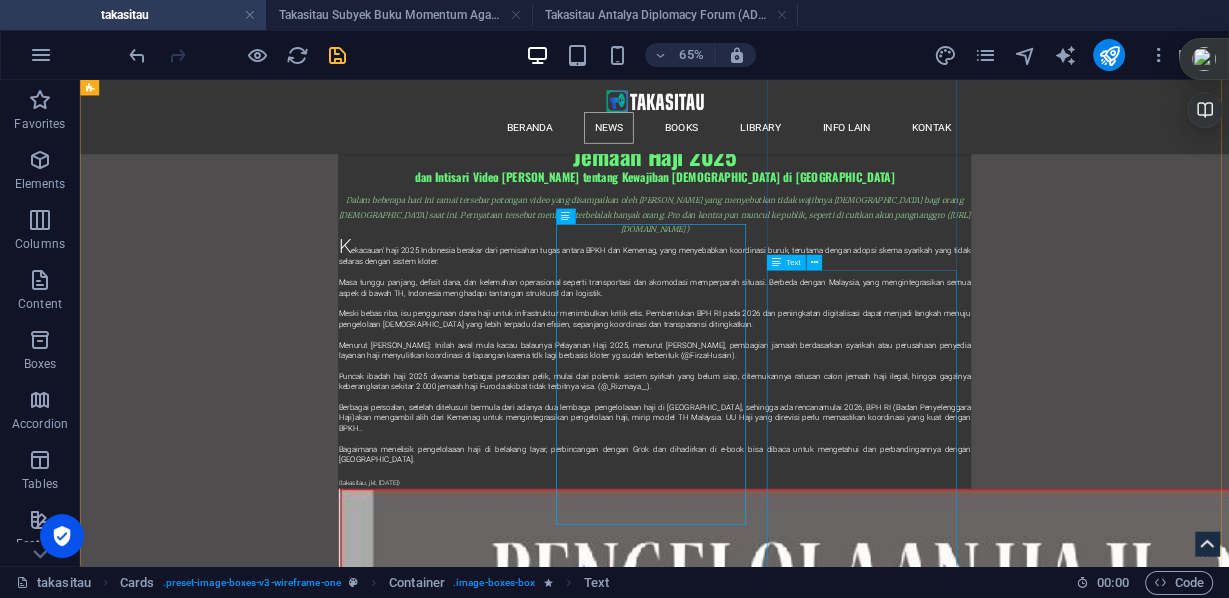 click on "D inamika konflik Suriah terus berubah, ditandai dengan berkem- bangnya aliansi, kolaborasi, dan konfrontasi di antara faksi-faksi yang berbeda, beroperasi secara independen, didorong oleh tujuan sendiri dan isu-isu lokal serta dicampuri  perebutan minyak dan  geopolitik Barat vs Timur”. Menurut Al Jazeera, [DATE], dalam artikelnya:  Who are Hayat Tahrir al-Sham and the Syrian groups that took [GEOGRAPHIC_DATA] ?, bahwa konflik bersenjata yang sedang berlangsung di Suriah telah berevolusi dari pemberontakan akar rumput yang dimulai pada awal 2011 menjadi serangkaian konflik yang melibatkan banyak faksi yang bersaing, yang mencakup entitas negara dan non-negara. Buku ini mencoba mengulas lebih dalam, sejarah dan membeberkan kerumitan dari konflik, aktor-aktor yang berperang yang begitu banyak saling kait mengait, bebas, saling bertengkar, baik entitas dalam negeri maupun negara asing, serta periodesasi konflik yang terjadi begitu lama.  Ebook dari artikel sebagai alat bantu baca: 39  . (" at bounding box center [244, 55856] 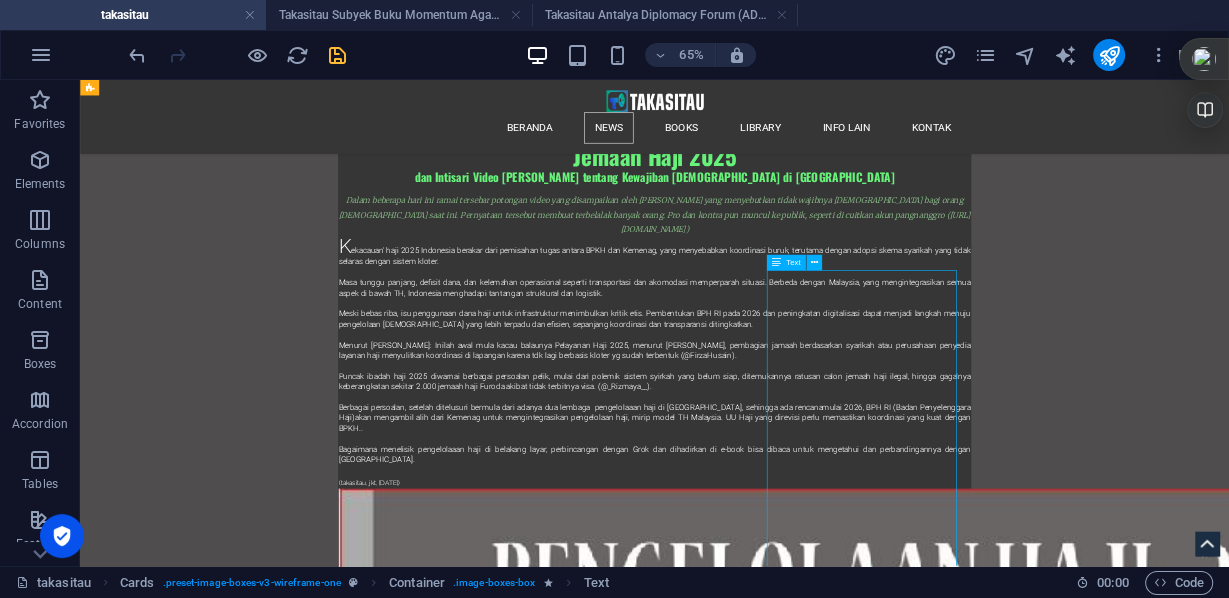 click on "D inamika konflik Suriah terus berubah, ditandai dengan berkem- bangnya aliansi, kolaborasi, dan konfrontasi di antara faksi-faksi yang berbeda, beroperasi secara independen, didorong oleh tujuan sendiri dan isu-isu lokal serta dicampuri  perebutan minyak dan  geopolitik Barat vs Timur”. Menurut Al Jazeera, [DATE], dalam artikelnya:  Who are Hayat Tahrir al-Sham and the Syrian groups that took [GEOGRAPHIC_DATA] ?, bahwa konflik bersenjata yang sedang berlangsung di Suriah telah berevolusi dari pemberontakan akar rumput yang dimulai pada awal 2011 menjadi serangkaian konflik yang melibatkan banyak faksi yang bersaing, yang mencakup entitas negara dan non-negara. Buku ini mencoba mengulas lebih dalam, sejarah dan membeberkan kerumitan dari konflik, aktor-aktor yang berperang yang begitu banyak saling kait mengait, bebas, saling bertengkar, baik entitas dalam negeri maupun negara asing, serta periodesasi konflik yang terjadi begitu lama.  Ebook dari artikel sebagai alat bantu baca: 39  . (" at bounding box center [244, 55856] 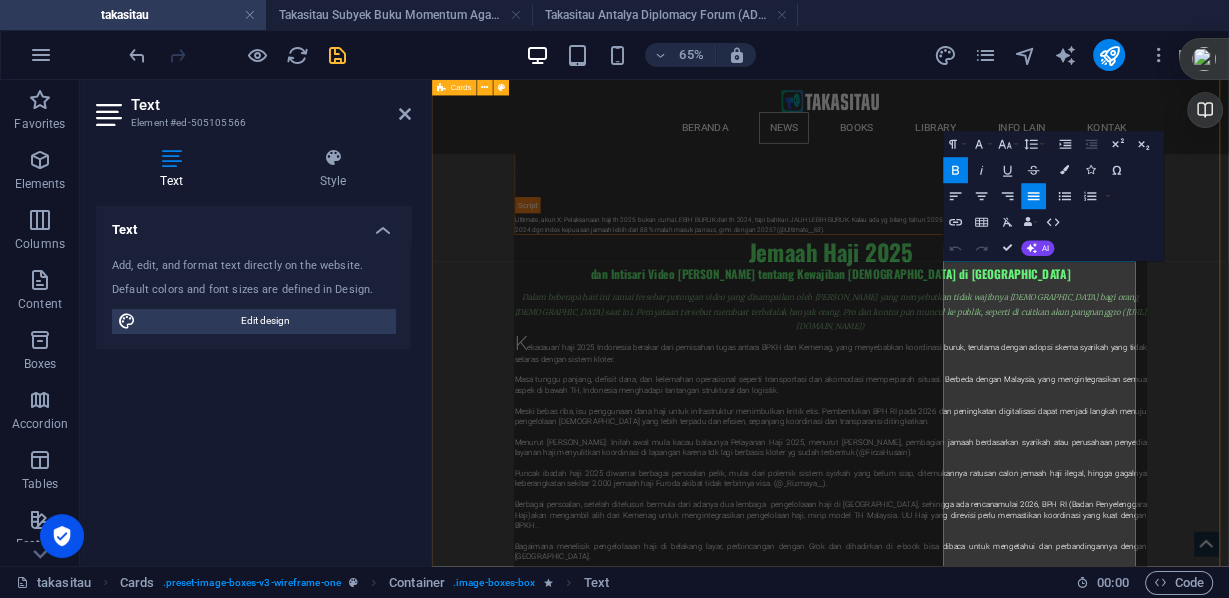 scroll, scrollTop: 27466, scrollLeft: 0, axis: vertical 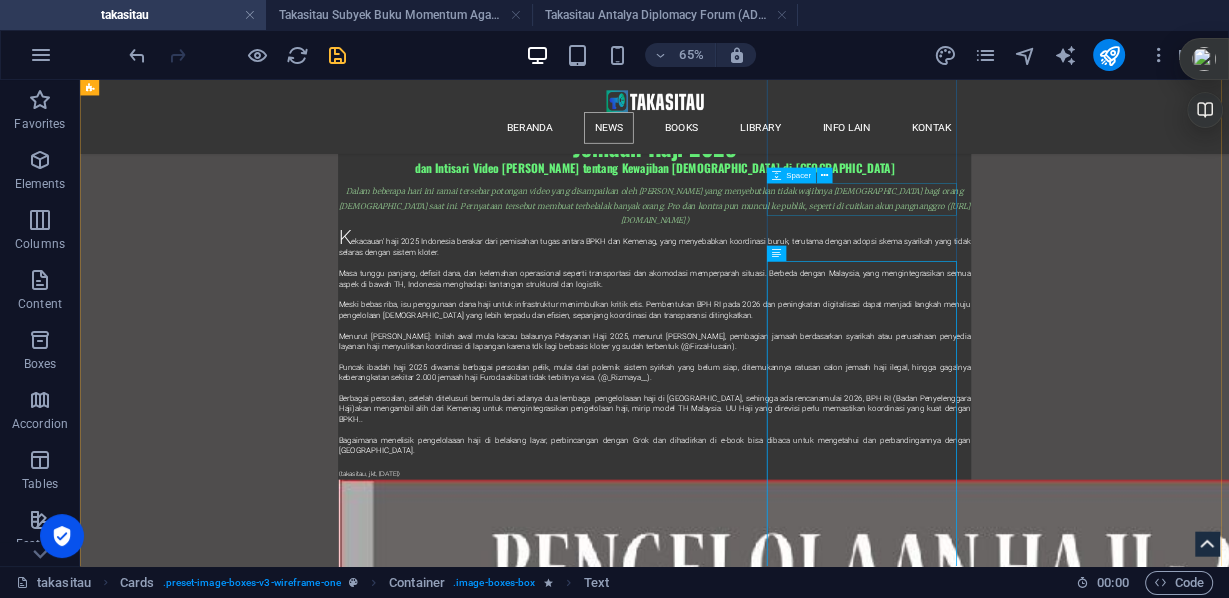 click at bounding box center (244, 55475) 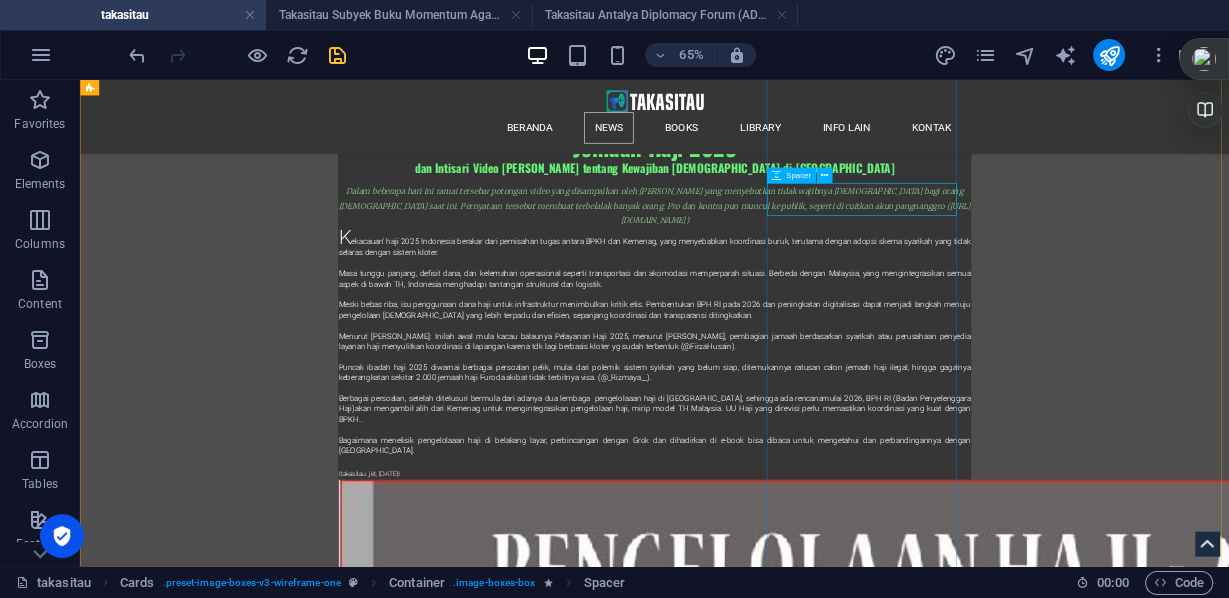 click at bounding box center (244, 55475) 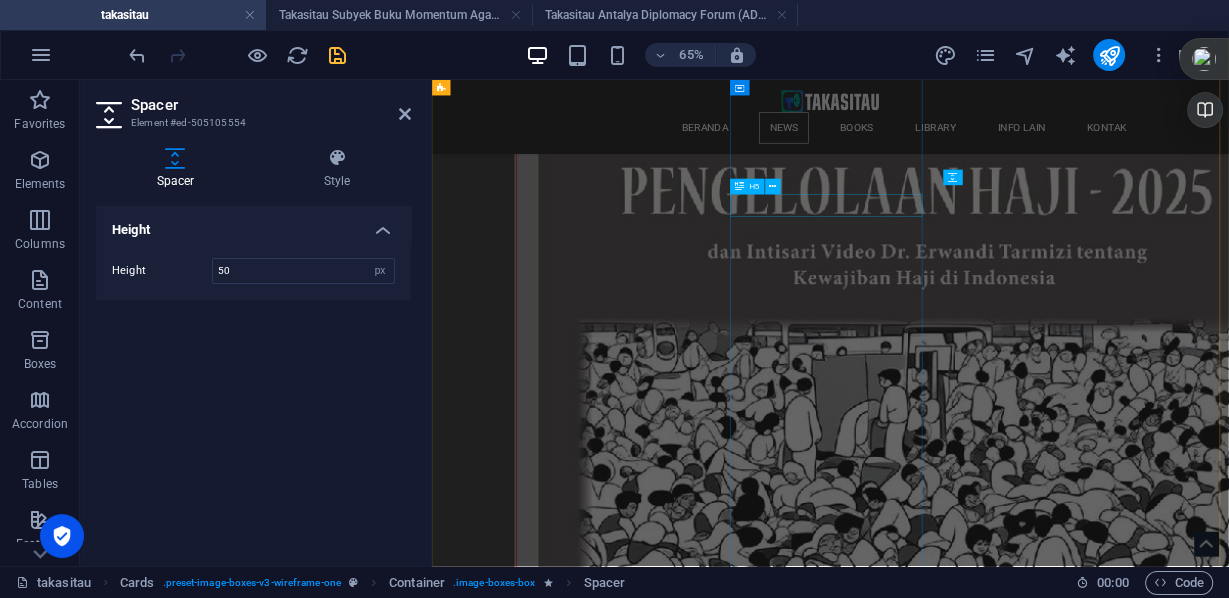 scroll, scrollTop: 26778, scrollLeft: 0, axis: vertical 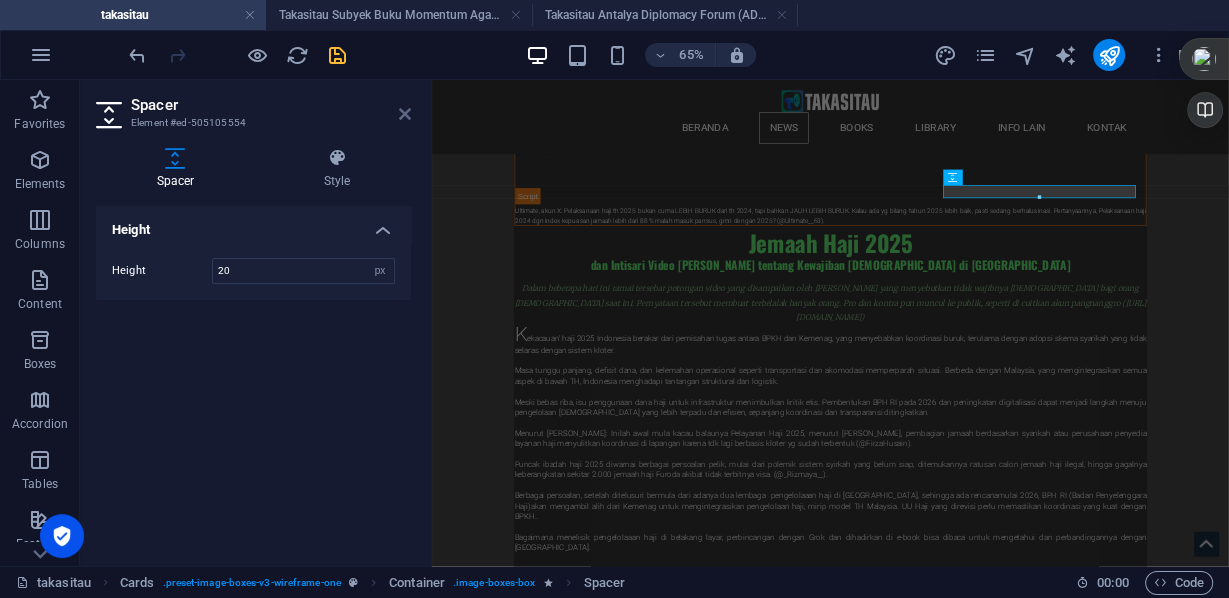type on "20" 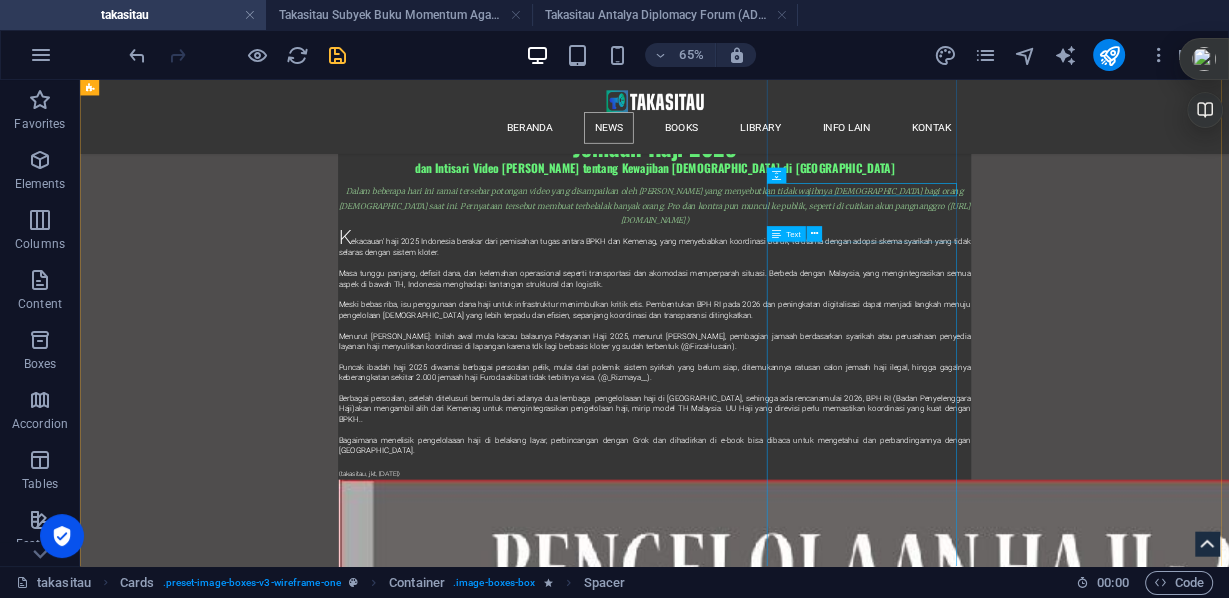 click on "D inamika konflik Suriah terus berubah, ditandai dengan berkem- bangnya aliansi, kolaborasi, dan konfrontasi di antara faksi-faksi yang berbeda, beroperasi secara independen, didorong oleh tujuan sendiri dan isu-isu lokal serta dicampuri  perebutan minyak dan  geopolitik Barat vs Timur”. Menurut Al Jazeera, [DATE], dalam artikelnya:  Who are Hayat Tahrir al-Sham and the Syrian groups that took [GEOGRAPHIC_DATA] ?, bahwa konflik bersenjata yang sedang berlangsung di Suriah telah berevolusi dari pemberontakan akar rumput yang dimulai pada awal 2011 menjadi serangkaian konflik yang melibatkan banyak faksi yang bersaing, yang mencakup entitas negara dan non-negara. Buku ini mencoba mengulas lebih dalam, sejarah dan membeberkan kerumitan dari konflik, aktor-aktor yang berperang yang begitu banyak saling kait mengait, bebas, saling bertengkar, baik entitas dalam negeri maupun negara asing, serta periodesasi konflik yang terjadi begitu lama.  Ebook dari artikel sebagai alat bantu baca: 39  . (" at bounding box center [244, 55812] 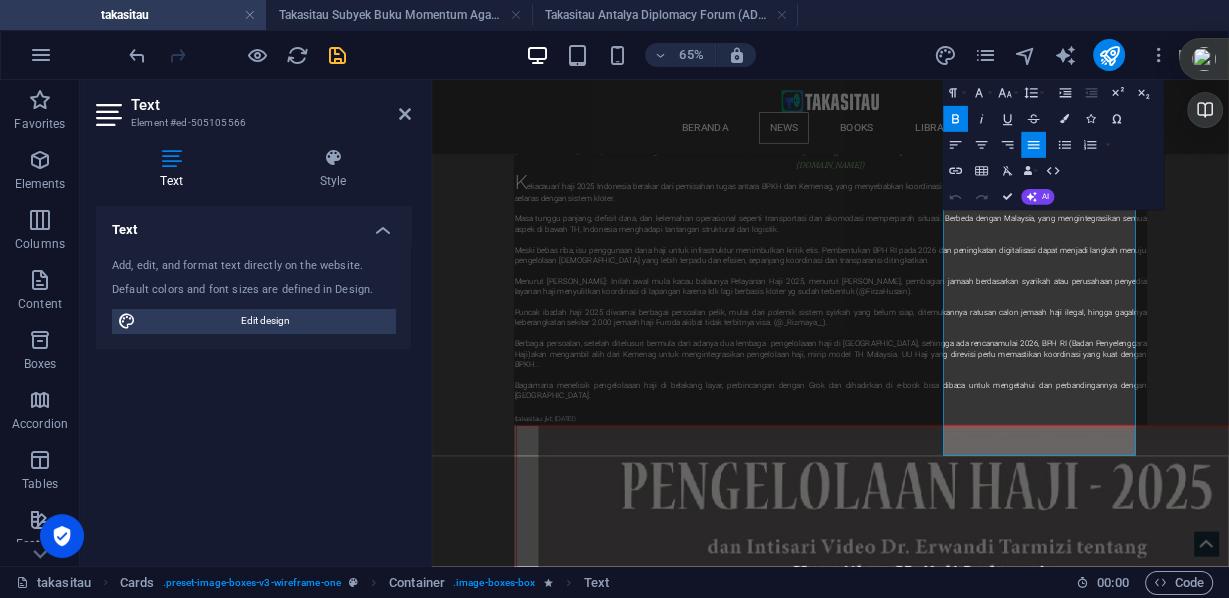 scroll, scrollTop: 27111, scrollLeft: 0, axis: vertical 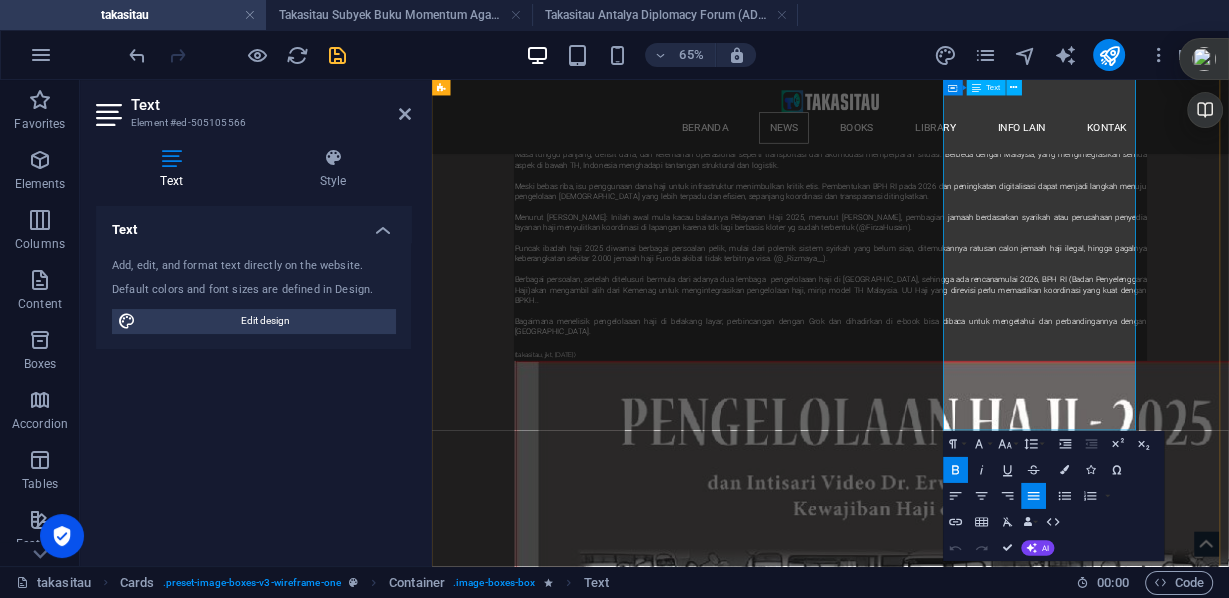drag, startPoint x: 1236, startPoint y: 329, endPoint x: 1422, endPoint y: 587, distance: 318.0566 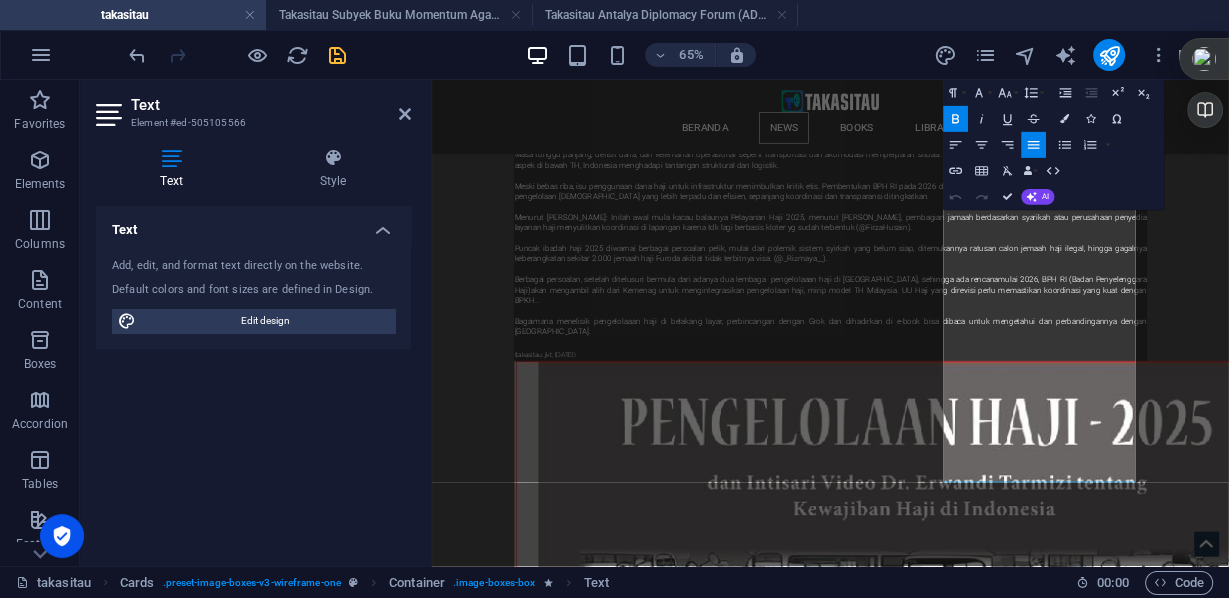 scroll, scrollTop: 27031, scrollLeft: 0, axis: vertical 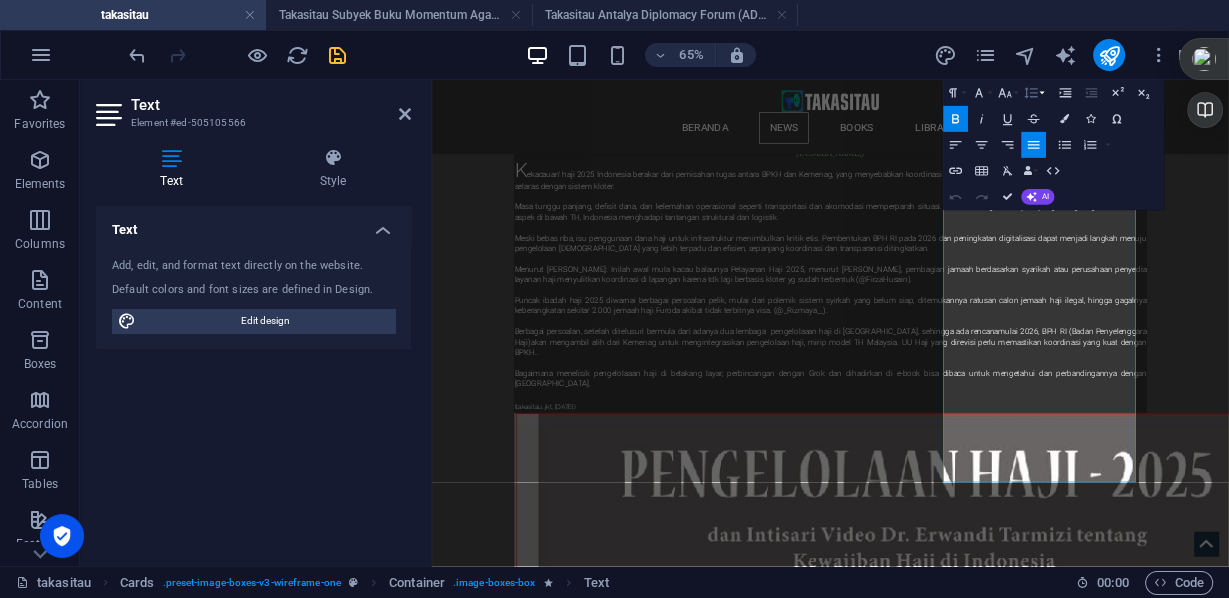 click 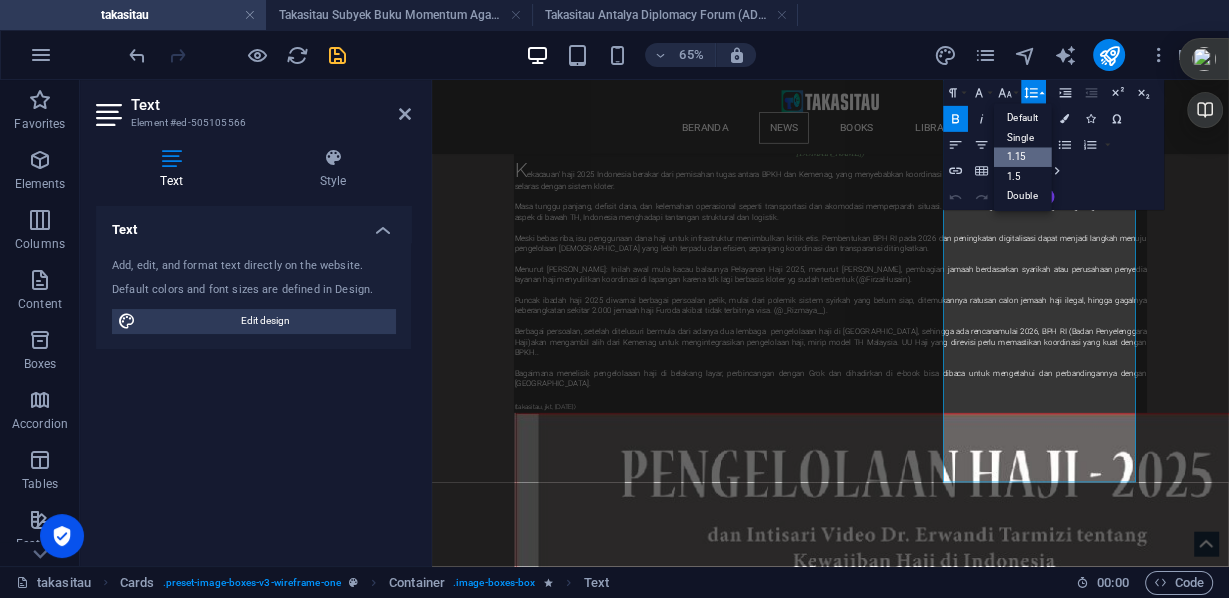 scroll, scrollTop: 0, scrollLeft: 0, axis: both 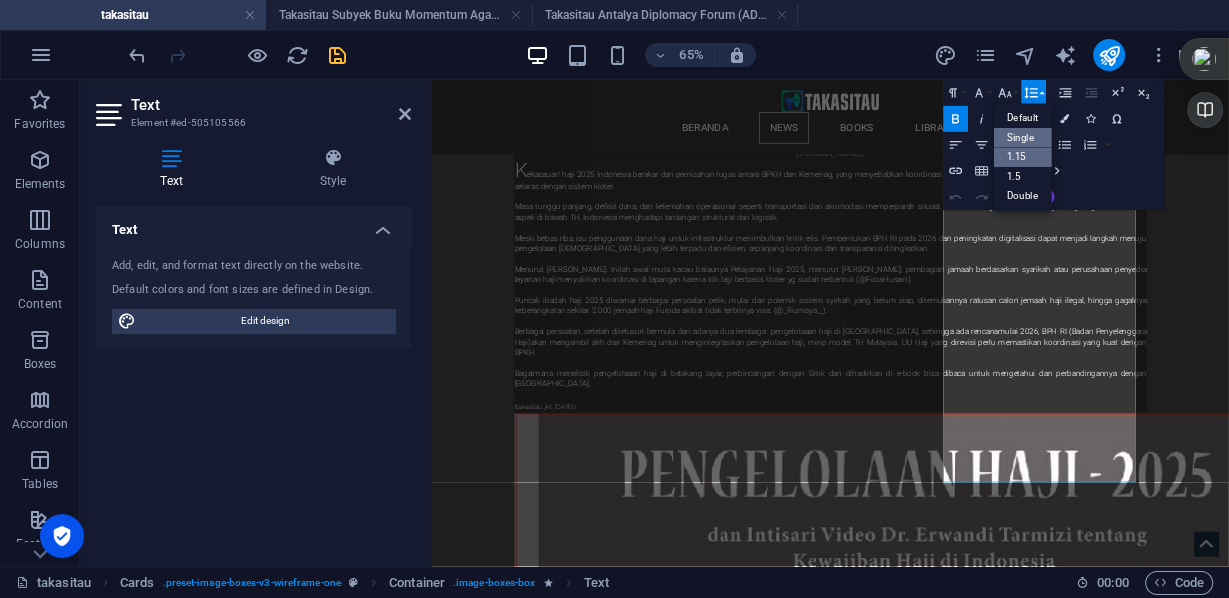 click on "Single" at bounding box center [1023, 138] 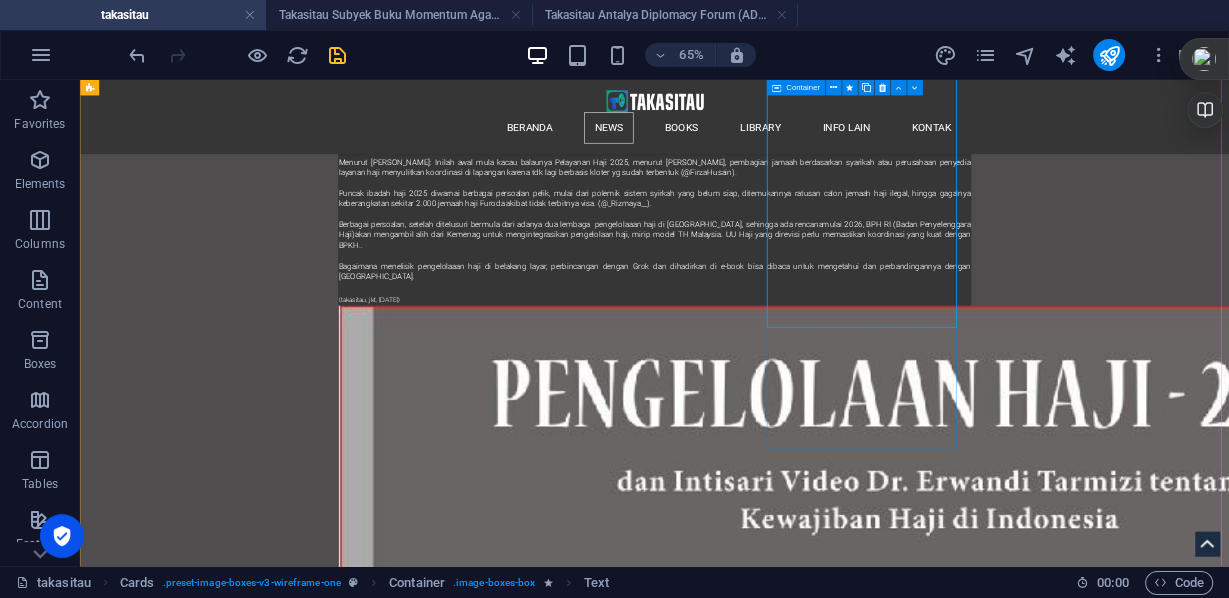 scroll, scrollTop: 27893, scrollLeft: 0, axis: vertical 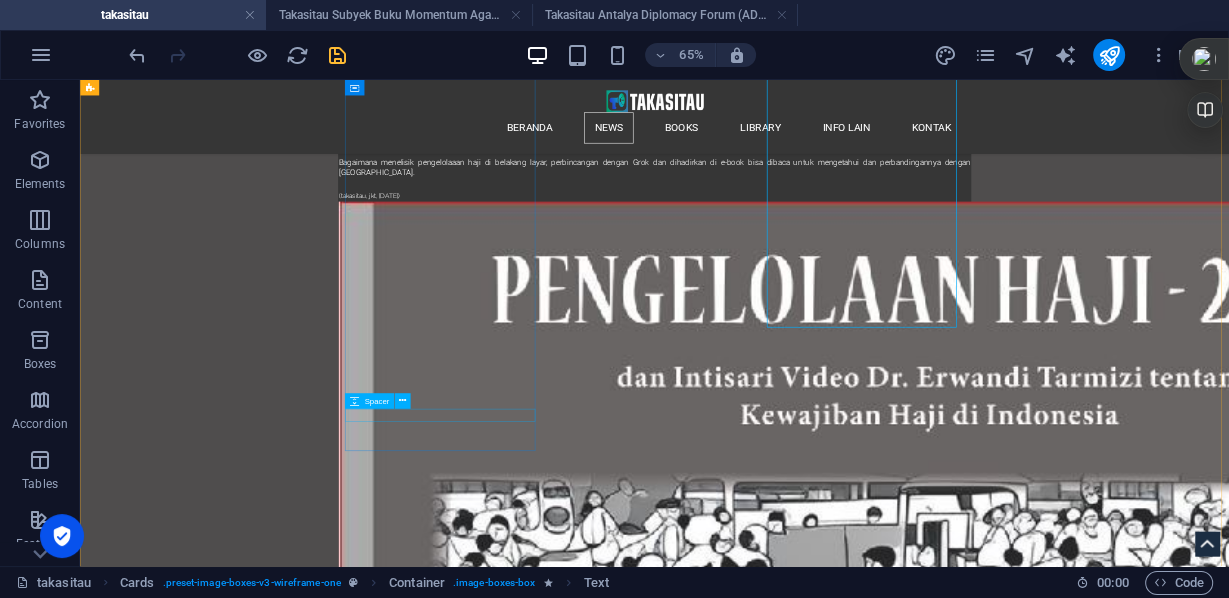 click at bounding box center (244, 53710) 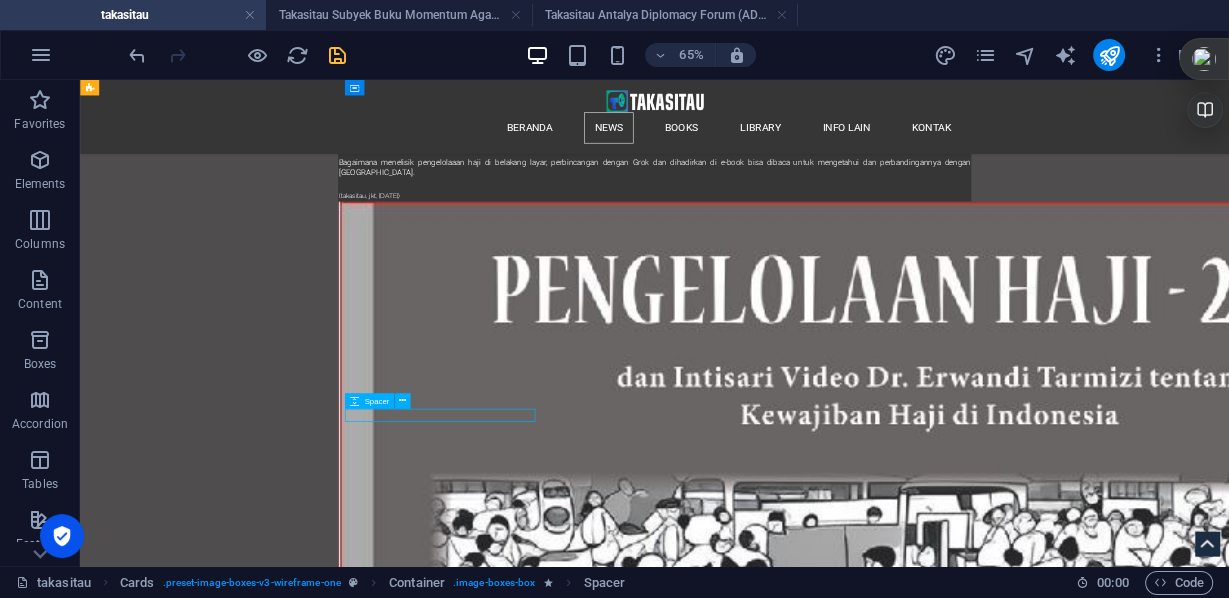 click at bounding box center (244, 53710) 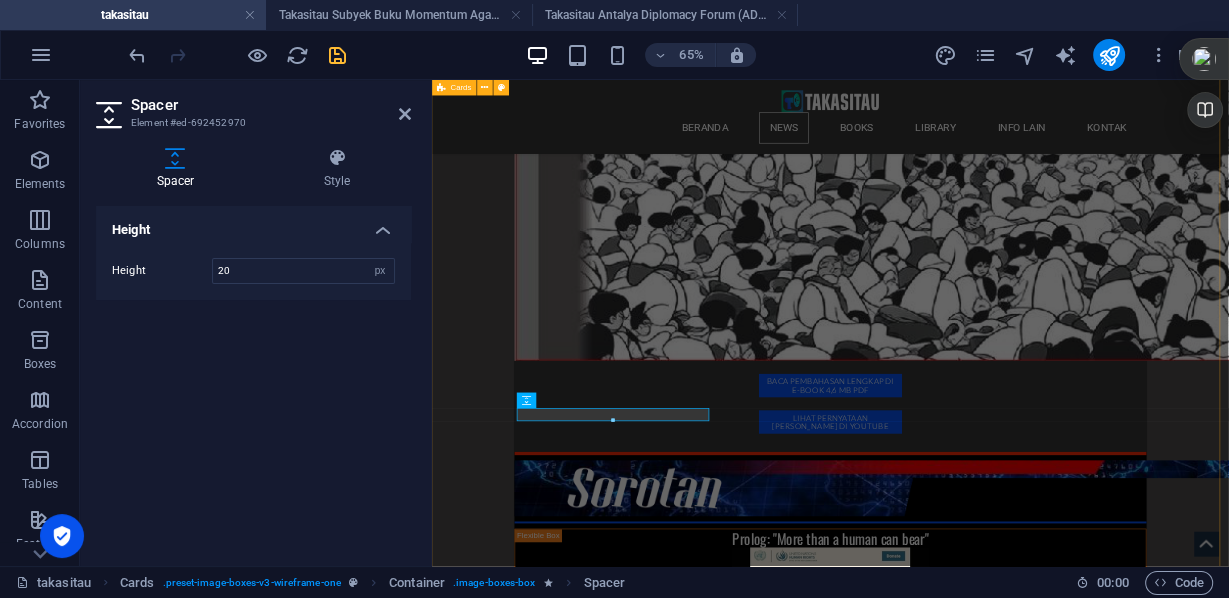 scroll, scrollTop: 27208, scrollLeft: 0, axis: vertical 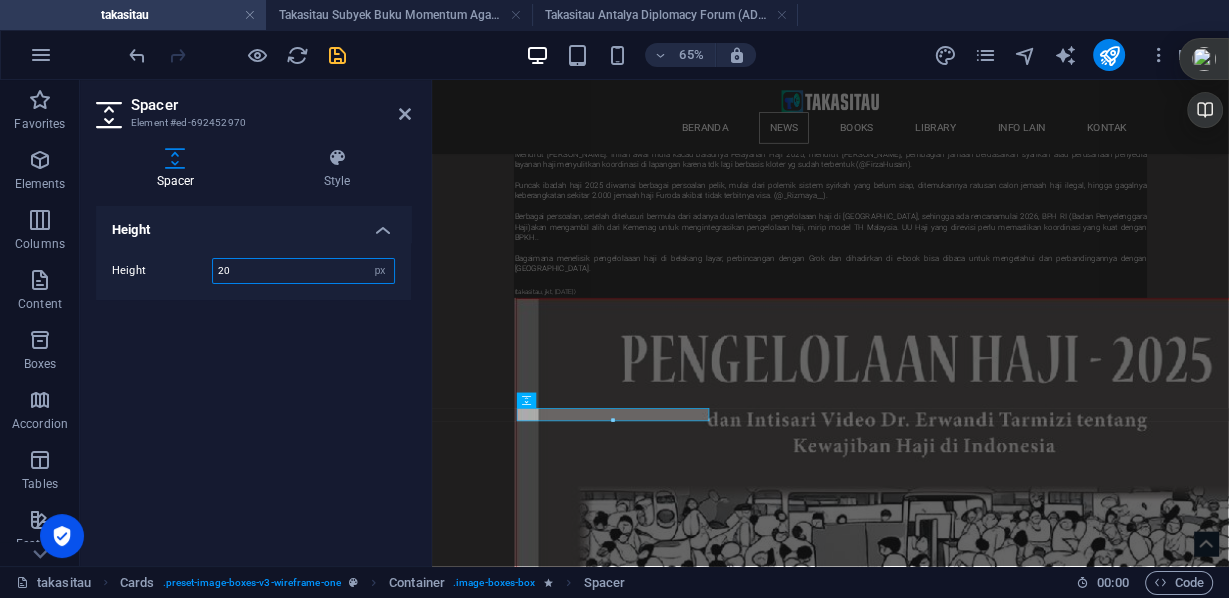 drag, startPoint x: 252, startPoint y: 276, endPoint x: 179, endPoint y: 262, distance: 74.330345 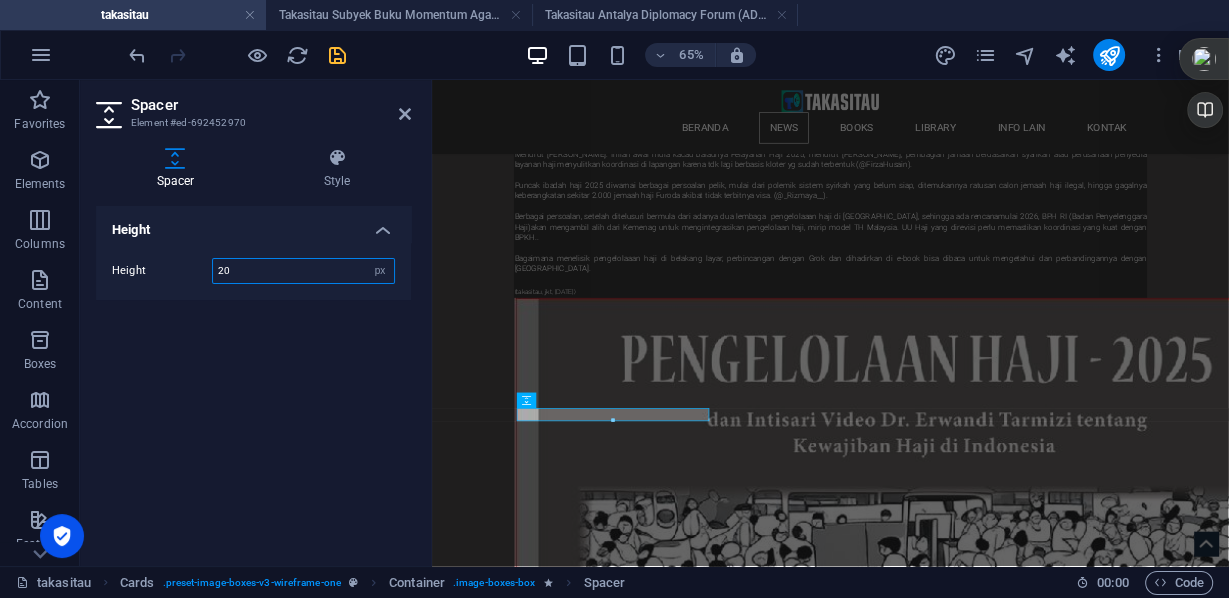 click on "Height 20 px rem vh vw" at bounding box center [253, 271] 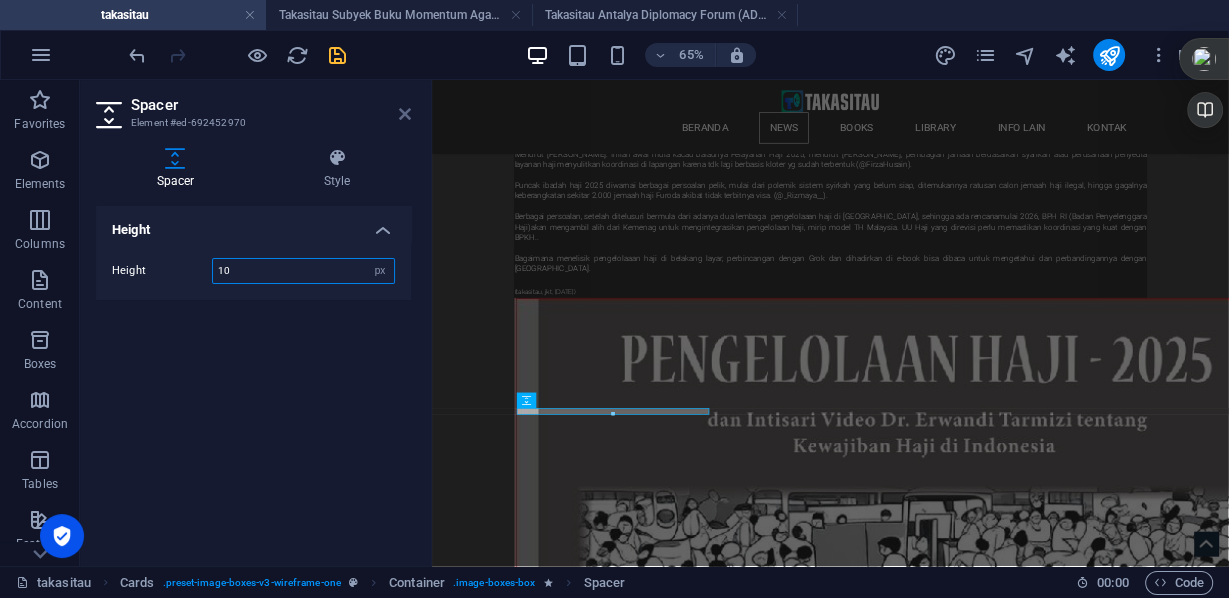 type on "10" 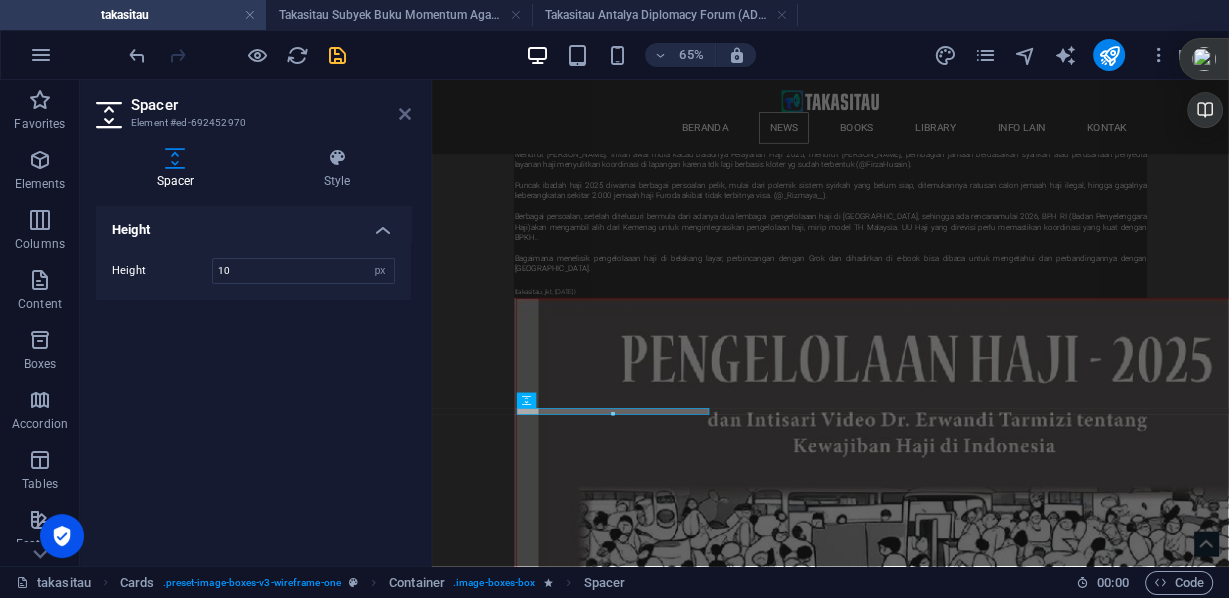 drag, startPoint x: 402, startPoint y: 116, endPoint x: 547, endPoint y: 335, distance: 262.65186 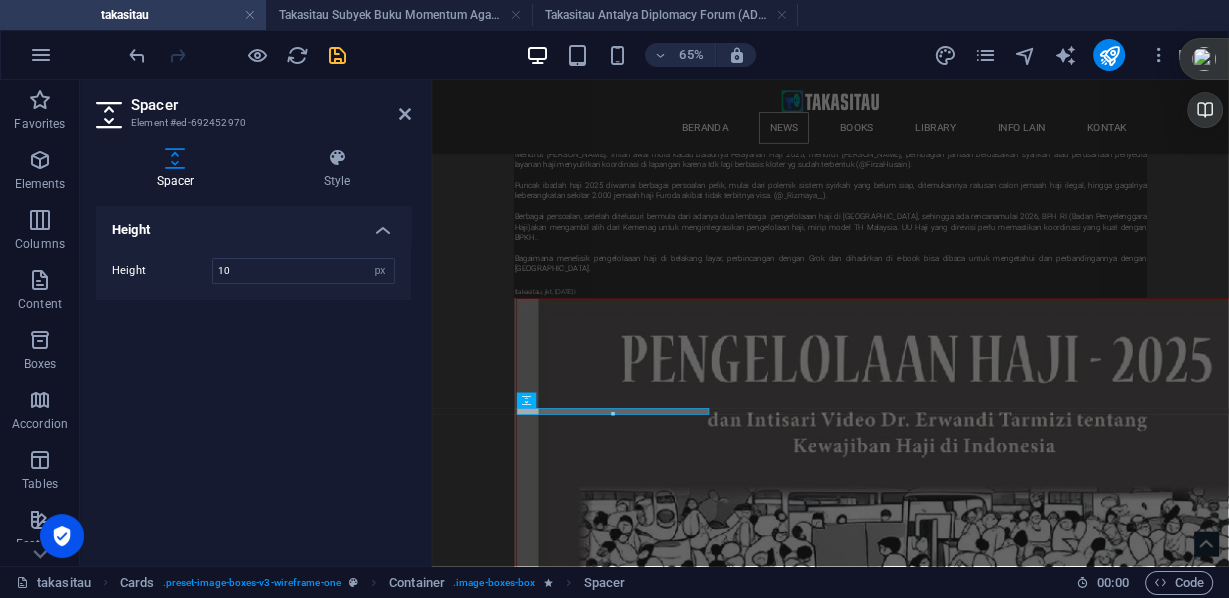 scroll, scrollTop: 27893, scrollLeft: 0, axis: vertical 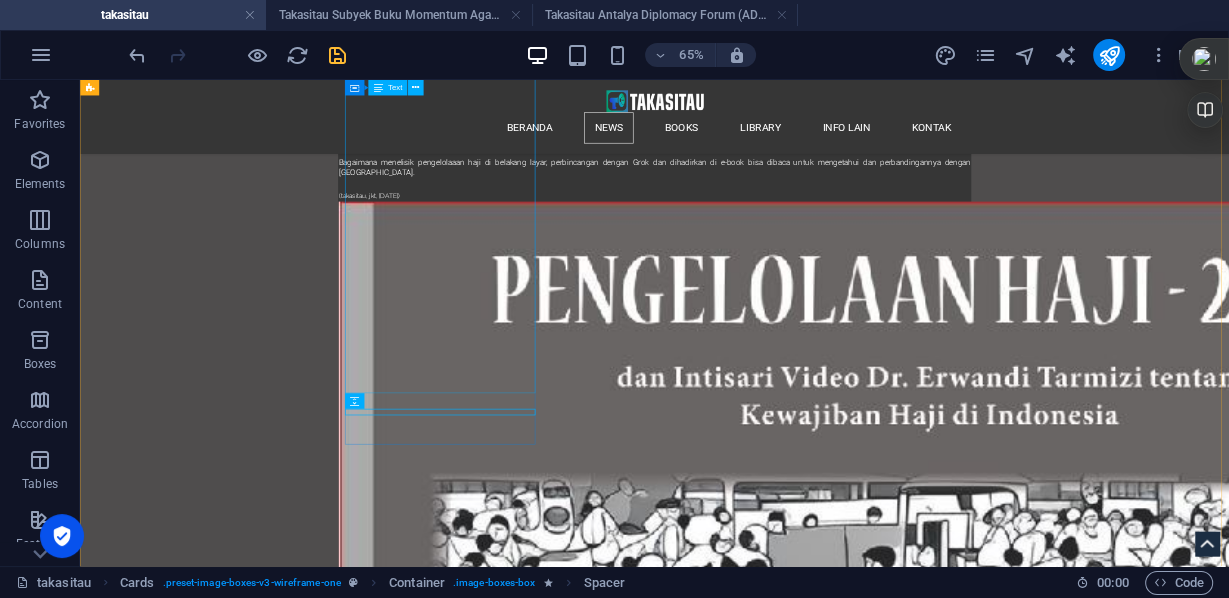click on "B elum lama ini*,  [DEMOGRAPHIC_DATA] United for Israel  (CUFI) mengadakan konferensi tahunan mereka di [US_STATE], D.C. kemudian menuju ke [GEOGRAPHIC_DATA] untuk melobi kongres untuk mendapatkan lebih banyak senjata dan dukungan bagi Israel. CUFI mengklaim mewakili lebih dari 10 juta umat [DEMOGRAPHIC_DATA][PERSON_NAME][DEMOGRAPHIC_DATA] yang mendukung penuh negara Israel dan bertindak sebagai lobi atas namanya. Banyak anggota FOSNA yang hadir bersama dengan mitra dan teman-teman lainnya dalam gerakan ini. Mereka memprotes Konvensi CUFI dan mengganggu kegiatan mereka, bahkan secara damai memblokir bus-bus yang akan menuju ke Capitol, dengan pesan yang jelas bahwa teologi CUFI beracun, antisemit, tidak [DEMOGRAPHIC_DATA], dan telah mengakibatkan kematian, kehancuran, dan genosida di [GEOGRAPHIC_DATA]. FOSNA atau  Friends of [PERSON_NAME][GEOGRAPHIC_DATA] ,  A [PERSON_NAME] fot Palestine Ebook dari artikel FOSNA sebagai alat bantu baca: 18  hal, tidak bergambar - 7,62 Mb pdf .  ( [PERSON_NAME], Jkt [DATE])" at bounding box center [244, 53280] 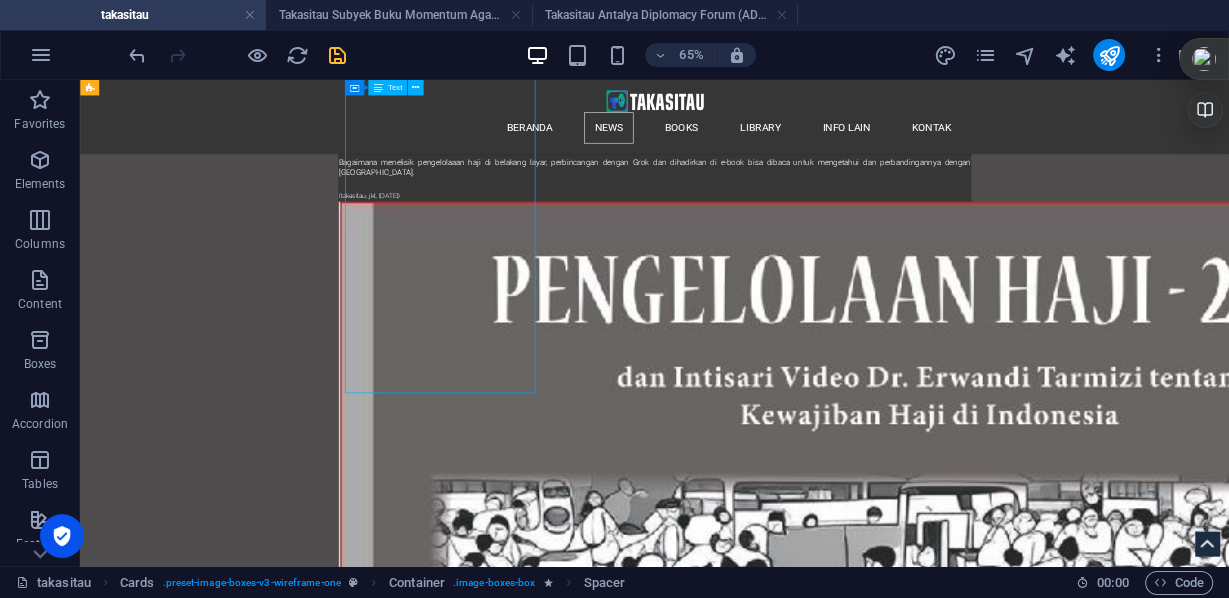 click on "B elum lama ini*,  [DEMOGRAPHIC_DATA] United for Israel  (CUFI) mengadakan konferensi tahunan mereka di [US_STATE], D.C. kemudian menuju ke [GEOGRAPHIC_DATA] untuk melobi kongres untuk mendapatkan lebih banyak senjata dan dukungan bagi Israel. CUFI mengklaim mewakili lebih dari 10 juta umat [DEMOGRAPHIC_DATA][PERSON_NAME][DEMOGRAPHIC_DATA] yang mendukung penuh negara Israel dan bertindak sebagai lobi atas namanya. Banyak anggota FOSNA yang hadir bersama dengan mitra dan teman-teman lainnya dalam gerakan ini. Mereka memprotes Konvensi CUFI dan mengganggu kegiatan mereka, bahkan secara damai memblokir bus-bus yang akan menuju ke Capitol, dengan pesan yang jelas bahwa teologi CUFI beracun, antisemit, tidak [DEMOGRAPHIC_DATA], dan telah mengakibatkan kematian, kehancuran, dan genosida di [GEOGRAPHIC_DATA]. FOSNA atau  Friends of [PERSON_NAME][GEOGRAPHIC_DATA] ,  A [PERSON_NAME] fot Palestine Ebook dari artikel FOSNA sebagai alat bantu baca: 18  hal, tidak bergambar - 7,62 Mb pdf .  ( [PERSON_NAME], Jkt [DATE])" at bounding box center [244, 53280] 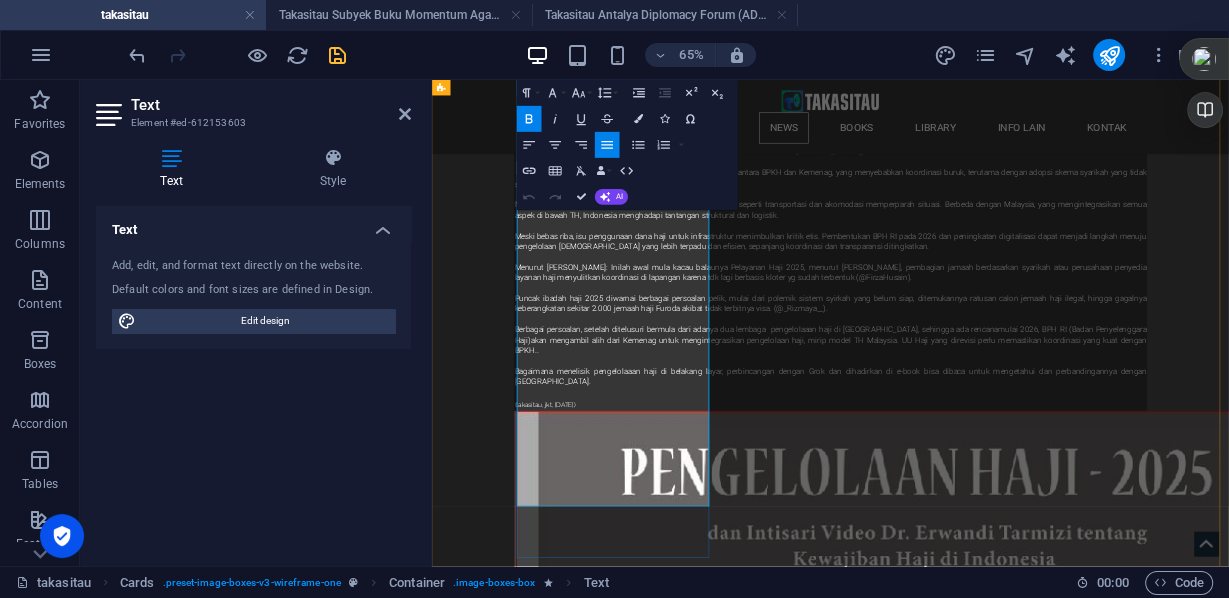 scroll, scrollTop: 27114, scrollLeft: 0, axis: vertical 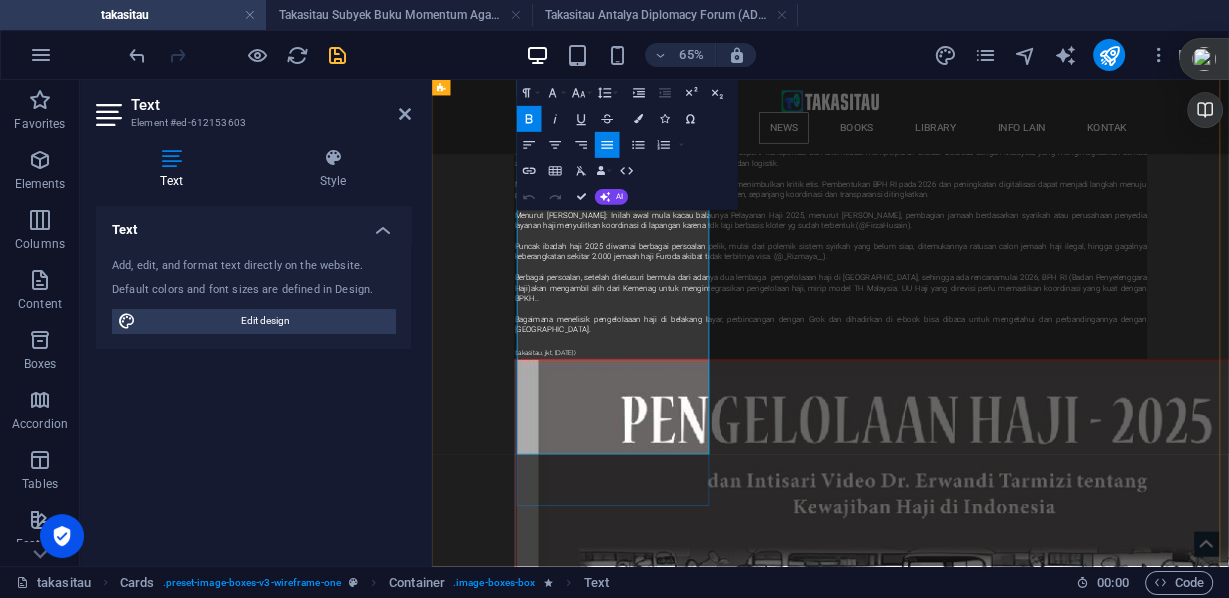 drag, startPoint x: 774, startPoint y: 638, endPoint x: 575, endPoint y: 592, distance: 204.2474 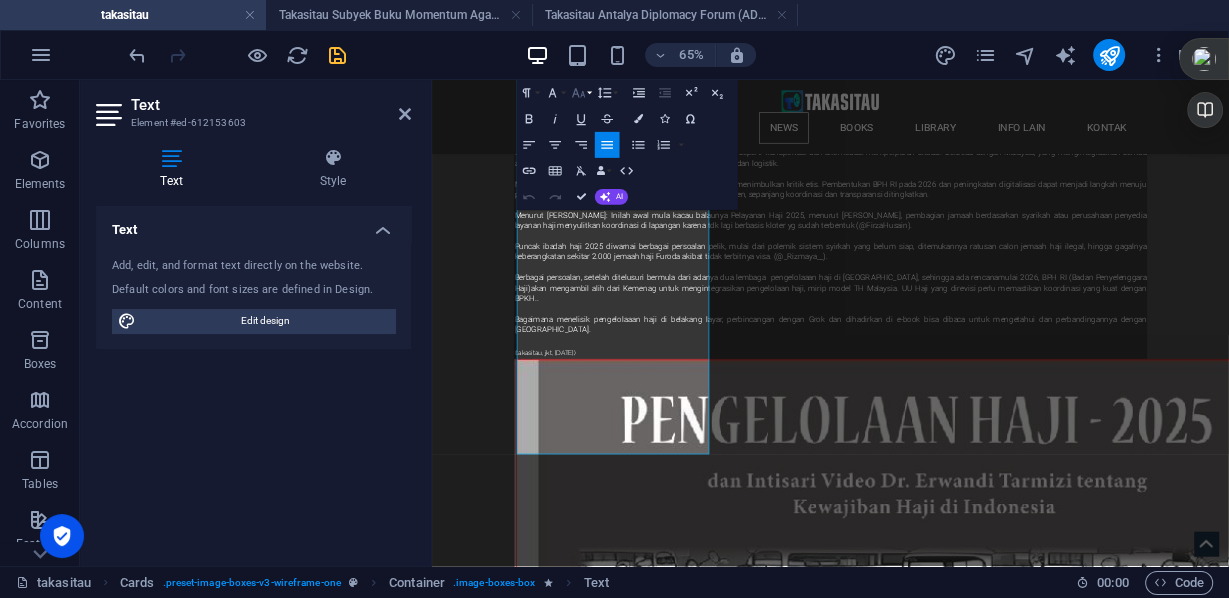 click on "Font Size" at bounding box center [581, 93] 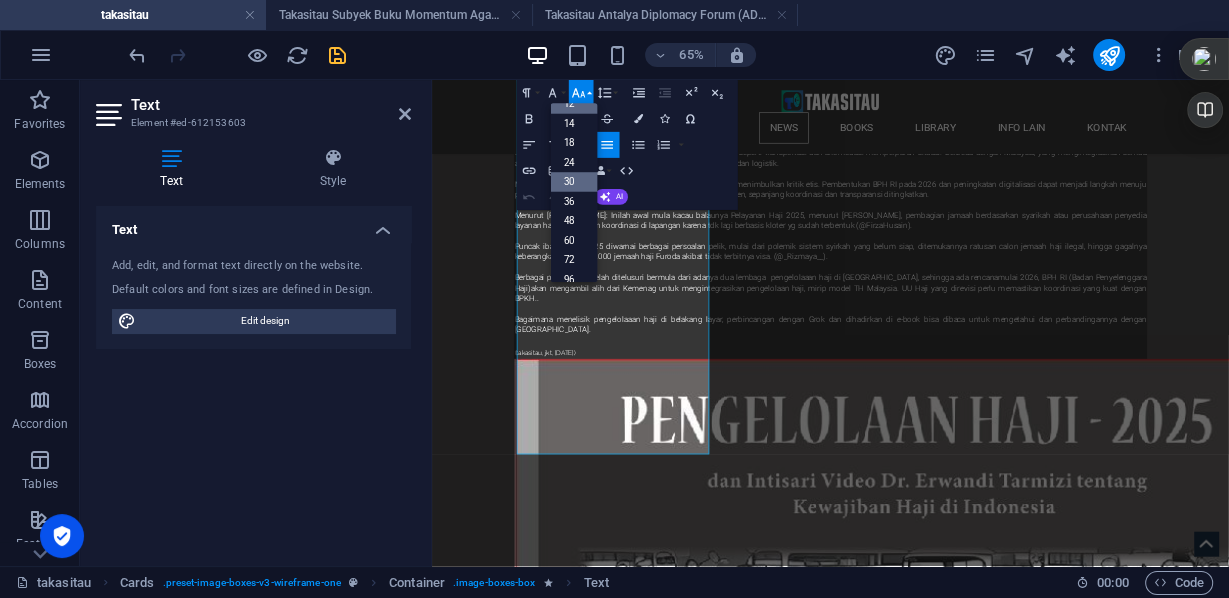 scroll, scrollTop: 62, scrollLeft: 0, axis: vertical 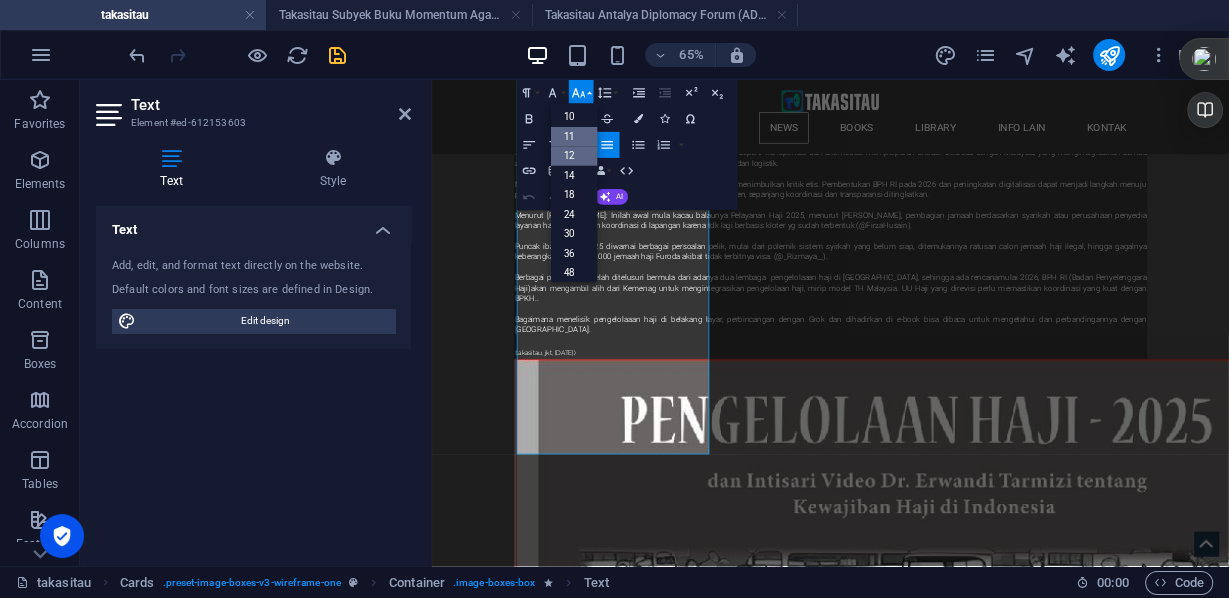 click on "11" at bounding box center [574, 137] 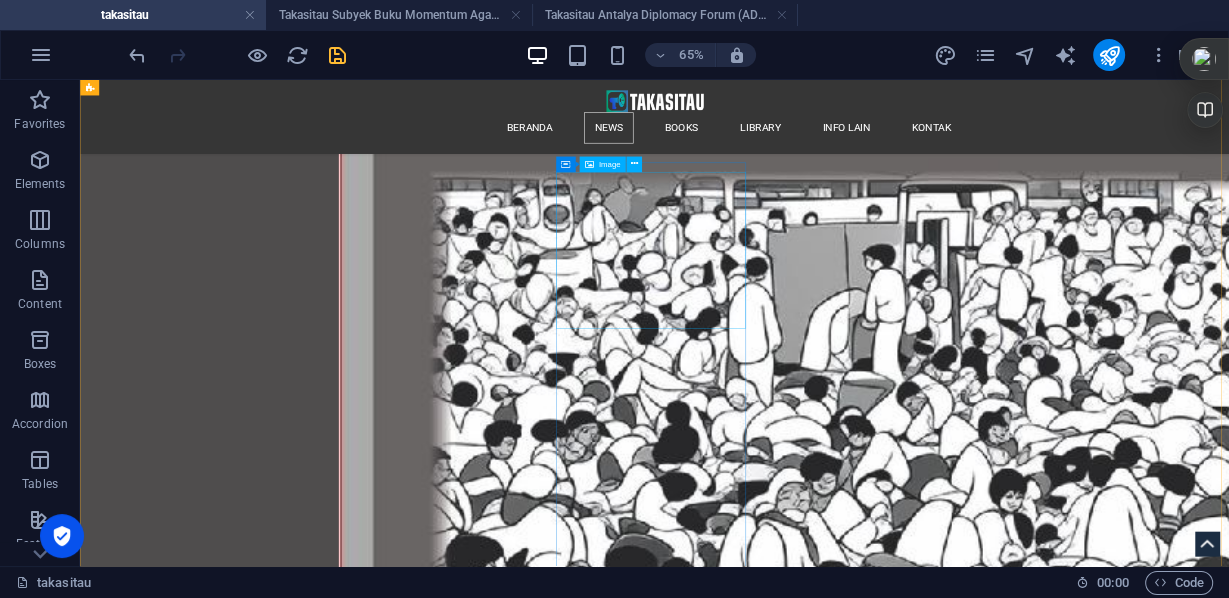 scroll, scrollTop: 28599, scrollLeft: 0, axis: vertical 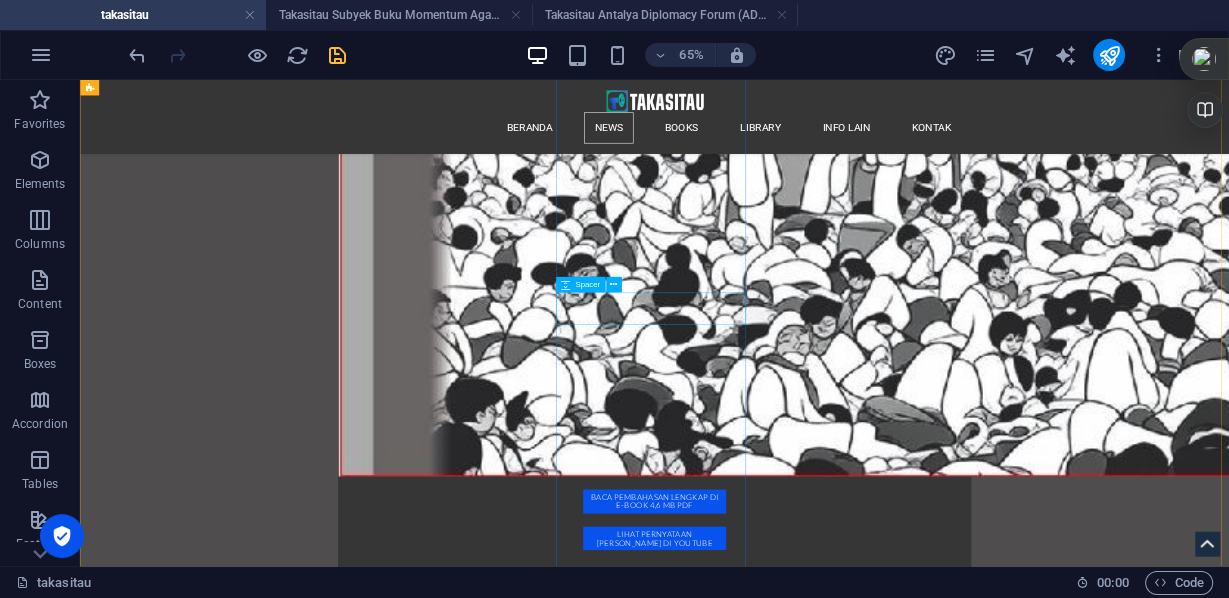 click at bounding box center [244, 56762] 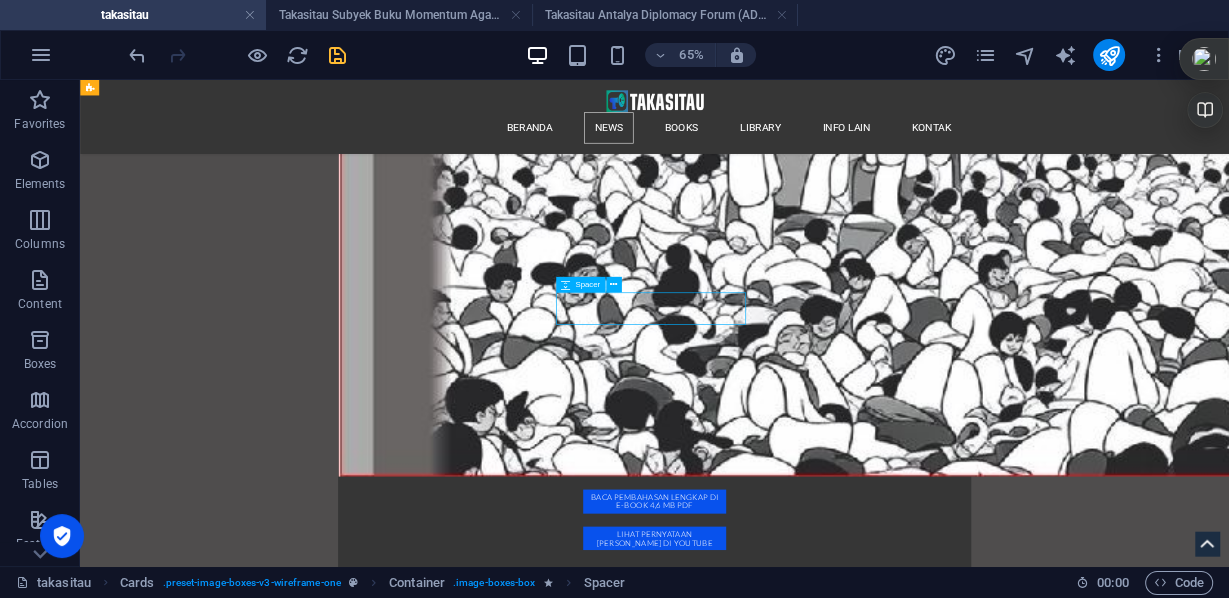 click at bounding box center [244, 56762] 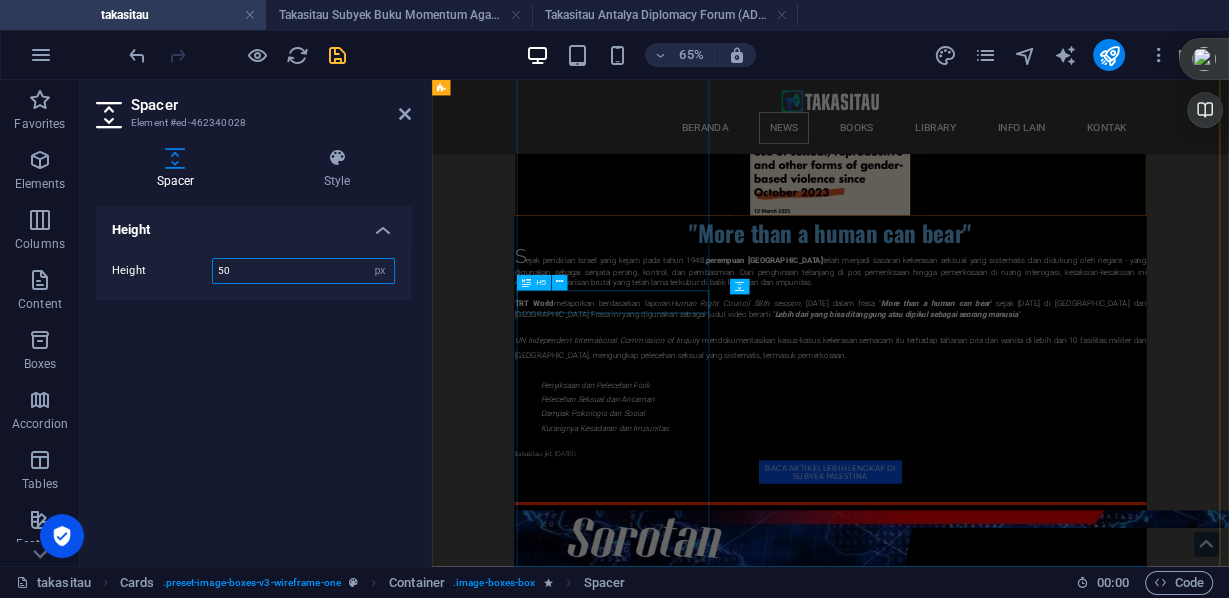 scroll, scrollTop: 27914, scrollLeft: 0, axis: vertical 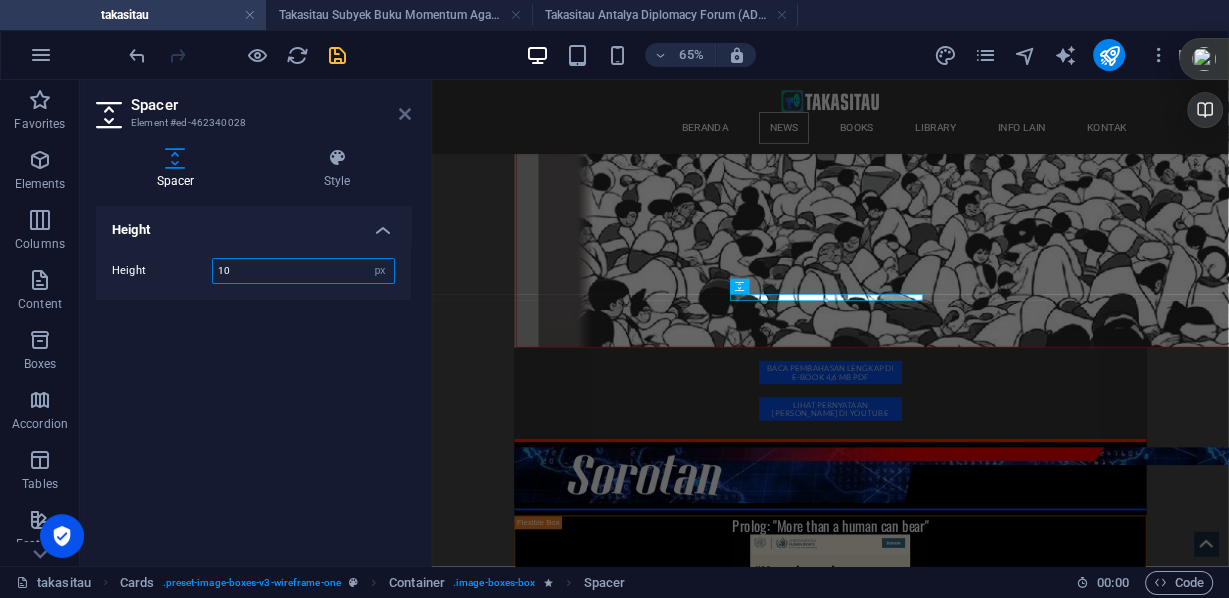type on "10" 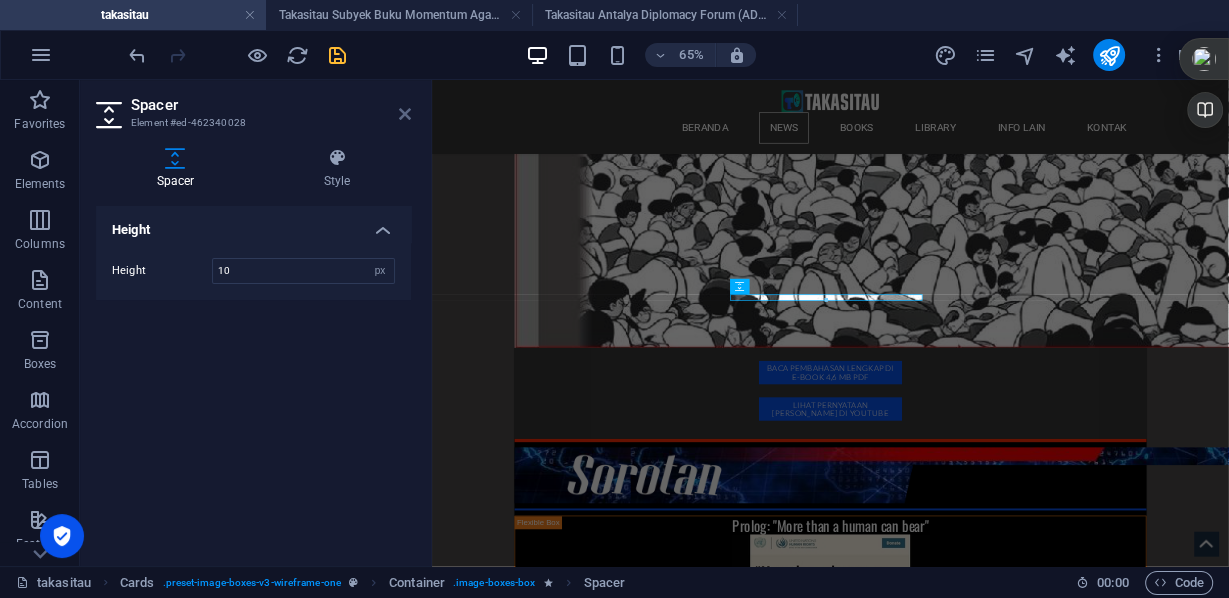 click at bounding box center (405, 114) 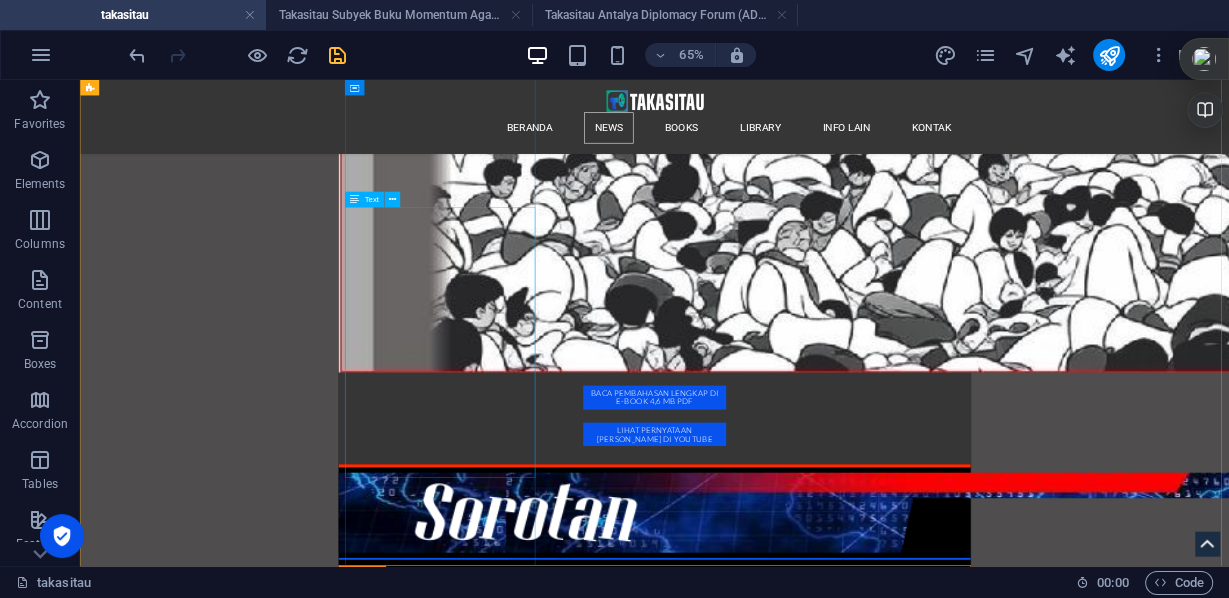 scroll, scrollTop: 28679, scrollLeft: 0, axis: vertical 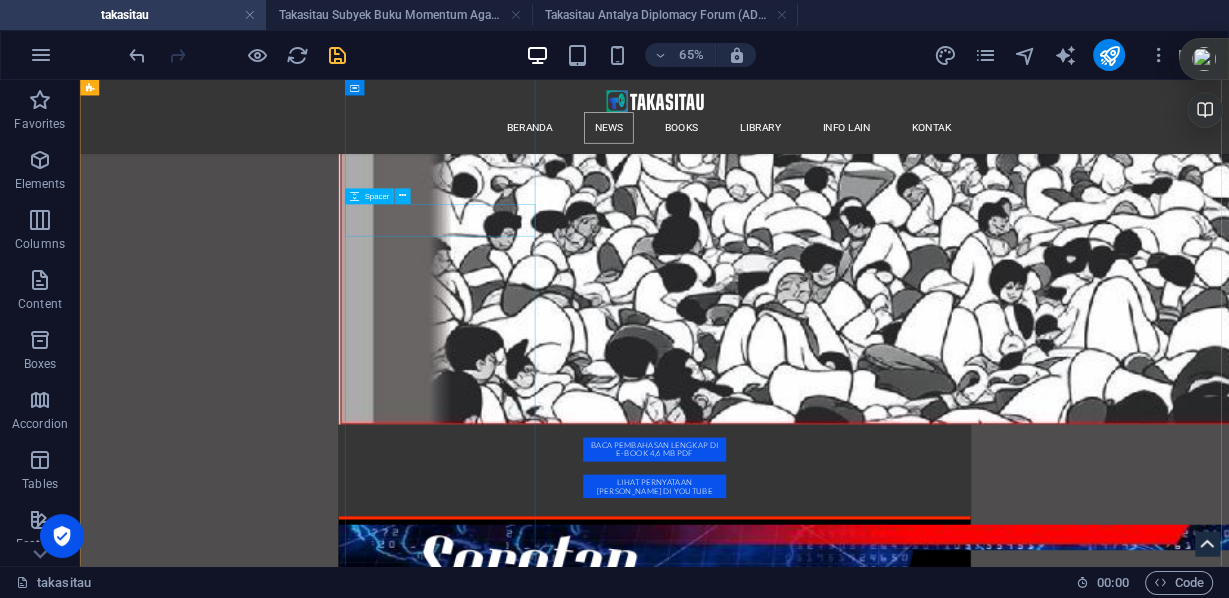 click at bounding box center [244, 55258] 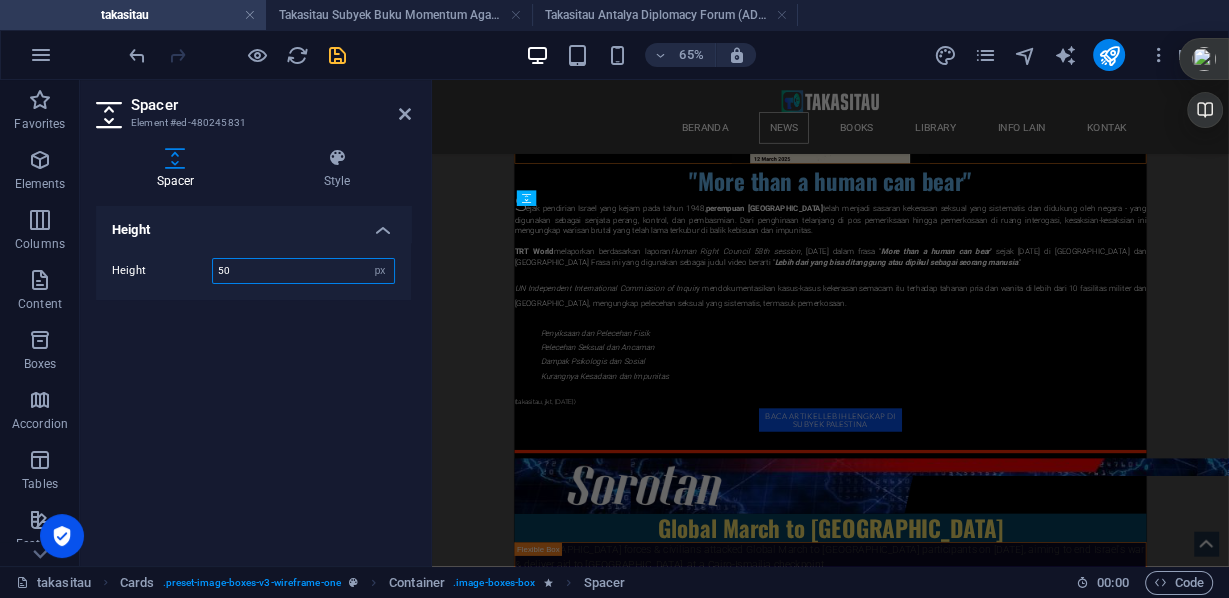 scroll, scrollTop: 27994, scrollLeft: 0, axis: vertical 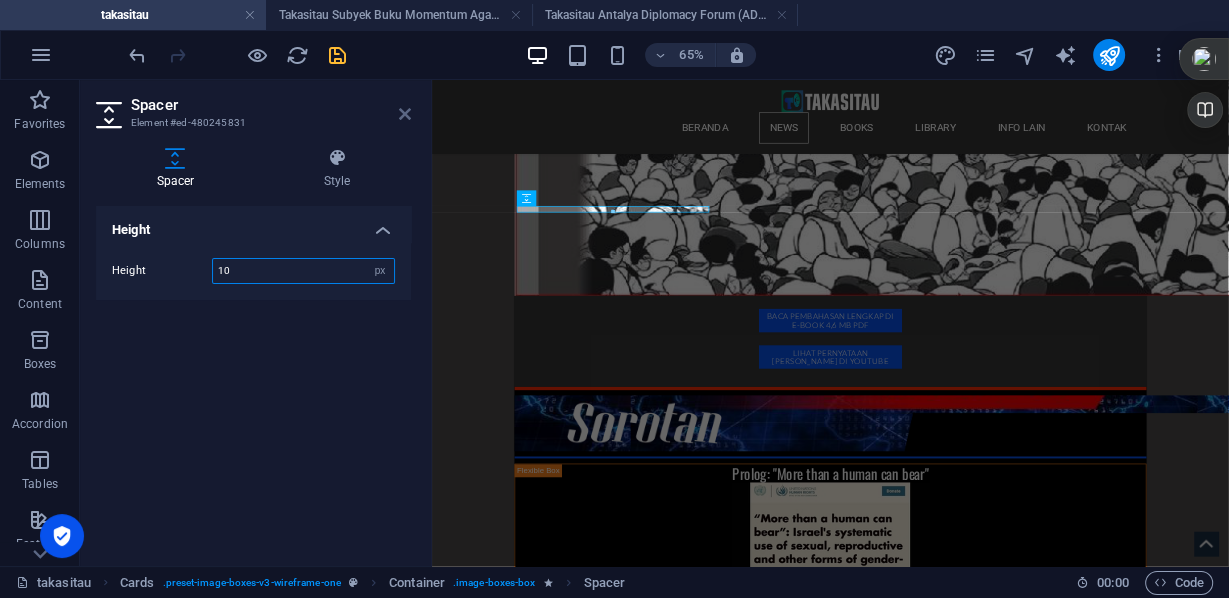 type on "10" 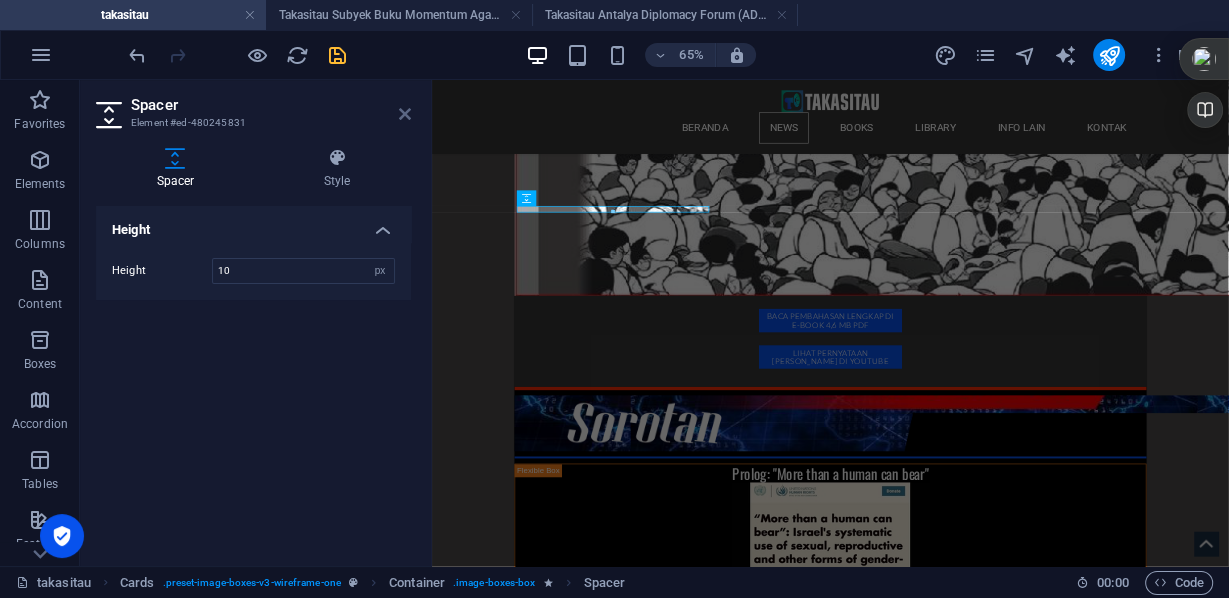 click at bounding box center [405, 114] 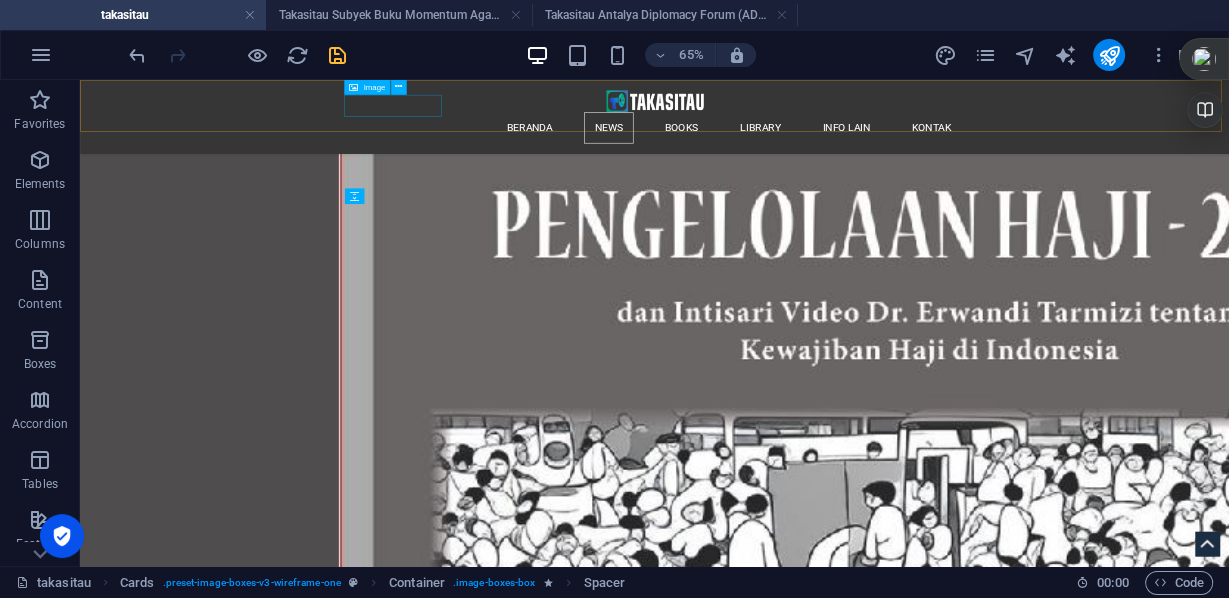 scroll, scrollTop: 28679, scrollLeft: 0, axis: vertical 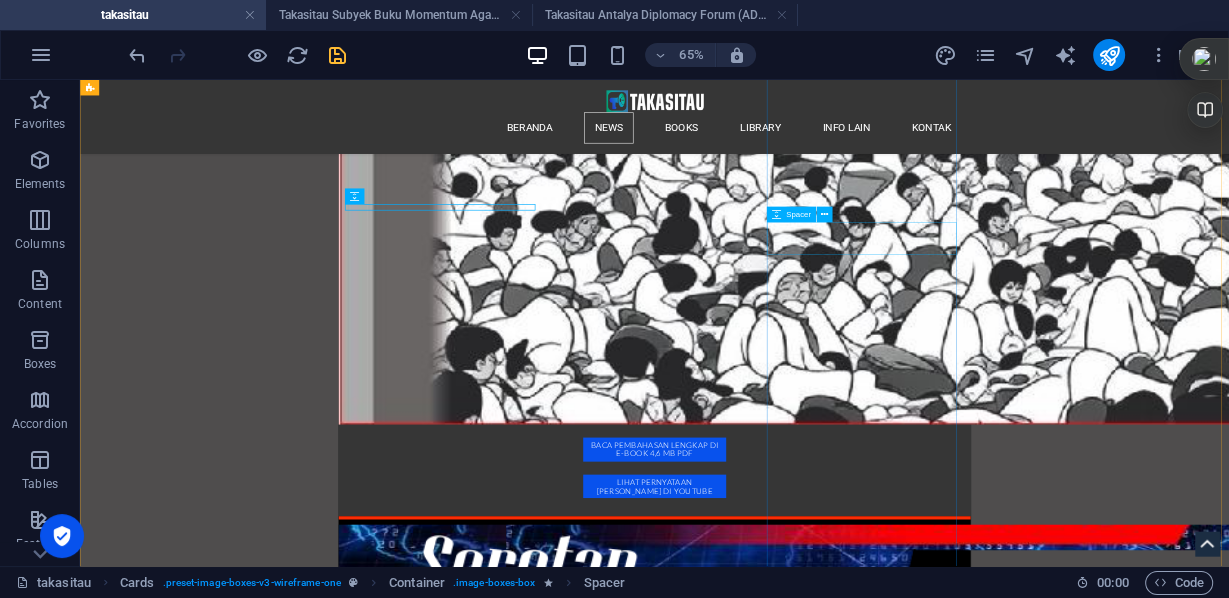 click at bounding box center (244, 57689) 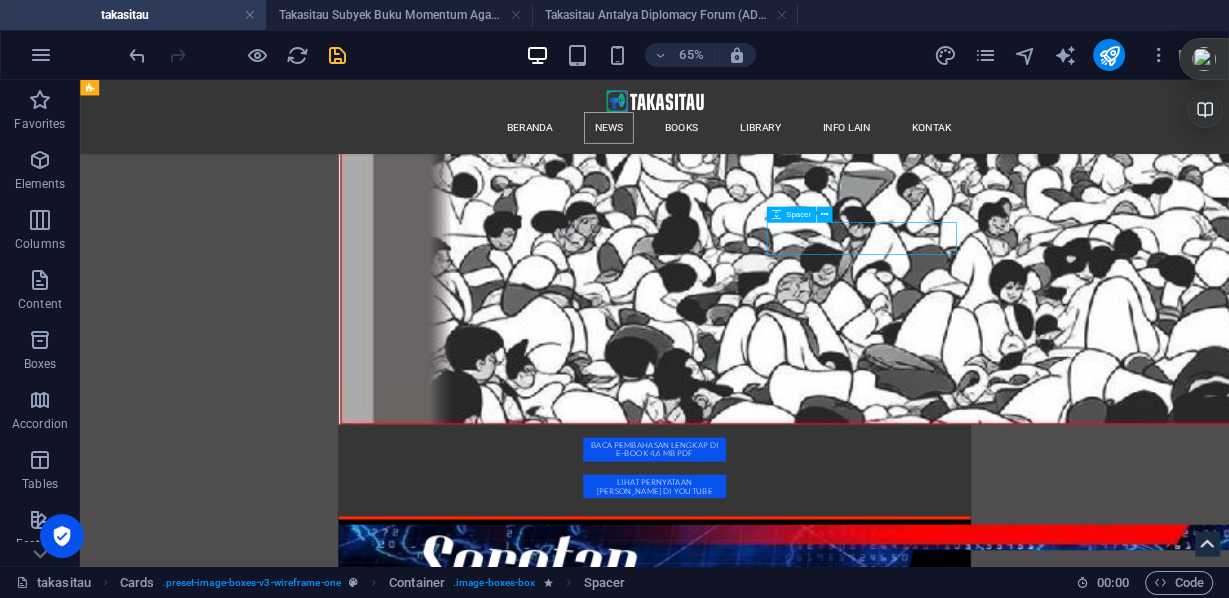 click at bounding box center (244, 57689) 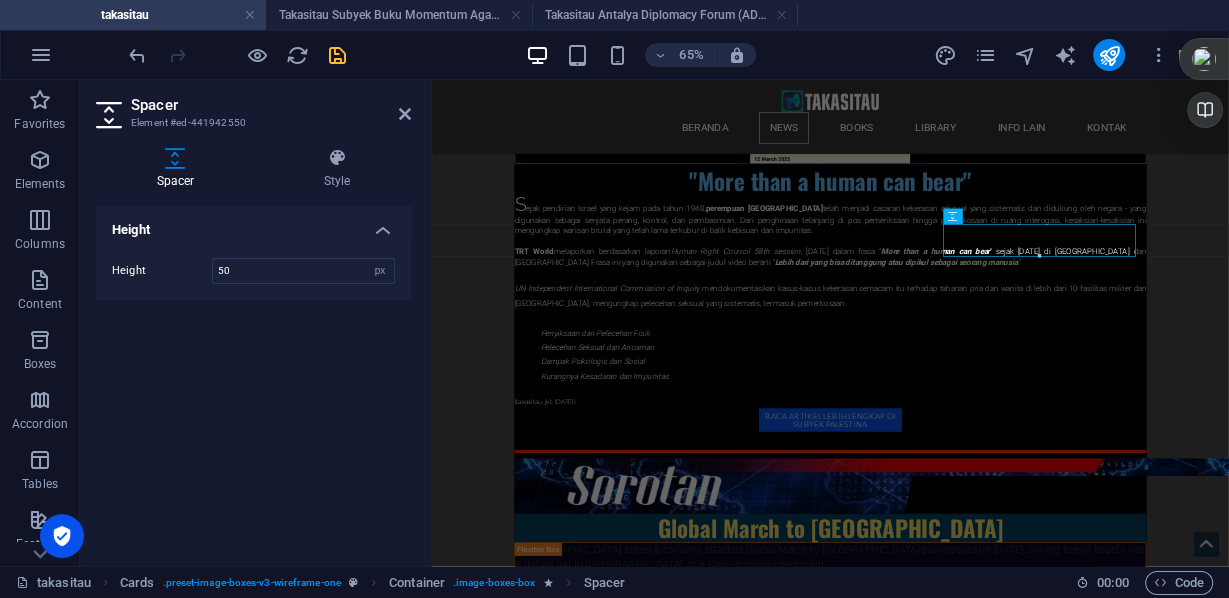scroll, scrollTop: 27994, scrollLeft: 0, axis: vertical 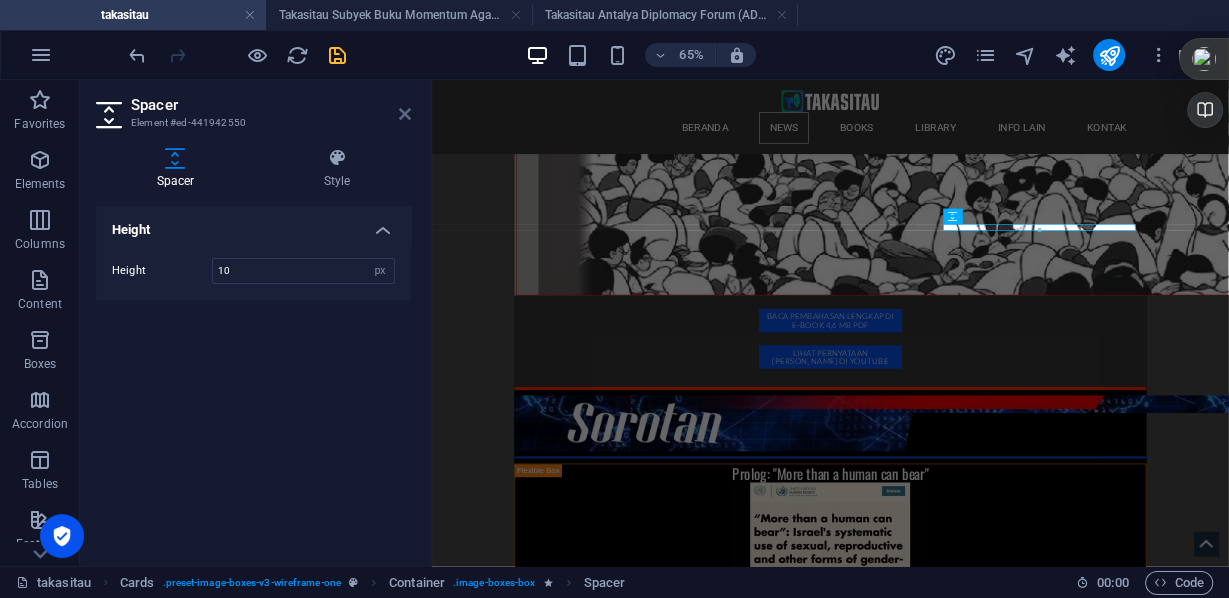 type on "10" 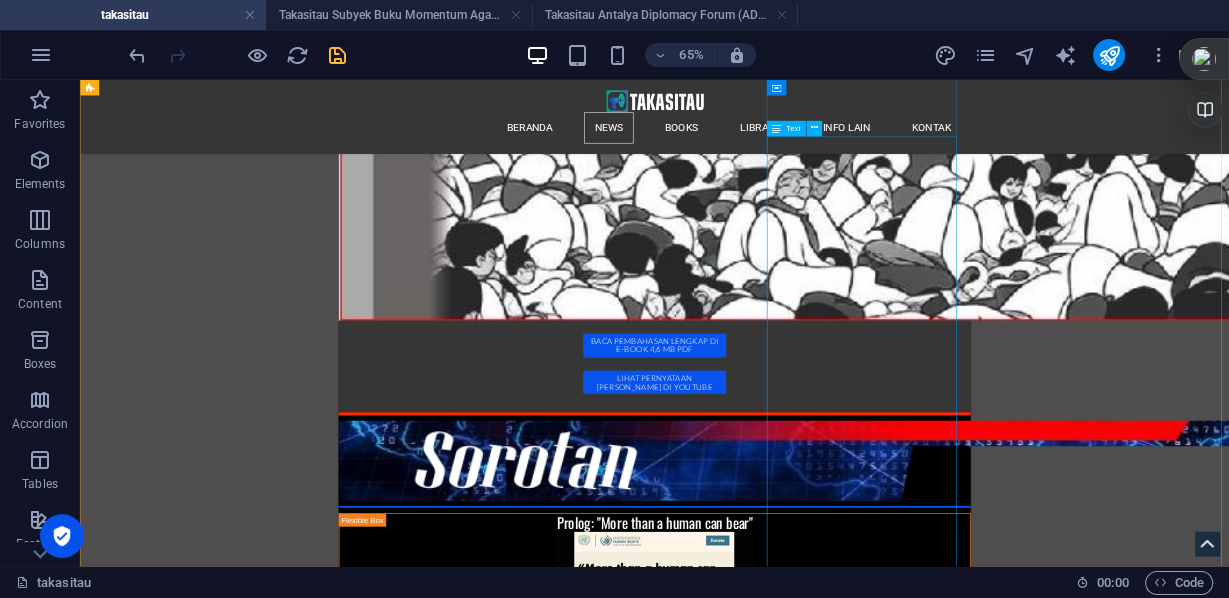 scroll, scrollTop: 28679, scrollLeft: 0, axis: vertical 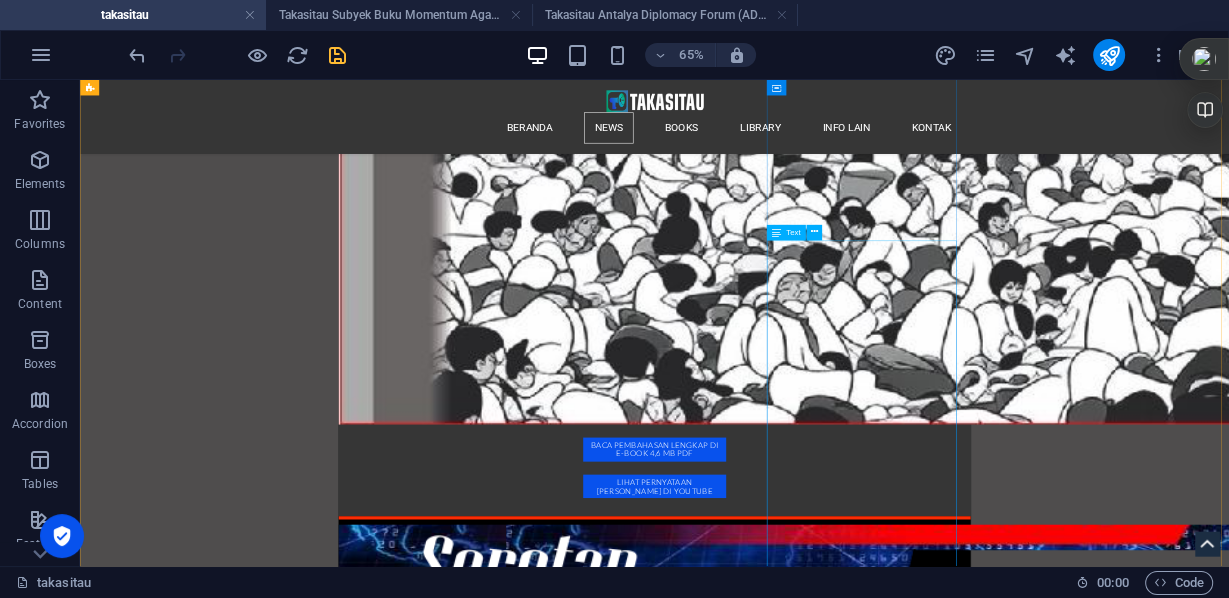 click on "B uku kecil ini adalah pindahan dari artikel di website [DOMAIN_NAME] untuk menyambut Hari Ulang Tahun Kemerdekaan ke 79, berjudul ‘ HUT RI Ke 79 Prestasi & Refleksi Dir i’, Pencapaian apa yang disebut Prestasi dan Refleksi Kekurangan Apa yang Bisa Menjadi Beban Ke Depan? Seperti kita tahu tahun 2024 adalah akhir pemerintahan [PERSON_NAME] sebagai presiden. Pada saat awal pemerintahannya, begitu besar harapan warga agar [DEMOGRAPHIC_DATA] semakin maju dan sejahtera. Sepuluh tahun lalu,  [PERSON_NAME] mencanangkan Nawa Cita - sembilan program kerja ke depan. Menurut  Global Quality Infrastructure Index Report 2023  (GQII 2023), seperti dikutip dari website resmi pemerintah:  [DOMAIN_NAME] , bahwa pencapaian pembangunan infrastruktur di [GEOGRAPHIC_DATA] yang dilakukan secara masif dalam 10 tahun terakhir, membuahkan catatan menggembirakan. Merujuk penelitian terbaru  Global Quality Infrastructure Index  (GQII) 2023 yang dirilis [DATE], [GEOGRAPHIC_DATA] berhasil menempati peringkat ke-27 di dunia dalam hal infrastruktur mutu.  .  (" at bounding box center (244, 58160) 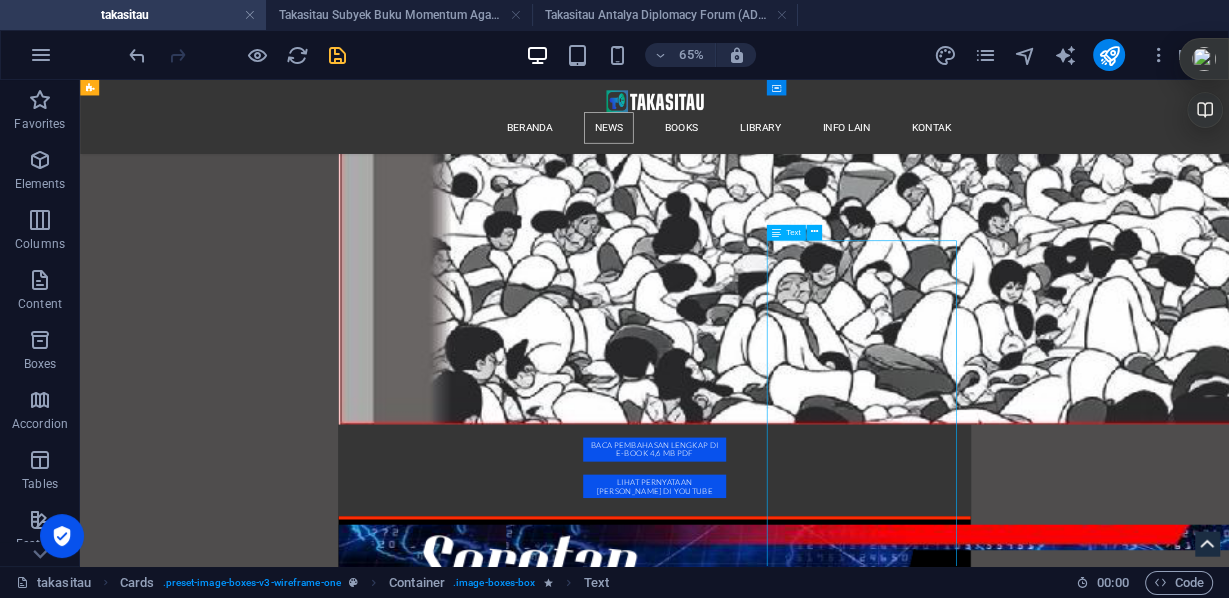 click on "B uku kecil ini adalah pindahan dari artikel di website [DOMAIN_NAME] untuk menyambut Hari Ulang Tahun Kemerdekaan ke 79, berjudul ‘ HUT RI Ke 79 Prestasi & Refleksi Dir i’, Pencapaian apa yang disebut Prestasi dan Refleksi Kekurangan Apa yang Bisa Menjadi Beban Ke Depan? Seperti kita tahu tahun 2024 adalah akhir pemerintahan [PERSON_NAME] sebagai presiden. Pada saat awal pemerintahannya, begitu besar harapan warga agar [DEMOGRAPHIC_DATA] semakin maju dan sejahtera. Sepuluh tahun lalu,  [PERSON_NAME] mencanangkan Nawa Cita - sembilan program kerja ke depan. Menurut  Global Quality Infrastructure Index Report 2023  (GQII 2023), seperti dikutip dari website resmi pemerintah:  [DOMAIN_NAME] , bahwa pencapaian pembangunan infrastruktur di [GEOGRAPHIC_DATA] yang dilakukan secara masif dalam 10 tahun terakhir, membuahkan catatan menggembirakan. Merujuk penelitian terbaru  Global Quality Infrastructure Index  (GQII) 2023 yang dirilis [DATE], [GEOGRAPHIC_DATA] berhasil menempati peringkat ke-27 di dunia dalam hal infrastruktur mutu.  .  (" at bounding box center (244, 58160) 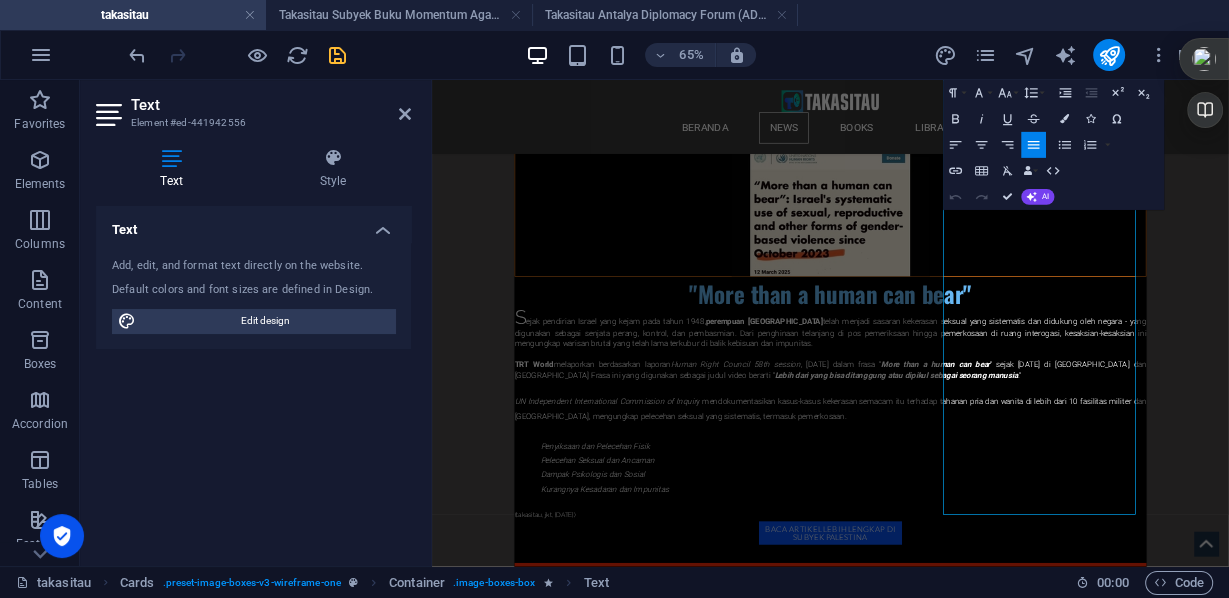 scroll, scrollTop: 28656, scrollLeft: 0, axis: vertical 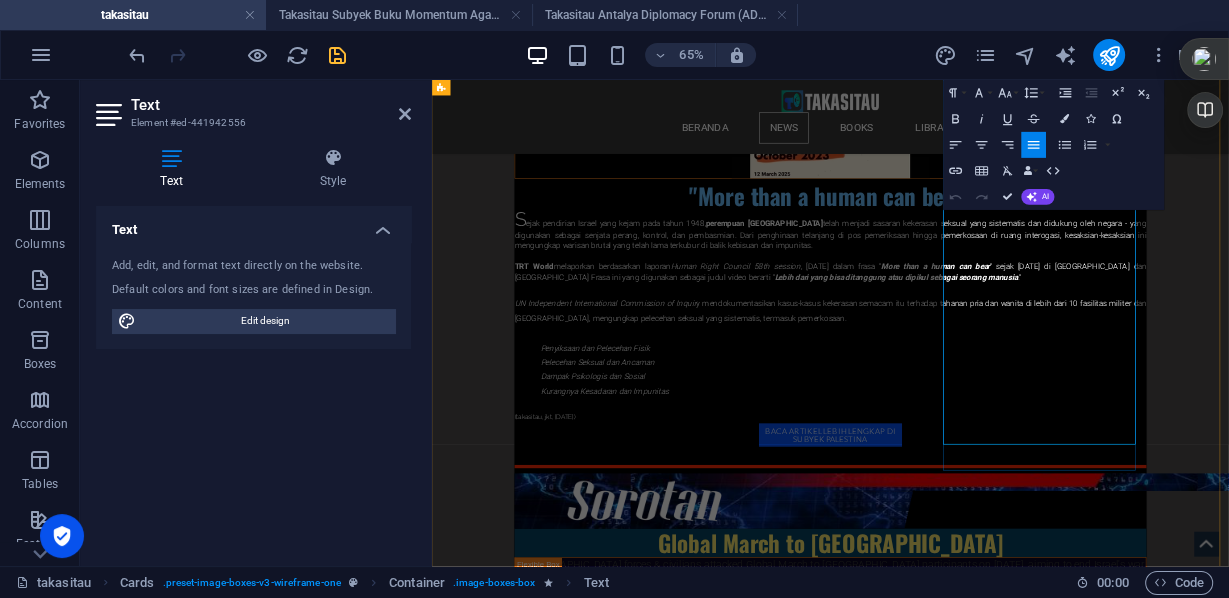 drag, startPoint x: 1238, startPoint y: 345, endPoint x: 1368, endPoint y: 627, distance: 310.52216 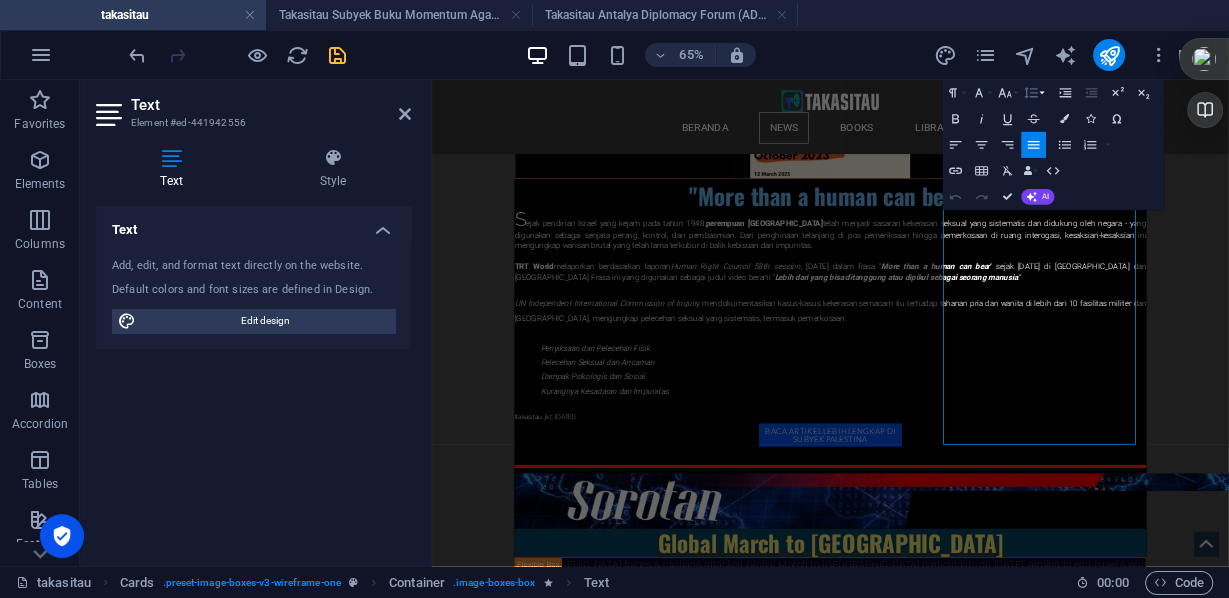 click 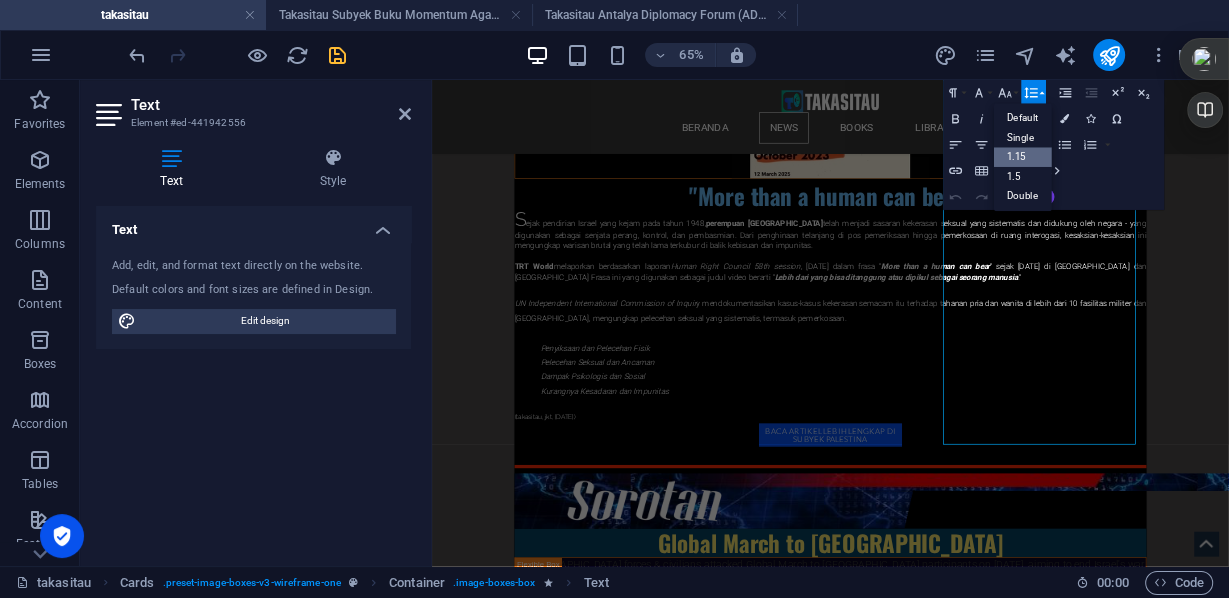 scroll, scrollTop: 0, scrollLeft: 0, axis: both 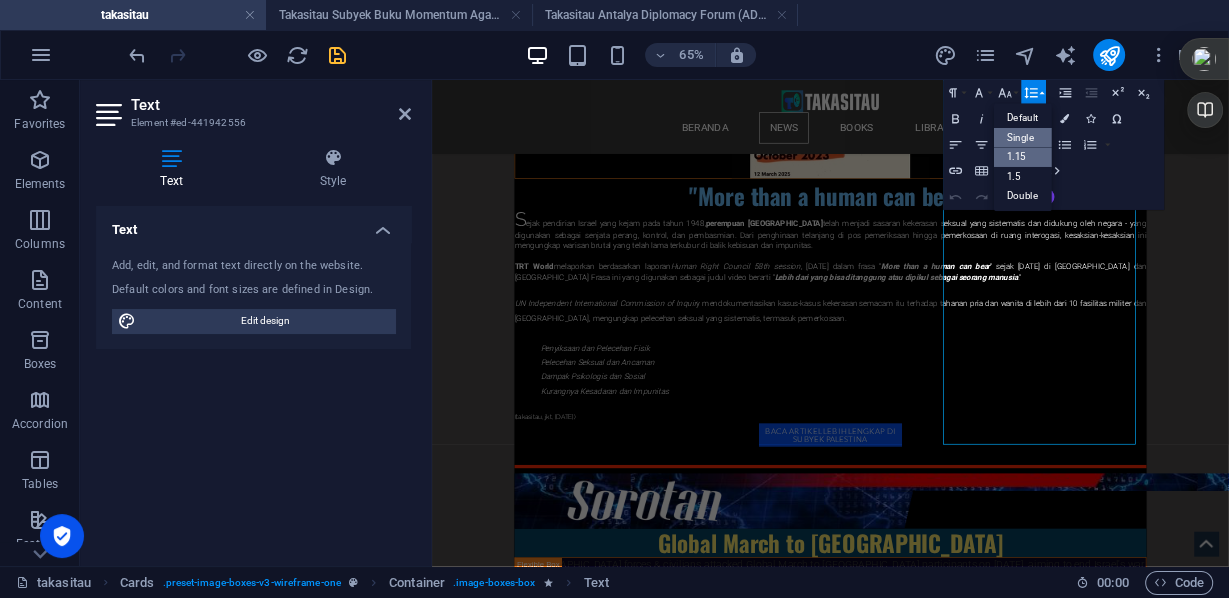 click on "Single" at bounding box center (1023, 138) 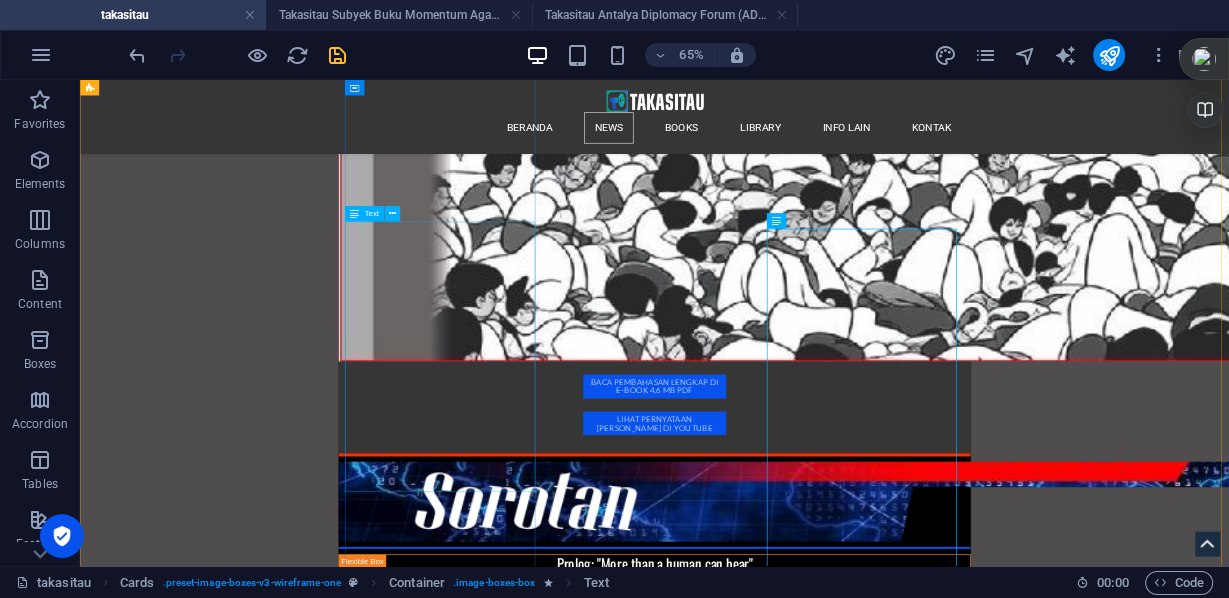scroll, scrollTop: 28697, scrollLeft: 0, axis: vertical 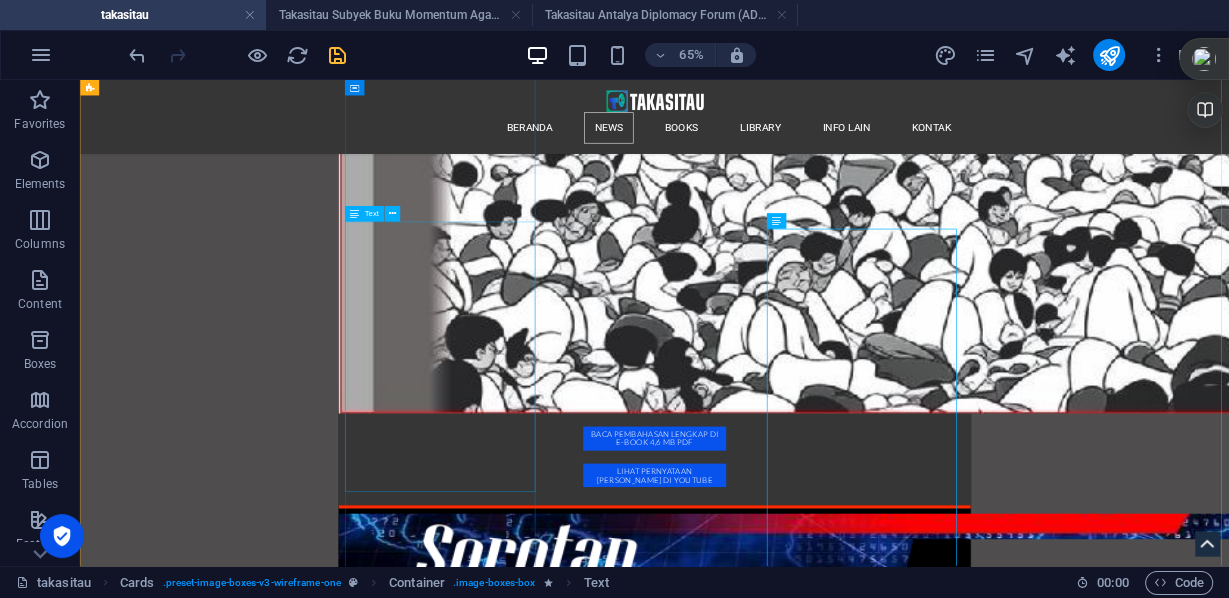 click on "B aik itu teknologi  drone  atau perangkat lunak mata- mata  Pegasus  yang terkenal, Israel telah lama mengembangkan dan menyempurnakan teknologi represif yang digunakan oleh pemerintah di seluruh dunia dengan mengujinya pada warga [DEMOGRAPHIC_DATA].  A [PERSON_NAME] , jurnalis dan penulis  The Palestine Laboratory: How Israel Exports the Technology of Occupation Around the World ,  bergabung dengan   The [PERSON_NAME] Report  untuk menyelami lebih dalam hubungan yang meresahkan antara Apartheid Israel, industri senjata, dan penindasan global terhadap penduduk sipil.   Ebook dari artikel sebagai alat bantu baca: 36  hal, tidak bergambar - 3,24 Mb pdf . ( [PERSON_NAME] [DATE])" at bounding box center [244, 55449] 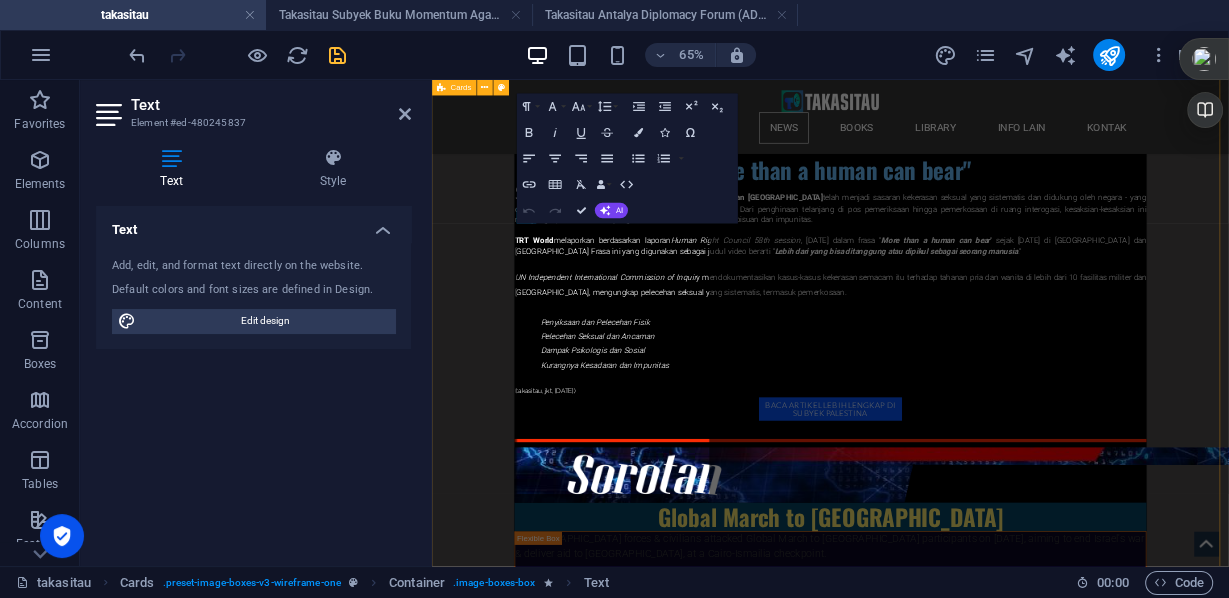 scroll, scrollTop: 28012, scrollLeft: 0, axis: vertical 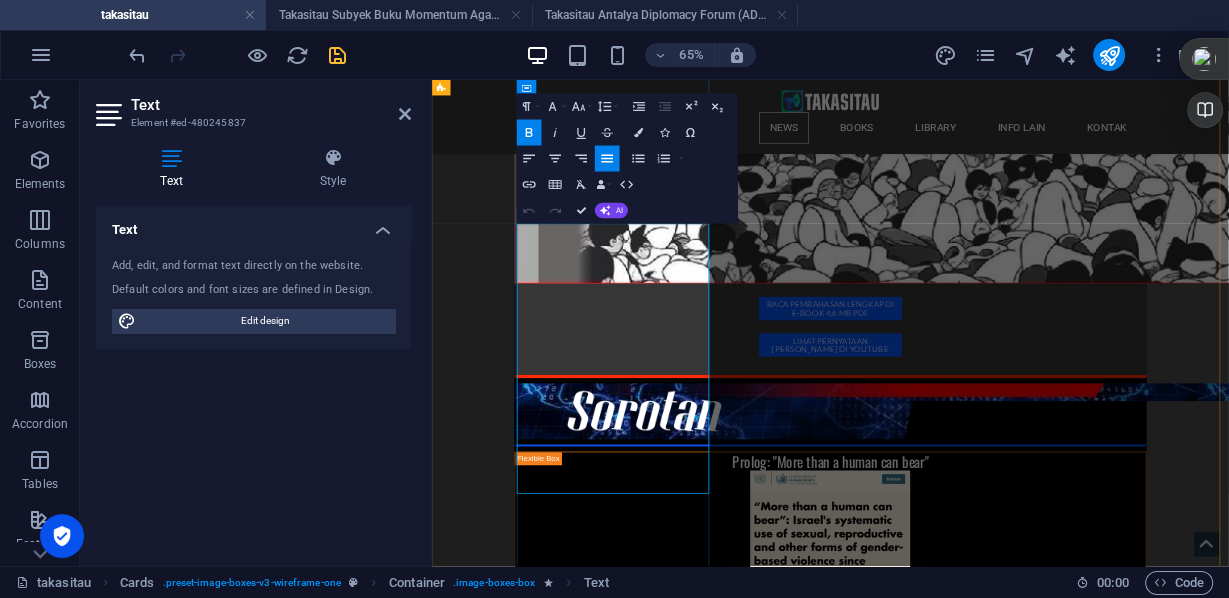 drag, startPoint x: 580, startPoint y: 318, endPoint x: 750, endPoint y: 689, distance: 408.09436 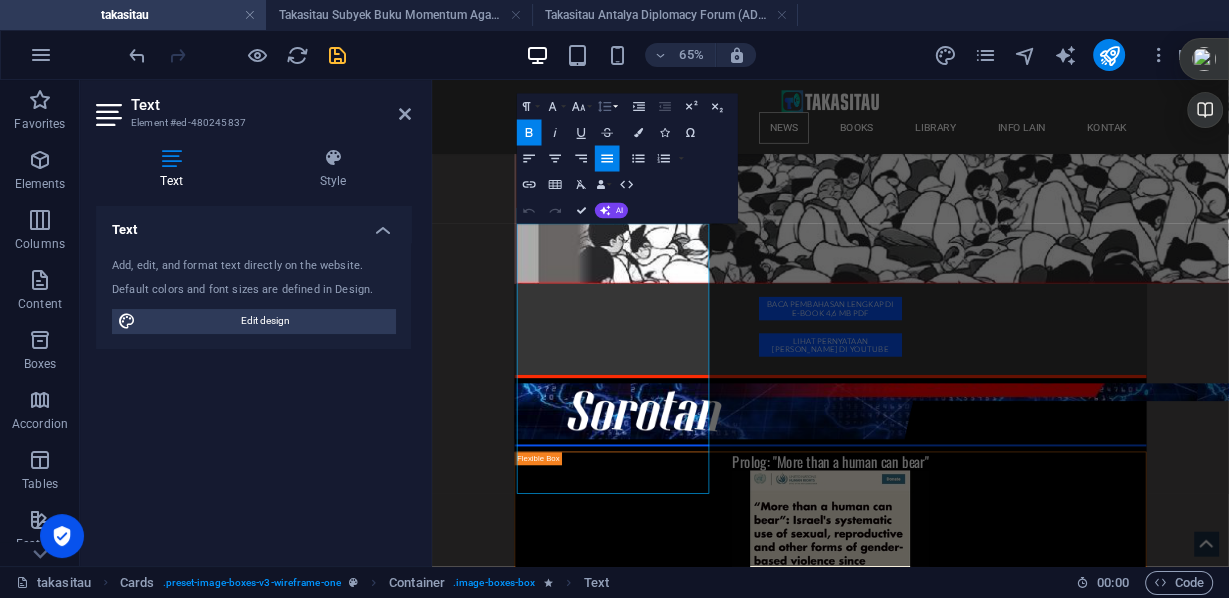 click 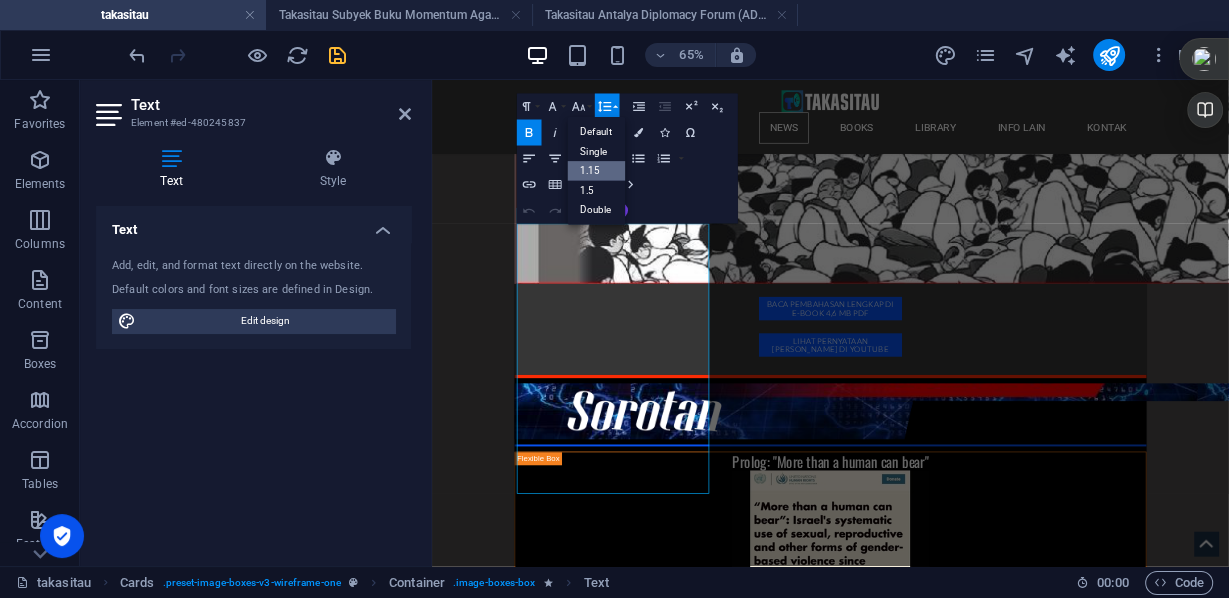 scroll, scrollTop: 0, scrollLeft: 0, axis: both 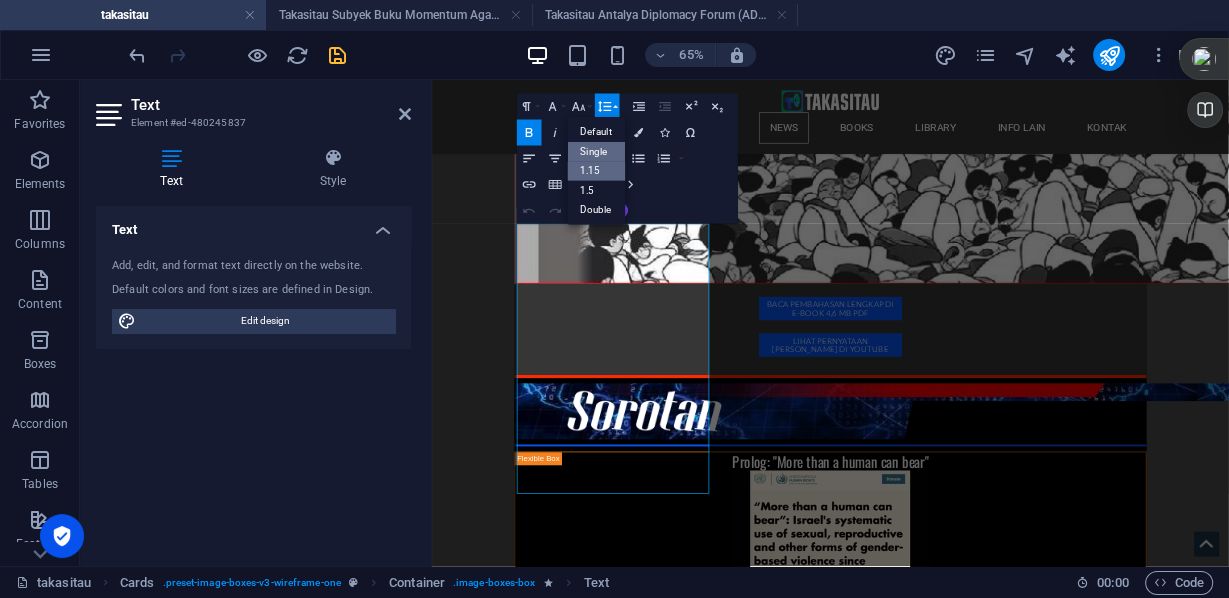 click on "Single" at bounding box center (597, 152) 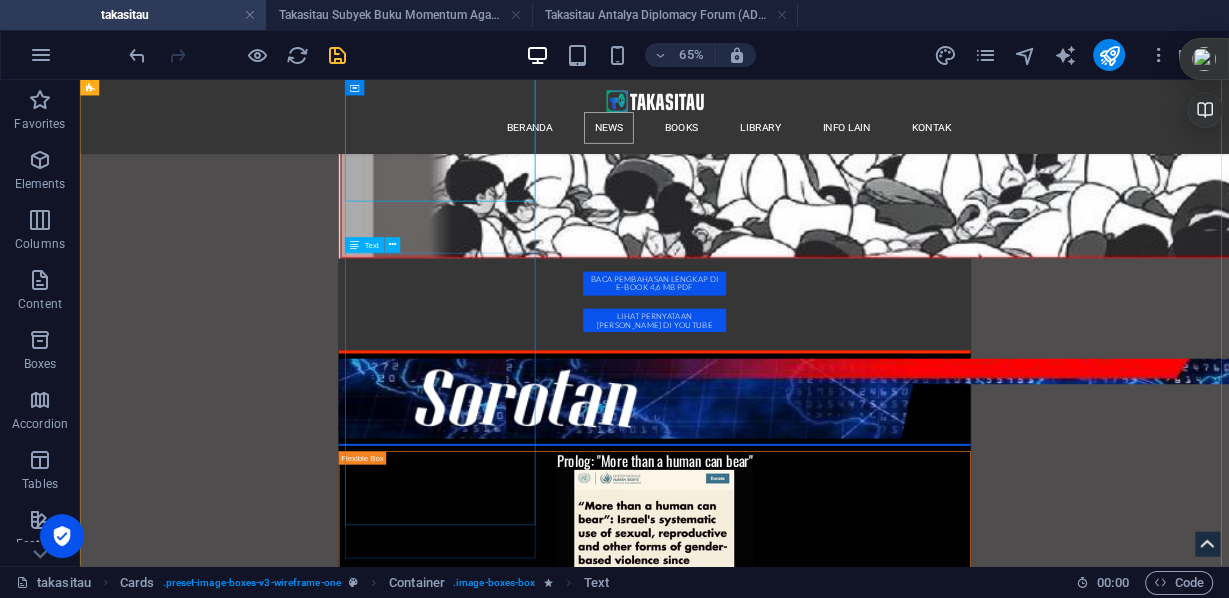 scroll, scrollTop: 29095, scrollLeft: 0, axis: vertical 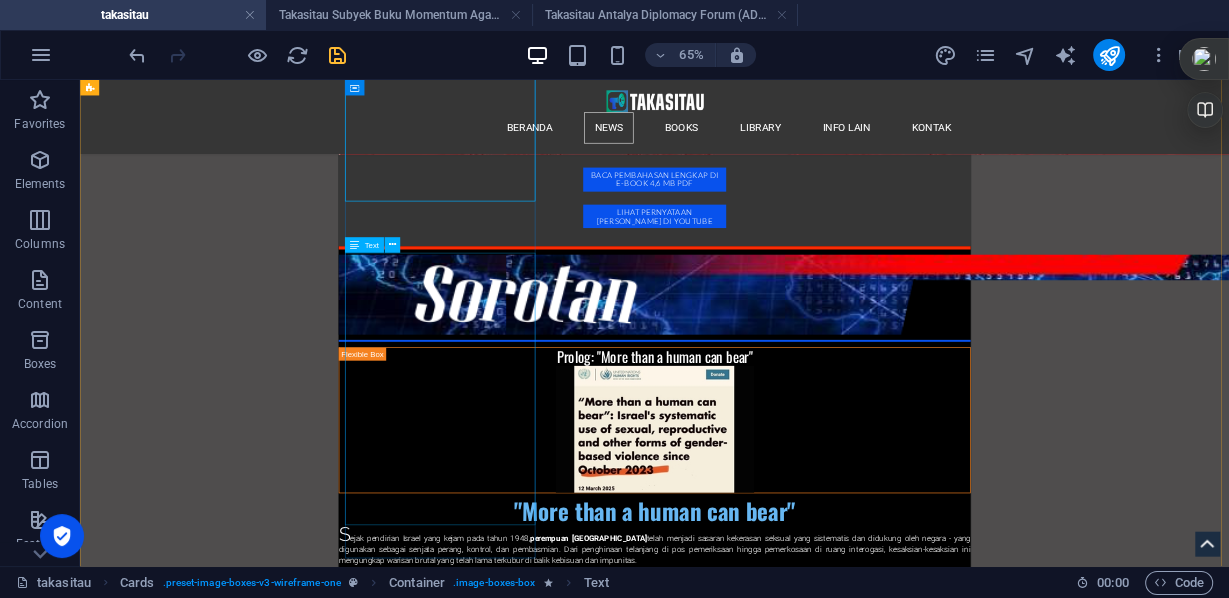 click on "M enurut Amnesty International publikasinya di website pada tanggal [DATE], bahwa sejumlah besar produk spyware dan surveillance yang sangat invasif sedang diimpor dan disebarkan di [GEOGRAPHIC_DATA], kata The Security Lab - Amnesty International ketika merilis laporan baru yang bekerja sama dengan mitra media – Haaretz, Inside Story, Tempo, kolektif riset WAV, dan Woz. Melalui intelijen sumber terbuka, termasuk database perdagangan komersial dan pemetaan infrastruktur spyware, The Security Lab menemukan bukti penjualan dan penyebaran spyware yang sangat invasif dan teknologi surveillance lainnya ke perusahaan dan lembaga negara di [GEOGRAPHIC_DATA] antara tahun [DATE] dan [DATE]. Entitas tersebut termasuk Kepolisian Negara Republik Indonesia dan Badan Siber dan Sandi Negara.   ( [PERSON_NAME] [DATE])" at bounding box center (244, 55475) 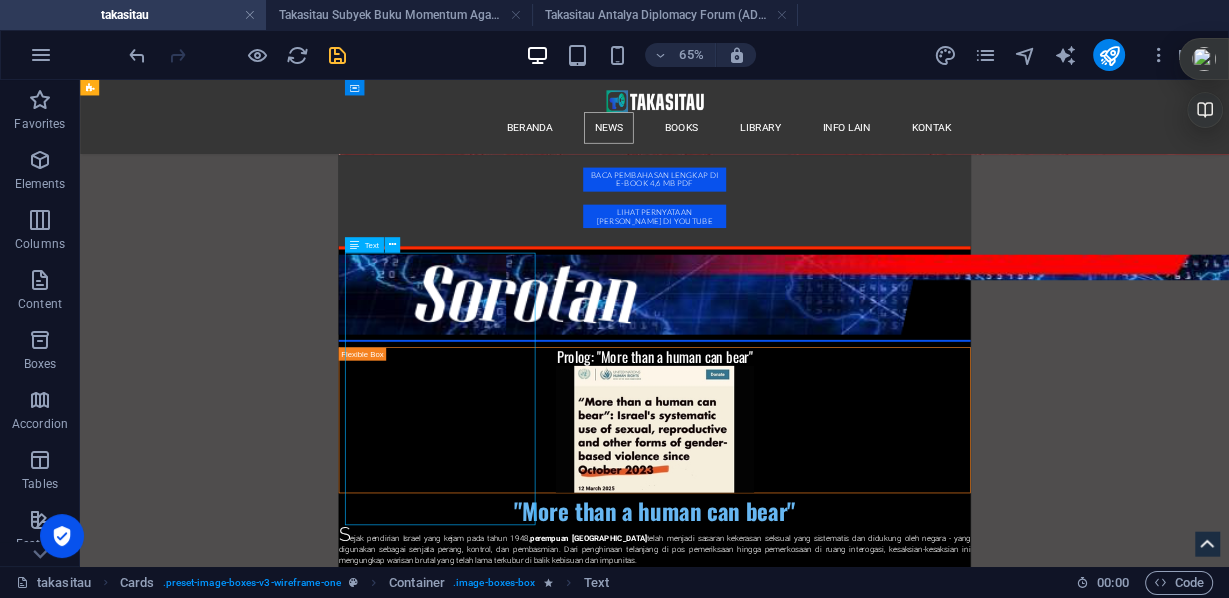 click on "M enurut Amnesty International publikasinya di website pada tanggal [DATE], bahwa sejumlah besar produk spyware dan surveillance yang sangat invasif sedang diimpor dan disebarkan di [GEOGRAPHIC_DATA], kata The Security Lab - Amnesty International ketika merilis laporan baru yang bekerja sama dengan mitra media – Haaretz, Inside Story, Tempo, kolektif riset WAV, dan Woz. Melalui intelijen sumber terbuka, termasuk database perdagangan komersial dan pemetaan infrastruktur spyware, The Security Lab menemukan bukti penjualan dan penyebaran spyware yang sangat invasif dan teknologi surveillance lainnya ke perusahaan dan lembaga negara di [GEOGRAPHIC_DATA] antara tahun [DATE] dan [DATE]. Entitas tersebut termasuk Kepolisian Negara Republik Indonesia dan Badan Siber dan Sandi Negara.   ( [PERSON_NAME] [DATE])" at bounding box center (244, 55475) 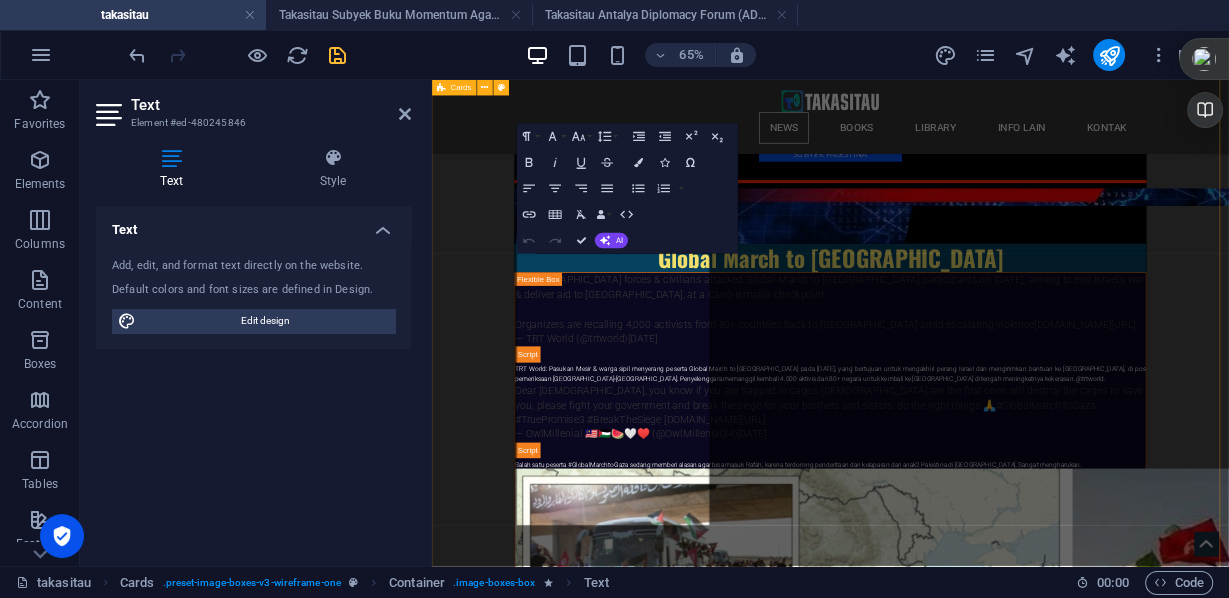scroll, scrollTop: 28412, scrollLeft: 0, axis: vertical 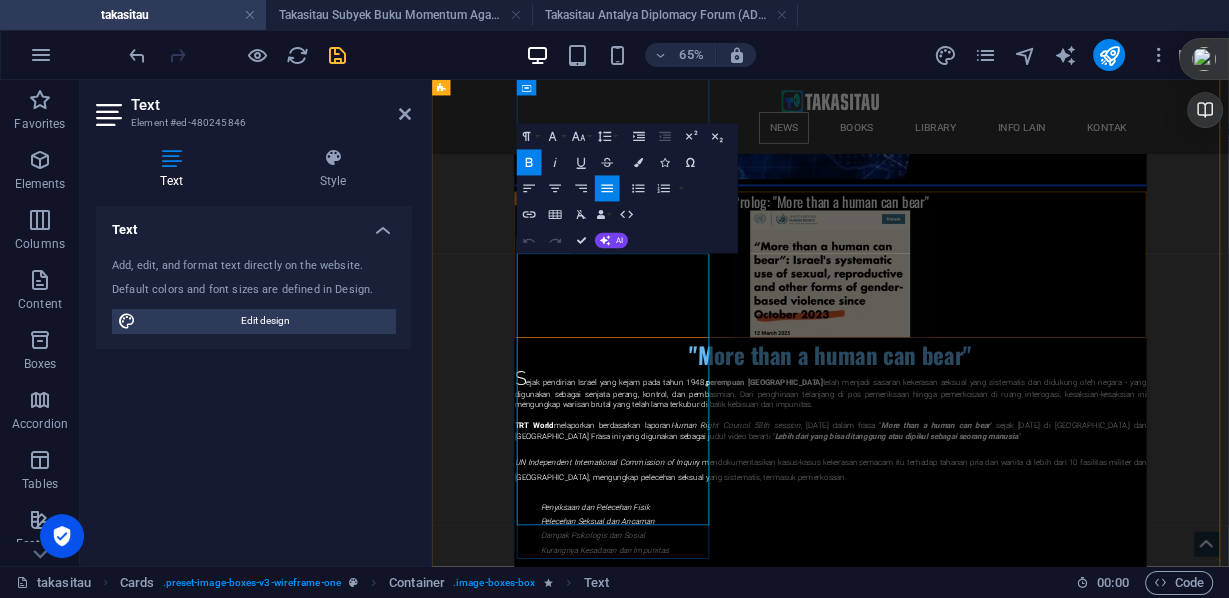 drag, startPoint x: 581, startPoint y: 362, endPoint x: 716, endPoint y: 755, distance: 415.54062 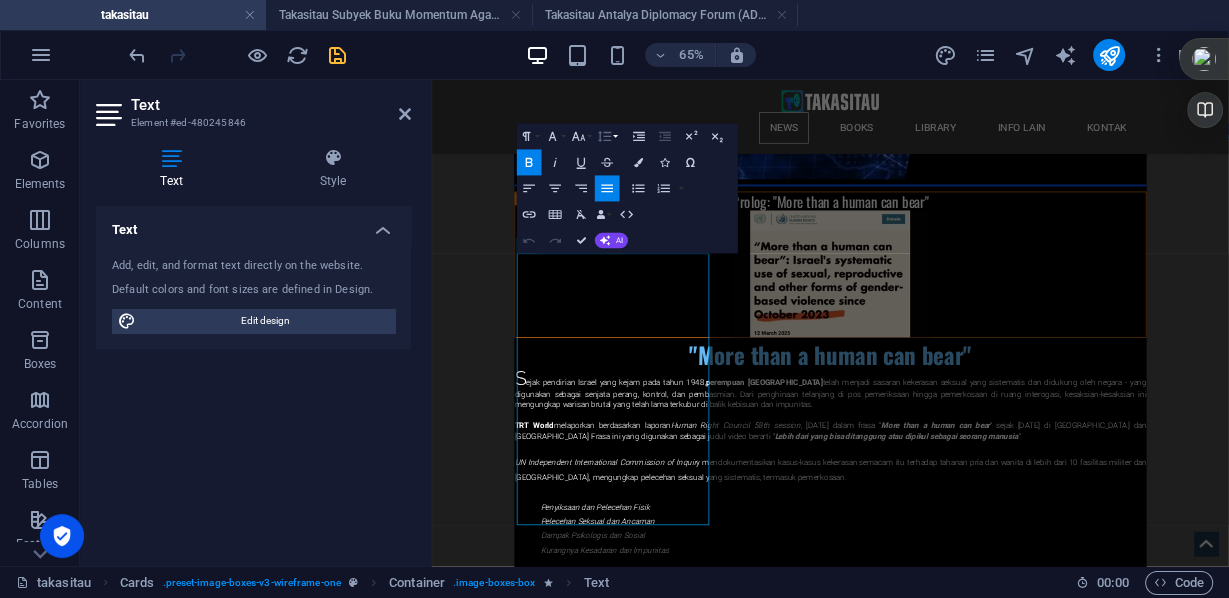 click 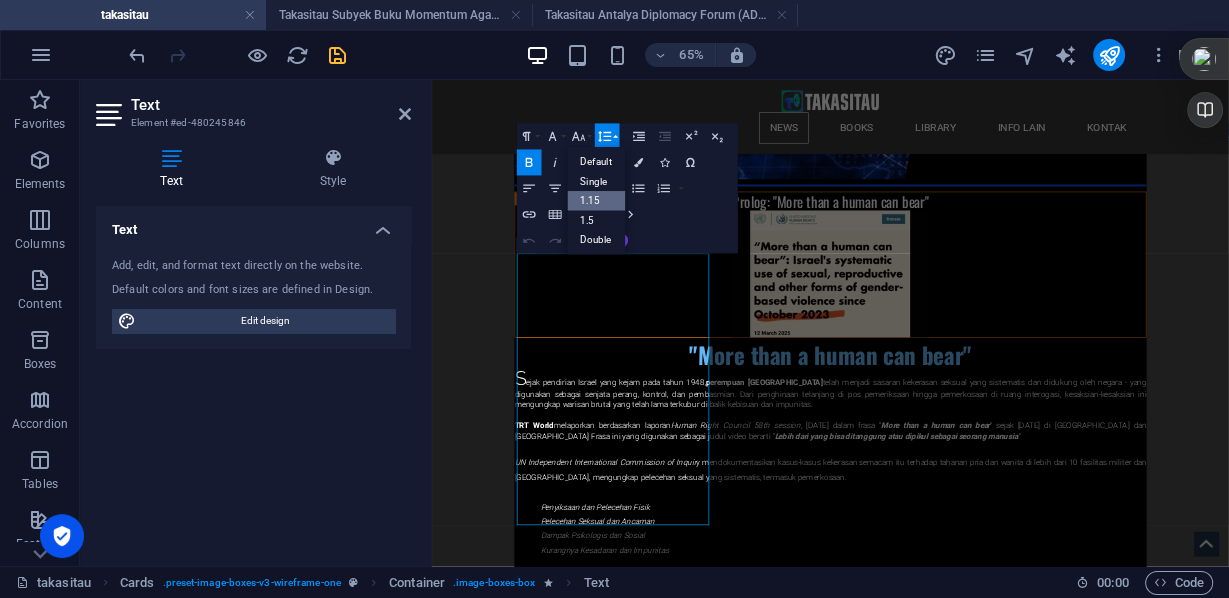 scroll, scrollTop: 0, scrollLeft: 0, axis: both 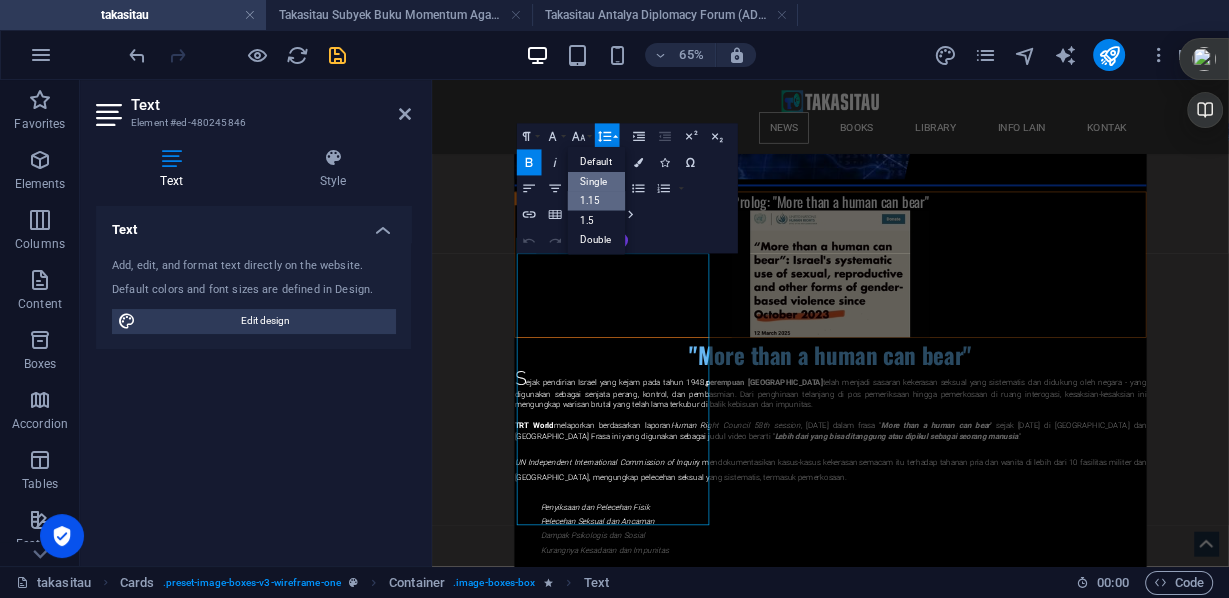click on "Single" at bounding box center (597, 181) 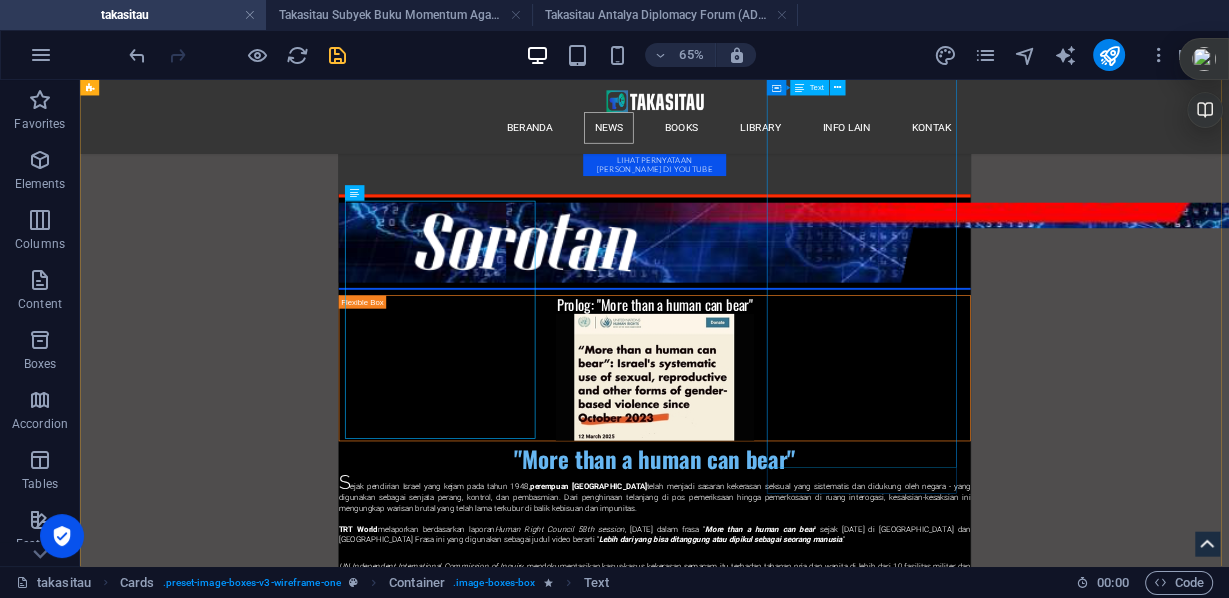 scroll, scrollTop: 29255, scrollLeft: 0, axis: vertical 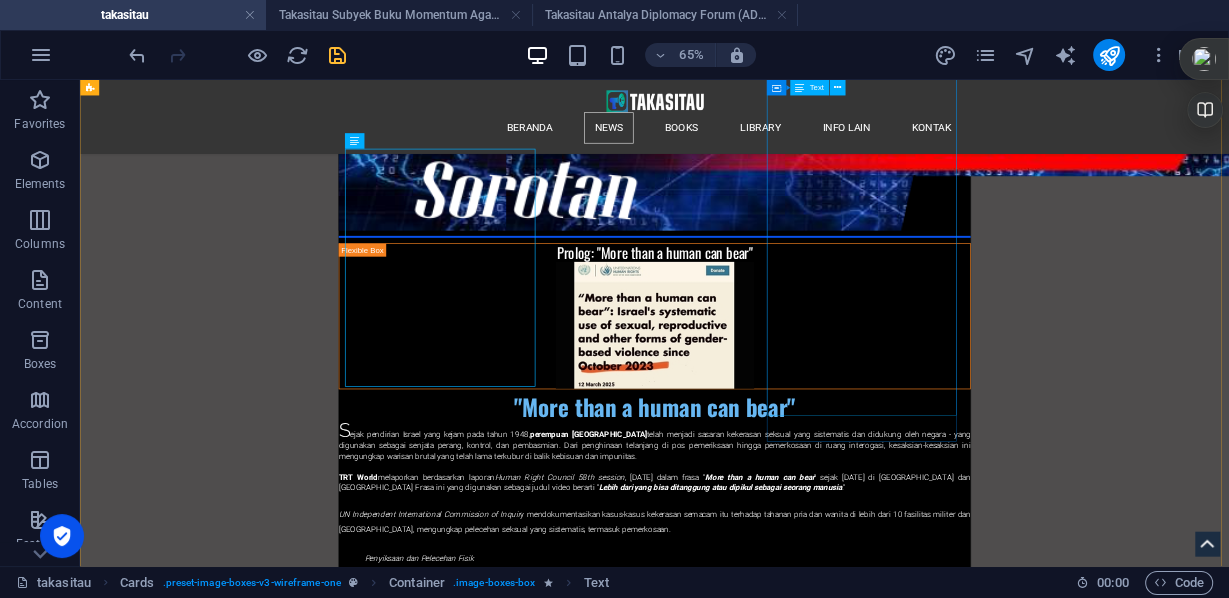 click on "B uku kecil ini adalah pindahan dari artikel di website [DOMAIN_NAME] untuk menyambut Hari Ulang Tahun Kemerdekaan ke 79, berjudul ‘ HUT RI Ke 79 Prestasi & Refleksi Dir i’, Pencapaian apa yang disebut Prestasi dan Refleksi Kekurangan Apa yang Bisa Menjadi Beban Ke Depan? Seperti kita tahu tahun 2024 adalah akhir pemerintahan [PERSON_NAME] sebagai presiden. Pada saat awal pemerintahannya, begitu besar harapan warga agar [DEMOGRAPHIC_DATA] semakin maju dan sejahtera. Sepuluh tahun lalu,  [PERSON_NAME] mencanangkan Nawa Cita - sembilan program kerja ke depan. Menurut  Global Quality Infrastructure Index Report 2023  (GQII 2023), seperti dikutip dari website resmi pemerintah:  [DOMAIN_NAME] , bahwa pencapaian pembangunan infrastruktur di [GEOGRAPHIC_DATA] yang dilakukan secara masif dalam 10 tahun terakhir, membuahkan catatan menggembirakan. Merujuk penelitian terbaru  Global Quality Infrastructure Index  (GQII) 2023 yang dirilis [DATE], [GEOGRAPHIC_DATA] berhasil menempati peringkat ke-27 di dunia dalam hal infrastruktur mutu.  .  (" at bounding box center [244, 57428] 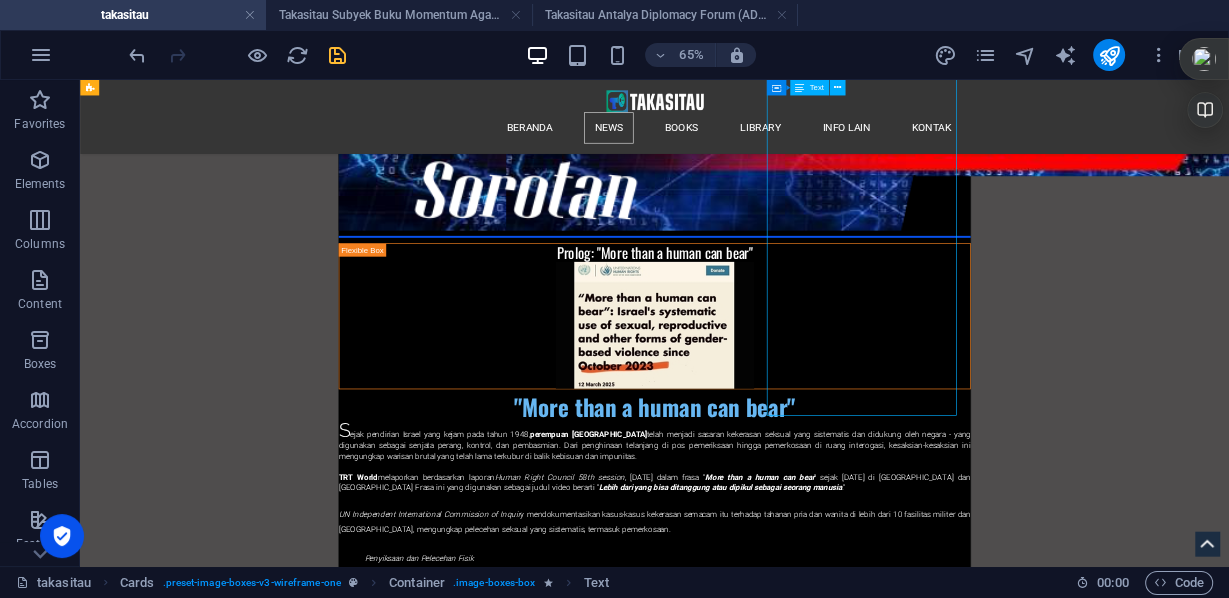 click on "B uku kecil ini adalah pindahan dari artikel di website [DOMAIN_NAME] untuk menyambut Hari Ulang Tahun Kemerdekaan ke 79, berjudul ‘ HUT RI Ke 79 Prestasi & Refleksi Dir i’, Pencapaian apa yang disebut Prestasi dan Refleksi Kekurangan Apa yang Bisa Menjadi Beban Ke Depan? Seperti kita tahu tahun 2024 adalah akhir pemerintahan [PERSON_NAME] sebagai presiden. Pada saat awal pemerintahannya, begitu besar harapan warga agar [DEMOGRAPHIC_DATA] semakin maju dan sejahtera. Sepuluh tahun lalu,  [PERSON_NAME] mencanangkan Nawa Cita - sembilan program kerja ke depan. Menurut  Global Quality Infrastructure Index Report 2023  (GQII 2023), seperti dikutip dari website resmi pemerintah:  [DOMAIN_NAME] , bahwa pencapaian pembangunan infrastruktur di [GEOGRAPHIC_DATA] yang dilakukan secara masif dalam 10 tahun terakhir, membuahkan catatan menggembirakan. Merujuk penelitian terbaru  Global Quality Infrastructure Index  (GQII) 2023 yang dirilis [DATE], [GEOGRAPHIC_DATA] berhasil menempati peringkat ke-27 di dunia dalam hal infrastruktur mutu.  .  (" at bounding box center (244, 57428) 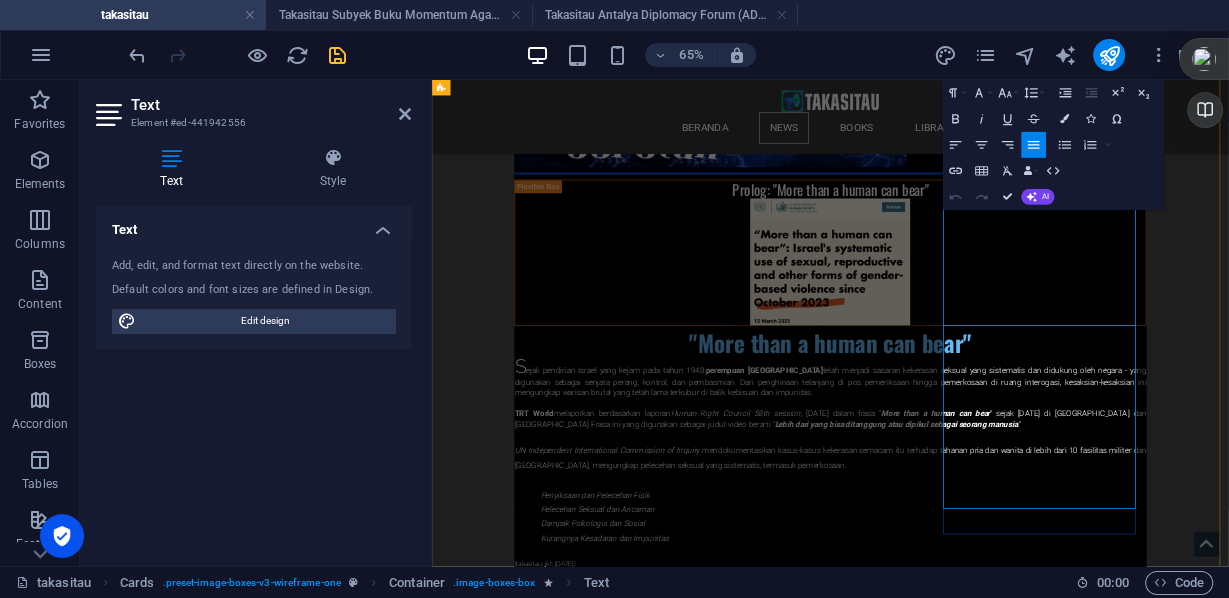 scroll, scrollTop: 28510, scrollLeft: 0, axis: vertical 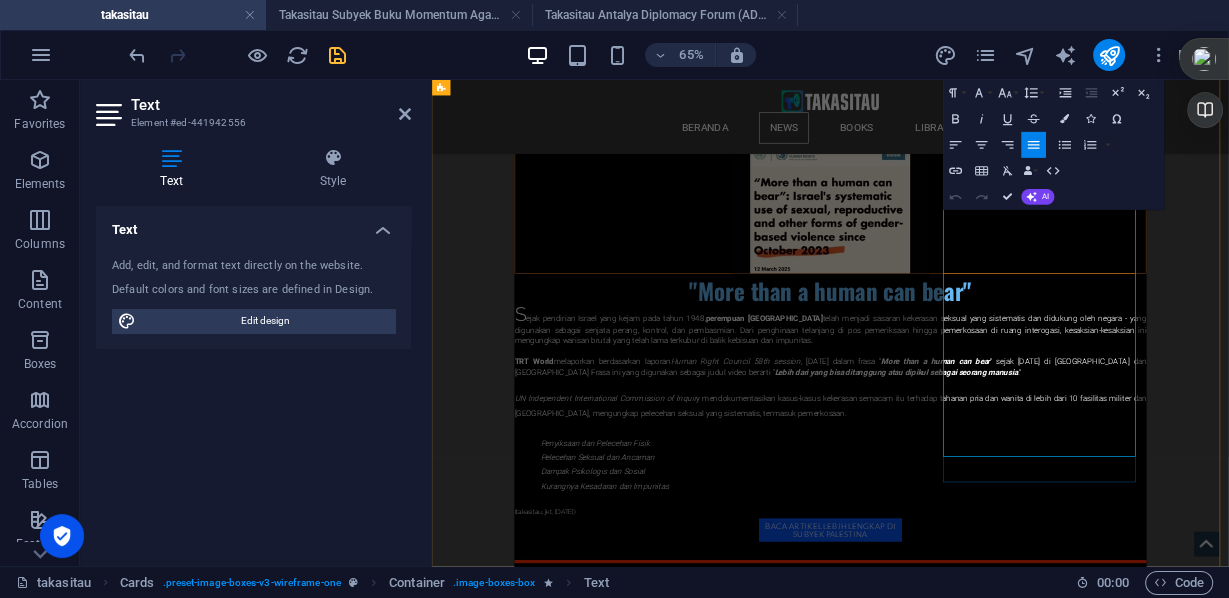 drag, startPoint x: 1351, startPoint y: 650, endPoint x: 1236, endPoint y: 618, distance: 119.36918 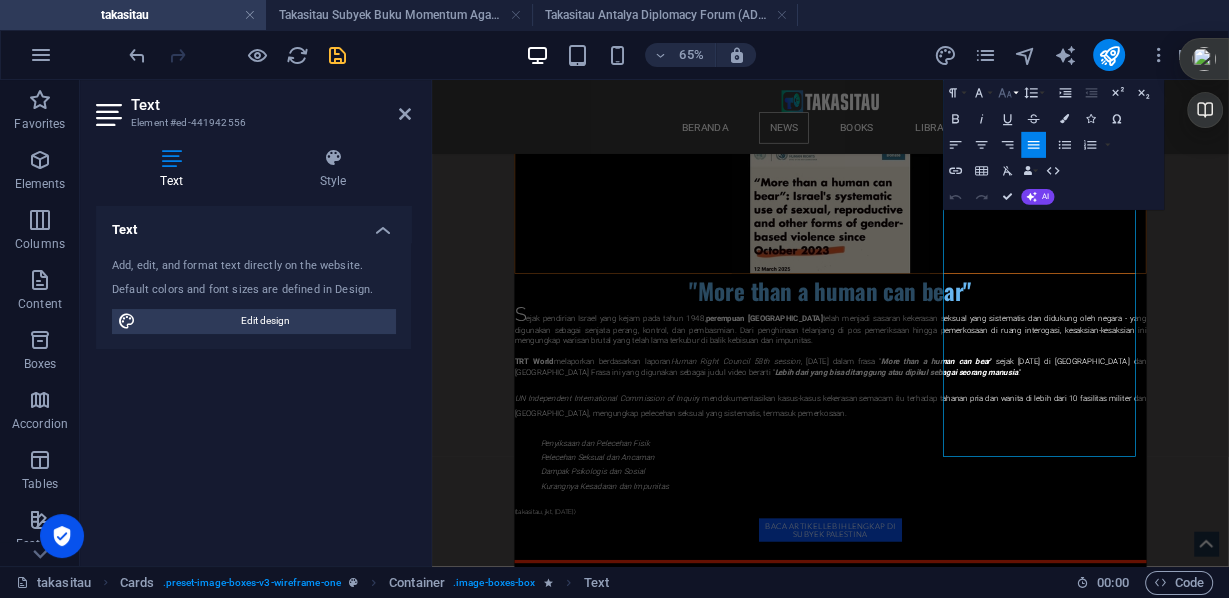 click 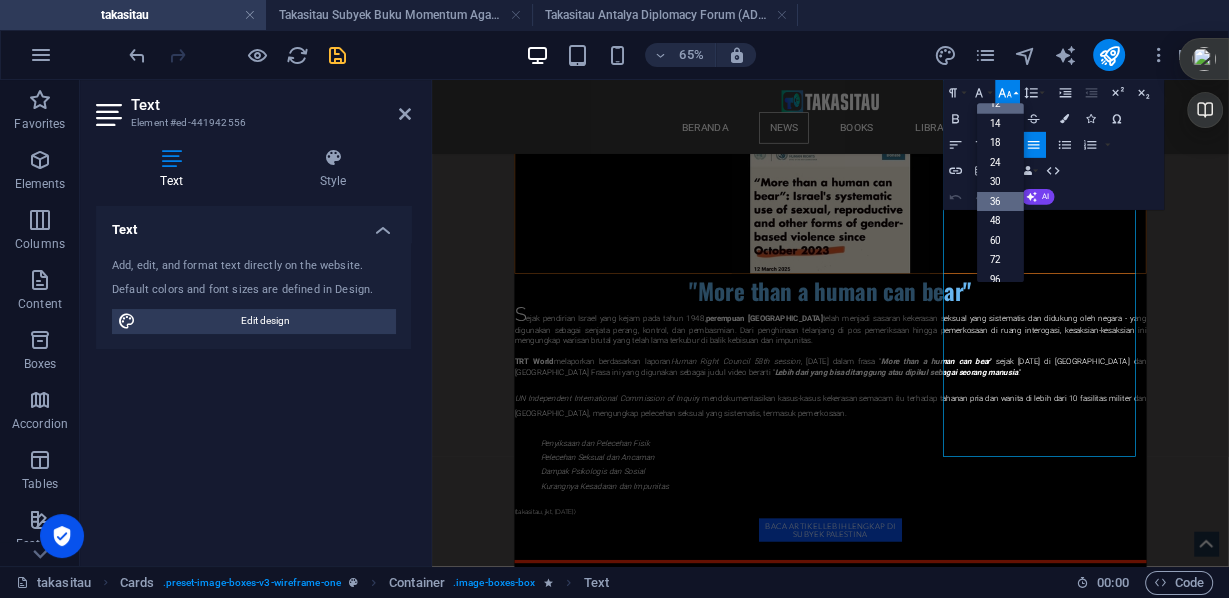 scroll, scrollTop: 62, scrollLeft: 0, axis: vertical 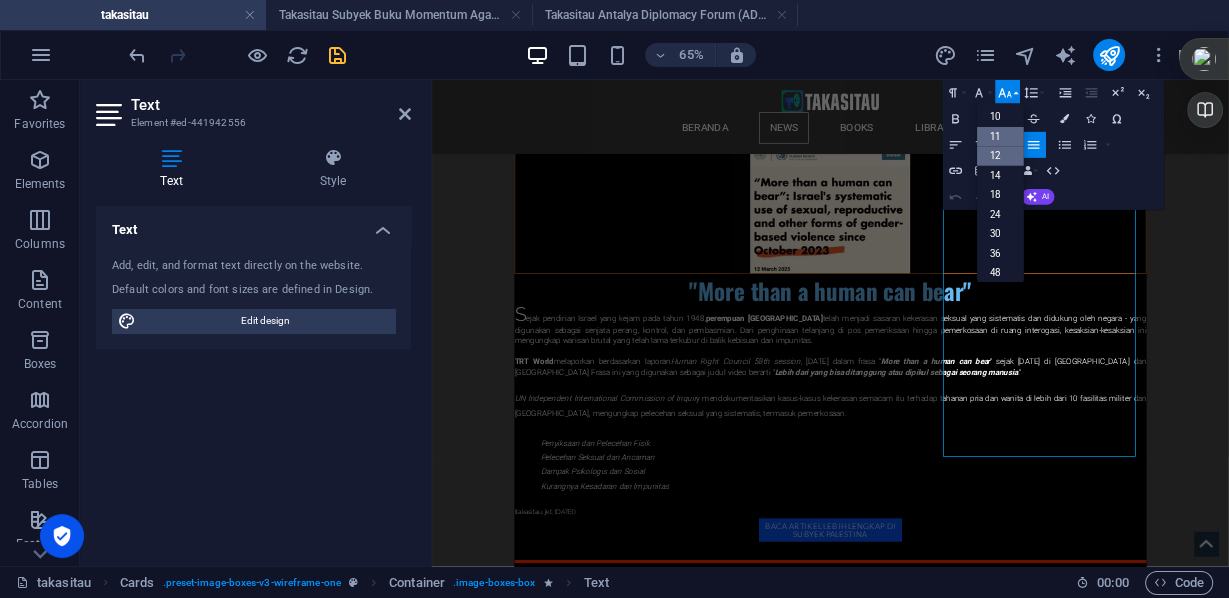 click on "11" at bounding box center [1000, 137] 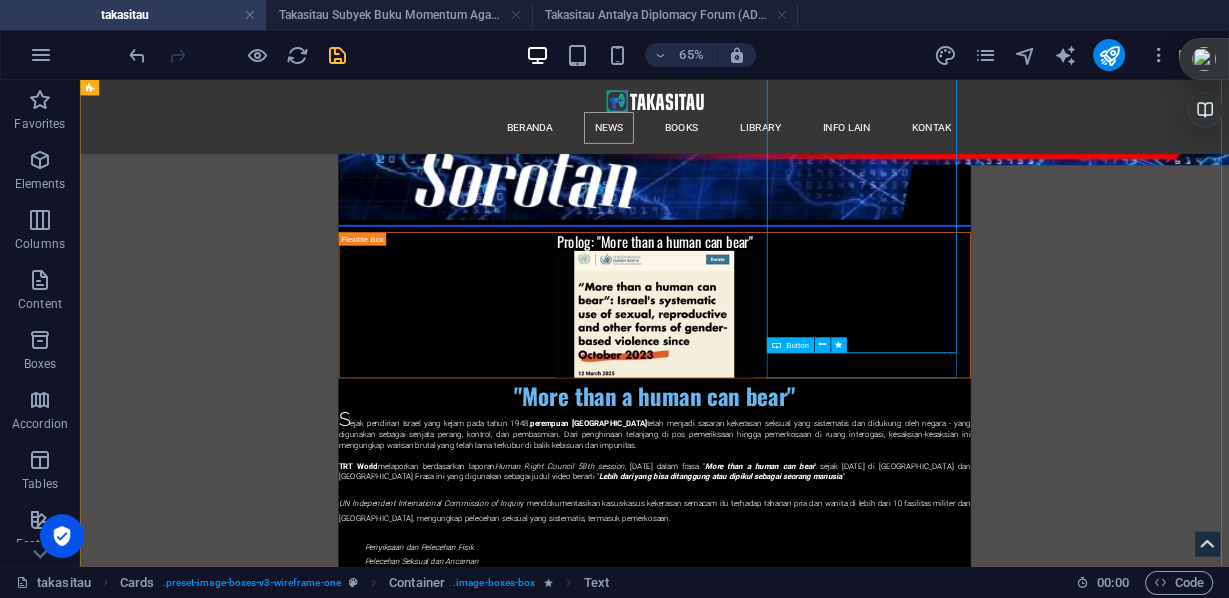 scroll, scrollTop: 29352, scrollLeft: 0, axis: vertical 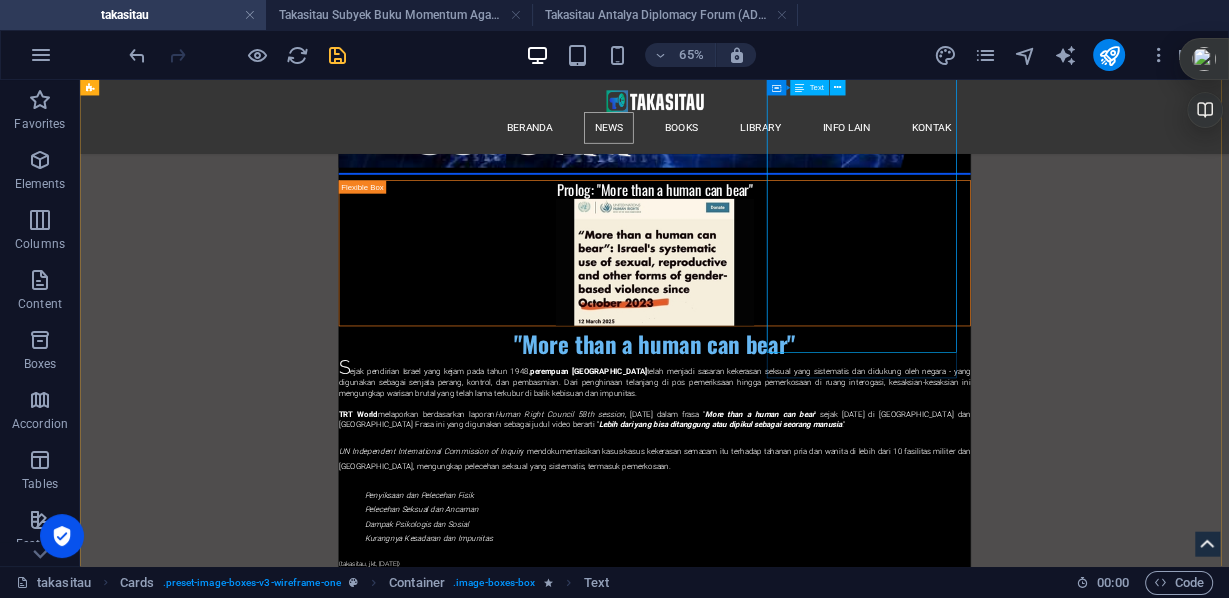 click on "B uku kecil ini adalah pindahan dari artikel di website [DOMAIN_NAME] untuk menyambut Hari Ulang Tahun Kemerdekaan ke 79, berjudul ‘ HUT RI Ke 79 Prestasi & Refleksi Dir i’, Pencapaian apa yang disebut Prestasi dan Refleksi Kekurangan Apa yang Bisa Menjadi Beban Ke Depan? Seperti kita tahu tahun 2024 adalah akhir pemerintahan [PERSON_NAME] sebagai presiden. Pada saat awal pemerintahannya, begitu besar harapan warga agar [DEMOGRAPHIC_DATA] semakin maju dan sejahtera. Sepuluh tahun lalu,  [PERSON_NAME] mencanangkan Nawa Cita - sembilan program kerja ke depan. Menurut  Global Quality Infrastructure Index Report 2023  (GQII 2023), seperti dikutip dari website resmi pemerintah:  [DOMAIN_NAME] , bahwa pencapaian pembangunan infrastruktur di [GEOGRAPHIC_DATA] yang dilakukan secara masif dalam 10 tahun terakhir, membuahkan catatan menggembirakan. Merujuk penelitian terbaru  Global Quality Infrastructure Index  (GQII) 2023 yang dirilis [DATE], [GEOGRAPHIC_DATA] berhasil menempati peringkat ke-27 di dunia dalam hal infrastruktur mutu.  .  (" at bounding box center (244, 57331) 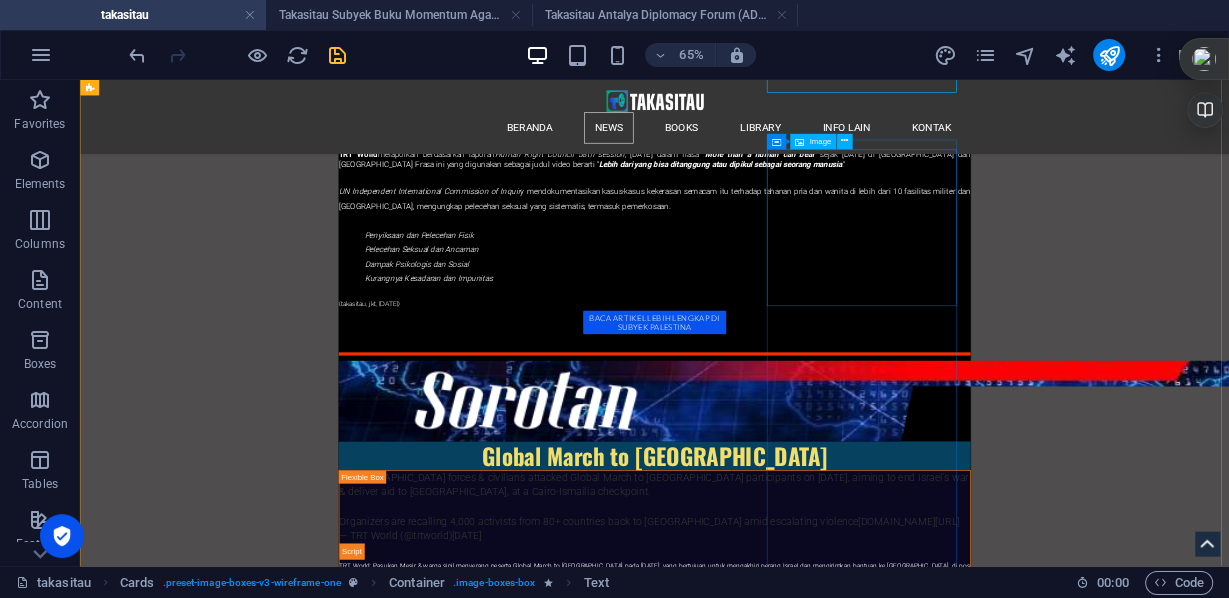 scroll, scrollTop: 29832, scrollLeft: 0, axis: vertical 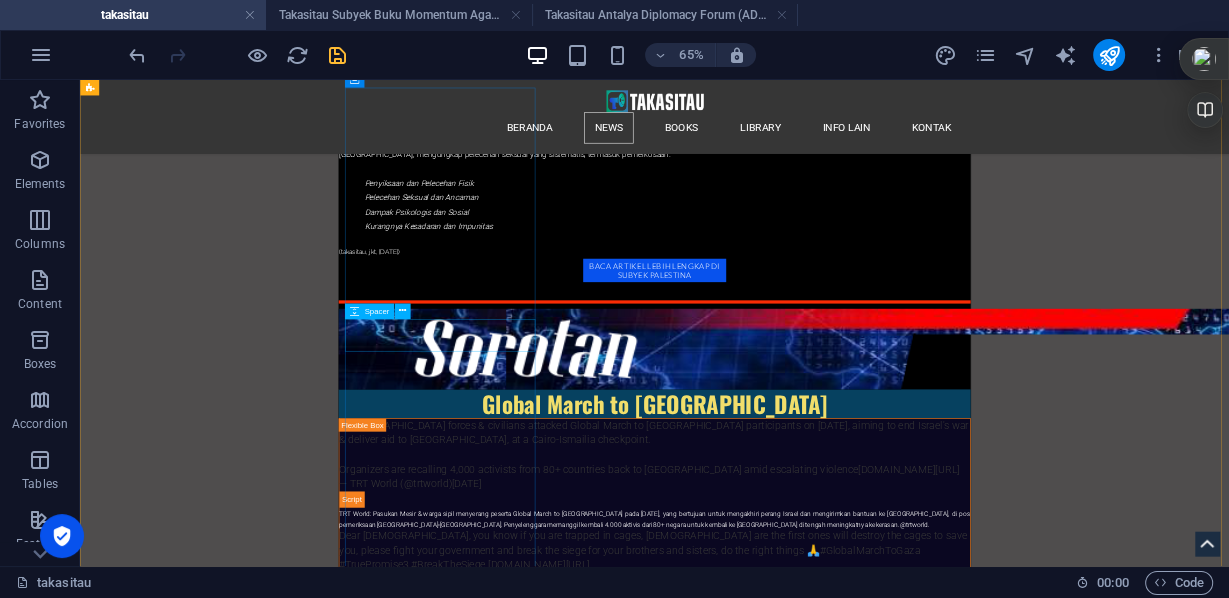 click at bounding box center (244, 57722) 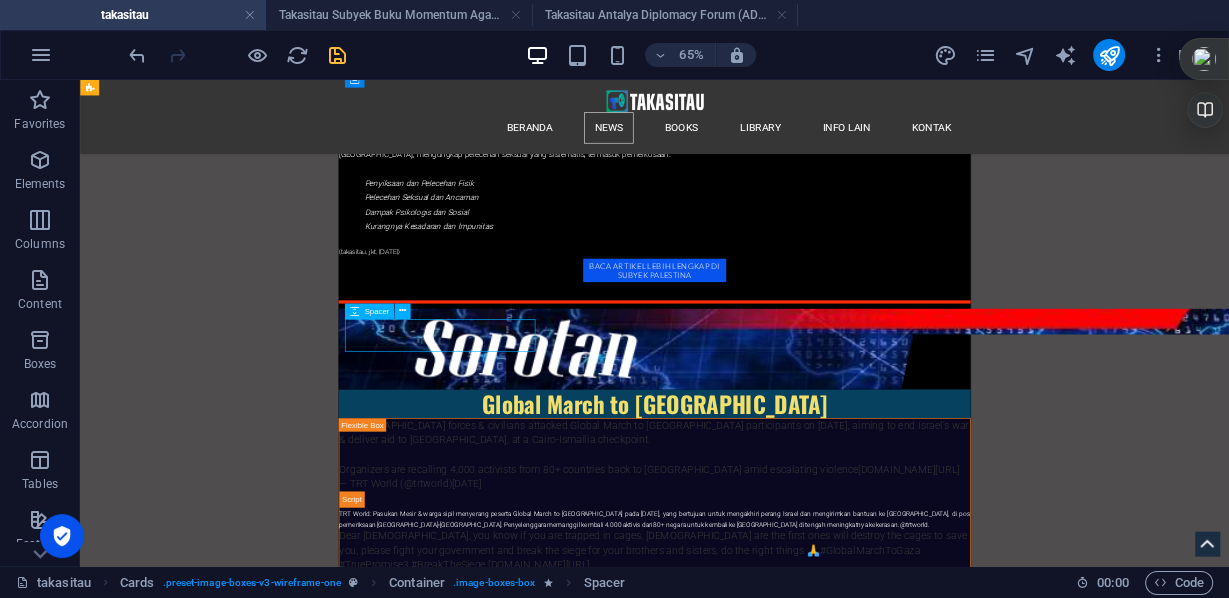 click at bounding box center (244, 57722) 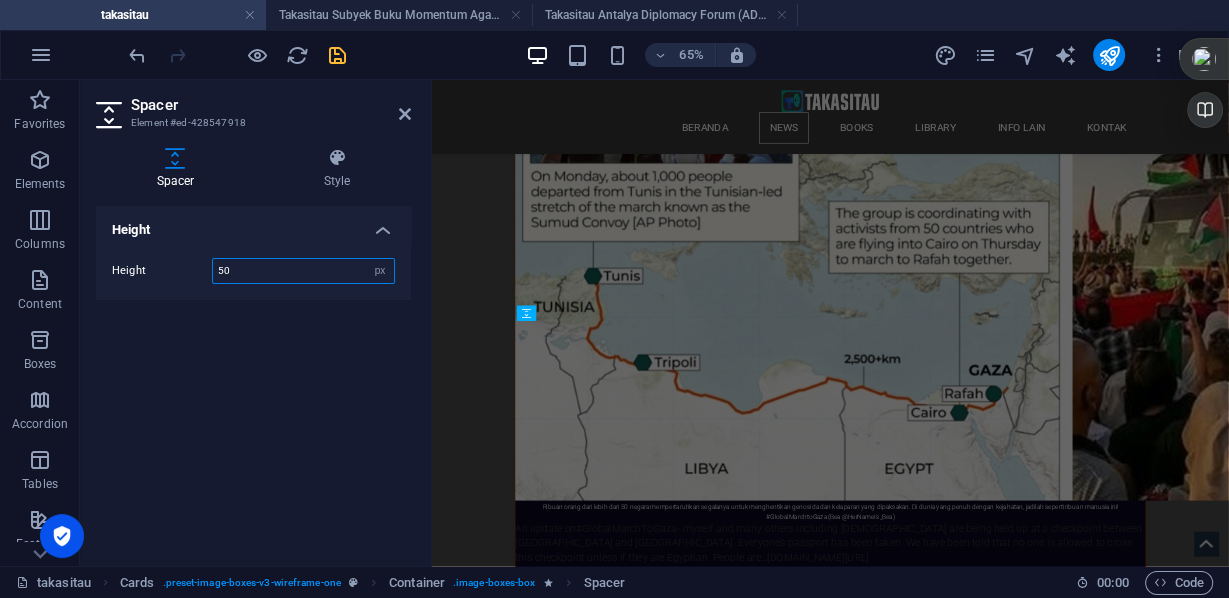 scroll, scrollTop: 29150, scrollLeft: 0, axis: vertical 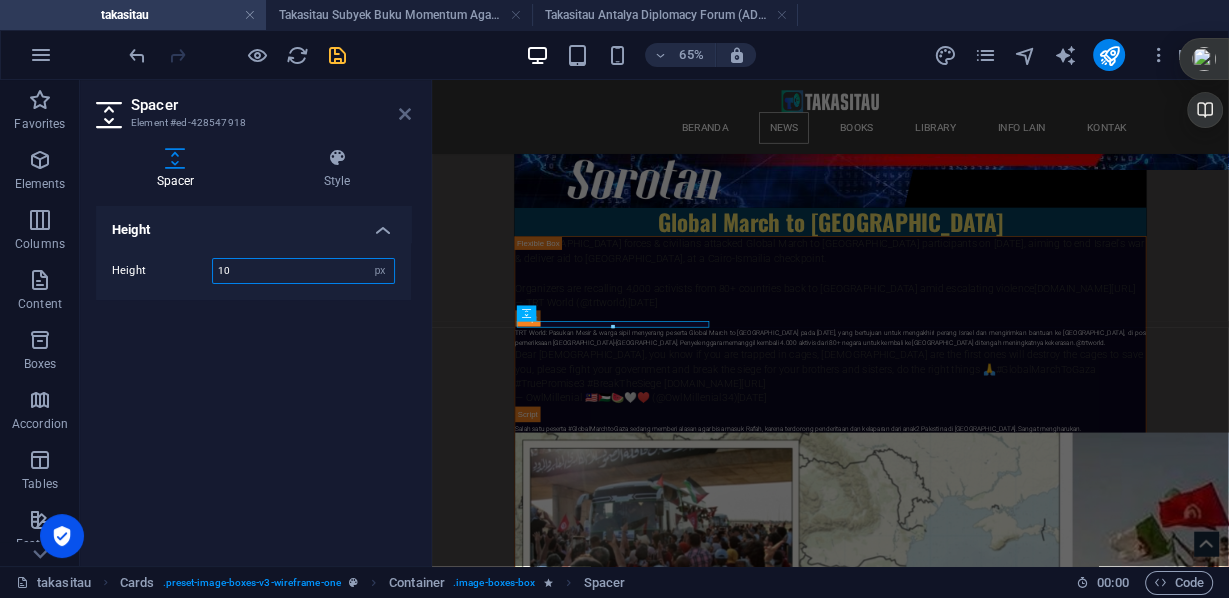 type on "10" 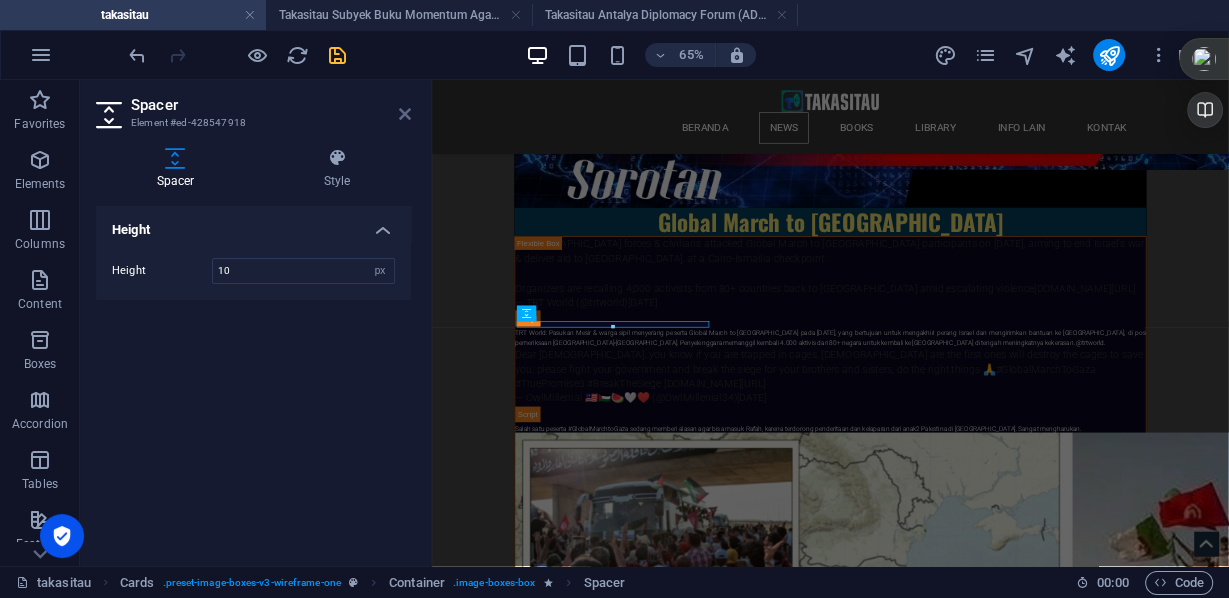 click at bounding box center [405, 114] 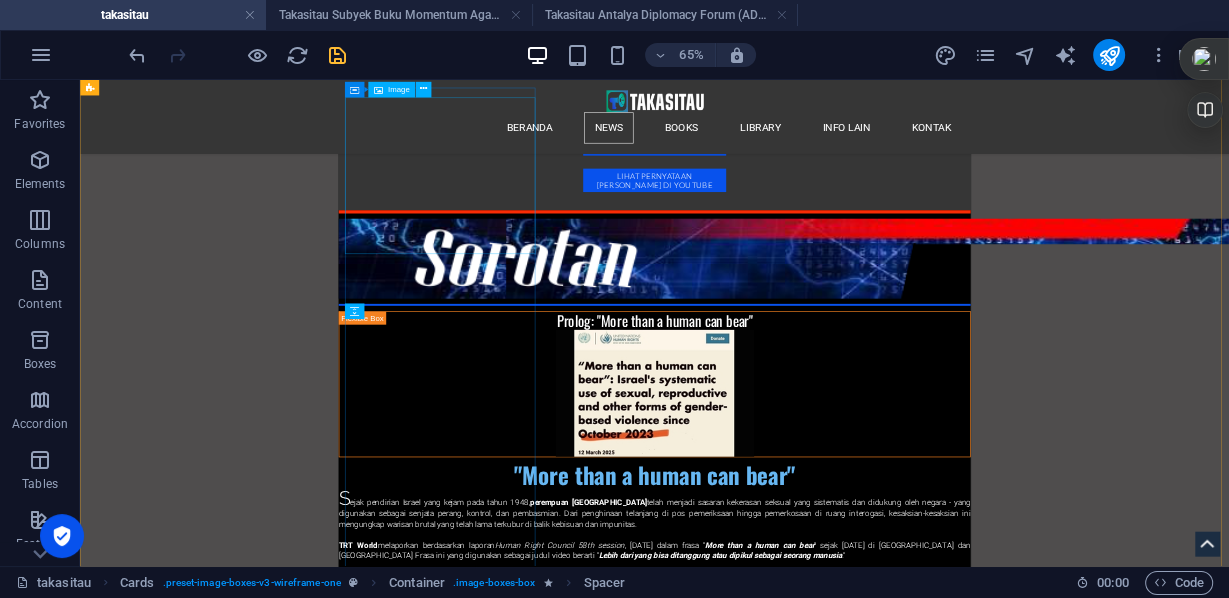 scroll, scrollTop: 29832, scrollLeft: 0, axis: vertical 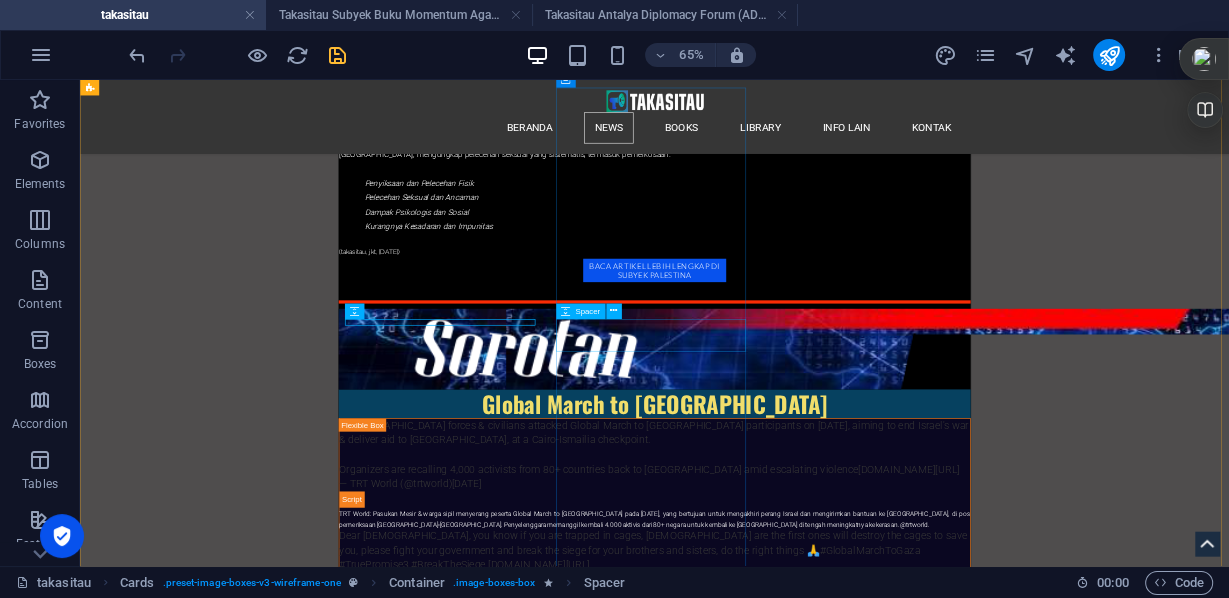 click at bounding box center [244, 59030] 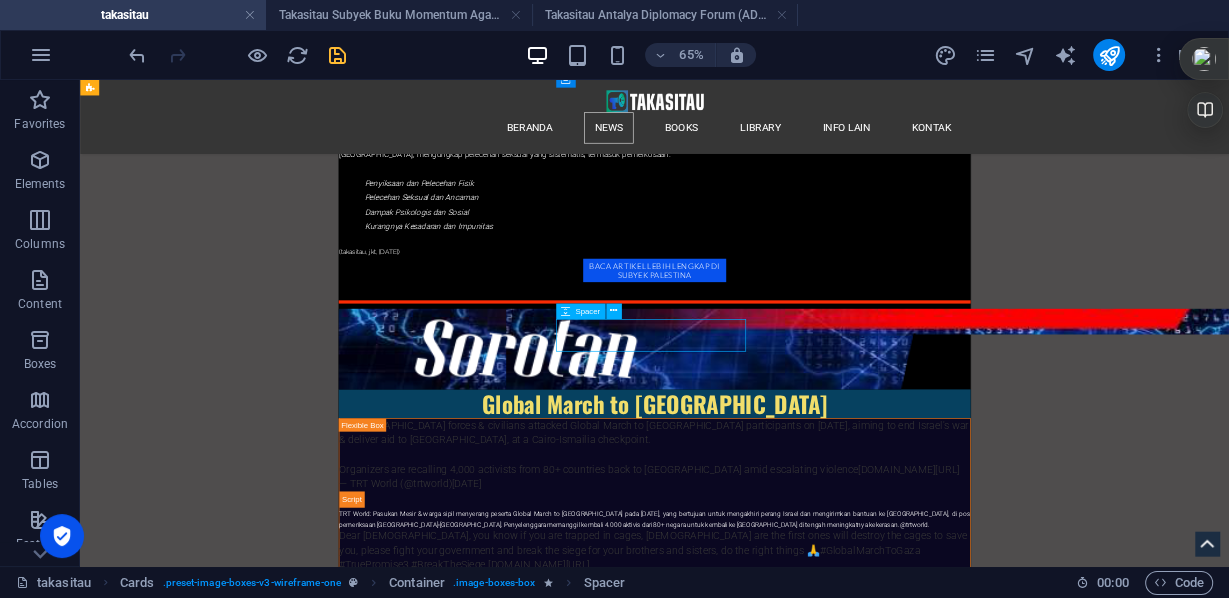 click at bounding box center [244, 59030] 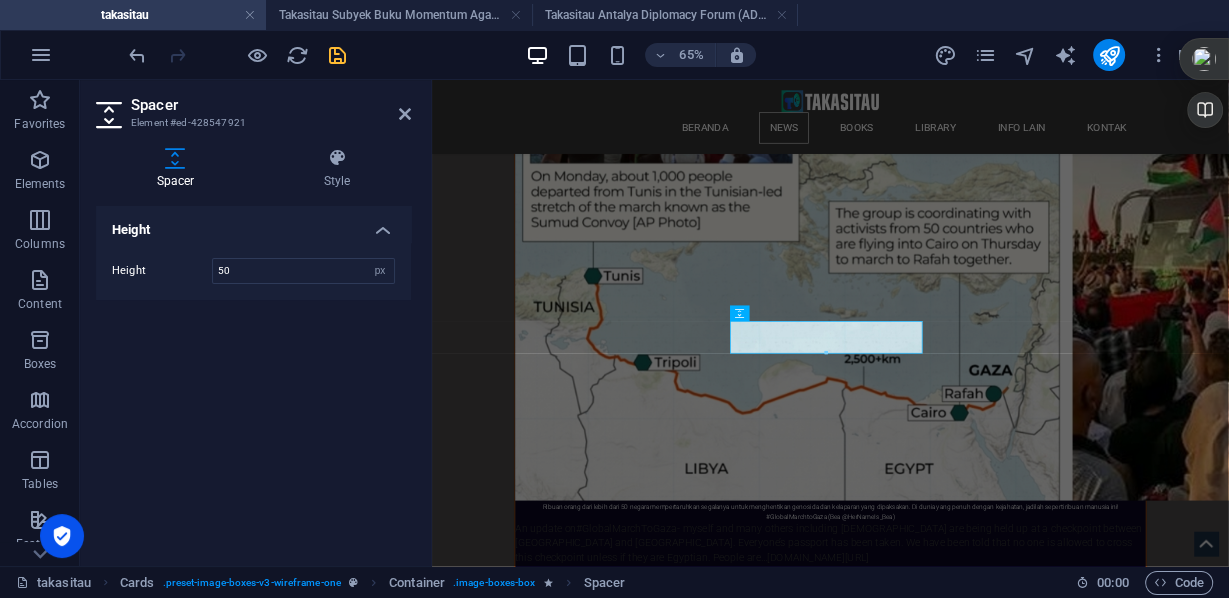 scroll, scrollTop: 29150, scrollLeft: 0, axis: vertical 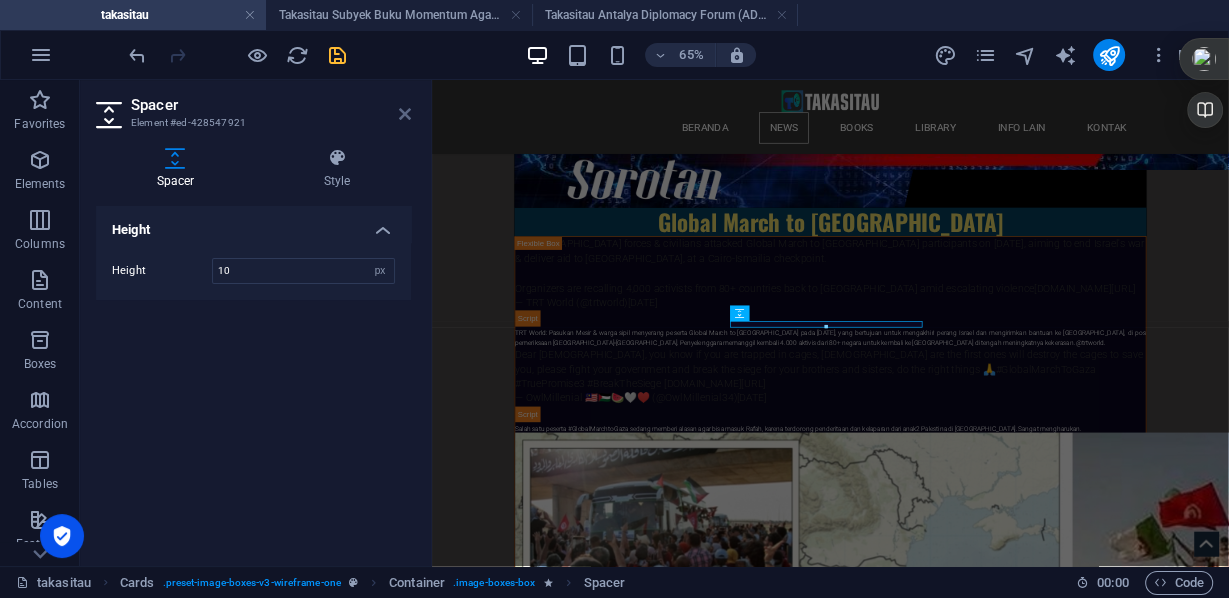 type on "10" 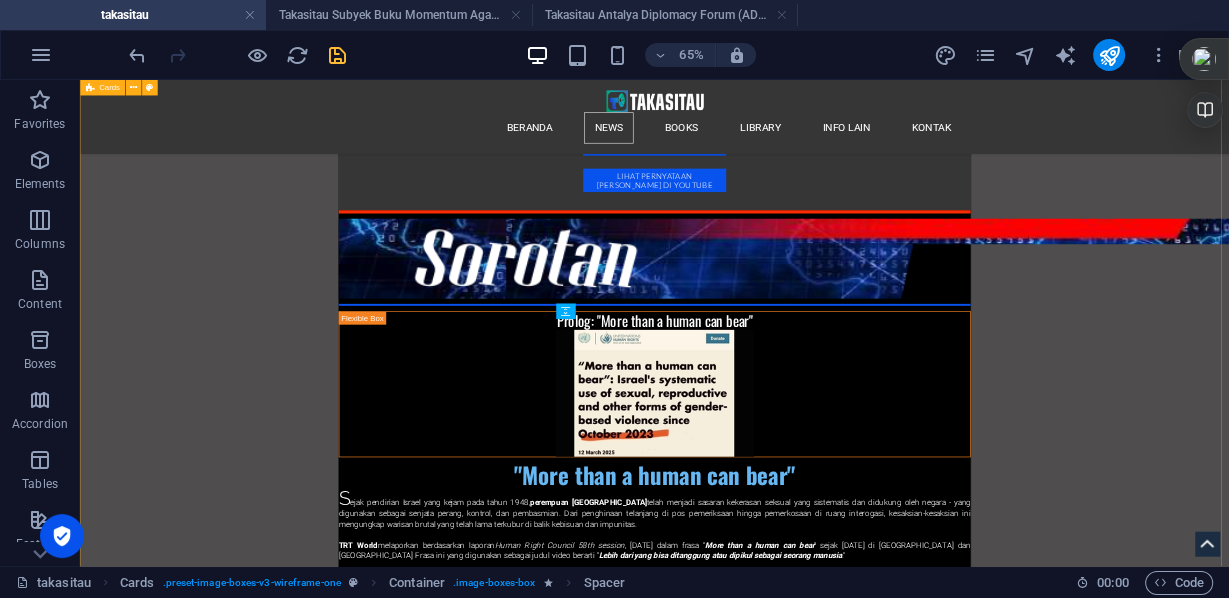 scroll, scrollTop: 29832, scrollLeft: 0, axis: vertical 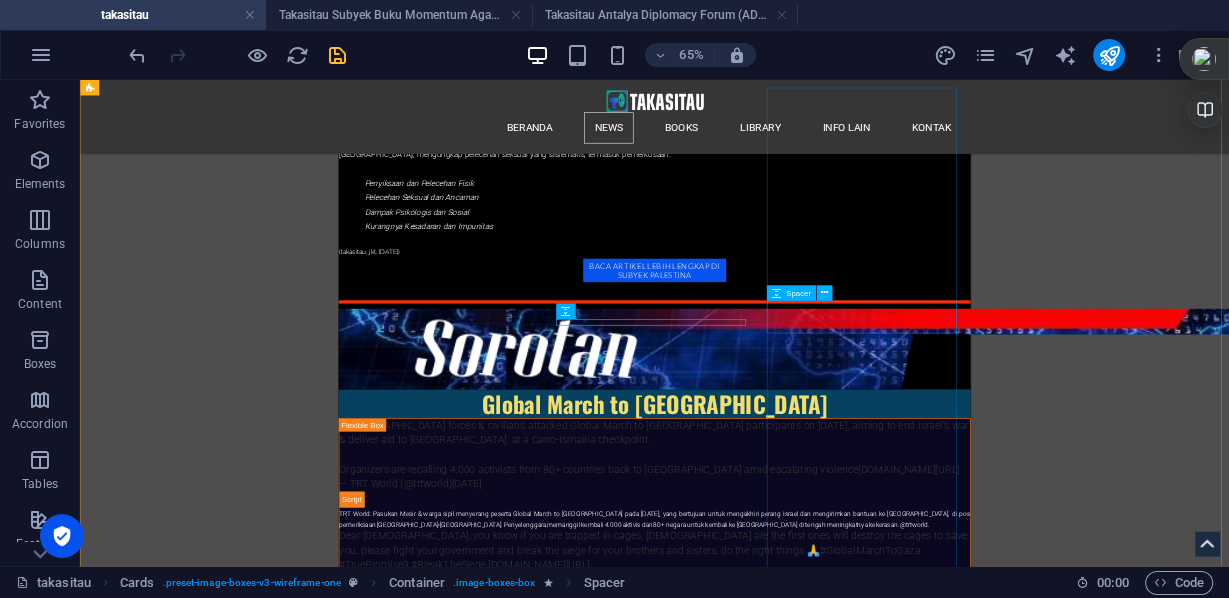 click at bounding box center (244, 60191) 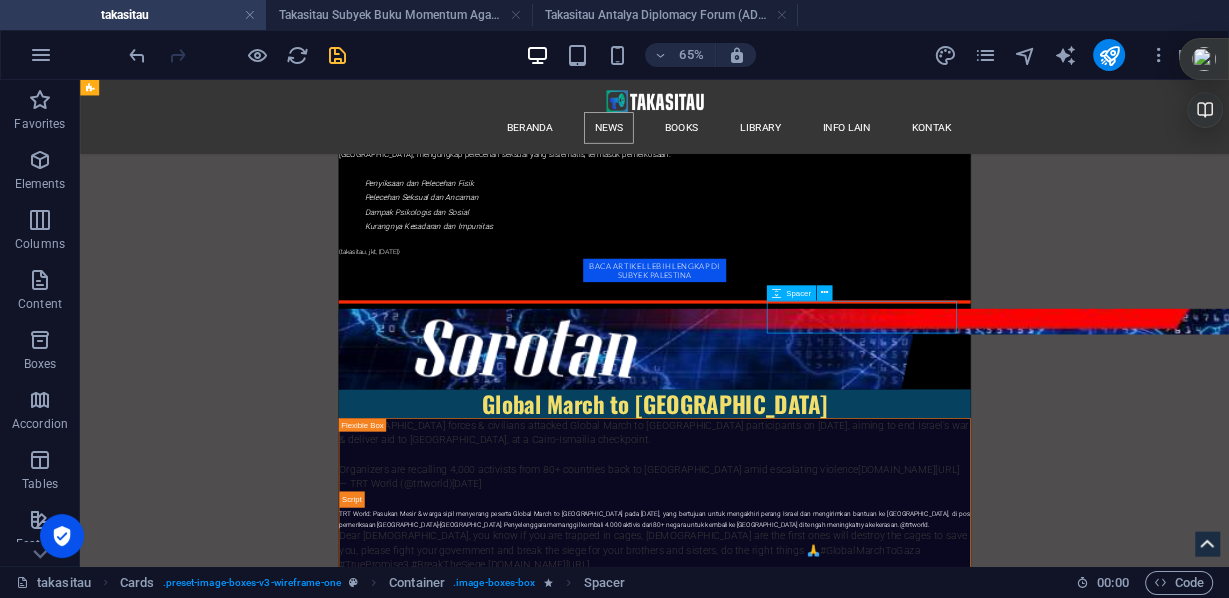 click at bounding box center (244, 60191) 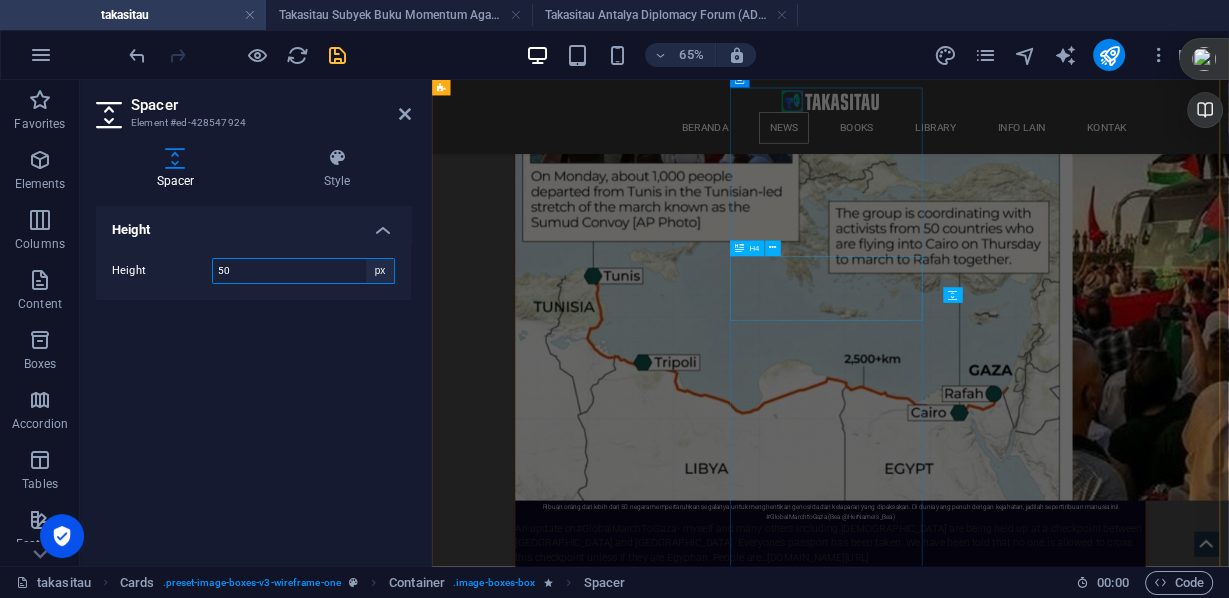 scroll, scrollTop: 29150, scrollLeft: 0, axis: vertical 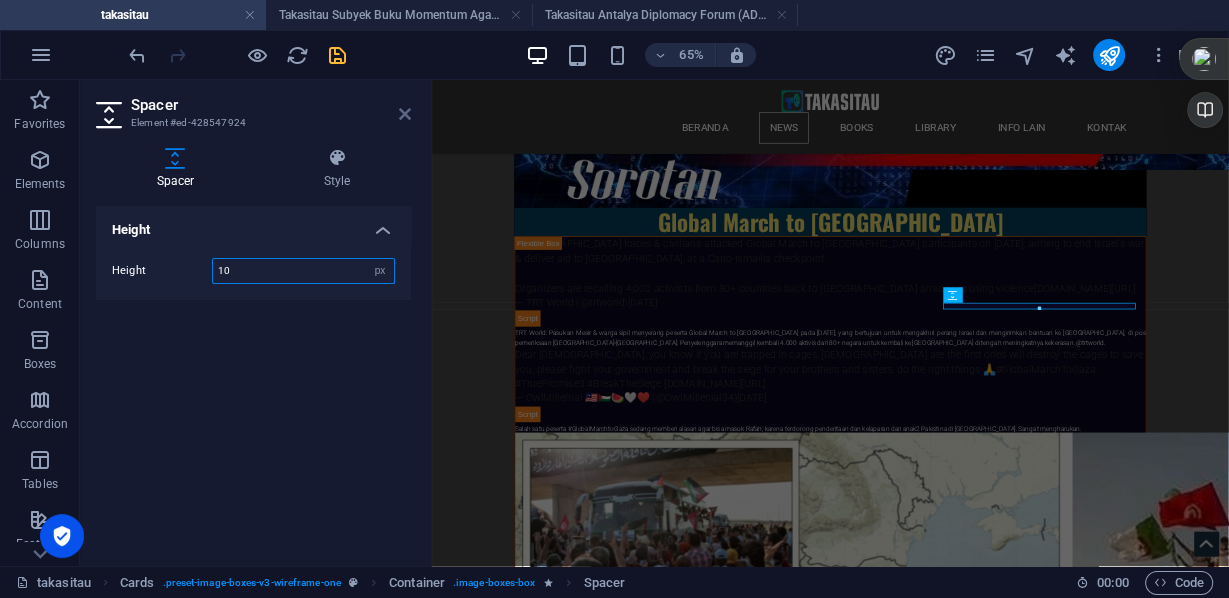 type on "10" 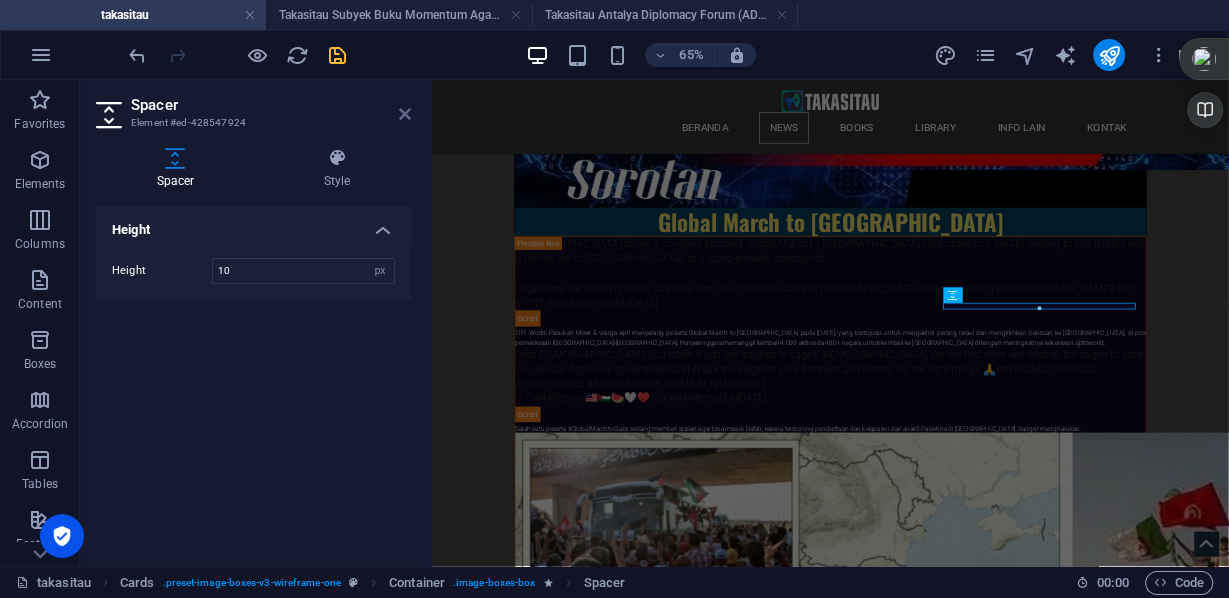 click at bounding box center [405, 114] 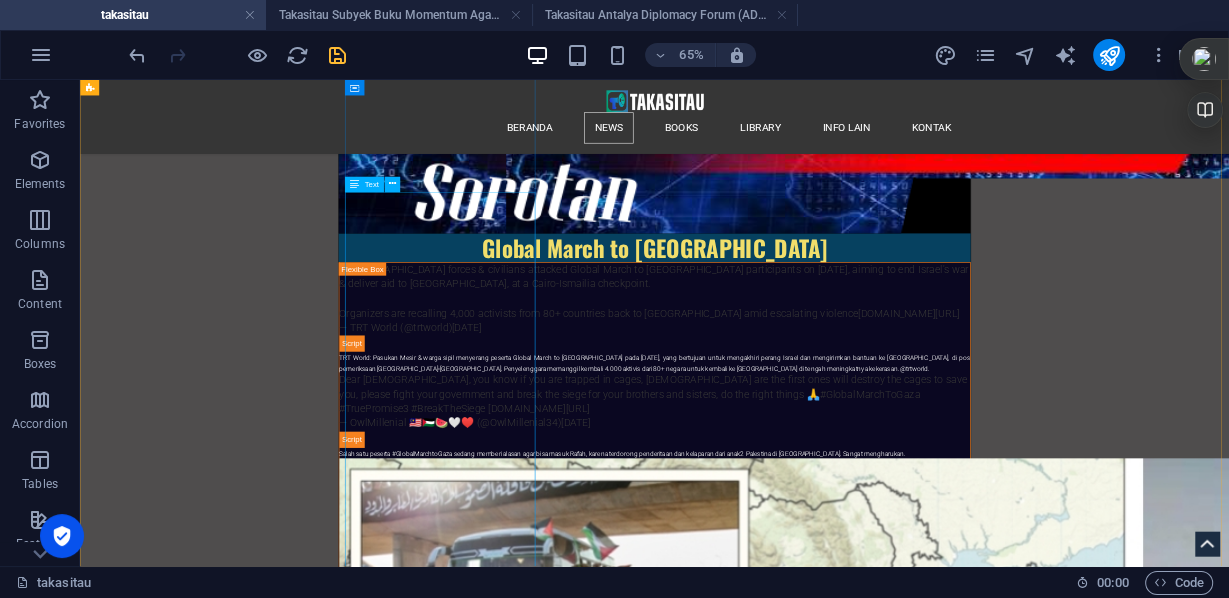 scroll, scrollTop: 29992, scrollLeft: 0, axis: vertical 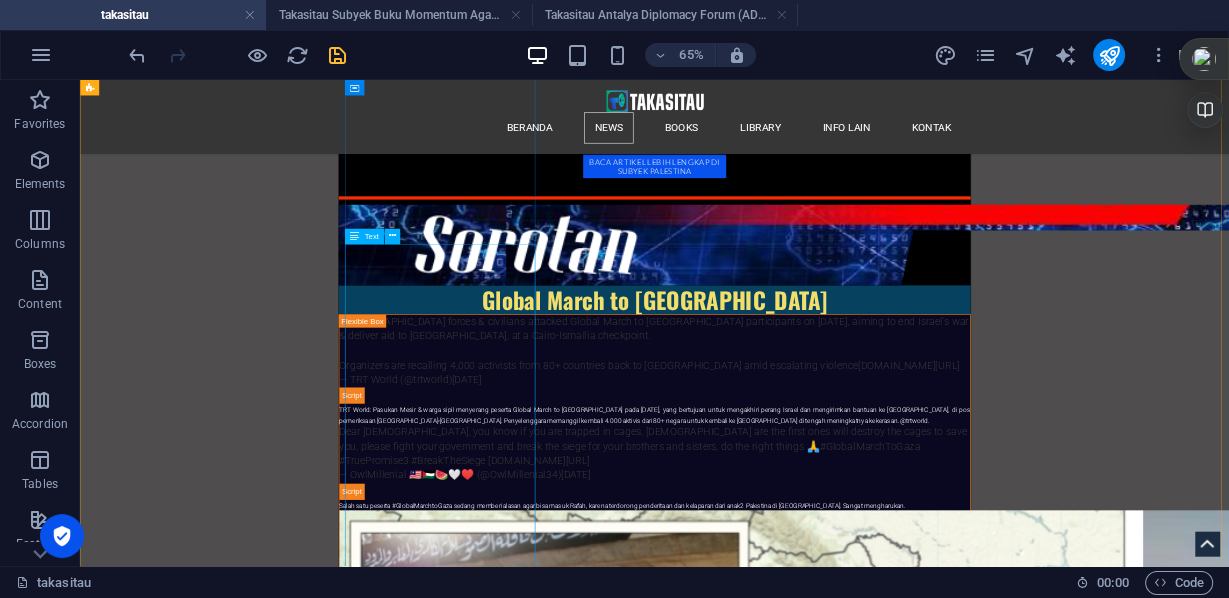 click on "T ahun 2021, sebuah buku berjudul “ The Human-Machine Team: How to Create Synergy Between Human and Artificial Intelligence That Will Revolutionize Our World ” dirilis dalam bahasa Inggris dengan nama pena “Brigadir Jenderal Y.S.” Di dalamnya, penulis – seorang pria yang kami konfirmasikan sebagai komandan unit intelijen elit Israel 8200 – mengemukakan alasan untuk merancang mesin khusus yang dapat dengan cepat memproses data dalam jumlah besar untuk menghasilkan ribuan “target” potensial bagi militer, menyerang di tengah panasnya perang.  Ternyata mesin seperti itu benar-benar ada. Investigasi baru oleh  +972 Magazine  dan  Local Call Ebook dari artikel sebagai alat bantu baca:  35 hal, bergambar - 6,67 Mb pdf . ( [PERSON_NAME], Jkt [DATE])" at bounding box center [244, 57967] 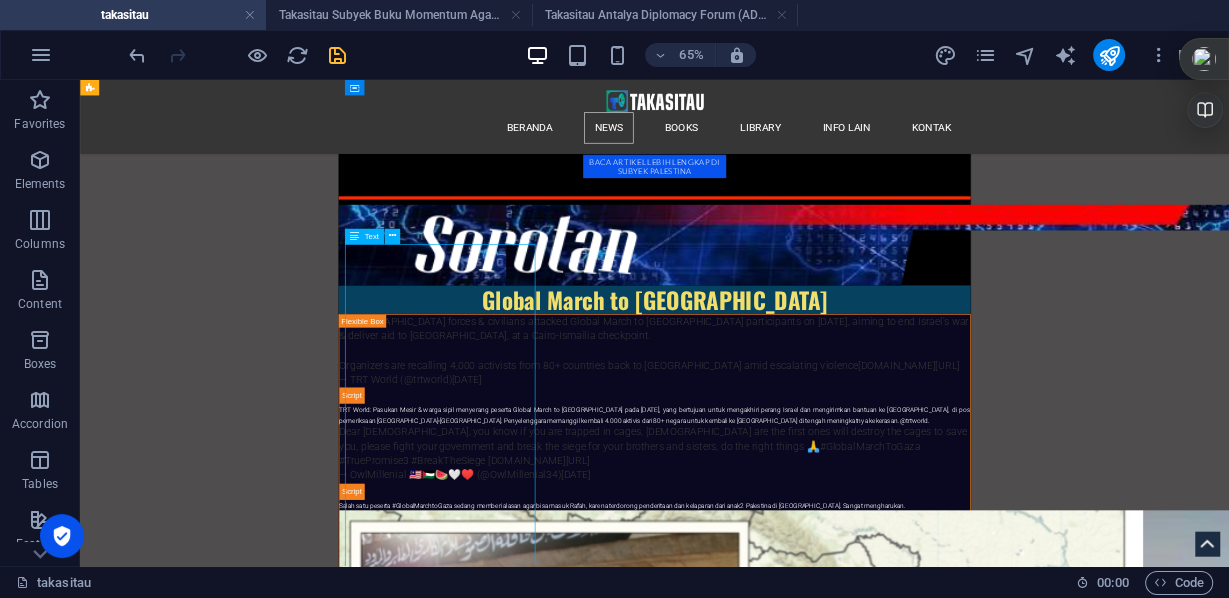 click on "T ahun 2021, sebuah buku berjudul “ The Human-Machine Team: How to Create Synergy Between Human and Artificial Intelligence That Will Revolutionize Our World ” dirilis dalam bahasa Inggris dengan nama pena “Brigadir Jenderal Y.S.” Di dalamnya, penulis – seorang pria yang kami konfirmasikan sebagai komandan unit intelijen elit Israel 8200 – mengemukakan alasan untuk merancang mesin khusus yang dapat dengan cepat memproses data dalam jumlah besar untuk menghasilkan ribuan “target” potensial bagi militer, menyerang di tengah panasnya perang.  Ternyata mesin seperti itu benar-benar ada. Investigasi baru oleh  +972 Magazine  dan  Local Call Ebook dari artikel sebagai alat bantu baca:  35 hal, bergambar - 6,67 Mb pdf . ( [PERSON_NAME], Jkt [DATE])" at bounding box center (244, 57967) 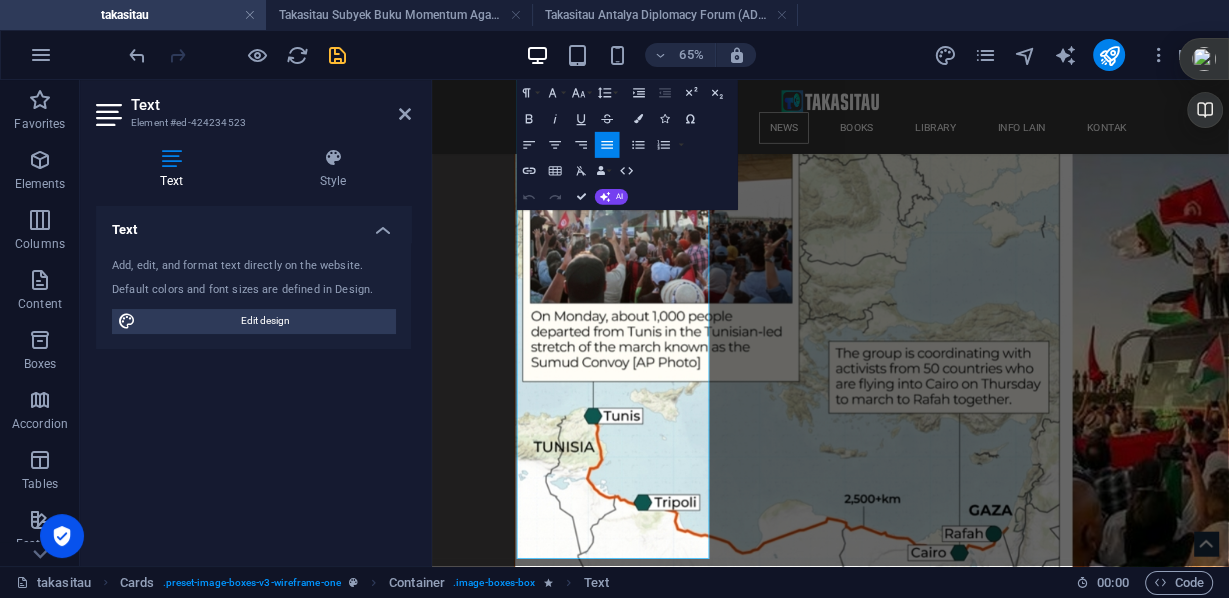 scroll, scrollTop: 29708, scrollLeft: 0, axis: vertical 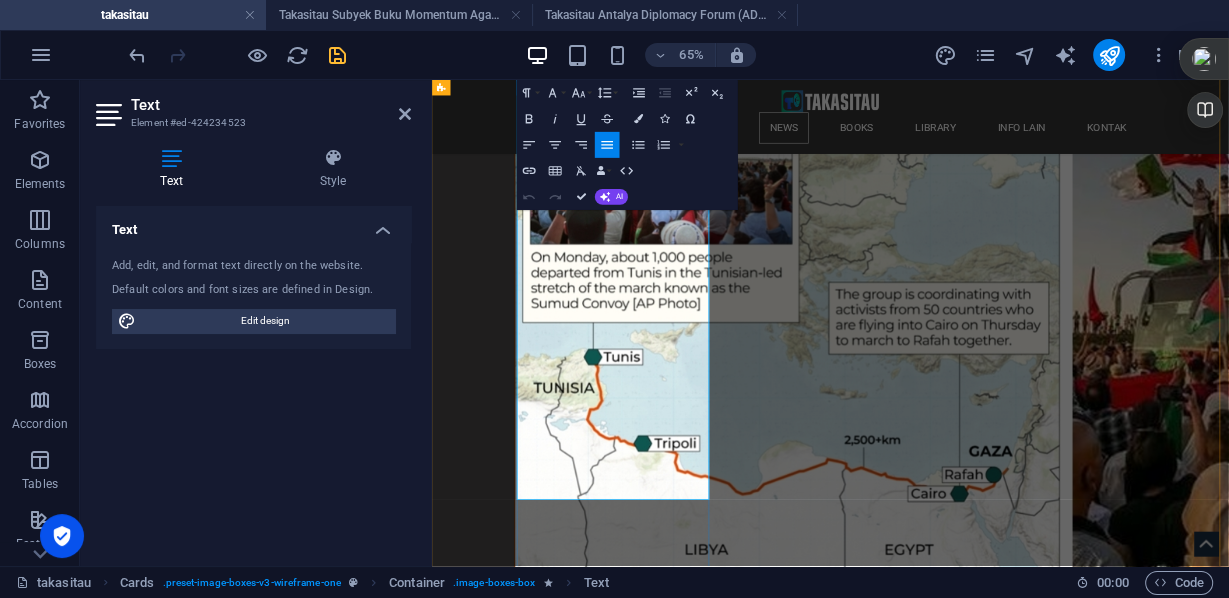 drag, startPoint x: 581, startPoint y: 348, endPoint x: 771, endPoint y: 717, distance: 415.04337 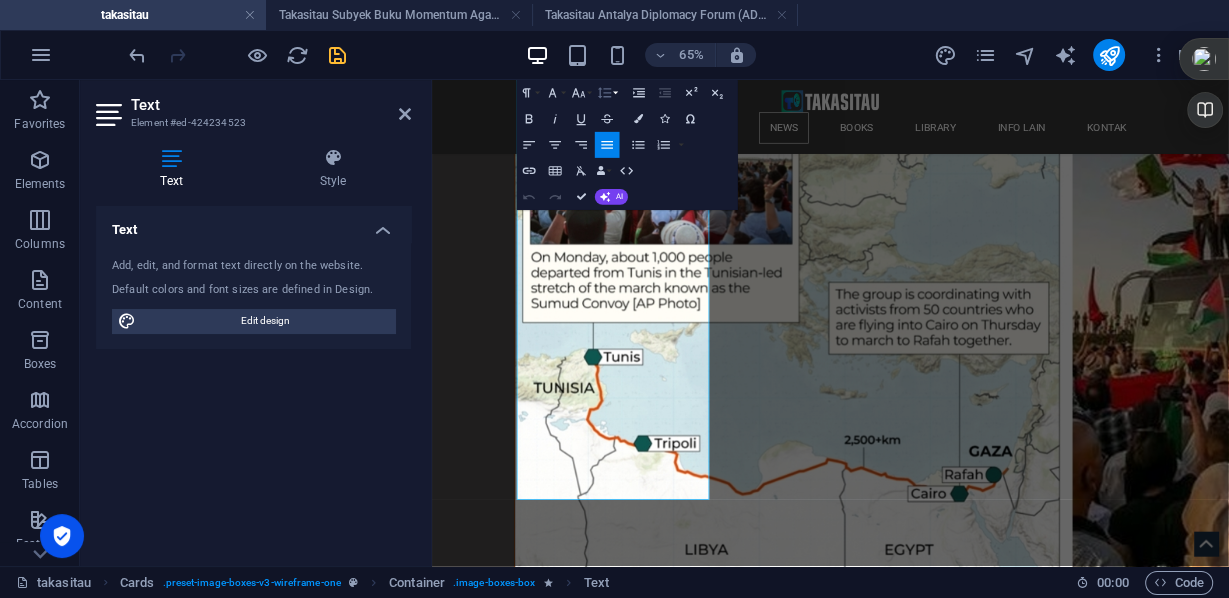 click 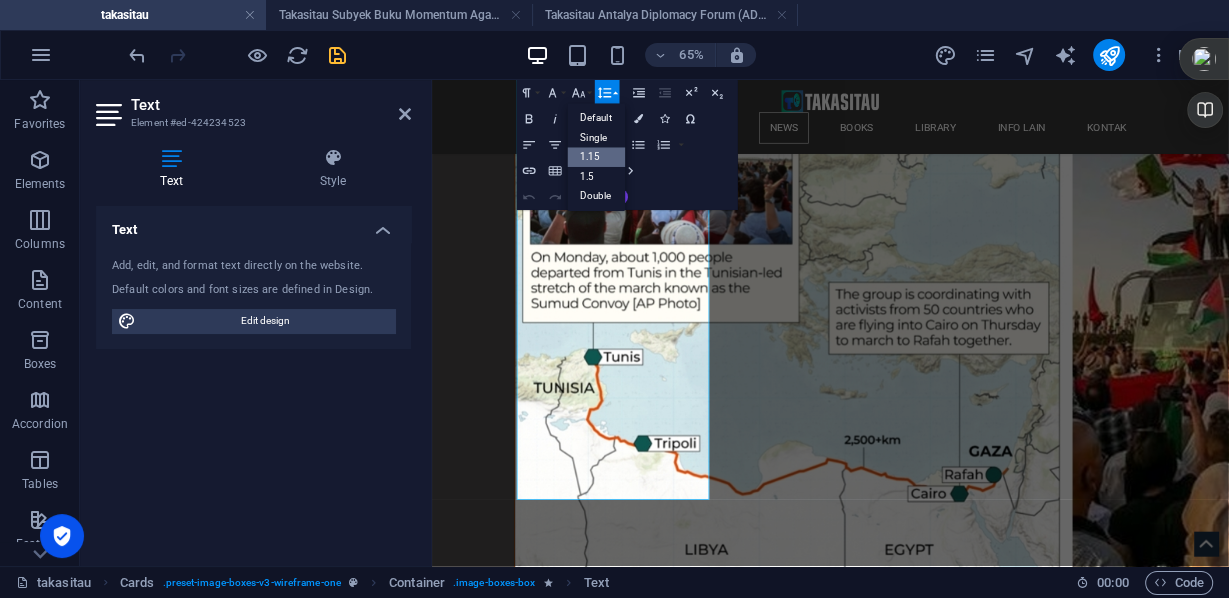 scroll, scrollTop: 0, scrollLeft: 0, axis: both 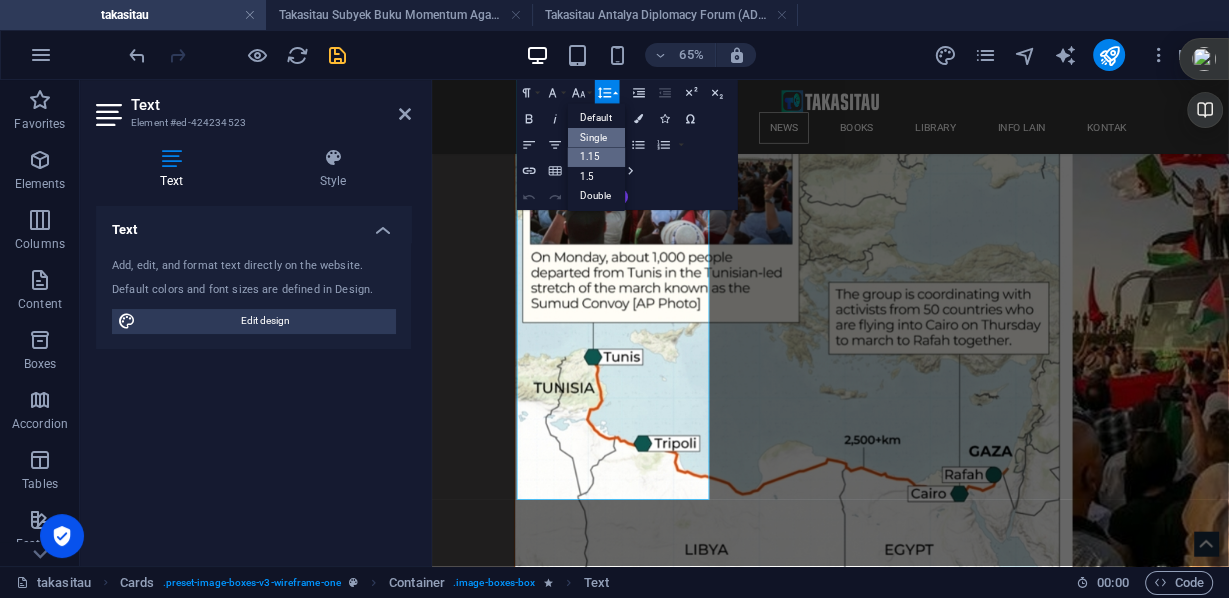 click on "Single" at bounding box center [597, 138] 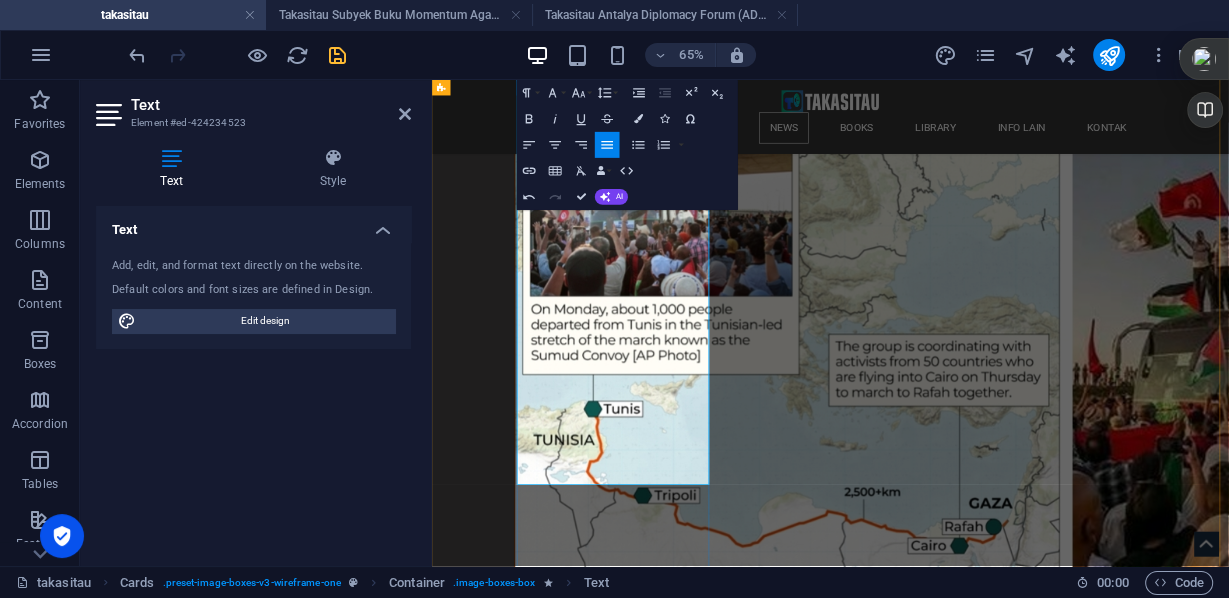 scroll, scrollTop: 29548, scrollLeft: 0, axis: vertical 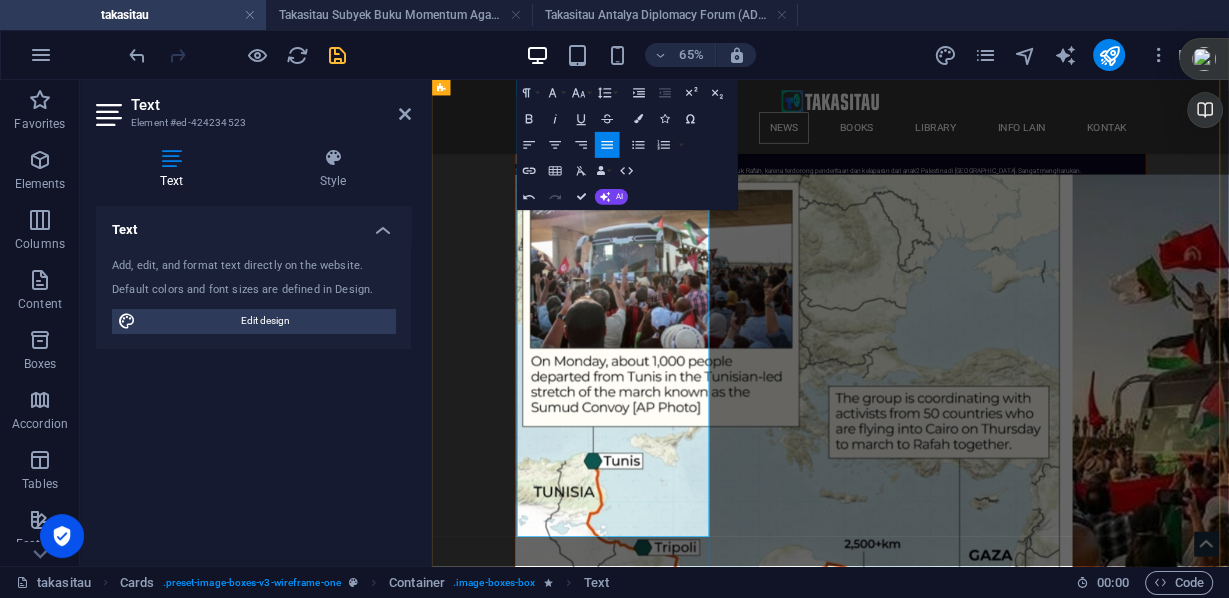click on "T ahun 2021, sebuah buku berjudul “ The Human-Machine Team: How to Create Synergy Between Human and Artificial Intelligence That Will Revolutionize Our World ” dirilis dalam bahasa Inggris dengan nama pena “Brigadir Jenderal Y.S.” Di dalamnya, penulis – seorang pria yang kami konfirmasikan sebagai komandan unit intelijen elit Israel 8200 – mengemukakan alasan untuk merancang mesin khusus yang dapat dengan cepat memproses data dalam jumlah besar untuk menghasilkan ribuan “target” potensial bagi militer, menyerang di tengah panasnya perang." at bounding box center (592, 54941) 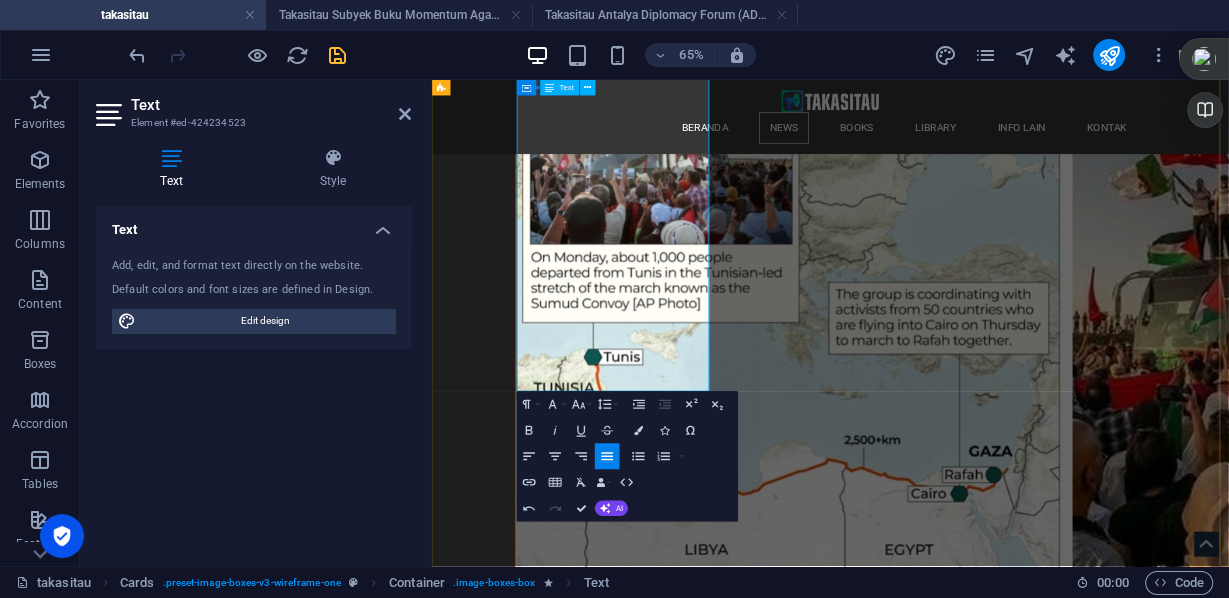 scroll, scrollTop: 29788, scrollLeft: 0, axis: vertical 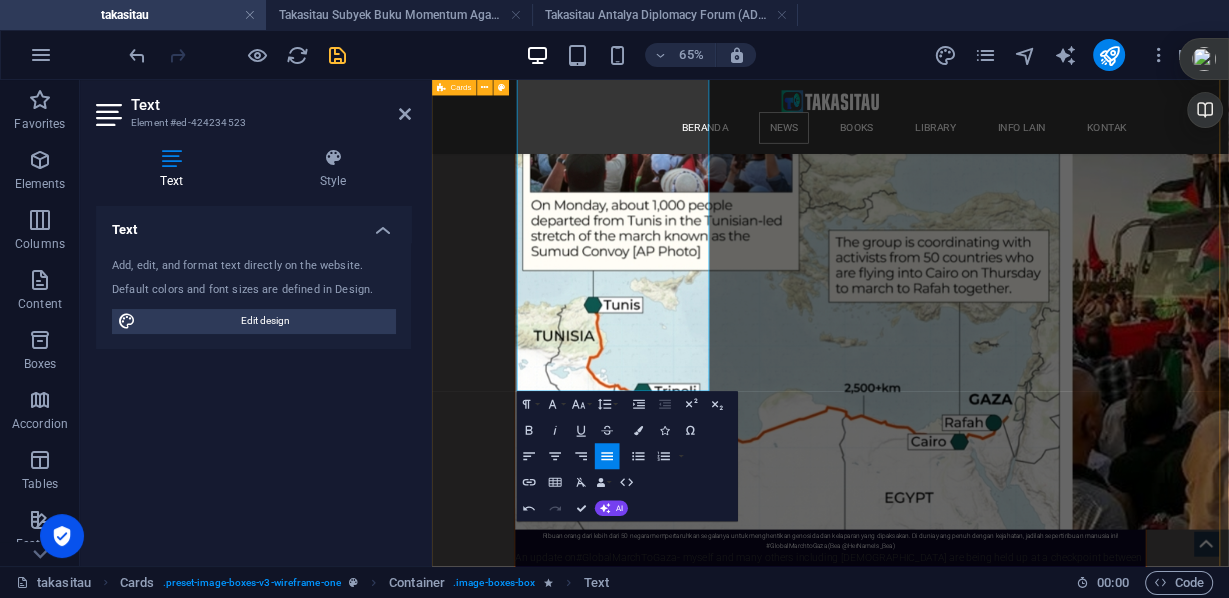 drag, startPoint x: 719, startPoint y: 548, endPoint x: 549, endPoint y: 516, distance: 172.98555 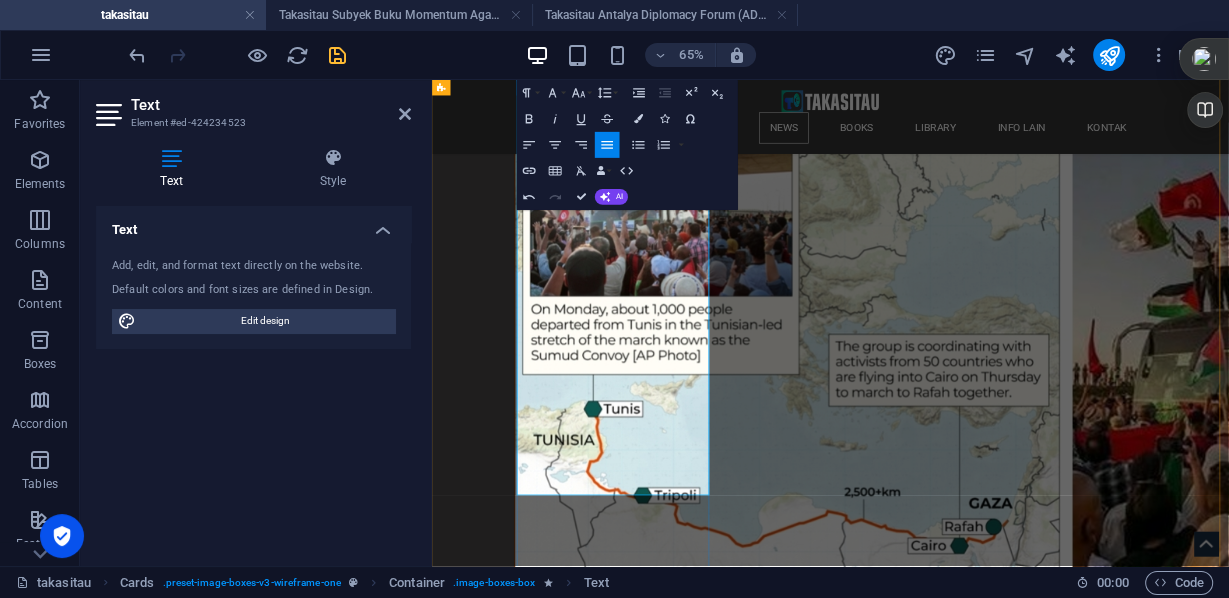 scroll, scrollTop: 29548, scrollLeft: 0, axis: vertical 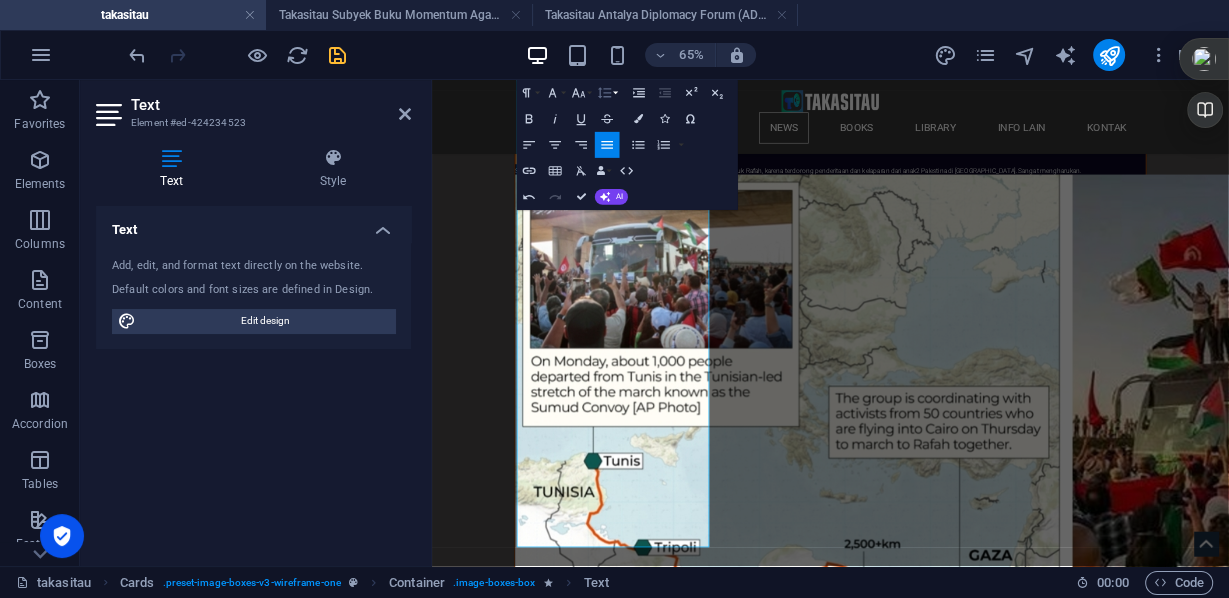 click 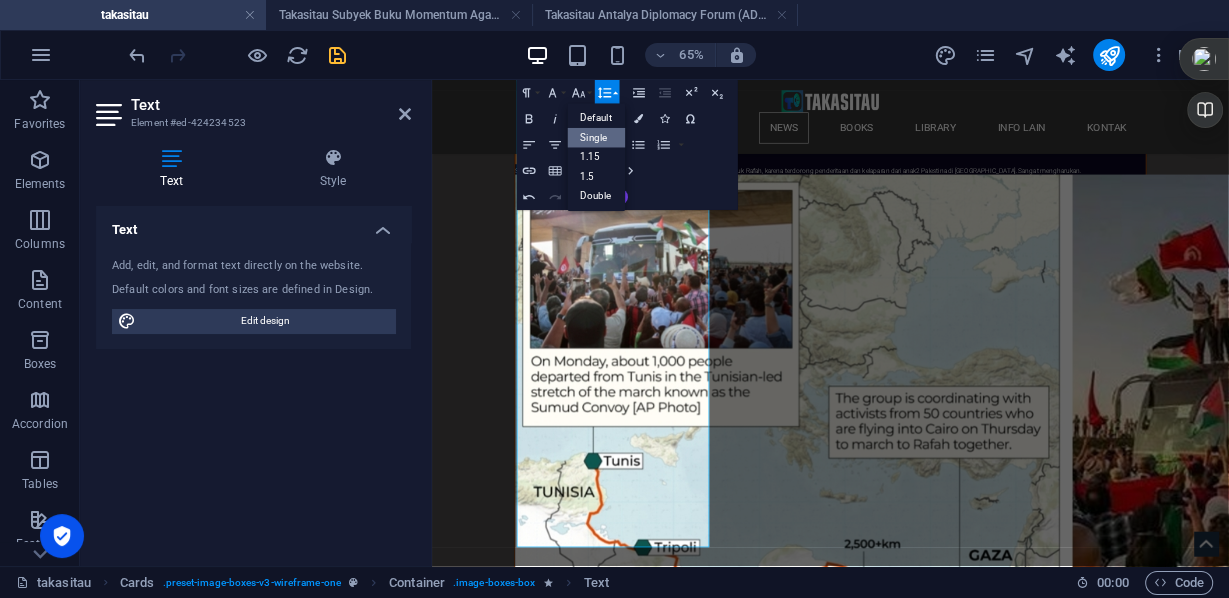 scroll, scrollTop: 0, scrollLeft: 0, axis: both 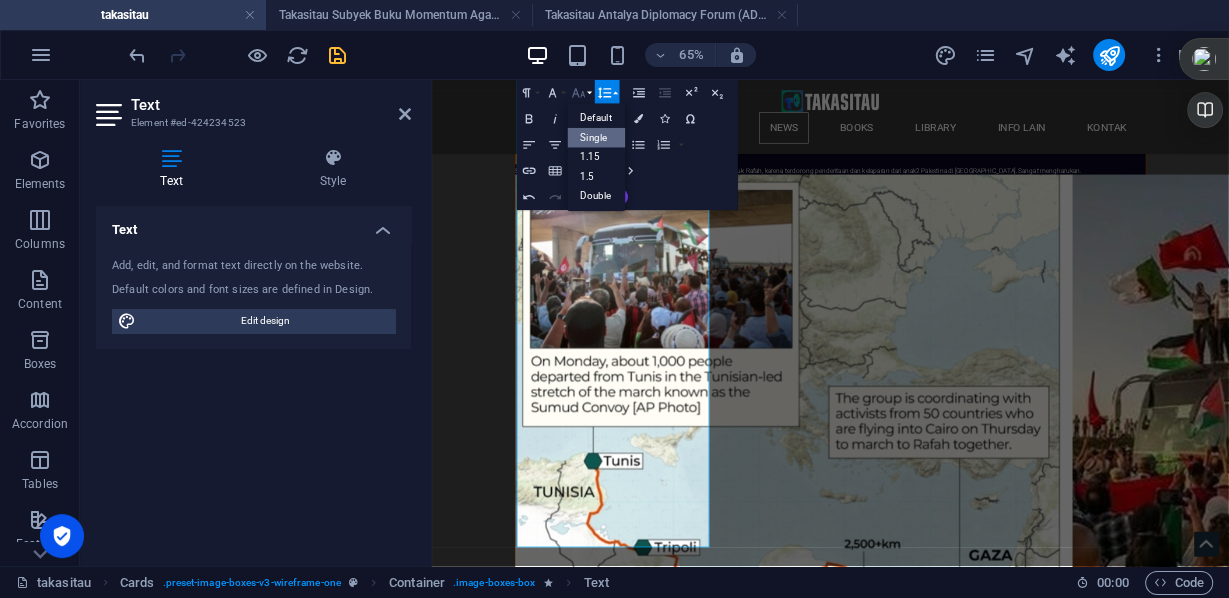click 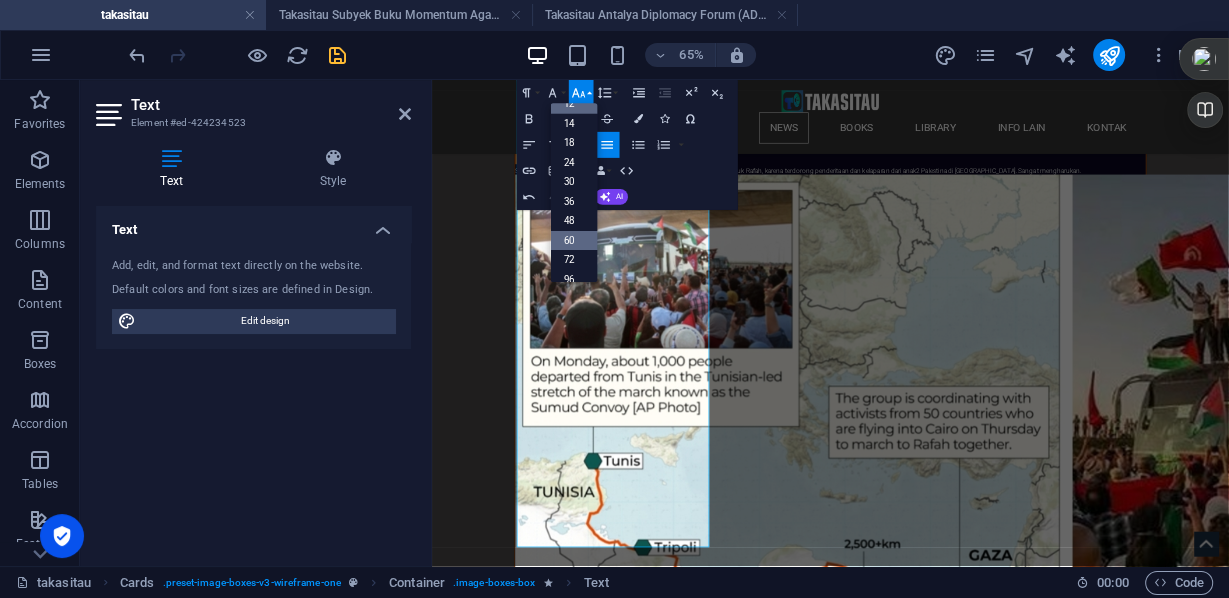 scroll, scrollTop: 62, scrollLeft: 0, axis: vertical 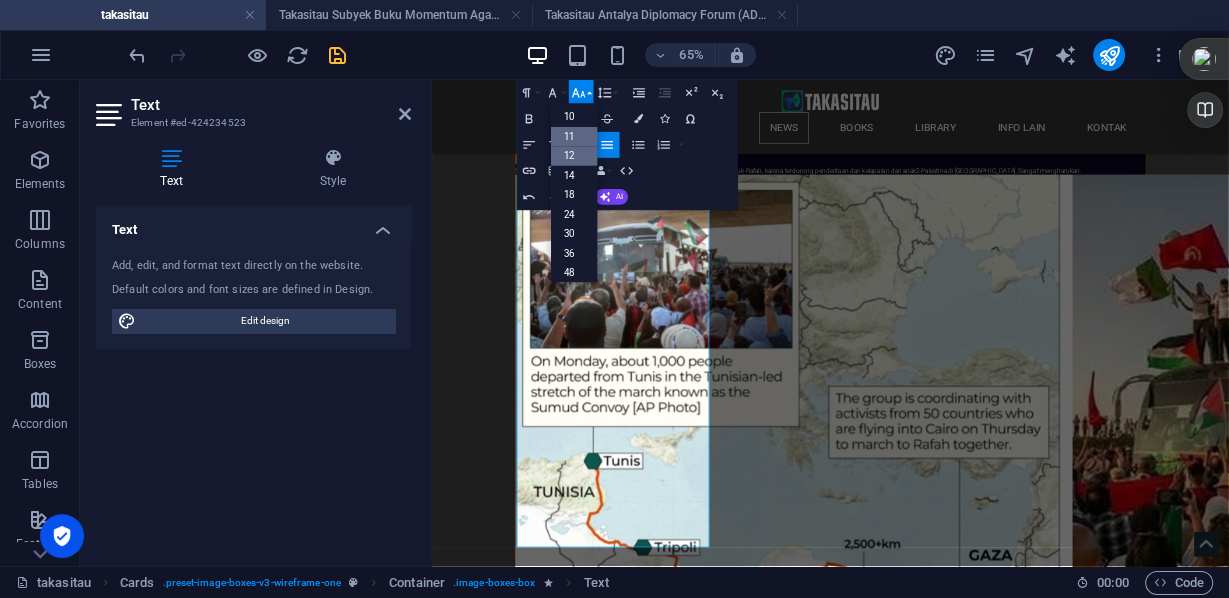 click on "11" at bounding box center [574, 137] 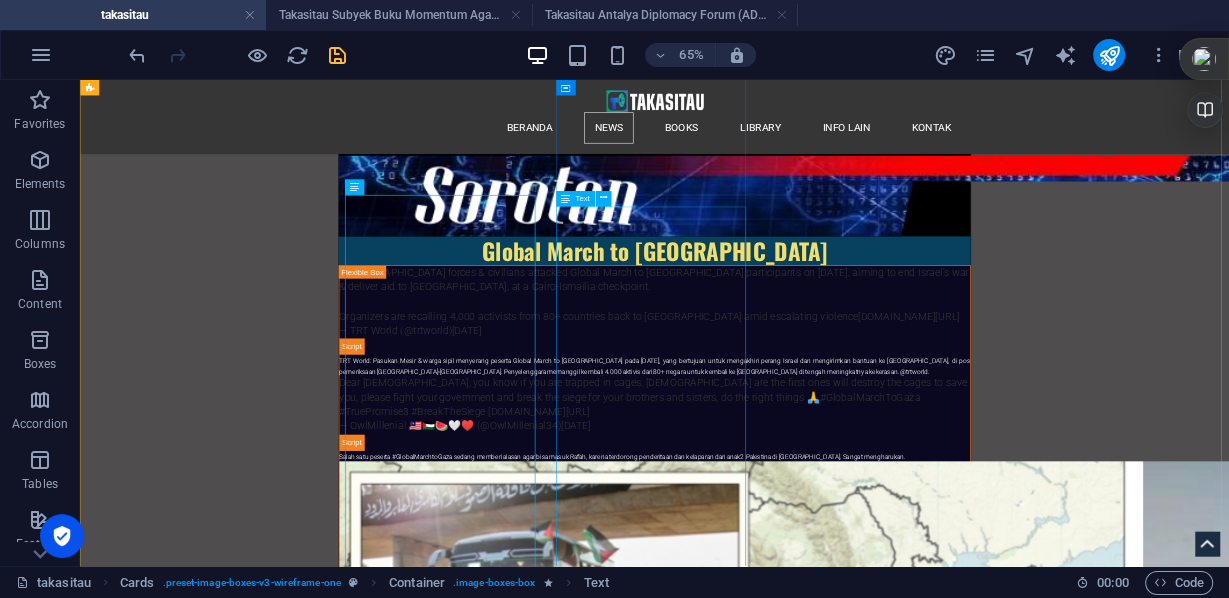 scroll, scrollTop: 29987, scrollLeft: 0, axis: vertical 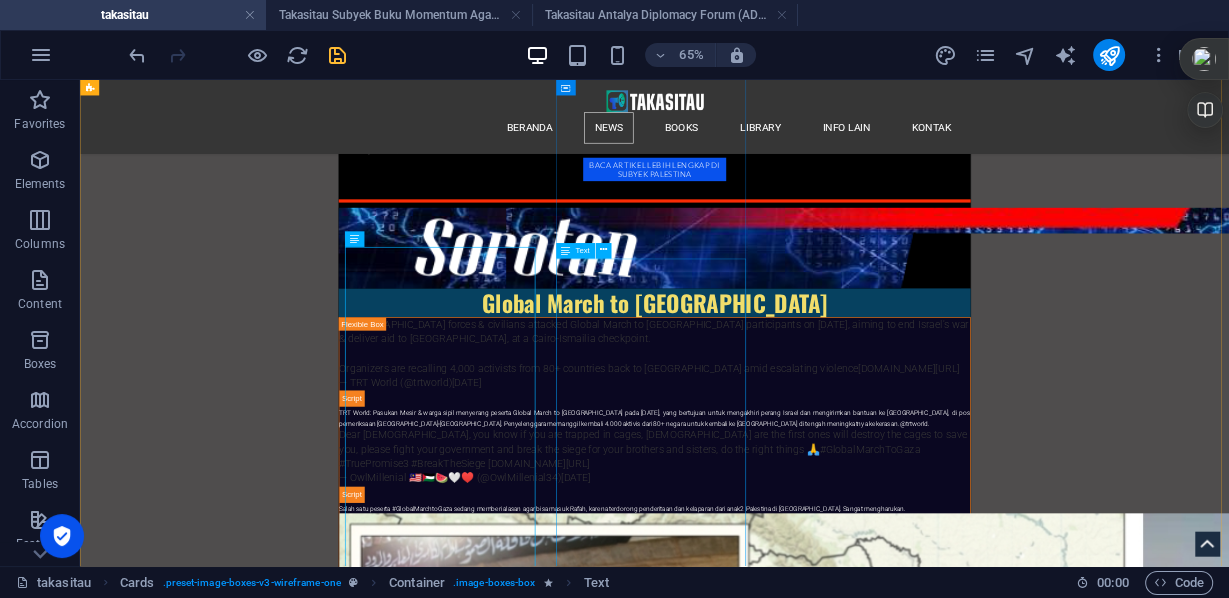 click on "P ana ma Papers , atau yang biasa disebut  Panama Leaks , adalah  sekitar 12 juta dokumen yang berisi informasi keuangan dan pengacara-klien yang sangat terpisah, sejak awal tahun  1970-an, dari sekitar 215.000 perusahaan lepas pantai ( offshore corporations ) yang didirikan oleh  Mossack Fonseca ,  sebuah perusahaan firma hukum korporat yang berbasis [GEOGRAPHIC_DATA],  untuk berbagai klien di seluruh dunia.  Dokumen-dokumen tersebut dibocorkan oleh  [PERSON_NAME] , nama samaran, dari internal perusahaan dan diyakini berisi informasi mengenai aktivitas keuangan rahasia dari beberapa kepala negara saat itu, mantan kepala negara, bangsawan kaya, dan  pejabat tinggi dari berbagai pemerintahan.  [PERSON_NAME]  memberikan dokumen-dokumen ini kepada  Bastian Obermaye r, seorang  jurnalis [DEMOGRAPHIC_DATA] yang bekerja untuk  Süddeutsche Zeitung  (SZ).  Ebook sebagai alat bantu baca: "Panama Papers dan Dilema Transparansi Keuangan Global" 41 hal bergambar 3,2 Mb pdf. ( [PERSON_NAME], Jkt [DATE])" at bounding box center (244, 59185) 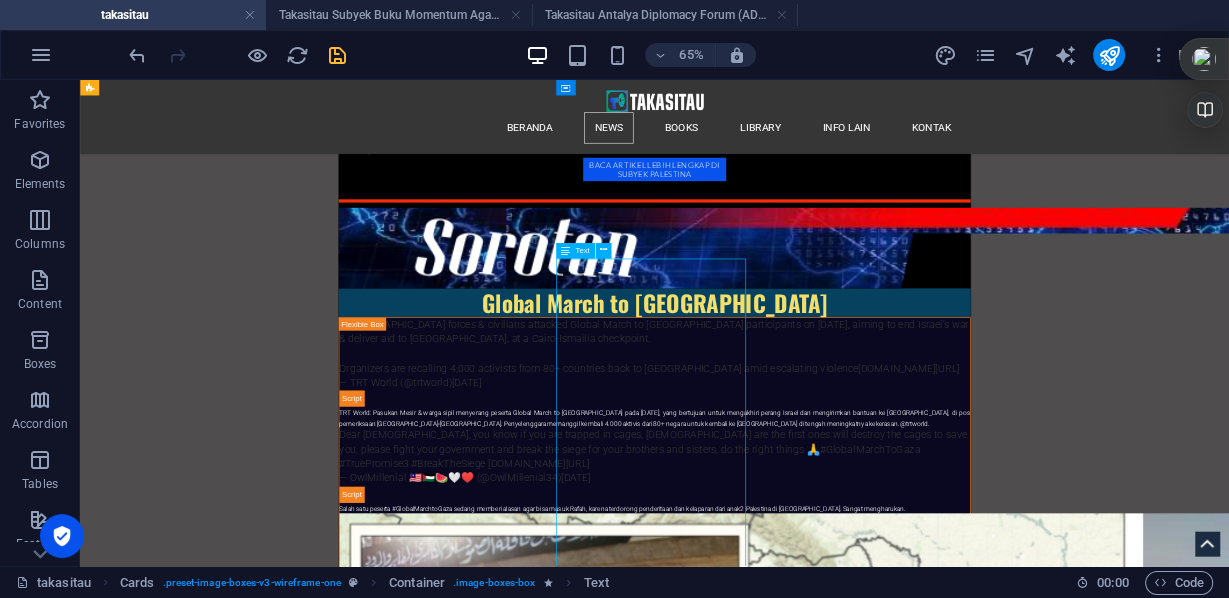 click on "P ana ma Papers , atau yang biasa disebut  Panama Leaks , adalah  sekitar 12 juta dokumen yang berisi informasi keuangan dan pengacara-klien yang sangat terpisah, sejak awal tahun  1970-an, dari sekitar 215.000 perusahaan lepas pantai ( offshore corporations ) yang didirikan oleh  Mossack Fonseca ,  sebuah perusahaan firma hukum korporat yang berbasis [GEOGRAPHIC_DATA],  untuk berbagai klien di seluruh dunia.  Dokumen-dokumen tersebut dibocorkan oleh  [PERSON_NAME] , nama samaran, dari internal perusahaan dan diyakini berisi informasi mengenai aktivitas keuangan rahasia dari beberapa kepala negara saat itu, mantan kepala negara, bangsawan kaya, dan  pejabat tinggi dari berbagai pemerintahan.  [PERSON_NAME]  memberikan dokumen-dokumen ini kepada  Bastian Obermaye r, seorang  jurnalis [DEMOGRAPHIC_DATA] yang bekerja untuk  Süddeutsche Zeitung  (SZ).  Ebook sebagai alat bantu baca: "Panama Papers dan Dilema Transparansi Keuangan Global" 41 hal bergambar 3,2 Mb pdf. ( [PERSON_NAME], Jkt [DATE])" at bounding box center (244, 59185) 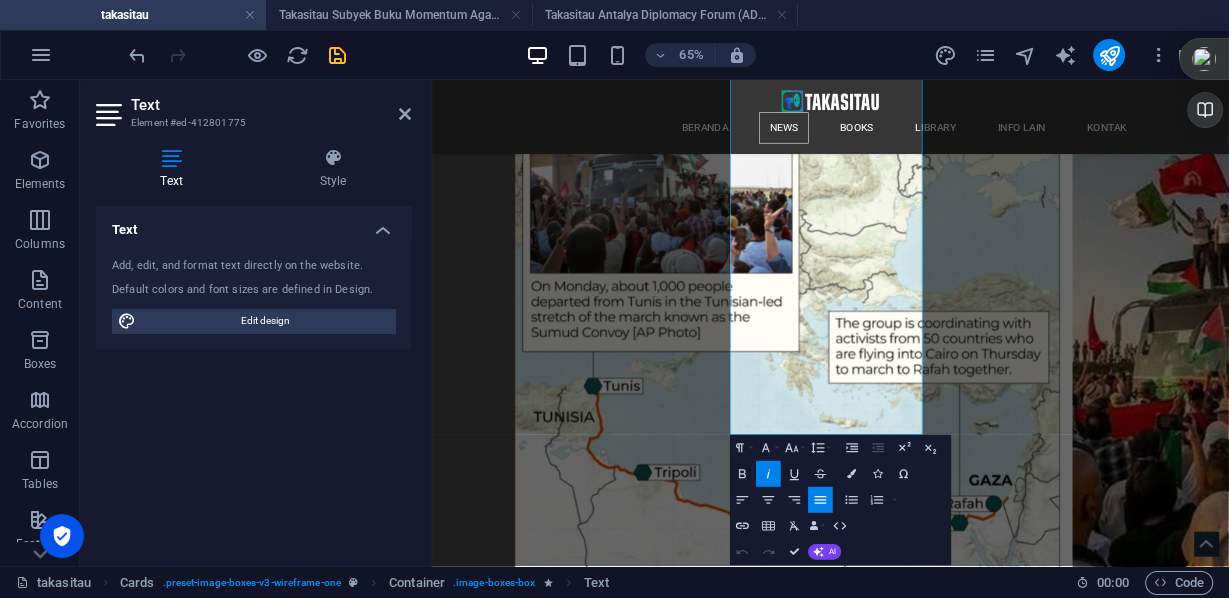 scroll, scrollTop: 29808, scrollLeft: 0, axis: vertical 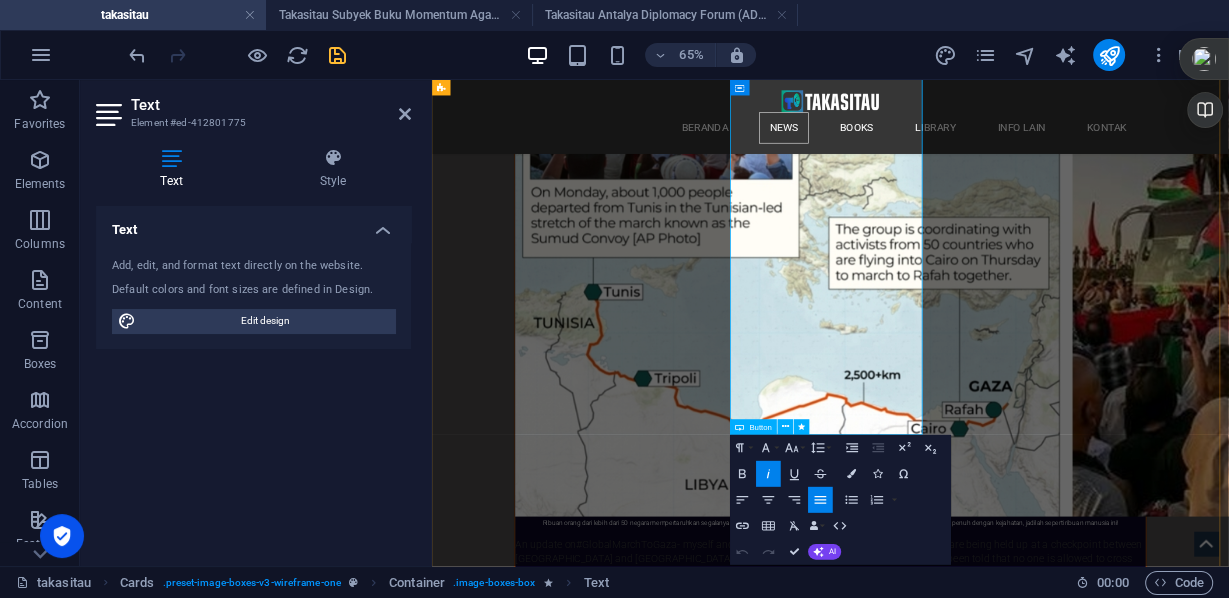 drag, startPoint x: 911, startPoint y: 369, endPoint x: 1283, endPoint y: 525, distance: 403.38568 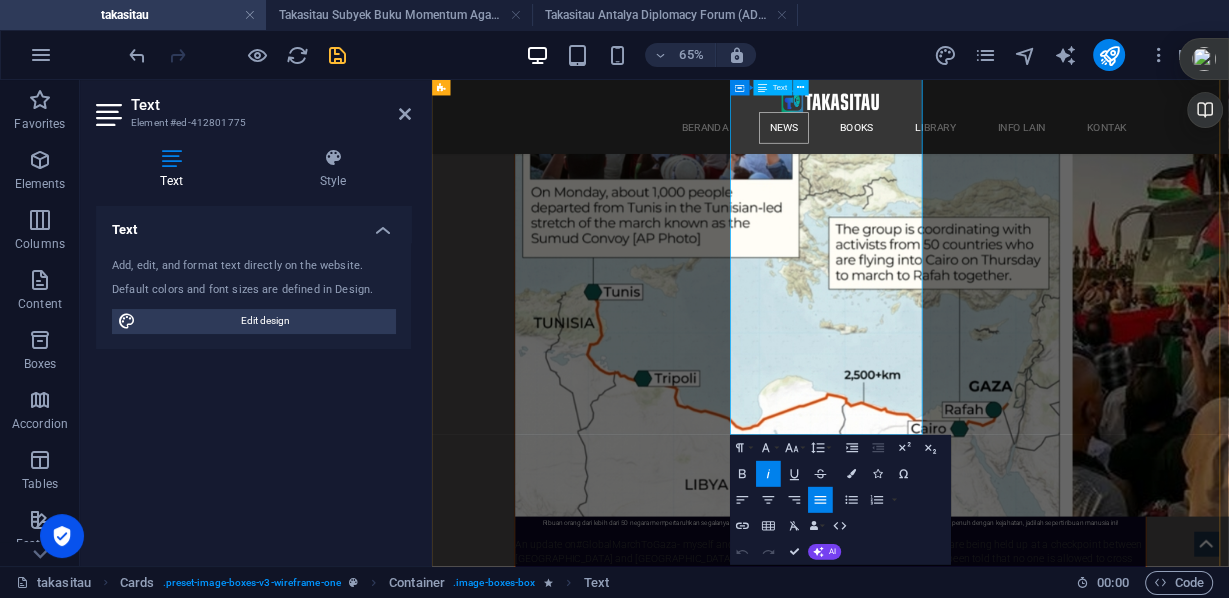 scroll, scrollTop: 29568, scrollLeft: 0, axis: vertical 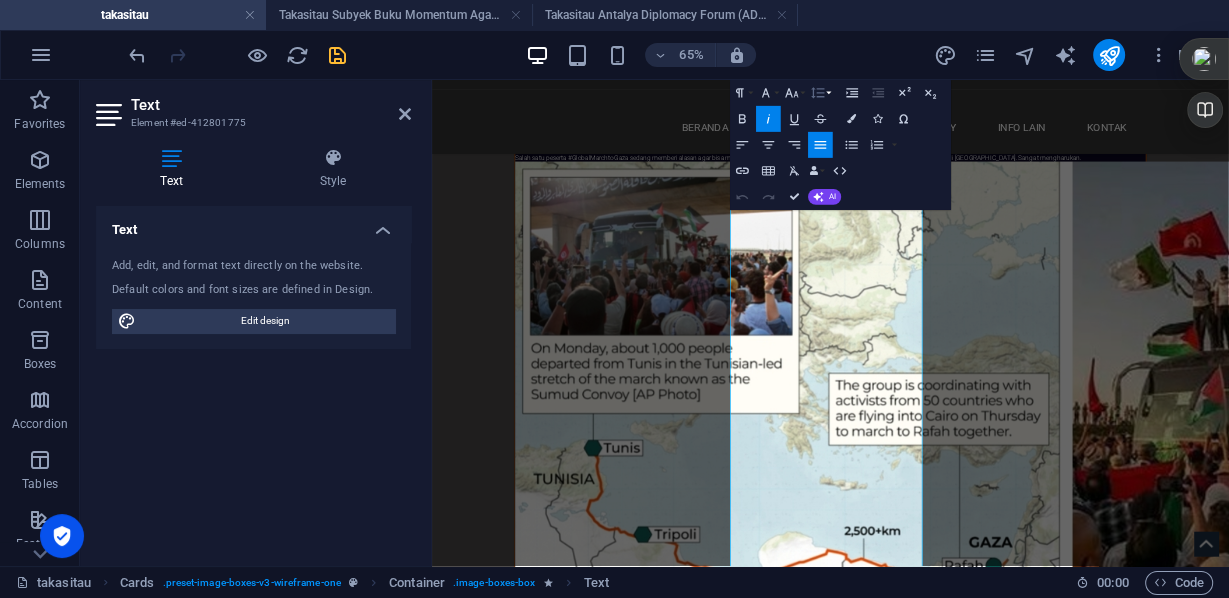 click 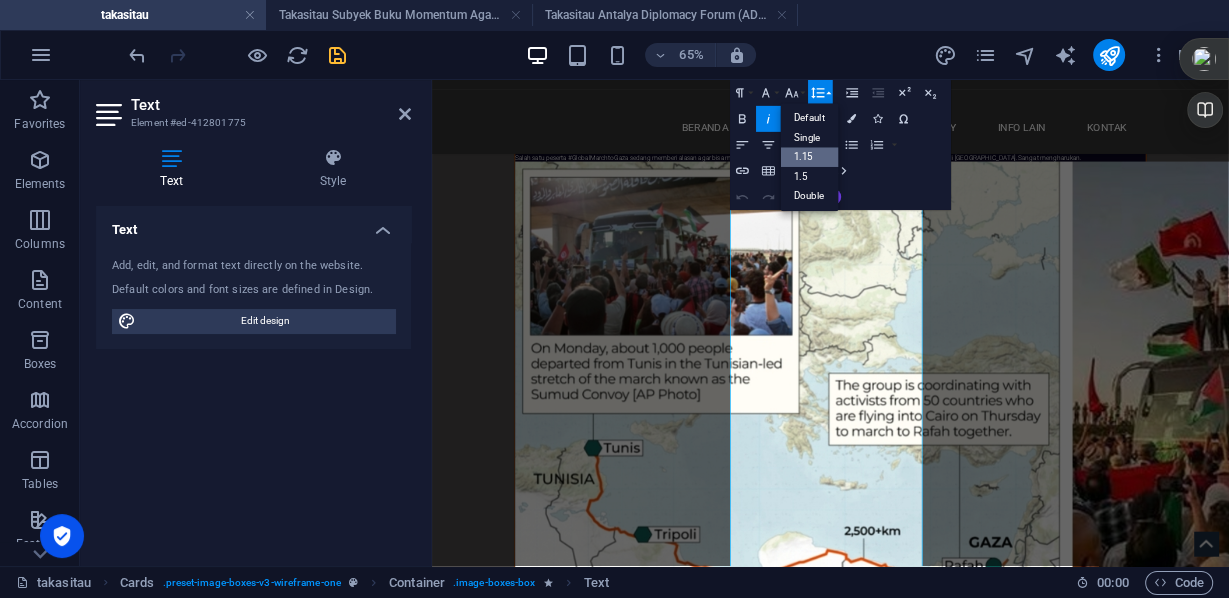 scroll, scrollTop: 0, scrollLeft: 0, axis: both 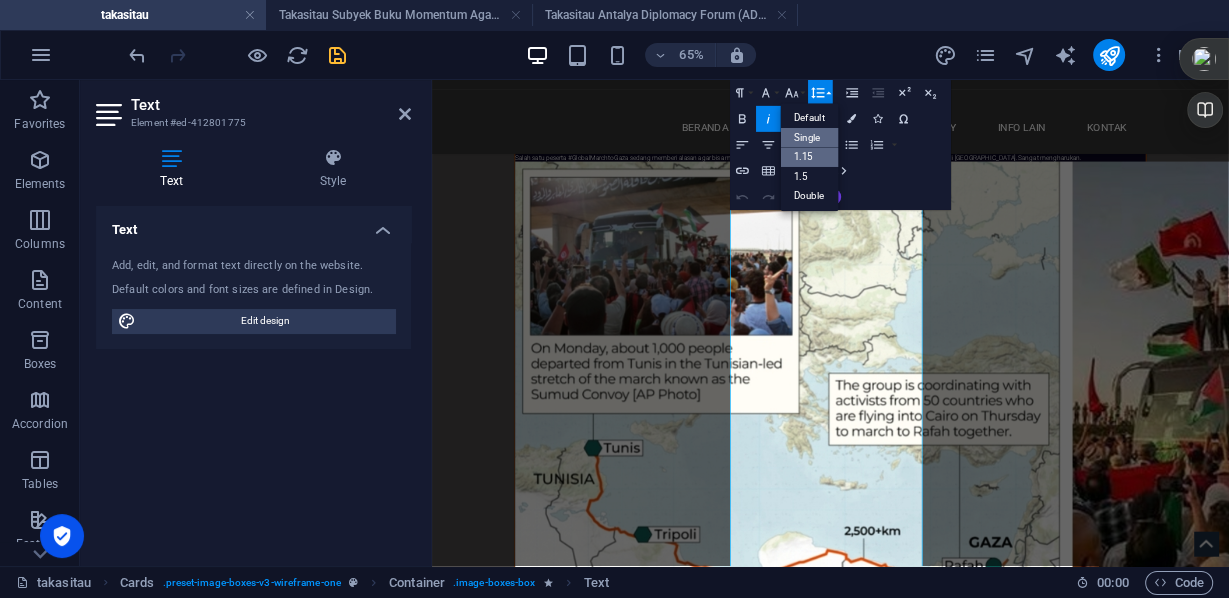 click on "Single" at bounding box center [810, 138] 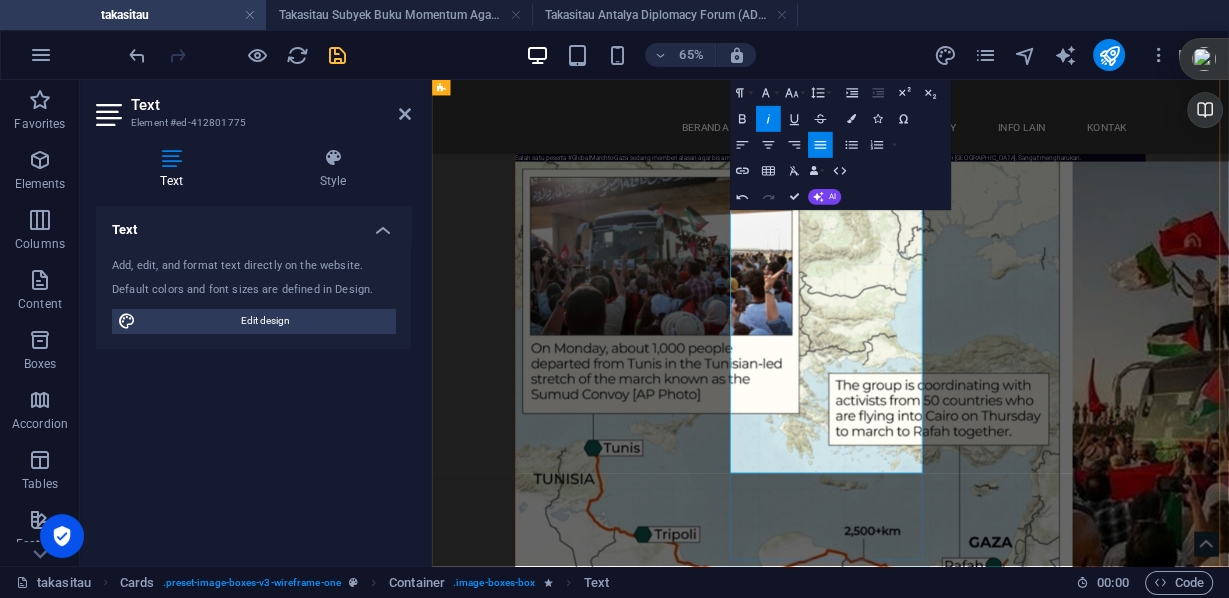 scroll, scrollTop: 29648, scrollLeft: 0, axis: vertical 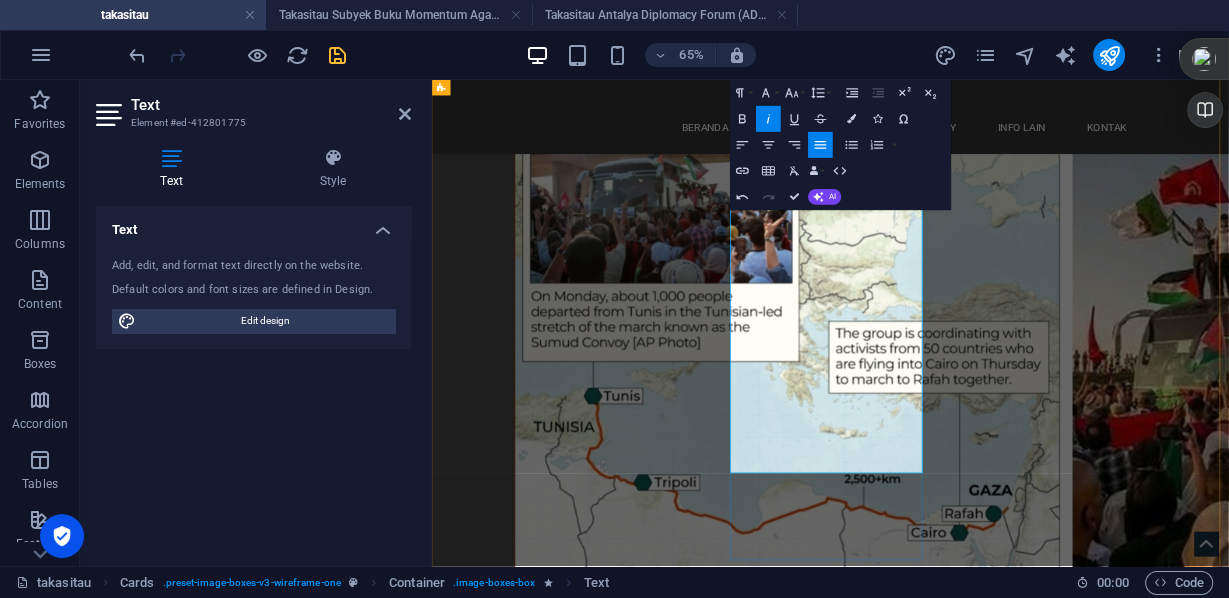 click on "Ada ketimpangan pendapatan global dan ketidak-adilan besar-besaran yang memotivasinya untuk membocorkan dokumen. ia akan menghadapi bahaya besar dalam hidupnya setelah pengungkapan yang mengejutkan ini karena pengungkapan tersebut mengungkap aktivitas korupsi yang dilakukan oleh  orang-orang paling berkuasa di dunia yang dapat melampaui batas apa pun demi melindungi kepentingan pribadi mereka." at bounding box center (592, 56444) 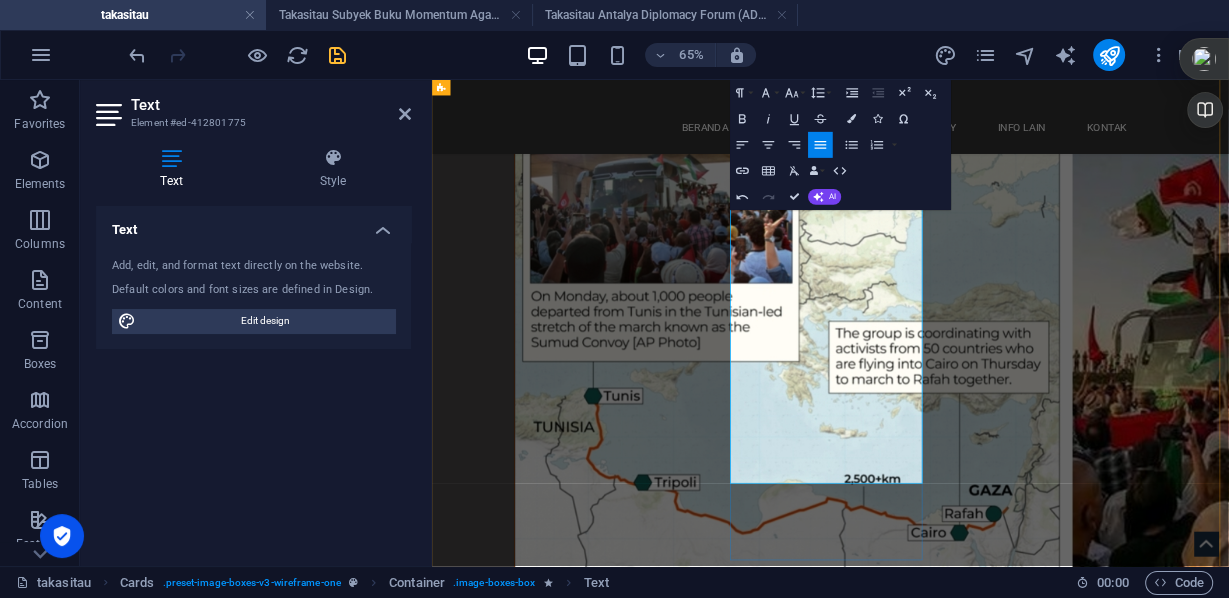 drag, startPoint x: 1057, startPoint y: 695, endPoint x: 903, endPoint y: 643, distance: 162.5423 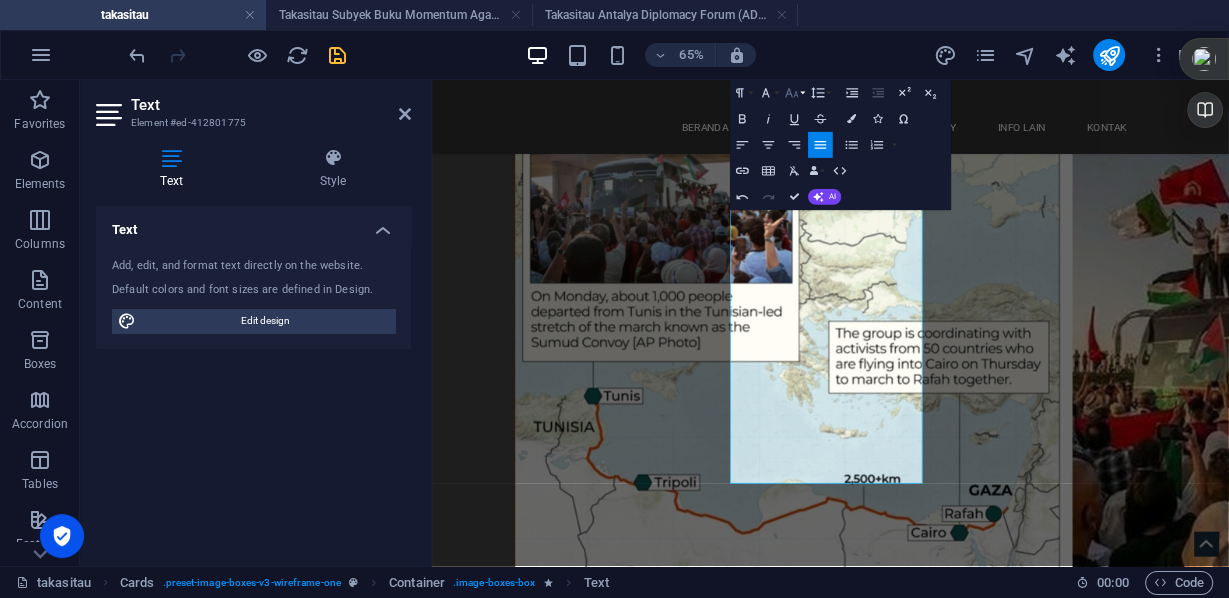 click 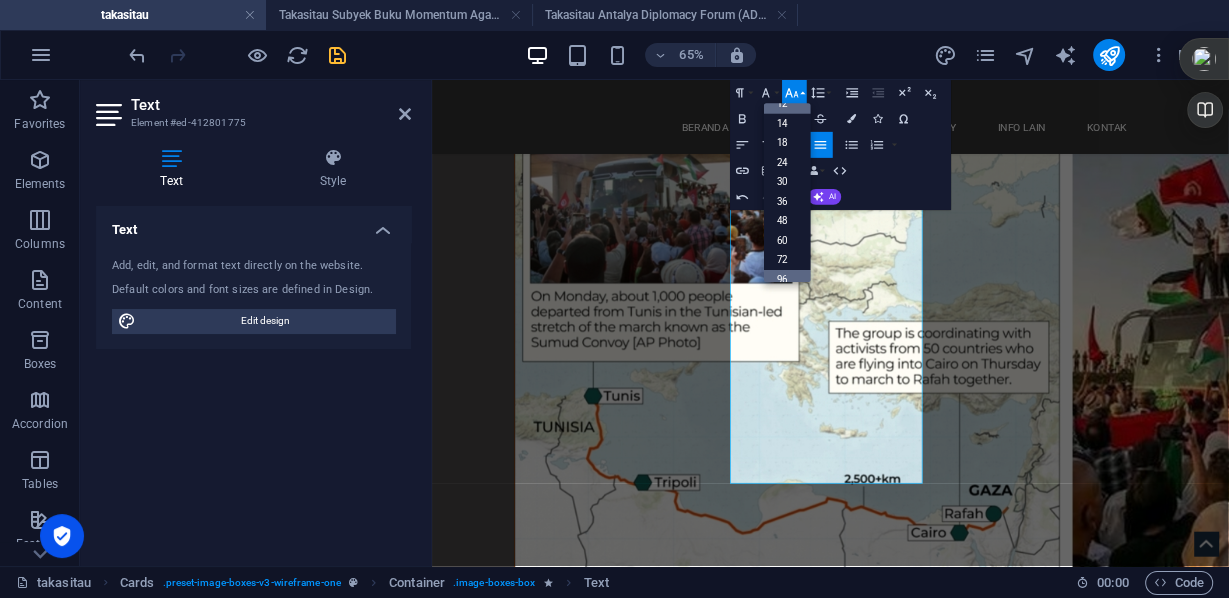 scroll, scrollTop: 62, scrollLeft: 0, axis: vertical 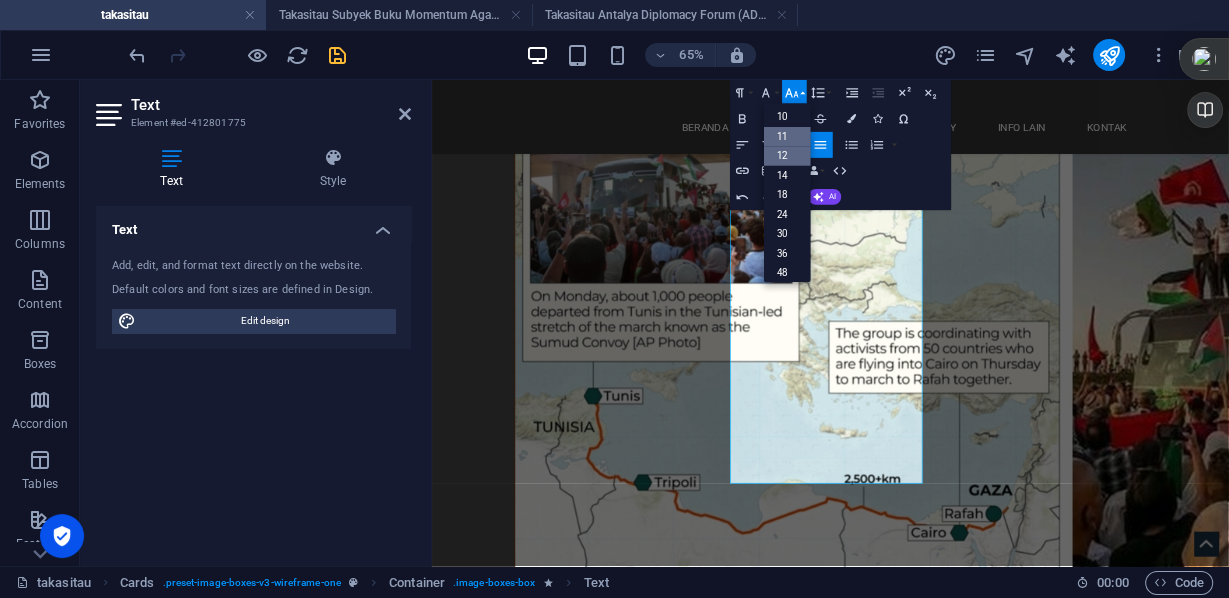 click on "11" at bounding box center (787, 137) 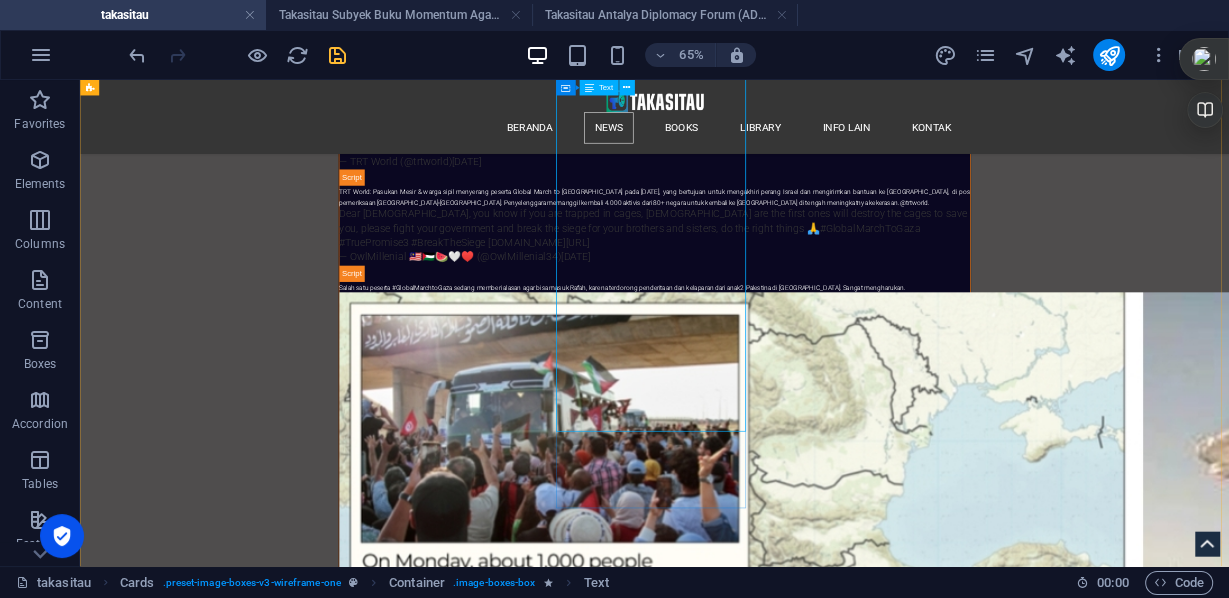 scroll, scrollTop: 30407, scrollLeft: 0, axis: vertical 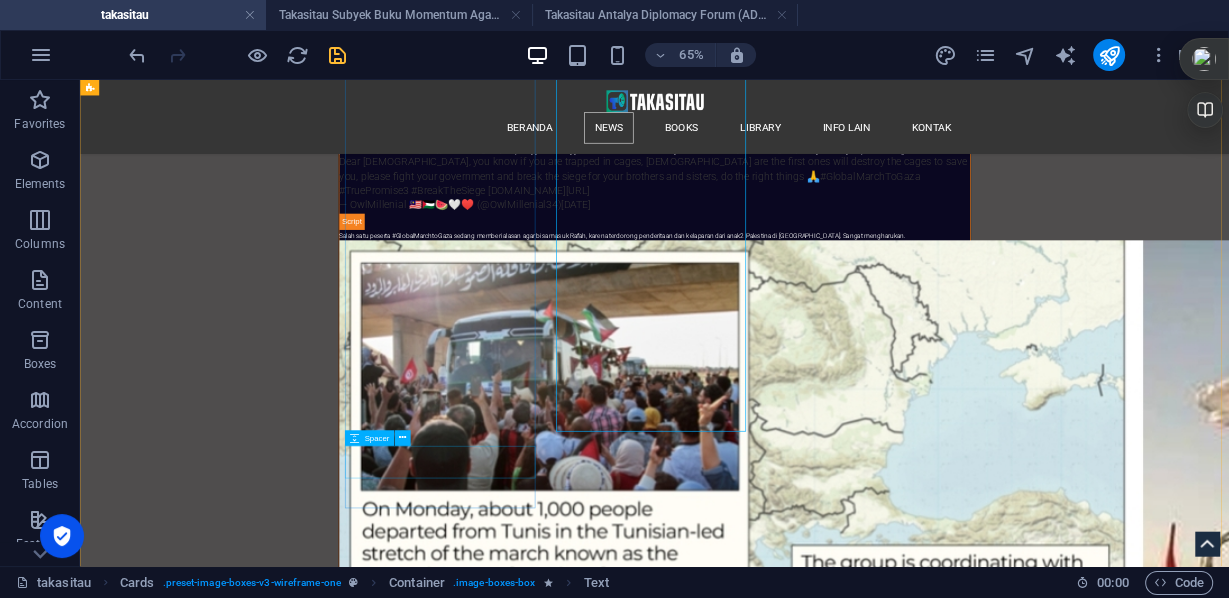 click at bounding box center [244, 57901] 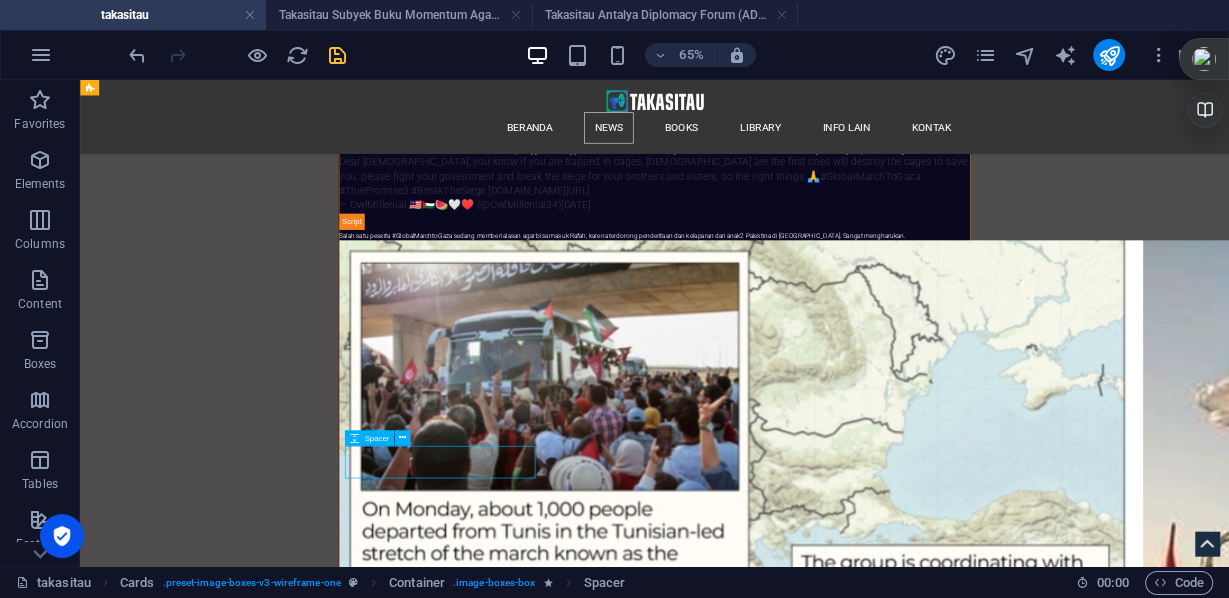 click at bounding box center (244, 57901) 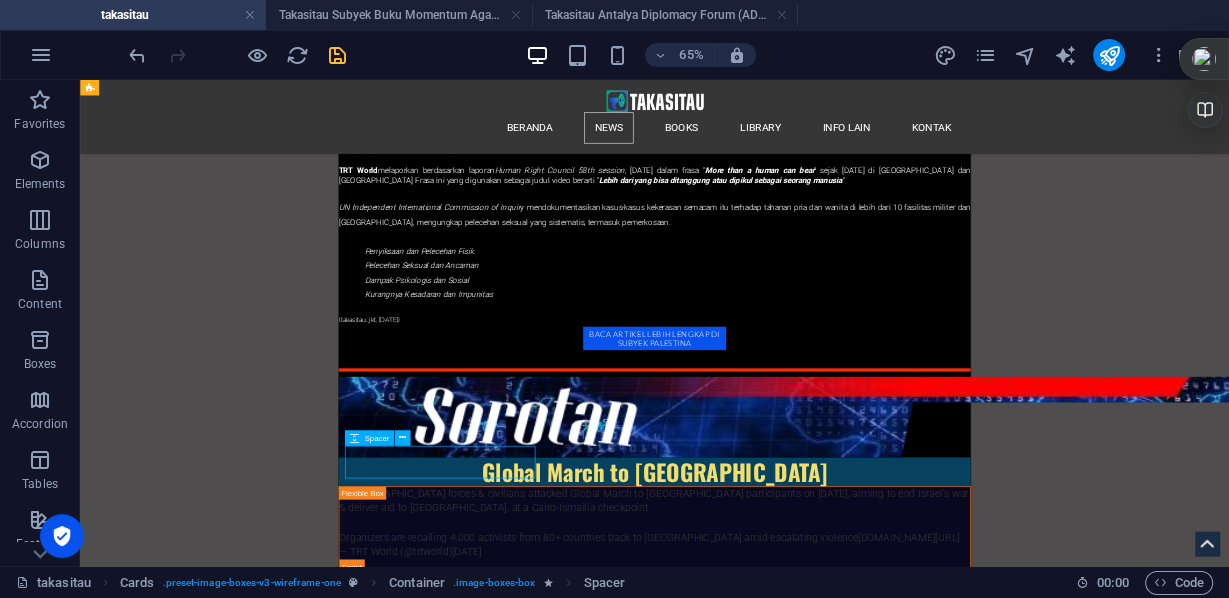 select on "px" 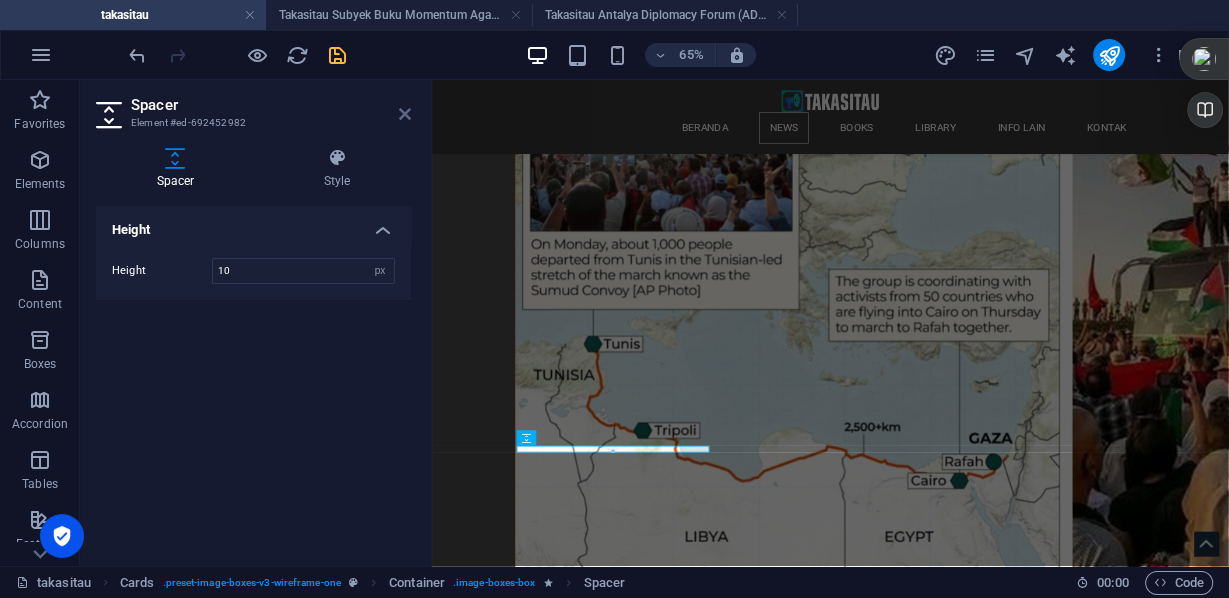 type on "10" 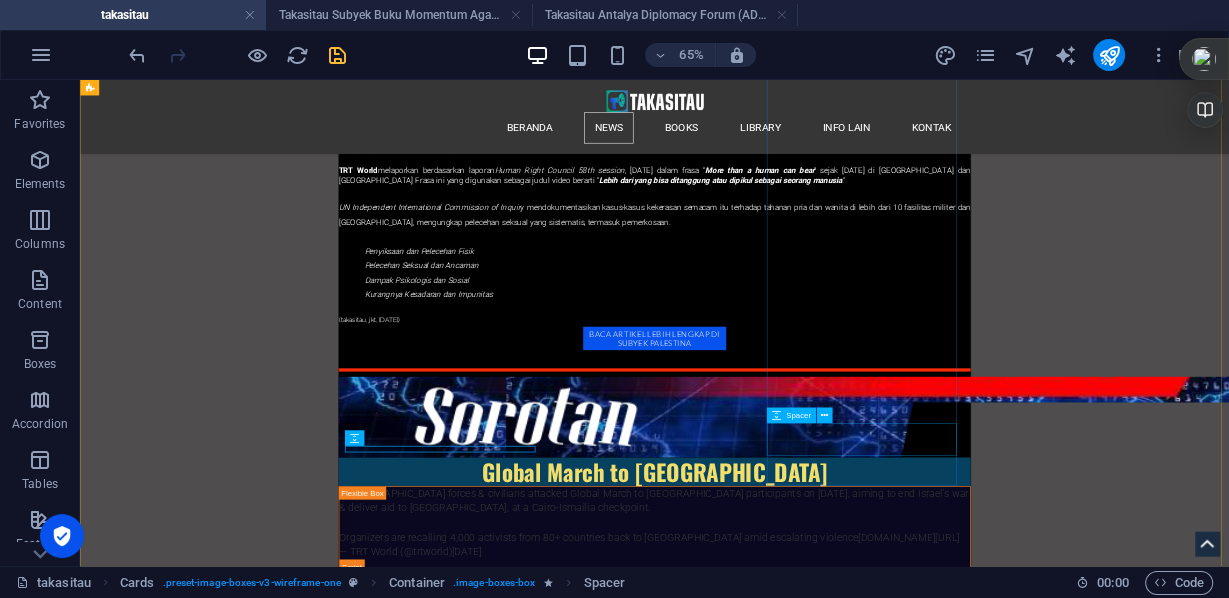 scroll, scrollTop: 30407, scrollLeft: 0, axis: vertical 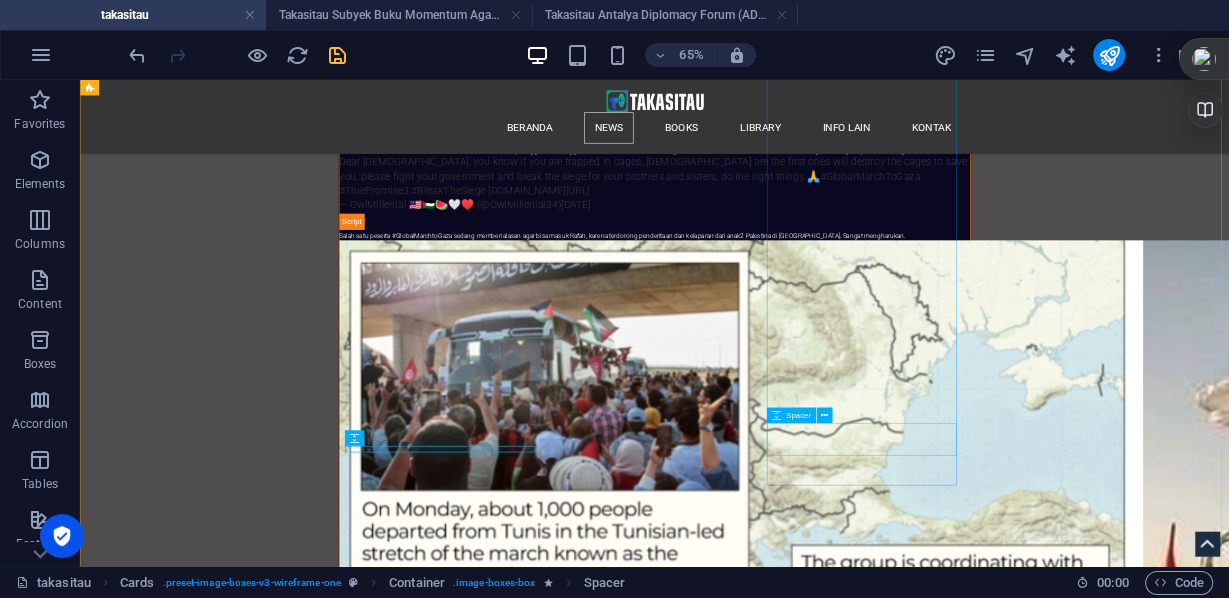 click at bounding box center [244, 60141] 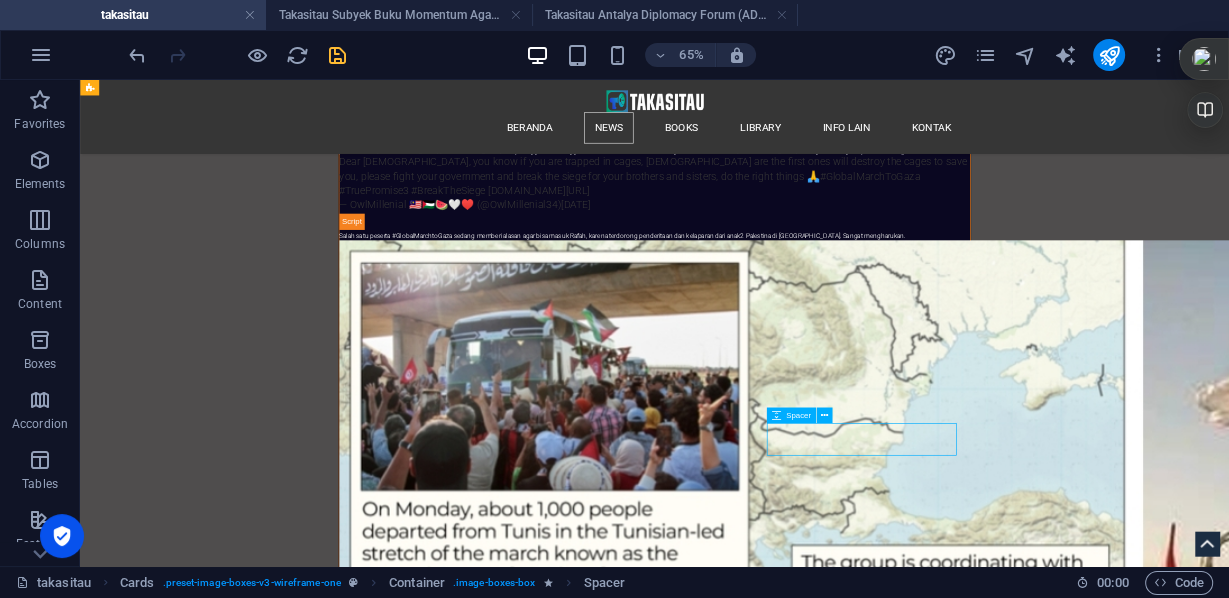 click at bounding box center (244, 60141) 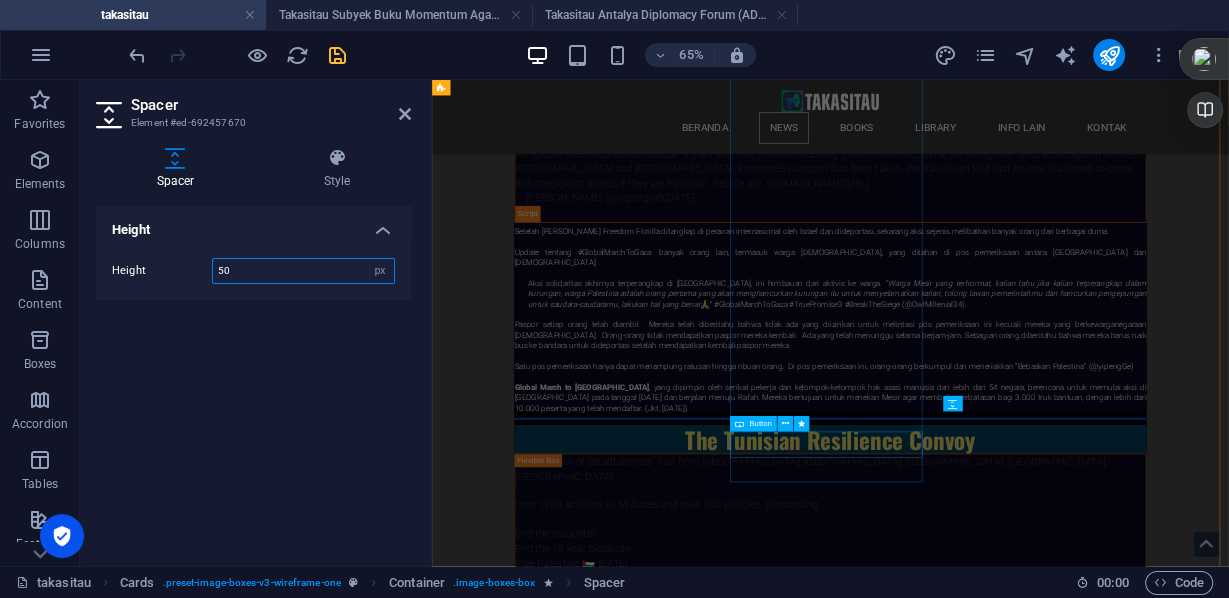 scroll, scrollTop: 29728, scrollLeft: 0, axis: vertical 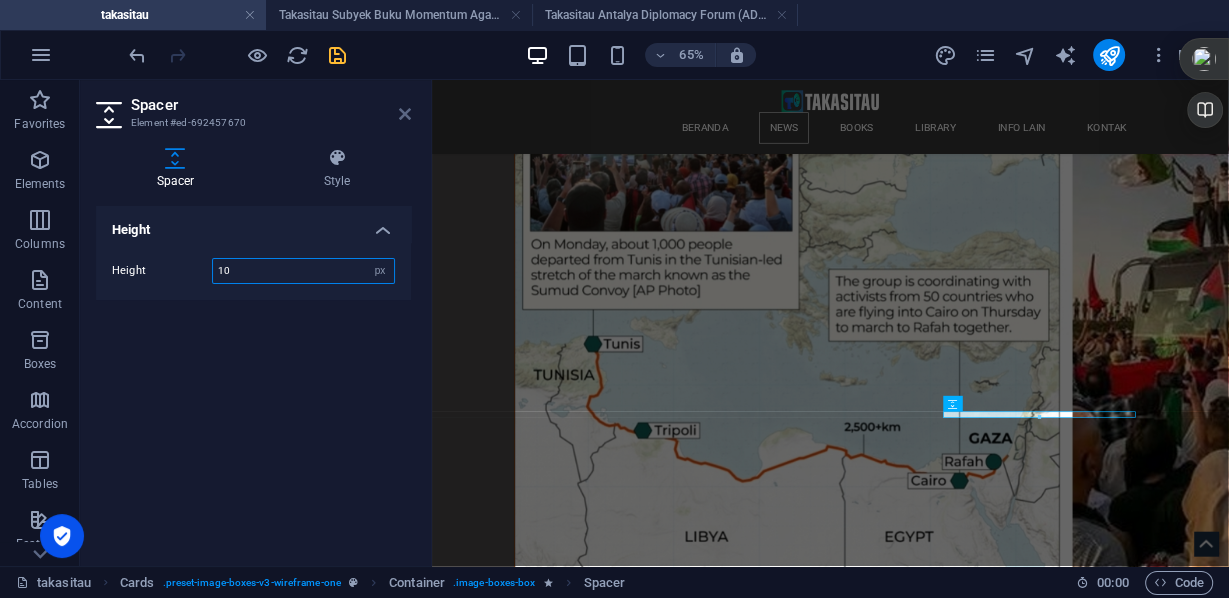 type on "10" 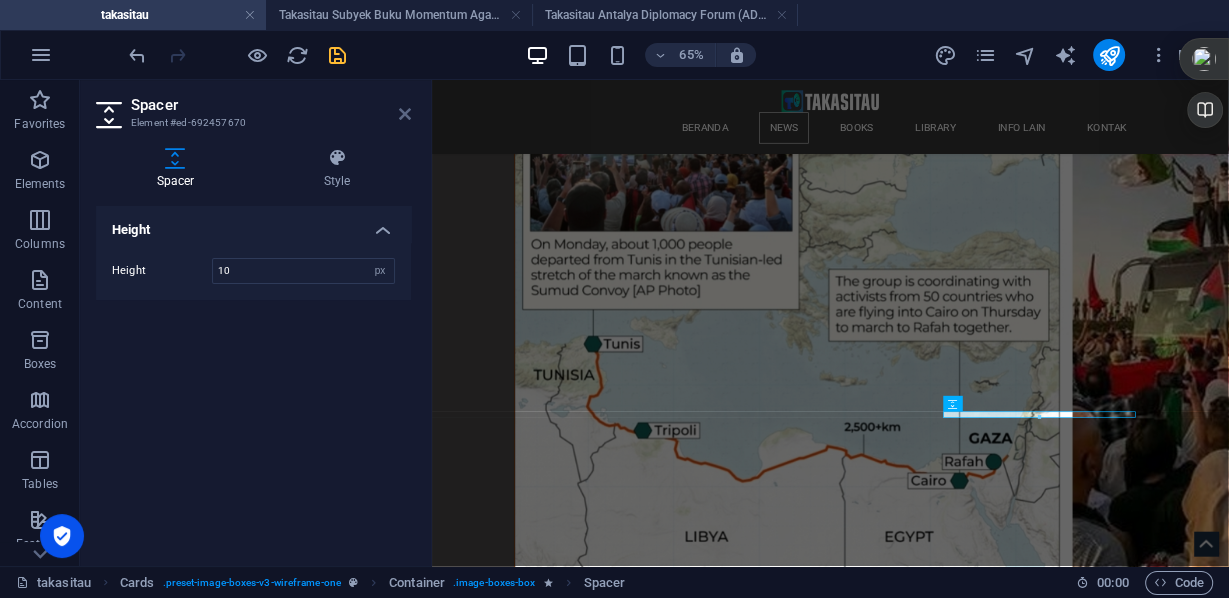 drag, startPoint x: 407, startPoint y: 116, endPoint x: 1196, endPoint y: 511, distance: 882.35254 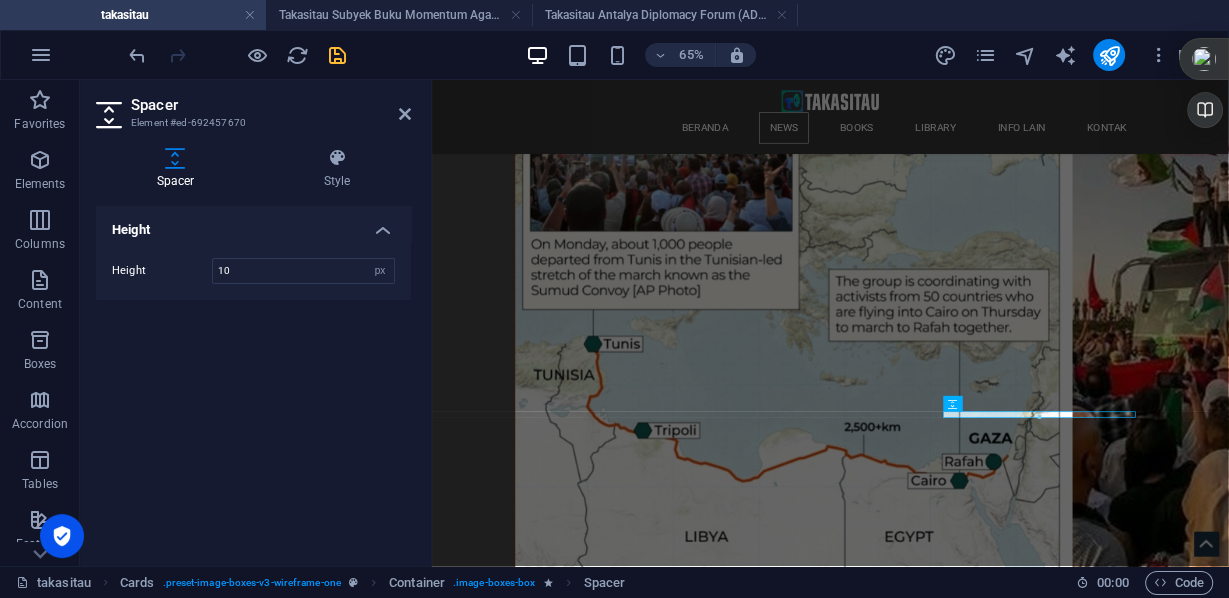 scroll, scrollTop: 30407, scrollLeft: 0, axis: vertical 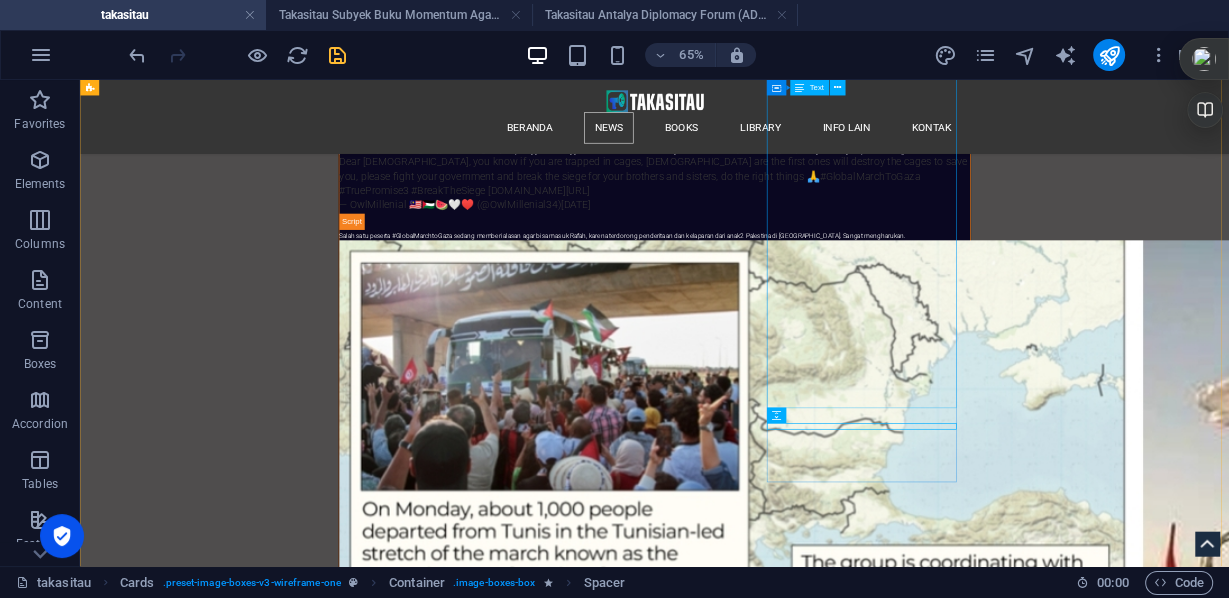 click on "B elum lama ini muncul berita tiba-tiba tentang perebutan Ketua Kadin (Kamar Dagang dan Industri). Perebutan ini atas dasar Munaslub, Kadin adalah  Asosiasi, yang sangat berperan dalam lobby-lobby terhadap kebijakan pemerintah terutama bagi kepentingan kelompok, tentunya di pemerintahan baru [DATE] - [DATE] (5 tahun) nanti.  Namun apa itu lobby?  [PERSON_NAME] yang berargumentasi bahwa lobby hanyalah sebuah bentuk korupsi khusus yang terfokus pada badan legislatif atau badan pembuat peraturan lainnya. Namun apa perbedaannya? Perbedaan pertama adalah bahwa lobby tidak selalu berbentuk suap atau bahkan sumbangan kampanye. Dalam banyak kasus, pelobby mempunyai keahlian yang tidak dimiliki politisi dan dapat mempengaruhi politisi dengan berbagi keahlian ini secara strategis. Dalam kasus lain, pelobby dapat mempengaruhi politisi dengan memberikan dukungan atau dengan mengancam akan memberikan informasi yang merugikan kepada pemilih tentang mereka atau kebijakan mereka.  ( [PERSON_NAME] [DATE] - updated)" at bounding box center [244, 59781] 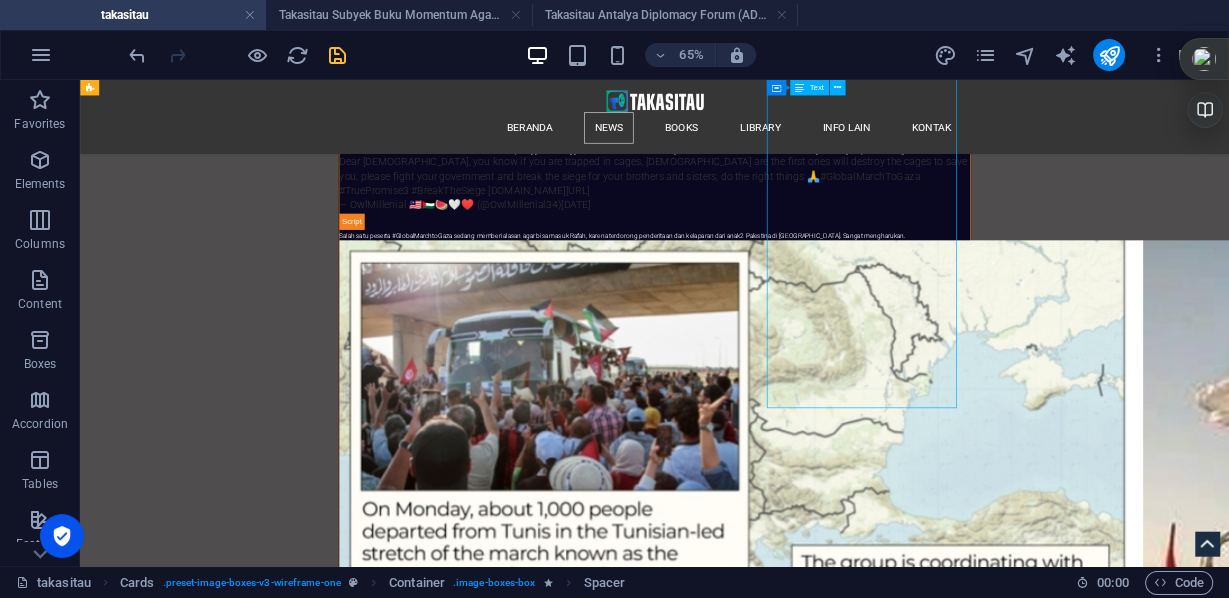 click on "B elum lama ini muncul berita tiba-tiba tentang perebutan Ketua Kadin (Kamar Dagang dan Industri). Perebutan ini atas dasar Munaslub, Kadin adalah  Asosiasi, yang sangat berperan dalam lobby-lobby terhadap kebijakan pemerintah terutama bagi kepentingan kelompok, tentunya di pemerintahan baru [DATE] - [DATE] (5 tahun) nanti.  Namun apa itu lobby?  [PERSON_NAME] yang berargumentasi bahwa lobby hanyalah sebuah bentuk korupsi khusus yang terfokus pada badan legislatif atau badan pembuat peraturan lainnya. Namun apa perbedaannya? Perbedaan pertama adalah bahwa lobby tidak selalu berbentuk suap atau bahkan sumbangan kampanye. Dalam banyak kasus, pelobby mempunyai keahlian yang tidak dimiliki politisi dan dapat mempengaruhi politisi dengan berbagi keahlian ini secara strategis. Dalam kasus lain, pelobby dapat mempengaruhi politisi dengan memberikan dukungan atau dengan mengancam akan memberikan informasi yang merugikan kepada pemilih tentang mereka atau kebijakan mereka.  ( [PERSON_NAME] [DATE] - updated)" at bounding box center (244, 59781) 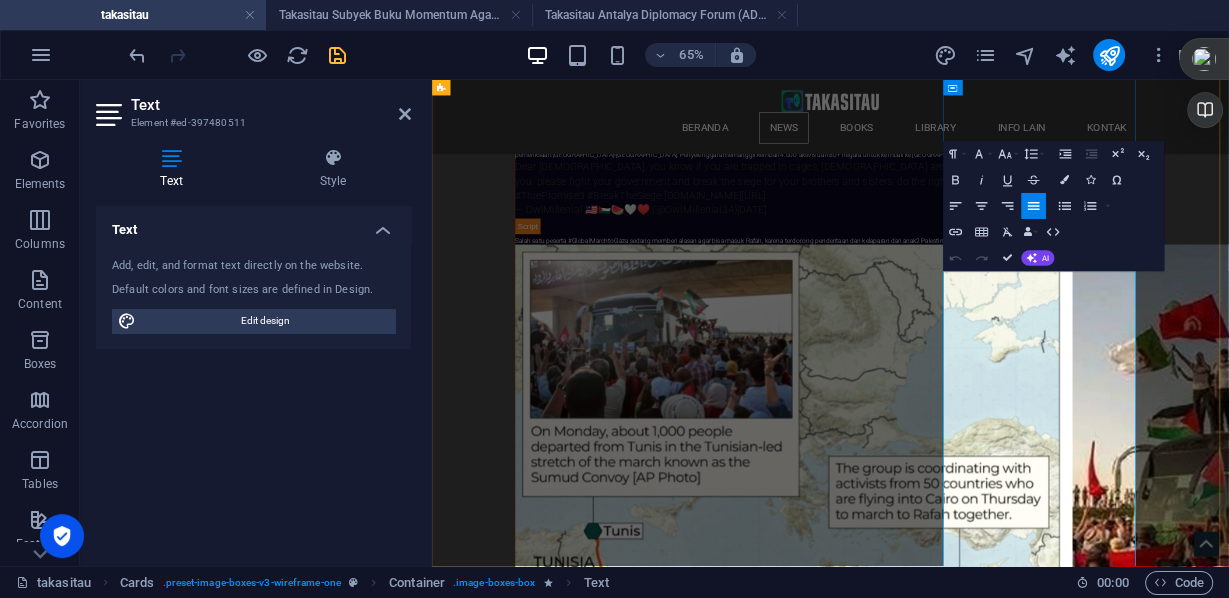scroll, scrollTop: 29279, scrollLeft: 0, axis: vertical 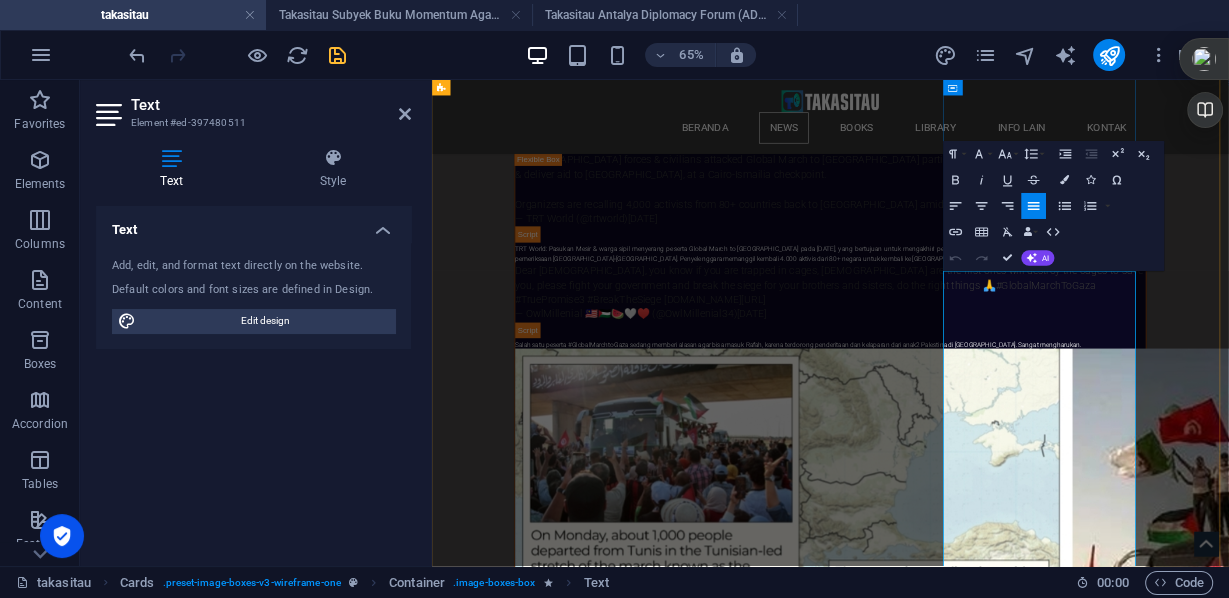 click at bounding box center [592, 57590] 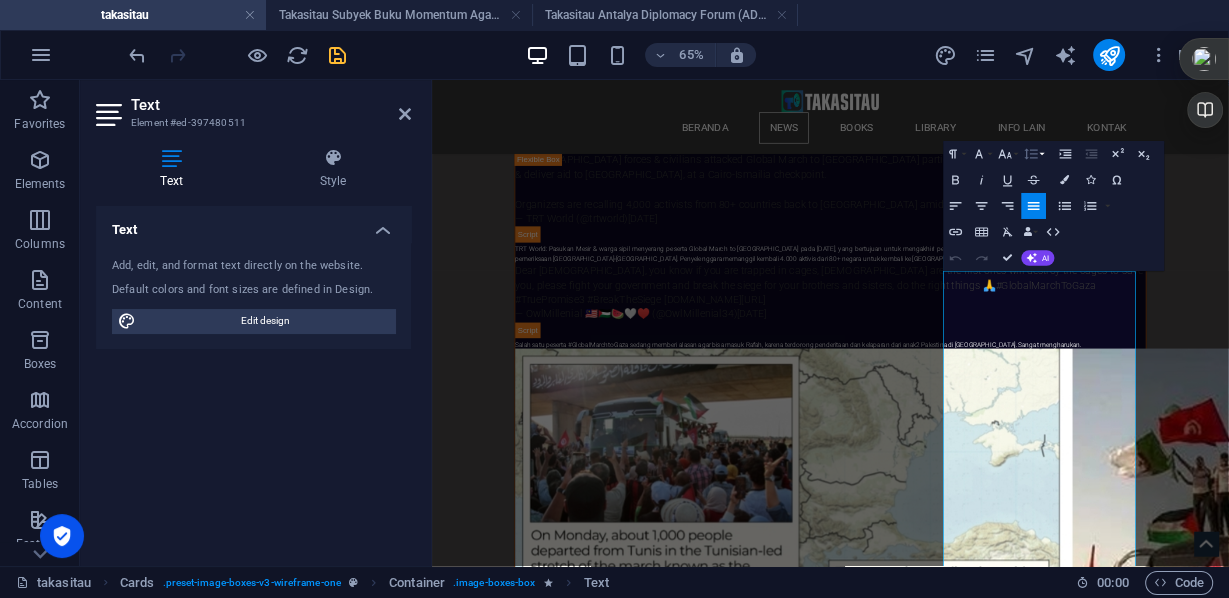 click 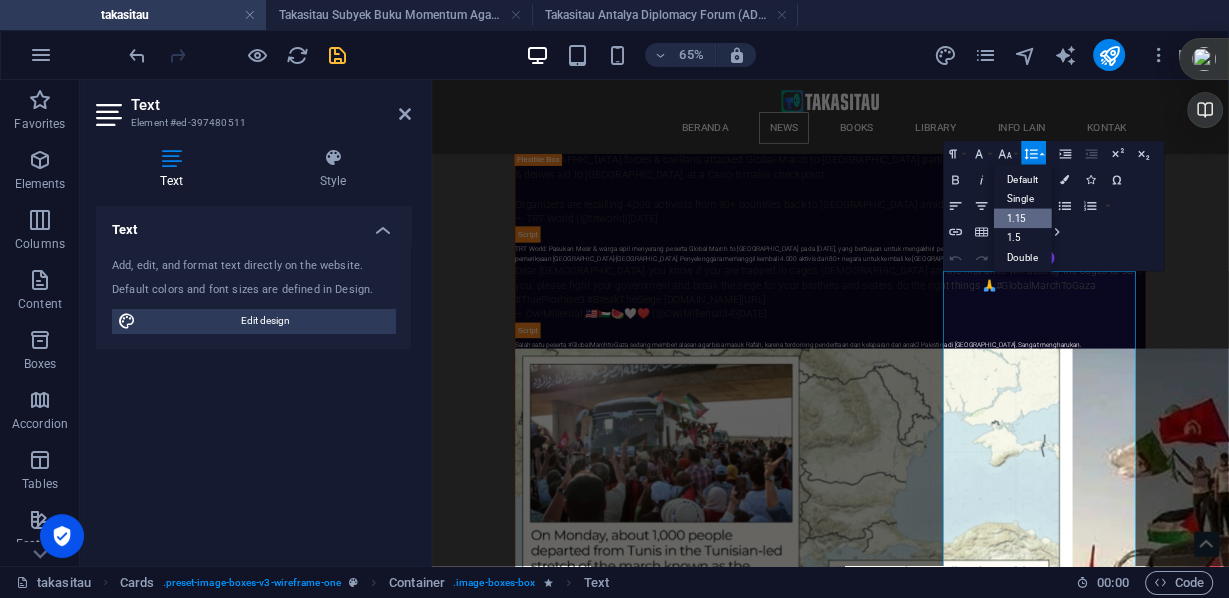 scroll, scrollTop: 0, scrollLeft: 0, axis: both 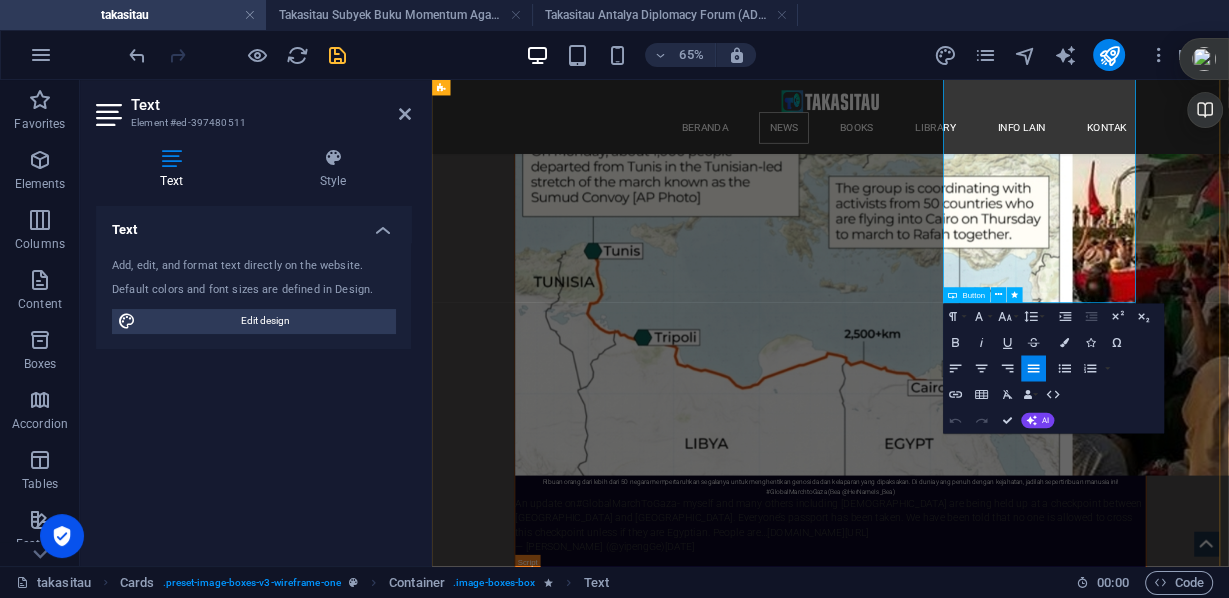 drag, startPoint x: 1235, startPoint y: 388, endPoint x: 1541, endPoint y: 387, distance: 306.00165 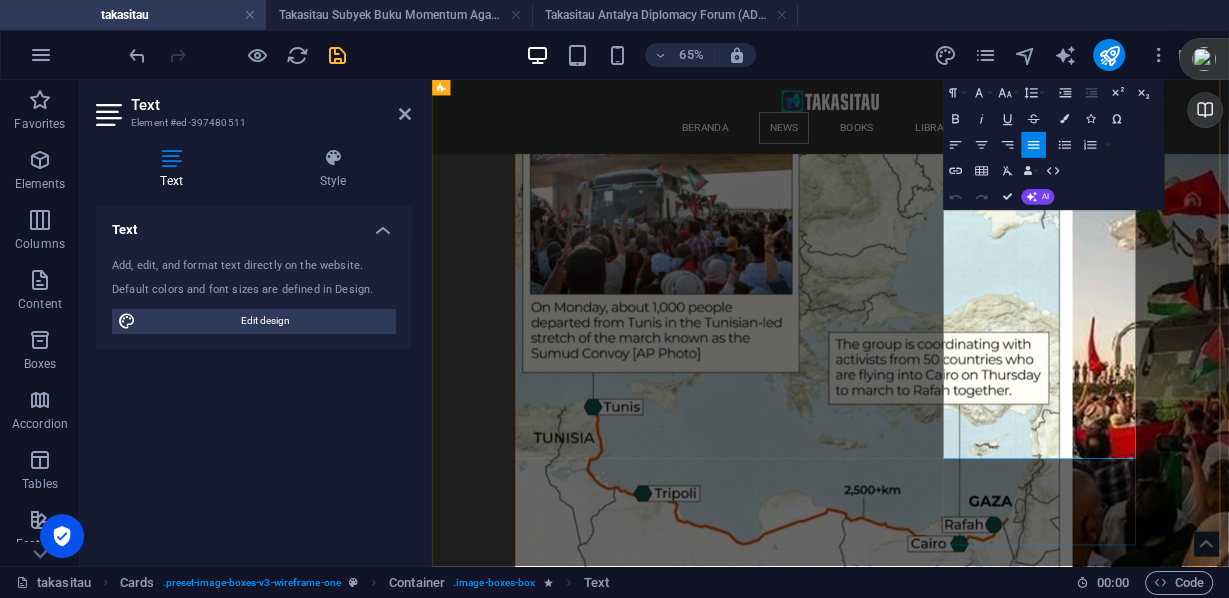 scroll, scrollTop: 29471, scrollLeft: 0, axis: vertical 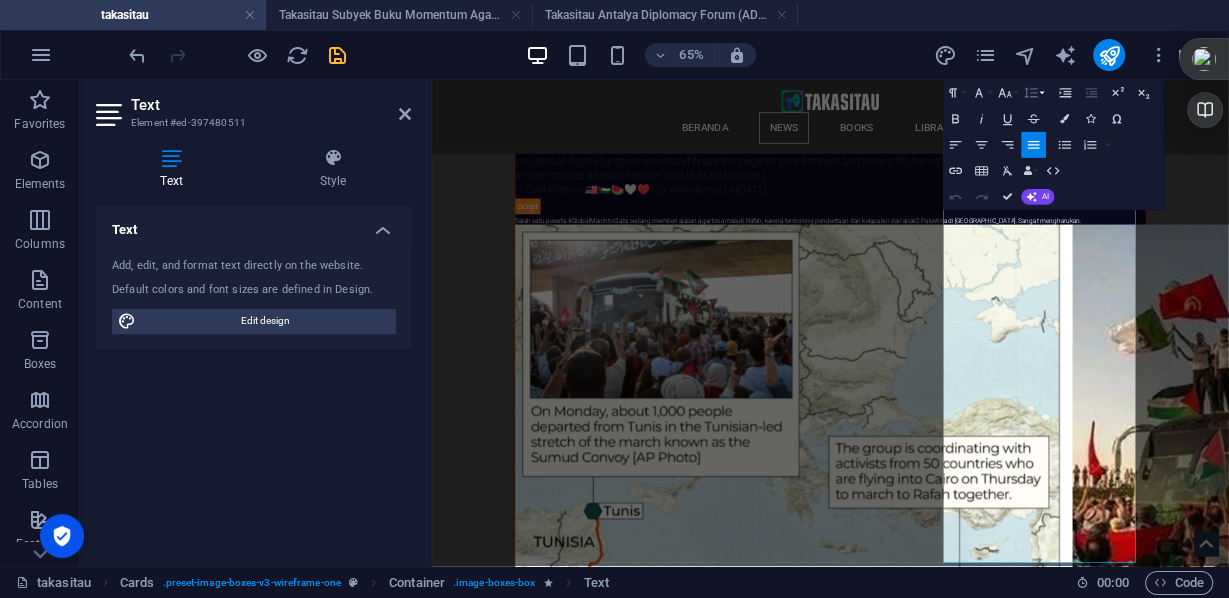 click 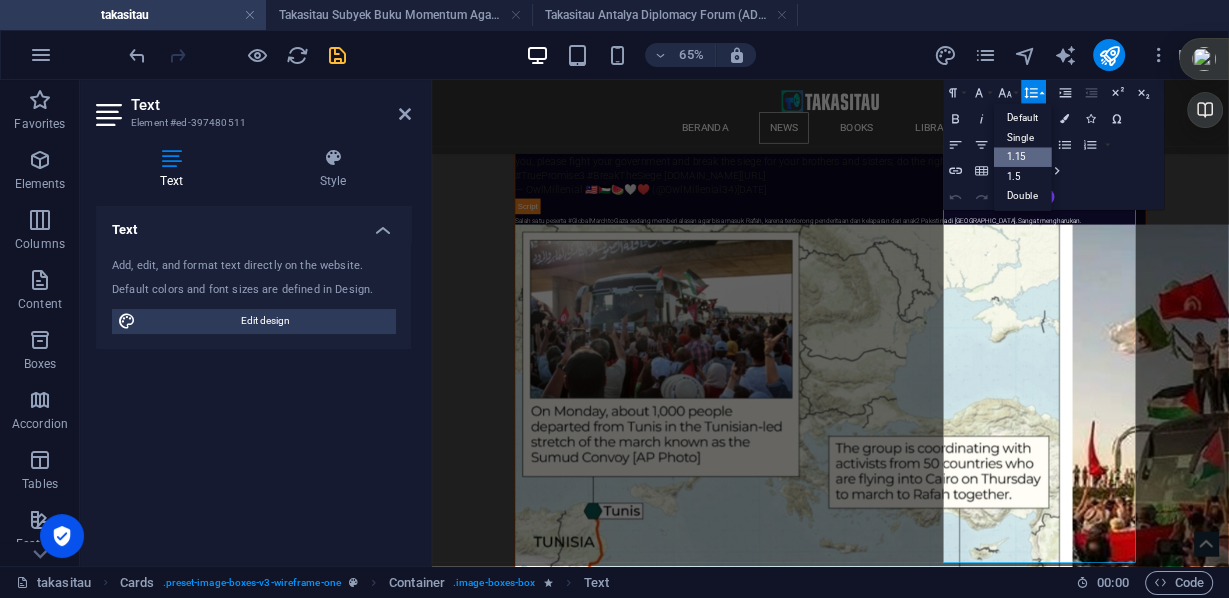 scroll, scrollTop: 0, scrollLeft: 0, axis: both 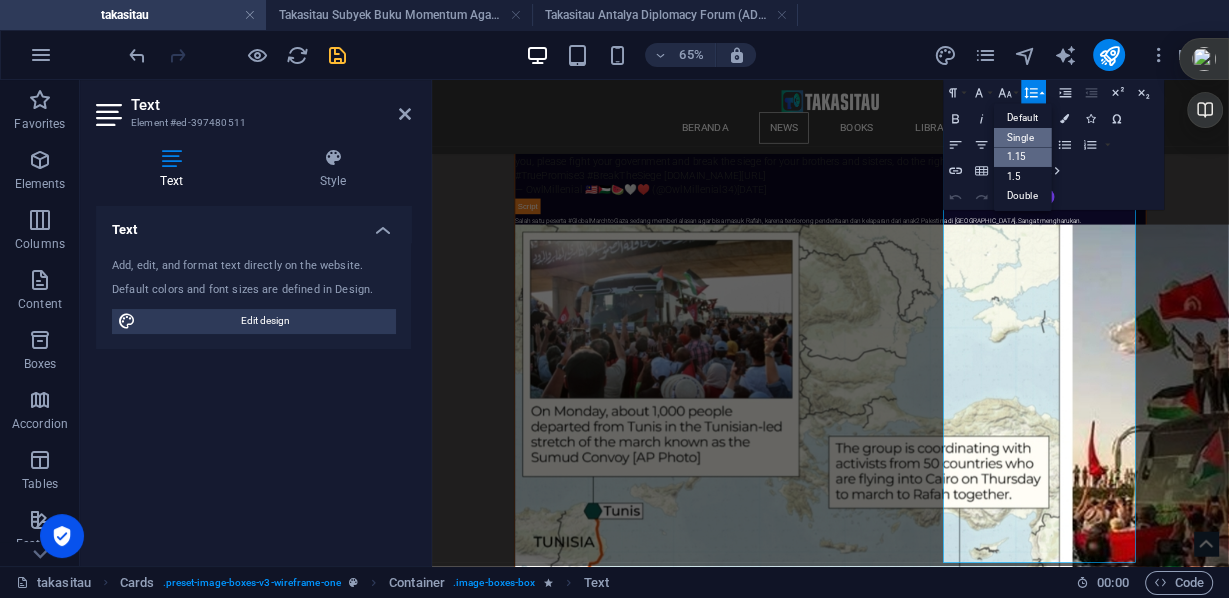 click on "Single" at bounding box center (1023, 138) 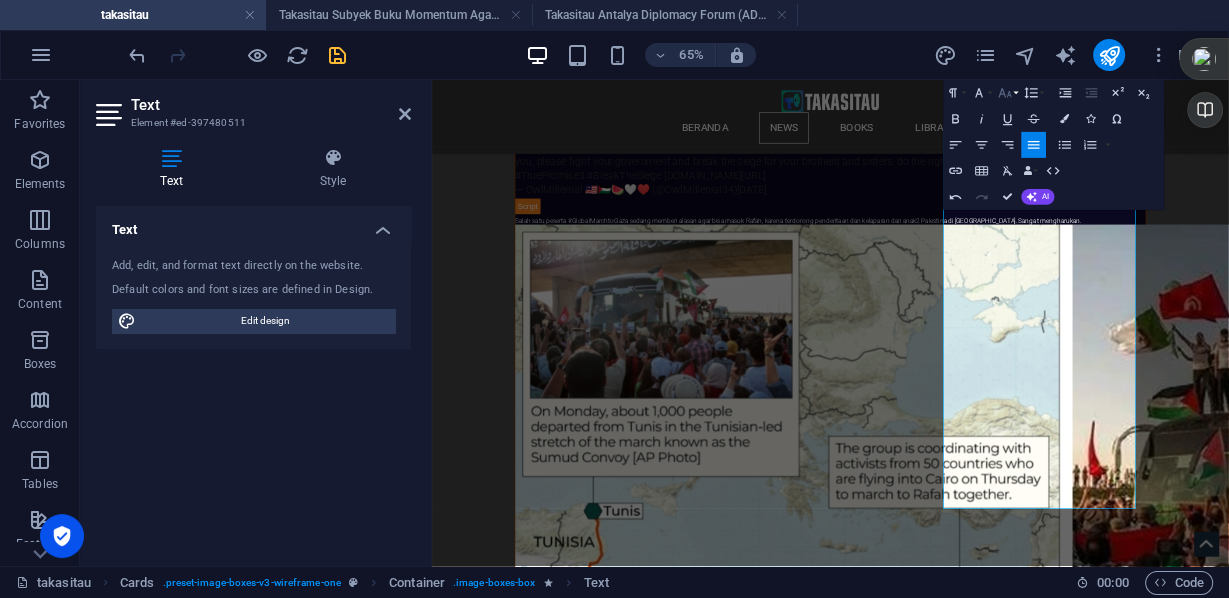 click on "Font Size" at bounding box center (1007, 93) 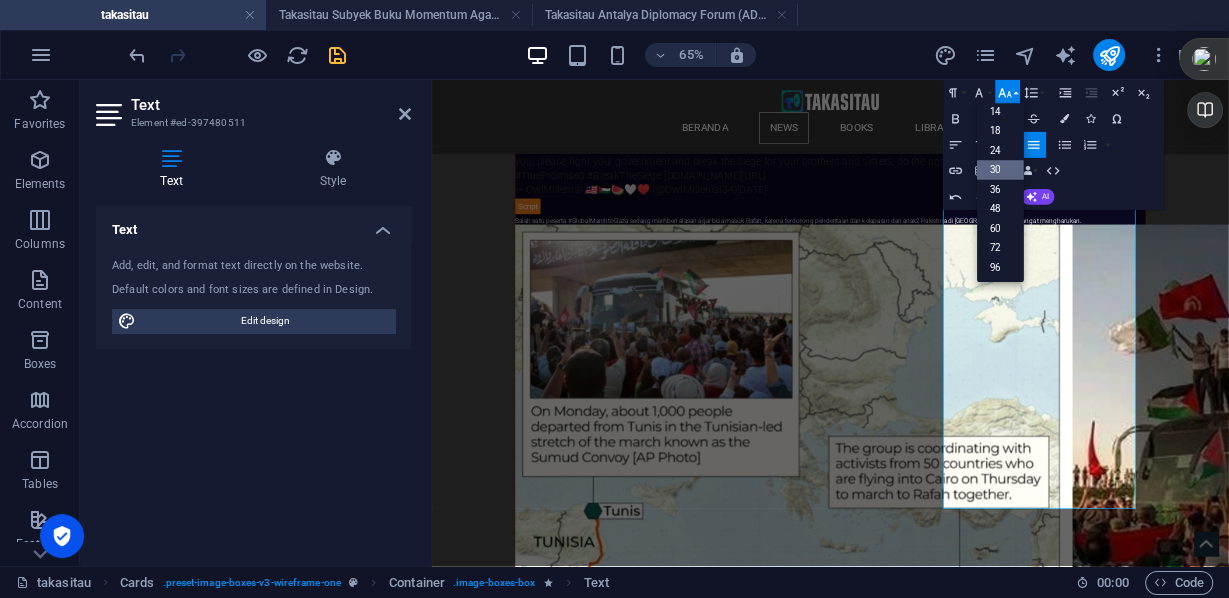 scroll, scrollTop: 160, scrollLeft: 0, axis: vertical 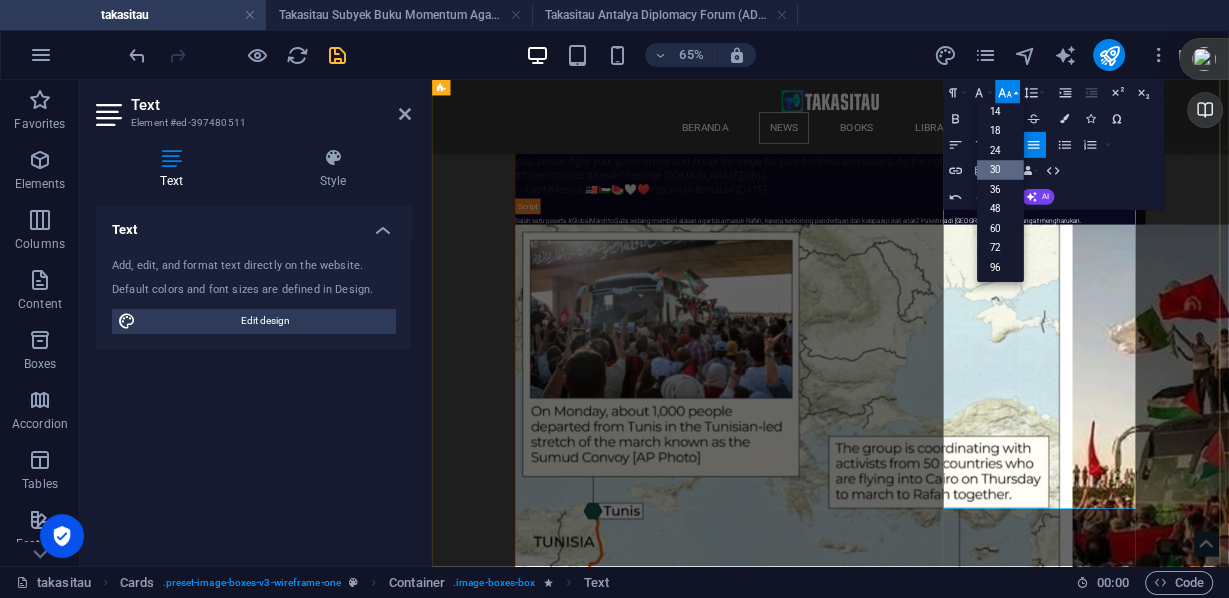 click on "Asosiasi, yang sangat berperan dalam lobby-lobby terhadap kebijakan pemerintah terutama bagi kepentingan kelompok, tentunya di pemerintahan baru [DATE] - [DATE] (5 tahun) nanti." at bounding box center (592, 57318) 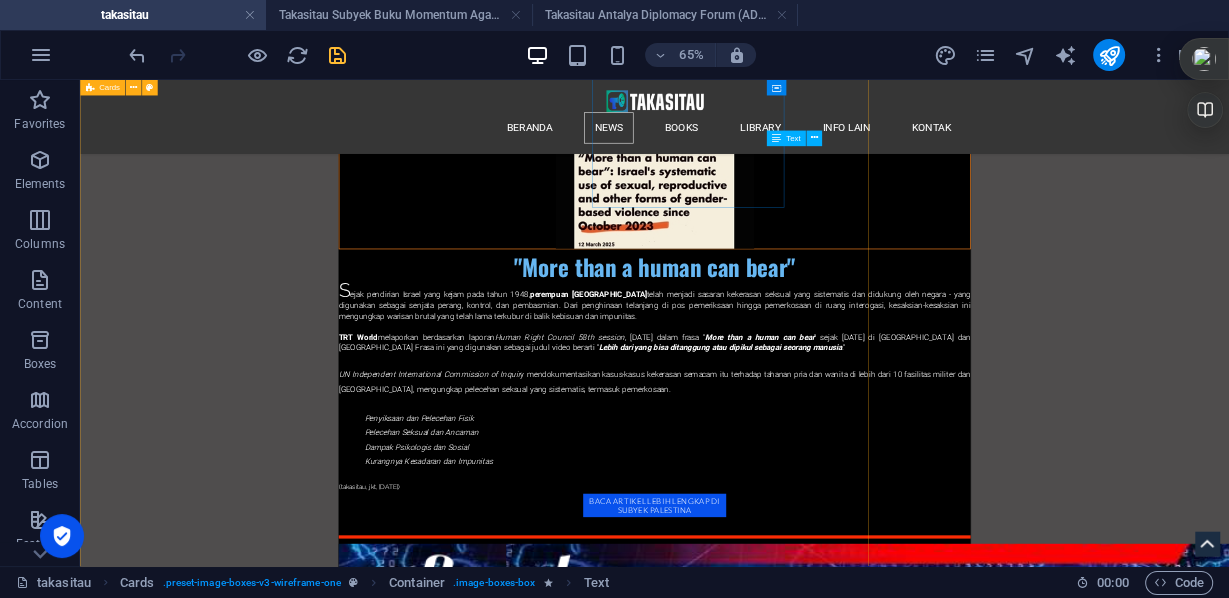 click on "Palestina Dari 'EKONOMI PENDUDUKAN' Ke 'EKONOMI GENOSIDA' [PERSON_NAME] Pelapor Khusus (Special Rapporteur) PBB Laporan " From Economy of Occupation to Economy of [MEDICAL_DATA] " oleh  [PERSON_NAME] , Pelapor Khusus ( Special Rapporteur ) PBB untuk situasi hak asasi manusia di wilayah [GEOGRAPHIC_DATA] yang diduduki sejak 1967, disampaikan pada sesi ke-59 Dewan Hak Asasi Manusia PBB ([DATE]-[DATE]). Menganalisis bagaimana entitas korporasi global mendukung proyek kolonial Israel dalam mendesak dan menggantikan populasi Palestina di wilayah pendudukan, yang menurut [PERSON_NAME] telah berkembang dari "ekonomi pendudukan" menjadi "ekonomi genosida".     Ebook e-book 2,39 Mb pdf, A5 - 71 hal, tidak bergambar.  ( [PERSON_NAME], Jkt [DATE]) BACA lebih lengkap di e-book Motivasi Pribadi The Psychology of Money Ringkasan [PERSON_NAME] Diolah dari sumber Utama Ringkasan Oleh: [PERSON_NAME] dan Grok Ebook e-book 4 Mb pdf, A5 -25 hal, ilustrasi bab.  ( [PERSON_NAME], Jkt [DATE]) BACA lebih lengkap di e-book I D ( B ,  (" at bounding box center [964, 58922] 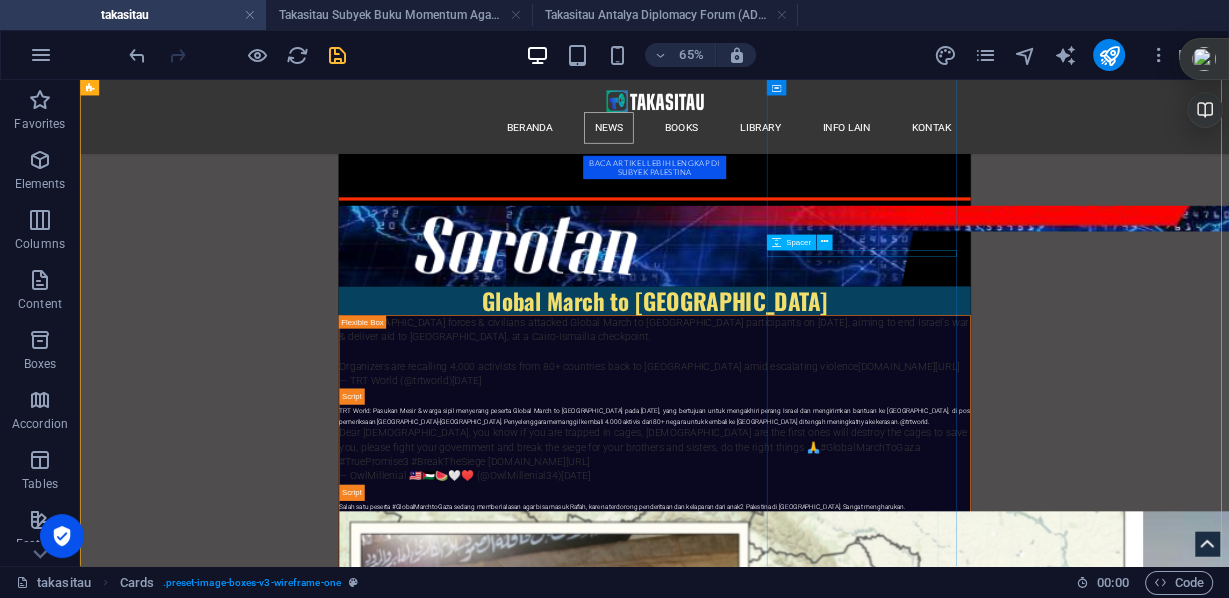 scroll, scrollTop: 29910, scrollLeft: 0, axis: vertical 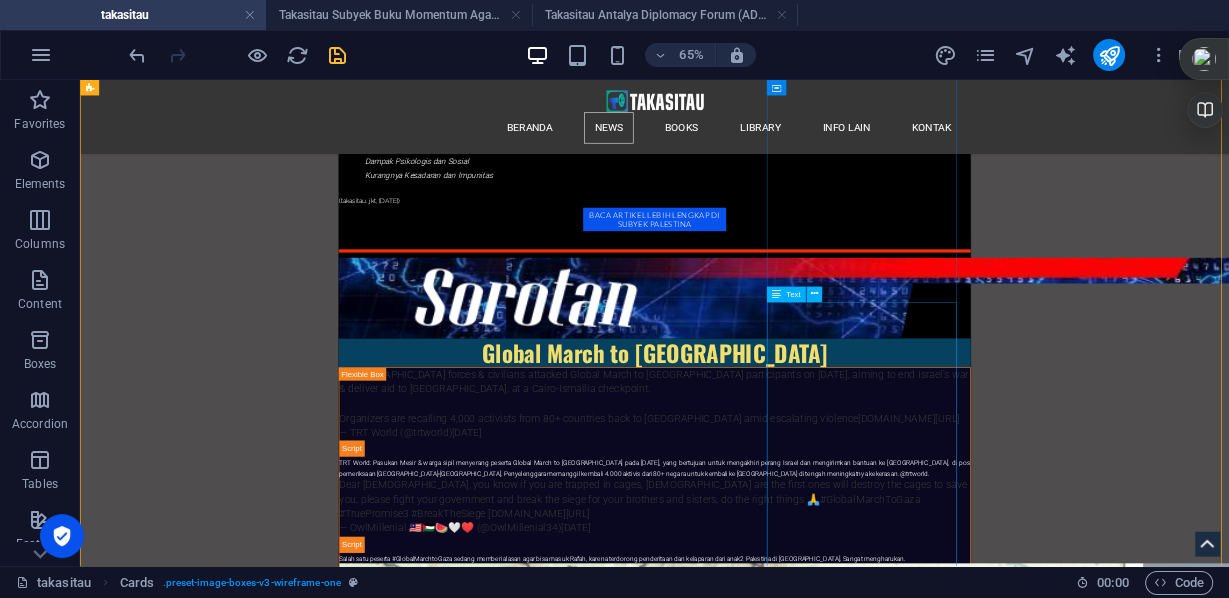 click on "B elum lama ini muncul berita tiba-tiba tentang perebutan Ketua Kadin (Kamar Dagang dan Industri). Perebutan ini atas dasar Munaslub, Kadin adalah  Asosiasi, yang sangat berperan dalam lobby-lobby terhadap kebijakan pemerintah terutama bagi kepentingan kelompok, tentunya di pemerintahan baru [DATE] - [DATE] (5 tahun) nanti.  Namun apa itu lobby?  [PERSON_NAME] yang berargumentasi bahwa lobby hanyalah sebuah bentuk korupsi khusus yang terfokus pada badan legislatif atau badan pembuat peraturan lainnya. Namun apa perbedaannya? Perbedaan pertama adalah bahwa lobby tidak selalu berbentuk suap atau bahkan sumbangan kampanye. Dalam banyak kasus, pelobby mempunyai keahlian yang tidak dimiliki politisi dan dapat mempengaruhi politisi dengan berbagi keahlian ini secara strategis. Dalam kasus lain, pelobby dapat mempengaruhi politisi dengan memberikan dukungan atau dengan mengancam akan memberikan informasi yang merugikan kepada pemilih tentang mereka atau kebijakan mereka.  ( [PERSON_NAME] [DATE] - updated)" at bounding box center (244, 60238) 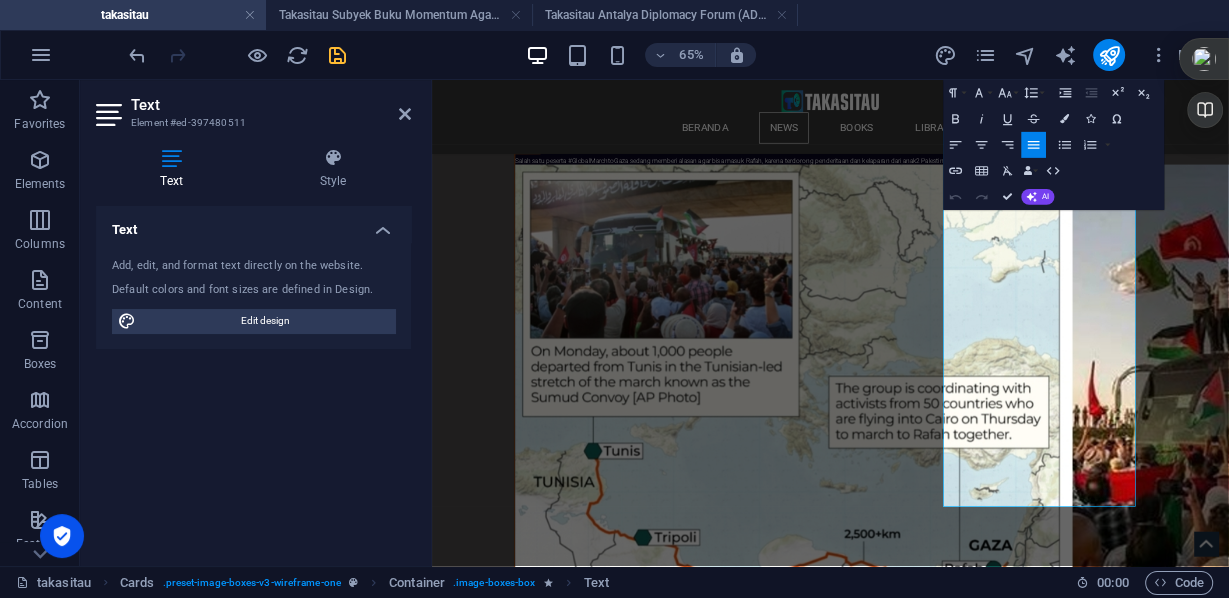 scroll, scrollTop: 29701, scrollLeft: 0, axis: vertical 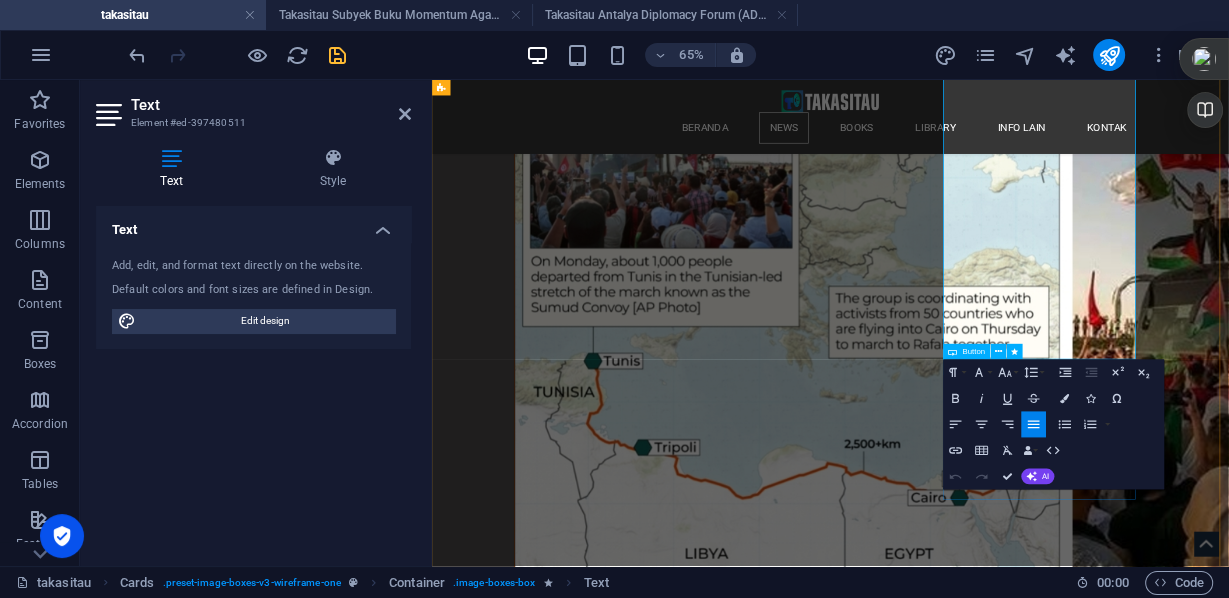 drag, startPoint x: 1255, startPoint y: 446, endPoint x: 1544, endPoint y: 442, distance: 289.02768 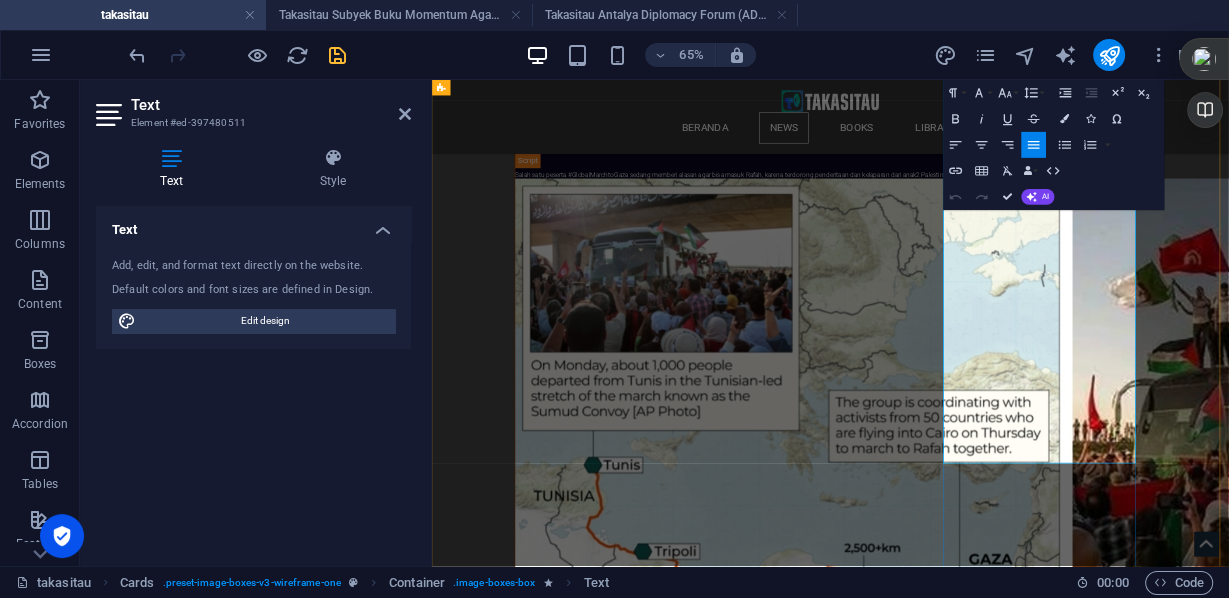 scroll, scrollTop: 29381, scrollLeft: 0, axis: vertical 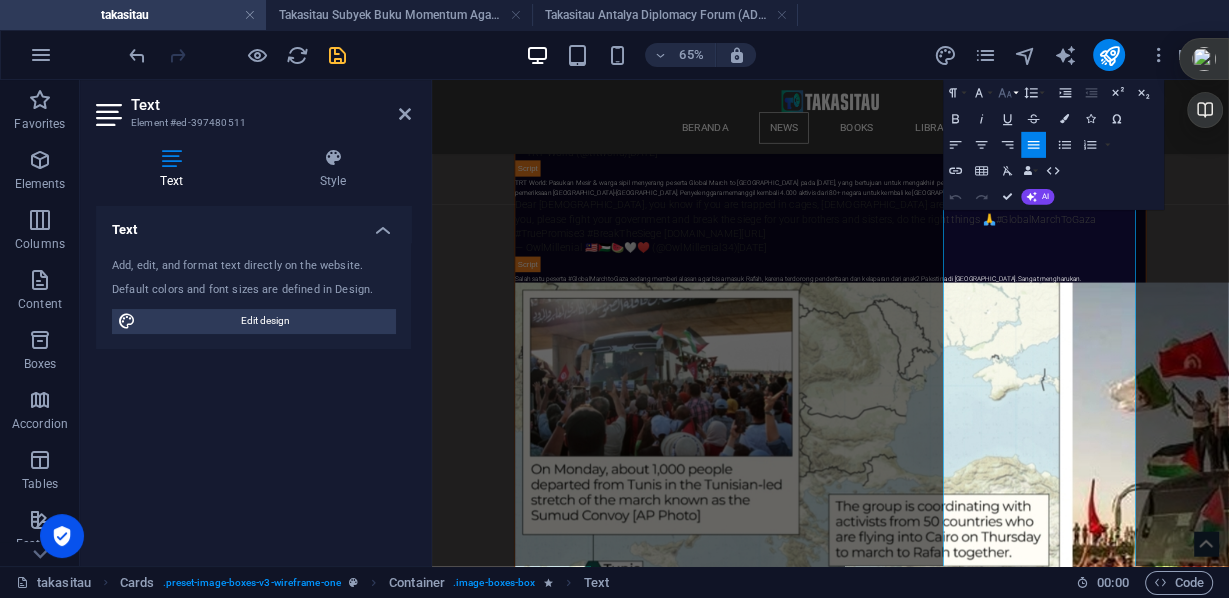 click 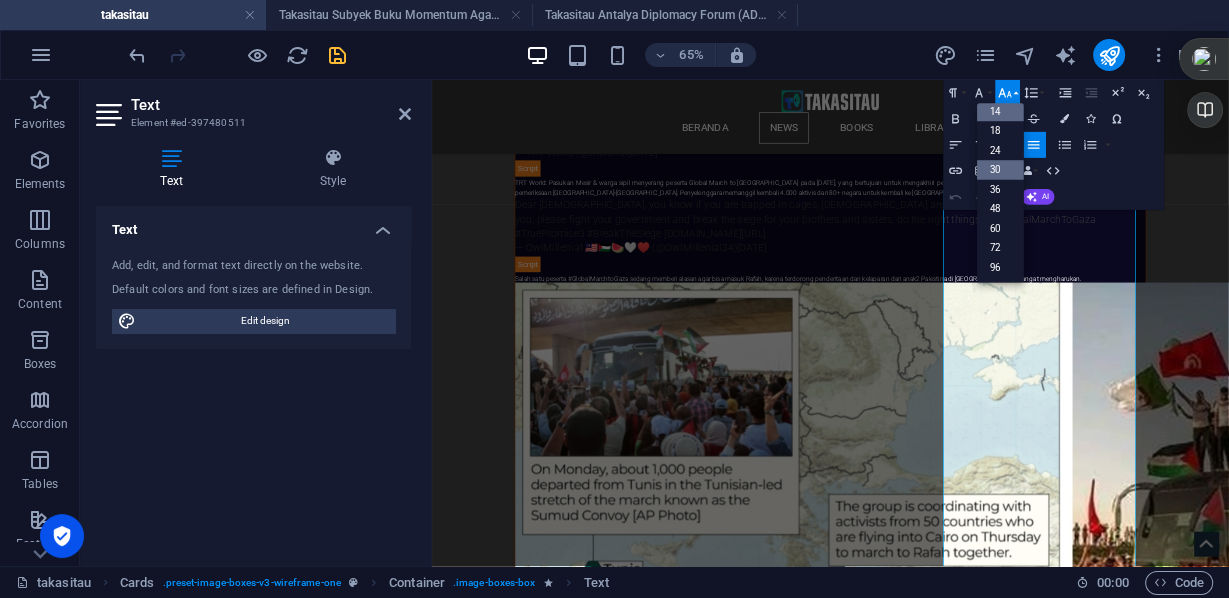 scroll, scrollTop: 0, scrollLeft: 0, axis: both 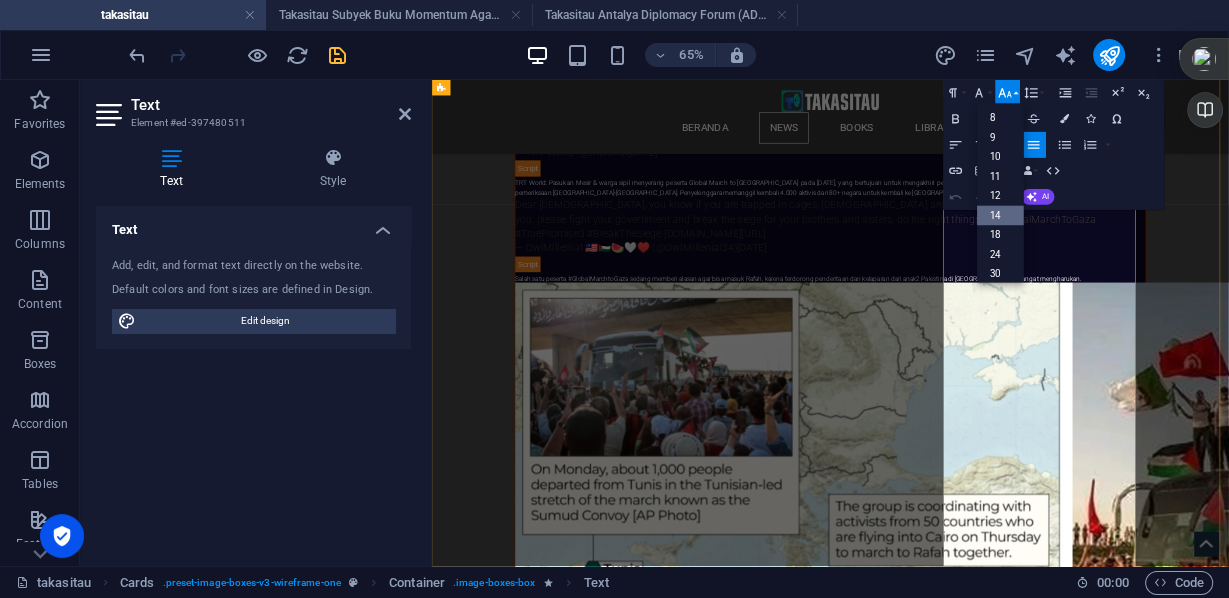 click on "Namun apa itu lobby?  [PERSON_NAME] yang berargumentasi bahwa lobby hanyalah sebuah bentuk korupsi khusus yang terfokus pada badan legislatif atau badan pembuat peraturan lainnya. Namun apa perbedaannya?" at bounding box center [592, 57512] 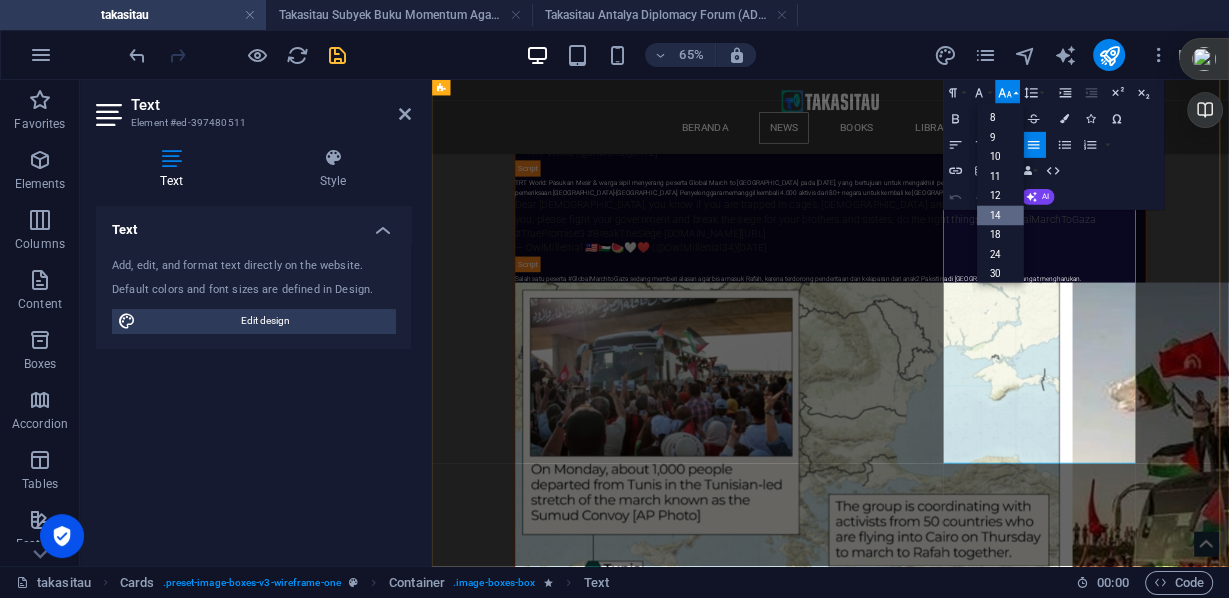 scroll, scrollTop: 29621, scrollLeft: 0, axis: vertical 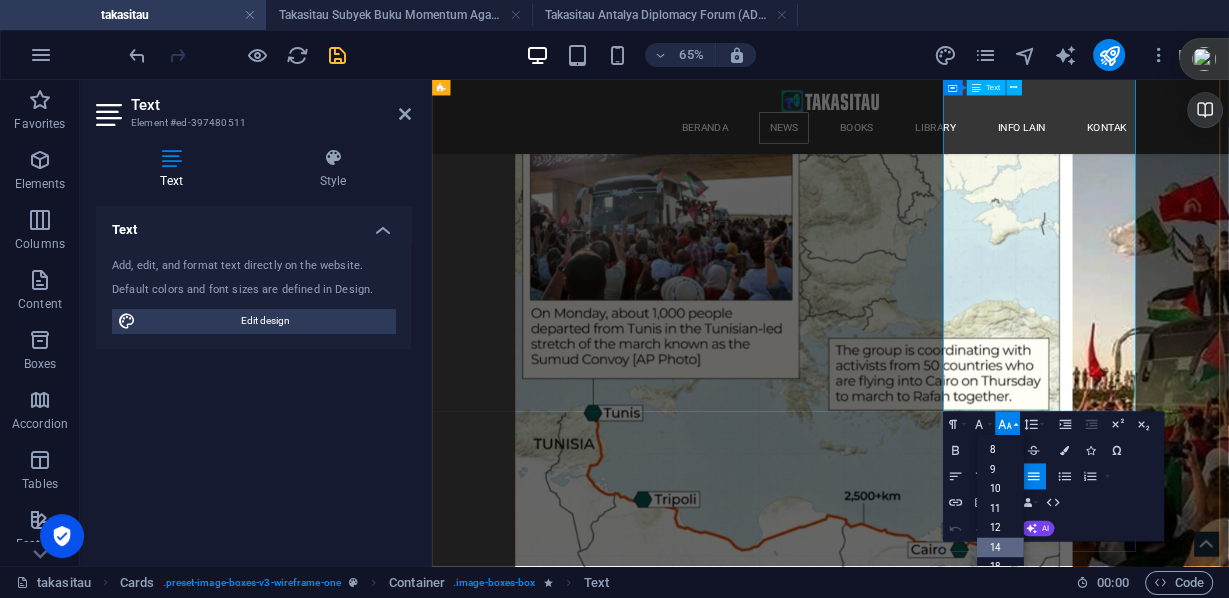 click on "Perbedaan pertama adalah bahwa lobby tidak selalu berbentuk suap atau bahkan sumbangan kampanye. Dalam banyak kasus, pelobby mempunyai keahlian yang tidak dimiliki politisi dan dapat mempengaruhi politisi dengan berbagi keahlian ini secara strategis. Dalam kasus lain, pelobby dapat mempengaruhi politisi dengan memberikan dukungan atau dengan mengancam akan memberikan informasi yang merugikan kepada pemilih tentang mereka atau kebijakan mereka." at bounding box center [592, 57424] 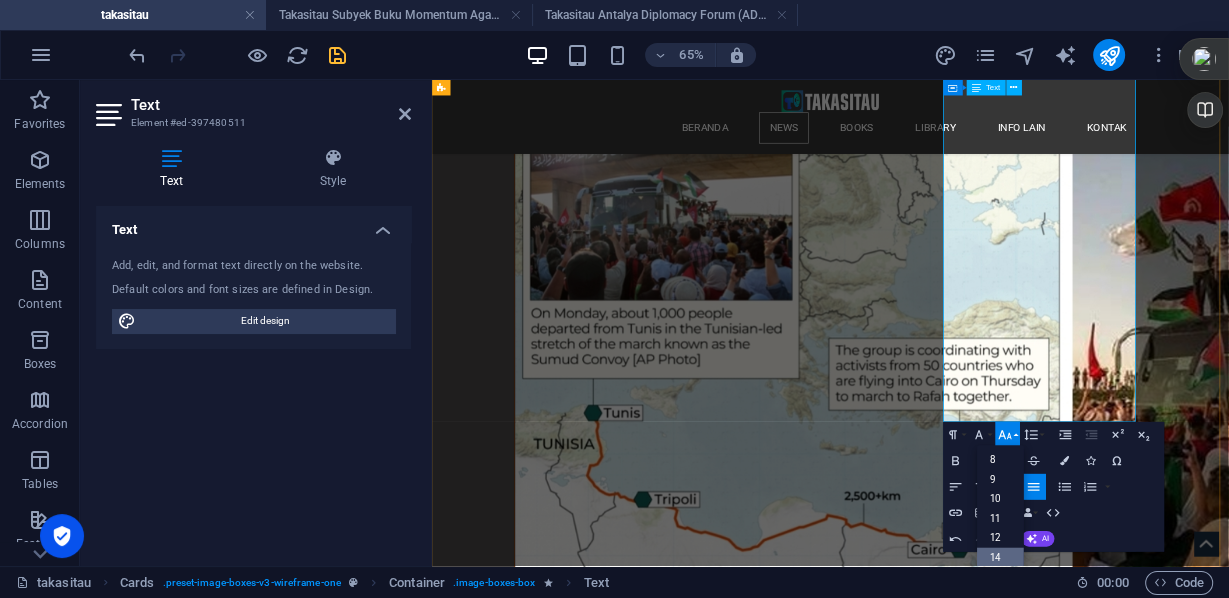 drag, startPoint x: 1454, startPoint y: 598, endPoint x: 1232, endPoint y: 531, distance: 231.89006 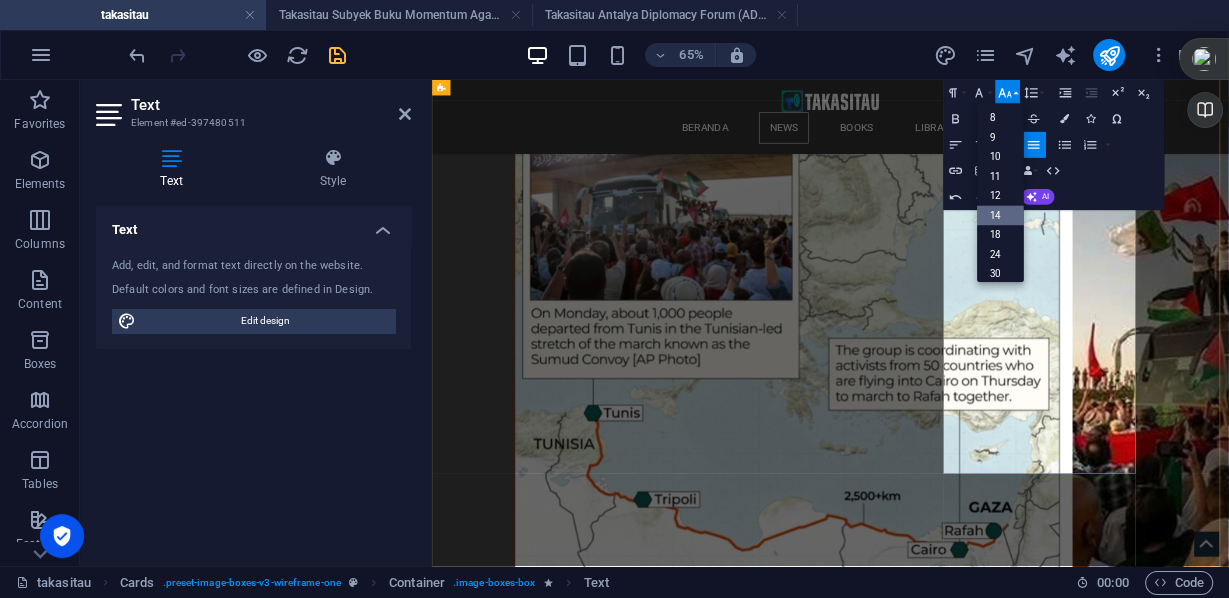scroll, scrollTop: 29461, scrollLeft: 0, axis: vertical 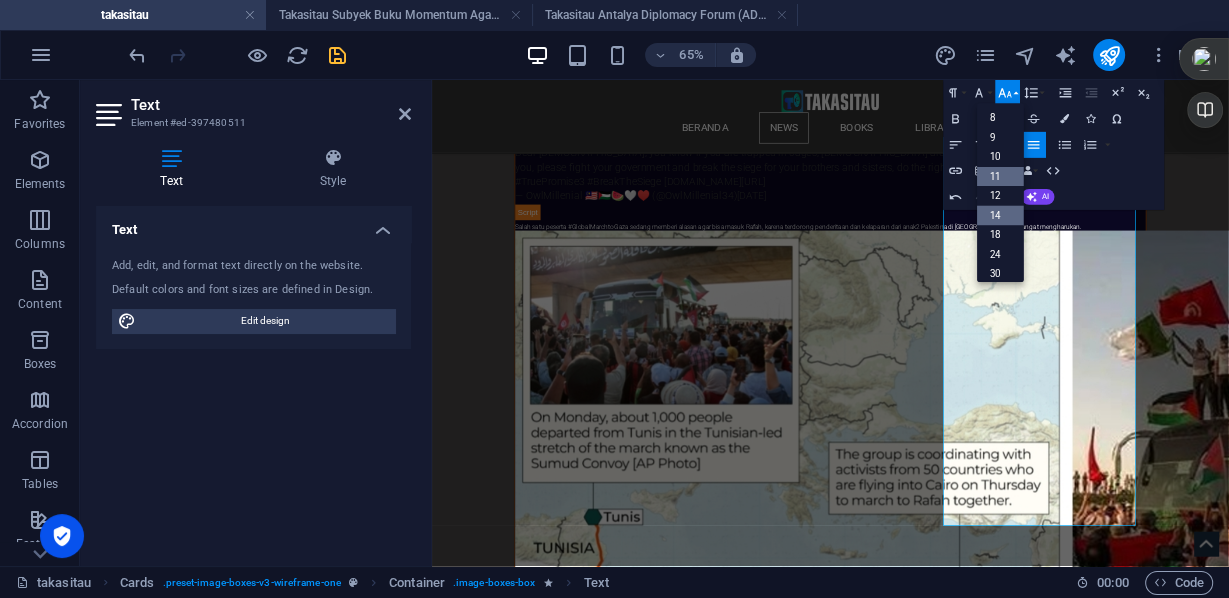 click on "11" at bounding box center (1000, 177) 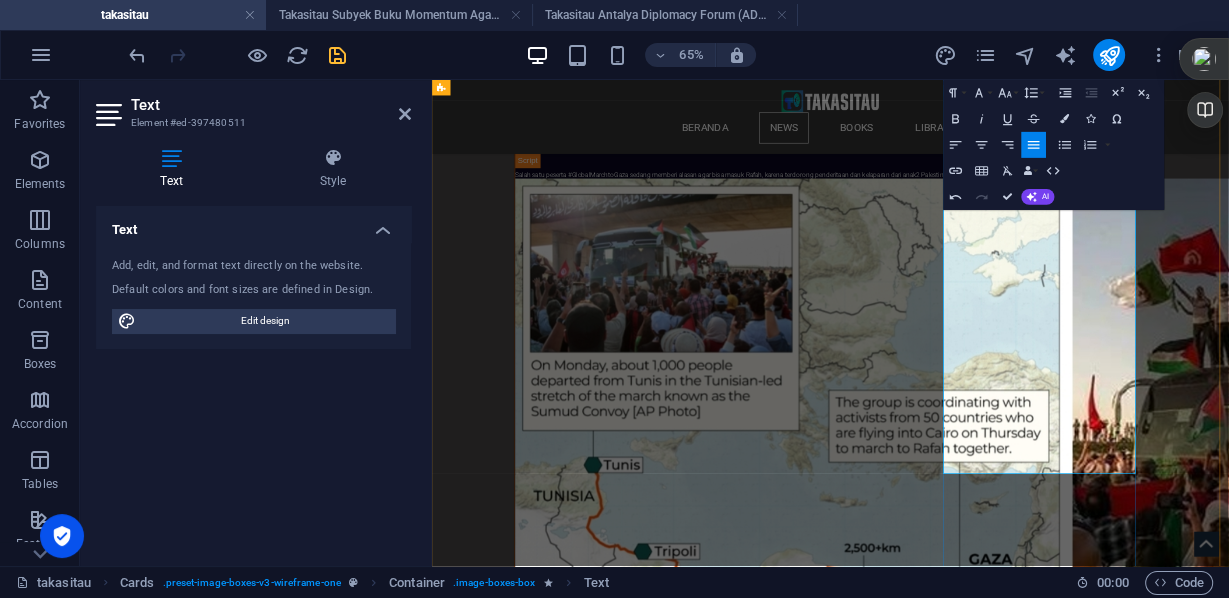 scroll, scrollTop: 29621, scrollLeft: 0, axis: vertical 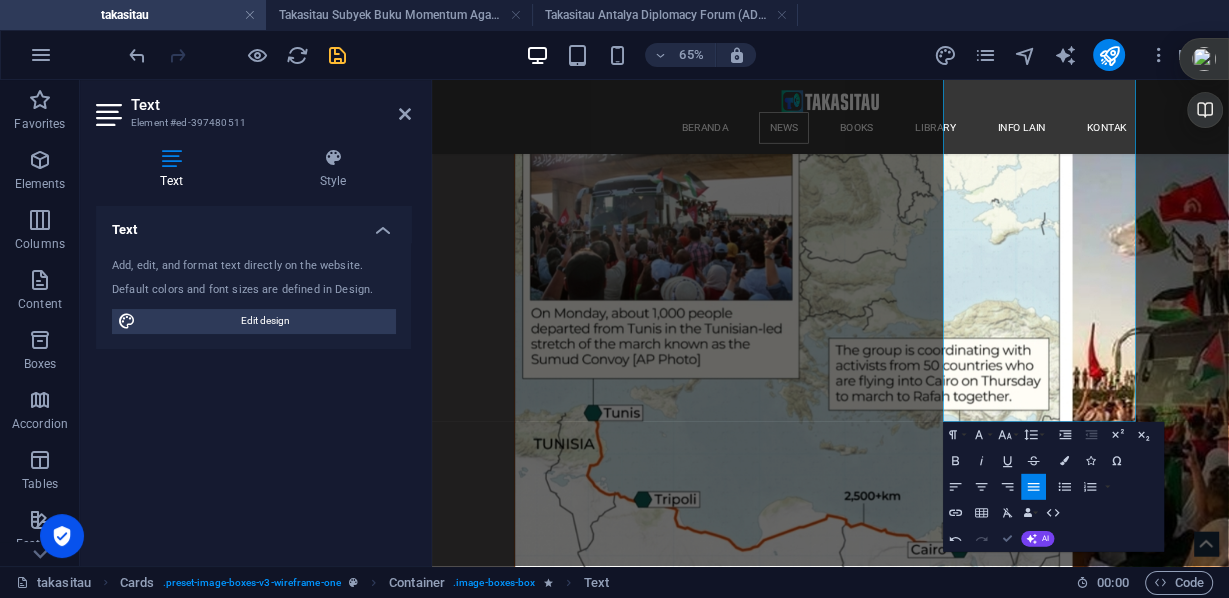 drag, startPoint x: 1004, startPoint y: 540, endPoint x: 1322, endPoint y: 580, distance: 320.50586 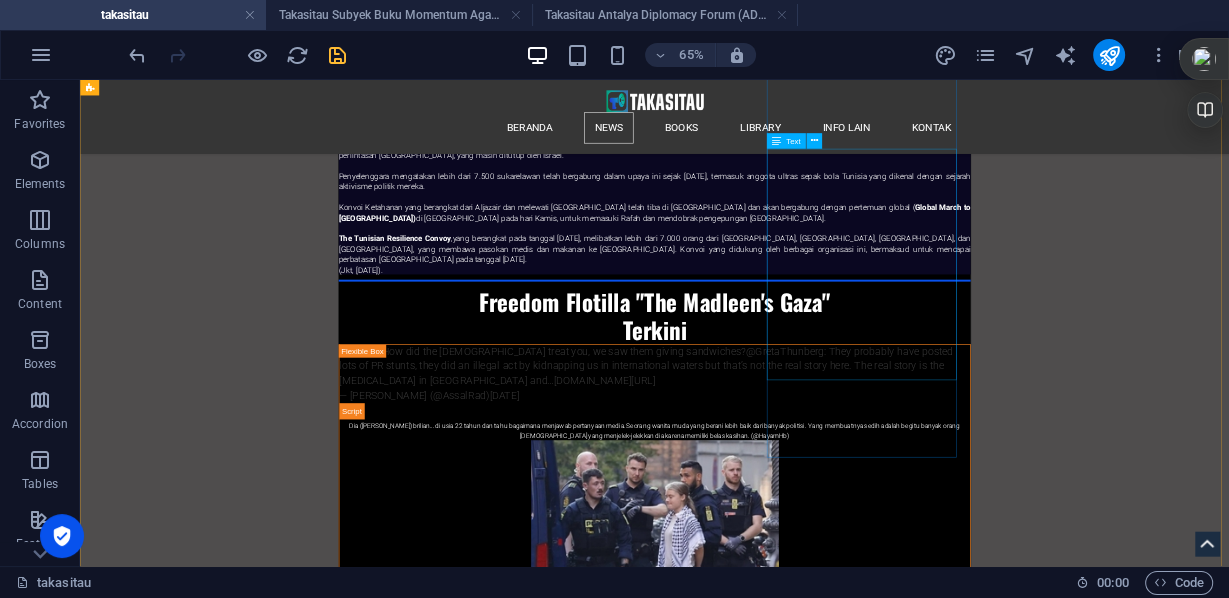scroll, scrollTop: 32300, scrollLeft: 0, axis: vertical 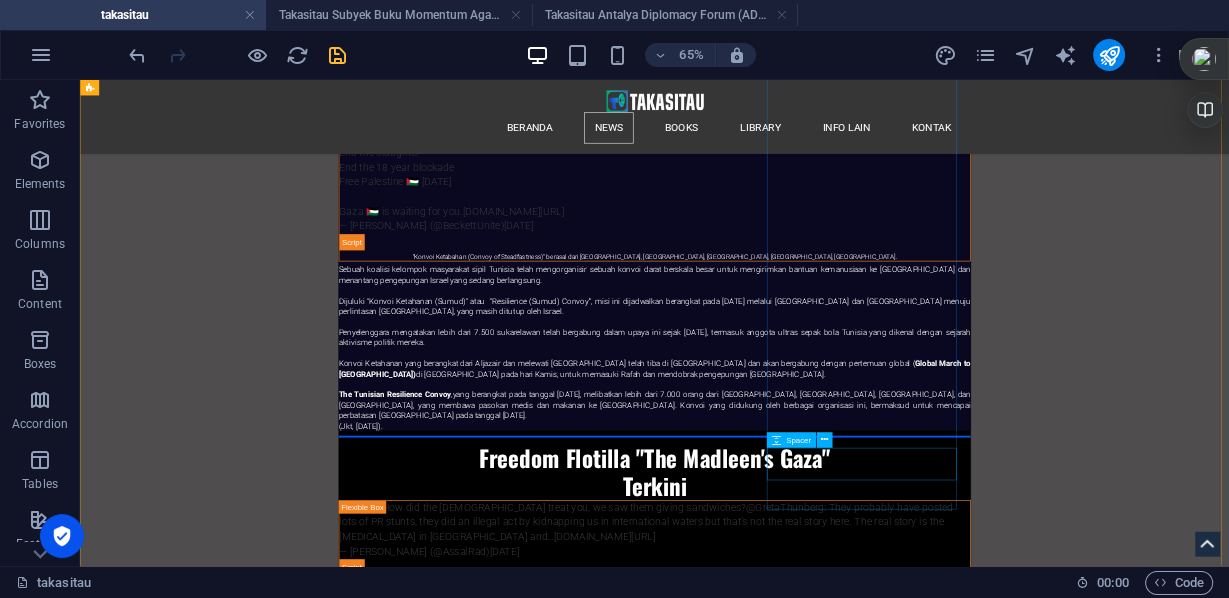 click at bounding box center (244, 63502) 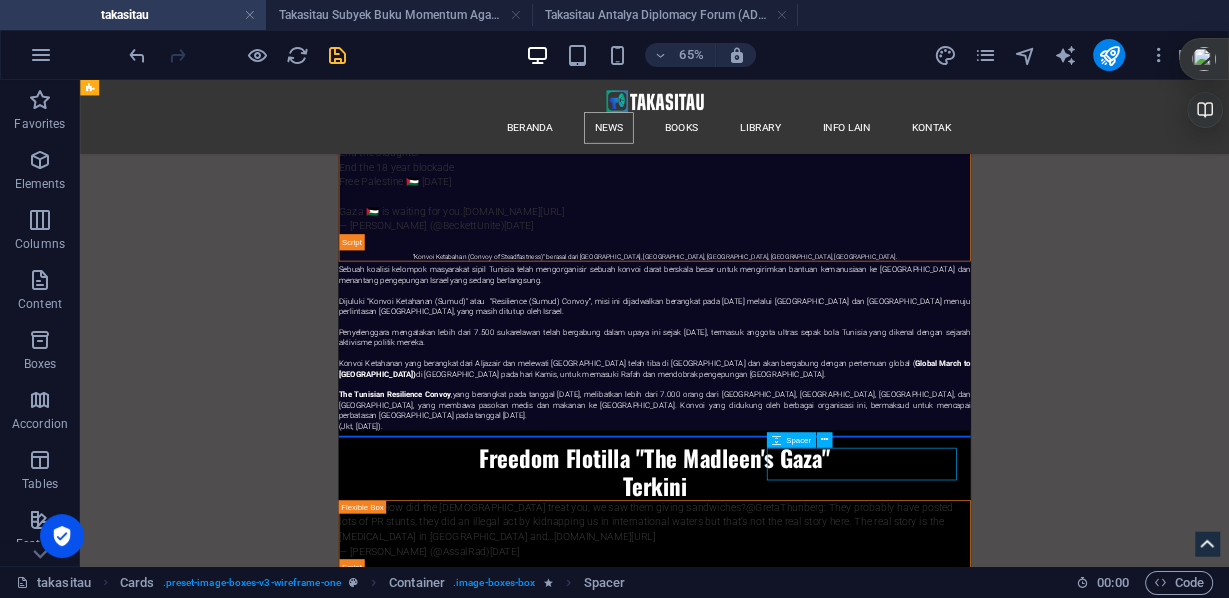 click at bounding box center (244, 63502) 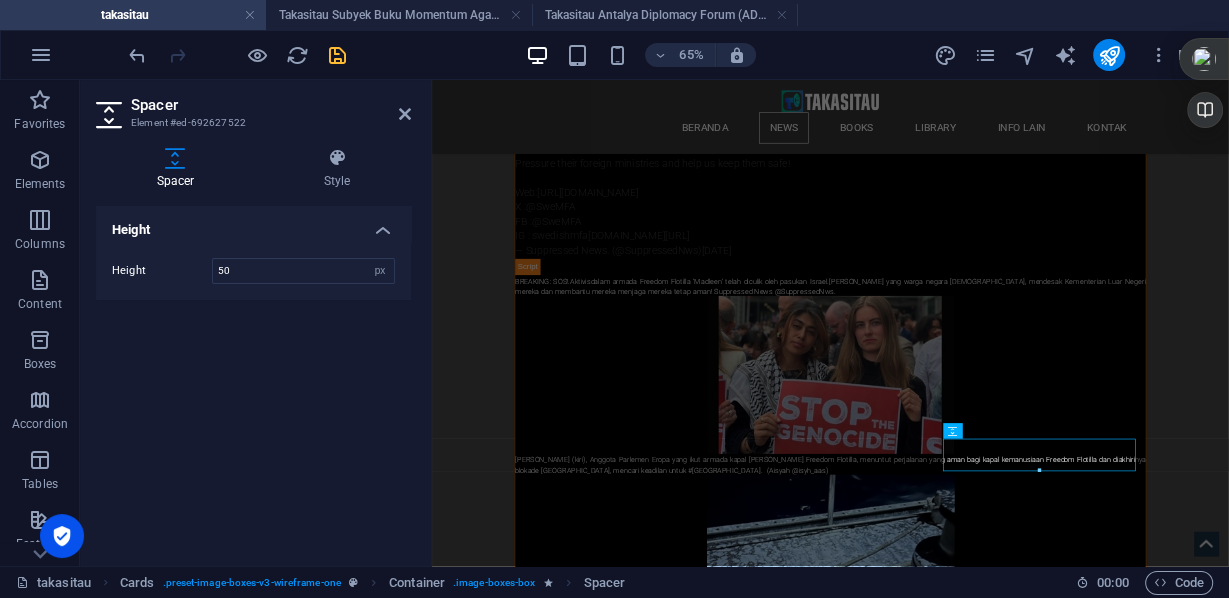 scroll, scrollTop: 31624, scrollLeft: 0, axis: vertical 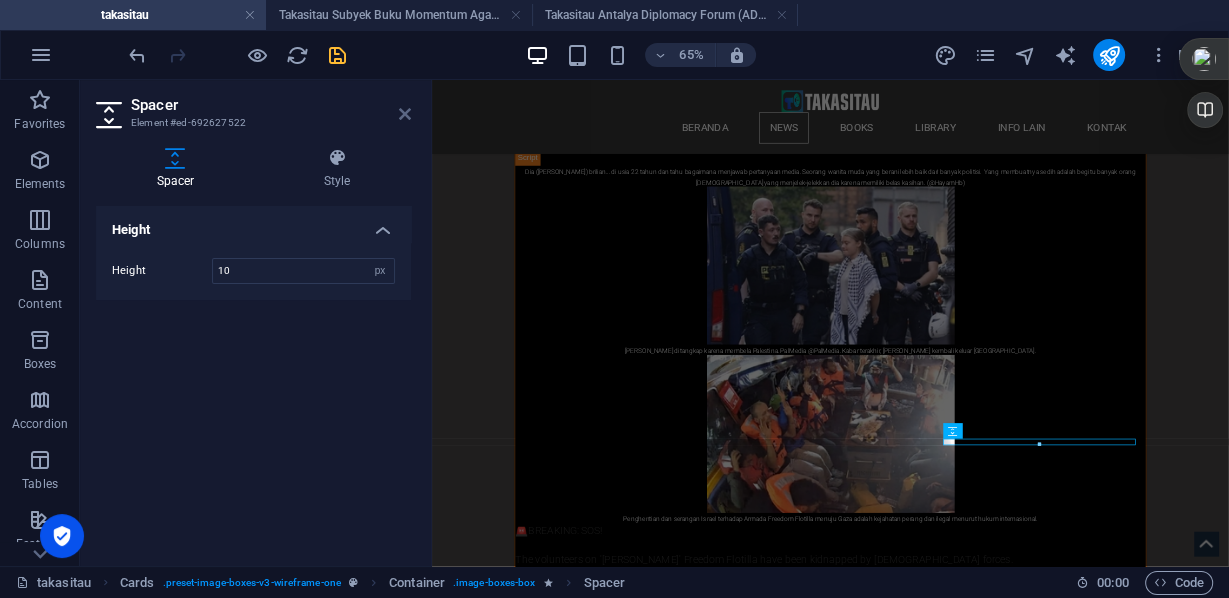 type on "10" 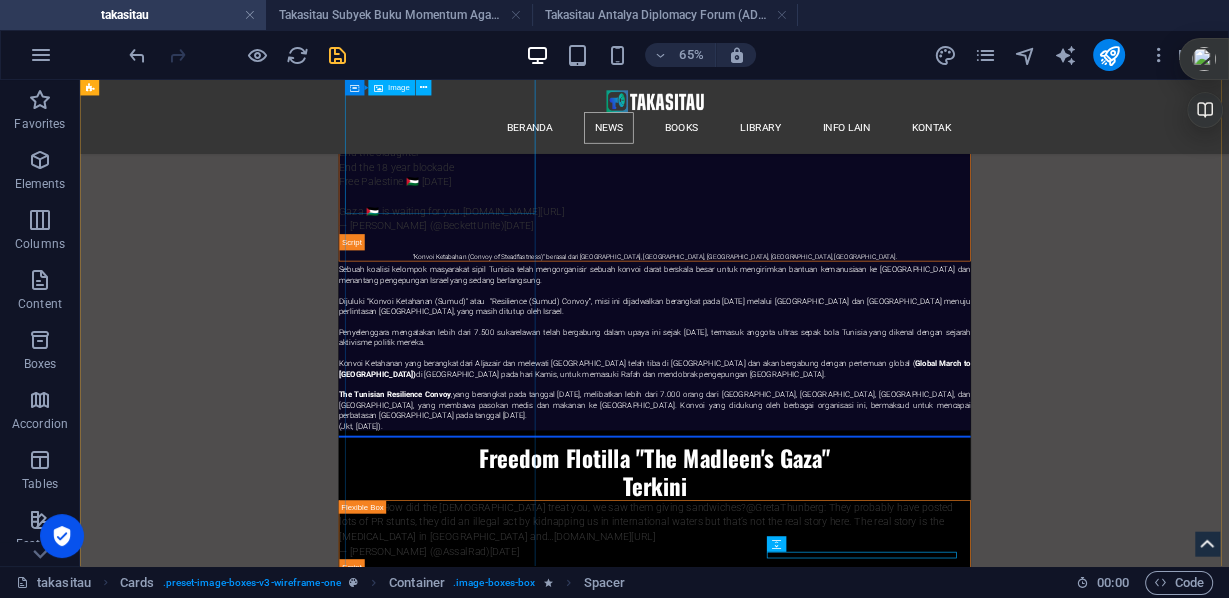 scroll, scrollTop: 32140, scrollLeft: 0, axis: vertical 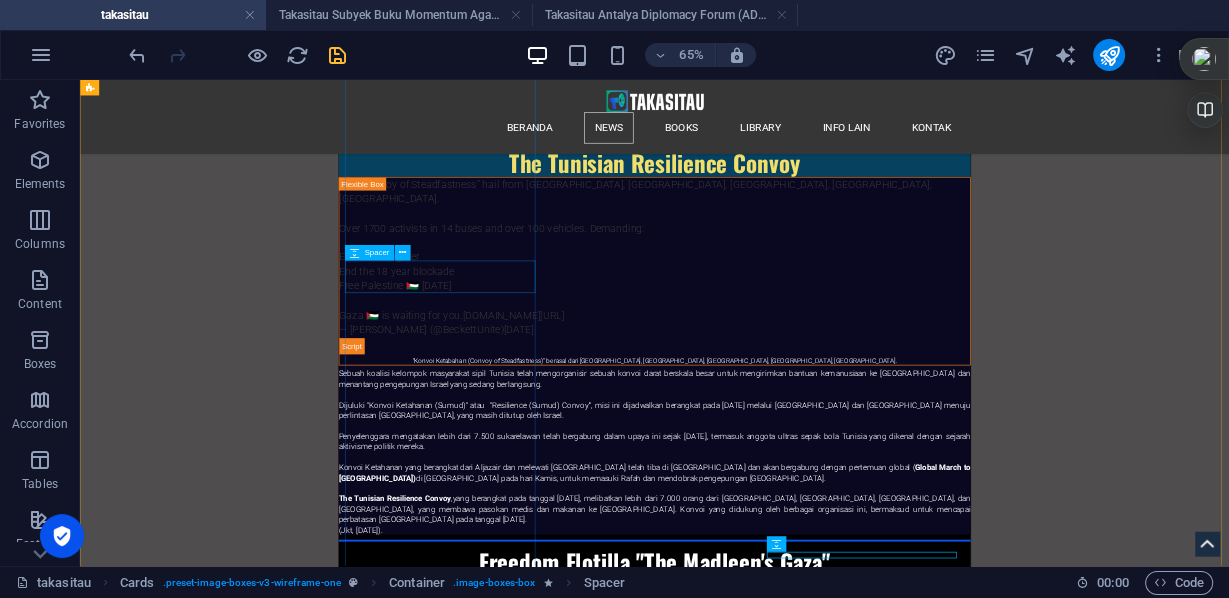 click at bounding box center (244, 61607) 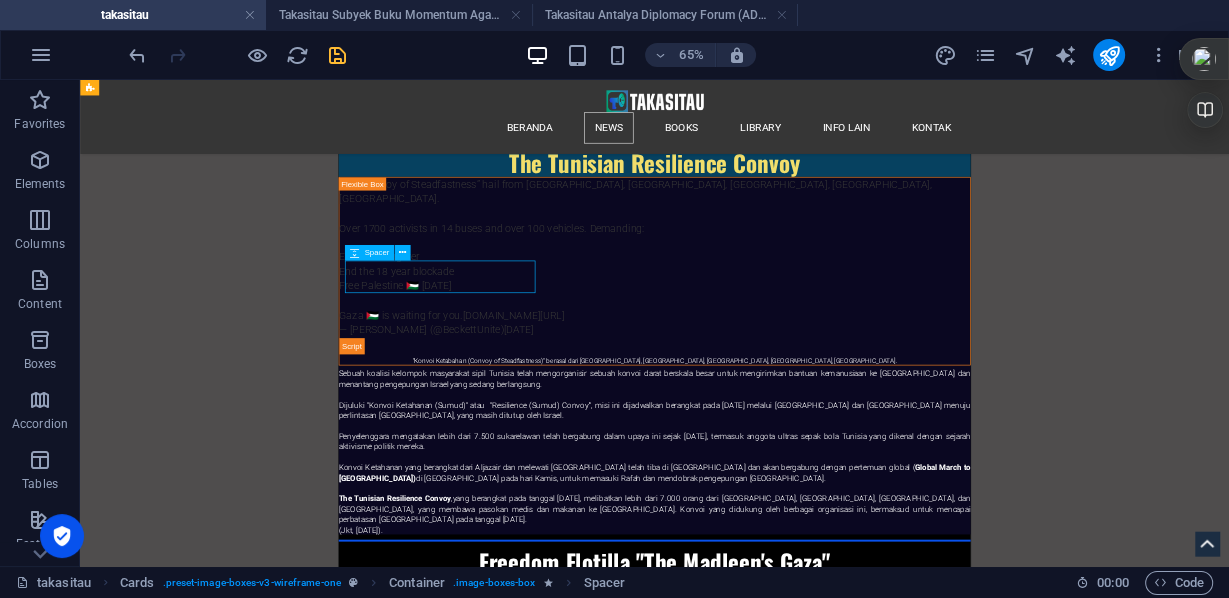 click at bounding box center (244, 61607) 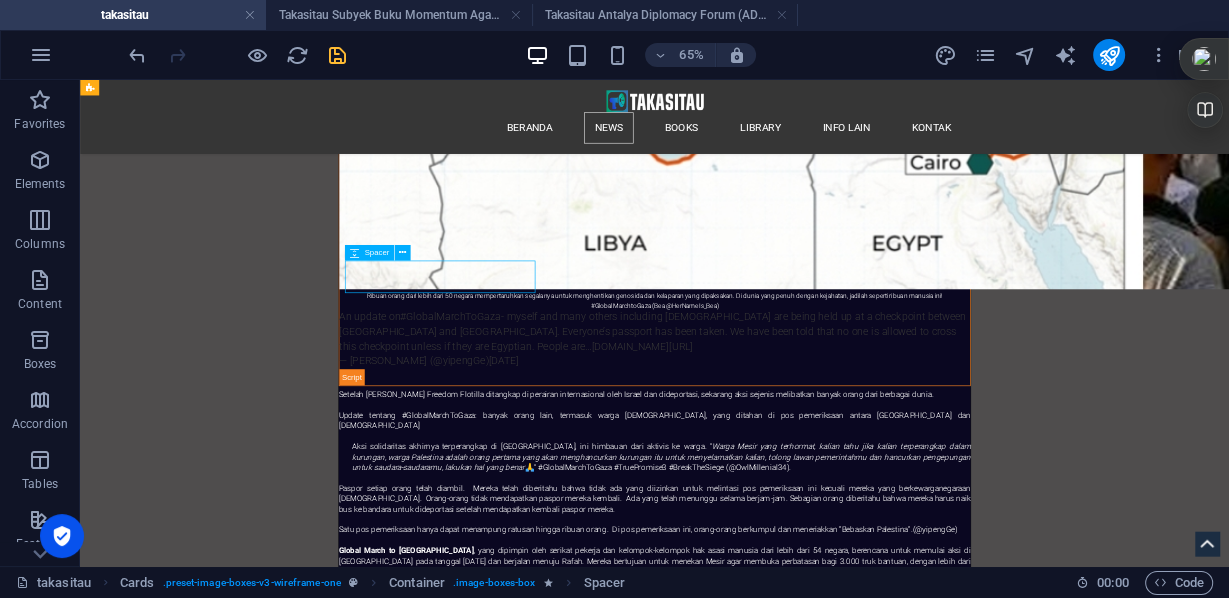 select on "px" 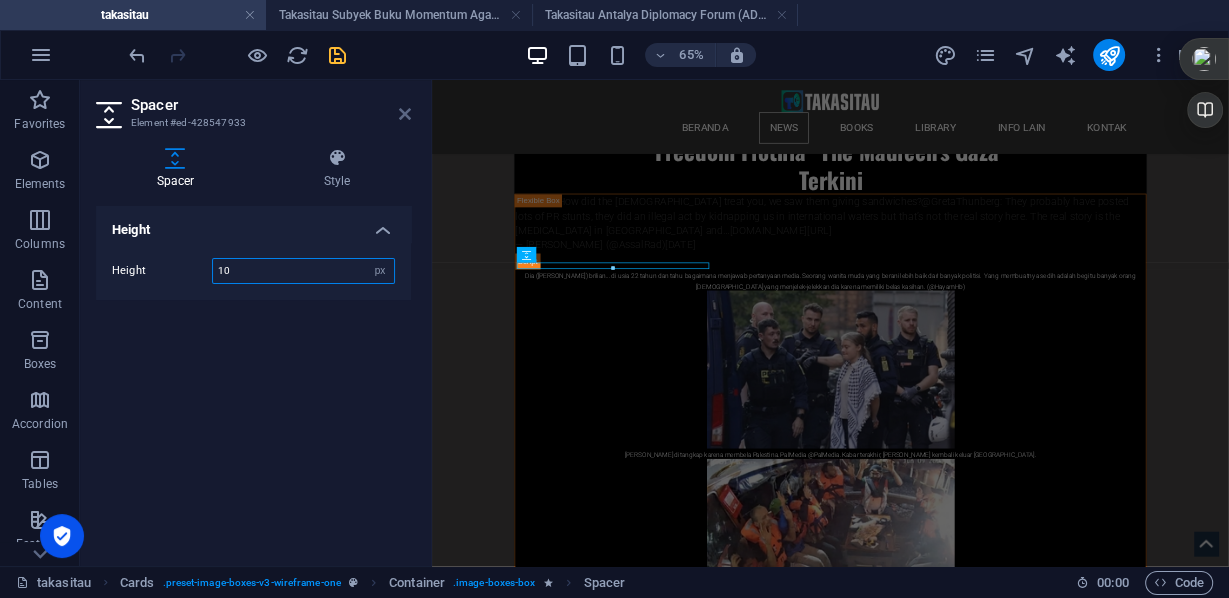 type on "10" 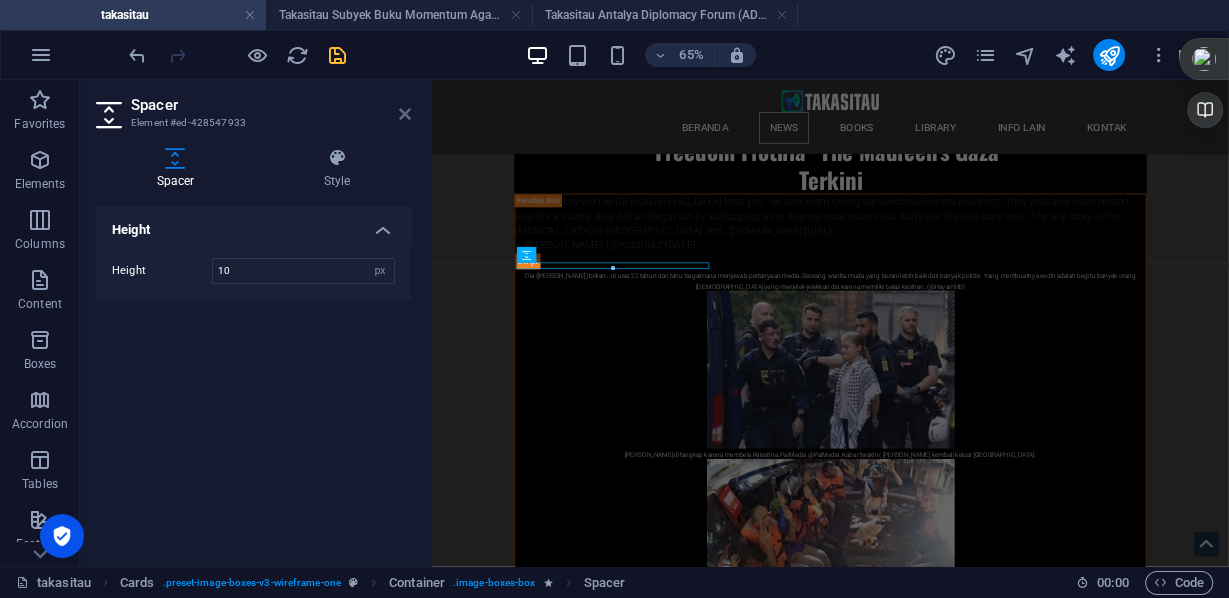 click at bounding box center [405, 114] 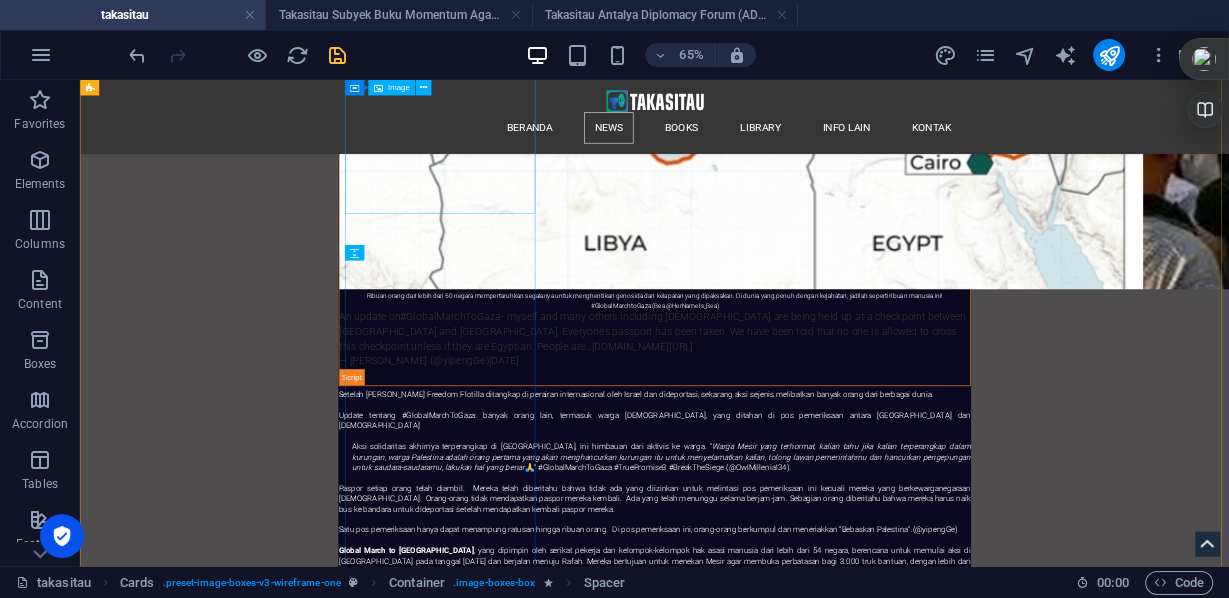 scroll, scrollTop: 32140, scrollLeft: 0, axis: vertical 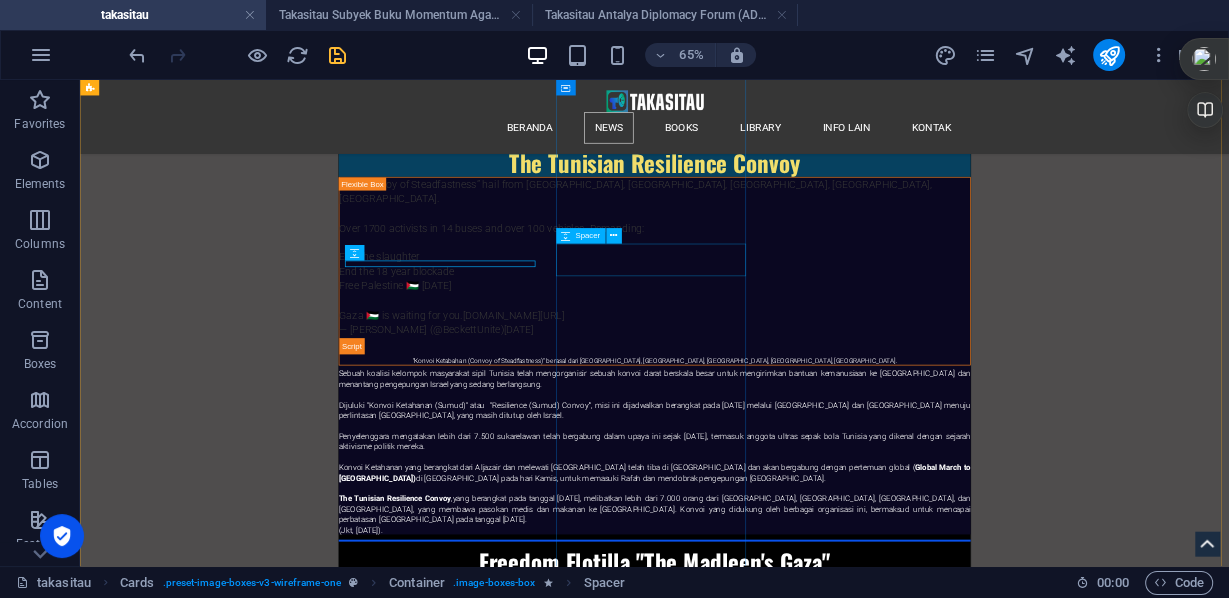 click at bounding box center (244, 62393) 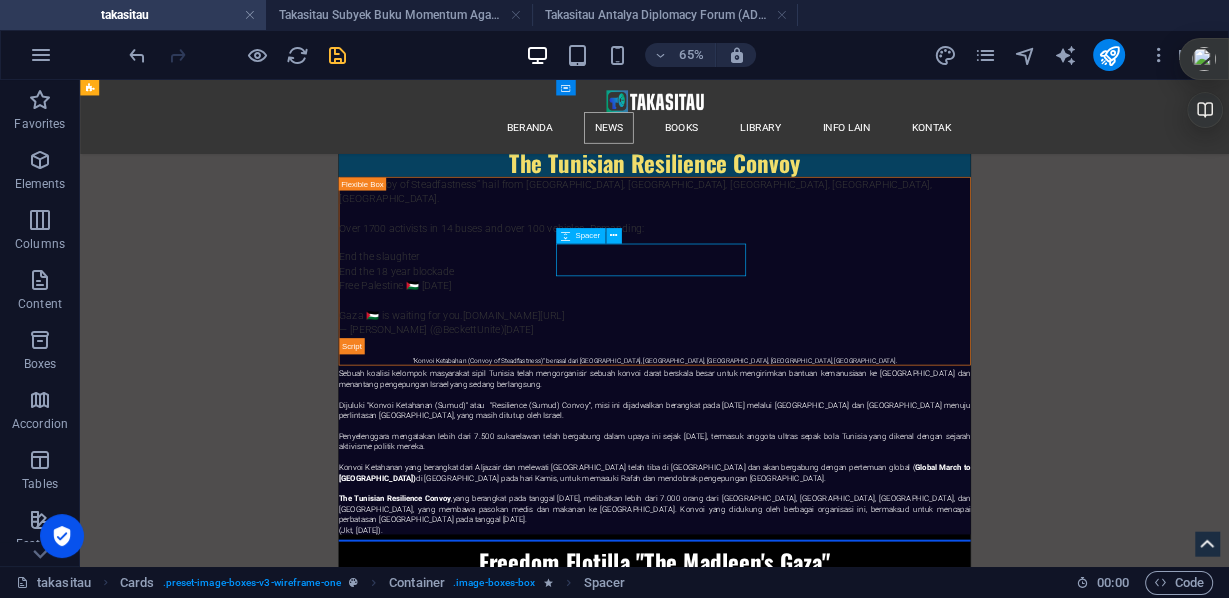click at bounding box center (244, 62393) 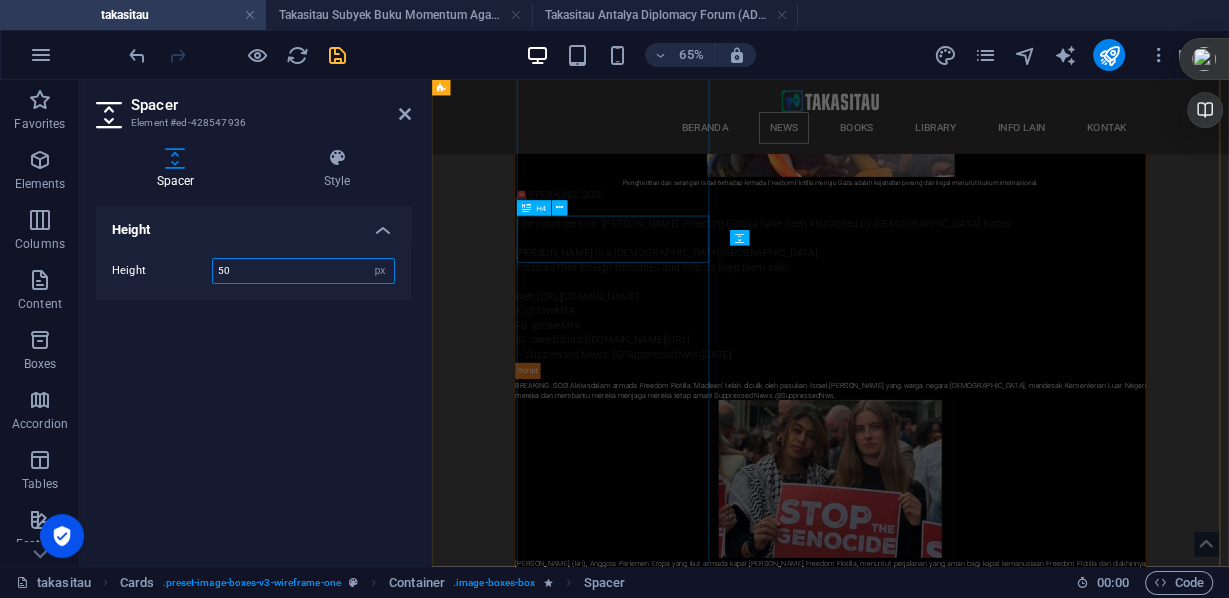 scroll, scrollTop: 31464, scrollLeft: 0, axis: vertical 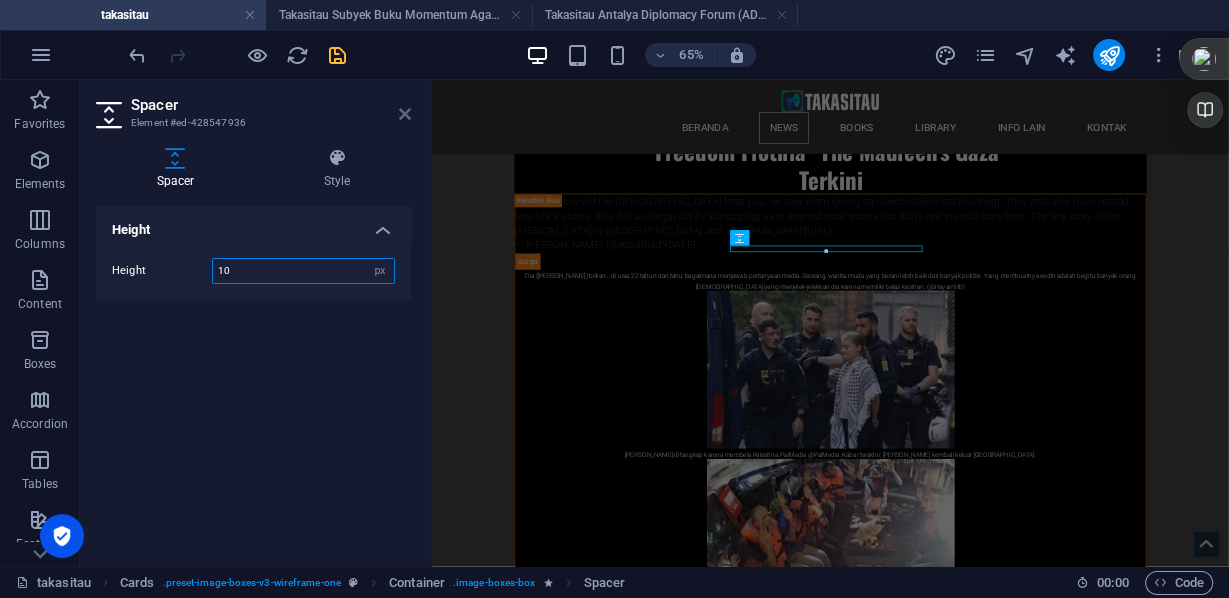 type on "10" 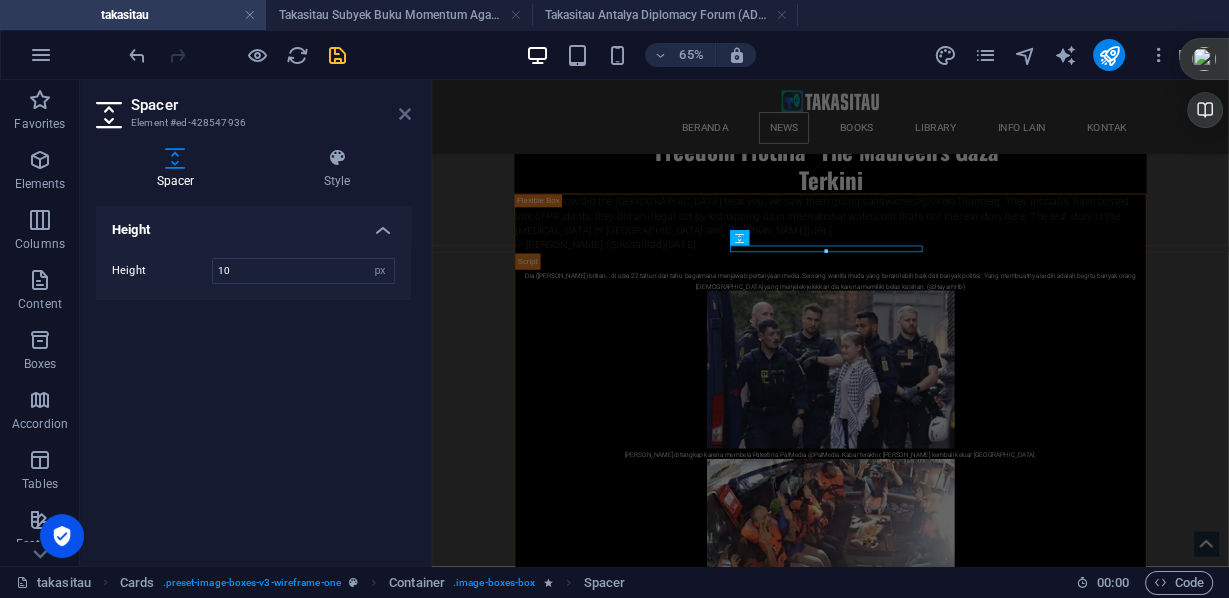 click at bounding box center (405, 114) 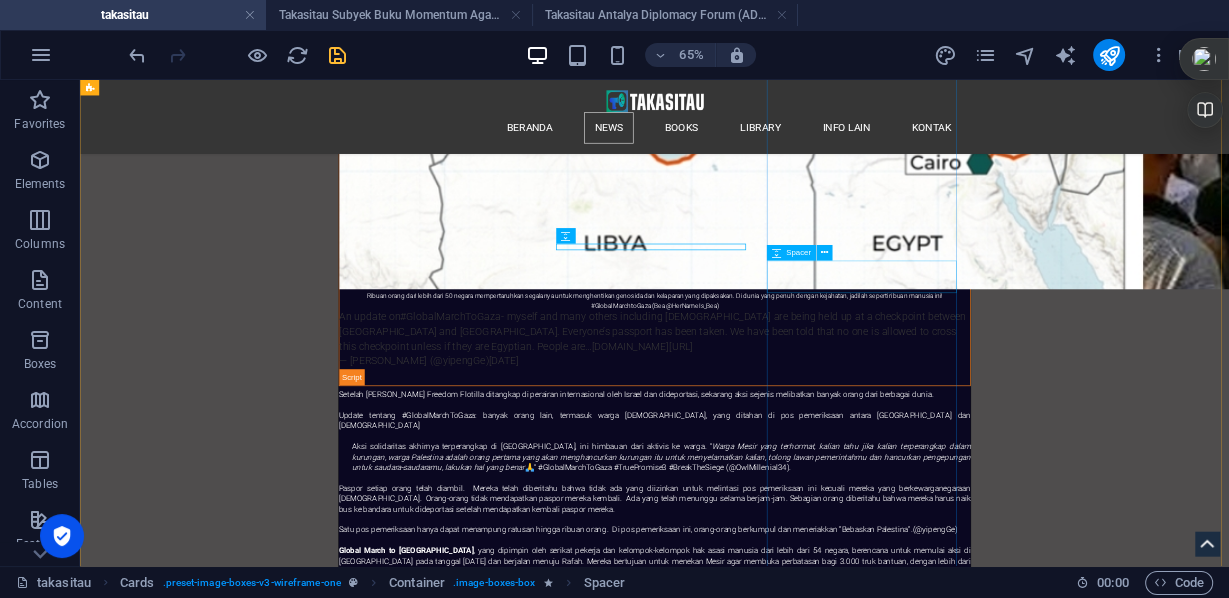 scroll, scrollTop: 32140, scrollLeft: 0, axis: vertical 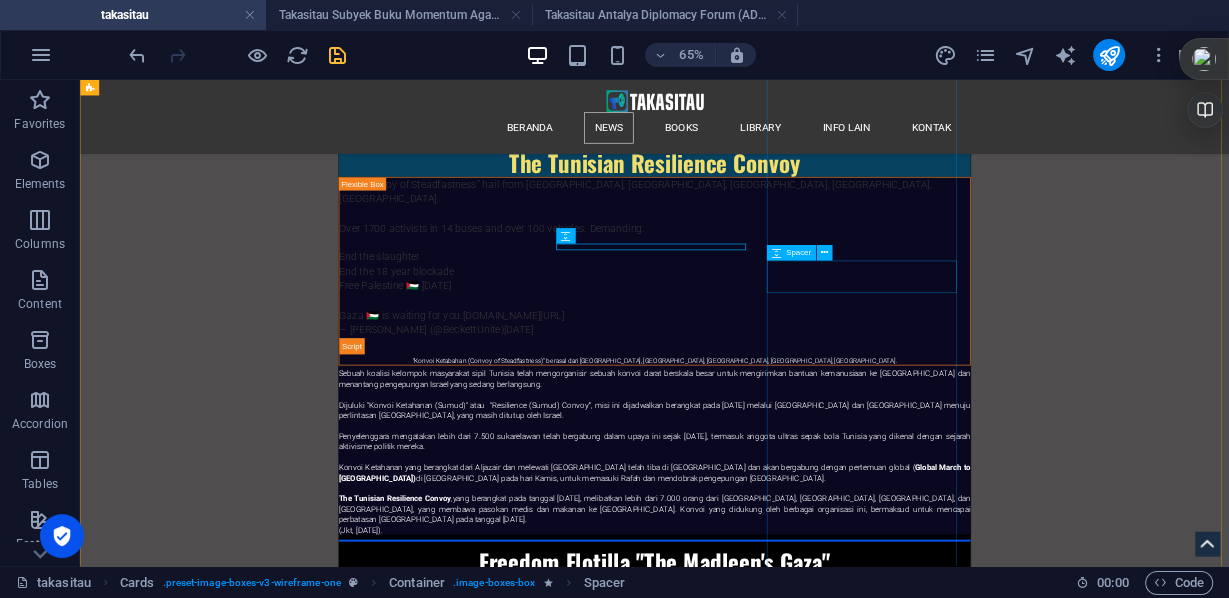 click at bounding box center [244, 63150] 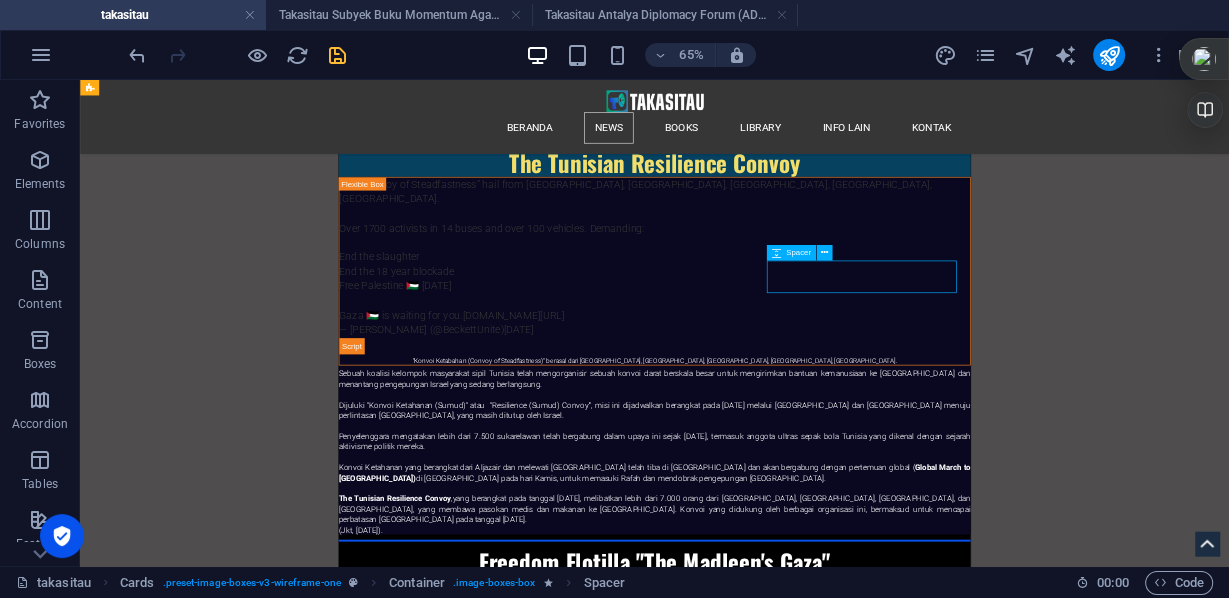 click at bounding box center (244, 63150) 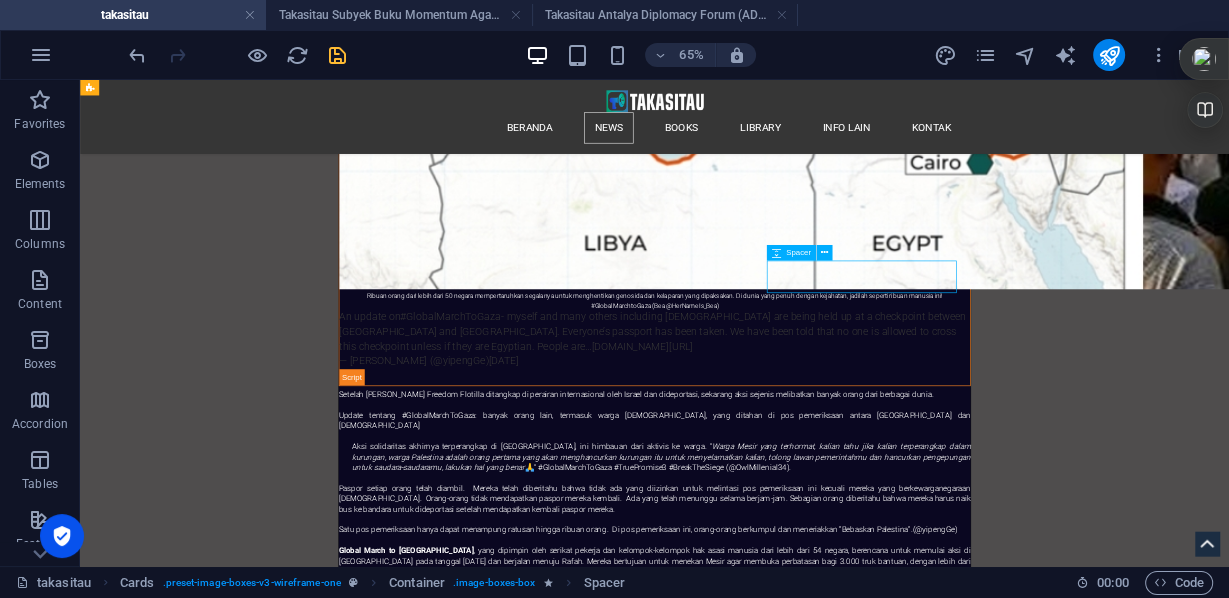 select on "px" 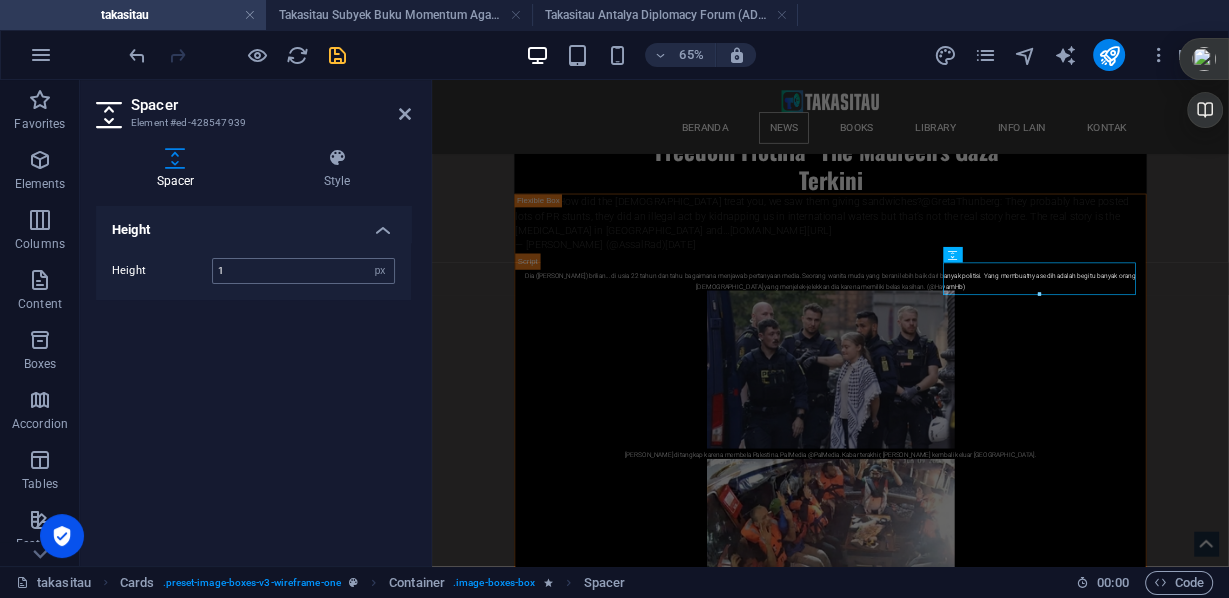 type on "10" 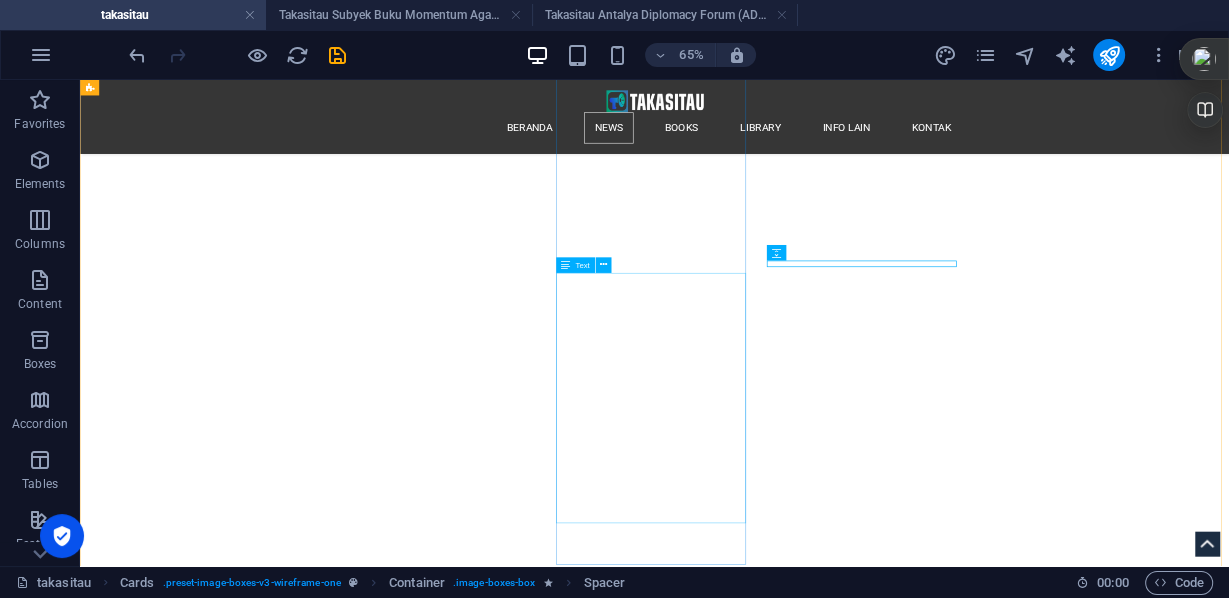 scroll, scrollTop: 32380, scrollLeft: 0, axis: vertical 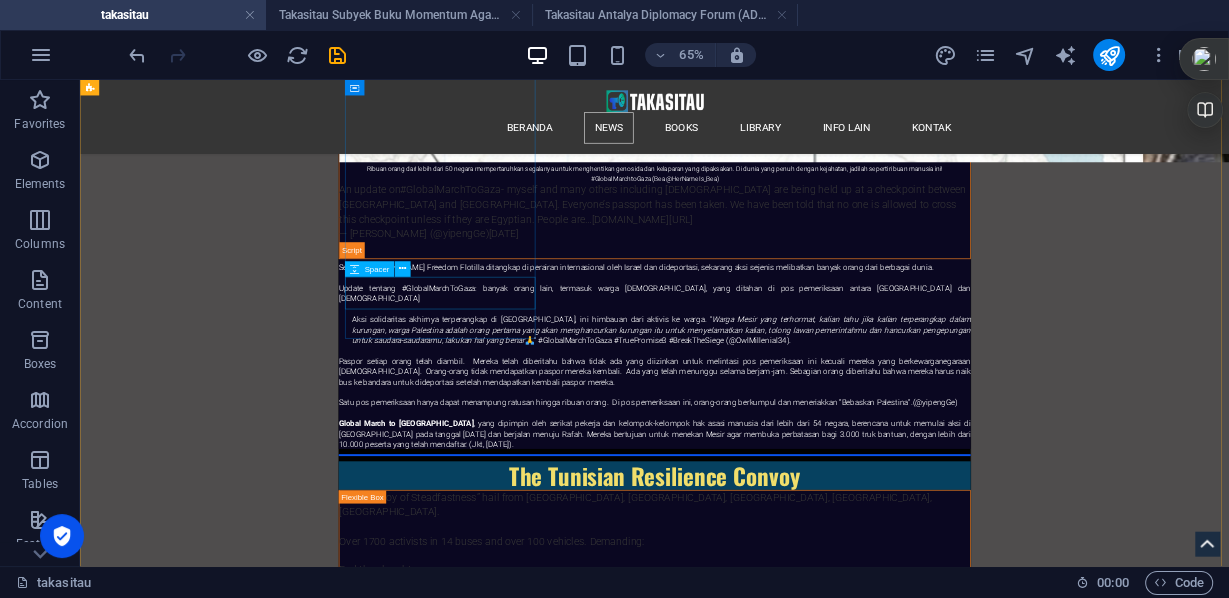 click at bounding box center [244, 59799] 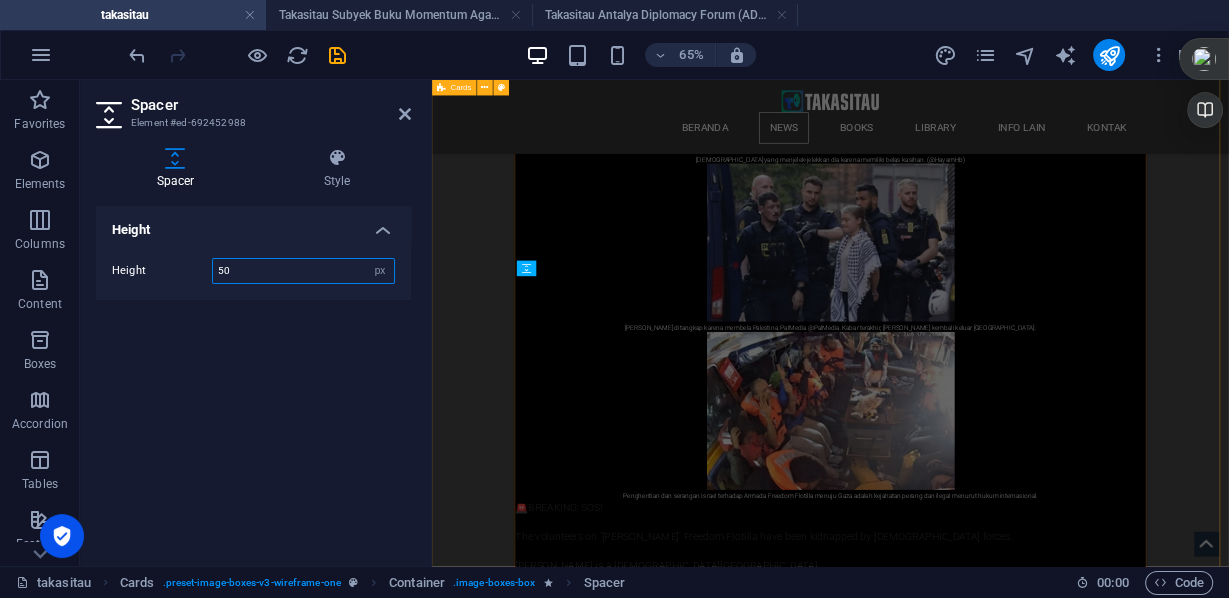 scroll, scrollTop: 30984, scrollLeft: 0, axis: vertical 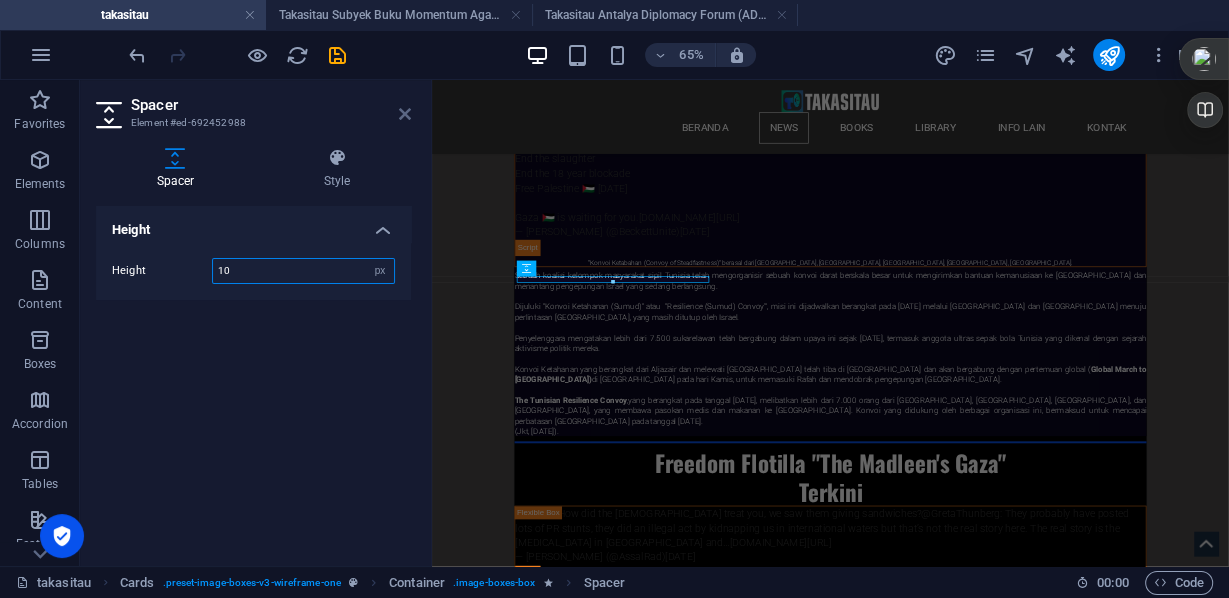 type on "10" 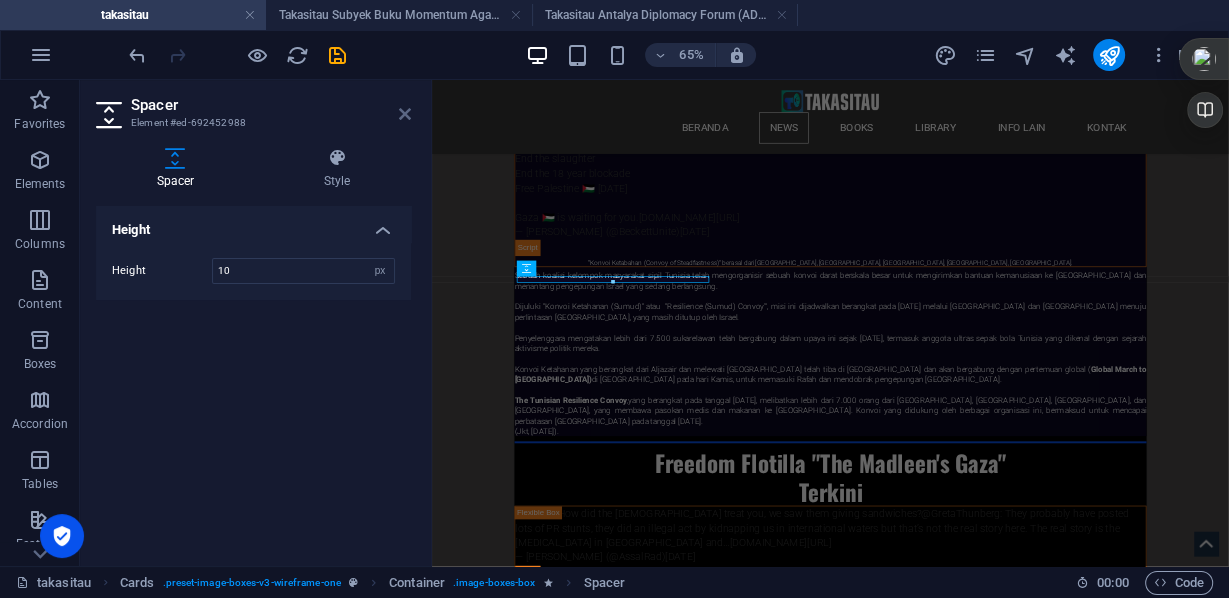 click at bounding box center [405, 114] 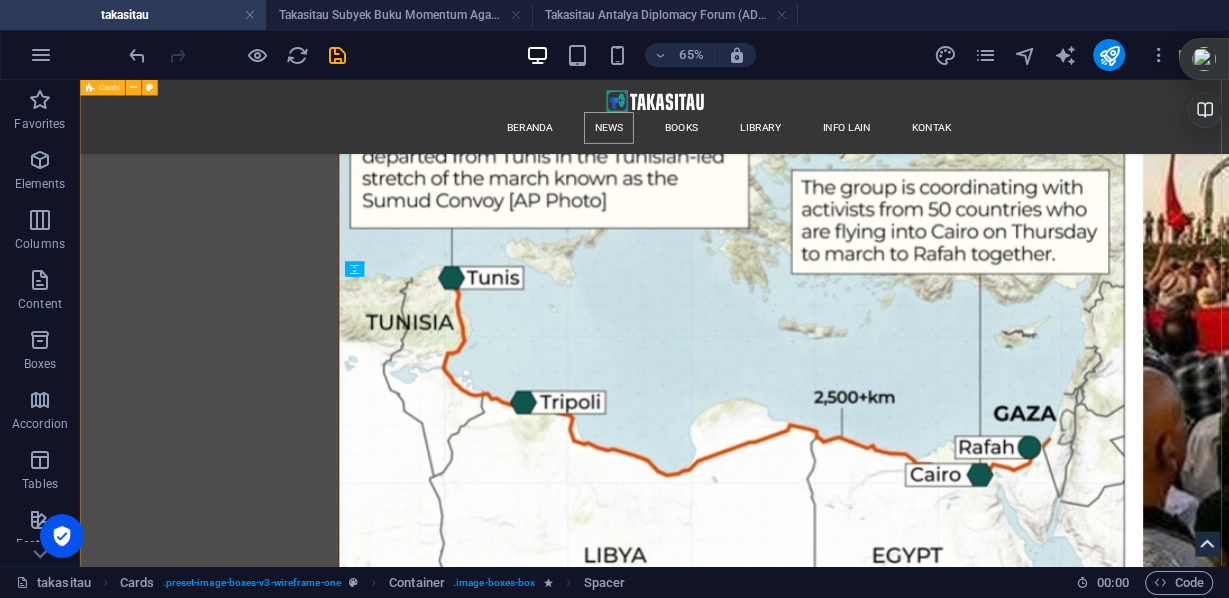 scroll, scrollTop: 31660, scrollLeft: 0, axis: vertical 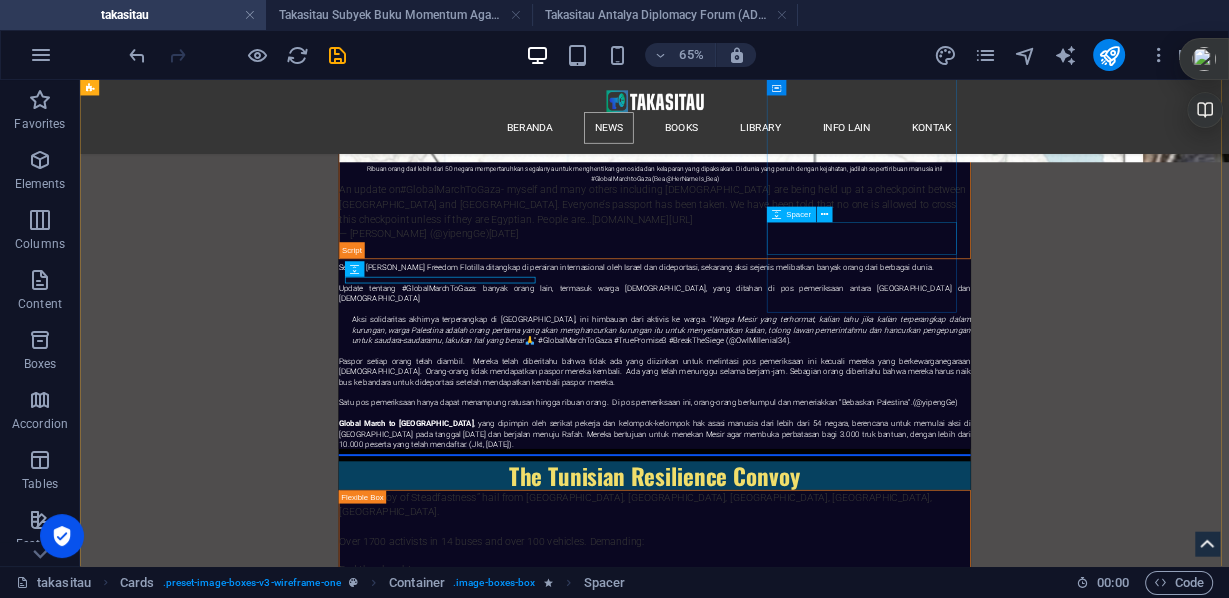 click at bounding box center [244, 61606] 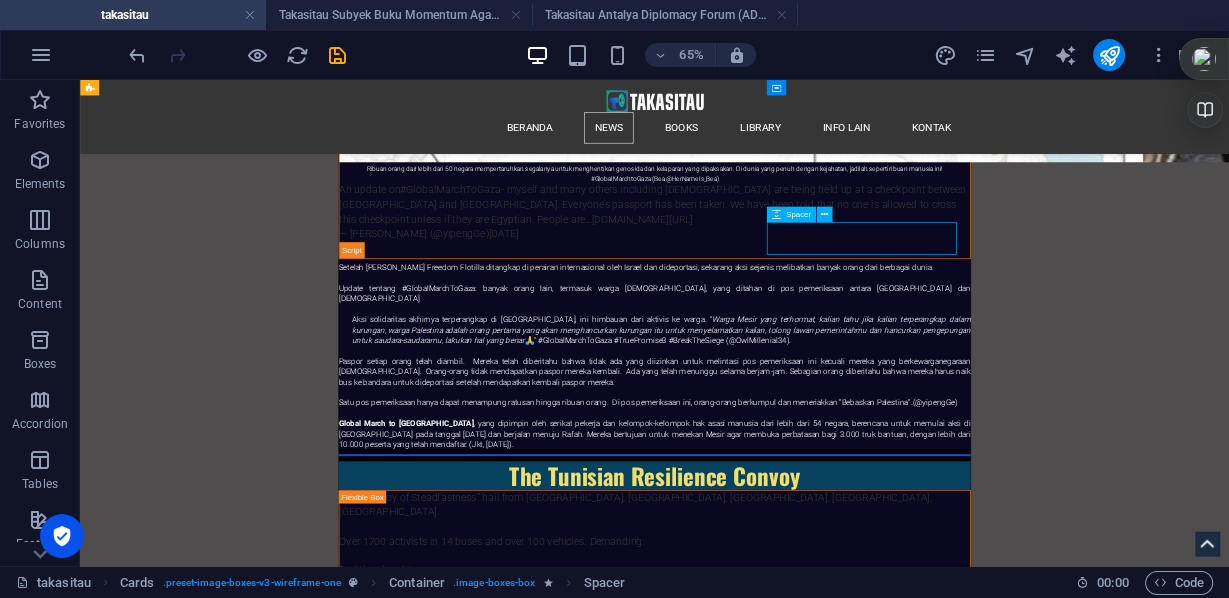 click at bounding box center (244, 61606) 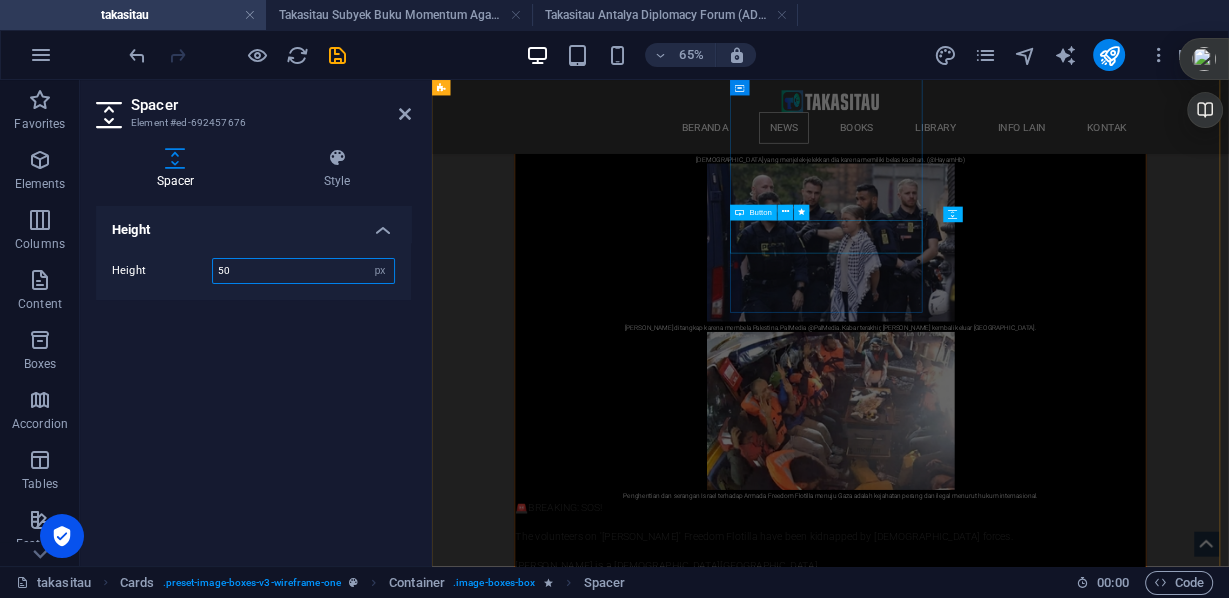 scroll, scrollTop: 30984, scrollLeft: 0, axis: vertical 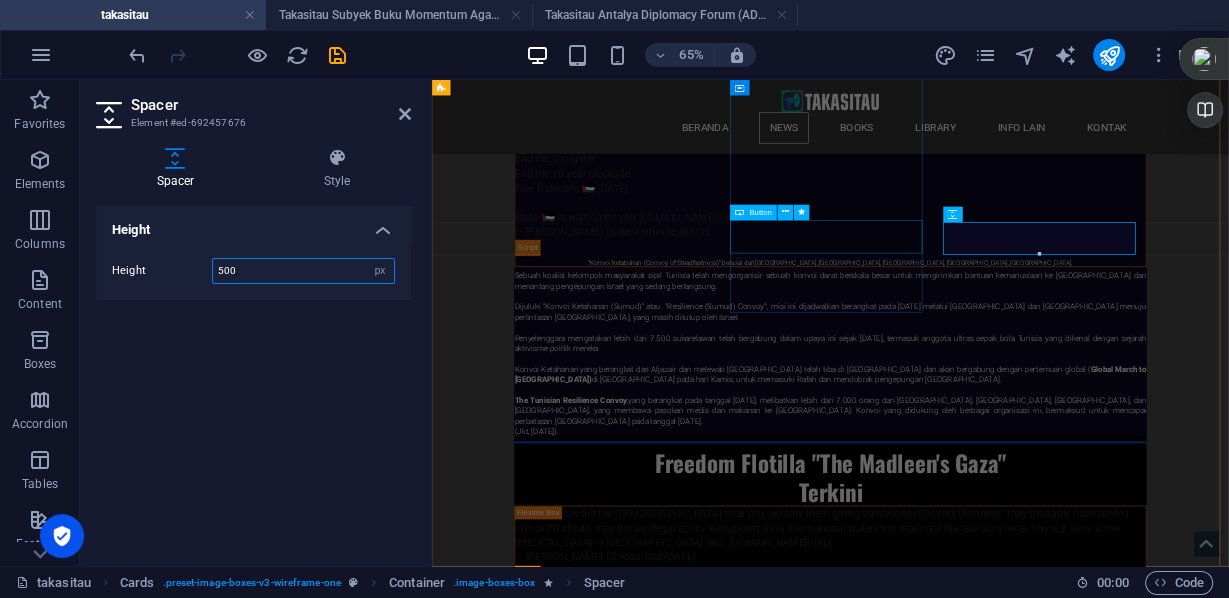 type on "50" 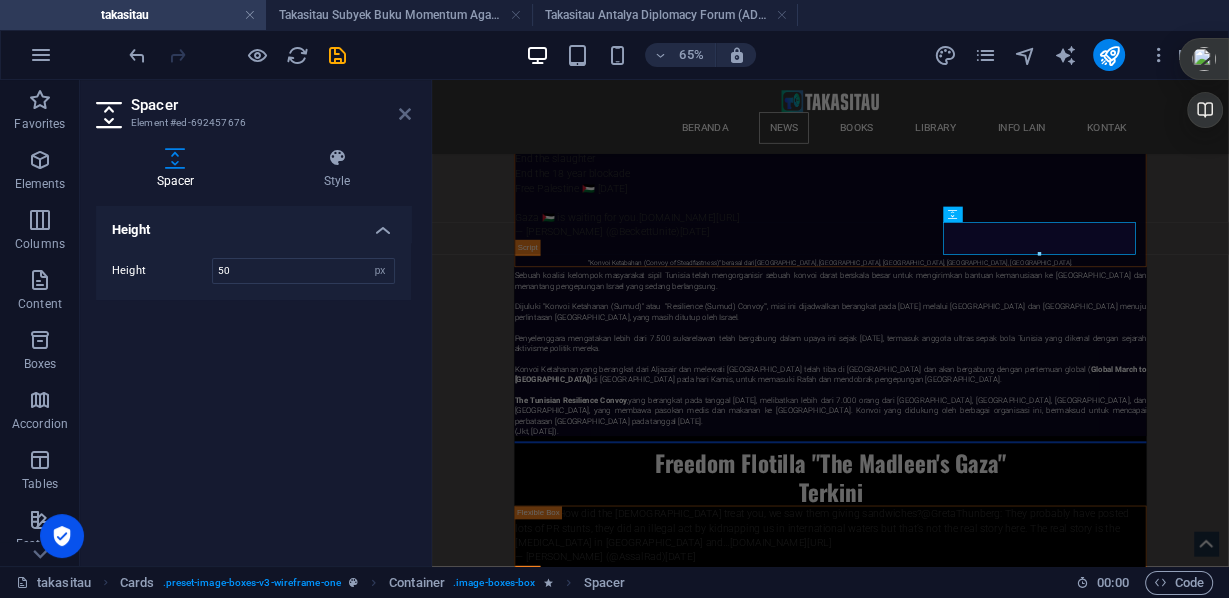click at bounding box center [405, 114] 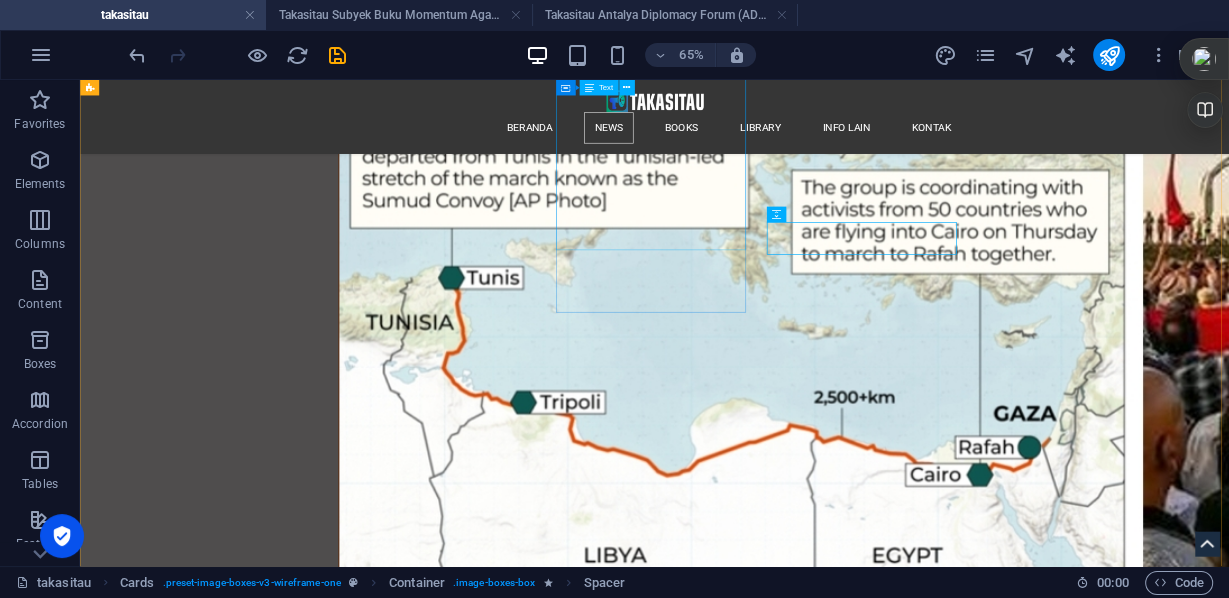 scroll, scrollTop: 31660, scrollLeft: 0, axis: vertical 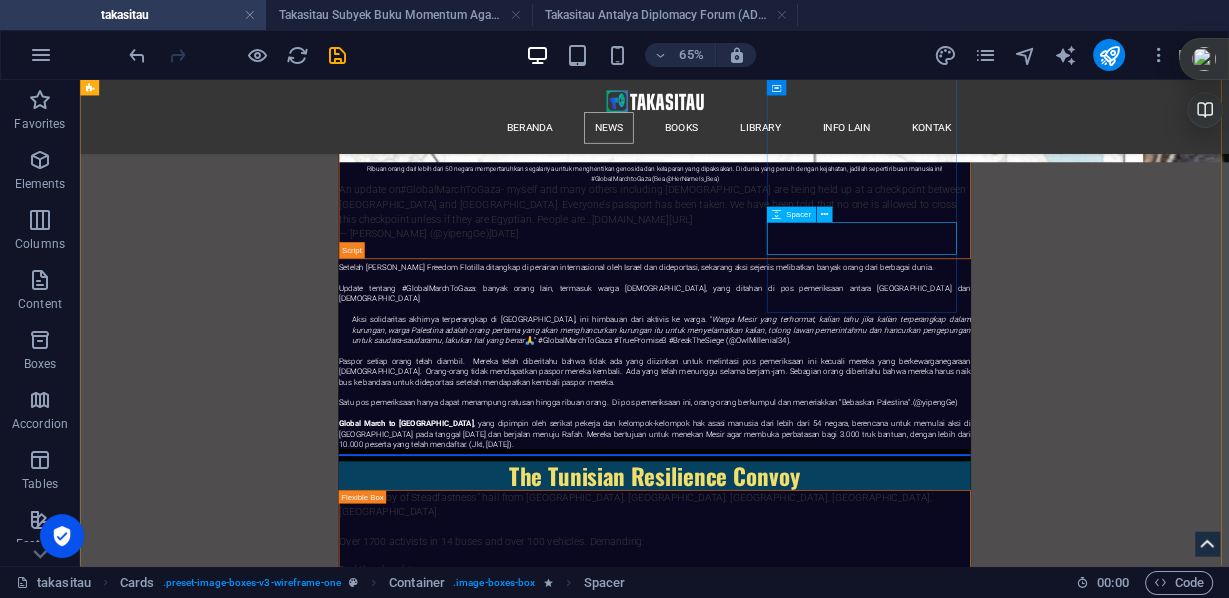 click at bounding box center (244, 61606) 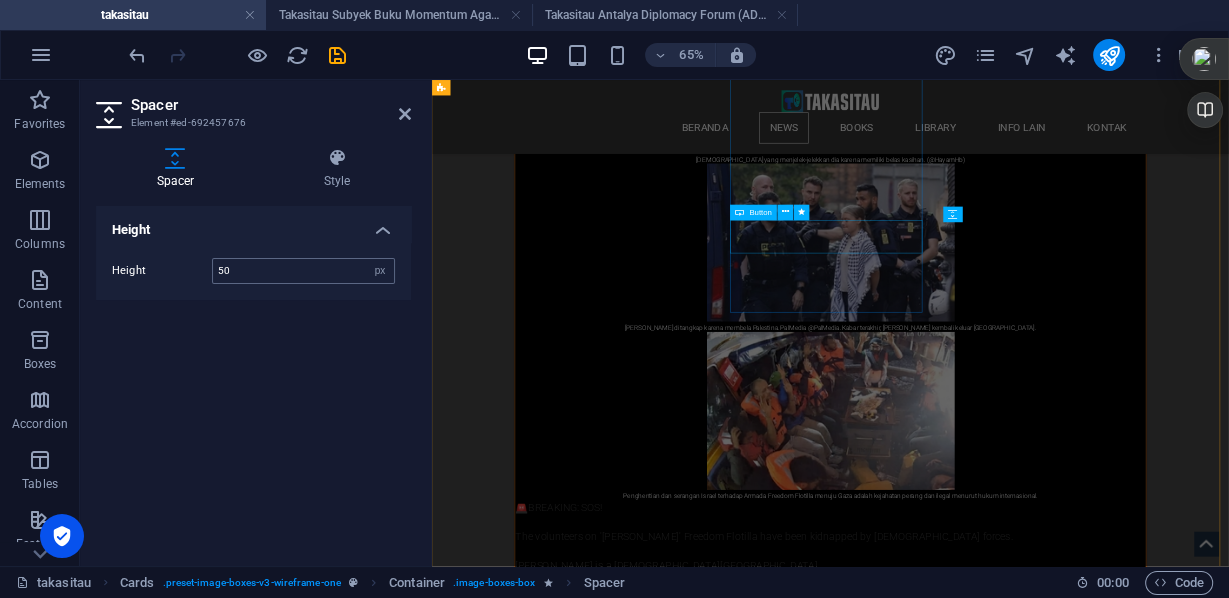 scroll, scrollTop: 30984, scrollLeft: 0, axis: vertical 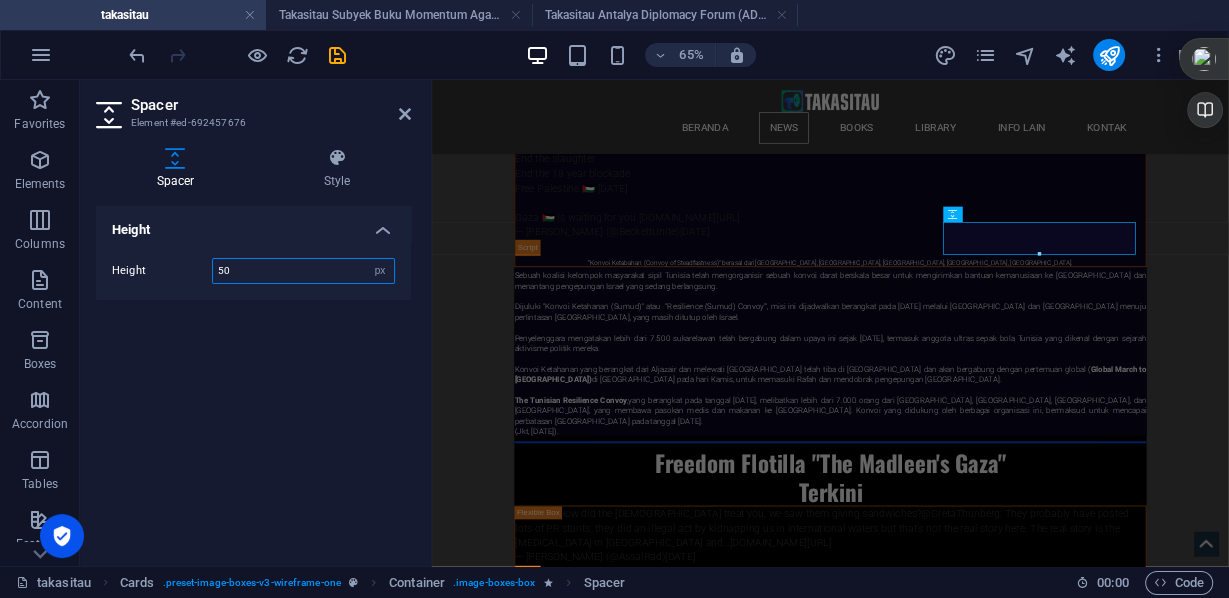 click on "50" at bounding box center [303, 271] 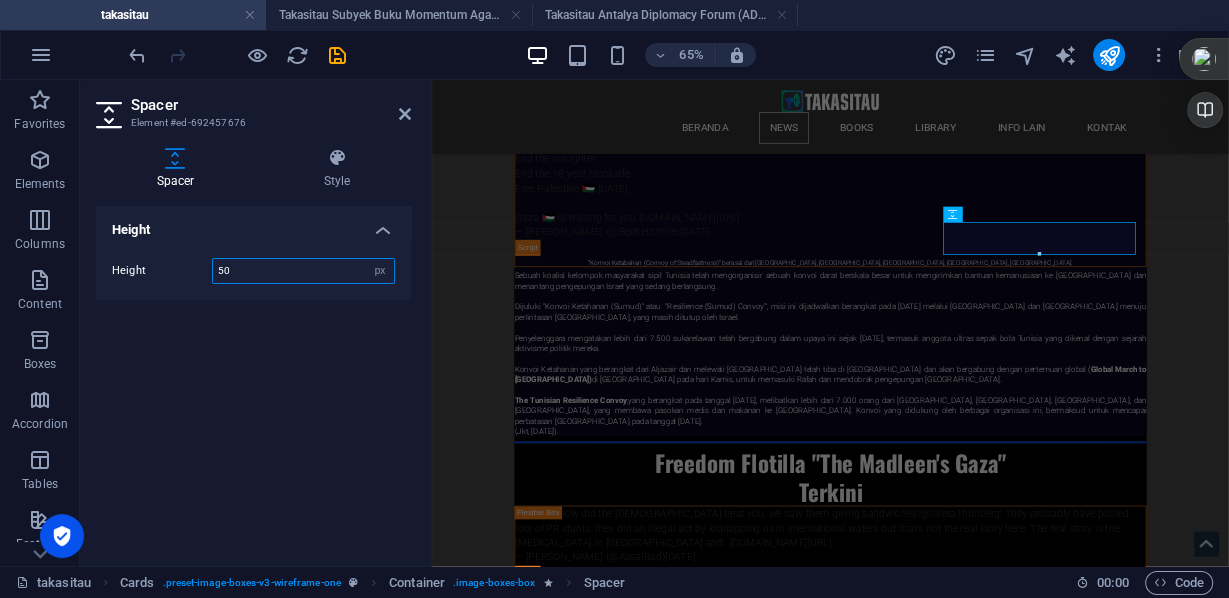 drag, startPoint x: 263, startPoint y: 267, endPoint x: 129, endPoint y: 266, distance: 134.00374 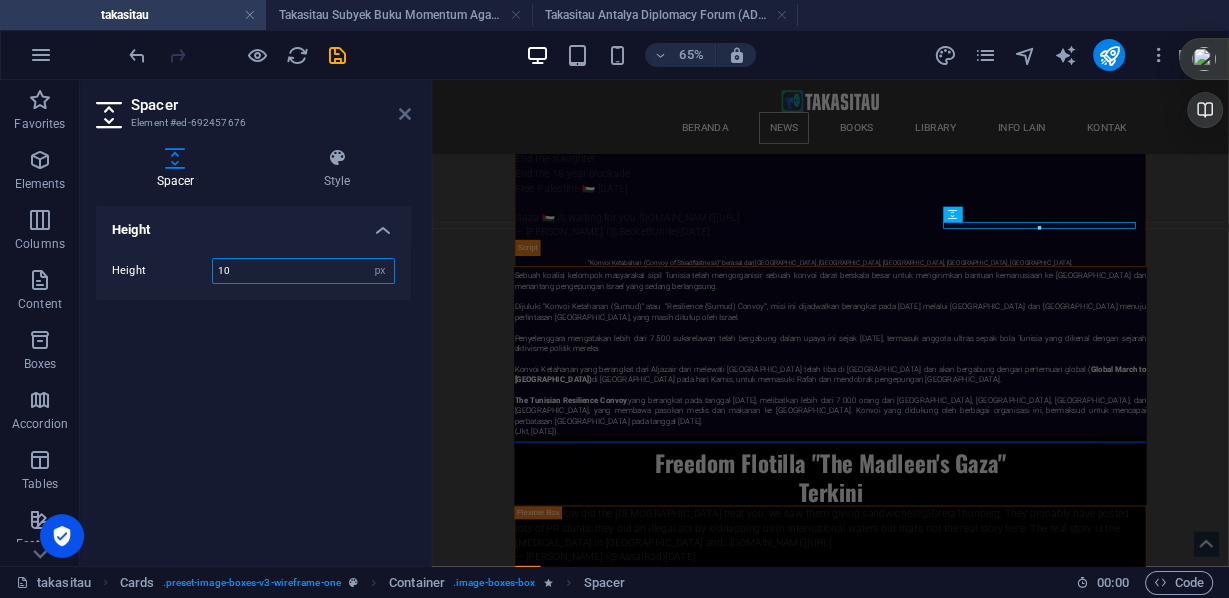 type on "10" 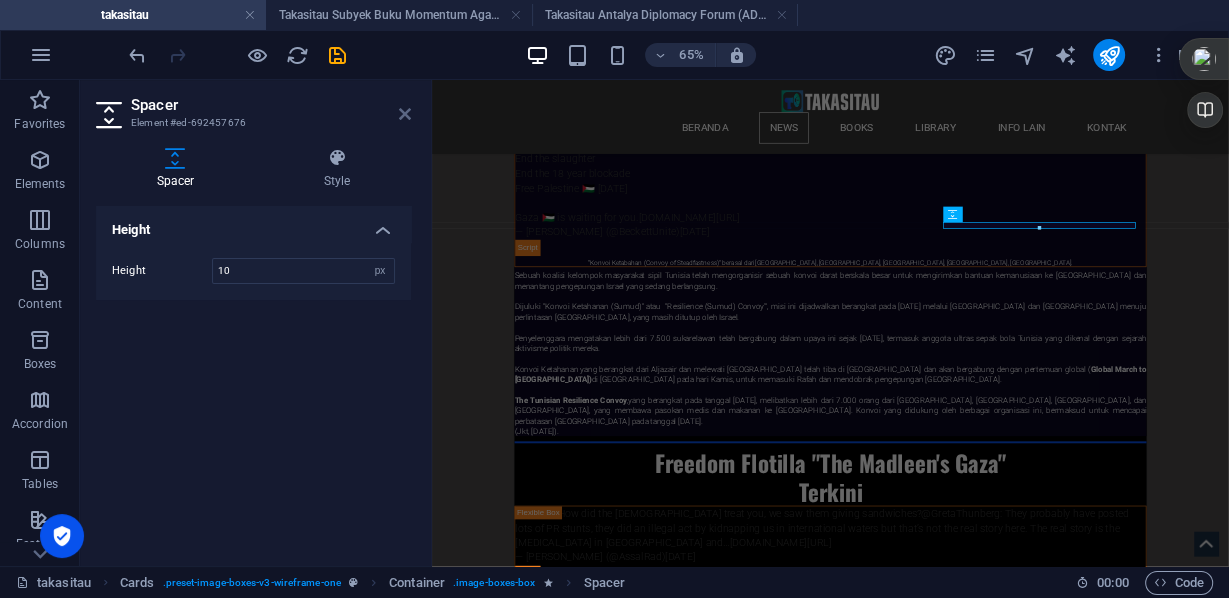 click at bounding box center (405, 114) 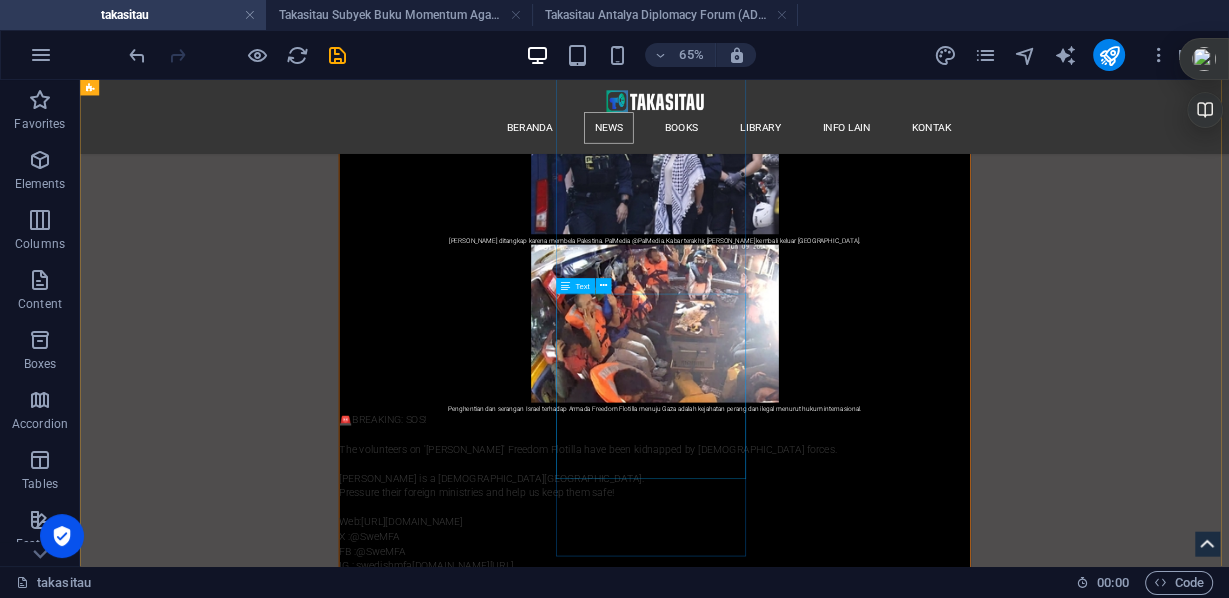 scroll, scrollTop: 32940, scrollLeft: 0, axis: vertical 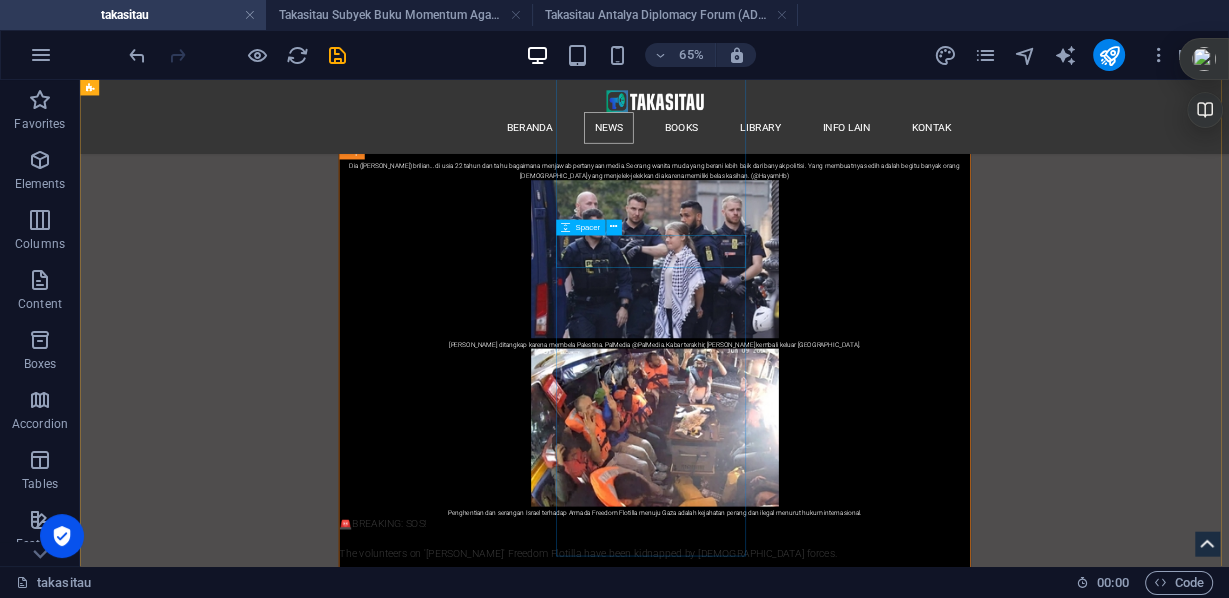 click at bounding box center [244, 63764] 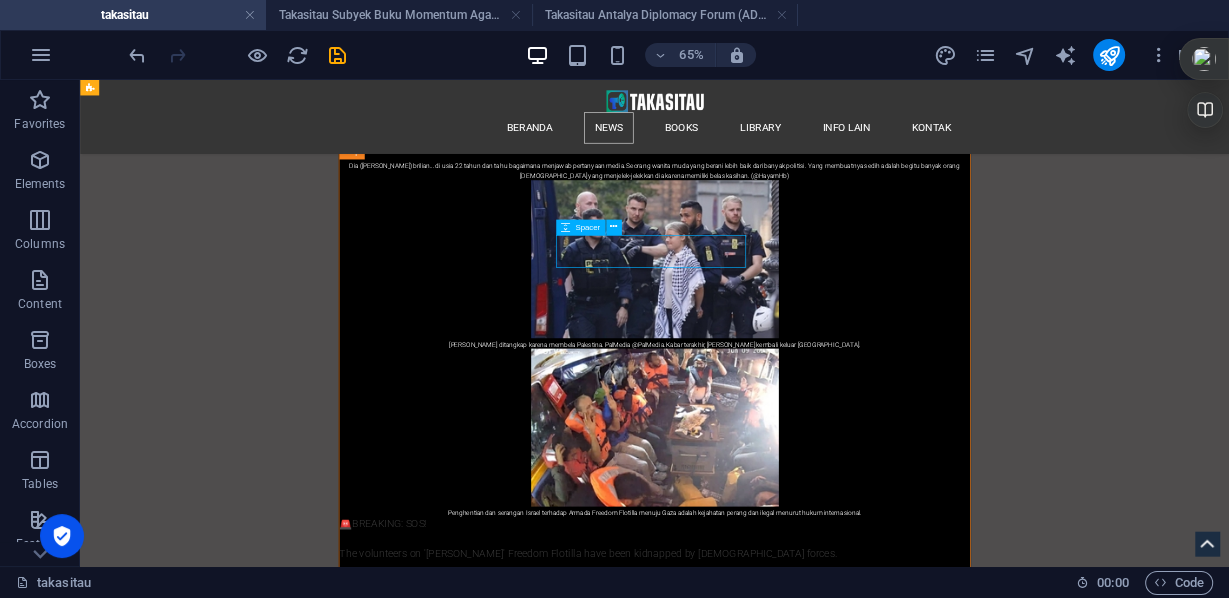 click at bounding box center (244, 63764) 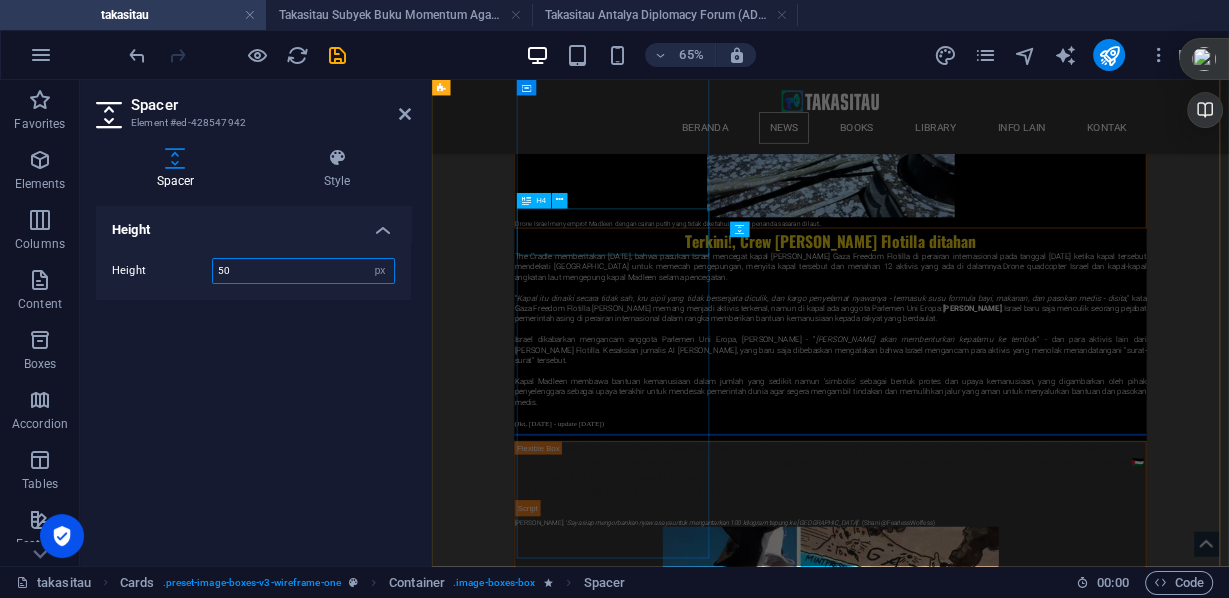 scroll, scrollTop: 32249, scrollLeft: 0, axis: vertical 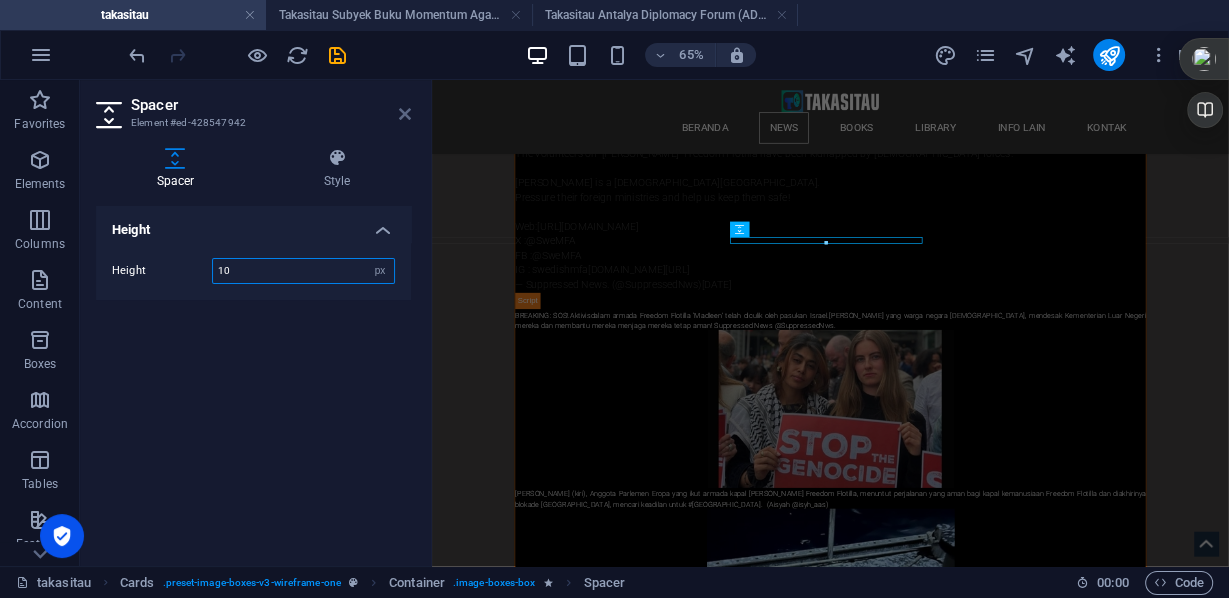 type on "10" 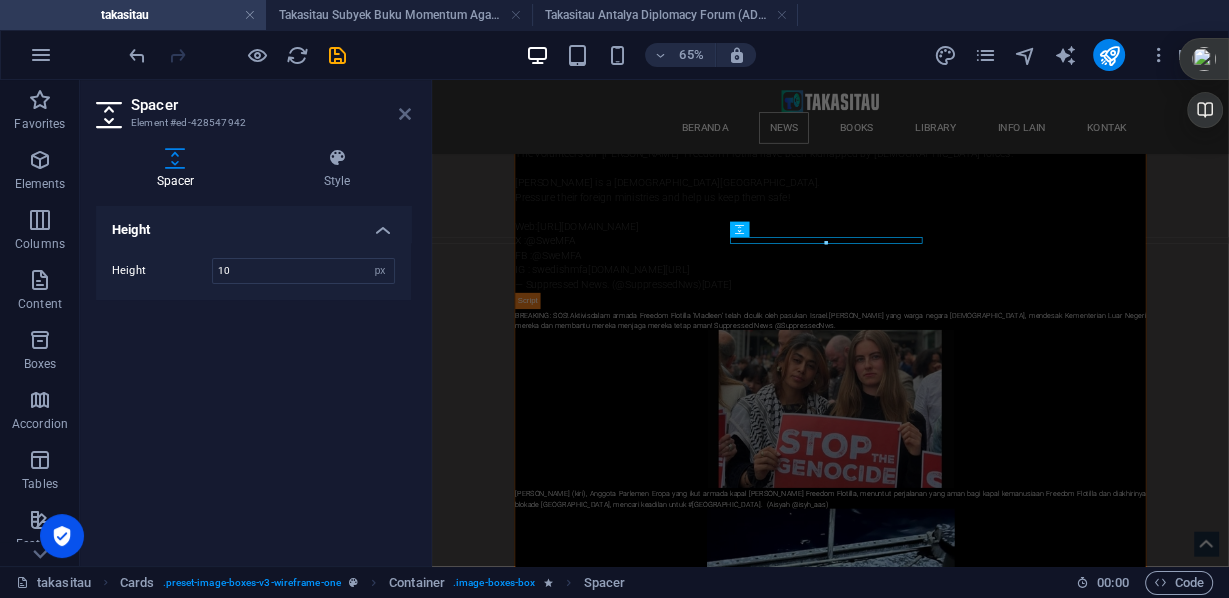 click at bounding box center [405, 114] 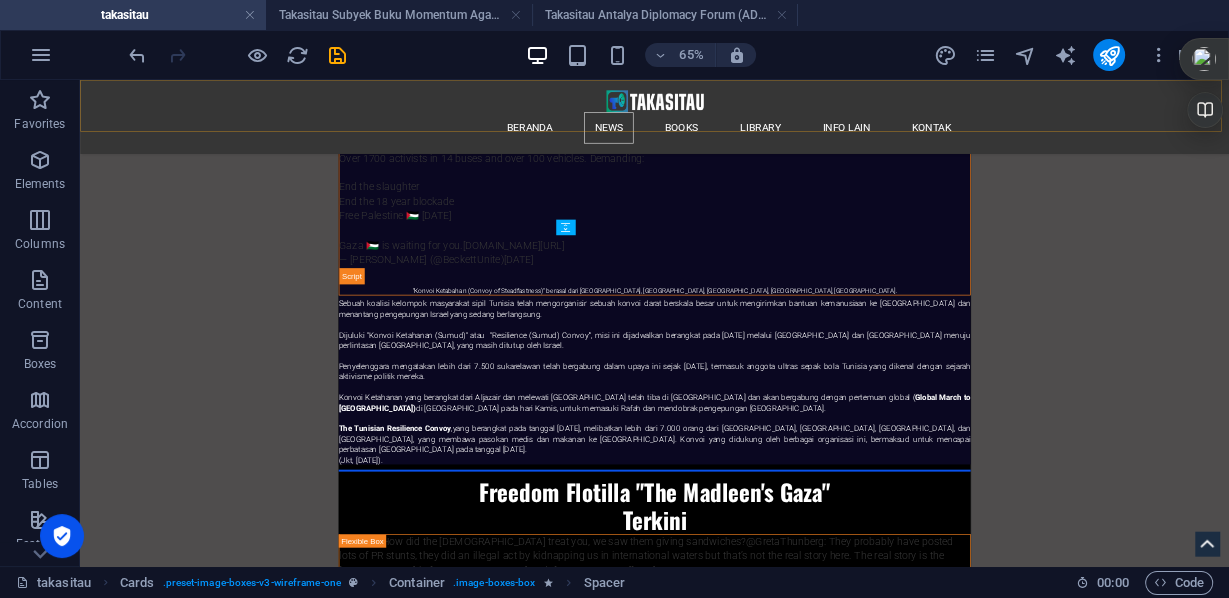 scroll, scrollTop: 32940, scrollLeft: 0, axis: vertical 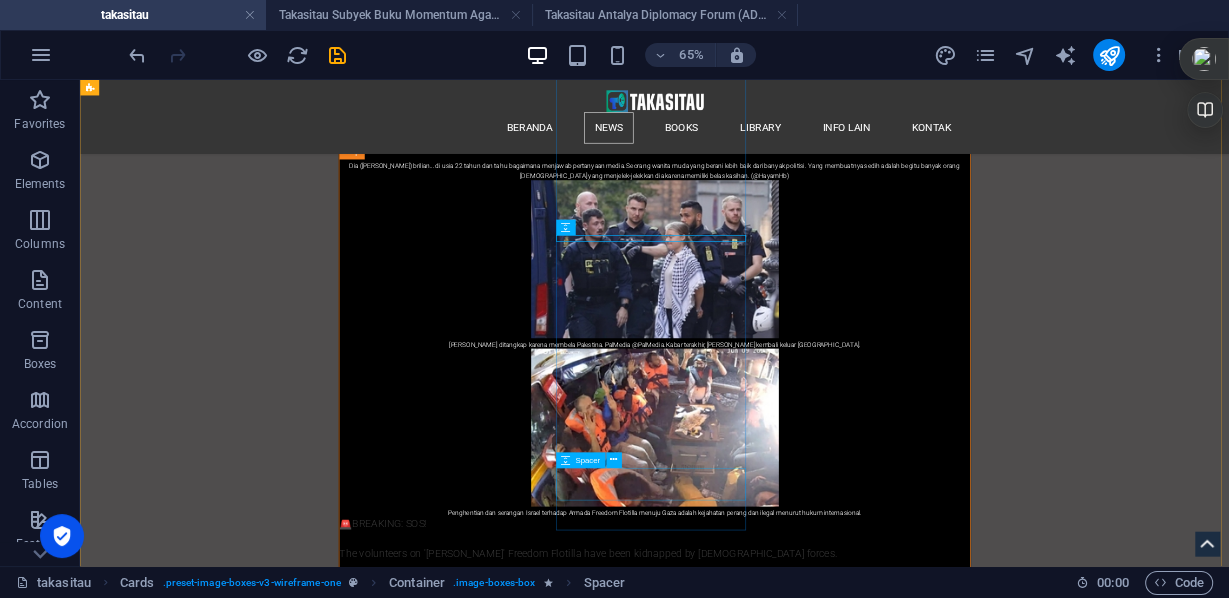 click at bounding box center (244, 64122) 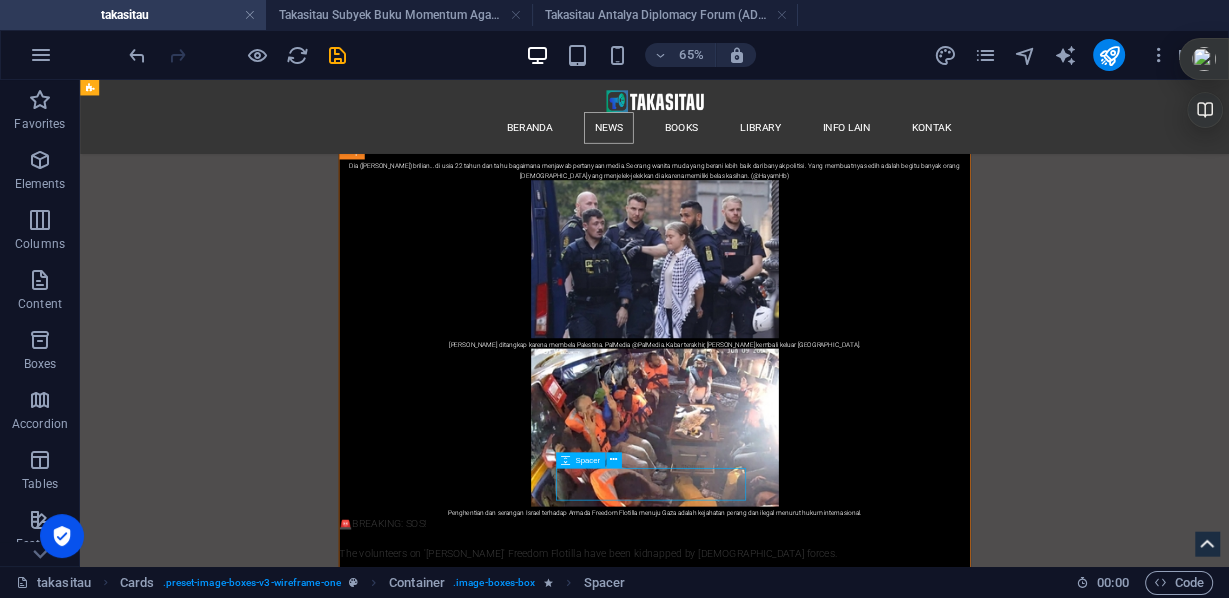 click at bounding box center (244, 64122) 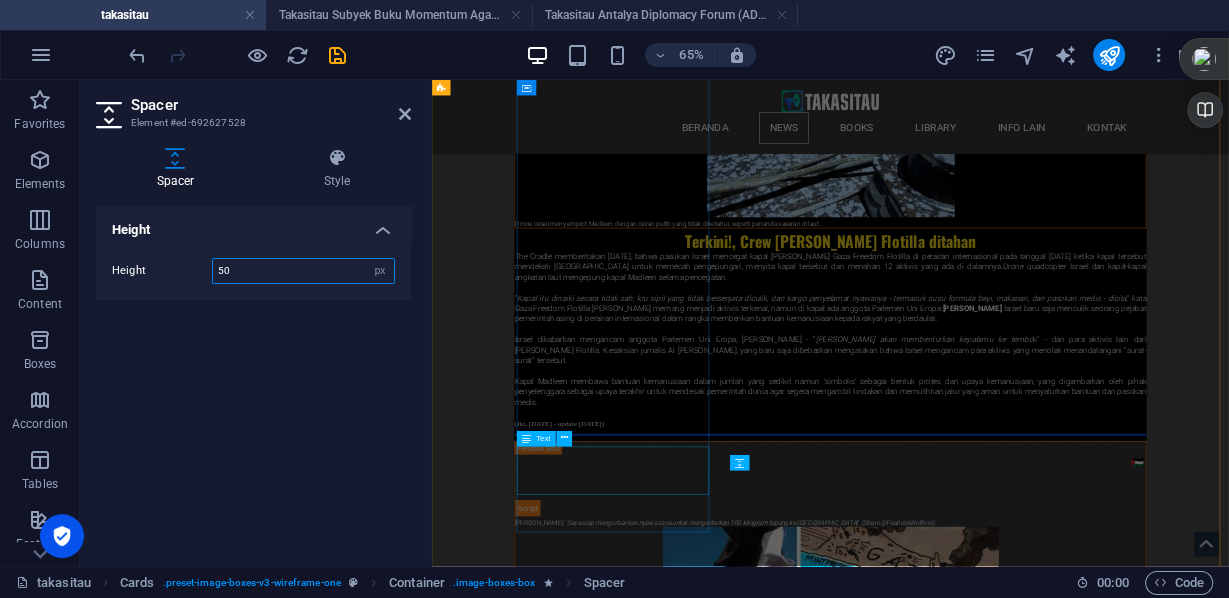 scroll, scrollTop: 32249, scrollLeft: 0, axis: vertical 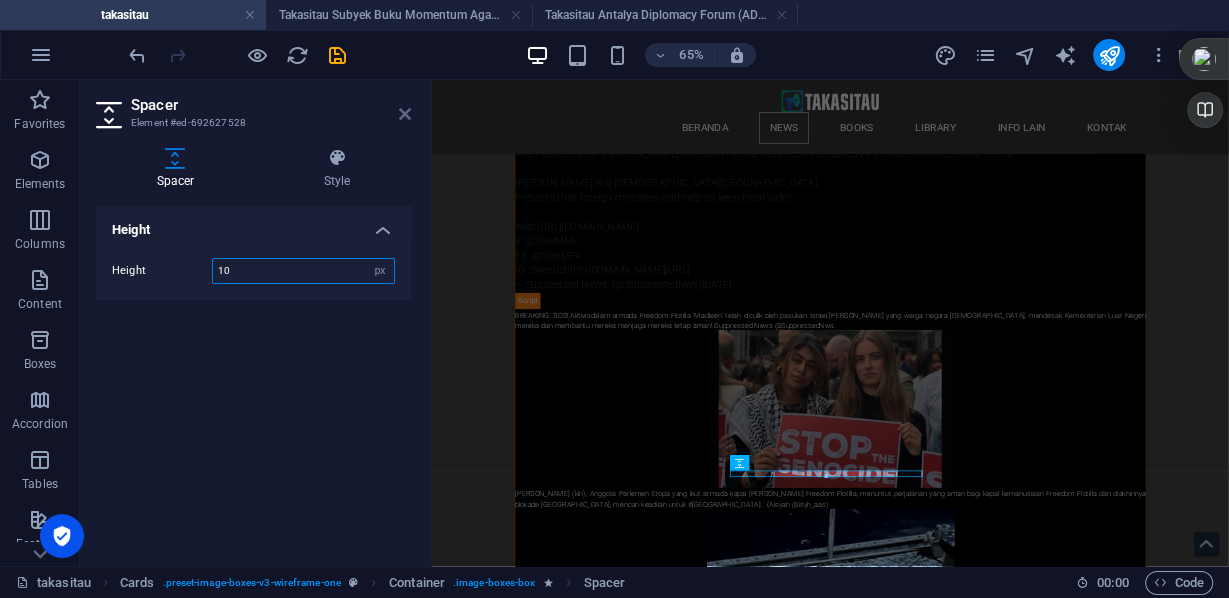 type on "10" 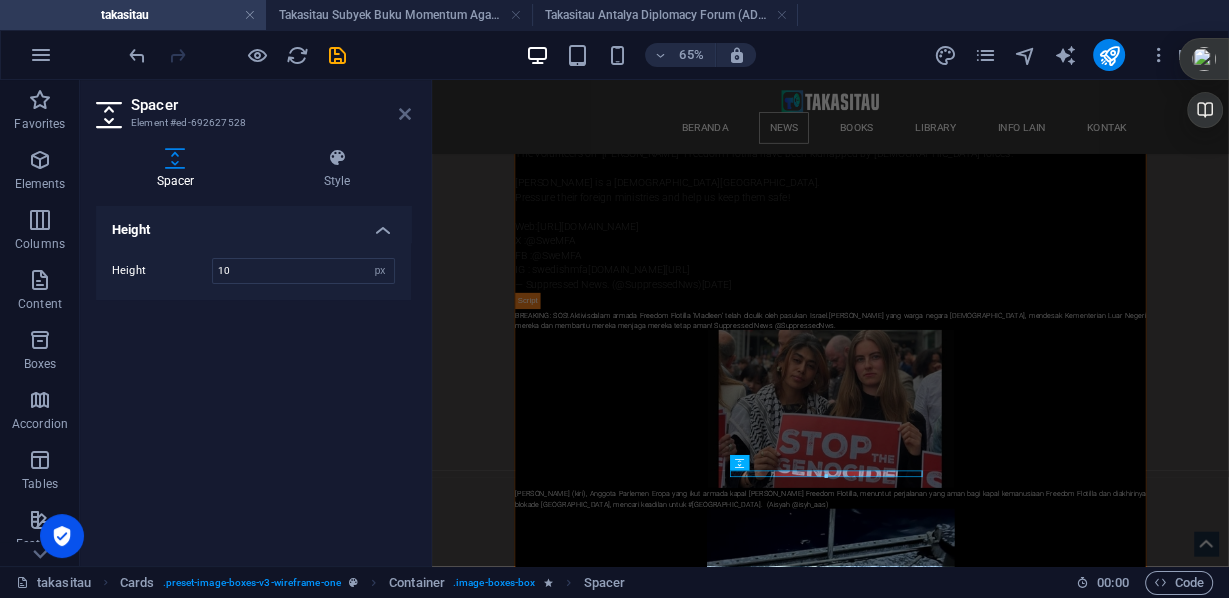 click at bounding box center (405, 114) 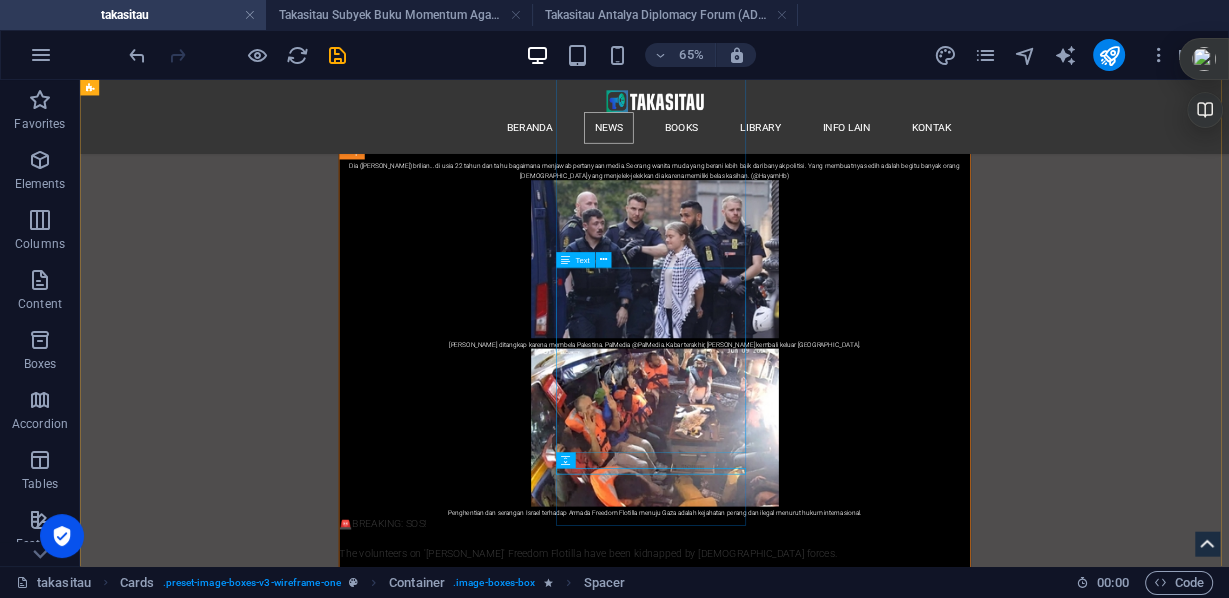 scroll, scrollTop: 33020, scrollLeft: 0, axis: vertical 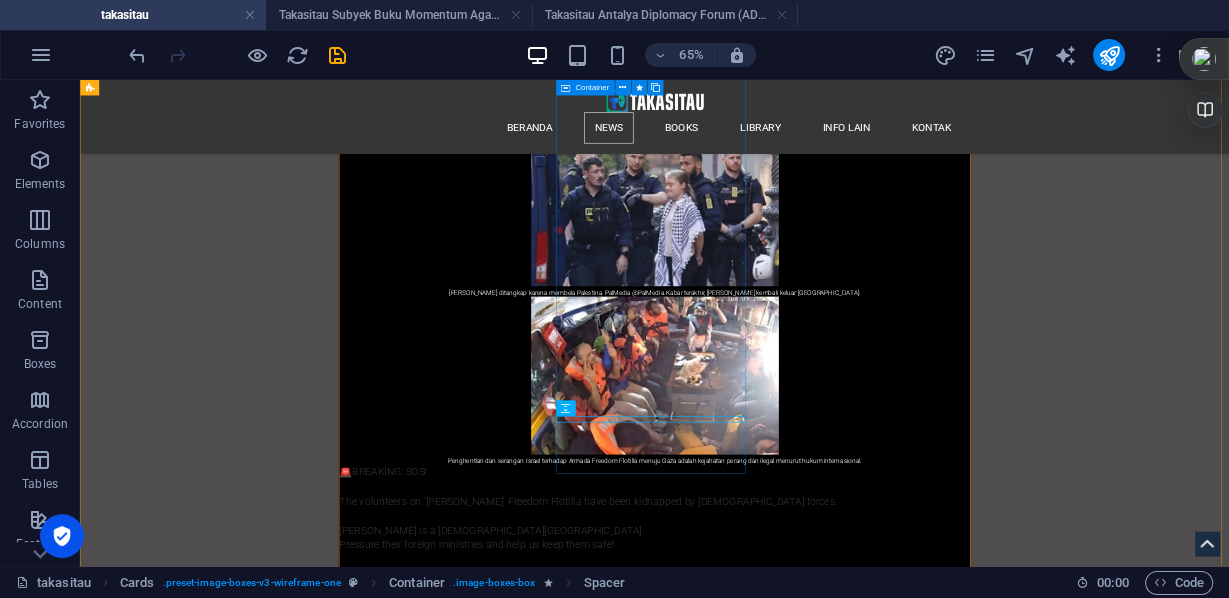 click on "Motivasi Pribadi Dr. Manahel Thabet Anak Penyandang Autisme di Masa Kecil Menjadi Jenius di Usia Remaja dan Dewasa D r Manahel Thabet menderita autisme di masa kecilnya. Sampai usia 5 tahun, Manahel Thabet digambarkan sebagai orang yang tidak pandai bicara karena dia hampir sepanjang waktunya diam. " Jenius lahir dari rahim penderitaan dan kesakitan ." Mengikuti program pengayaan dan program akselerasi akademik, berhasil lulus SMA pada usia lima belas tahun, dan masuk universitas. Manahel Thabet mempelajari Ekonomi dan memperoleh dua gelar doktor. Dia adalah wanita pertama yang masuk dalam ensiklopedia Genius.  ( Takasitau, Jkt 05/06/24 - update 13/06/24) BACA LEBIH LANJUT kembali ke list news artikel terfokus" at bounding box center (244, 63716) 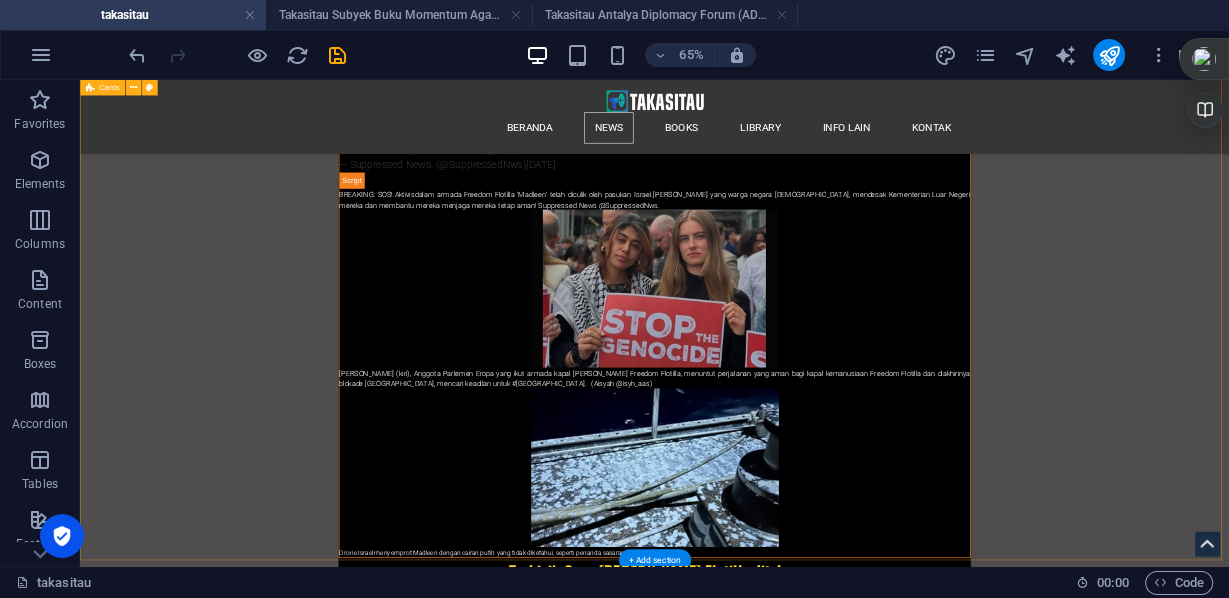 scroll, scrollTop: 33820, scrollLeft: 0, axis: vertical 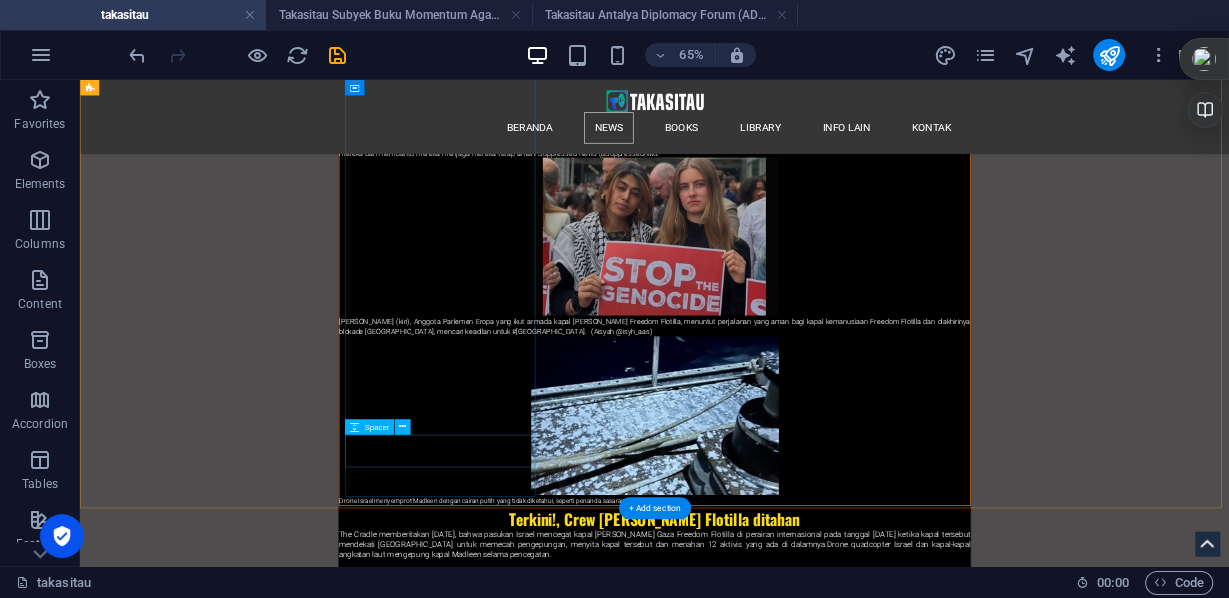 click at bounding box center (244, 64580) 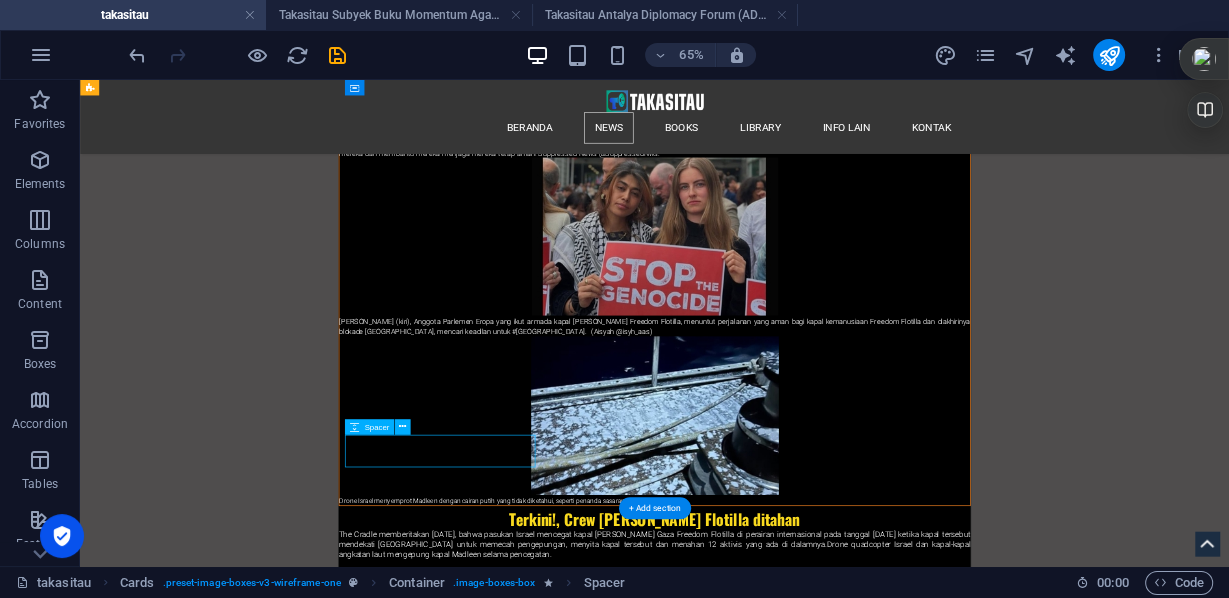 click at bounding box center (244, 64580) 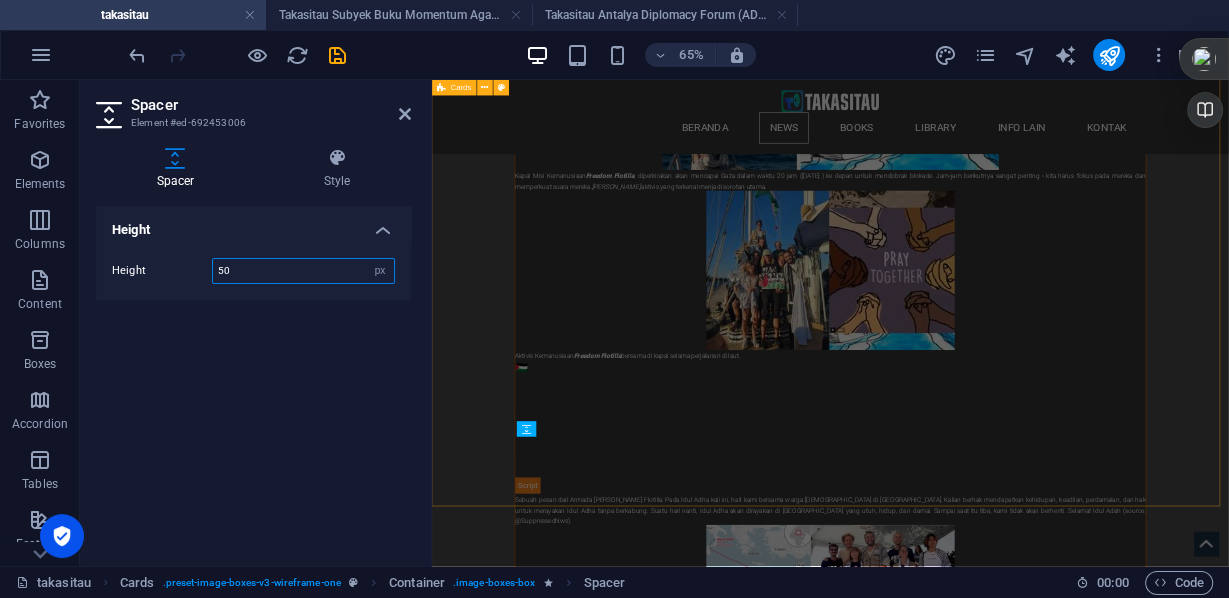 scroll, scrollTop: 33132, scrollLeft: 0, axis: vertical 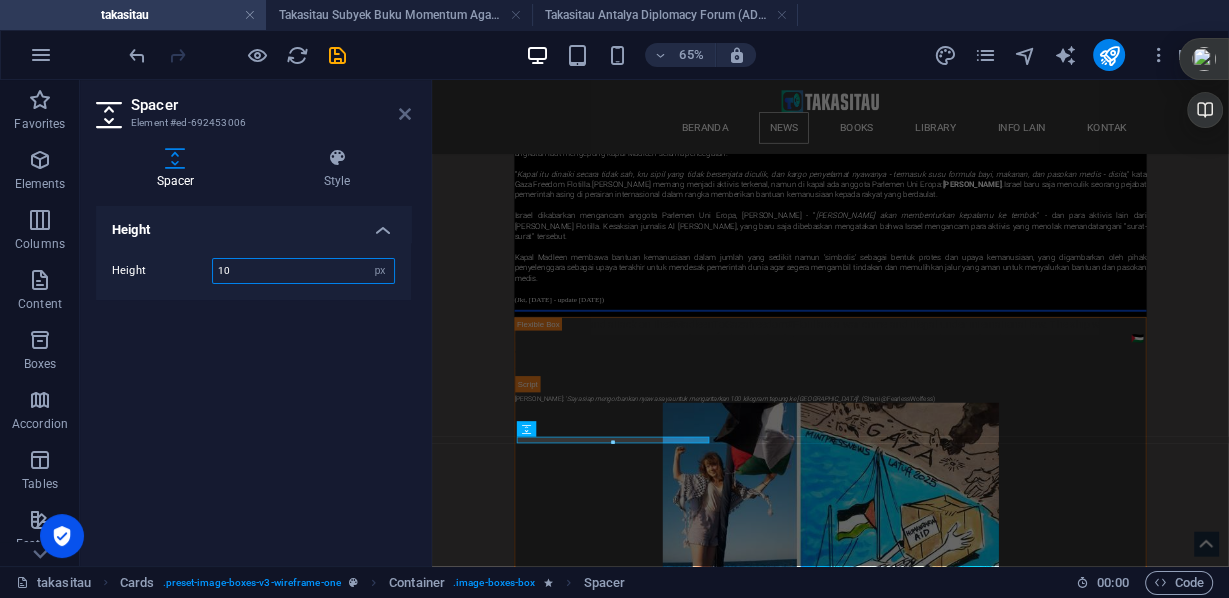 type on "10" 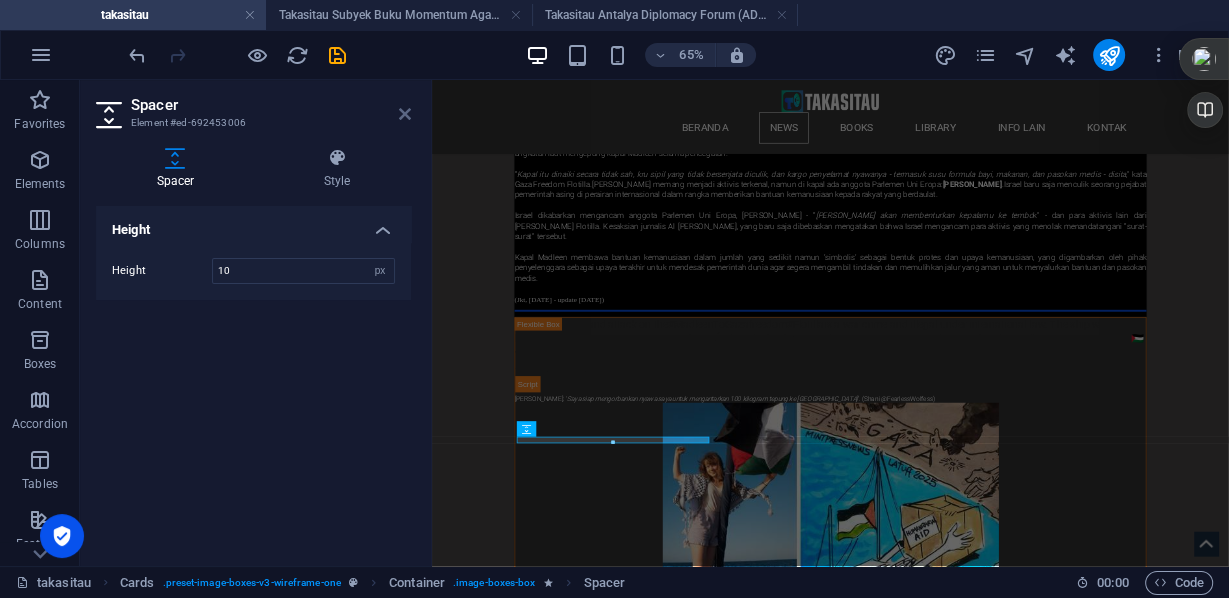 click at bounding box center (405, 114) 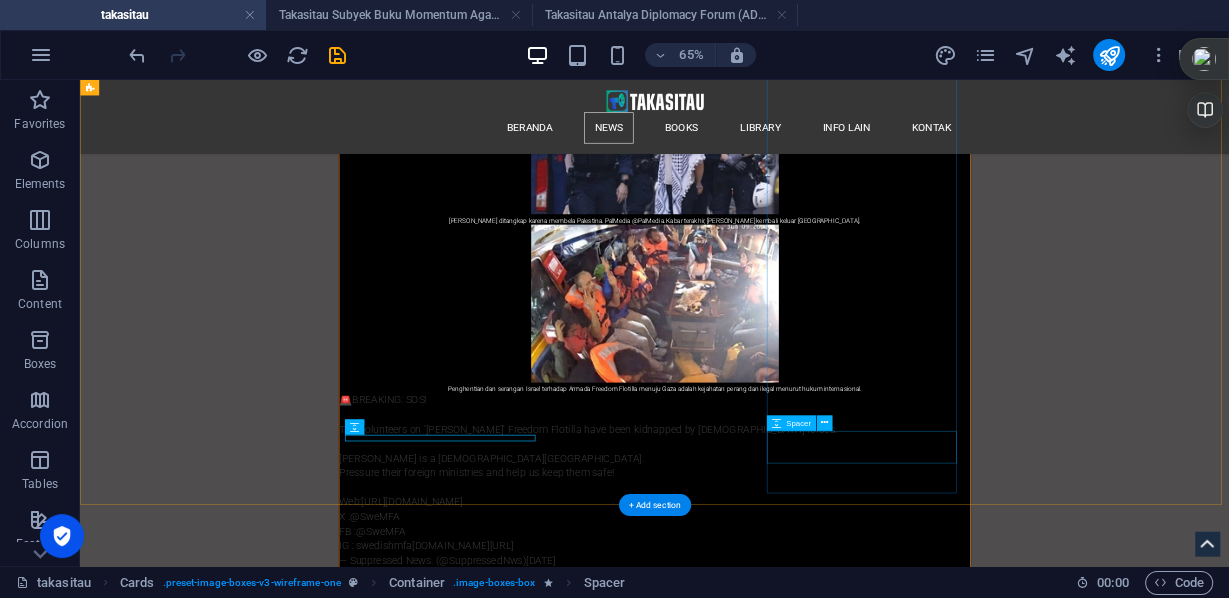 scroll, scrollTop: 33820, scrollLeft: 0, axis: vertical 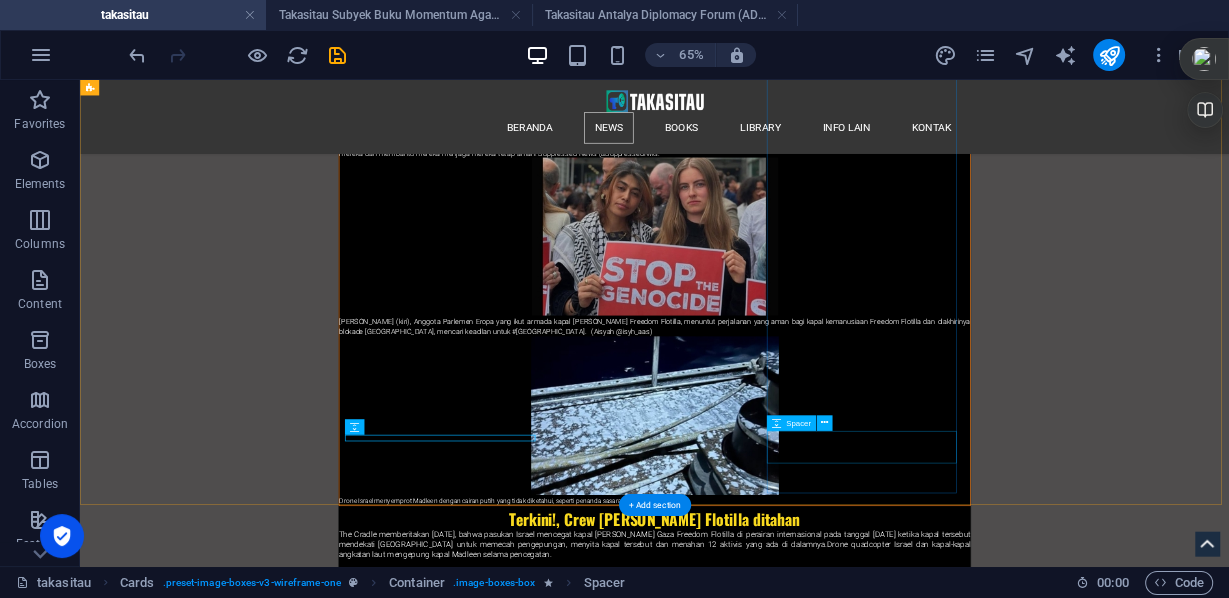 click at bounding box center [244, 65926] 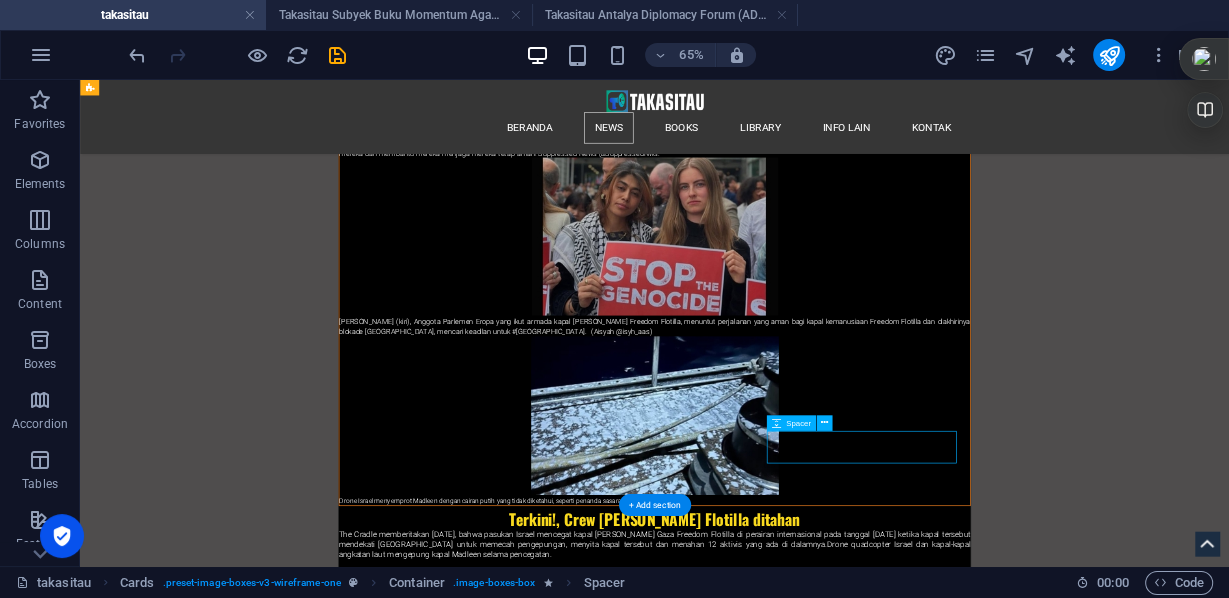 click at bounding box center [244, 65926] 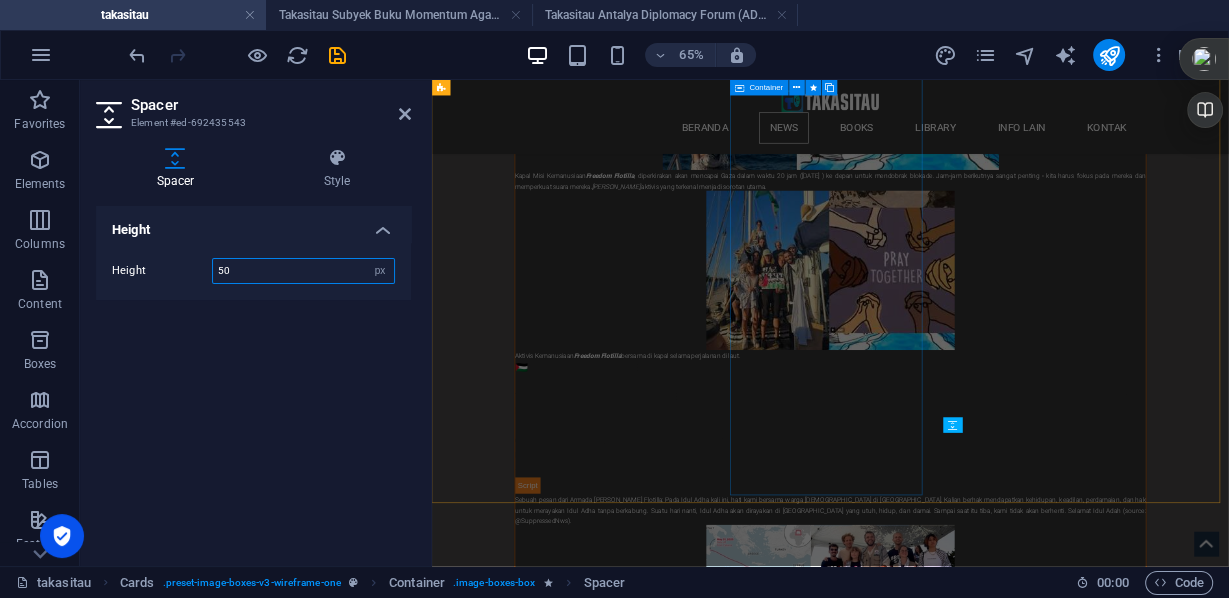 scroll, scrollTop: 33132, scrollLeft: 0, axis: vertical 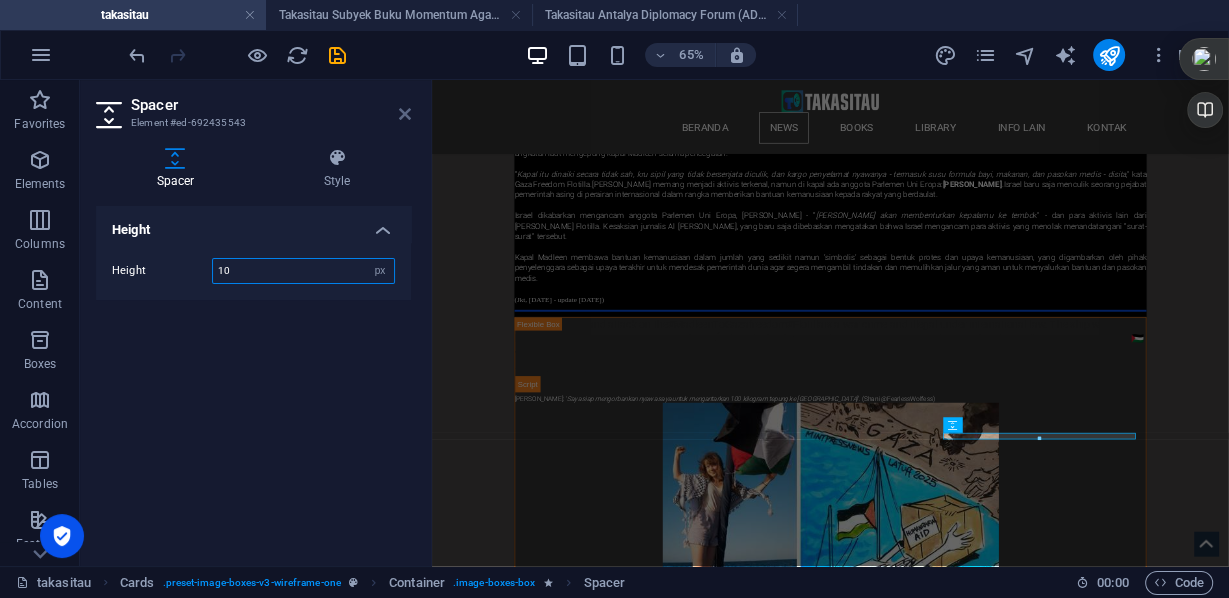 type on "10" 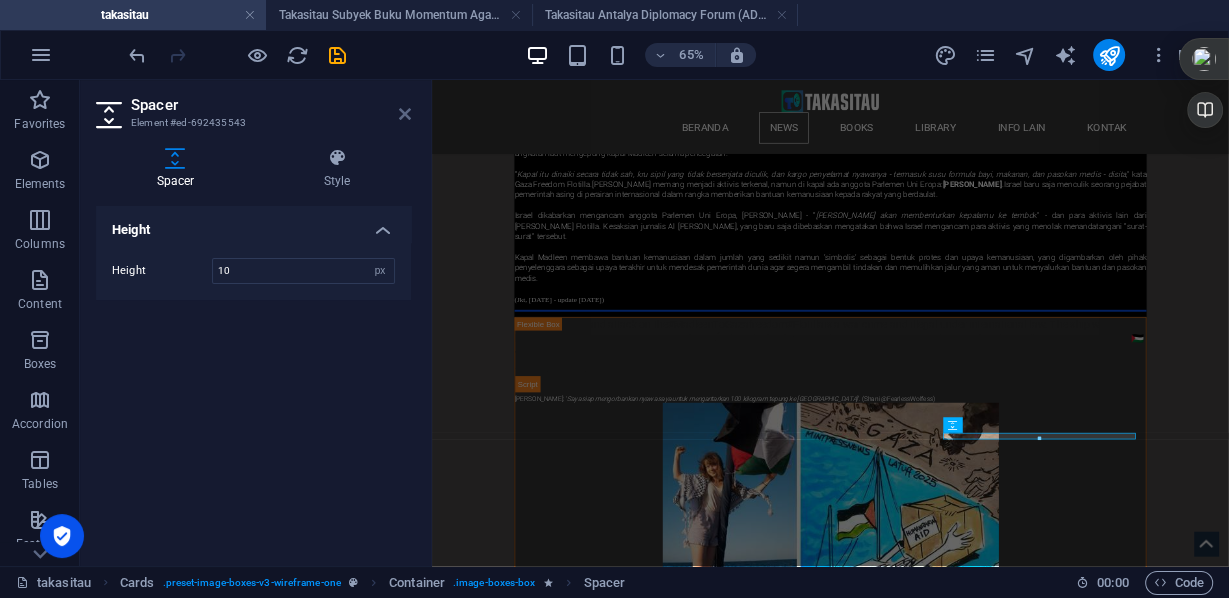 click at bounding box center [405, 114] 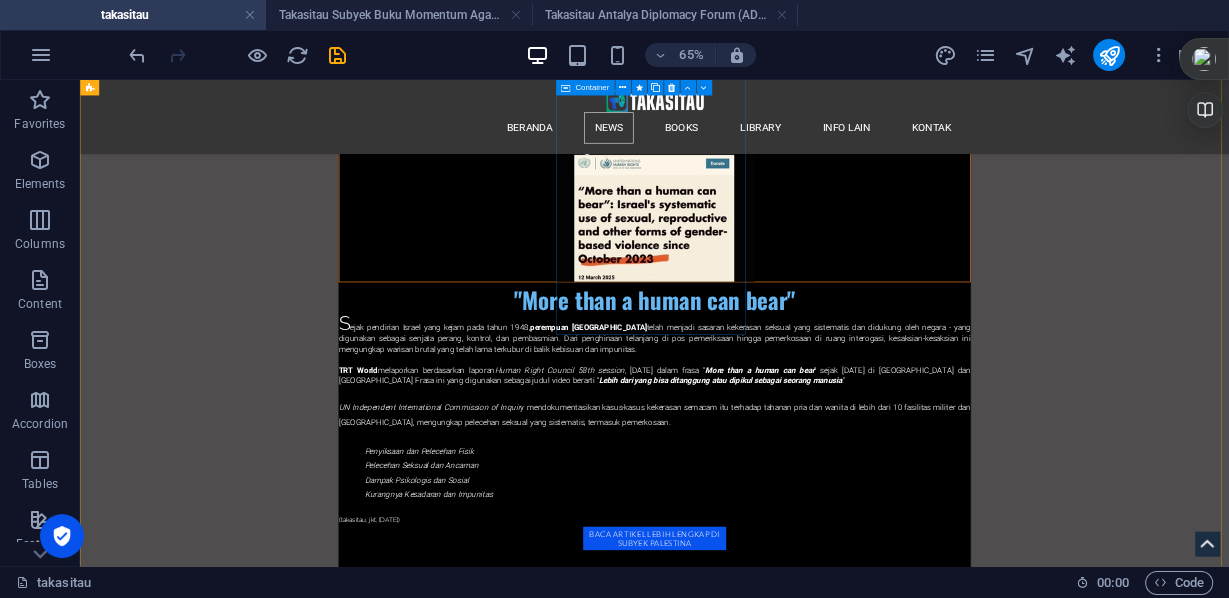 scroll, scrollTop: 29340, scrollLeft: 0, axis: vertical 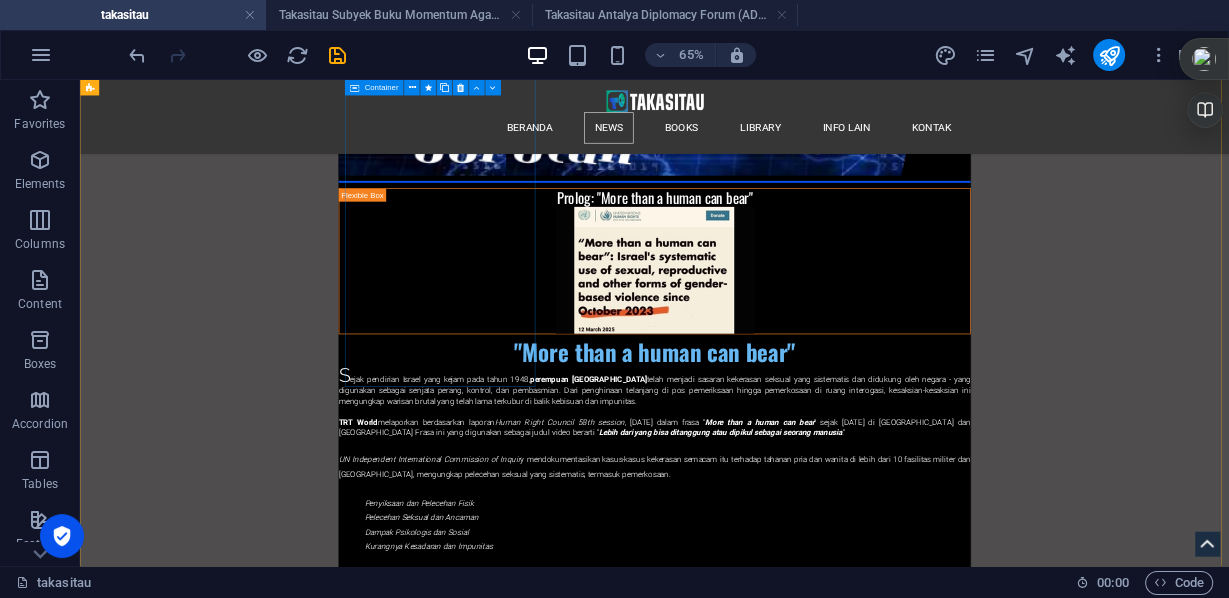 click on "Palestina/Artificial Intellegent Wawancara Antony Loewenstein (Penulis Palestine Laboratory)  “Senjata yang Diuji Israel terhadap Warga Palestina akan Digunakan untuk Melawan Kita Semua" B aik itu teknologi  drone  atau perangkat lunak mata- mata  Pegasus  yang terkenal, Israel telah lama mengembangkan dan menyempurnakan teknologi represif yang digunakan oleh pemerintah di seluruh dunia dengan mengujinya pada warga Palestina.  A ntony Loewenstein , jurnalis dan penulis  The Palestine Laboratory: How Israel Exports the Technology of Occupation Around the World ,  bergabung dengan   The Chris Hedges Report  untuk menyelami lebih dalam hubungan yang meresahkan antara Apartheid Israel, industri senjata, dan penindasan global terhadap penduduk sipil.   Ebook dari artikel sebagai alat bantu baca: 36  hal, tidak bergambar - 3,24 Mb pdf . ( Takasitau, Jkt 22/11/24) BACA LEBIH LANJUT di e-book Artikel Terkait - Spyware Invasif di Kita M   ( Takasitau, Jkt 22/11/24) BACA artikel terkait LEBIH LANJUT" at bounding box center [244, 54809] 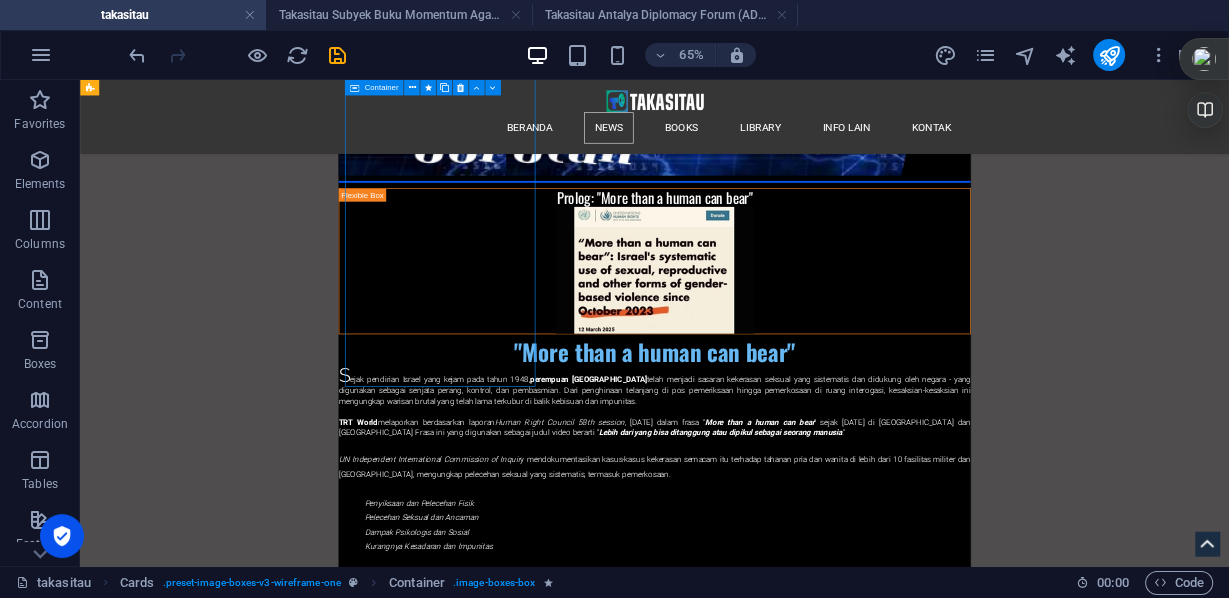 click on "Palestina/Artificial Intellegent Wawancara Antony Loewenstein (Penulis Palestine Laboratory)  “Senjata yang Diuji Israel terhadap Warga Palestina akan Digunakan untuk Melawan Kita Semua" B aik itu teknologi  drone  atau perangkat lunak mata- mata  Pegasus  yang terkenal, Israel telah lama mengembangkan dan menyempurnakan teknologi represif yang digunakan oleh pemerintah di seluruh dunia dengan mengujinya pada warga Palestina.  A ntony Loewenstein , jurnalis dan penulis  The Palestine Laboratory: How Israel Exports the Technology of Occupation Around the World ,  bergabung dengan   The Chris Hedges Report  untuk menyelami lebih dalam hubungan yang meresahkan antara Apartheid Israel, industri senjata, dan penindasan global terhadap penduduk sipil.   Ebook dari artikel sebagai alat bantu baca: 36  hal, tidak bergambar - 3,24 Mb pdf . ( Takasitau, Jkt 22/11/24) BACA LEBIH LANJUT di e-book Artikel Terkait - Spyware Invasif di Kita M   ( Takasitau, Jkt 22/11/24) BACA artikel terkait LEBIH LANJUT" at bounding box center (244, 54809) 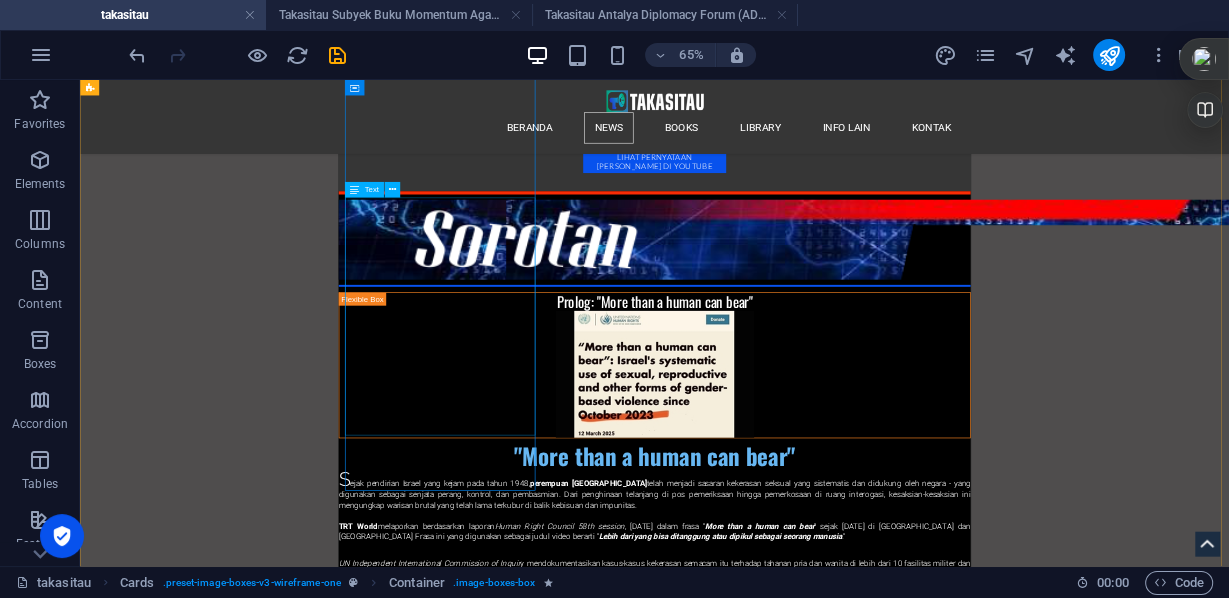 scroll, scrollTop: 29340, scrollLeft: 0, axis: vertical 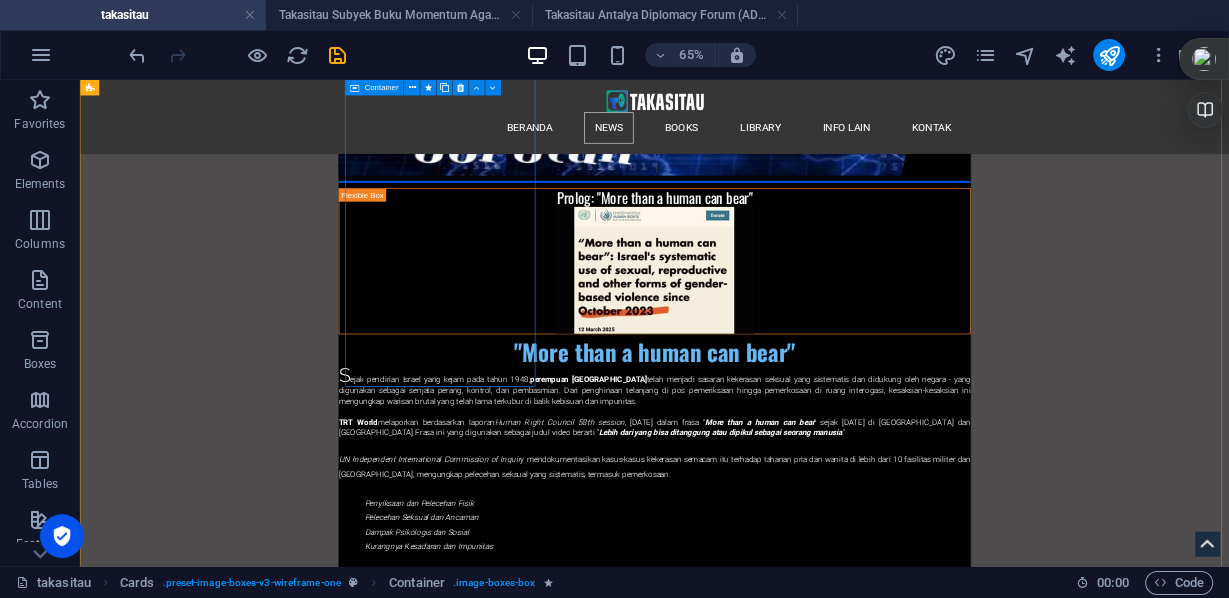 click on "Palestina/Artificial Intellegent Wawancara Antony Loewenstein (Penulis Palestine Laboratory)  “Senjata yang Diuji Israel terhadap Warga Palestina akan Digunakan untuk Melawan Kita Semua" B aik itu teknologi  drone  atau perangkat lunak mata- mata  Pegasus  yang terkenal, Israel telah lama mengembangkan dan menyempurnakan teknologi represif yang digunakan oleh pemerintah di seluruh dunia dengan mengujinya pada warga Palestina.  A ntony Loewenstein , jurnalis dan penulis  The Palestine Laboratory: How Israel Exports the Technology of Occupation Around the World ,  bergabung dengan   The Chris Hedges Report  untuk menyelami lebih dalam hubungan yang meresahkan antara Apartheid Israel, industri senjata, dan penindasan global terhadap penduduk sipil.   Ebook dari artikel sebagai alat bantu baca: 36  hal, tidak bergambar - 3,24 Mb pdf . ( Takasitau, Jkt 22/11/24) BACA LEBIH LANJUT di e-book Artikel Terkait - Spyware Invasif di Kita M   ( Takasitau, Jkt 22/11/24) BACA artikel terkait LEBIH LANJUT" at bounding box center [244, 54809] 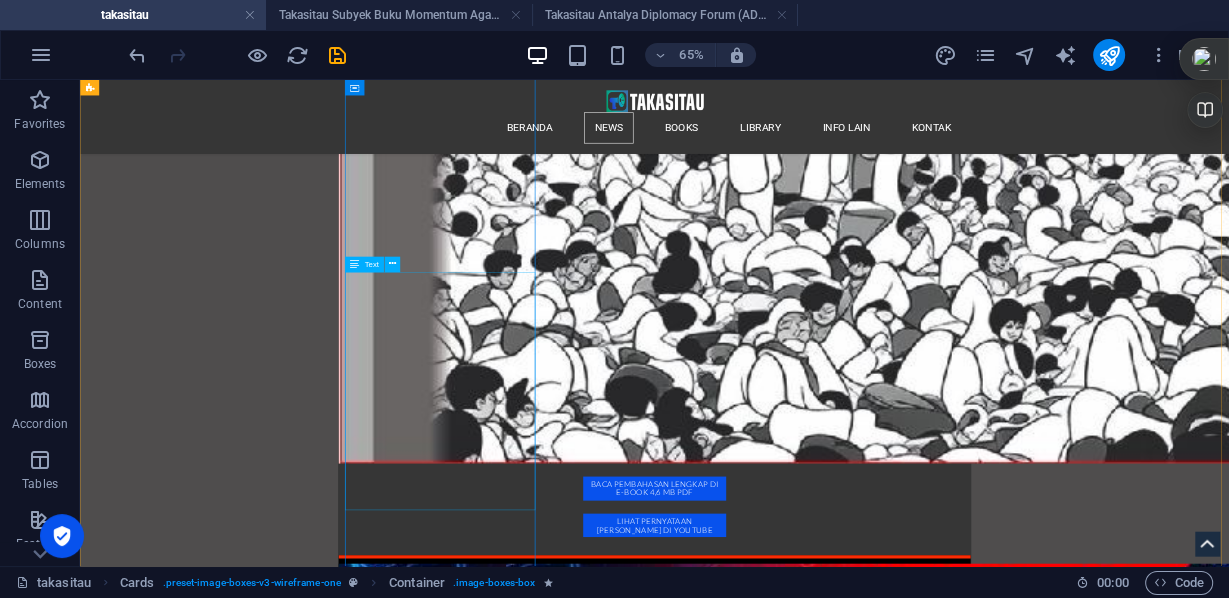 scroll, scrollTop: 28540, scrollLeft: 0, axis: vertical 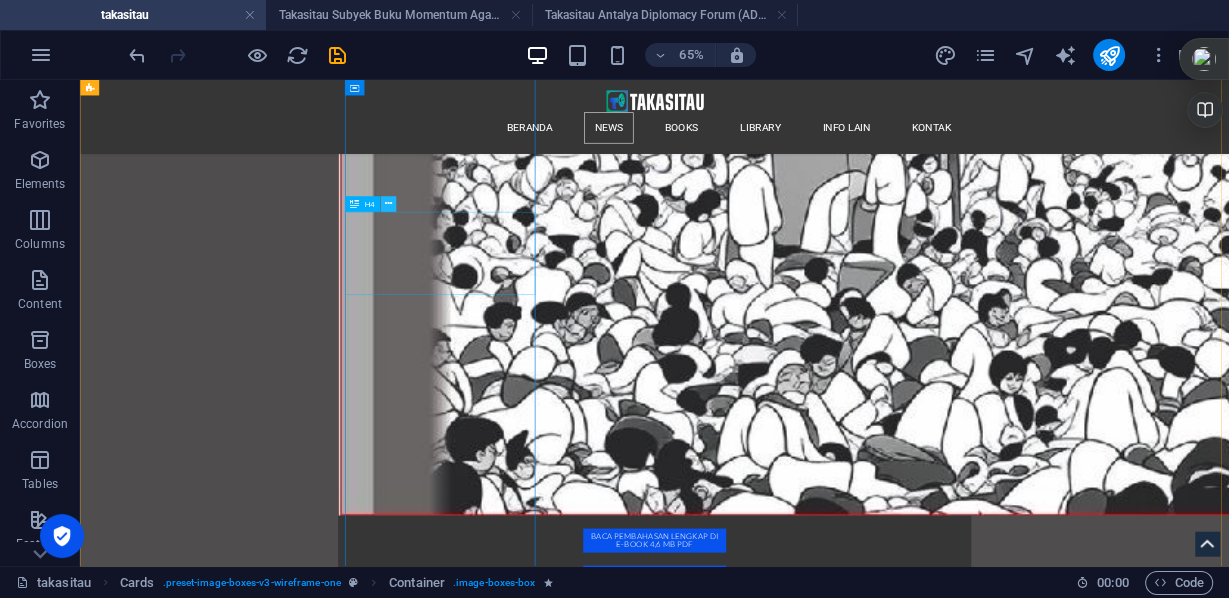 click at bounding box center (387, 204) 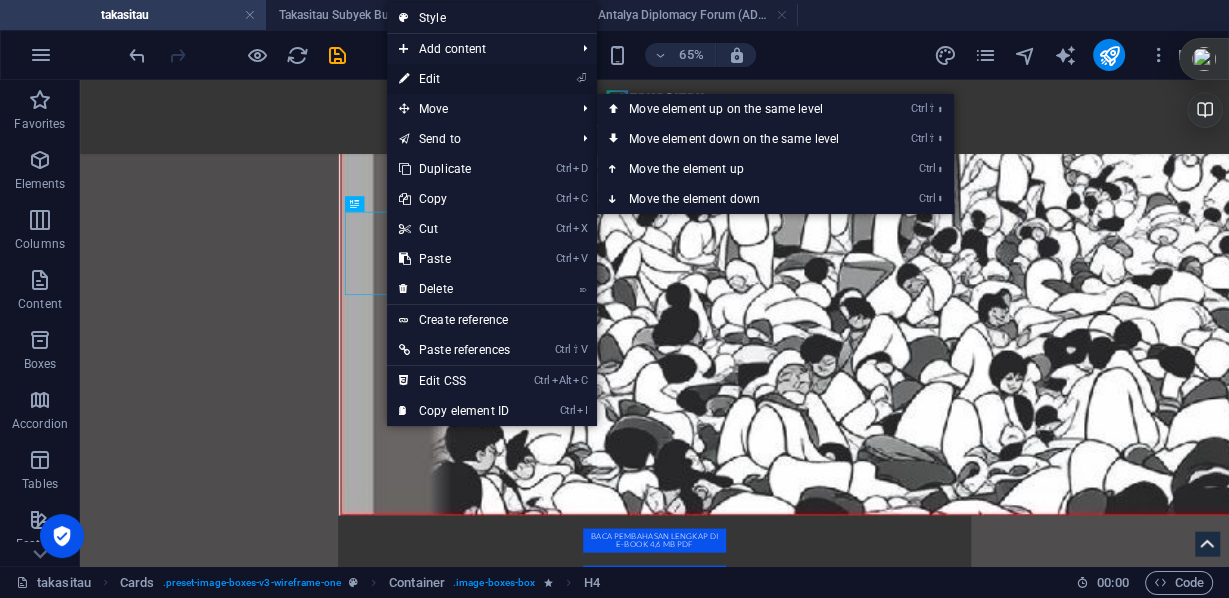 click on "⏎  Edit" at bounding box center (454, 79) 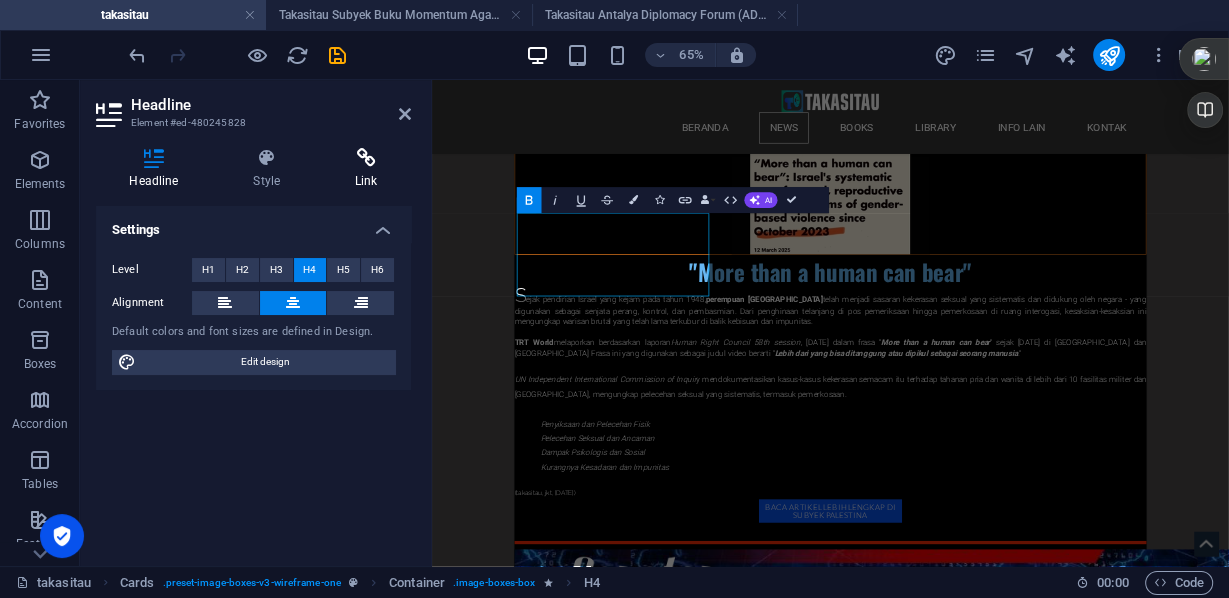 scroll, scrollTop: 27855, scrollLeft: 0, axis: vertical 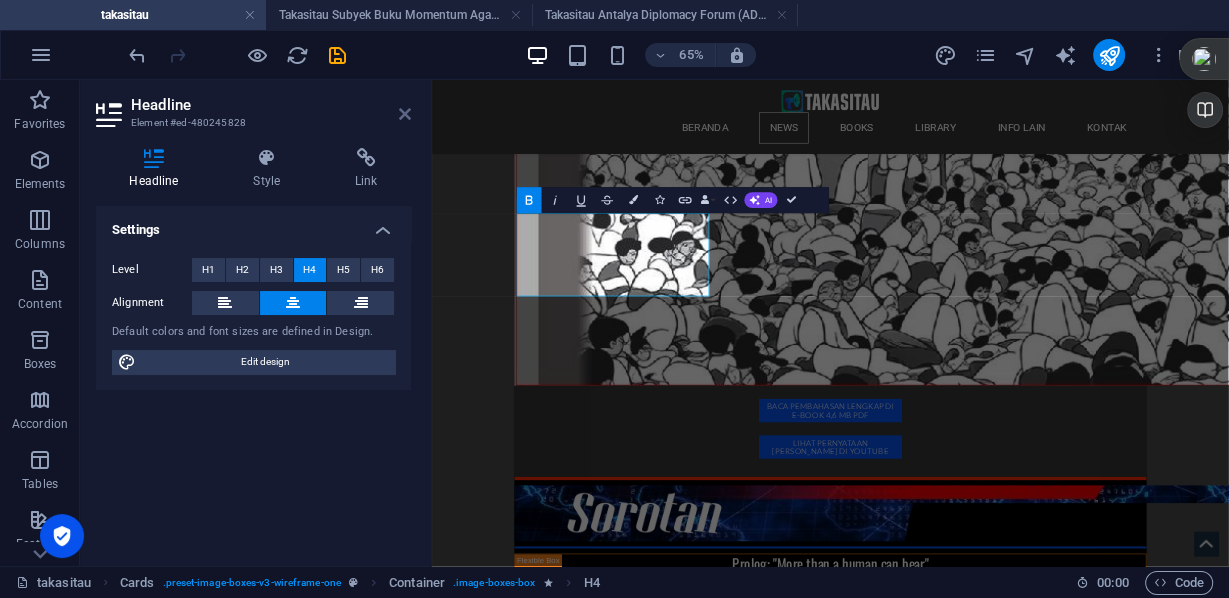 drag, startPoint x: 405, startPoint y: 119, endPoint x: 530, endPoint y: 256, distance: 185.45619 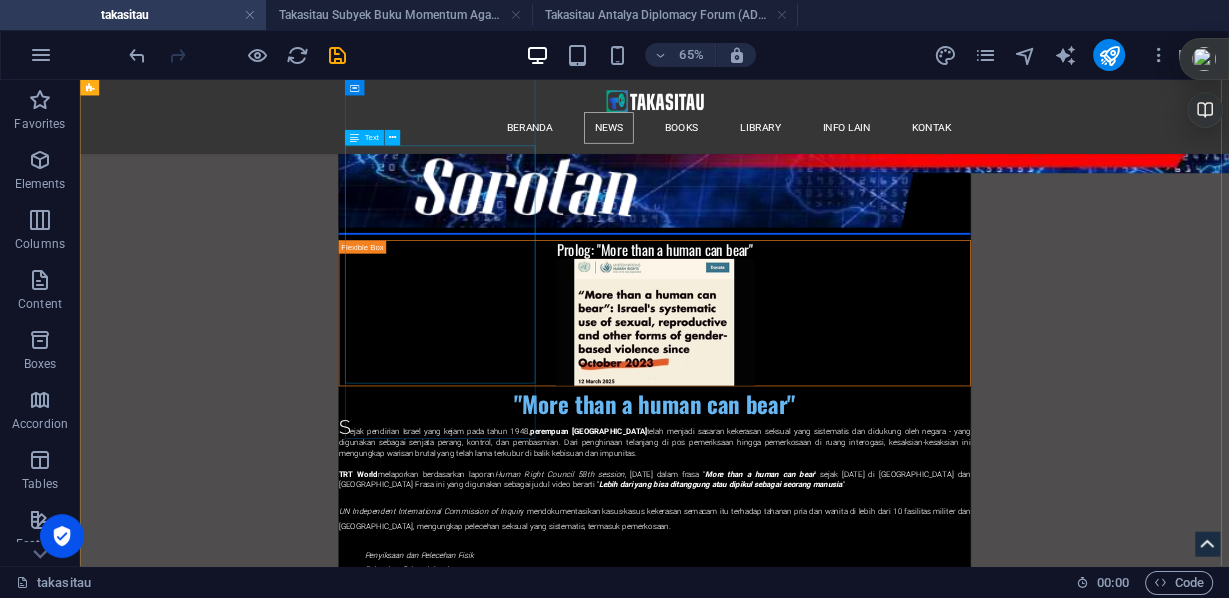 scroll, scrollTop: 29340, scrollLeft: 0, axis: vertical 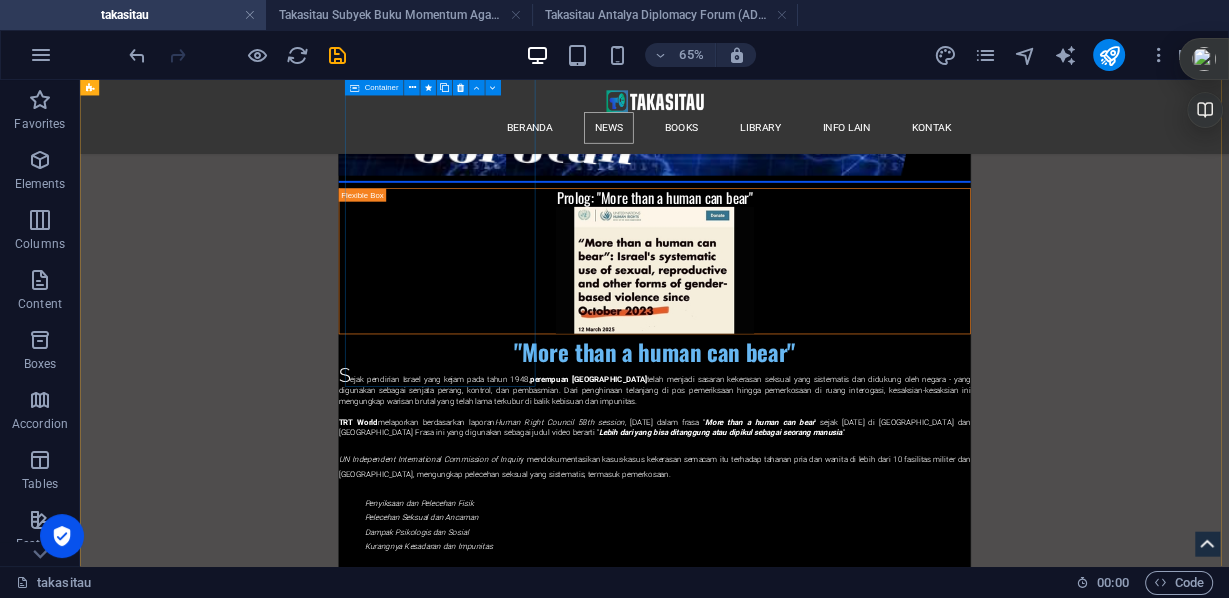click on "Palestina/Artificial Intellegent Wawancara Antony Loewenstein (Penulis Palestine Laboratory)  “Senjata yang Diuji Israel terhadap Warga Palestina akan Digunakan untuk Melawan Kita Semua" B aik itu teknologi  drone  atau perangkat lunak mata- mata  Pegasus  yang terkenal, Israel telah lama mengembangkan dan menyempurnakan teknologi represif yang digunakan oleh pemerintah di seluruh dunia dengan mengujinya pada warga Palestina.  A ntony Loewenstein , jurnalis dan penulis  The Palestine Laboratory: How Israel Exports the Technology of Occupation Around the World ,  bergabung dengan   The Chris Hedges Report  untuk menyelami lebih dalam hubungan yang meresahkan antara Apartheid Israel, industri senjata, dan penindasan global terhadap penduduk sipil.   Ebook dari artikel sebagai alat bantu baca: 36  hal, tidak bergambar - 3,24 Mb pdf . ( Takasitau, Jkt 22/11/24) BACA LEBIH LANJUT di e-book Artikel Terkait - Spyware Invasif di Kita M   ( Takasitau, Jkt 22/11/24) BACA artikel terkait LEBIH LANJUT" at bounding box center (244, 54809) 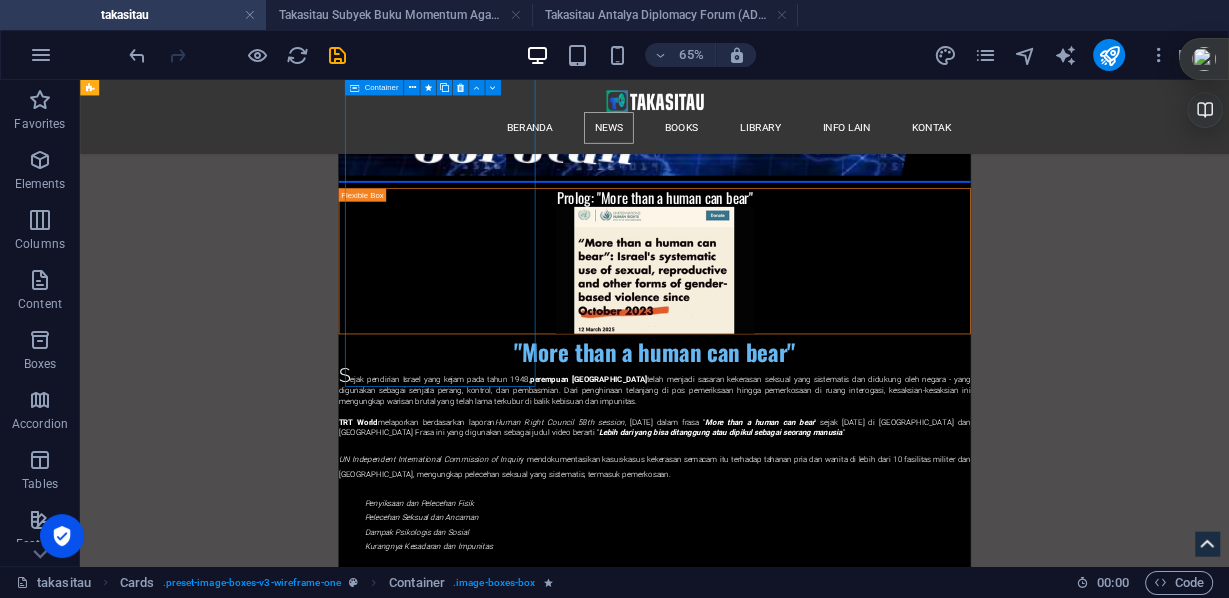 click on "Palestina/Artificial Intellegent Wawancara Antony Loewenstein (Penulis Palestine Laboratory)  “Senjata yang Diuji Israel terhadap Warga Palestina akan Digunakan untuk Melawan Kita Semua" B aik itu teknologi  drone  atau perangkat lunak mata- mata  Pegasus  yang terkenal, Israel telah lama mengembangkan dan menyempurnakan teknologi represif yang digunakan oleh pemerintah di seluruh dunia dengan mengujinya pada warga Palestina.  A ntony Loewenstein , jurnalis dan penulis  The Palestine Laboratory: How Israel Exports the Technology of Occupation Around the World ,  bergabung dengan   The Chris Hedges Report  untuk menyelami lebih dalam hubungan yang meresahkan antara Apartheid Israel, industri senjata, dan penindasan global terhadap penduduk sipil.   Ebook dari artikel sebagai alat bantu baca: 36  hal, tidak bergambar - 3,24 Mb pdf . ( Takasitau, Jkt 22/11/24) BACA LEBIH LANJUT di e-book Artikel Terkait - Spyware Invasif di Kita M   ( Takasitau, Jkt 22/11/24) BACA artikel terkait LEBIH LANJUT" at bounding box center [244, 54809] 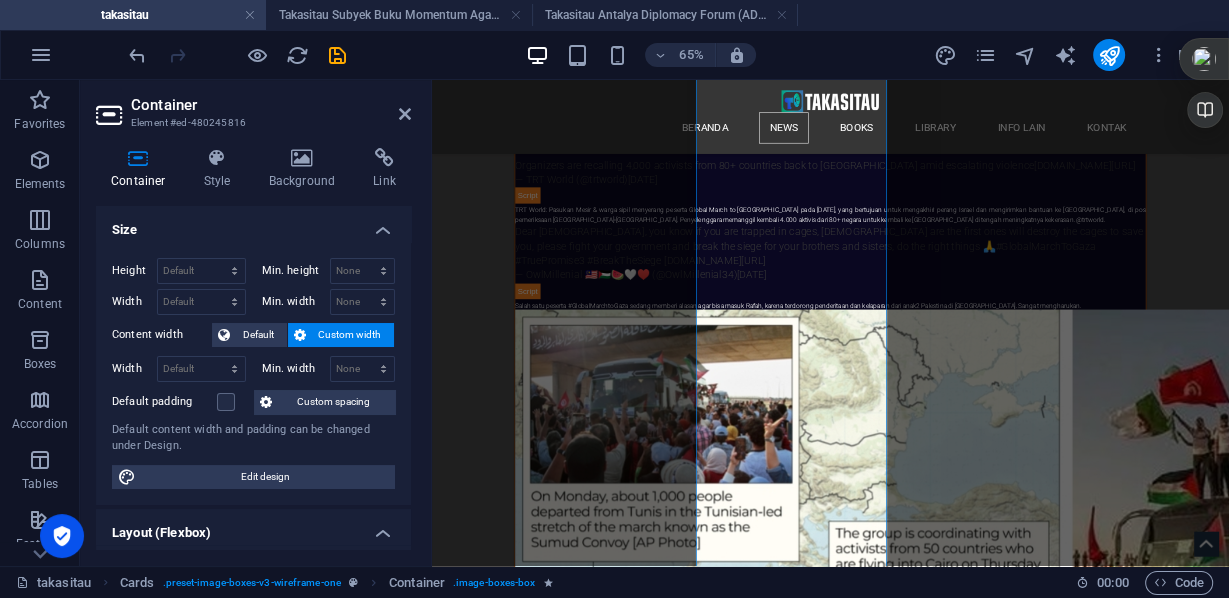 scroll, scrollTop: 28657, scrollLeft: 0, axis: vertical 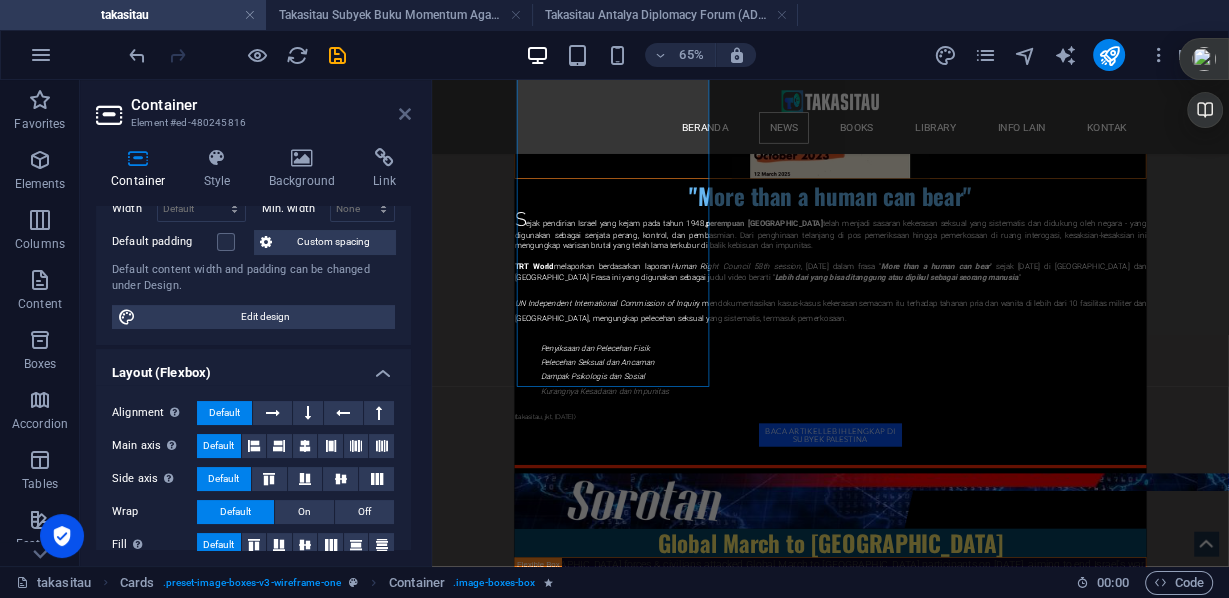 click at bounding box center (405, 114) 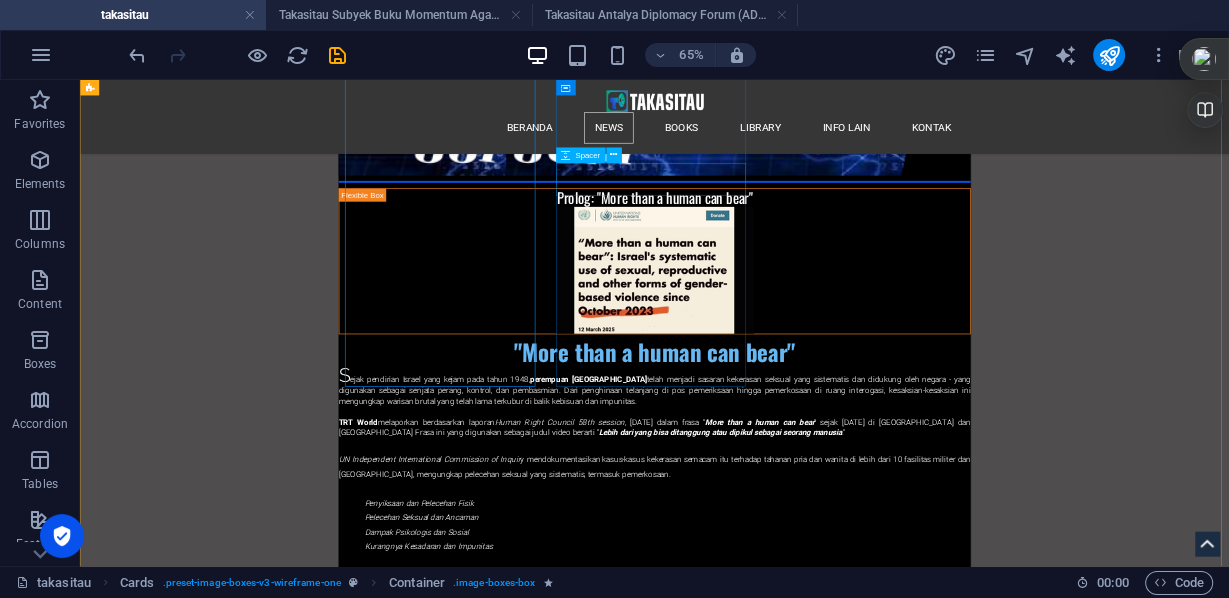 scroll, scrollTop: 29260, scrollLeft: 0, axis: vertical 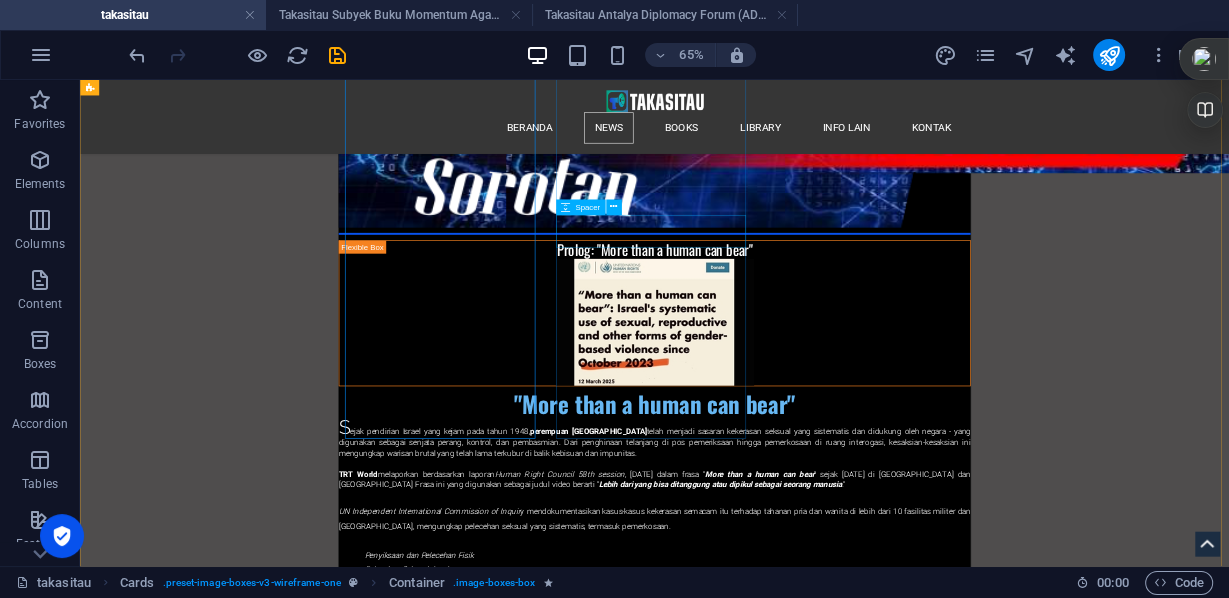 click at bounding box center (244, 56488) 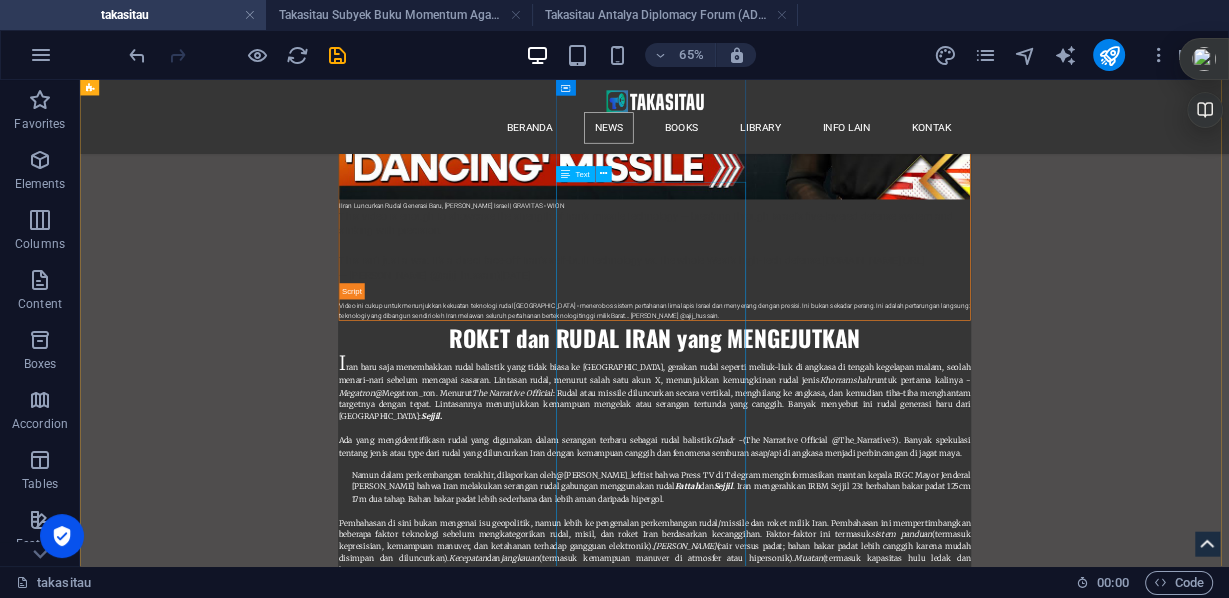 scroll, scrollTop: 25580, scrollLeft: 0, axis: vertical 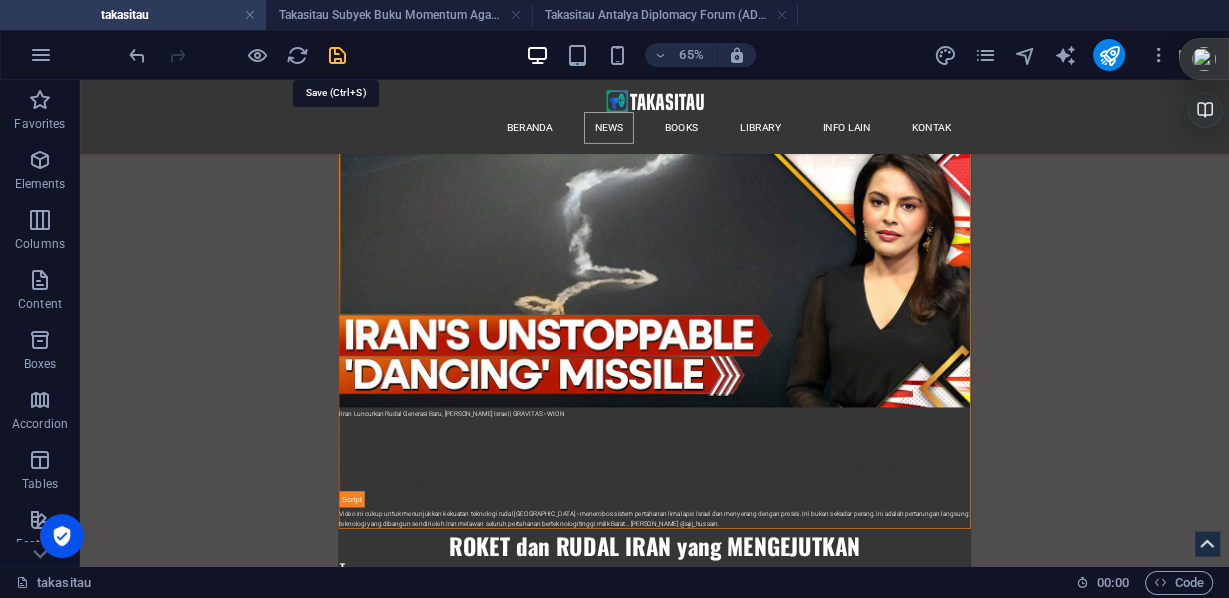 click at bounding box center [337, 55] 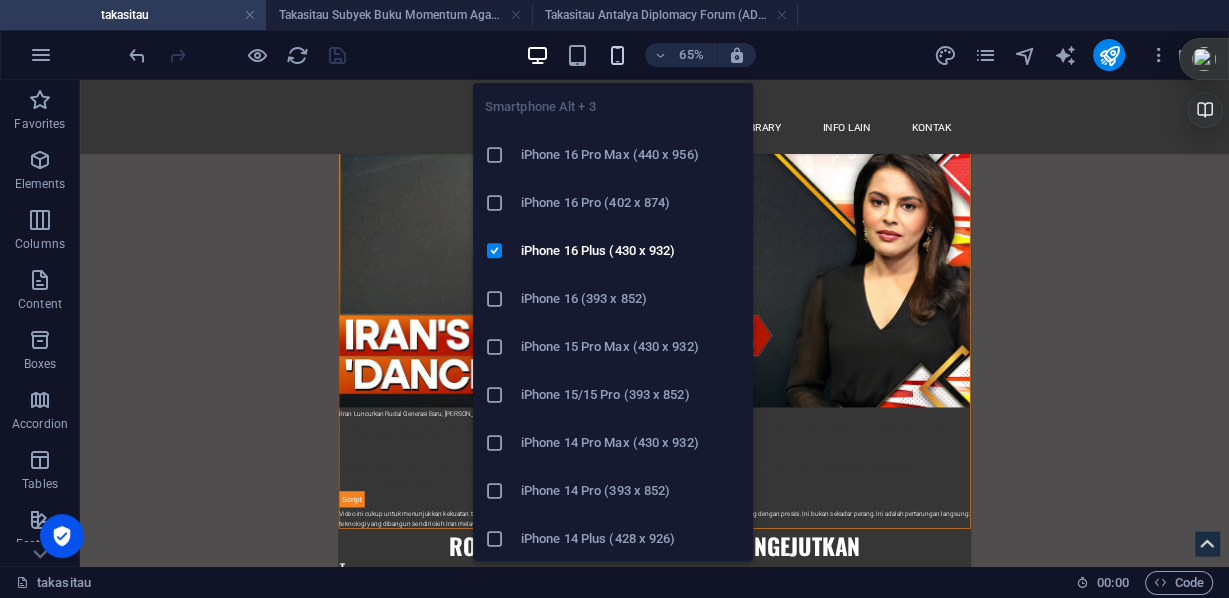 click at bounding box center (617, 55) 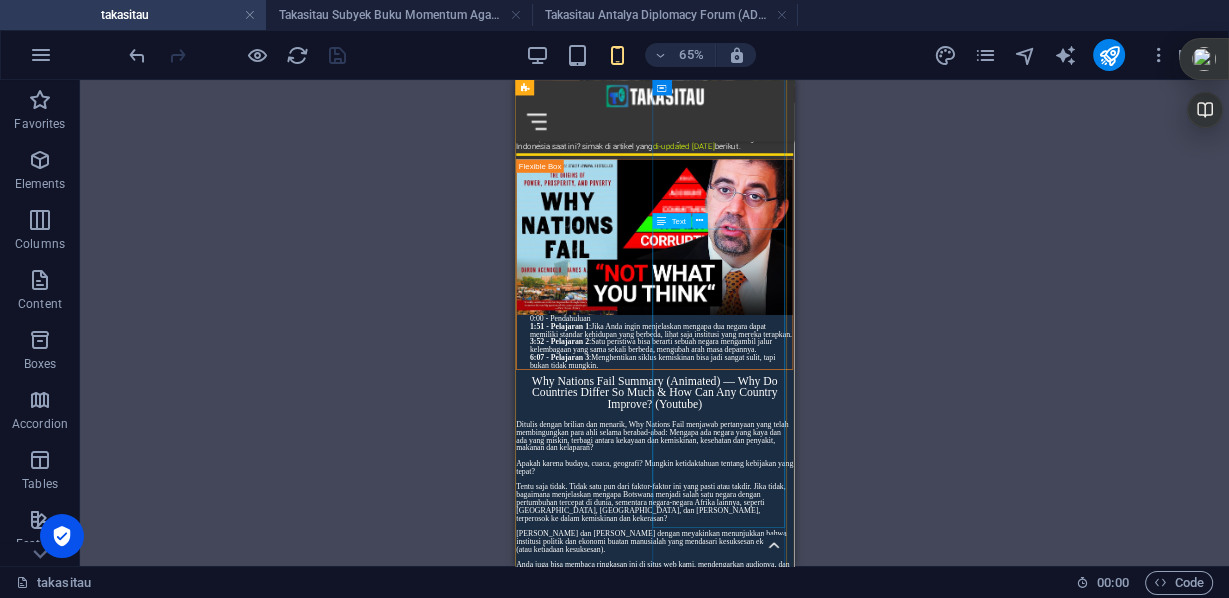 scroll, scrollTop: 37809, scrollLeft: 0, axis: vertical 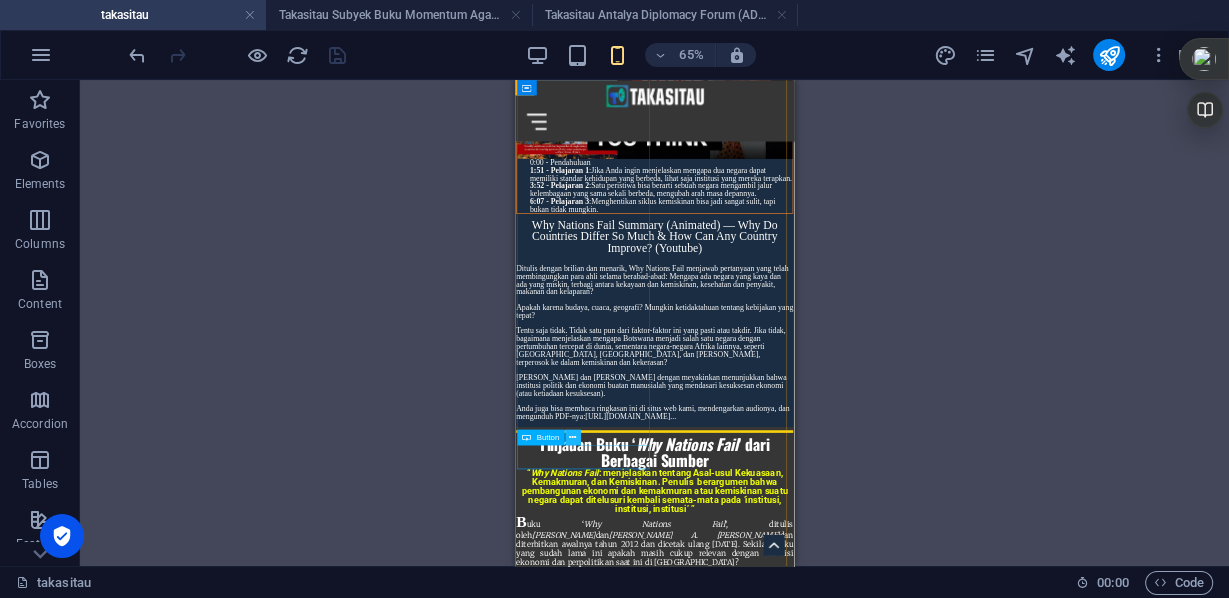 click at bounding box center [572, 438] 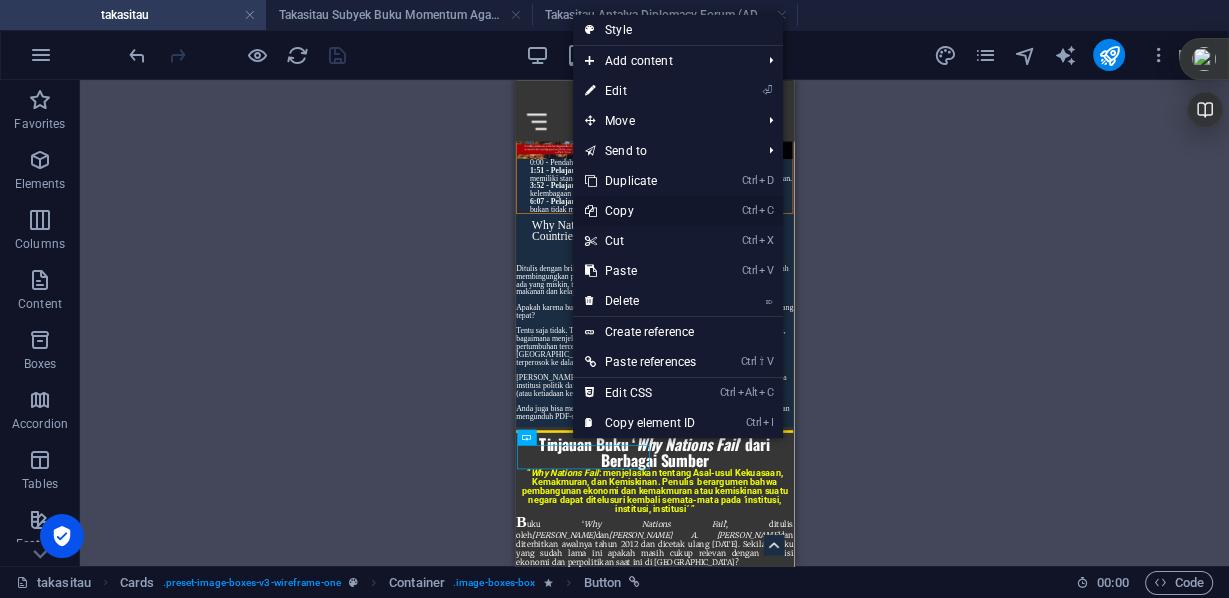 click on "Ctrl C  Copy" at bounding box center (640, 211) 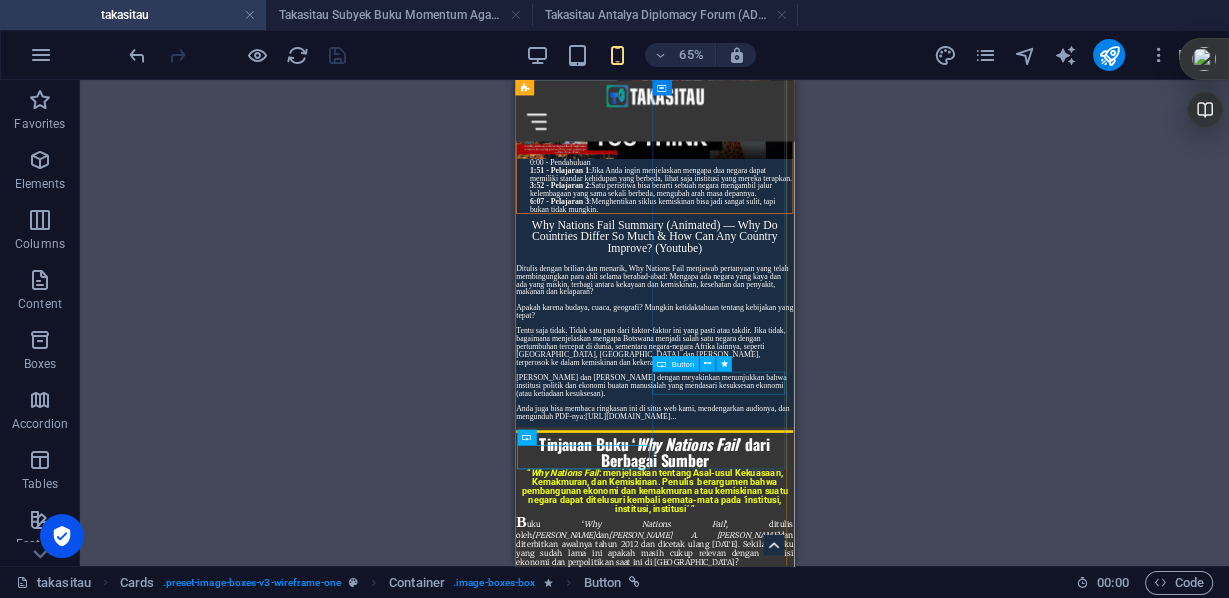click on "BACA LEBIH LANJUT di e-book laporan unodc" at bounding box center (622, 37357) 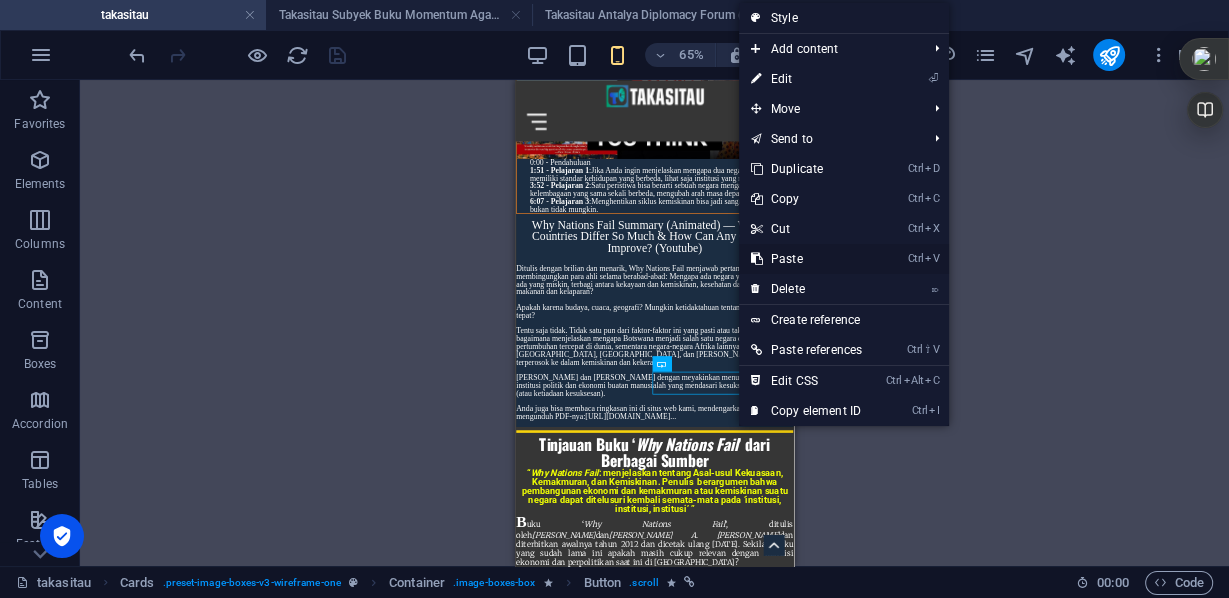 click on "Ctrl V  Paste" at bounding box center [806, 259] 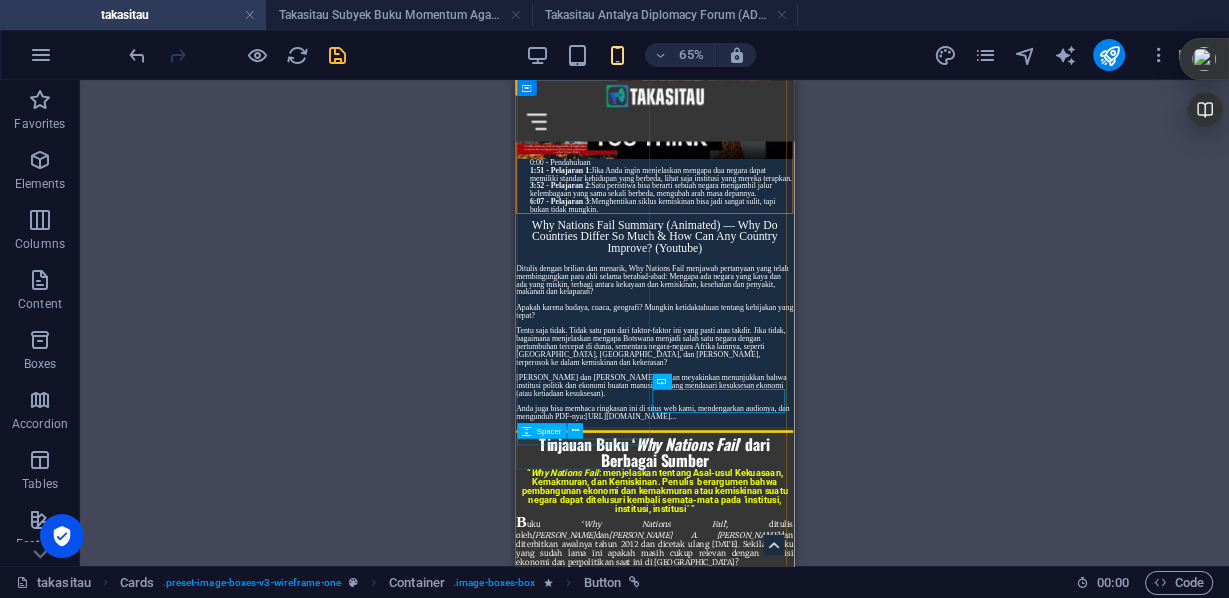 click at bounding box center [622, 36611] 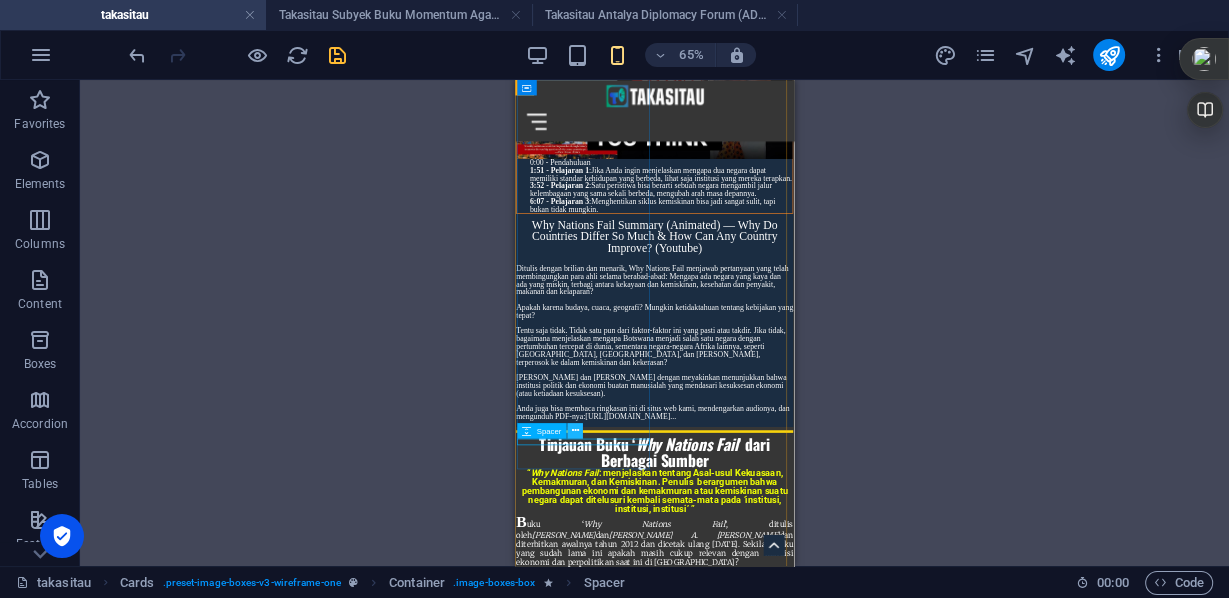 click at bounding box center [574, 431] 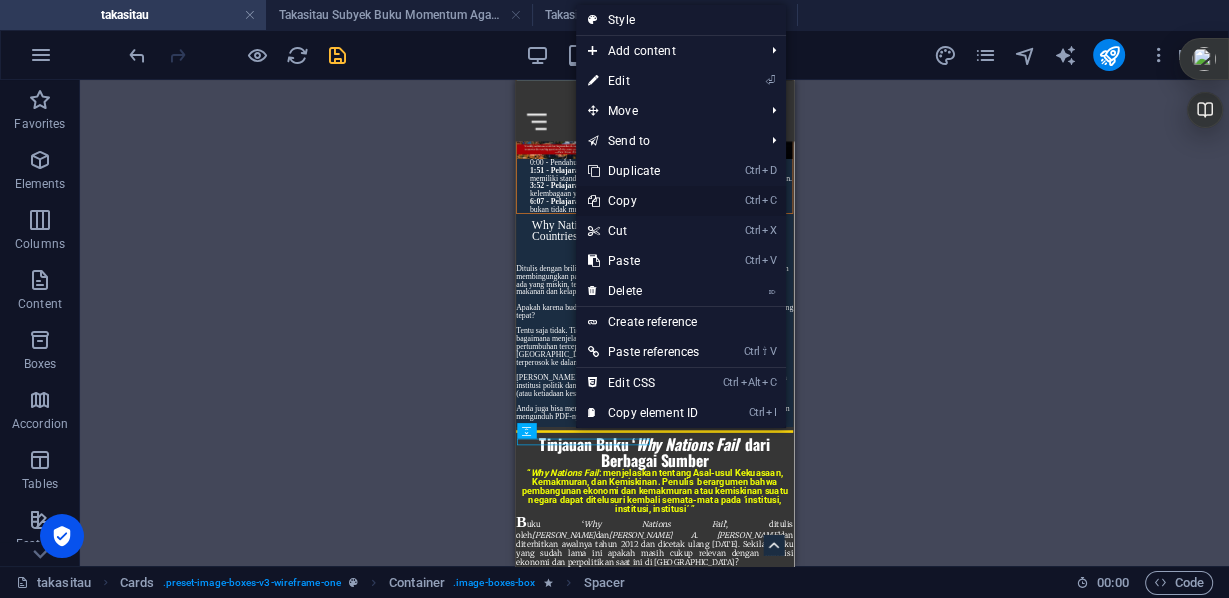click on "Ctrl C  Copy" at bounding box center [643, 201] 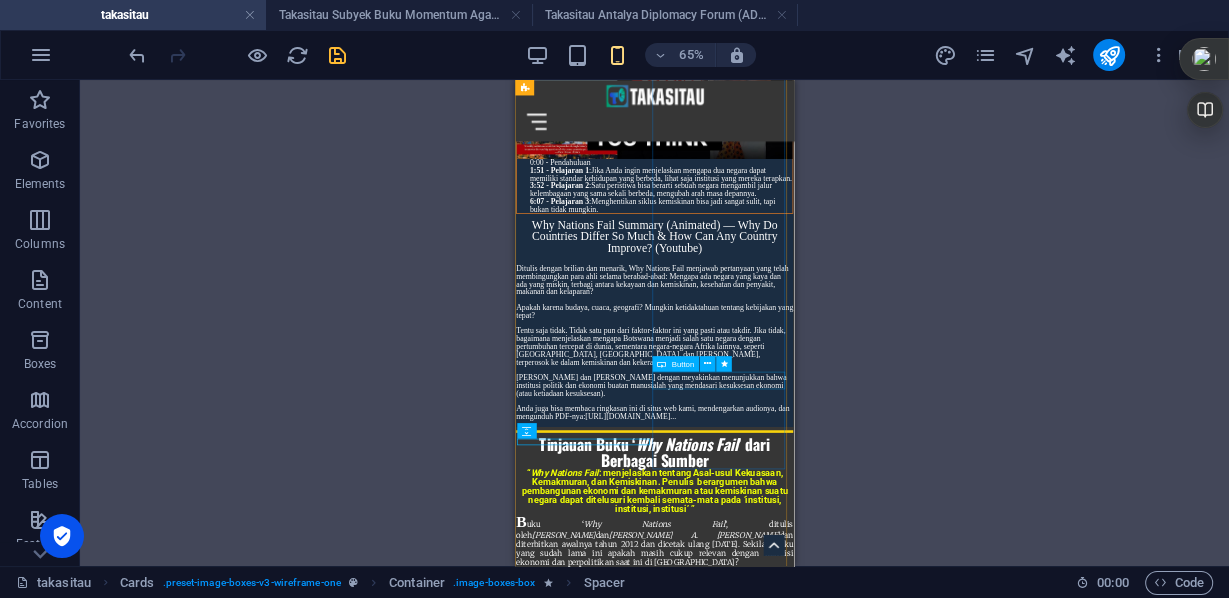 click on "BACA LEBIH LANJUT di e-book laporan unodc" at bounding box center (622, 37353) 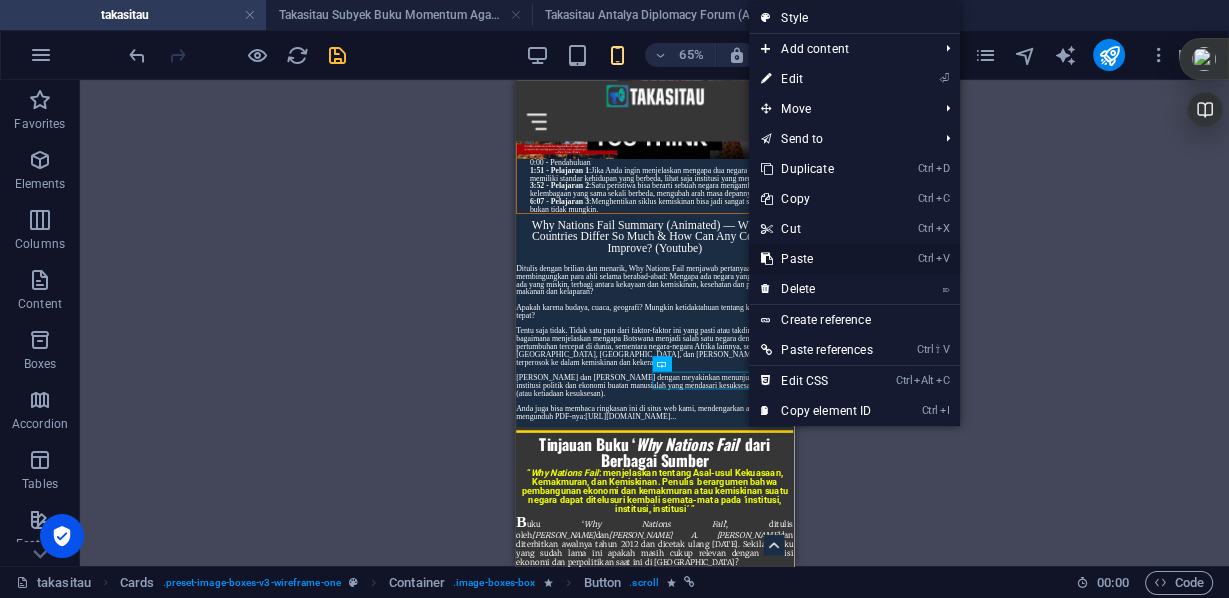 click on "Ctrl V  Paste" at bounding box center (816, 259) 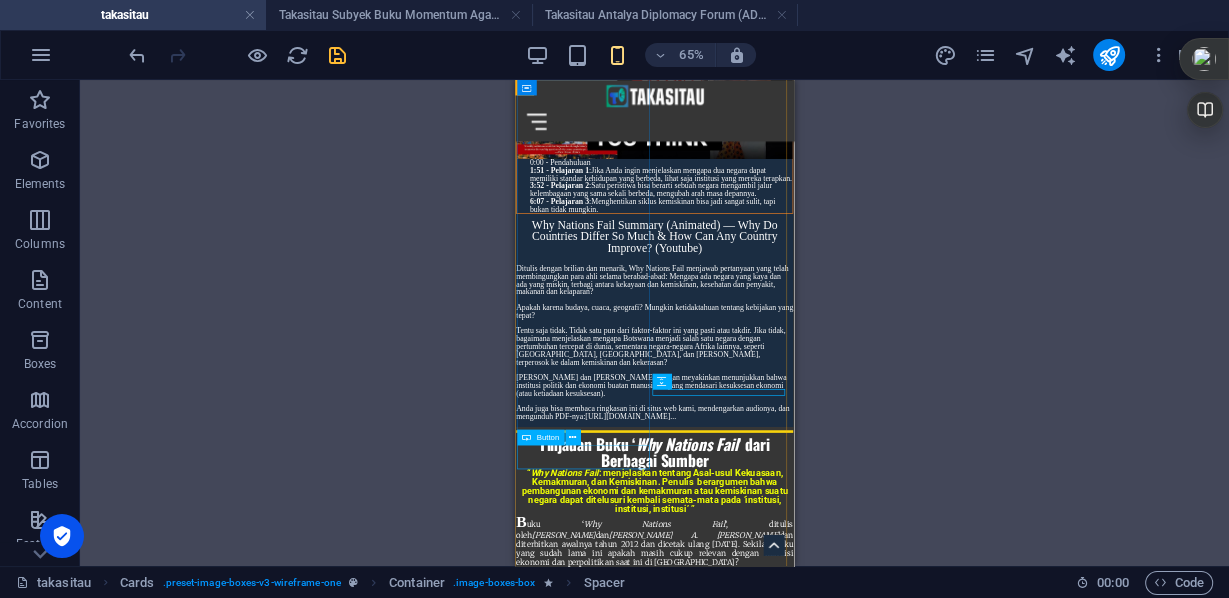 click on "kembali ke list news artikel terfokus" at bounding box center (622, 36634) 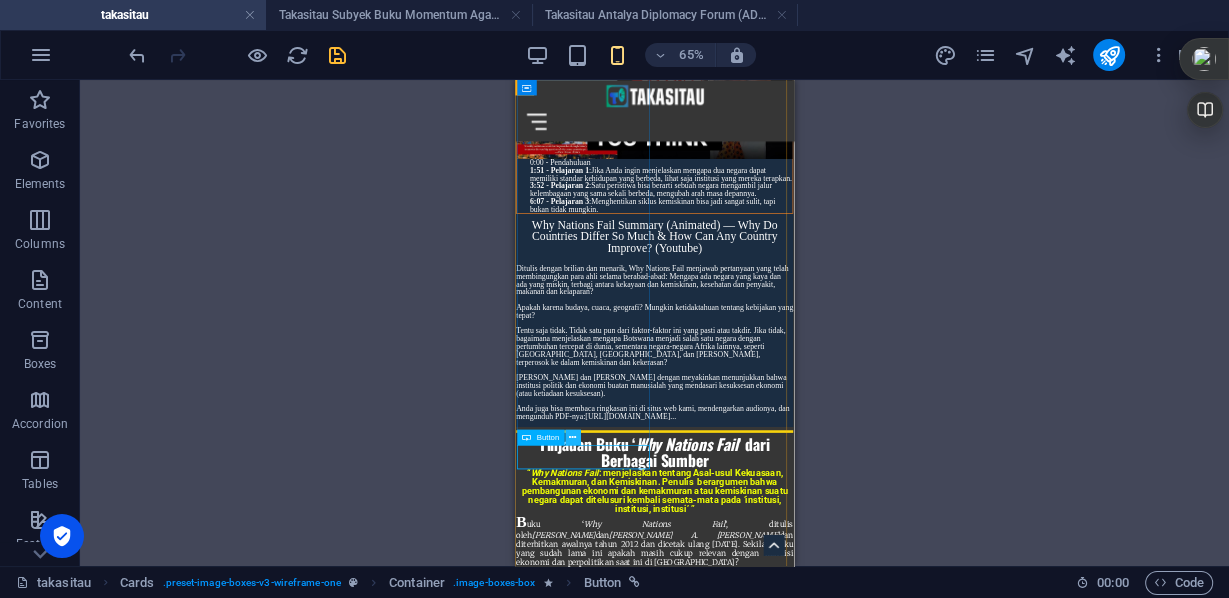 click at bounding box center (572, 438) 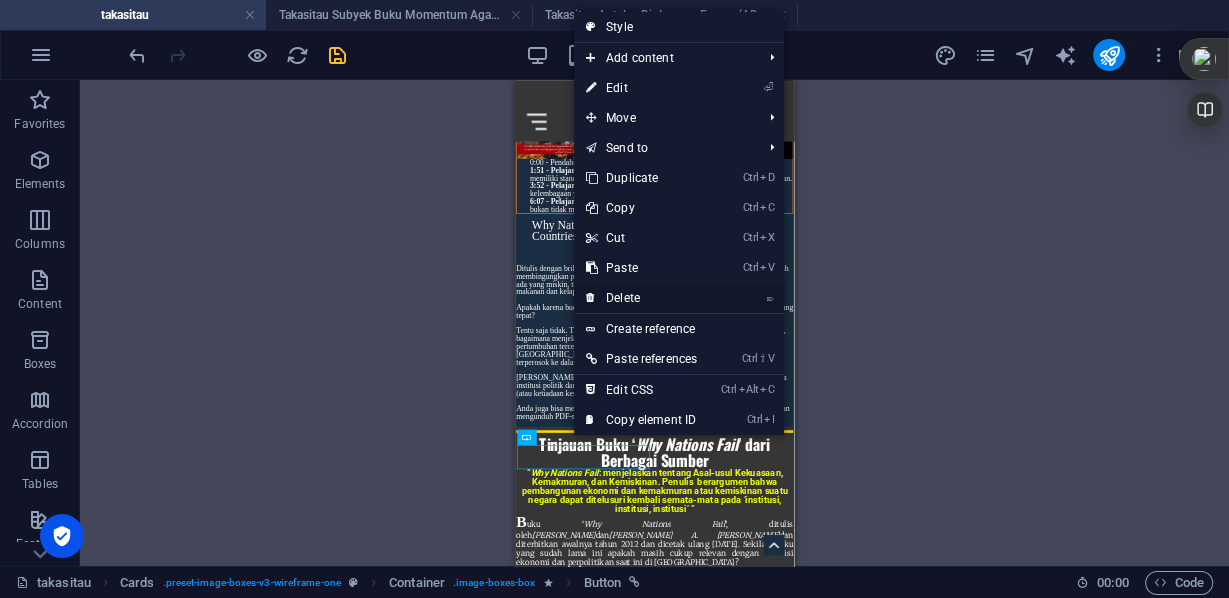 click on "⌦  Delete" at bounding box center (641, 298) 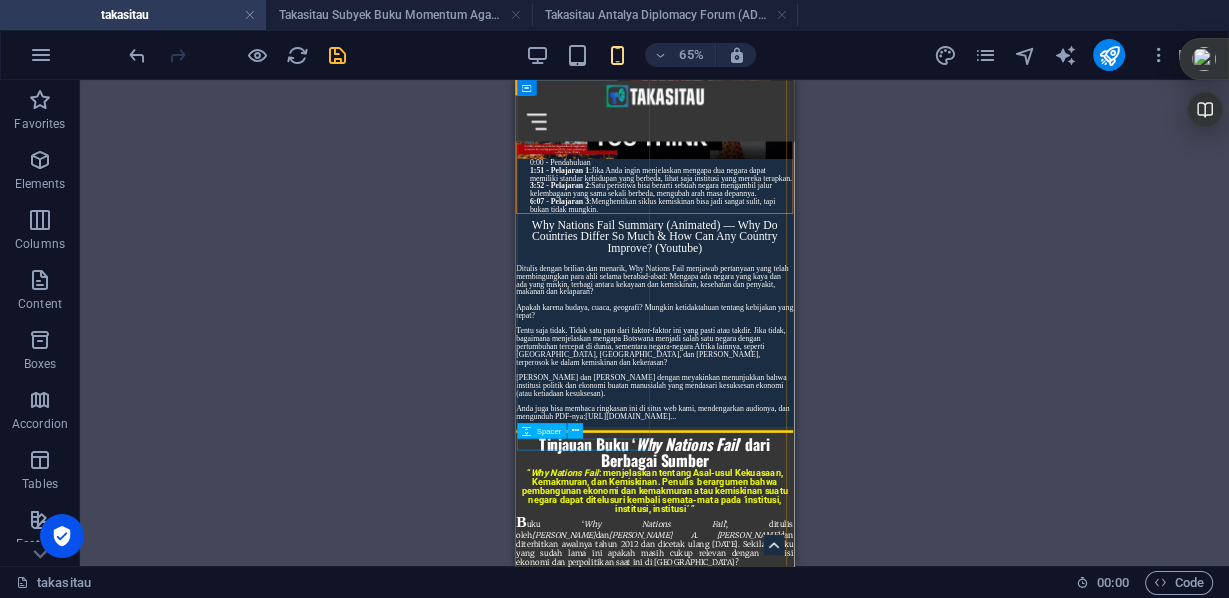 click at bounding box center (622, 36615) 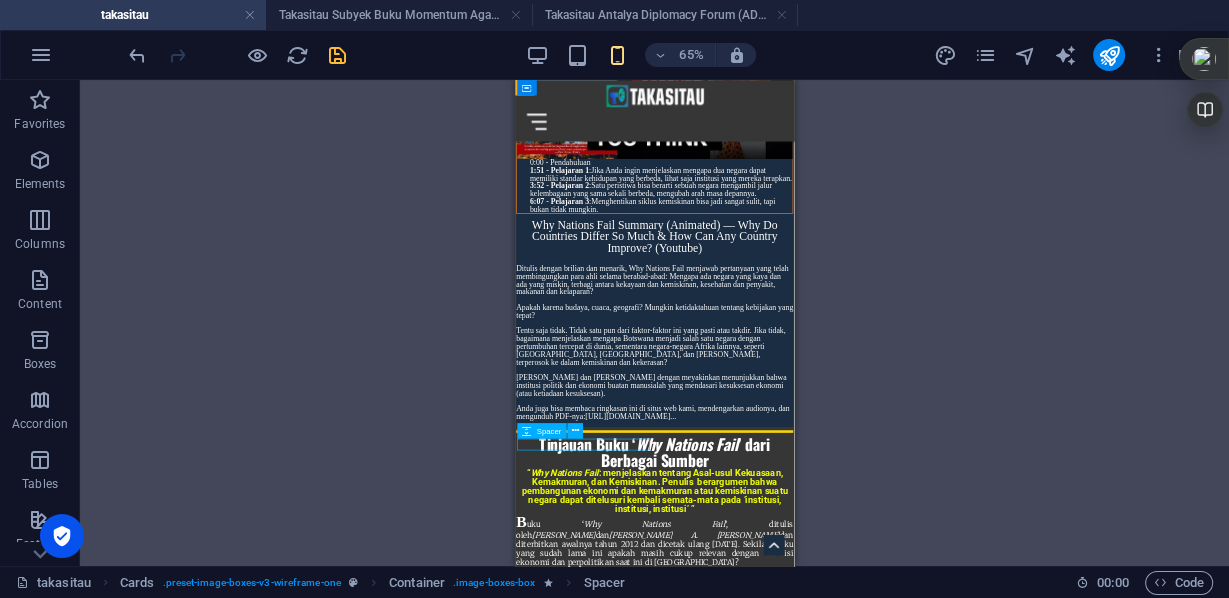 click at bounding box center [622, 36615] 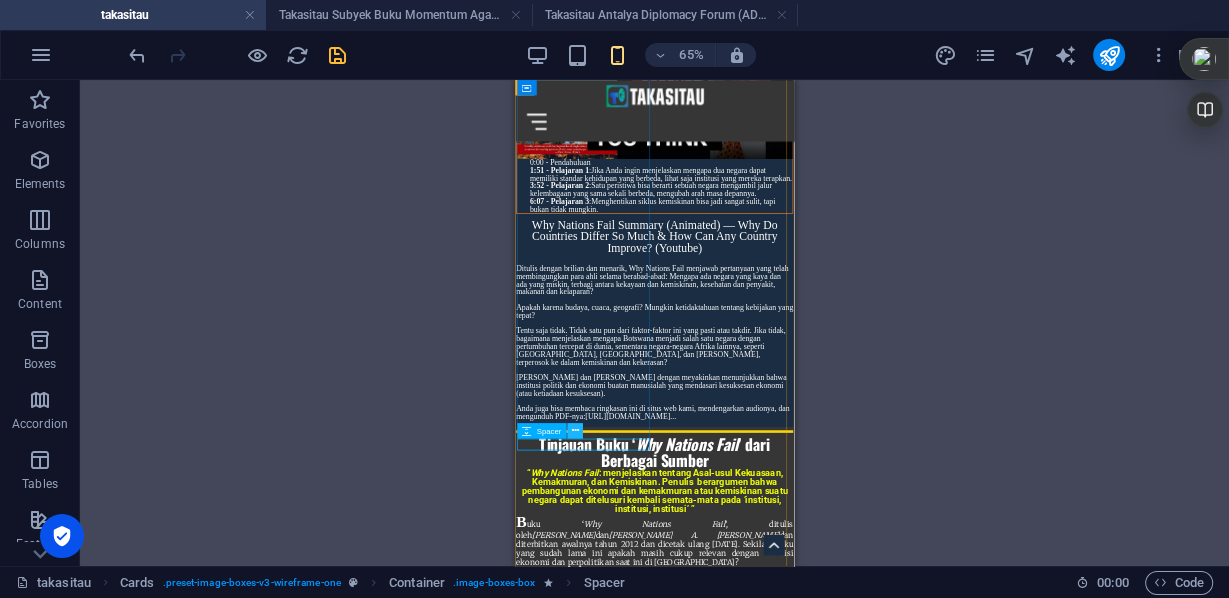 click at bounding box center [574, 431] 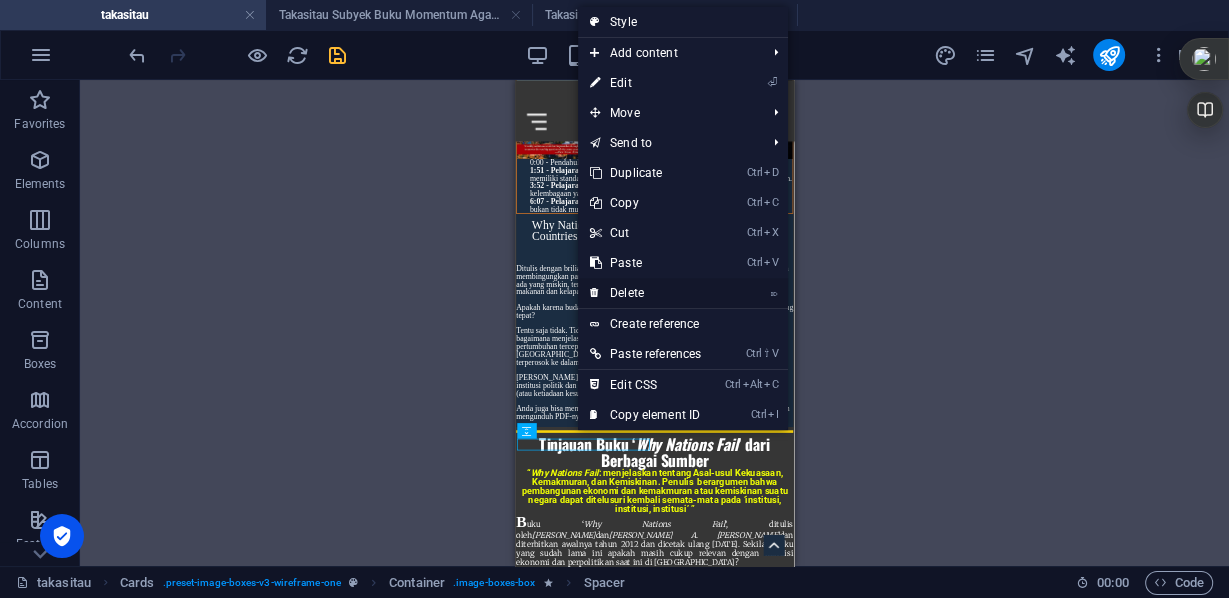 click on "⌦  Delete" at bounding box center (645, 293) 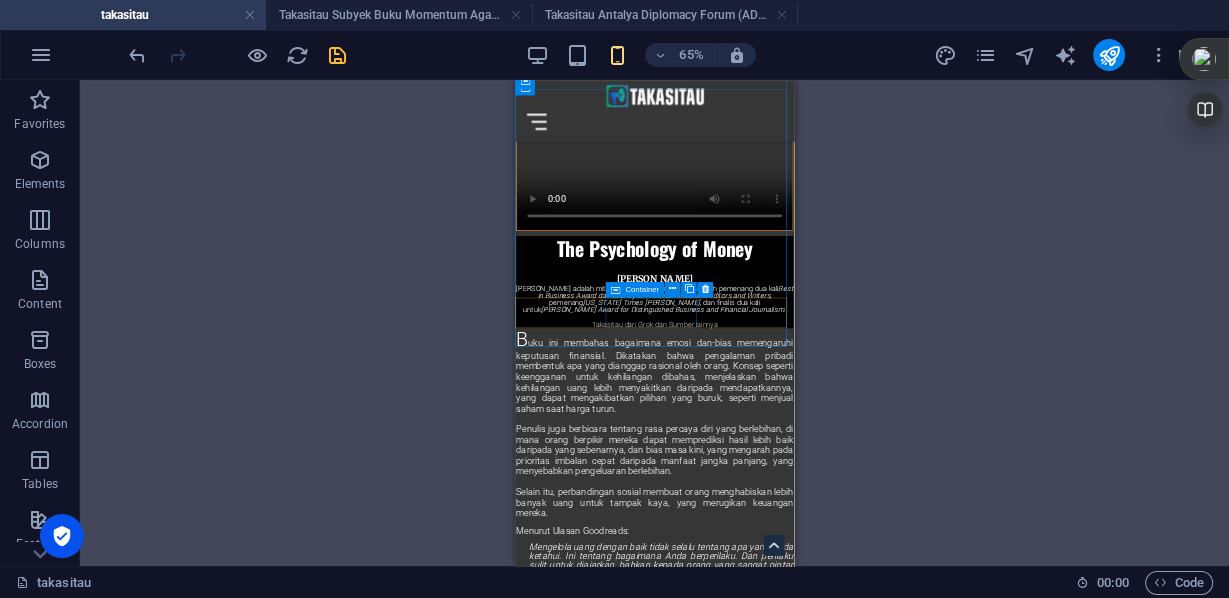 scroll, scrollTop: 29729, scrollLeft: 0, axis: vertical 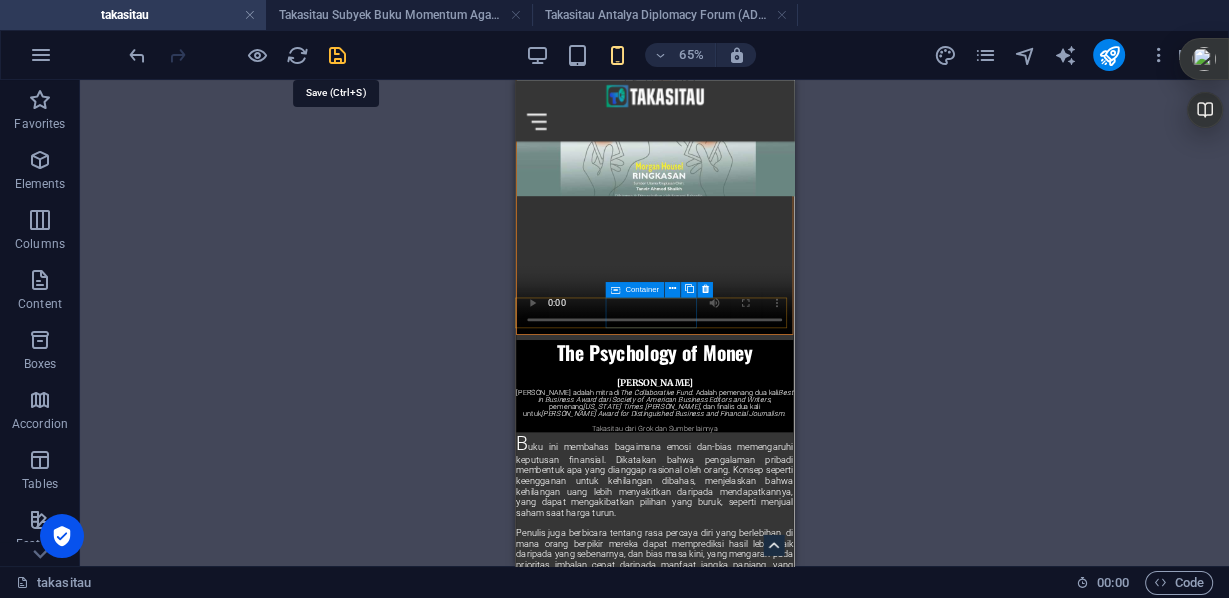click at bounding box center [337, 55] 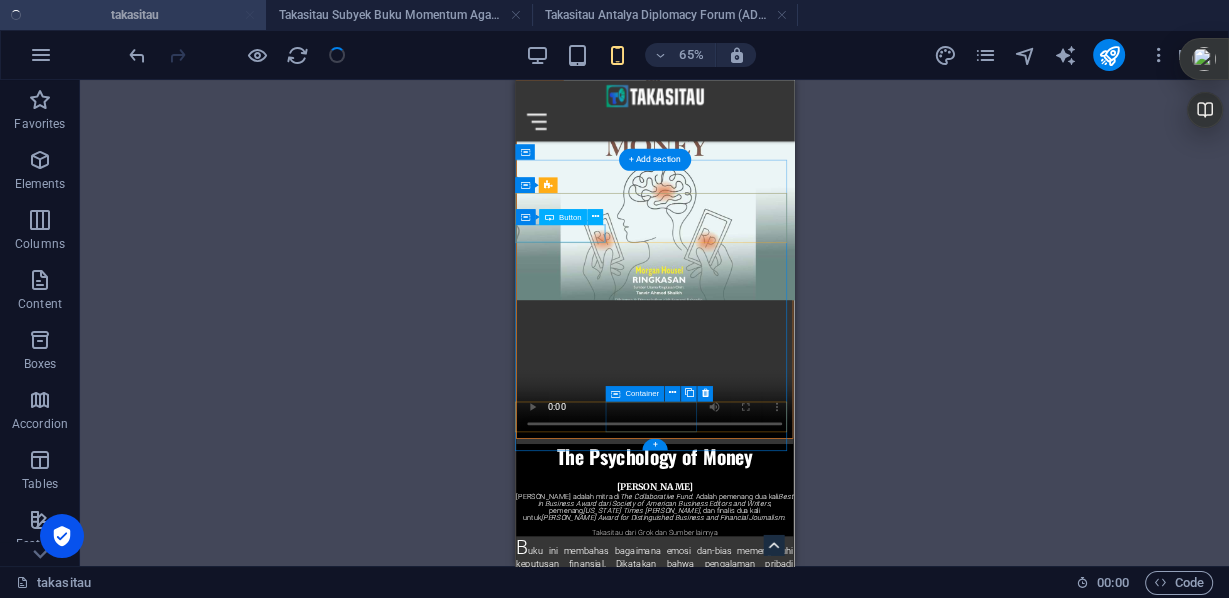 scroll, scrollTop: 29489, scrollLeft: 0, axis: vertical 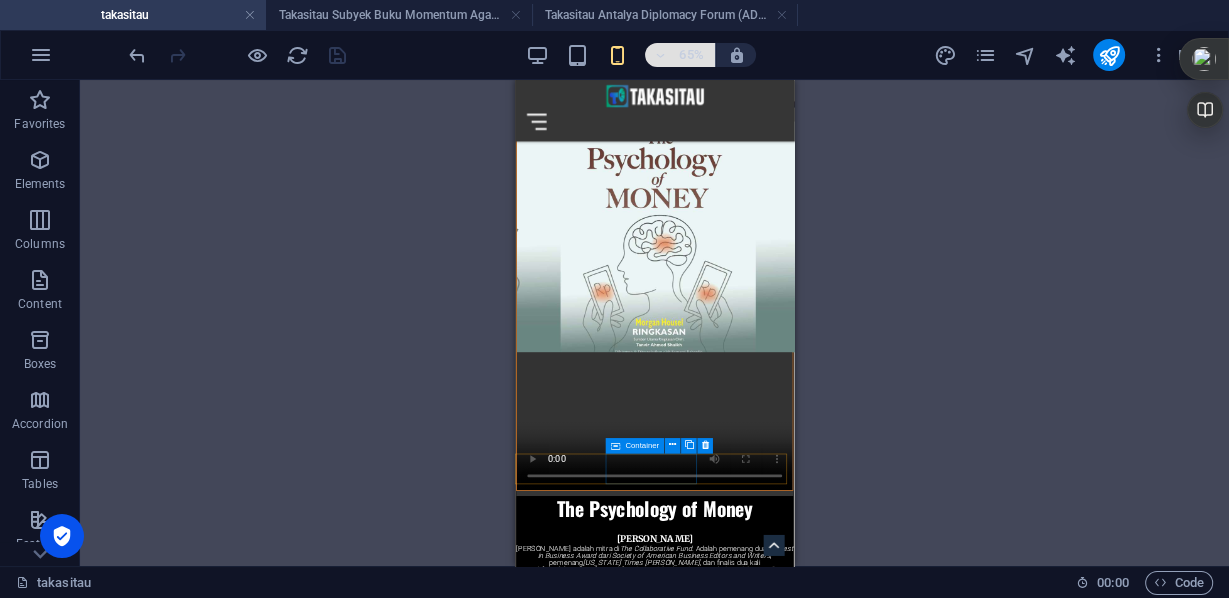 click at bounding box center (660, 55) 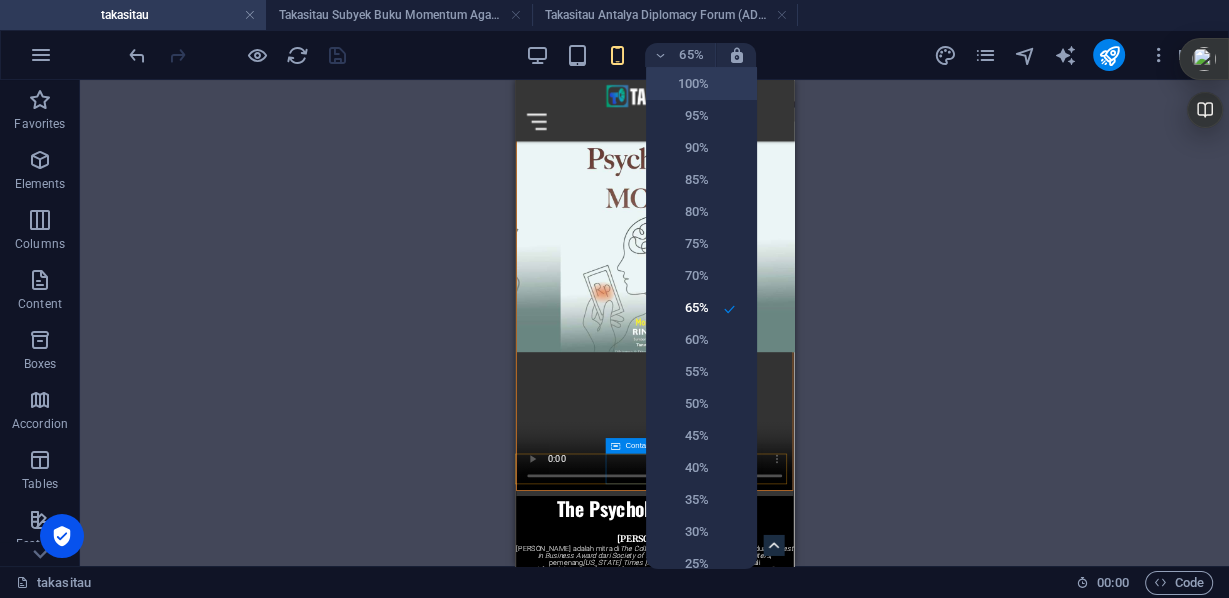 click on "100%" at bounding box center [683, 84] 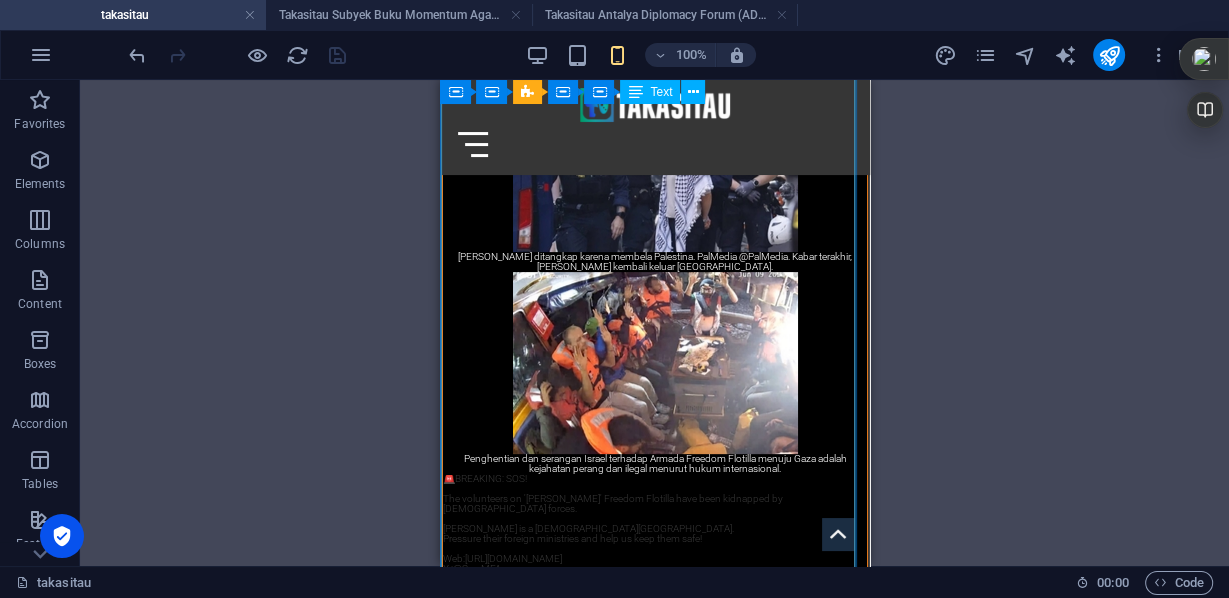 scroll, scrollTop: 24666, scrollLeft: 0, axis: vertical 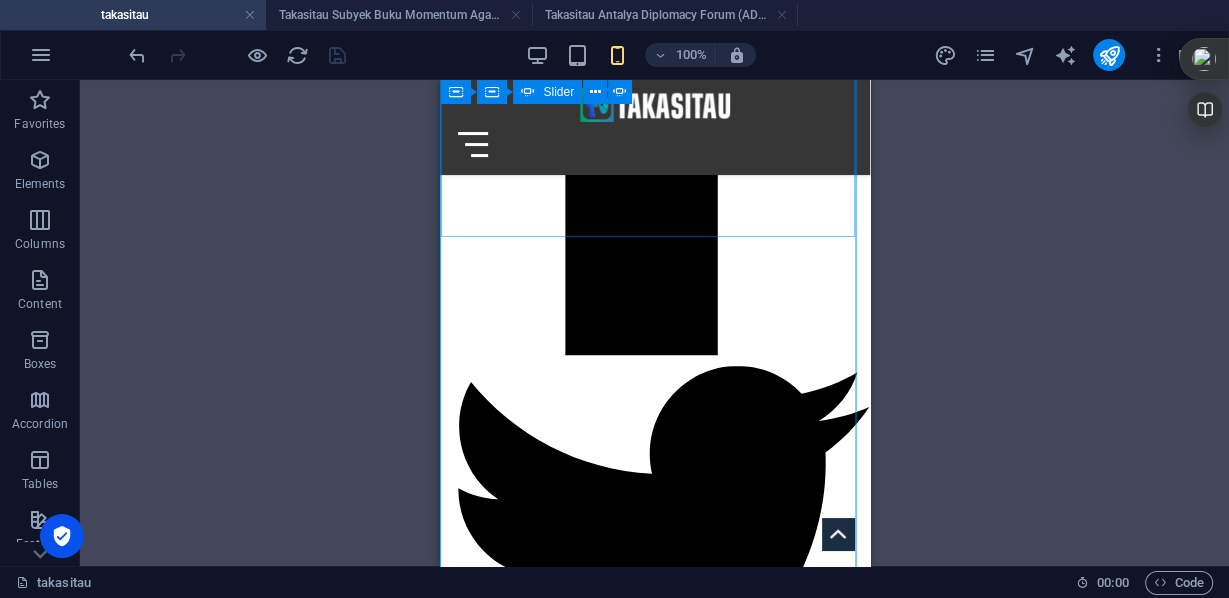 click on "Dalam 24 jam terakhir (17 April 2025), rumah sakit di Jalur Gaza menerima jenazah 40 martir dan 73 orang yang menderita berbagai cedera akibat serangan Israel. (Palinfo.com) 81 korban syahid dan 422 korban luka telah tiba di rumah sakit di Jalur Gaza selama 24 jam terakhir (28 Juni 2025) Kami adalah pemilik tanah dan kami tidak akan meninggalkannya. (Nada @nadaa01012) Kelaparan Digunakan sebagai senjata (Sulaiman Ahmed @ShaykhSulaiman) Israel telah menggunakan kelaparan sebagai senjata untuk melawan Palestina Antrian warga Palestina menunggu makanan. Antrian makanan warga Gaza. Antrian makanan warga Gaza. Antrian makanan Gadis Kecil warga Gaza. Tiada kata-kata lagi - NADA 𓂆@nadaa01012 Apakah hati kalian merasakannya? (Dr. Yousef 𓂆@yousef_ki1) SEJAK 2 MARET 2025, TIDAK ADA BANTUAN YANG DIIZINKAN MASUK KE JALUR GAZA. ISRAEL TELAH MEMBERLAKUKAN BLOKADE PENUH, DAN SEKARANG  PENDUDUK  KELAPARAN. (Emelia @vikingwarior20)  (@women4pal ig) Bagaimana anak-anak Gaza membayar harga perang dan pengepungan. ." at bounding box center [654, 8616] 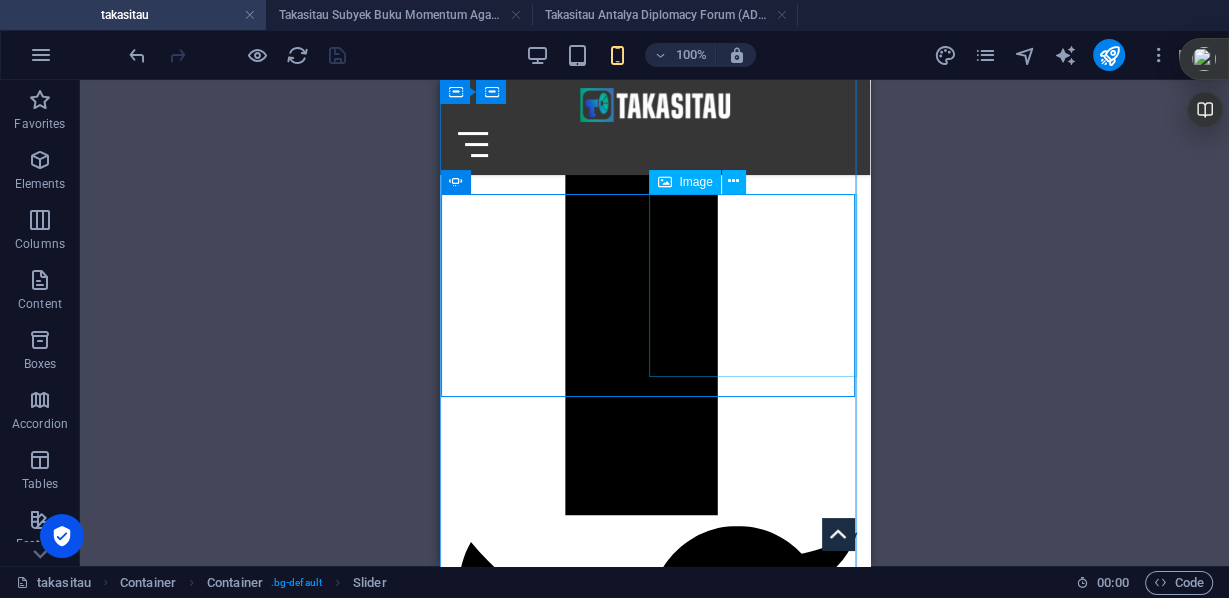 scroll, scrollTop: 880, scrollLeft: 0, axis: vertical 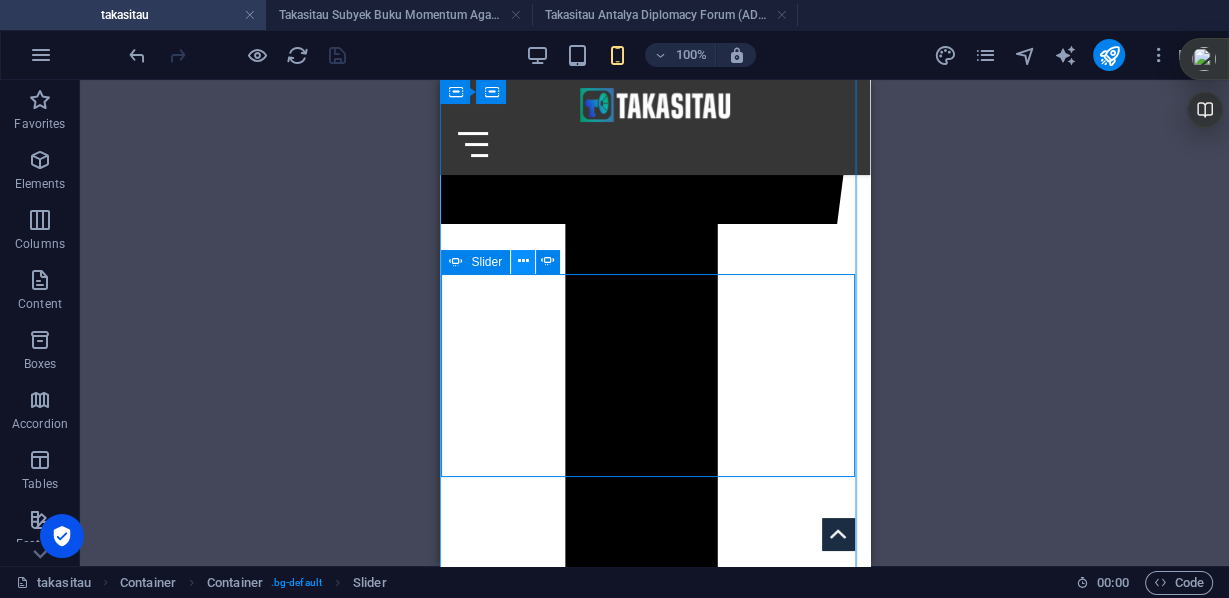 click at bounding box center [523, 261] 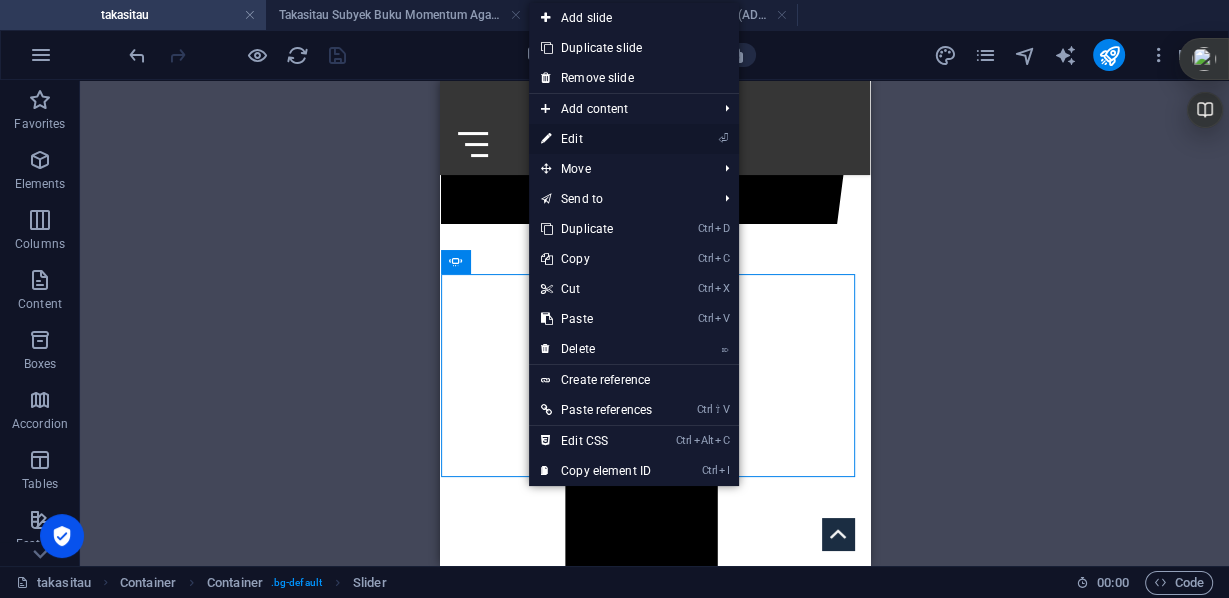click on "⏎  Edit" at bounding box center [596, 139] 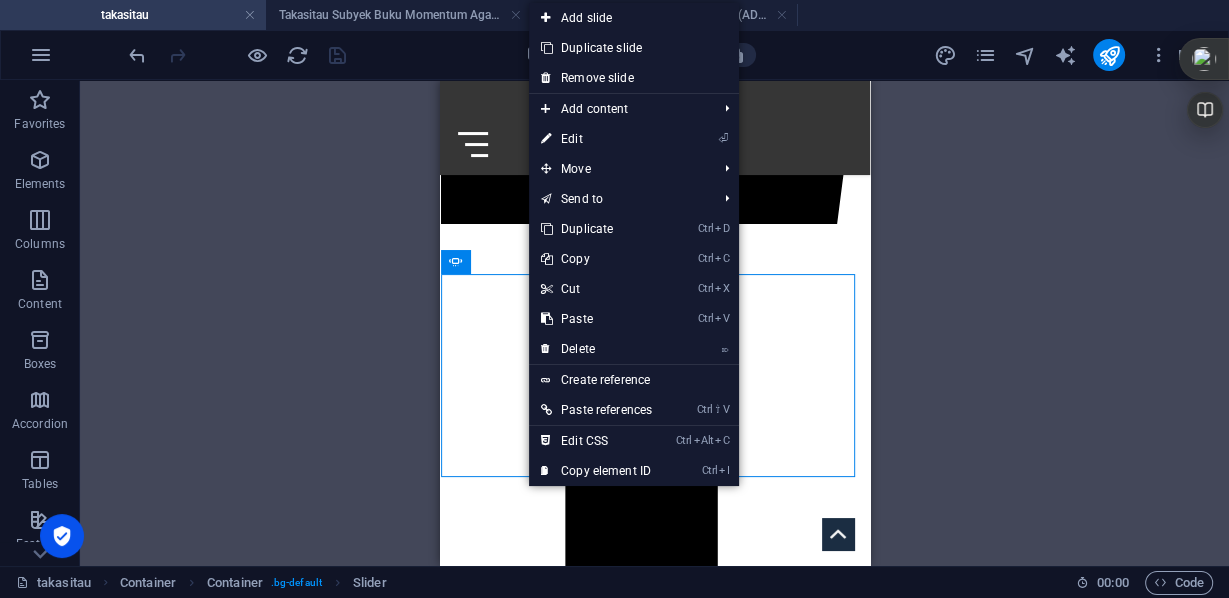 select on "ms" 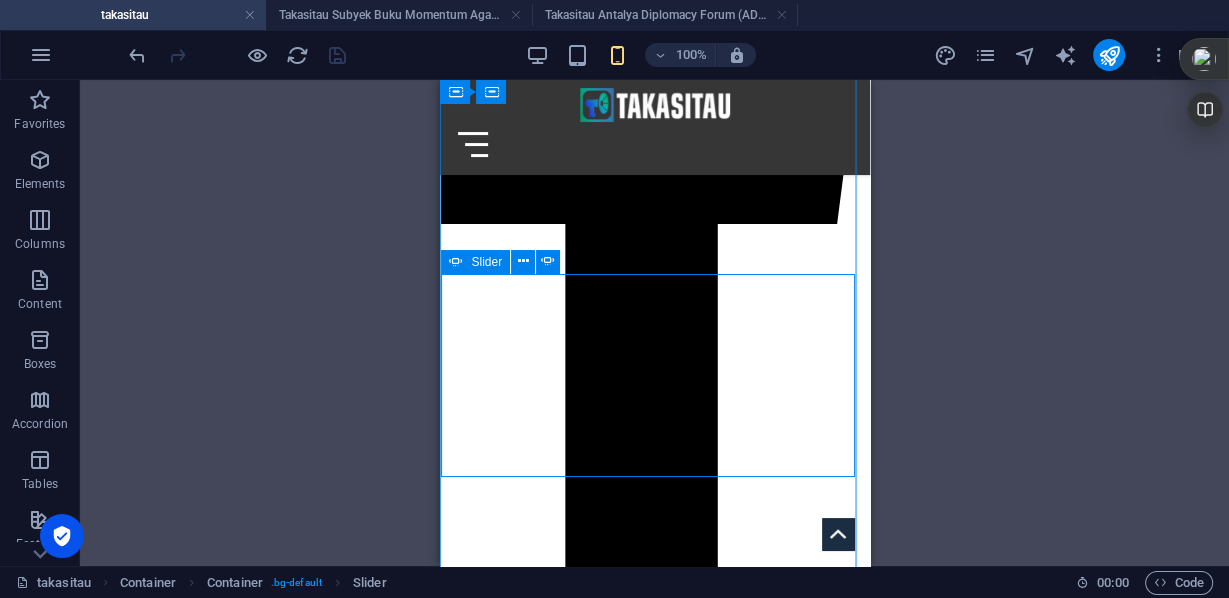 click at bounding box center [441, 14841] 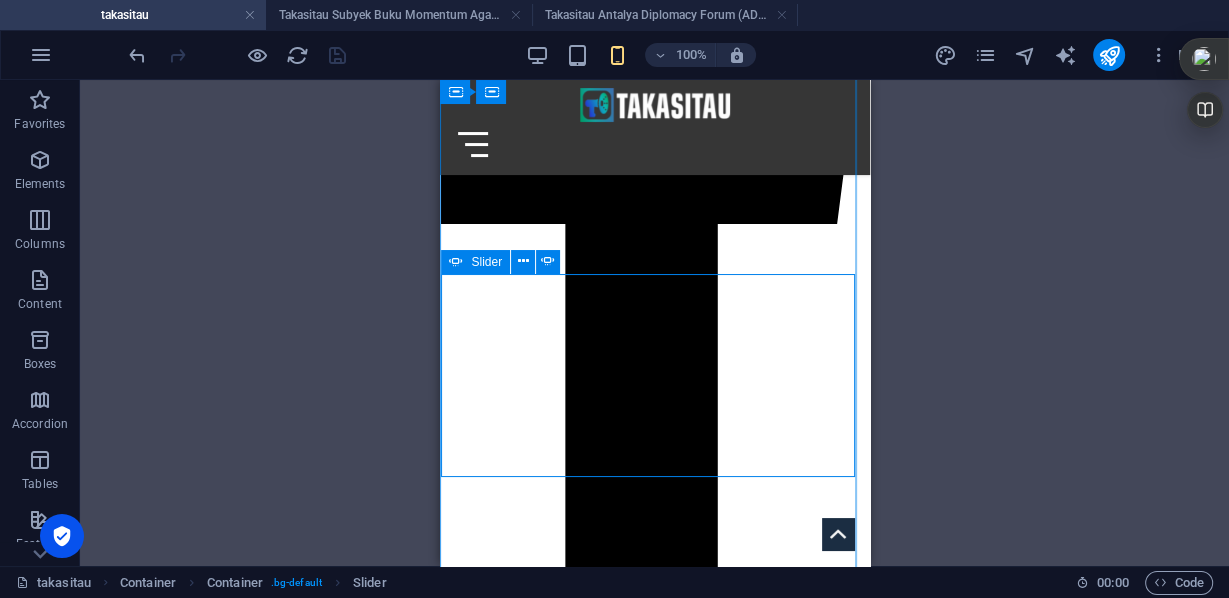 click at bounding box center (441, 2877) 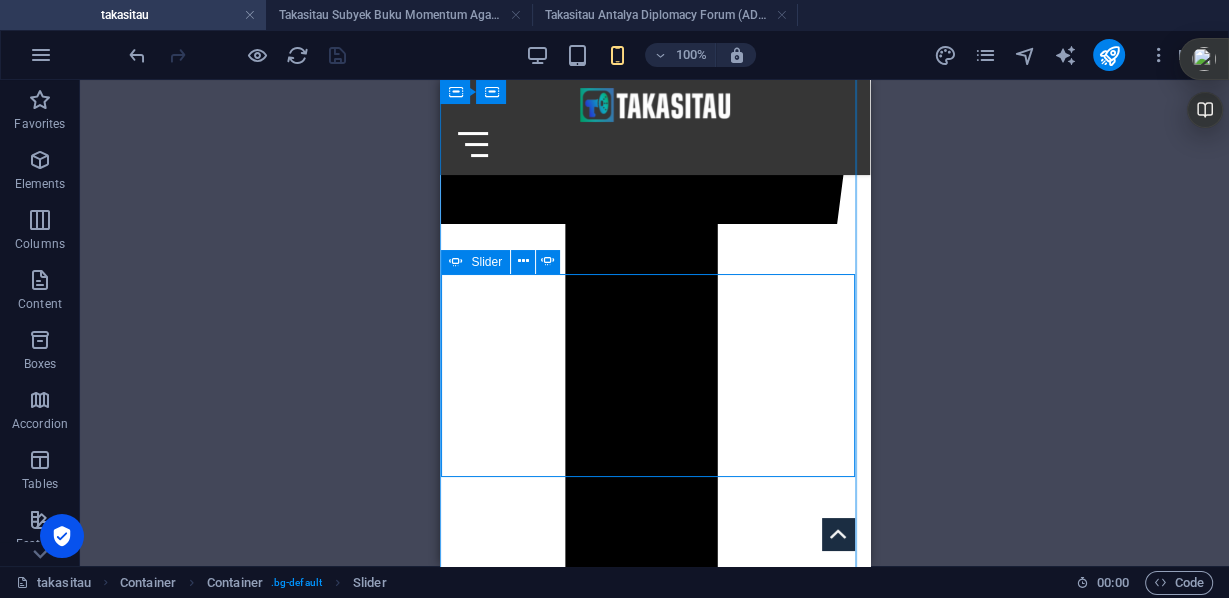 click at bounding box center (441, 14841) 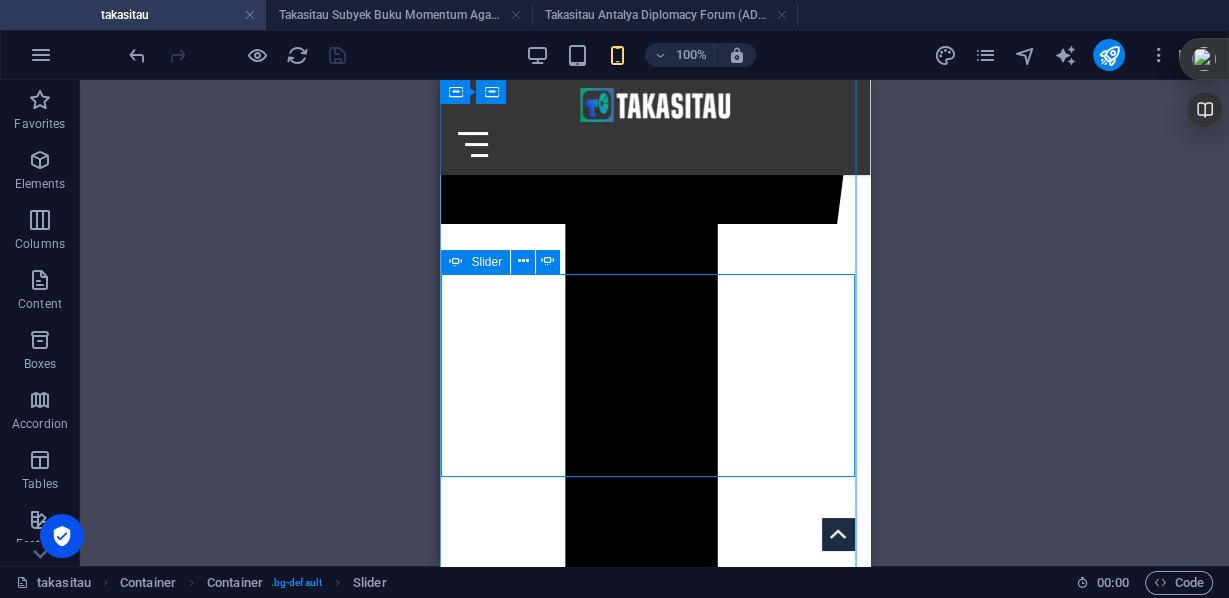 click at bounding box center [441, 14841] 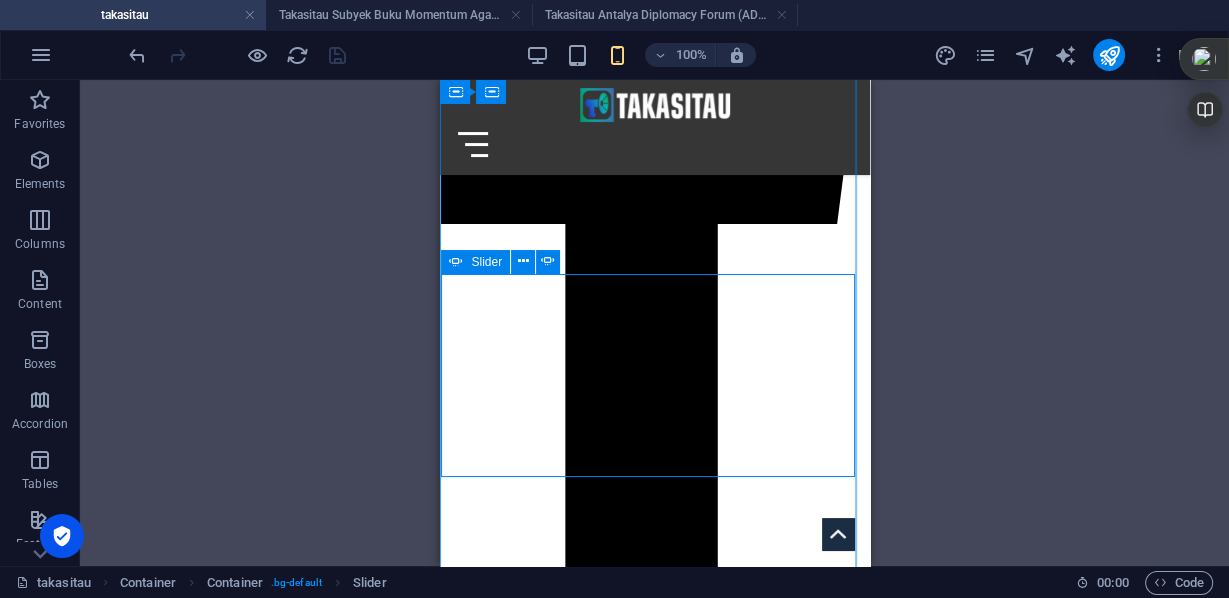 click at bounding box center (441, 14841) 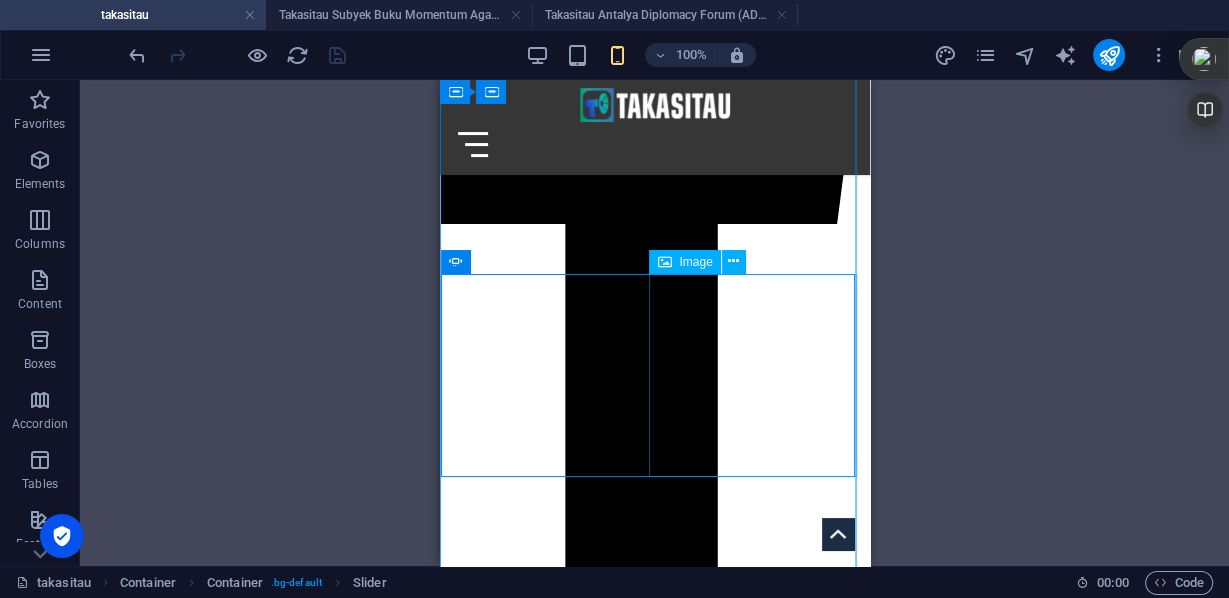 click on "[PERSON_NAME] lahir [DATE]. Mulanya, bayi sehat dg berat 3,5 kg, kemudian ada masalah pernapasan dan meninggal [DATE] di RS Al-Aqsa di tengah kondisi malnutrisi dan kurangnya akses ke layanan kesehatan, berat terakhir hanya 1,5 kg. الميزان @AlMezanCenter" at bounding box center [-2783, 7923] 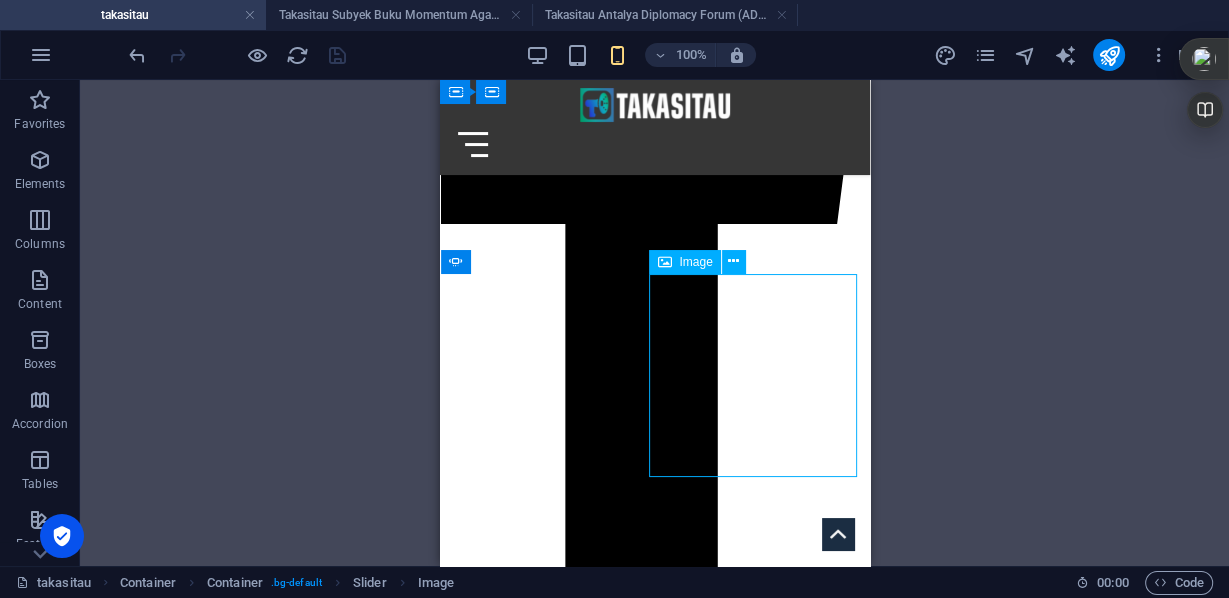 click on "[PERSON_NAME] lahir [DATE]. Mulanya, bayi sehat dg berat 3,5 kg, kemudian ada masalah pernapasan dan meninggal [DATE] di RS Al-Aqsa di tengah kondisi malnutrisi dan kurangnya akses ke layanan kesehatan, berat terakhir hanya 1,5 kg. الميزان @AlMezanCenter" at bounding box center [-2783, 7923] 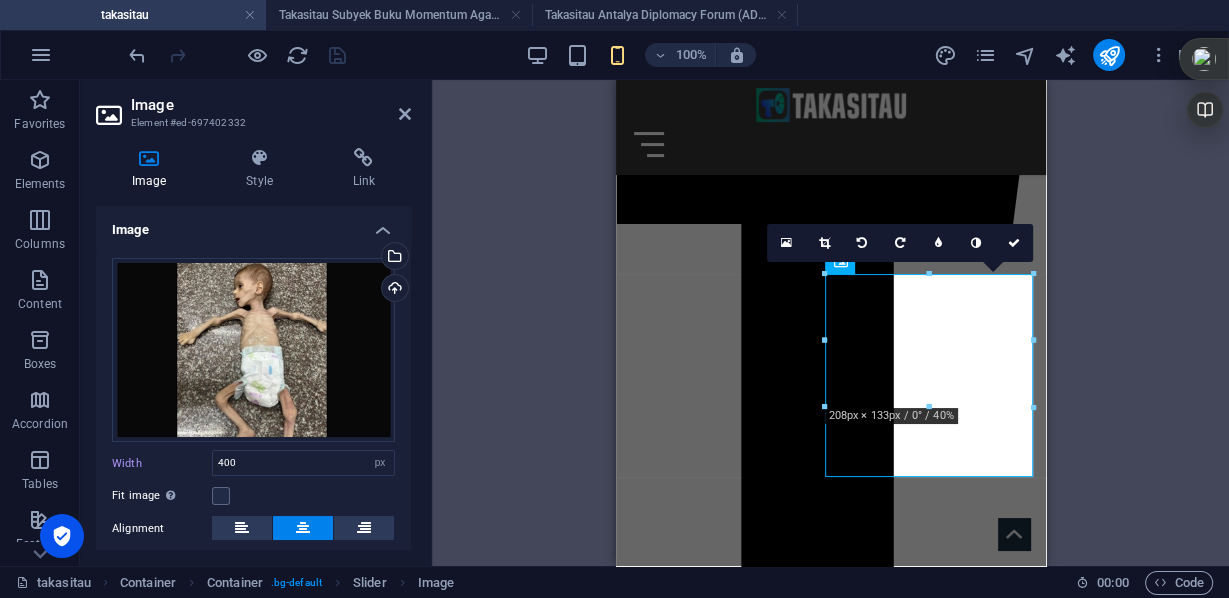 scroll, scrollTop: 204, scrollLeft: 0, axis: vertical 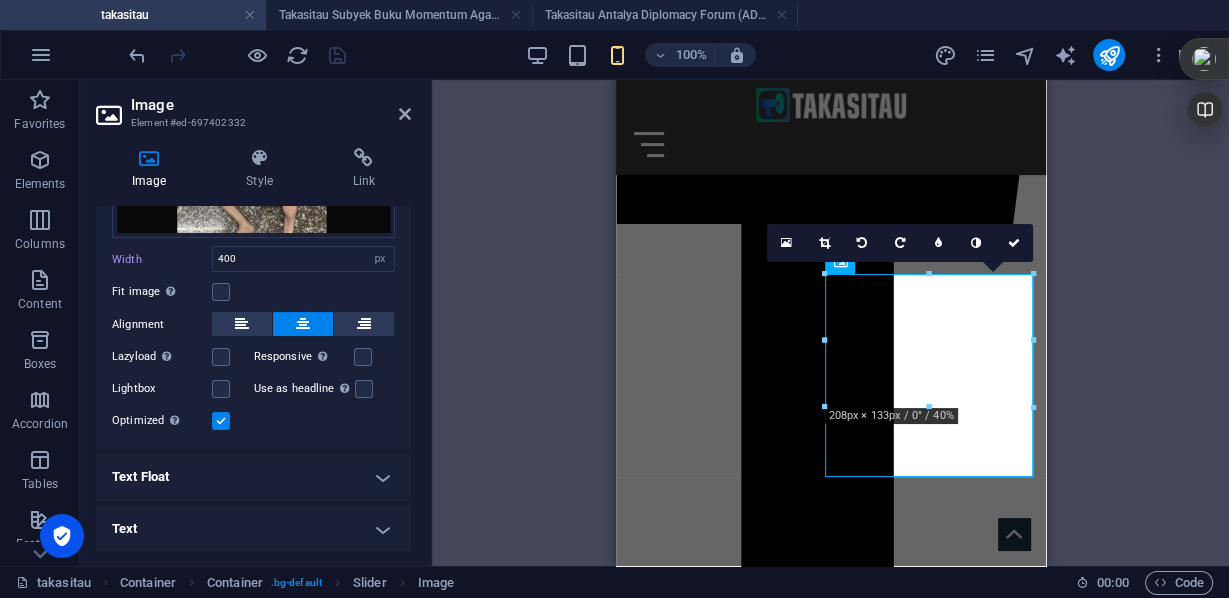 click on "Text" at bounding box center (253, 529) 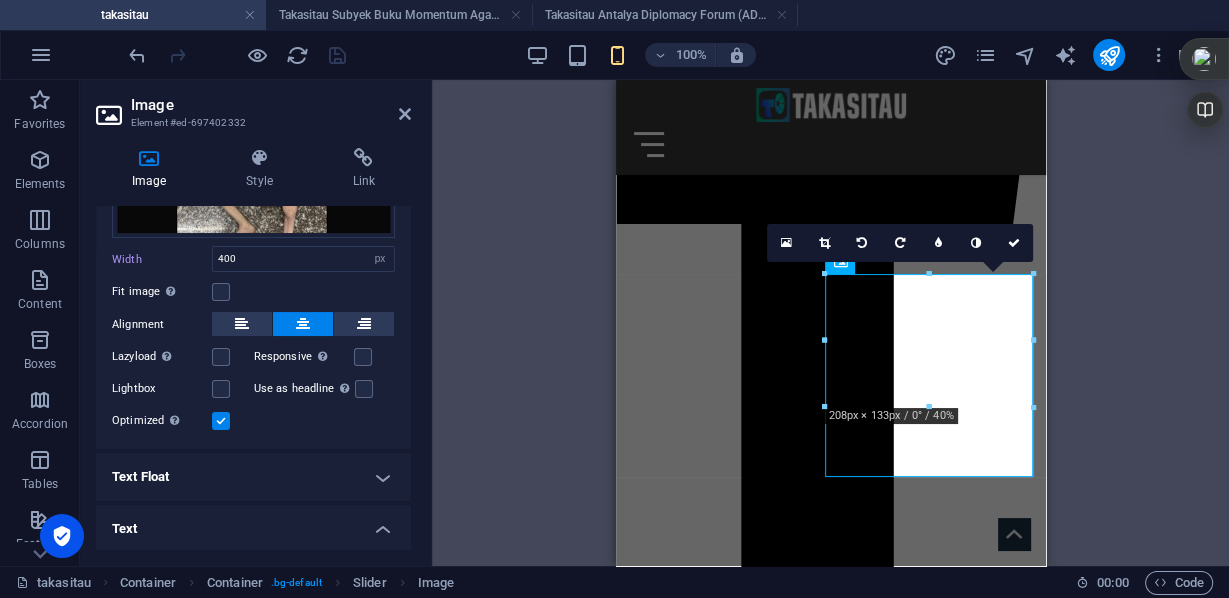 scroll, scrollTop: 459, scrollLeft: 0, axis: vertical 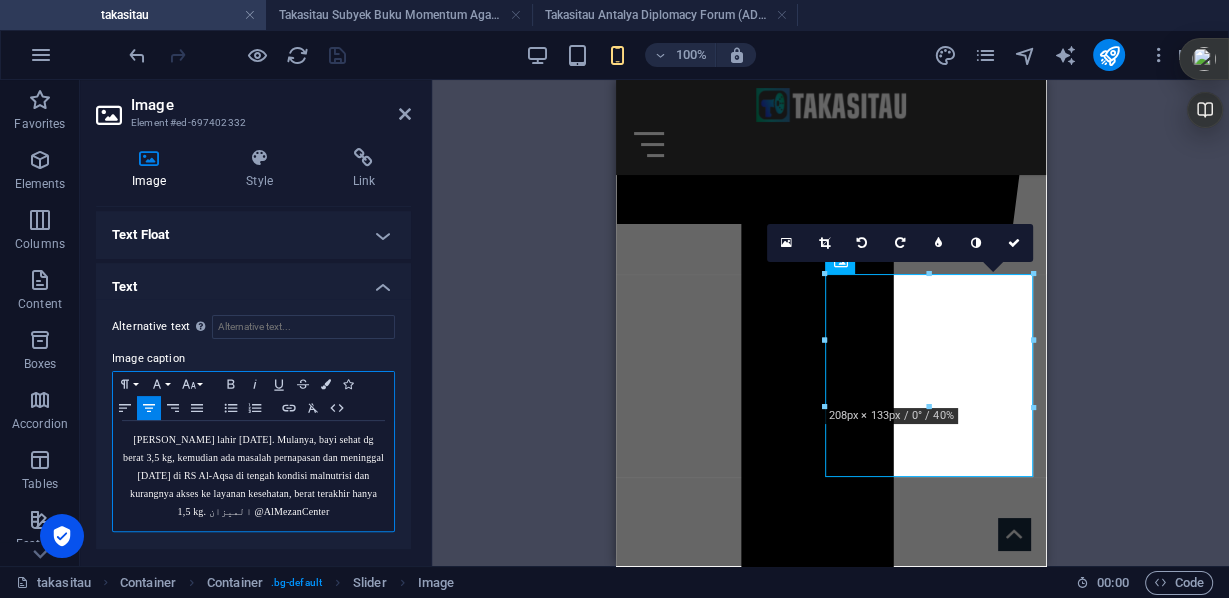 drag, startPoint x: 311, startPoint y: 512, endPoint x: 126, endPoint y: 423, distance: 205.2949 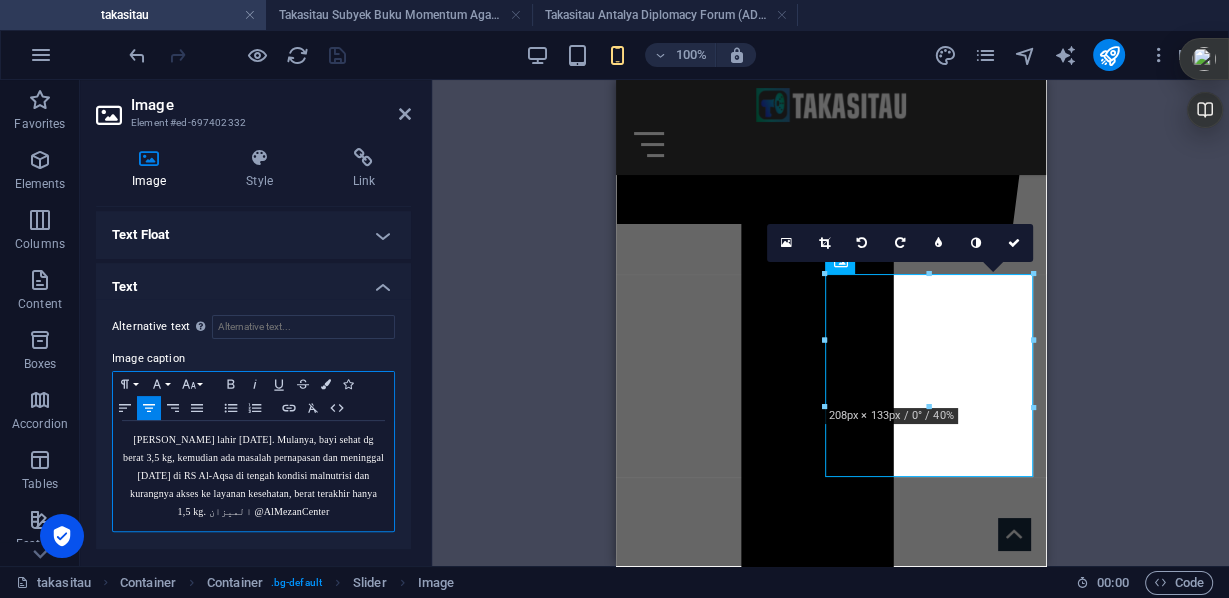 click on "[PERSON_NAME] lahir [DATE]. Mulanya, bayi sehat dg berat 3,5 kg, kemudian ada masalah pernapasan dan meninggal [DATE] di RS Al-Aqsa di tengah kondisi malnutrisi dan kurangnya akses ke layanan kesehatan, berat terakhir hanya 1,5 kg. الميزان @AlMezanCenter" at bounding box center [253, 476] 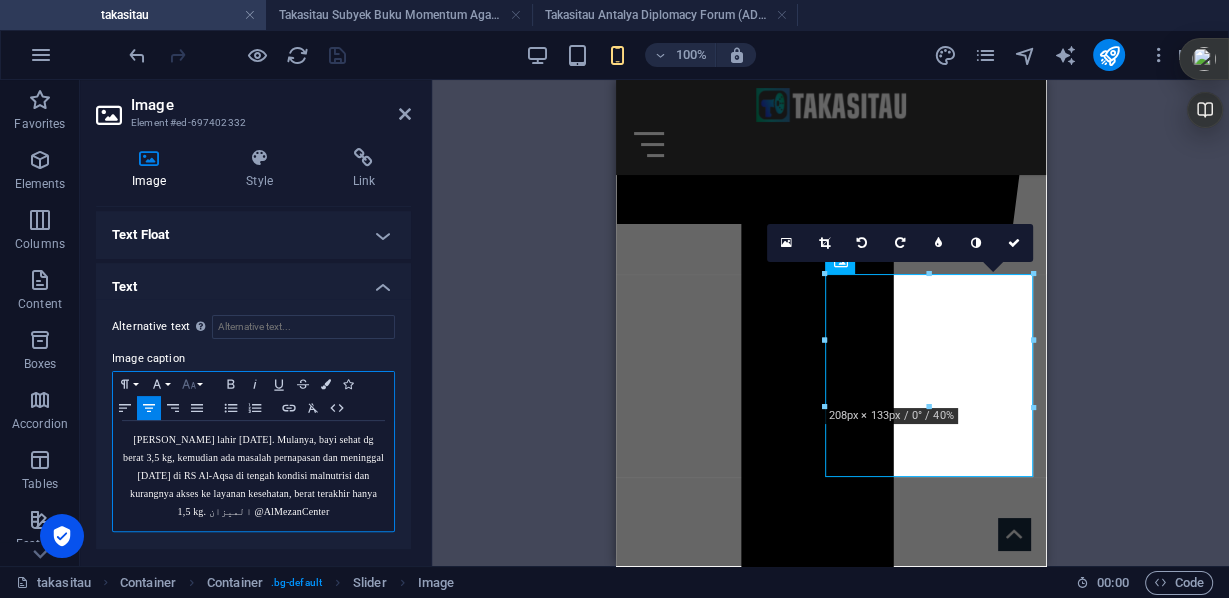 click on "Font Size" at bounding box center [193, 384] 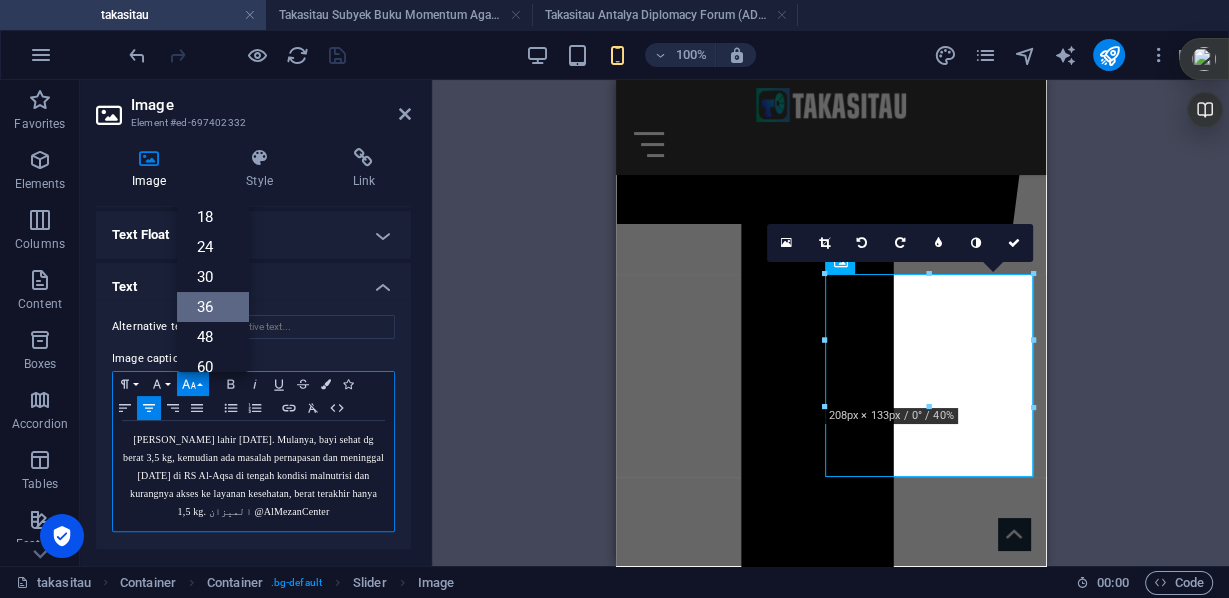scroll, scrollTop: 0, scrollLeft: 0, axis: both 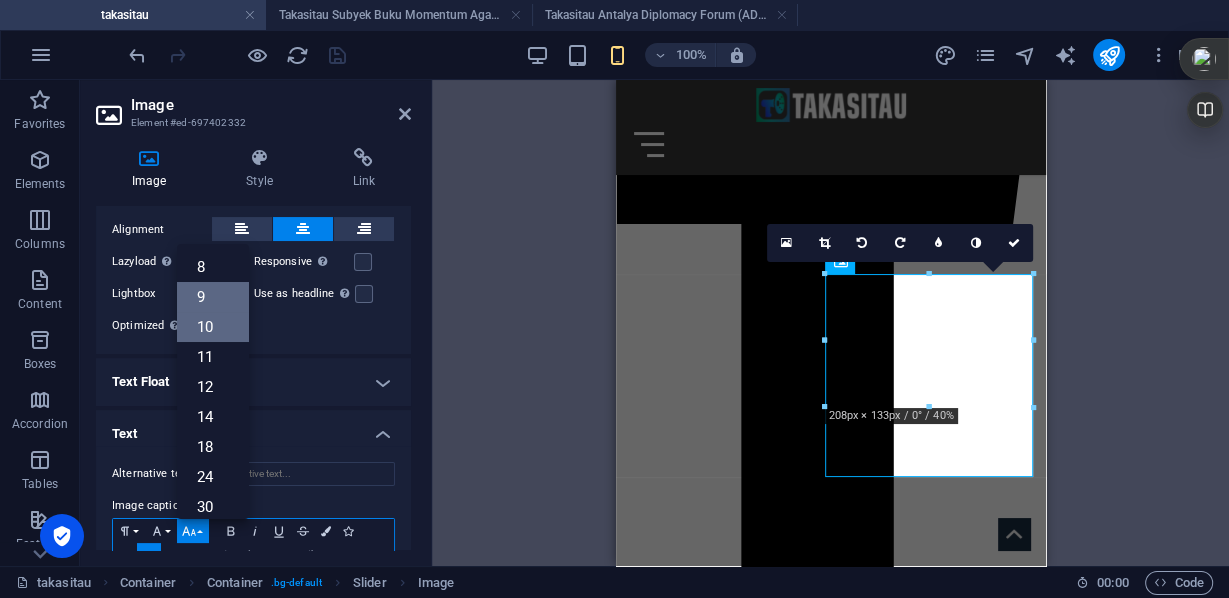 click on "9" at bounding box center (213, 297) 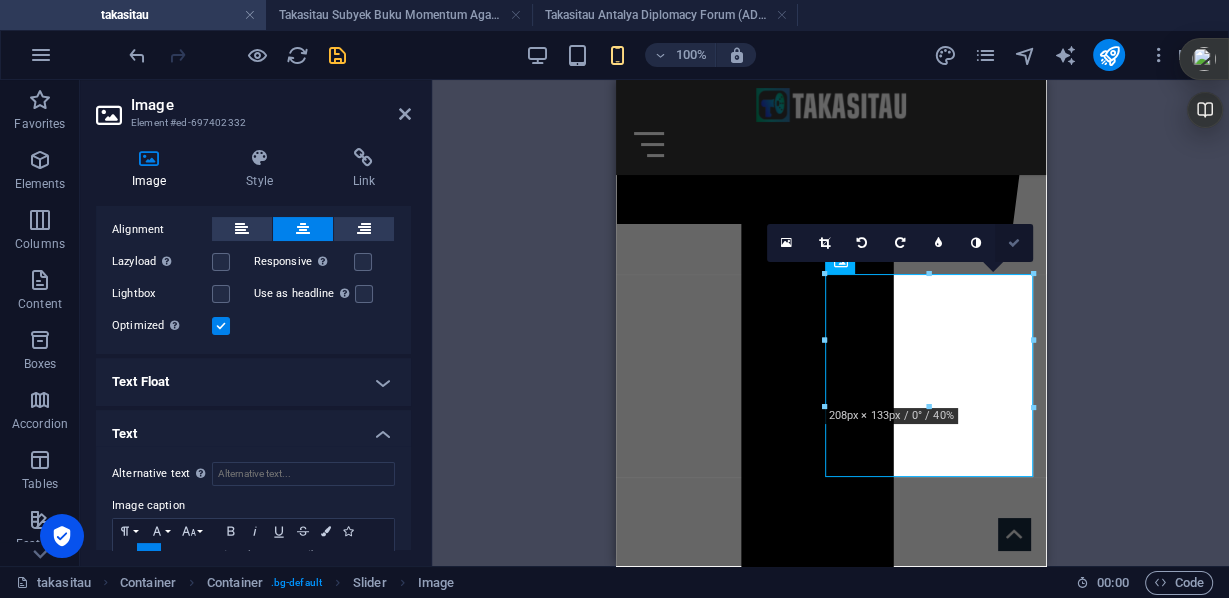 click at bounding box center (1014, 243) 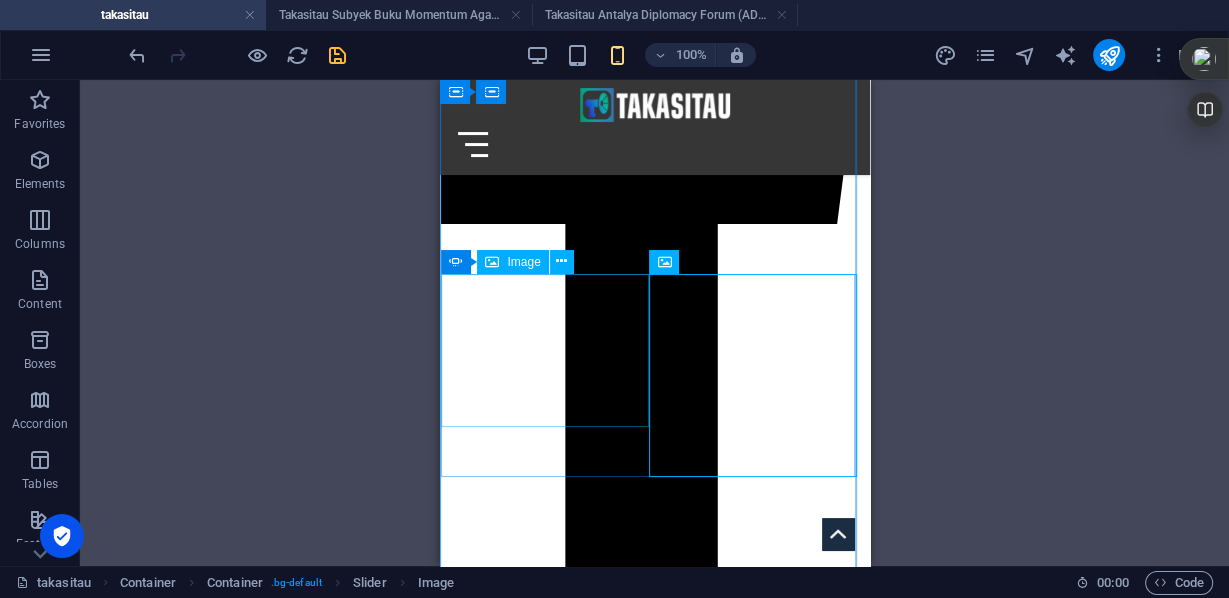 click on "Namanya Rahaf, dia berasal dari [GEOGRAPHIC_DATA]. ([PERSON_NAME] 🇵🇸 @MuhammadSmiry)" at bounding box center [-2783, 7622] 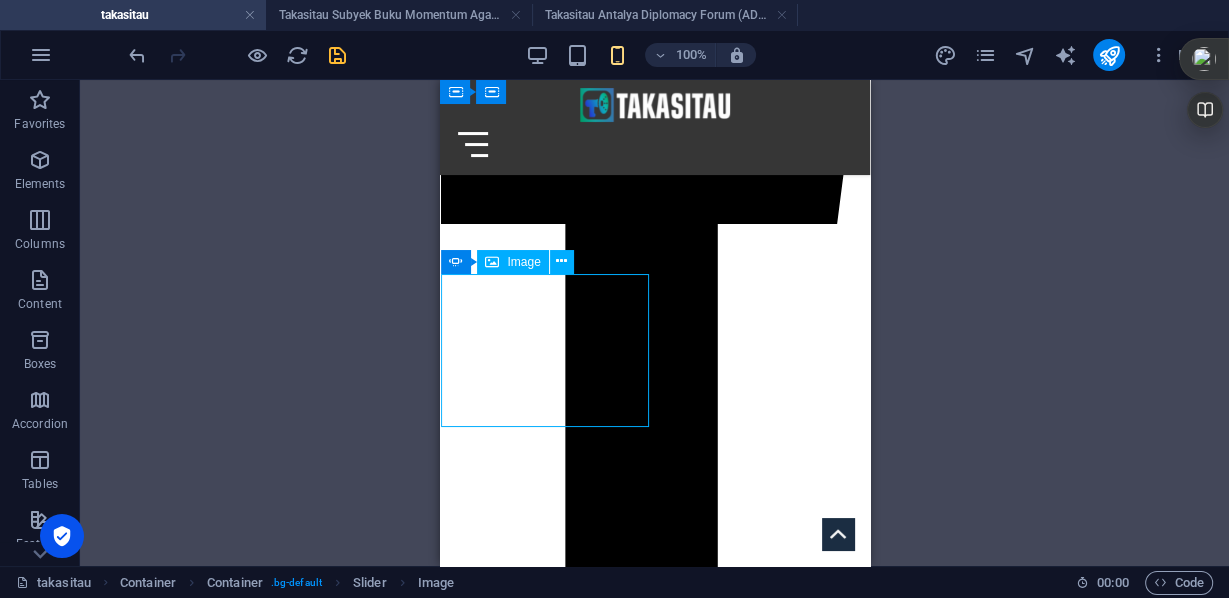 click on "Namanya Rahaf, dia berasal dari [GEOGRAPHIC_DATA]. ([PERSON_NAME] 🇵🇸 @MuhammadSmiry)" at bounding box center (-2783, 7622) 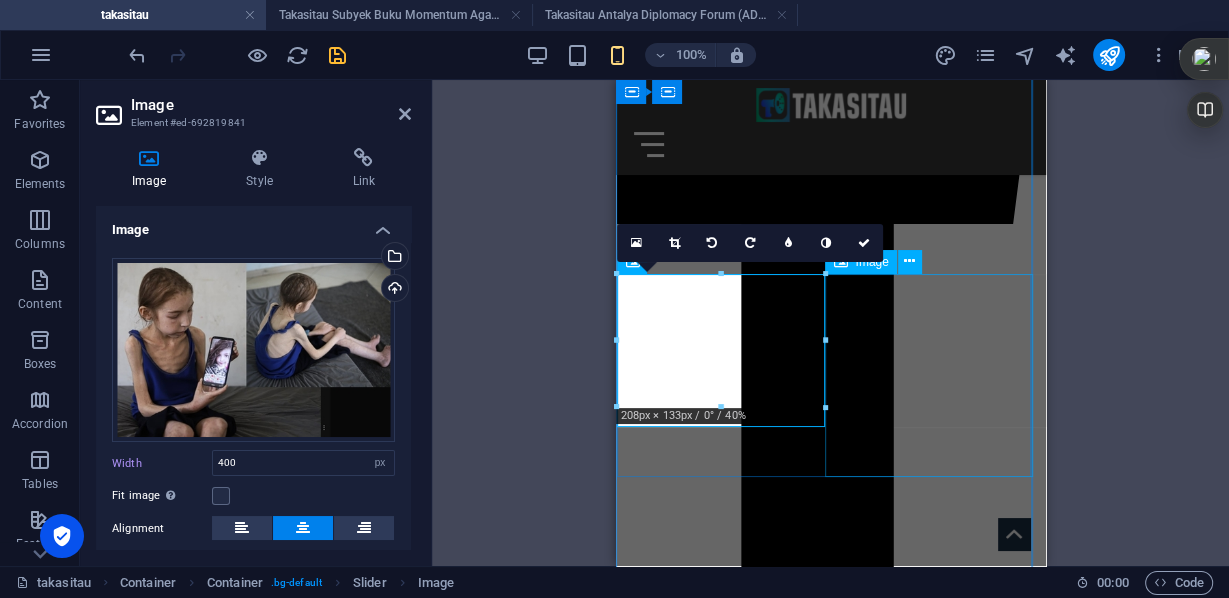 click on "[PERSON_NAME] lahir [DATE]. Mulanya, bayi sehat dg berat 3,5 kg, kemudian ada masalah pernapasan dan meninggal [DATE] di RS Al-Aqsa di tengah kondisi malnutrisi dan kurangnya akses ke layanan kesehatan, berat terakhir hanya 1,5 kg. الميزان @AlMezanCenter" at bounding box center [-2607, 7918] 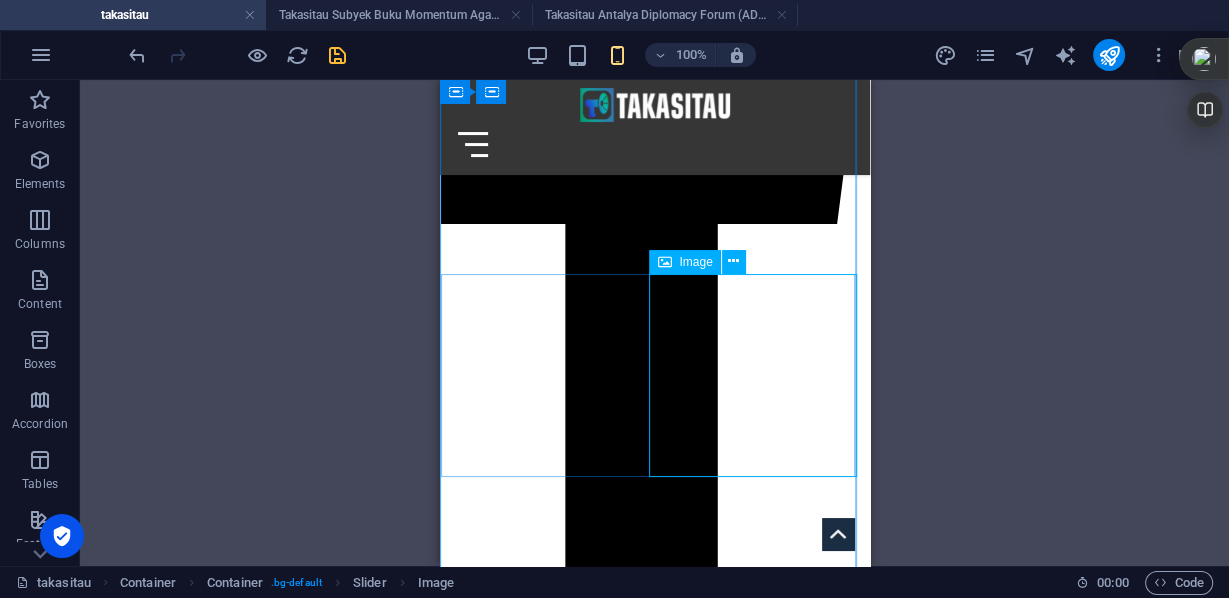 click on "[PERSON_NAME] lahir [DATE]. Mulanya, bayi sehat dg berat 3,5 kg, kemudian ada masalah pernapasan dan meninggal [DATE] di RS Al-Aqsa di tengah kondisi malnutrisi dan kurangnya akses ke layanan kesehatan, berat terakhir hanya 1,5 kg. الميزان @AlMezanCenter" at bounding box center [-2783, 7918] 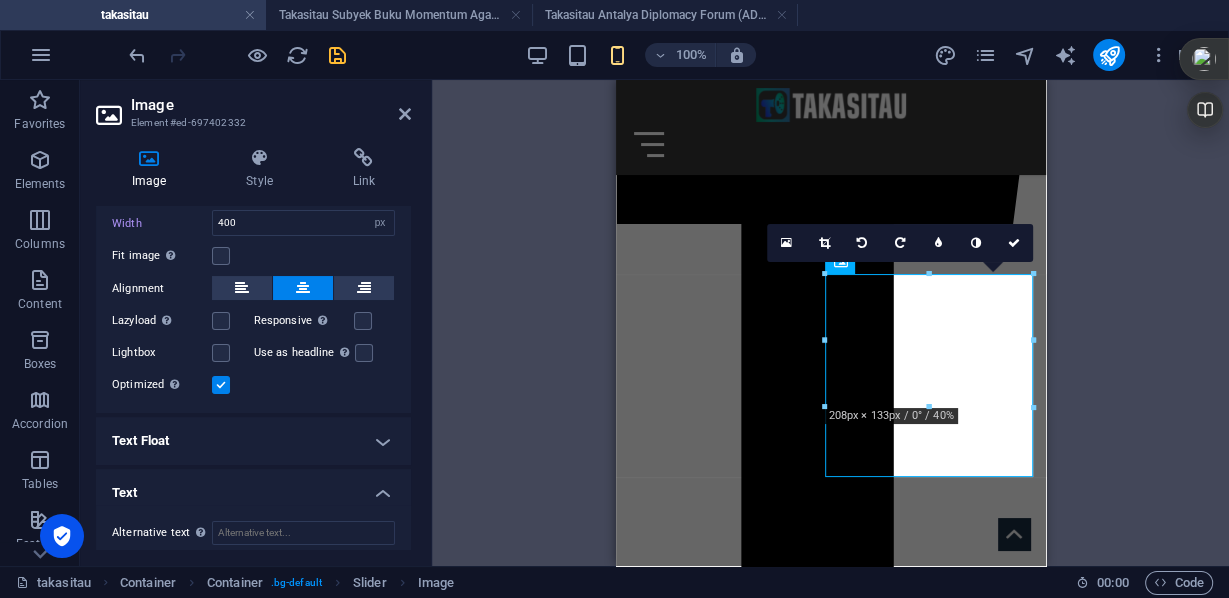 scroll, scrollTop: 441, scrollLeft: 0, axis: vertical 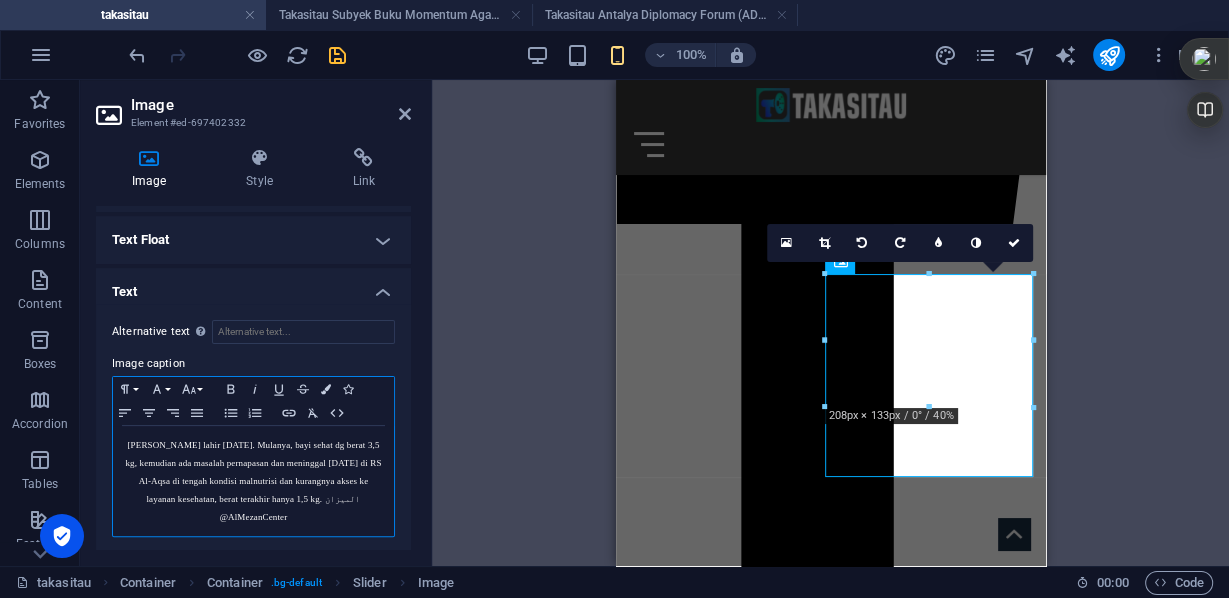 click on "[PERSON_NAME] lahir [DATE]. Mulanya, bayi sehat dg berat 3,5 kg, kemudian ada masalah pernapasan dan meninggal [DATE] di RS Al-Aqsa di tengah kondisi malnutrisi dan kurangnya akses ke layanan kesehatan, berat terakhir hanya 1,5 kg. الميزان @AlMezanCenter" at bounding box center [253, 481] 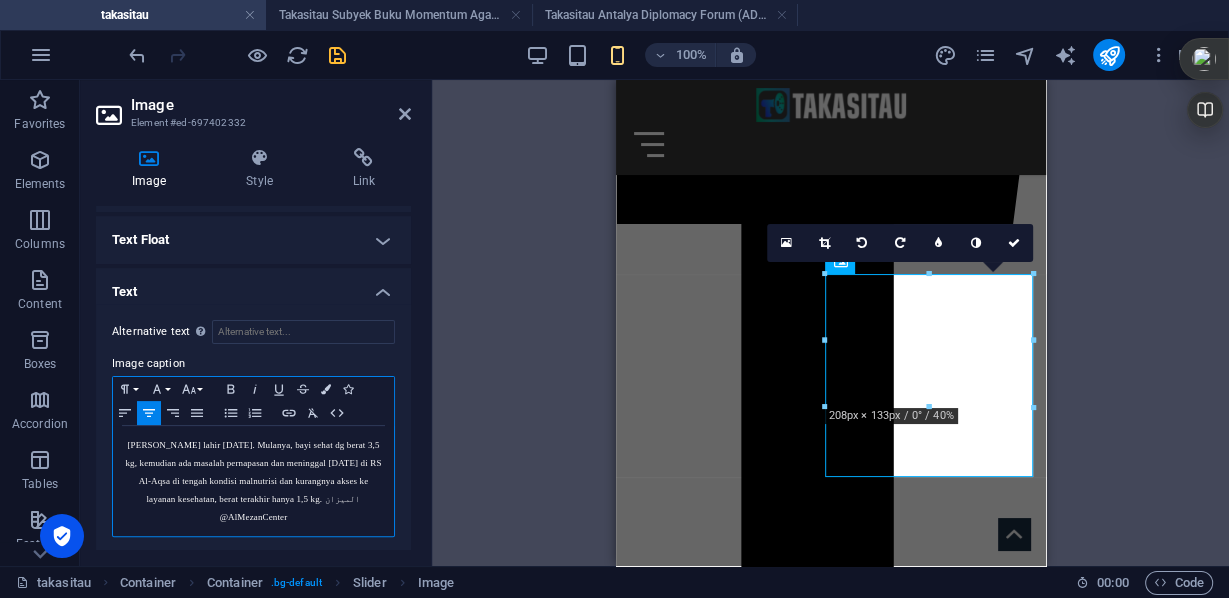 click on "[PERSON_NAME] lahir [DATE]. Mulanya, bayi sehat dg berat 3,5 kg, kemudian ada masalah pernapasan dan meninggal [DATE] di RS Al-Aqsa di tengah kondisi malnutrisi dan kurangnya akses ke layanan kesehatan, berat terakhir hanya 1,5 kg. الميزان @AlMezanCenter" at bounding box center (253, 481) 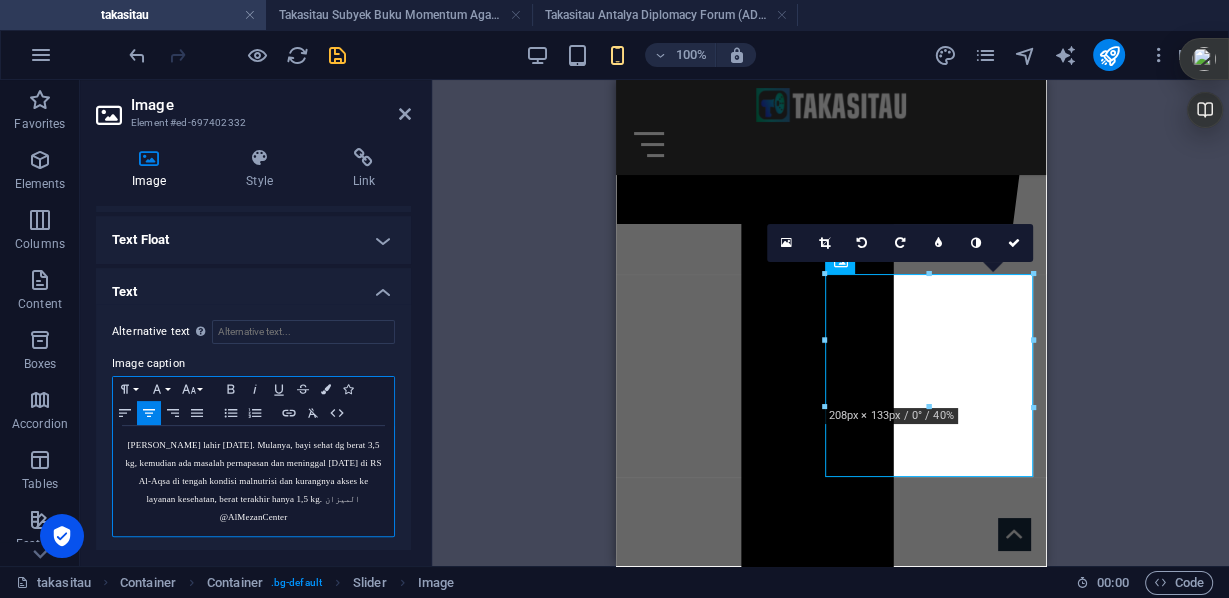 drag, startPoint x: 138, startPoint y: 439, endPoint x: 383, endPoint y: 532, distance: 262.05725 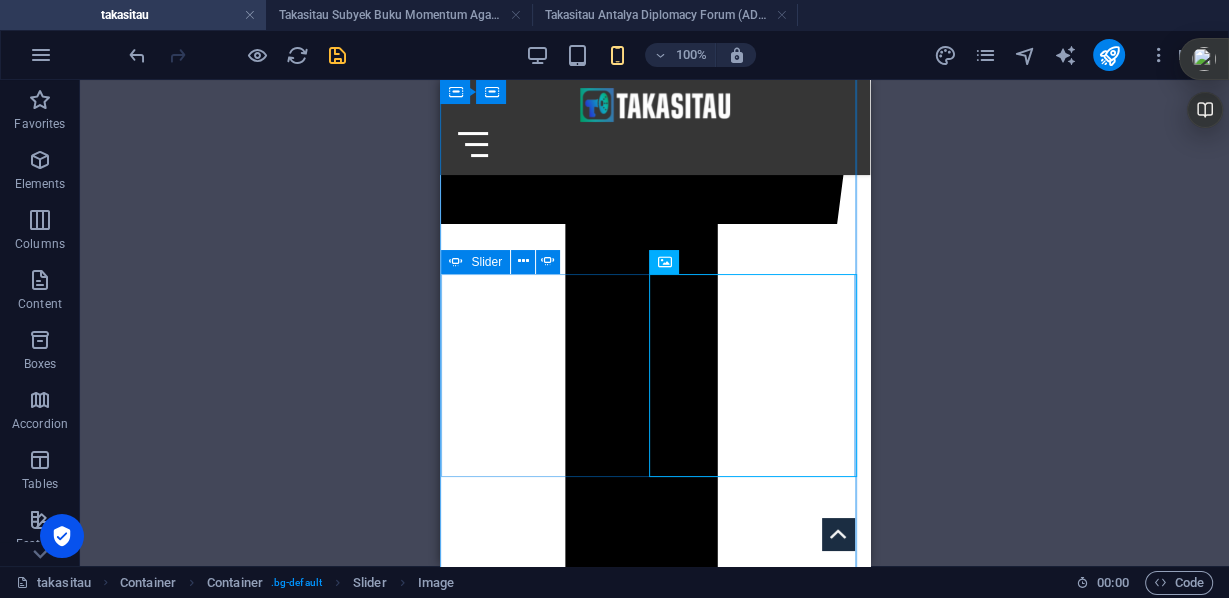 click at bounding box center [441, 14831] 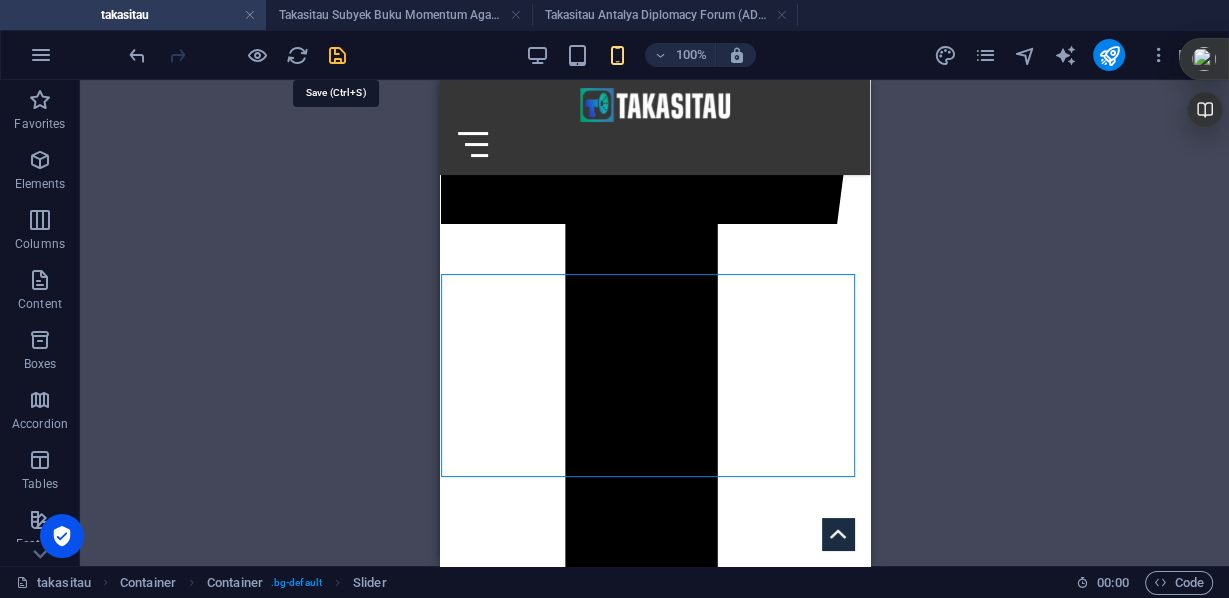 click at bounding box center (337, 55) 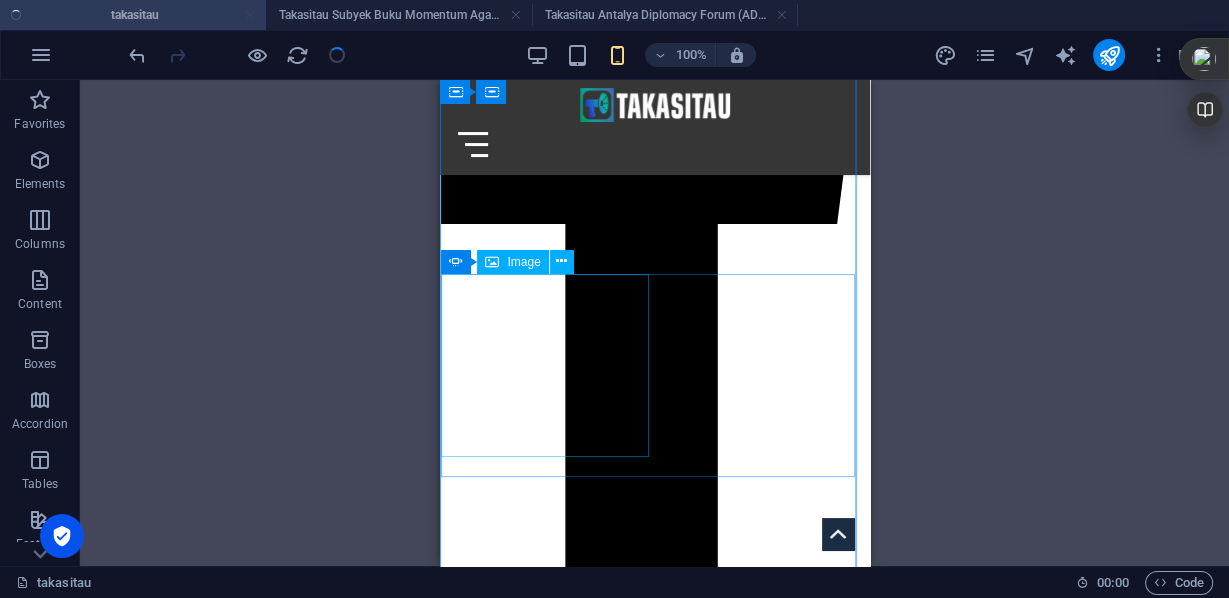 click on "Ibu memeluk putranya yang meninggal kekurangan gizi dan kelaparan akibat blokade dan larangan  masuknya bantuan kemanusiaan ke Gaza. Eye on Palestine @EyeonPalestine" at bounding box center (-3199, 8224) 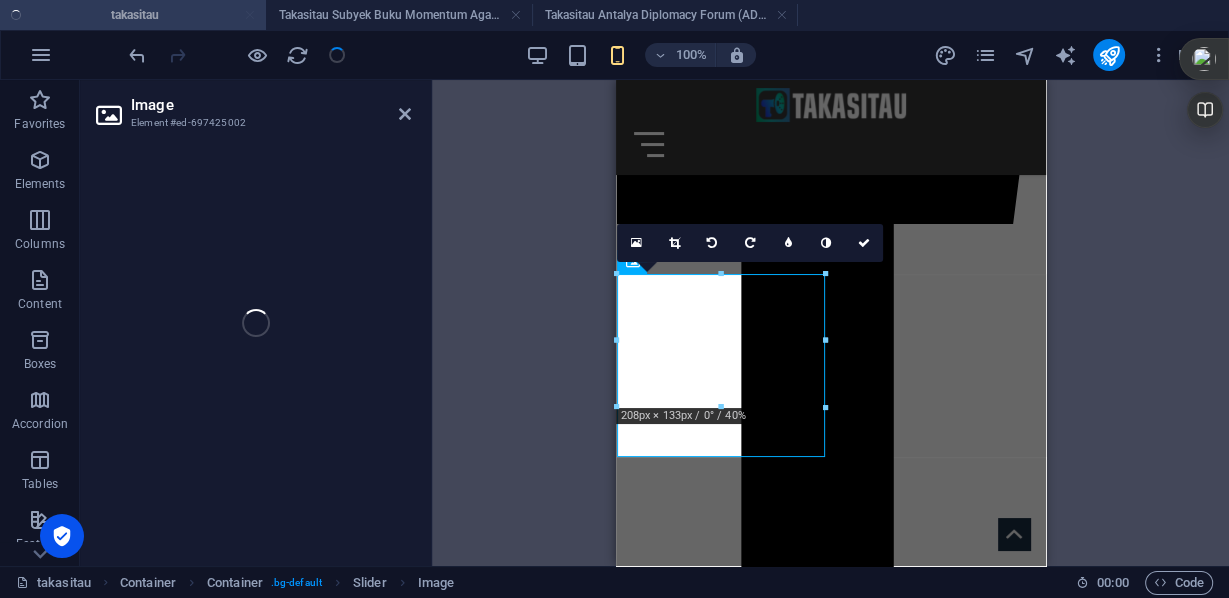 select on "px" 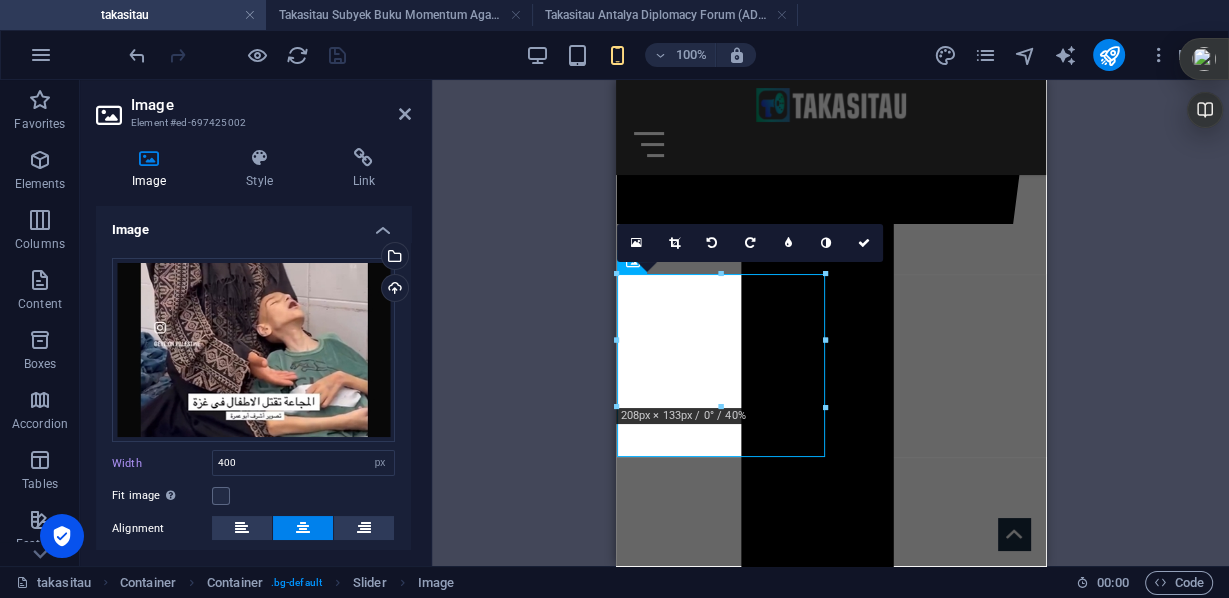 scroll, scrollTop: 204, scrollLeft: 0, axis: vertical 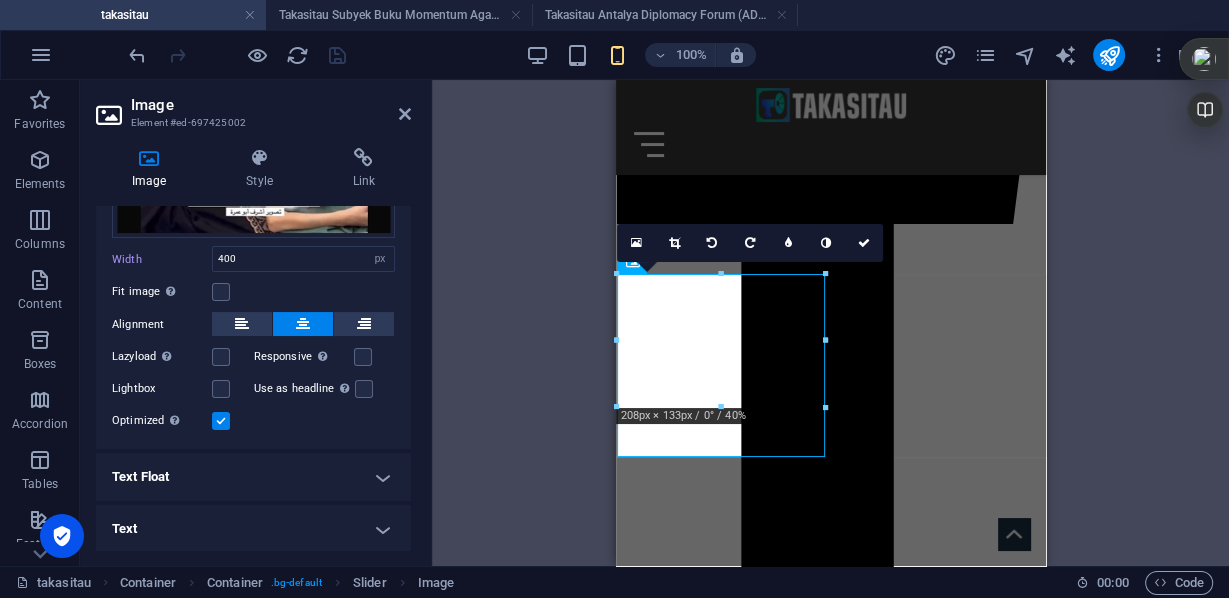 click on "Text" at bounding box center [253, 529] 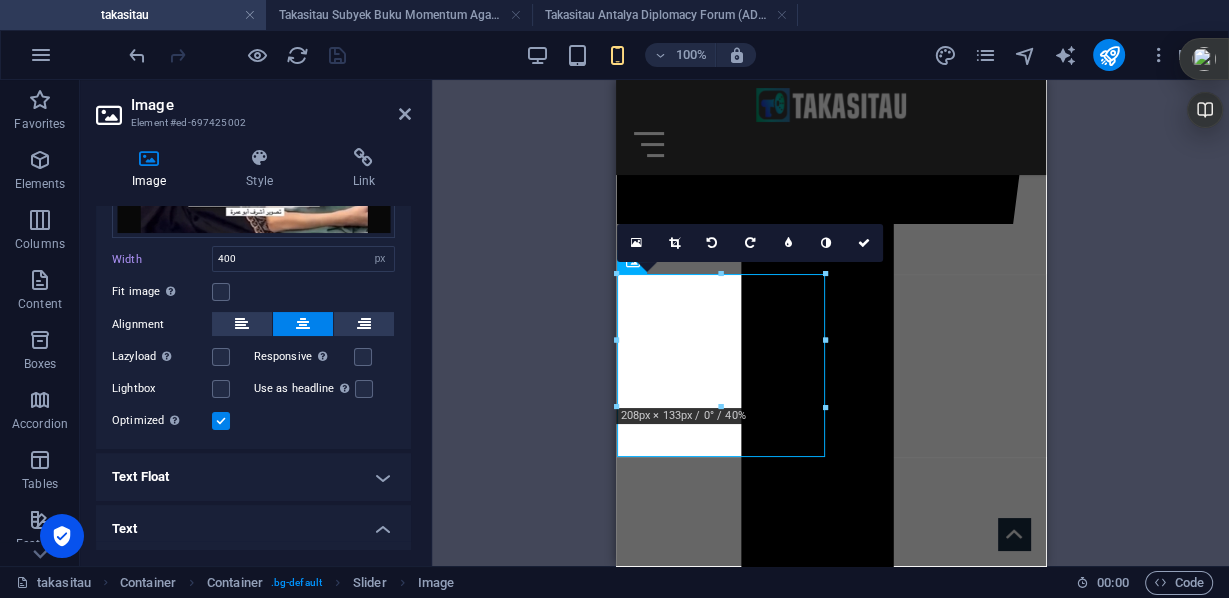 scroll, scrollTop: 423, scrollLeft: 0, axis: vertical 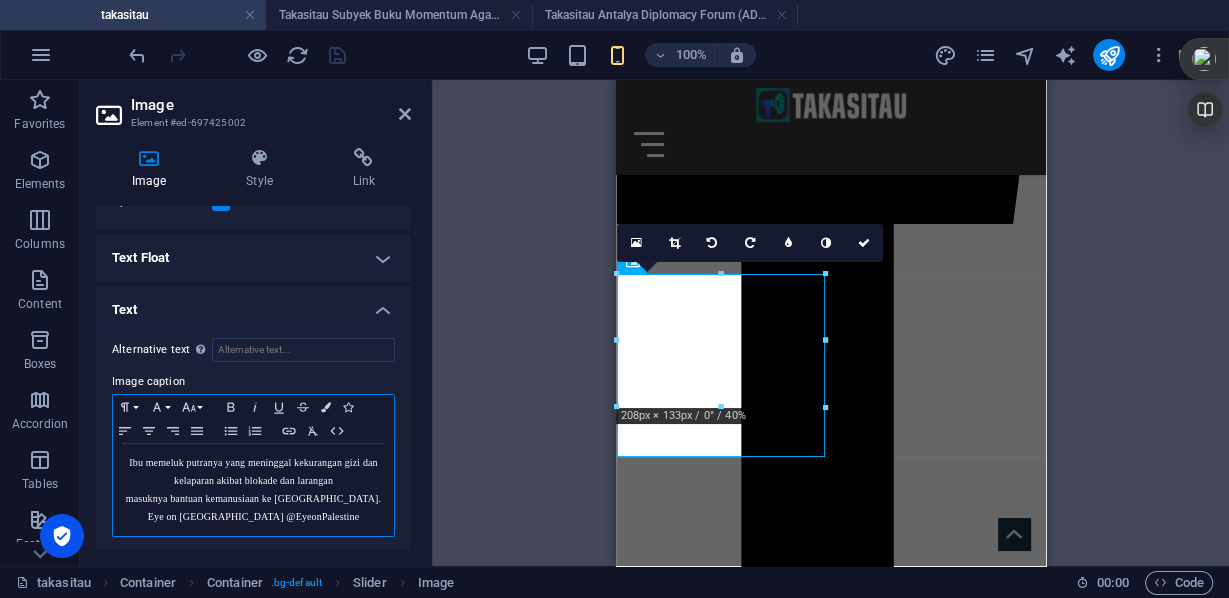 click on "Ibu memeluk putranya yang meninggal kekurangan gizi dan kelaparan akibat blokade dan larangan" at bounding box center (253, 471) 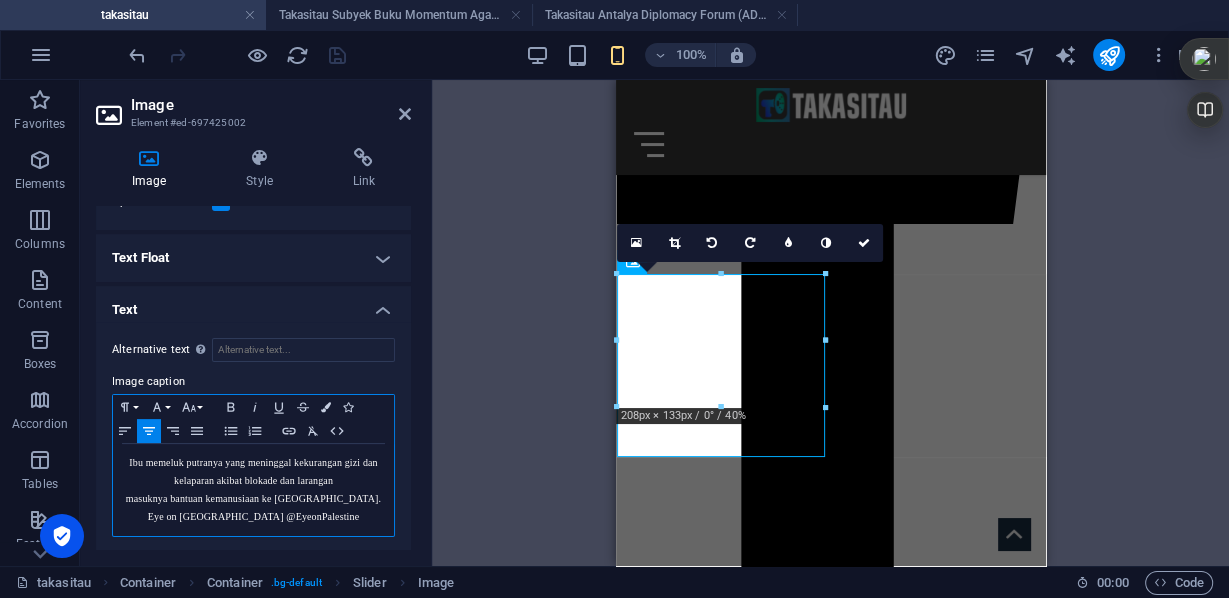 click on "masuknya bantuan kemanusiaan ke [GEOGRAPHIC_DATA]. Eye on [GEOGRAPHIC_DATA] @EyeonPalestine" at bounding box center [253, 508] 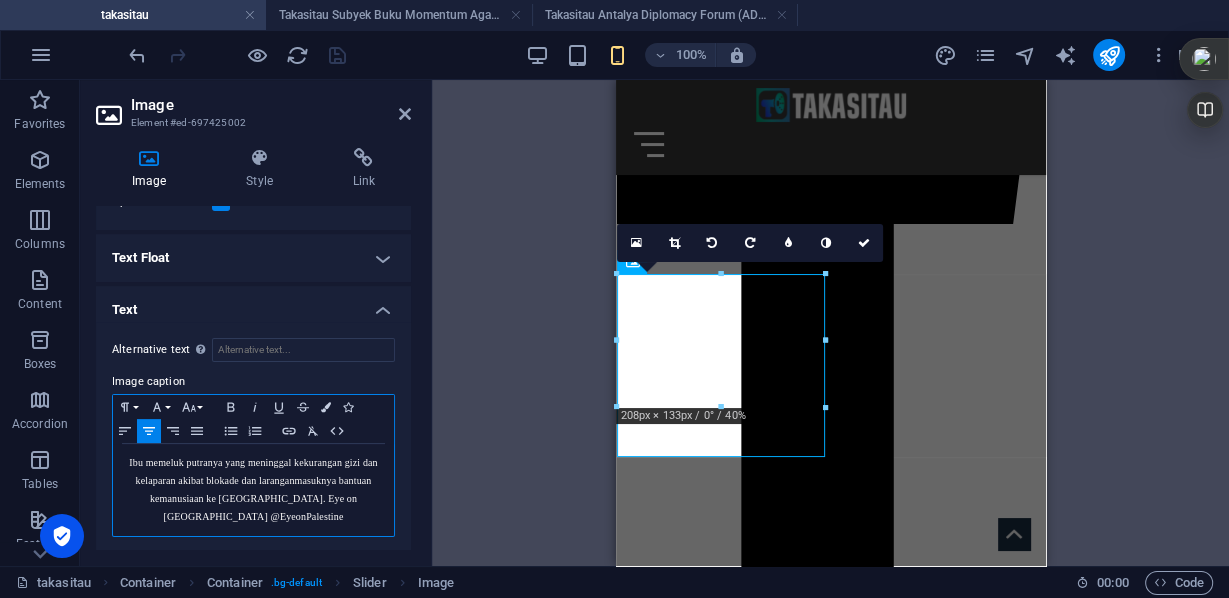 type 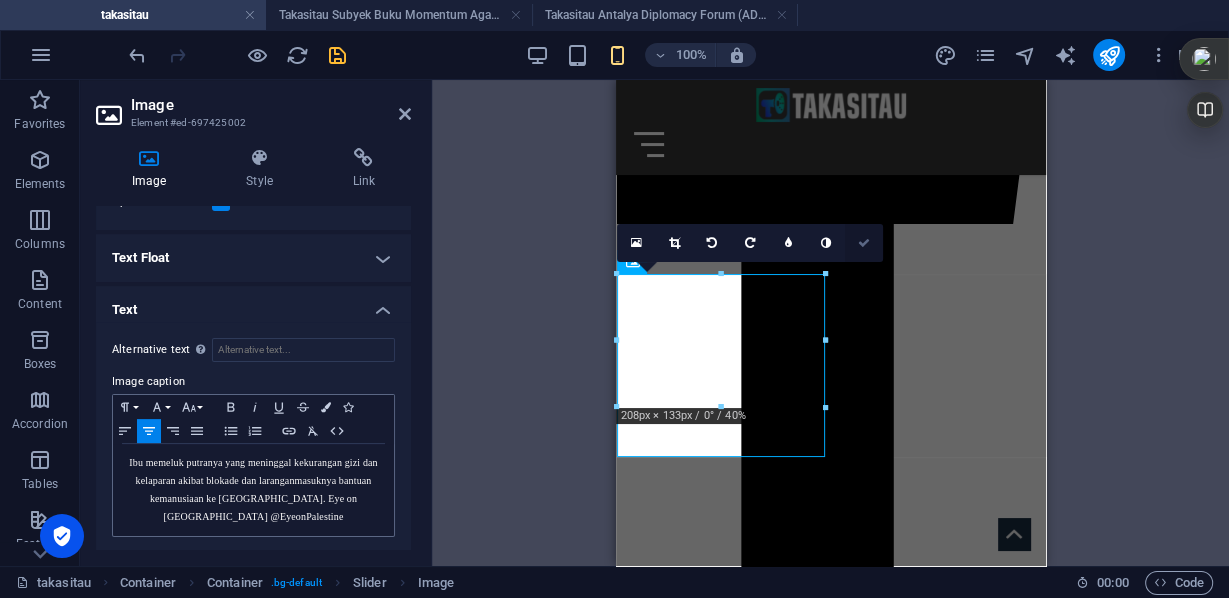 click at bounding box center [864, 243] 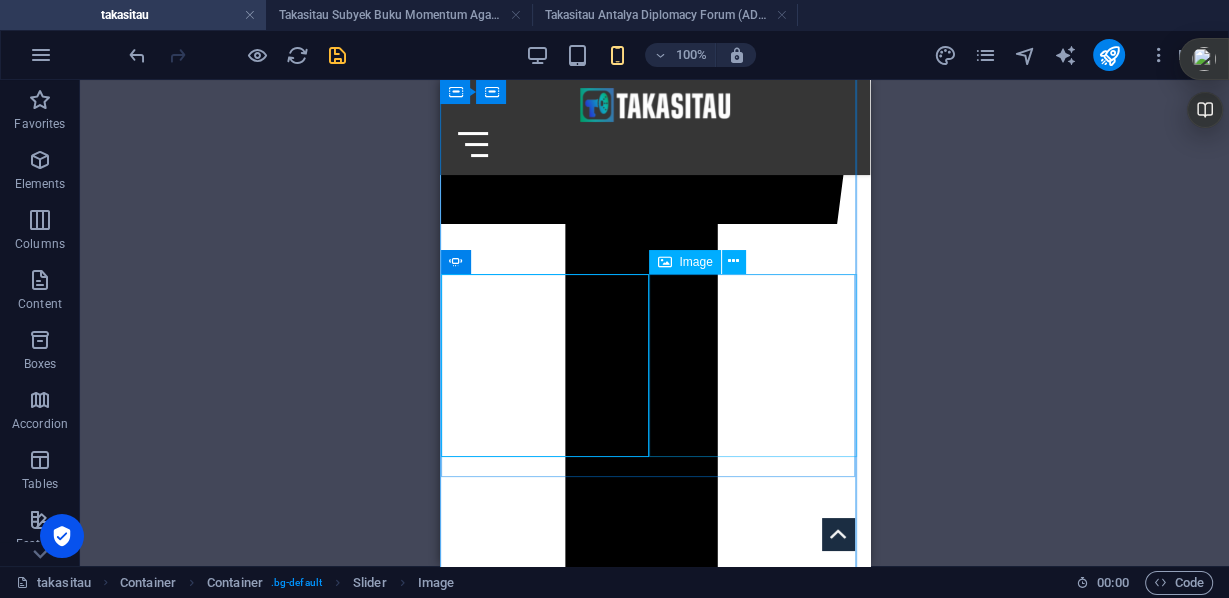 click on "Waffa wafat (jan 2025) dan bergabung dg saudara perempuan & ibunya di Surga, karena pasokan  medis dan dunia yang hanya bisa menyaksikannya sj. (moath_kahlout IG)" at bounding box center (-3199, 8530) 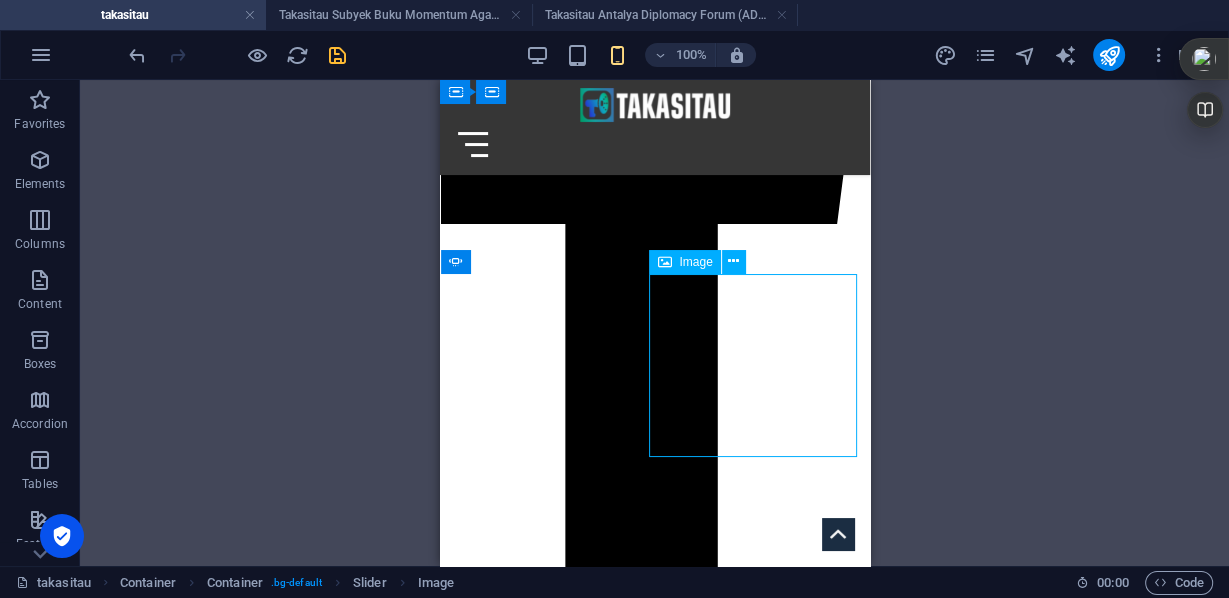 click on "Waffa wafat (jan 2025) dan bergabung dg saudara perempuan & ibunya di Surga, karena pasokan  medis dan dunia yang hanya bisa menyaksikannya sj. (moath_kahlout IG)" at bounding box center (-3199, 8530) 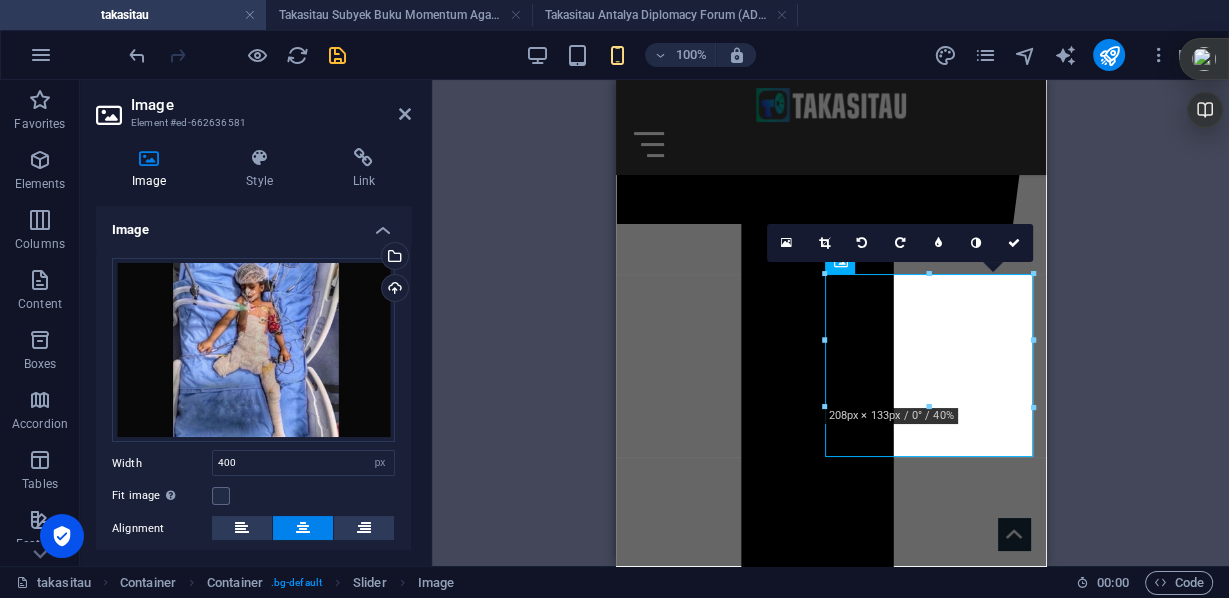 scroll, scrollTop: 204, scrollLeft: 0, axis: vertical 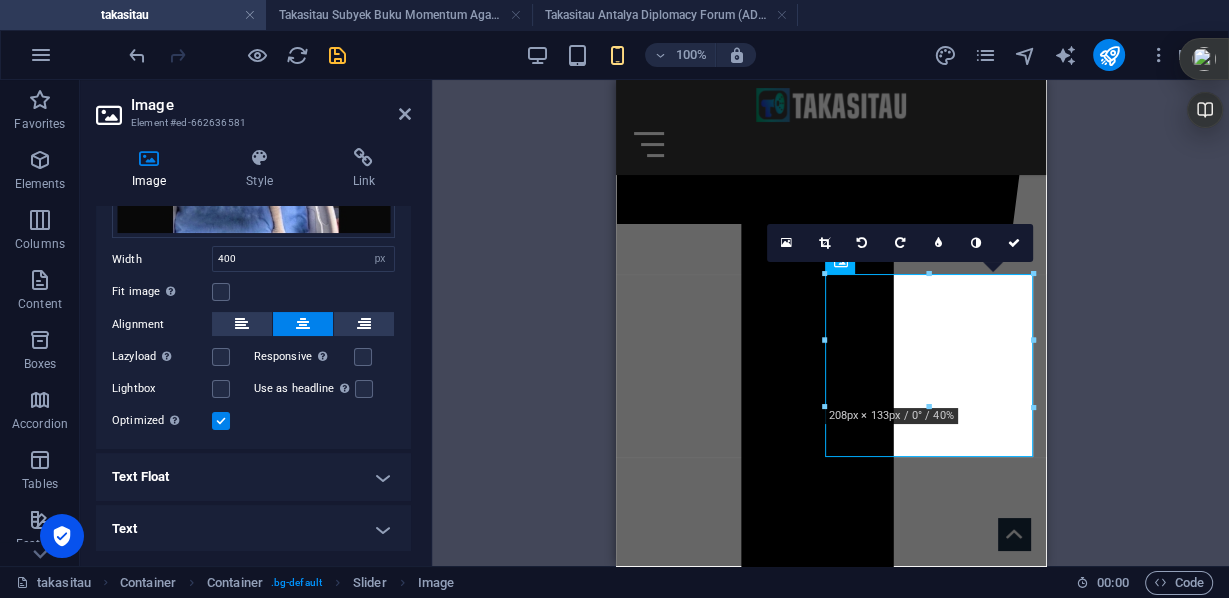 click on "Text" at bounding box center [253, 529] 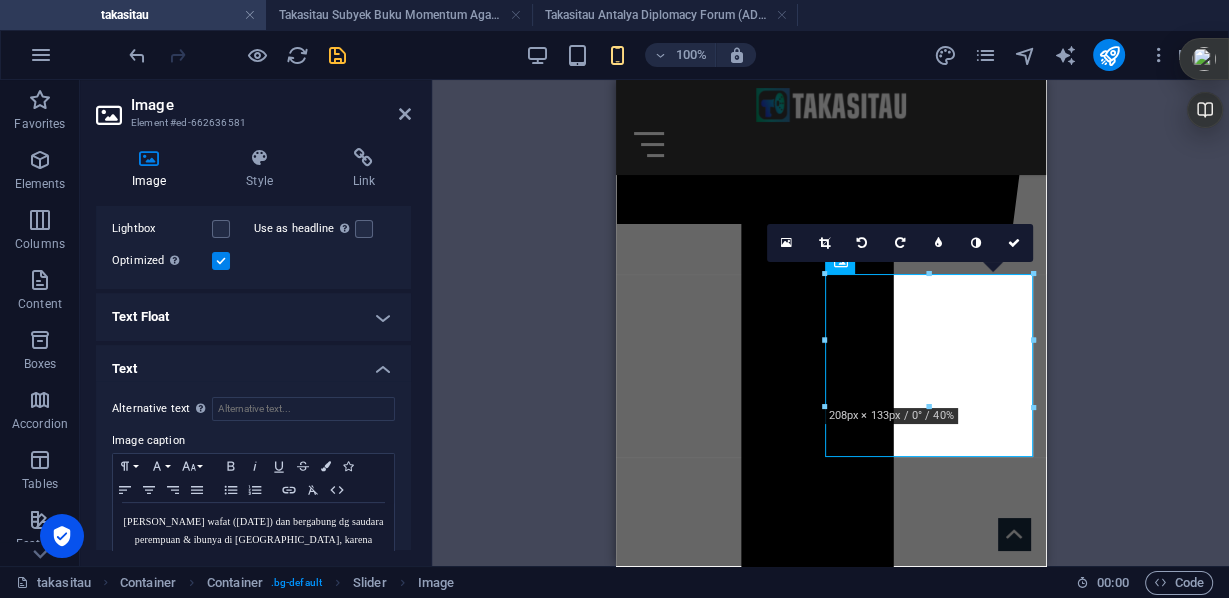scroll, scrollTop: 423, scrollLeft: 0, axis: vertical 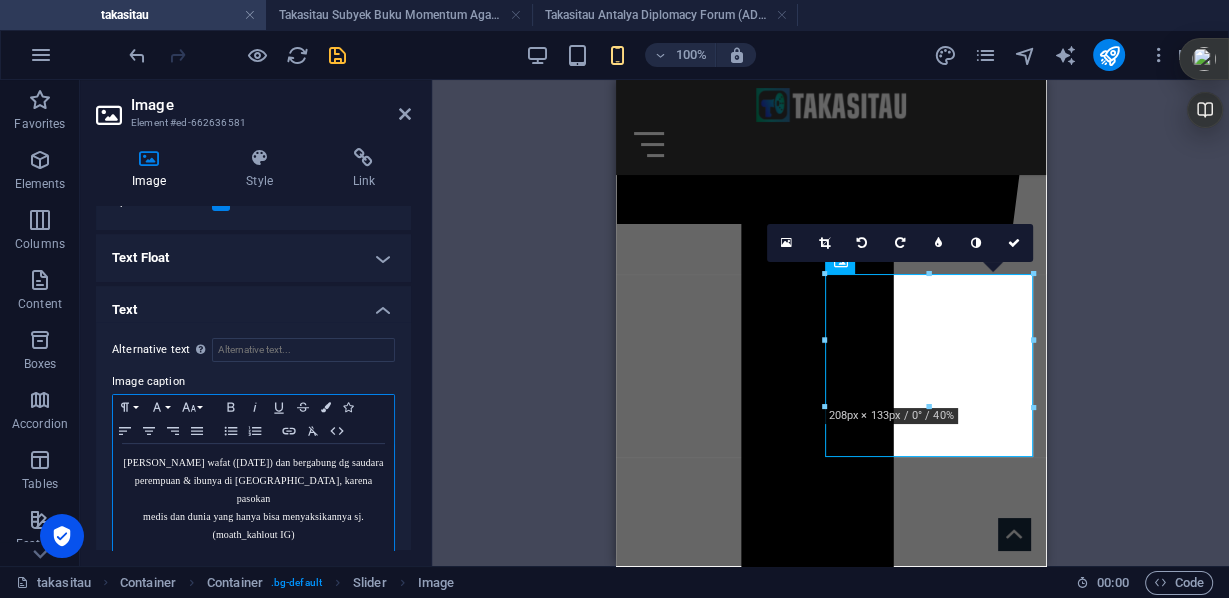 click on "medis dan dunia yang hanya bisa menyaksikannya sj. (moath_kahlout IG)" at bounding box center (253, 525) 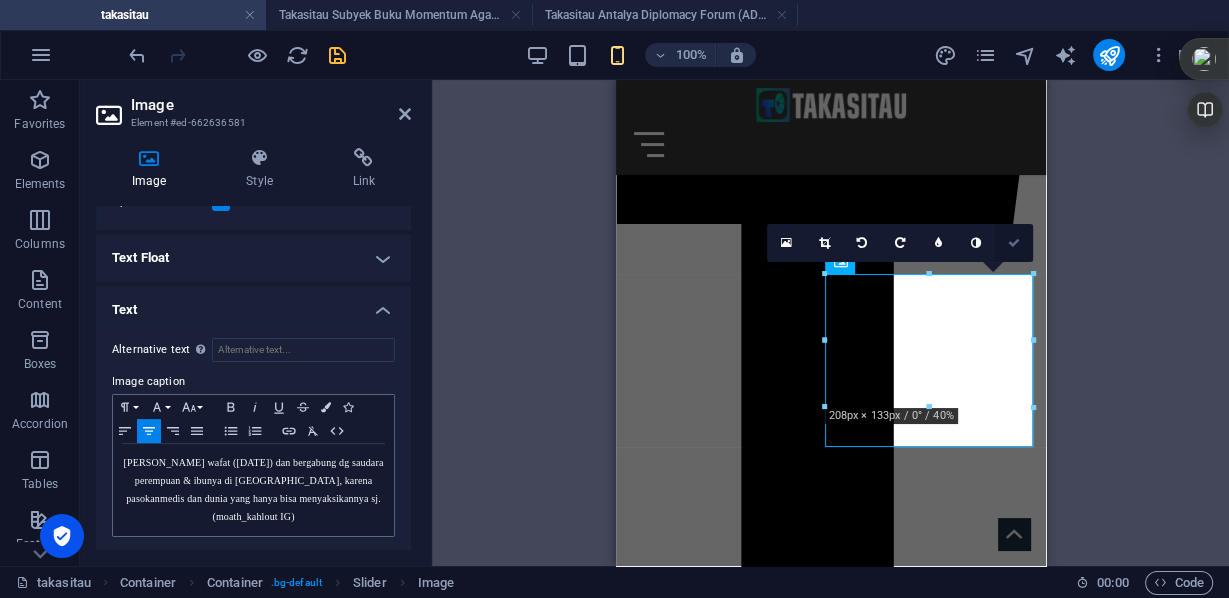 click at bounding box center (1014, 243) 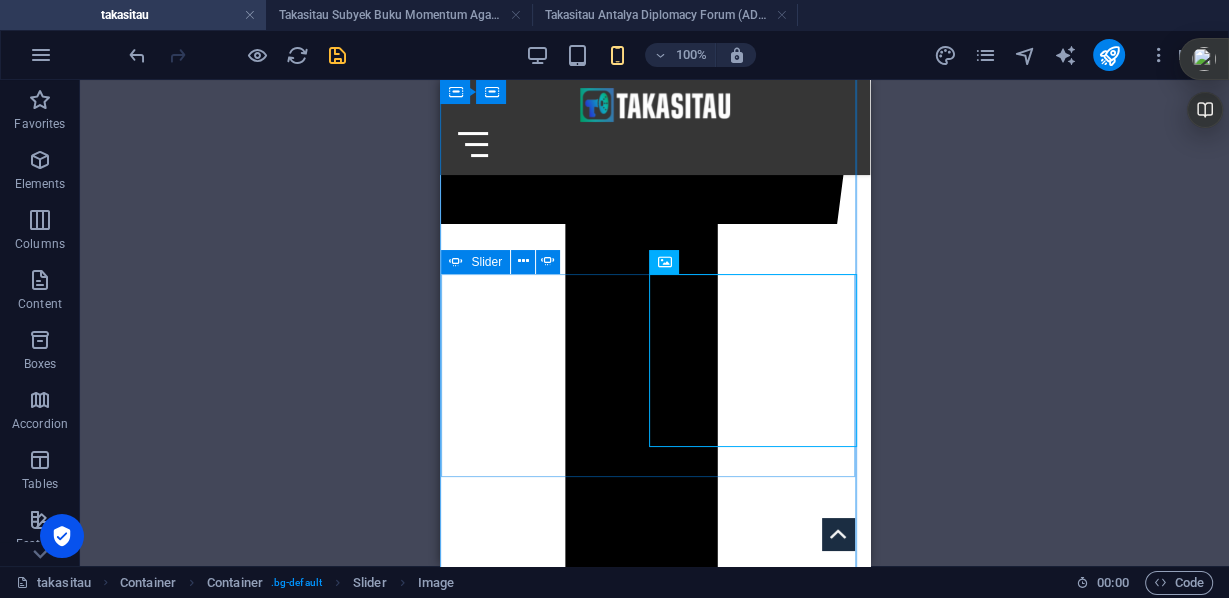 click at bounding box center [441, 14831] 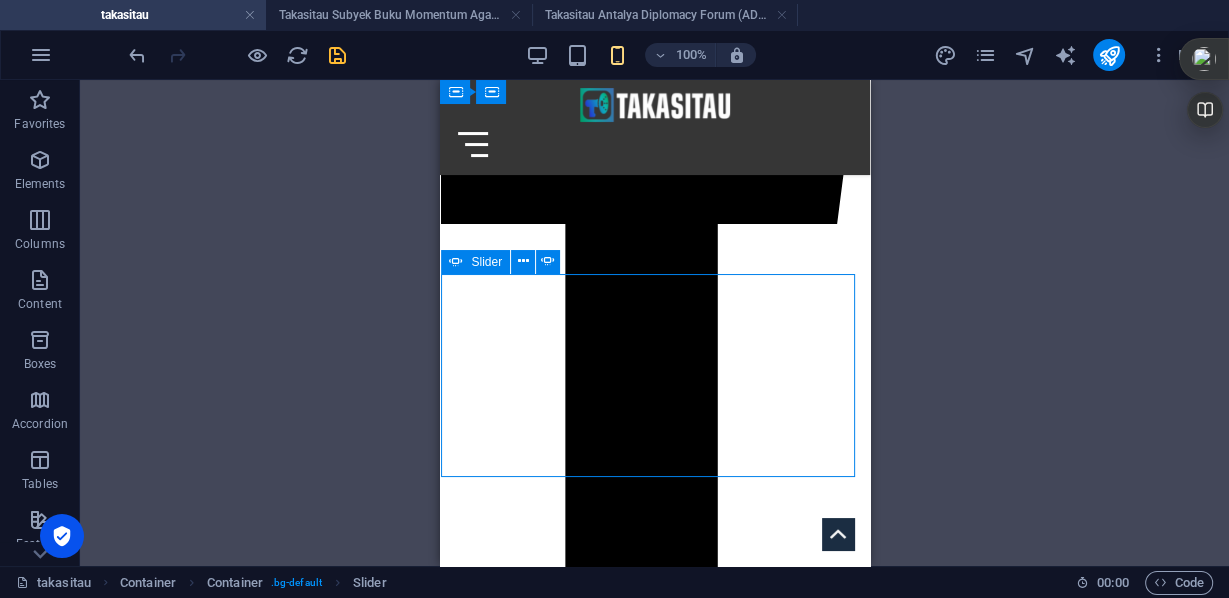click at bounding box center [441, 14831] 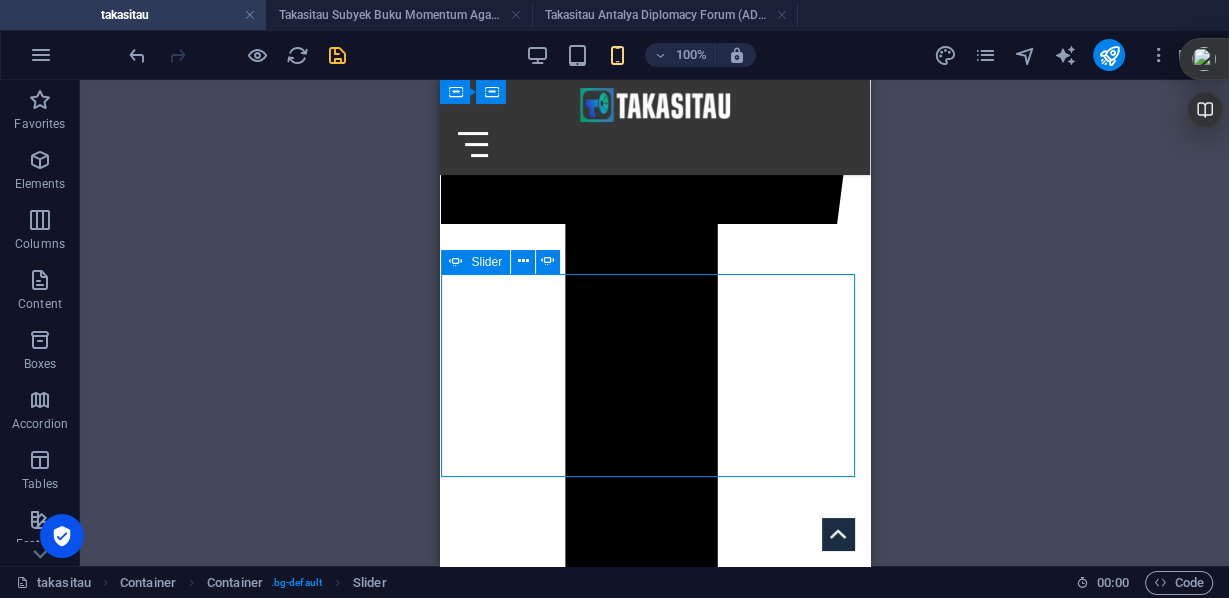 click at bounding box center (441, 14831) 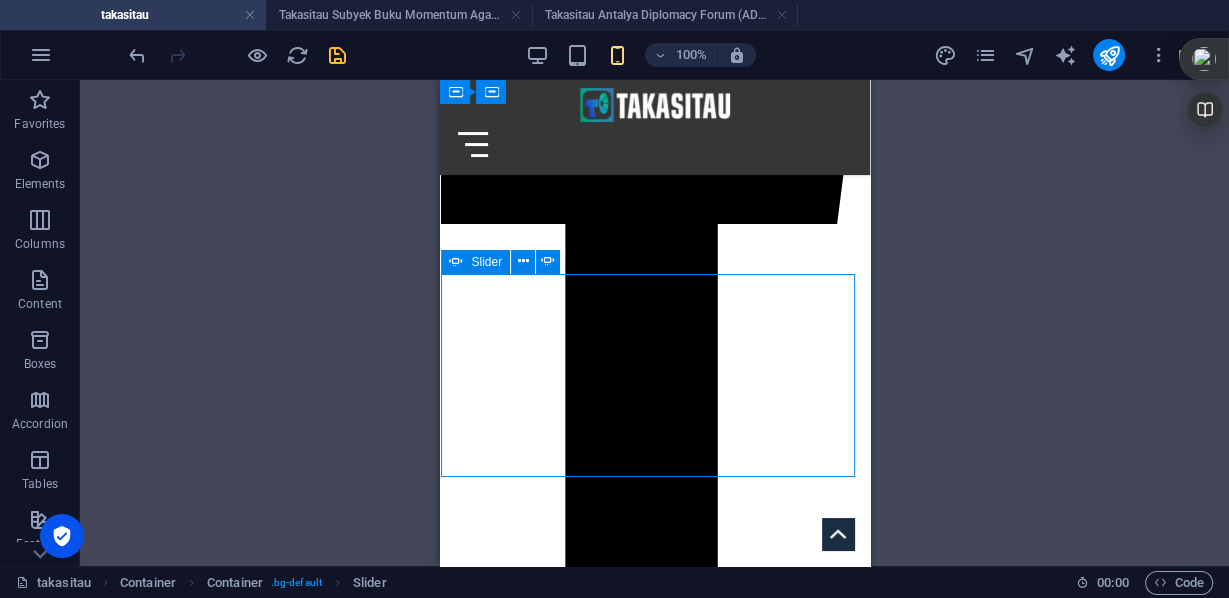 click at bounding box center [441, 14831] 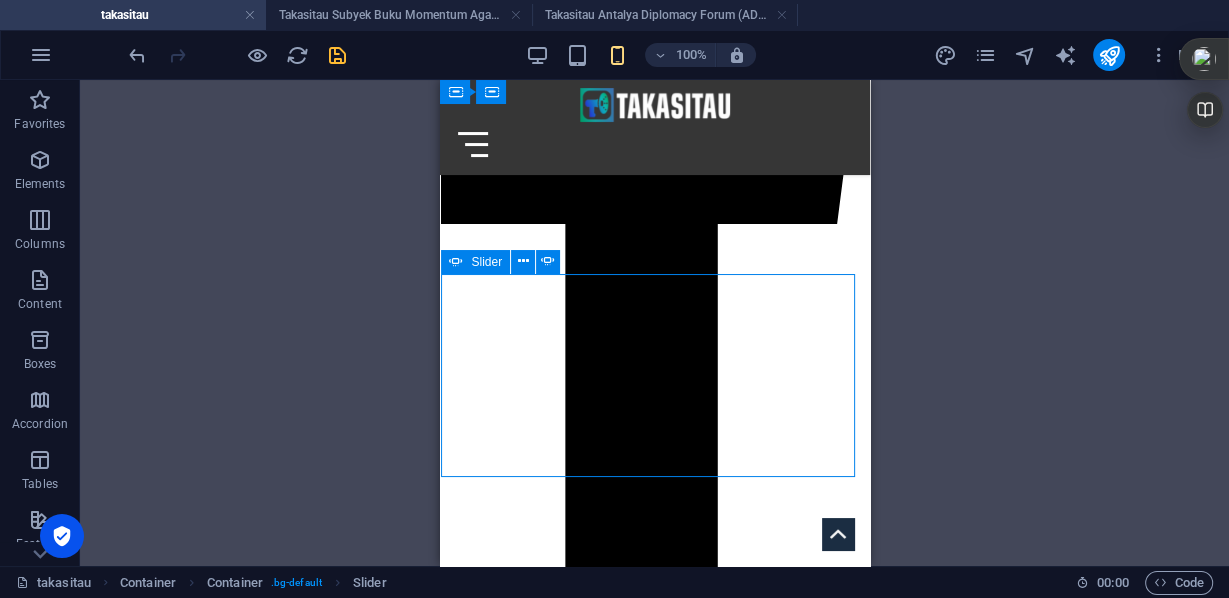 click at bounding box center [441, 14831] 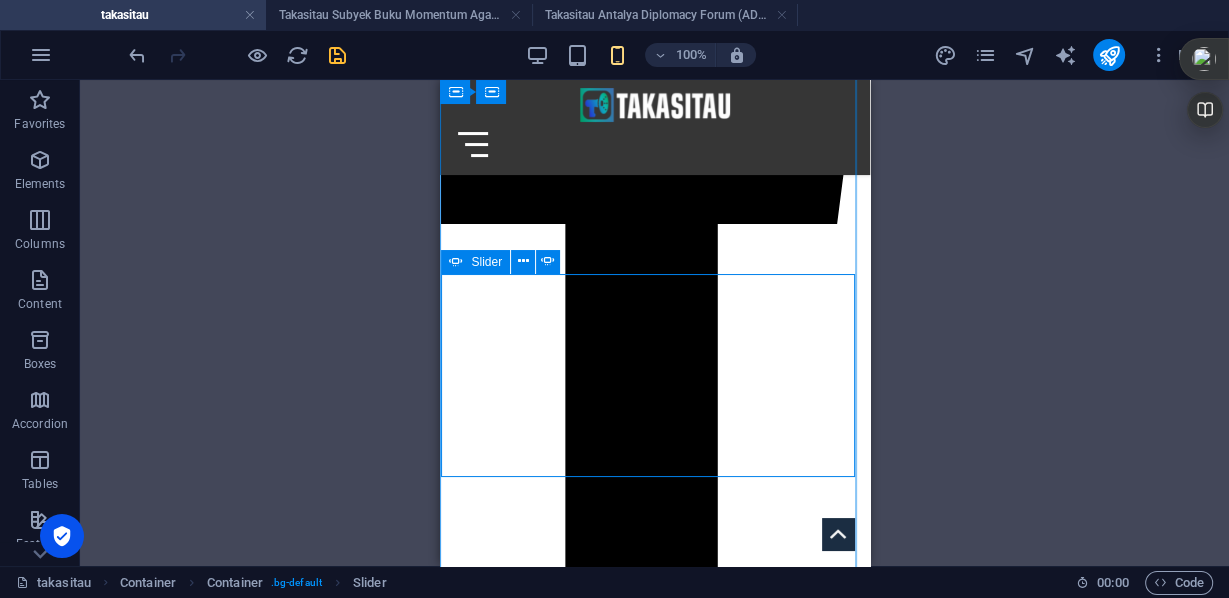 click at bounding box center [441, 2877] 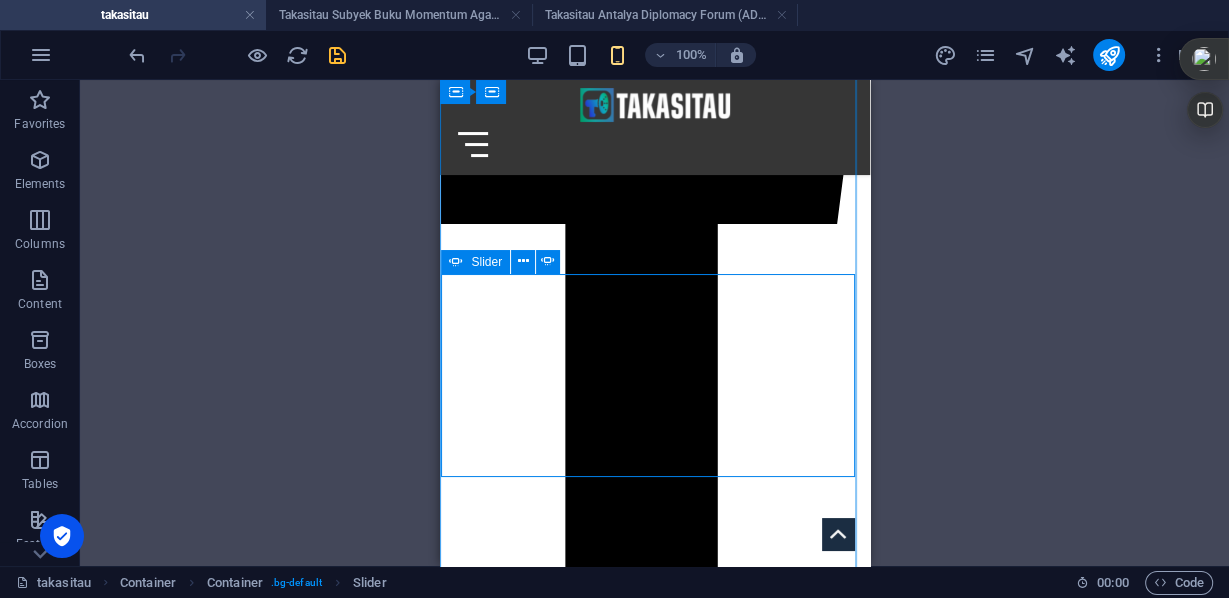 click at bounding box center (441, 14831) 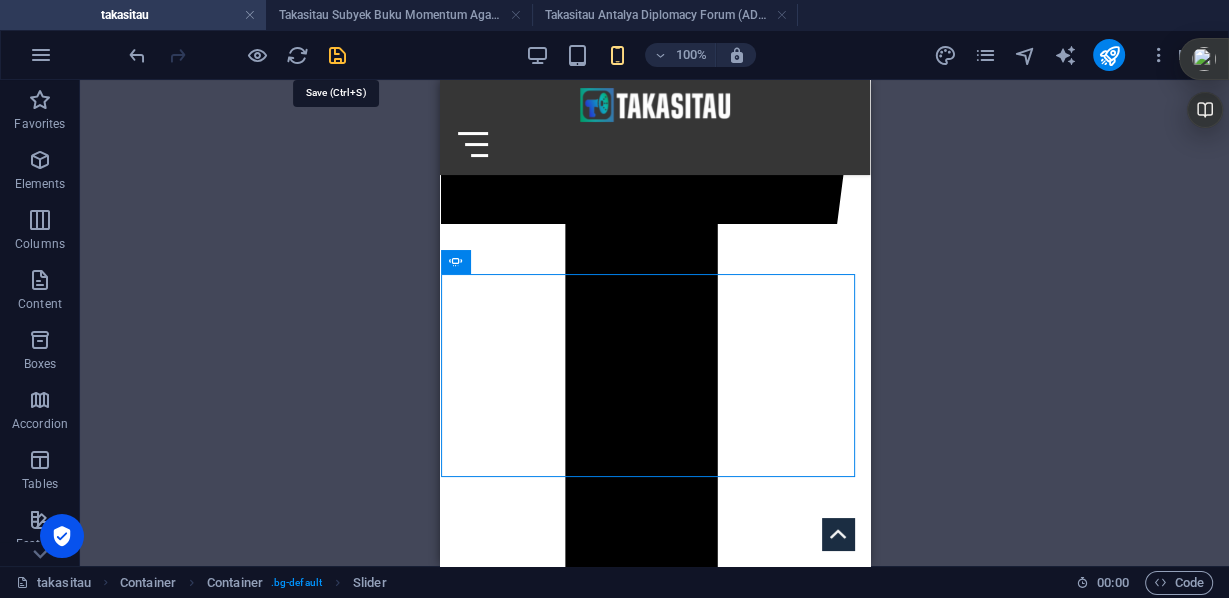 click at bounding box center [337, 55] 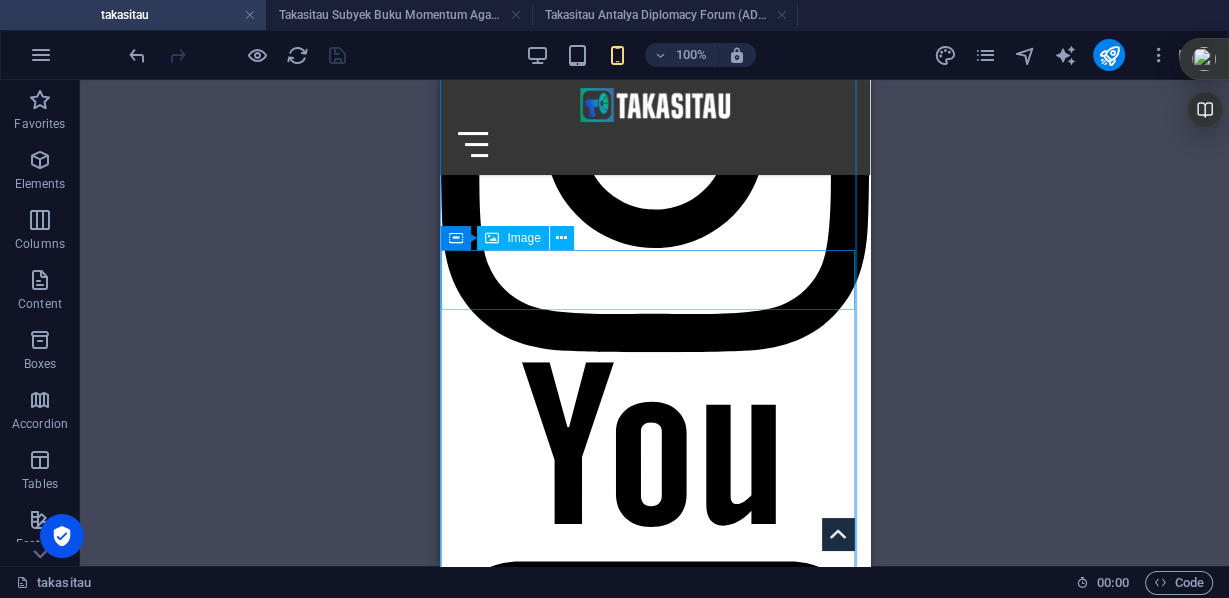 scroll, scrollTop: 1680, scrollLeft: 0, axis: vertical 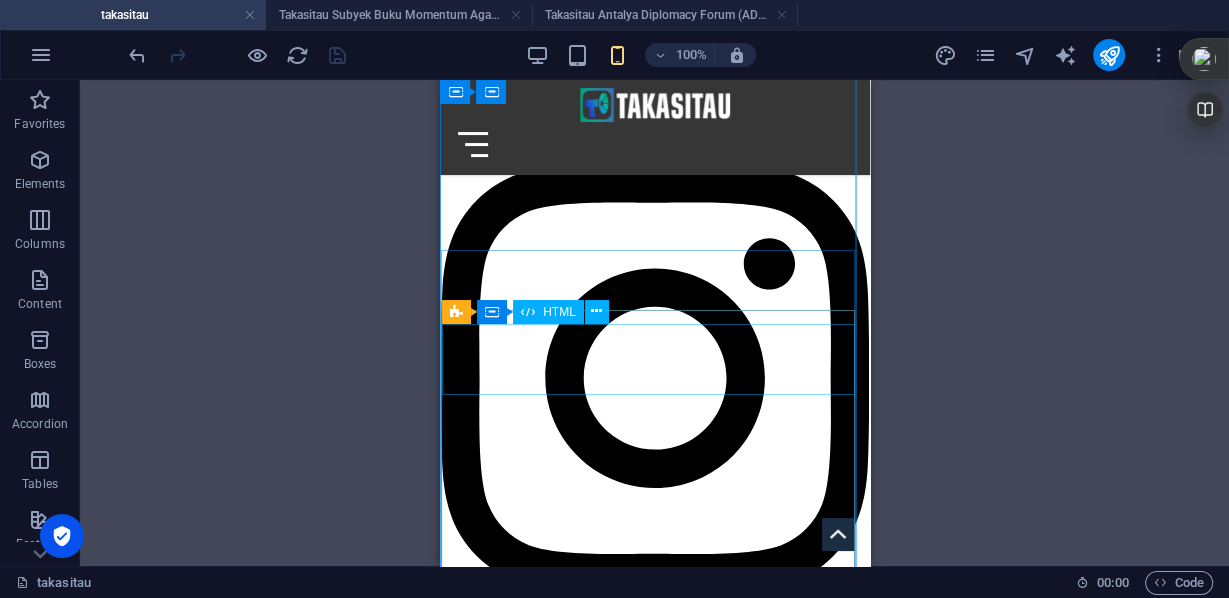 click on "un_sp_experts From economy of occupation to economy of genocide": new report by UN Special Rapporteur  @francesca .albanese.unsr.opt exposes corporate forces behind destruction of  #Palestine , that have enabled & legitimised  #Israel 's illegal presence and actions.  #HRC59   pic.twitter.com/gZ0NfisKo5 — سهيل أياز البلوشي🇴🇲 (@AyazShyl)  July 3, 2025" at bounding box center [654, 16402] 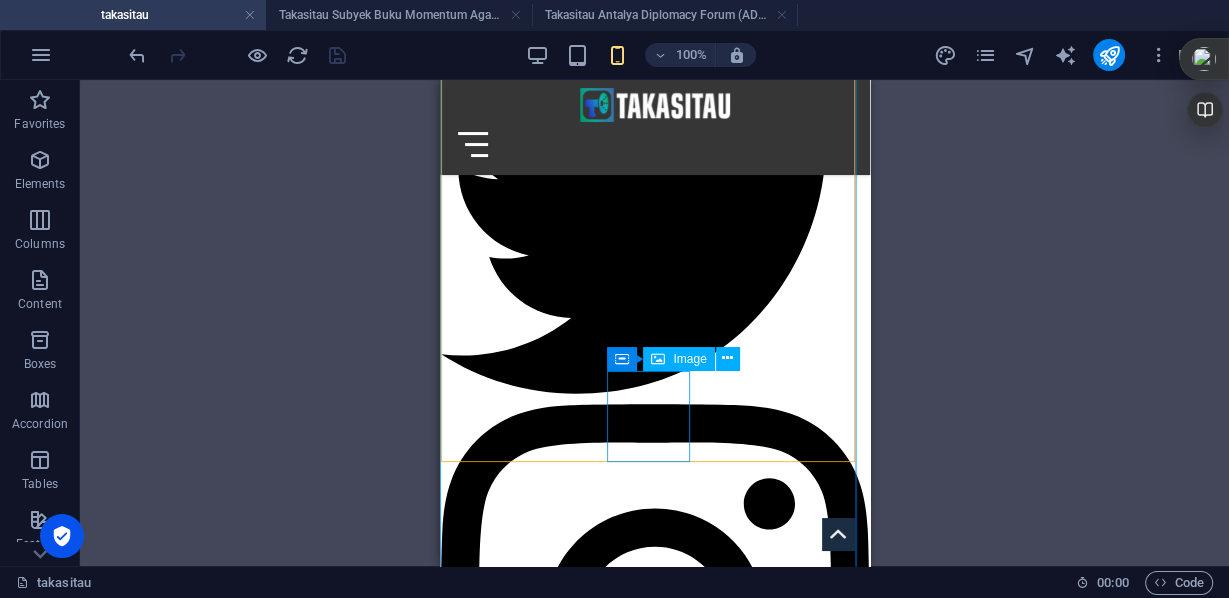 scroll, scrollTop: 1360, scrollLeft: 0, axis: vertical 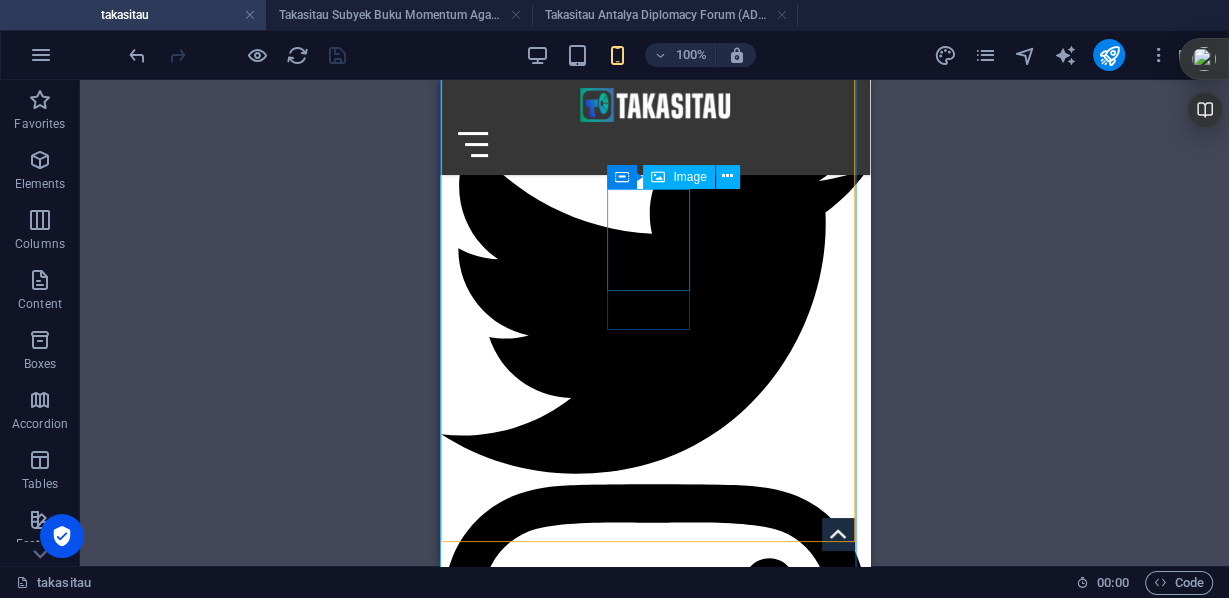 click on "[DATE], Misi SpaceX Crew-10 berhasil docking di [GEOGRAPHIC_DATA]" at bounding box center [483, 15309] 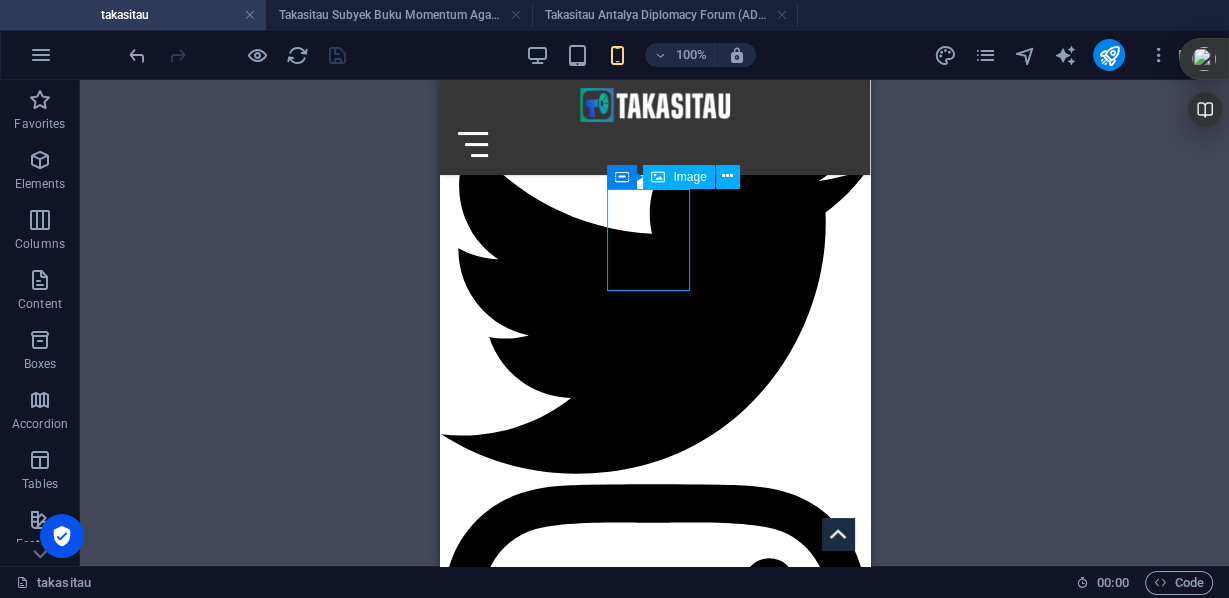 click on "[DATE], Misi SpaceX Crew-10 berhasil docking di [GEOGRAPHIC_DATA]" at bounding box center (483, 15309) 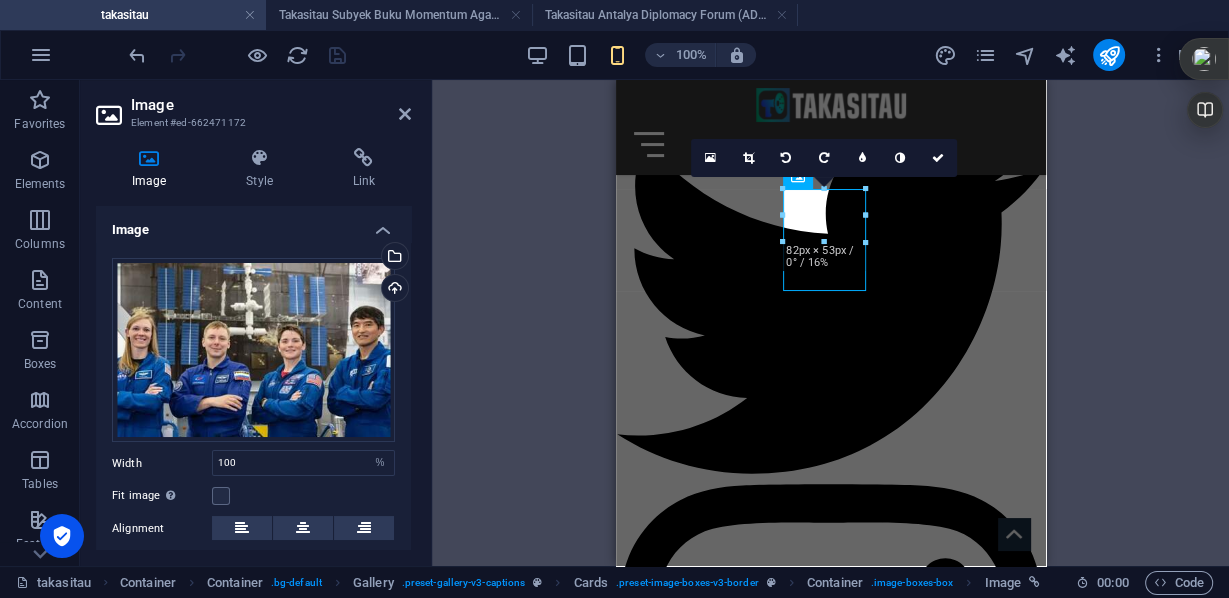 scroll, scrollTop: 152, scrollLeft: 0, axis: vertical 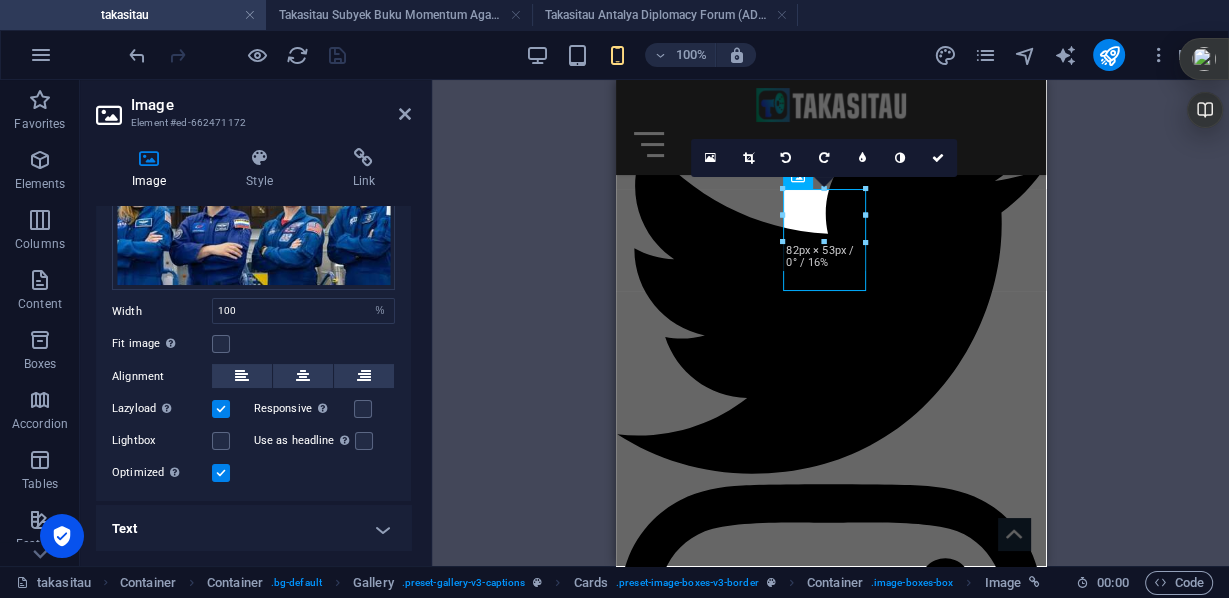 click on "Text" at bounding box center [253, 529] 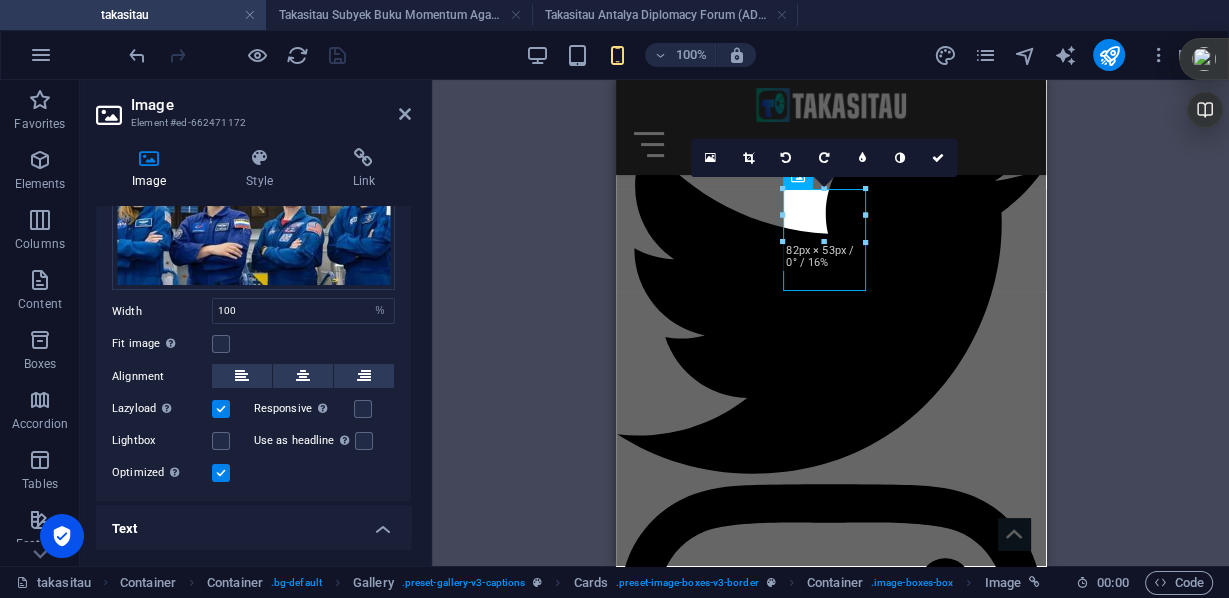 scroll, scrollTop: 355, scrollLeft: 0, axis: vertical 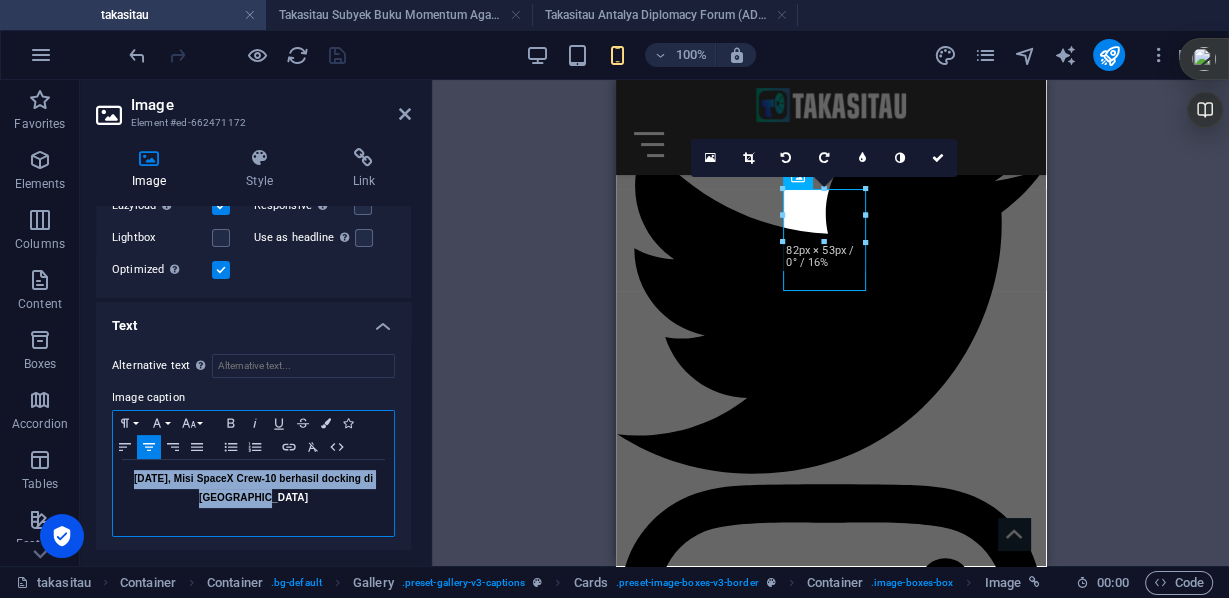 drag, startPoint x: 326, startPoint y: 503, endPoint x: 98, endPoint y: 466, distance: 230.98268 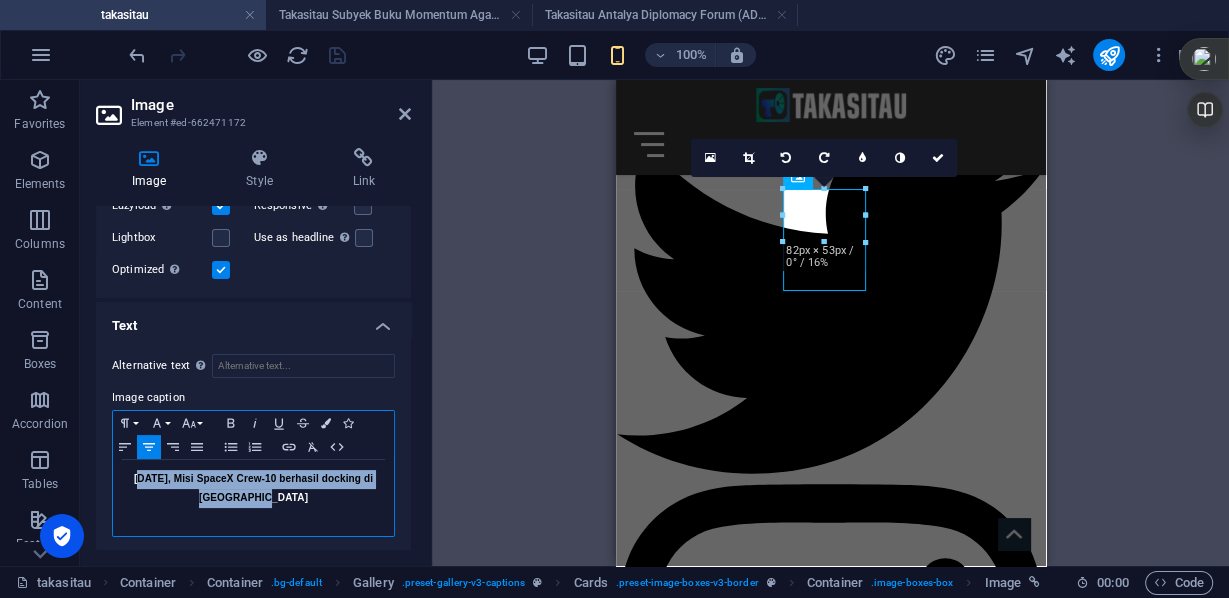 drag, startPoint x: 289, startPoint y: 498, endPoint x: 143, endPoint y: 476, distance: 147.64822 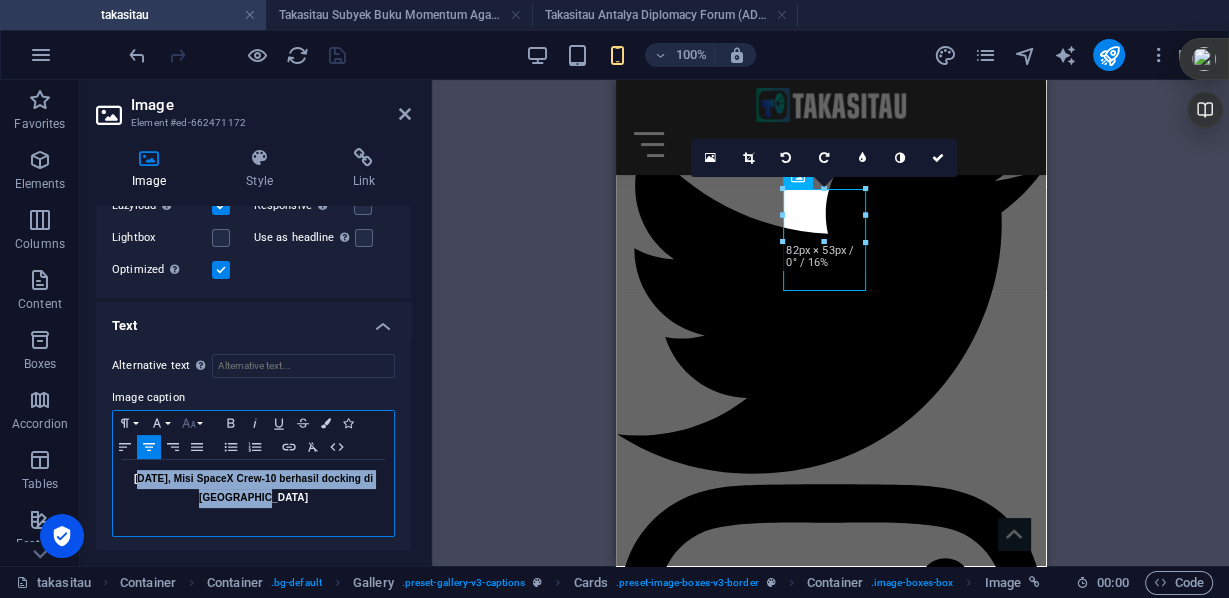 click on "Font Size" at bounding box center [193, 423] 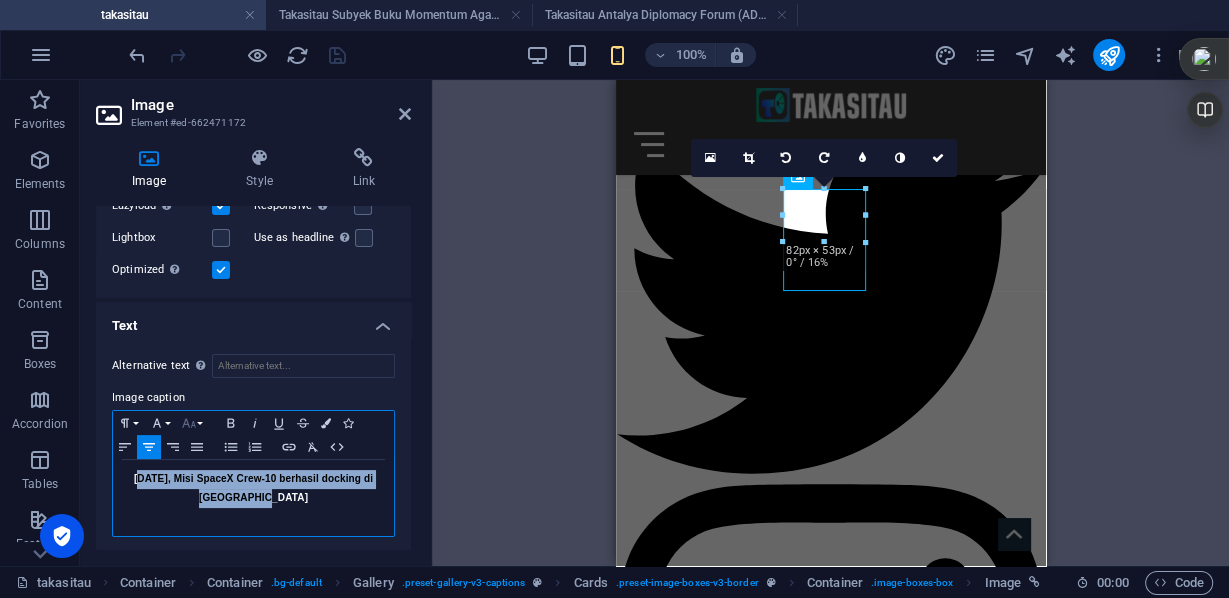 scroll, scrollTop: 83, scrollLeft: 0, axis: vertical 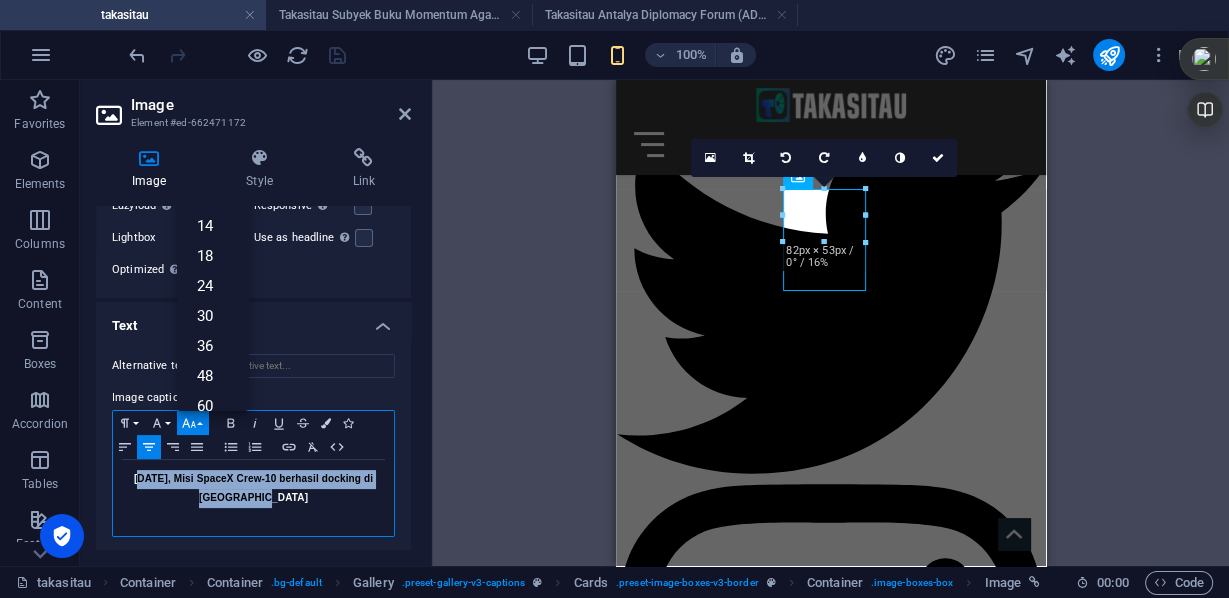 click on "Font Size" at bounding box center [193, 423] 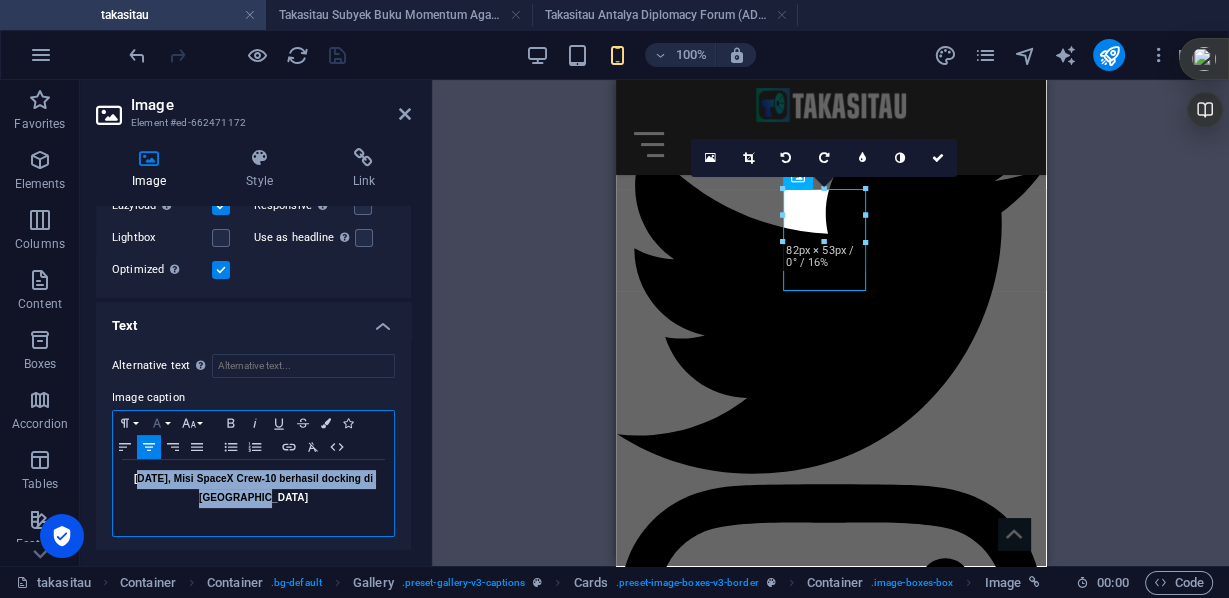click 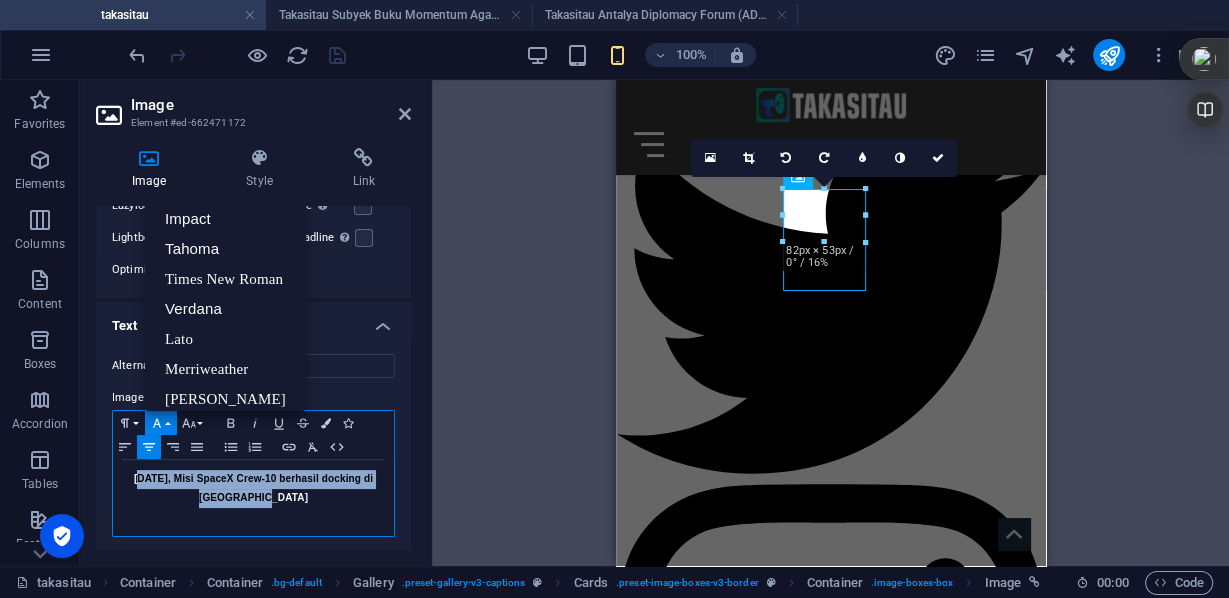 click 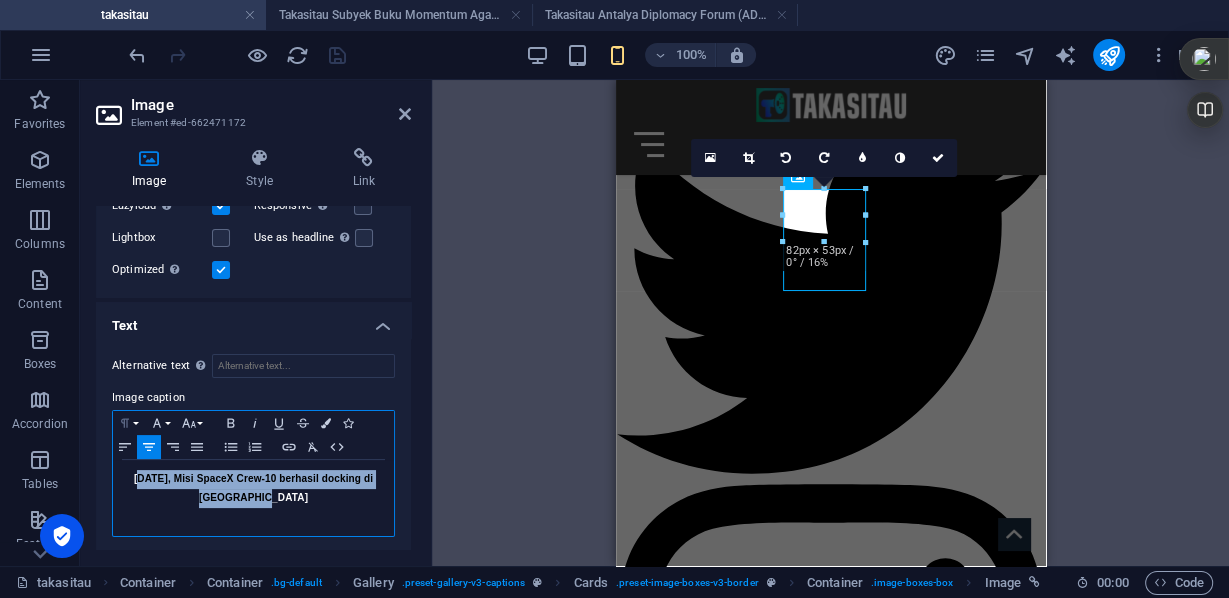 click 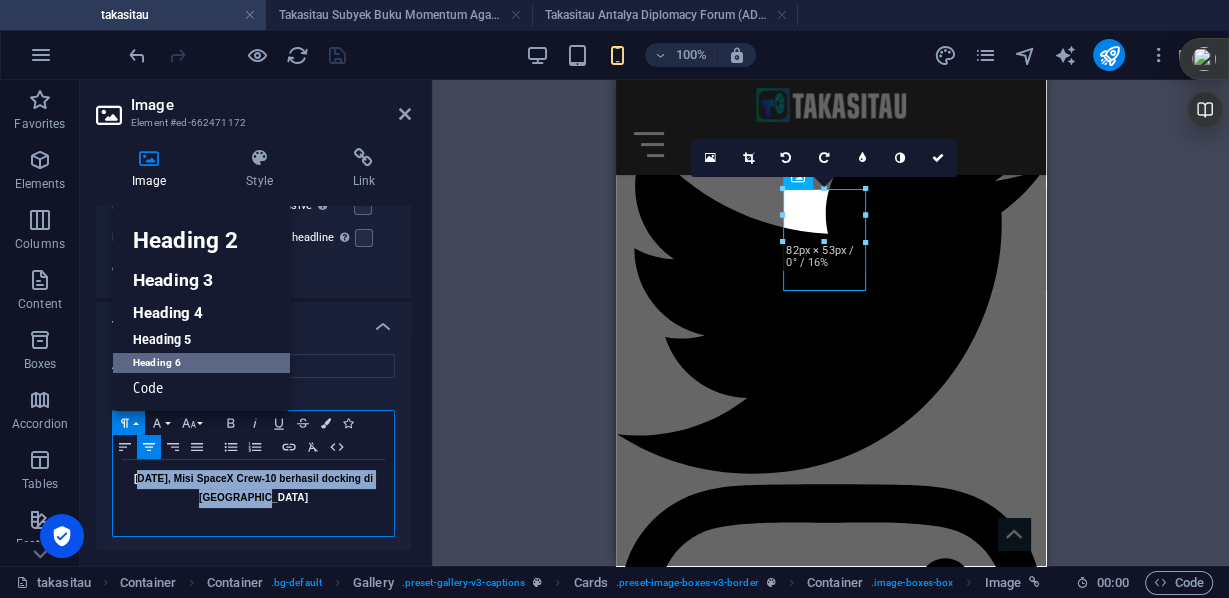 scroll, scrollTop: 16, scrollLeft: 0, axis: vertical 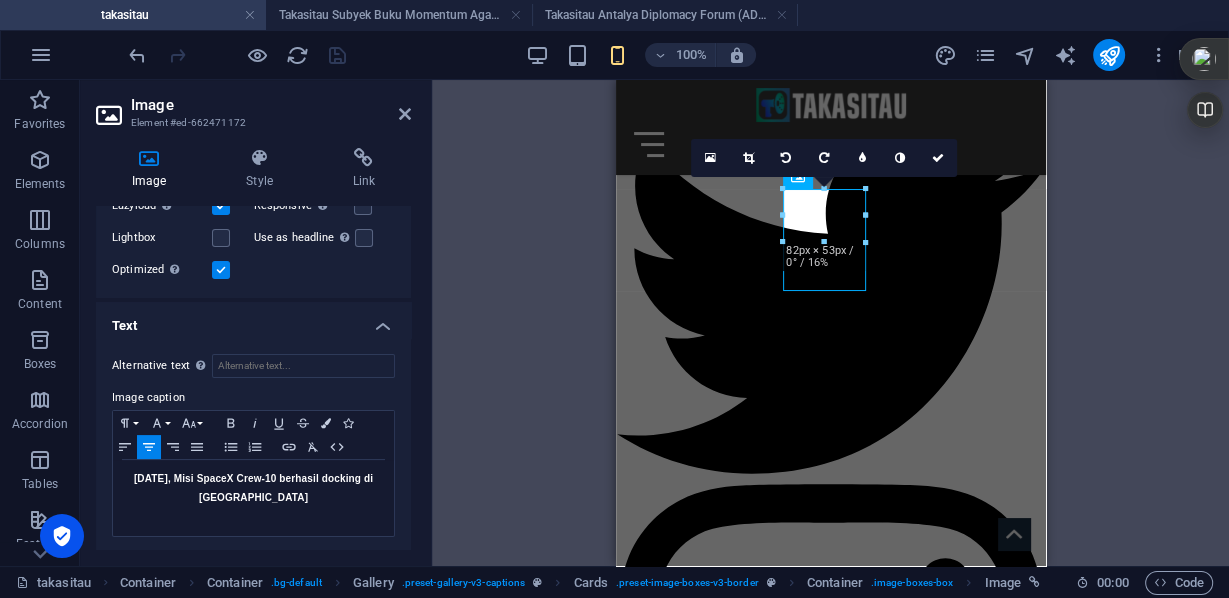 click on "H2   Banner   Banner   Container   Container   Container   Container   Separator   Container   Container   Container   Container   Container   Container   Container   Container   Container   Button   3 columns   Container   Container   Container   Container   Container   Container   Container   Container   Button   Container   Container   3 columns   Container   Container   Container   Container   Button   Container   Container   3 columns   Container   Container   Container   Container   Container   Container   3 columns   Container   Container   Container   Button   Container   Container   Container   Container   Container   Image   Slider   Container   H2   Container   Container   Image   Container   Container   Gallery   Container   Gallery   Container   Cards   Container   Container   Image   Container   Container   Image   Container   Container   Image   Container   Container   Image   Container   Separator   Image   Container   3 columns   Container   Container   Container" at bounding box center (830, 323) 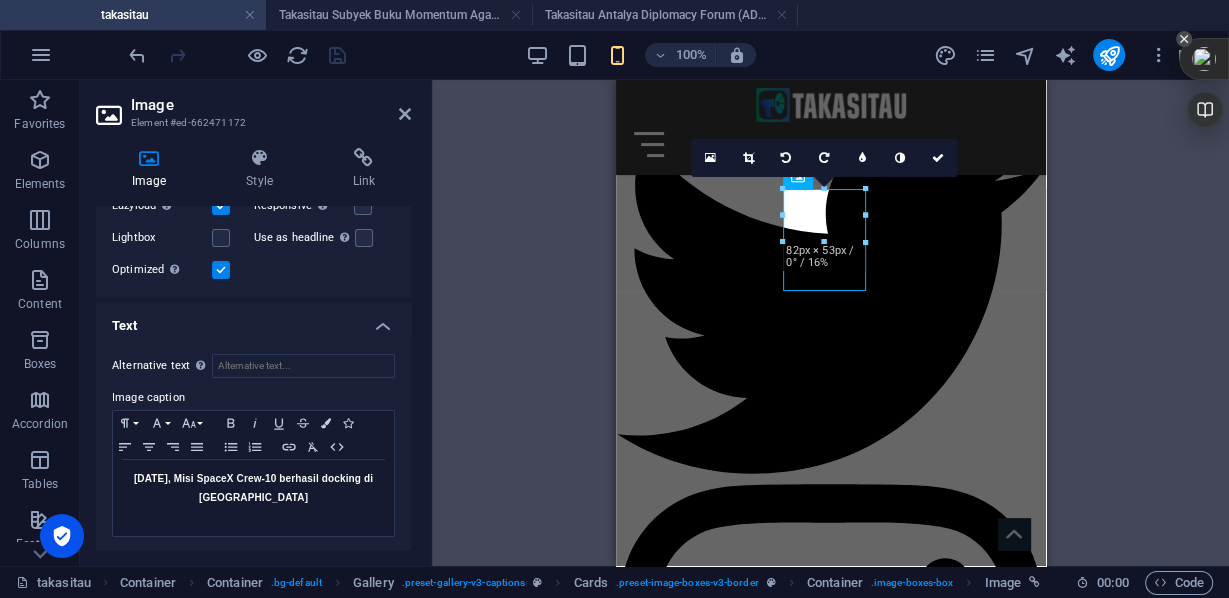 click 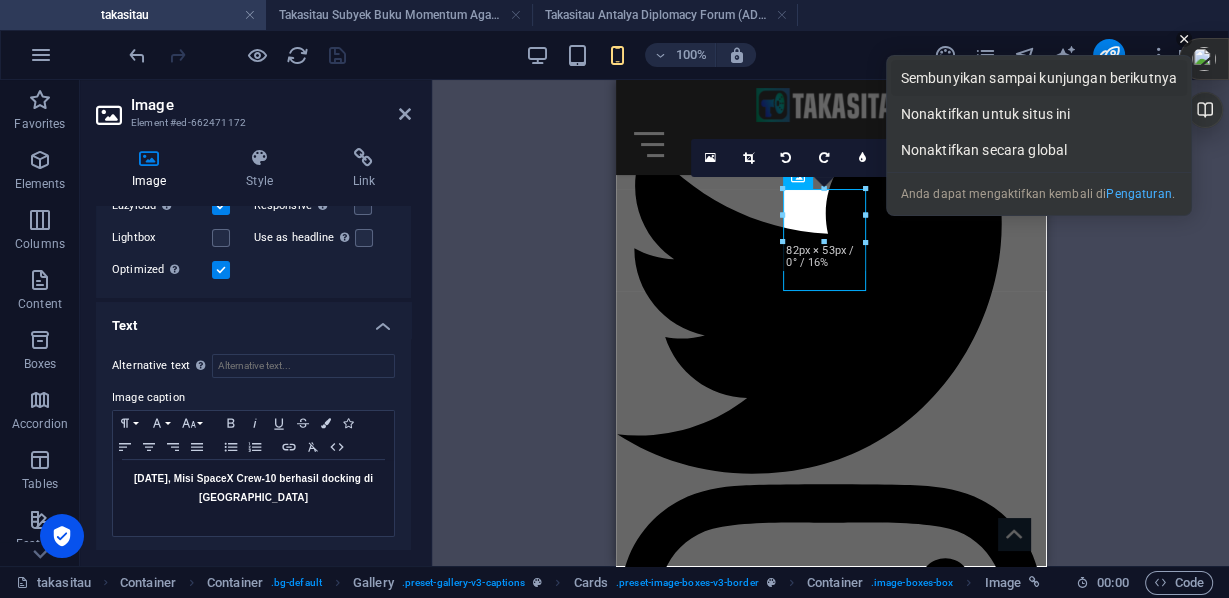 click on "Sembunyikan sampai kunjungan berikutnya" at bounding box center [1039, 78] 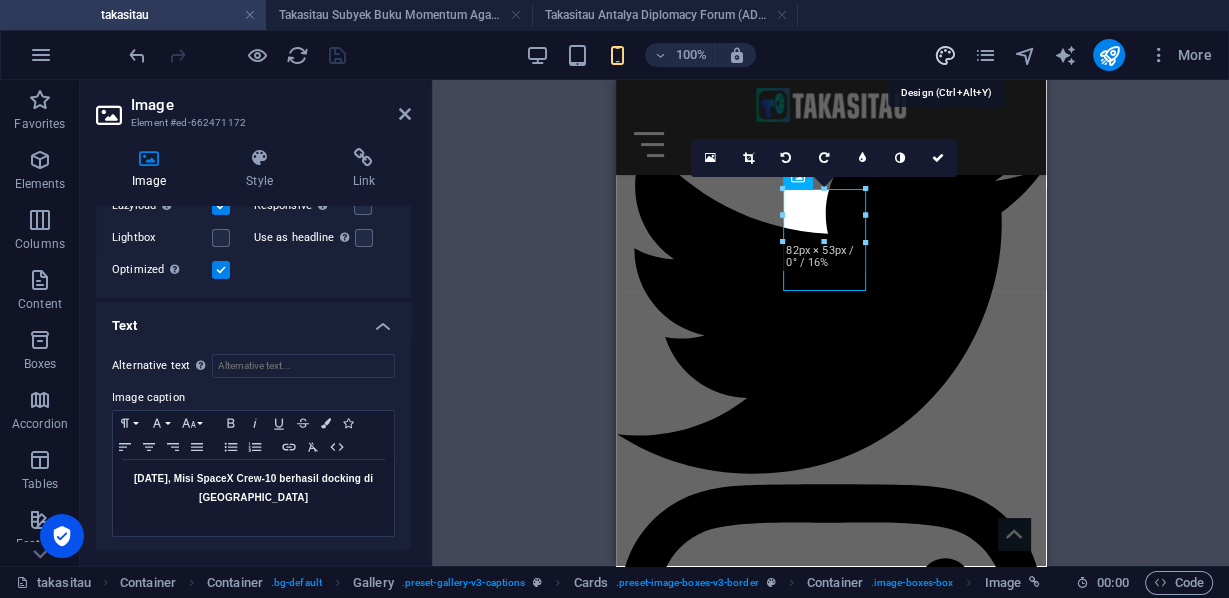 click at bounding box center [944, 55] 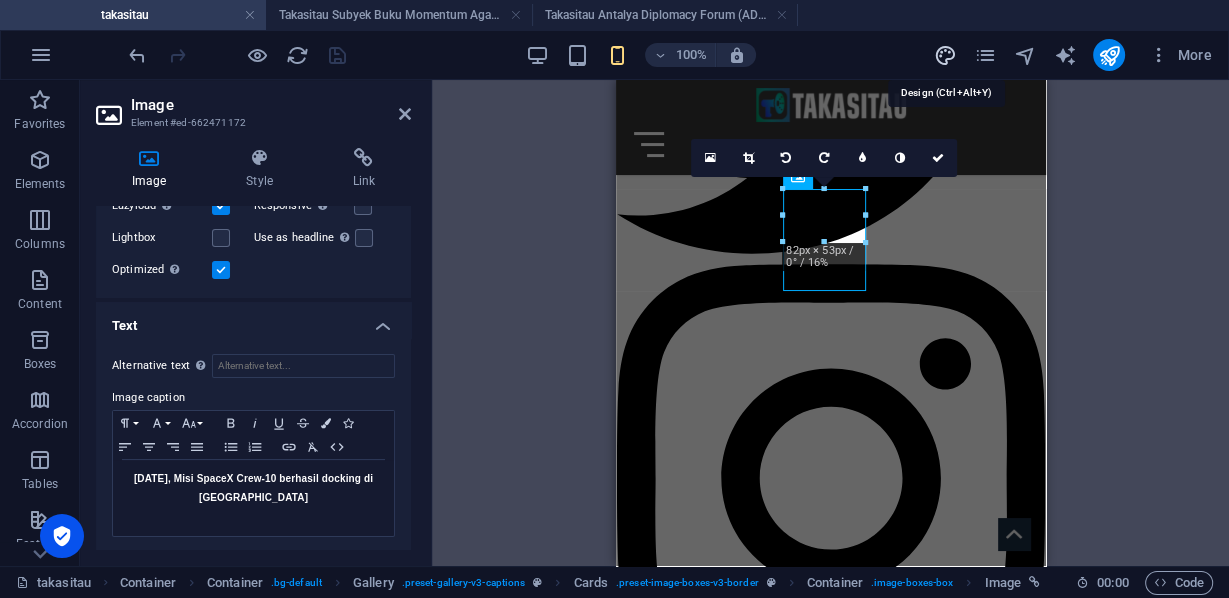 select on "px" 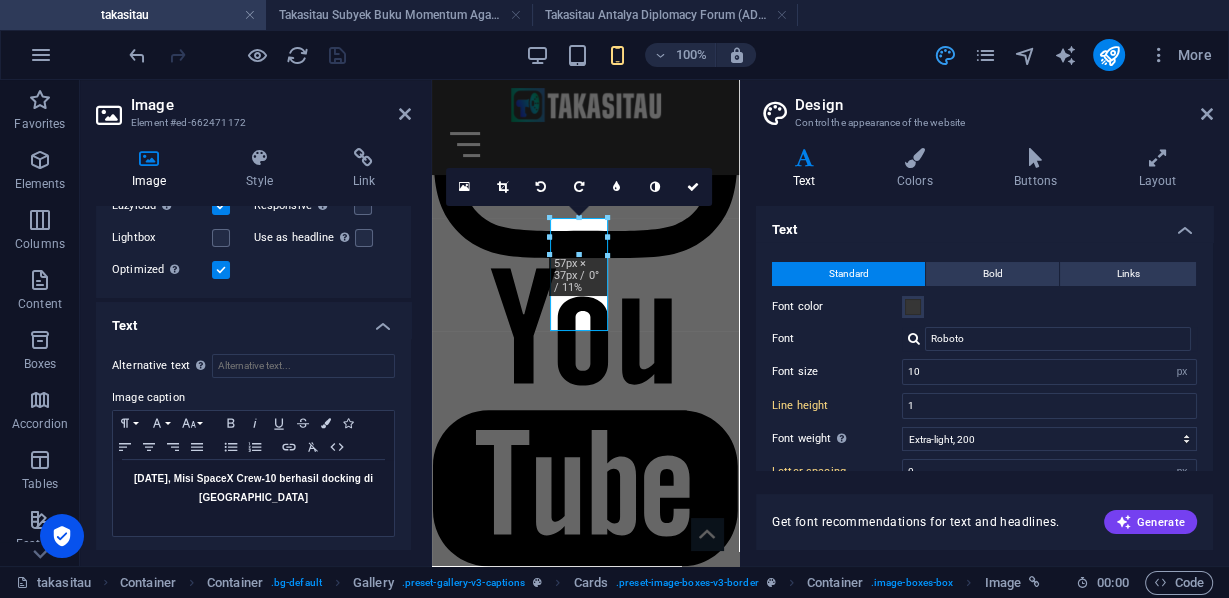 scroll, scrollTop: 1561, scrollLeft: 0, axis: vertical 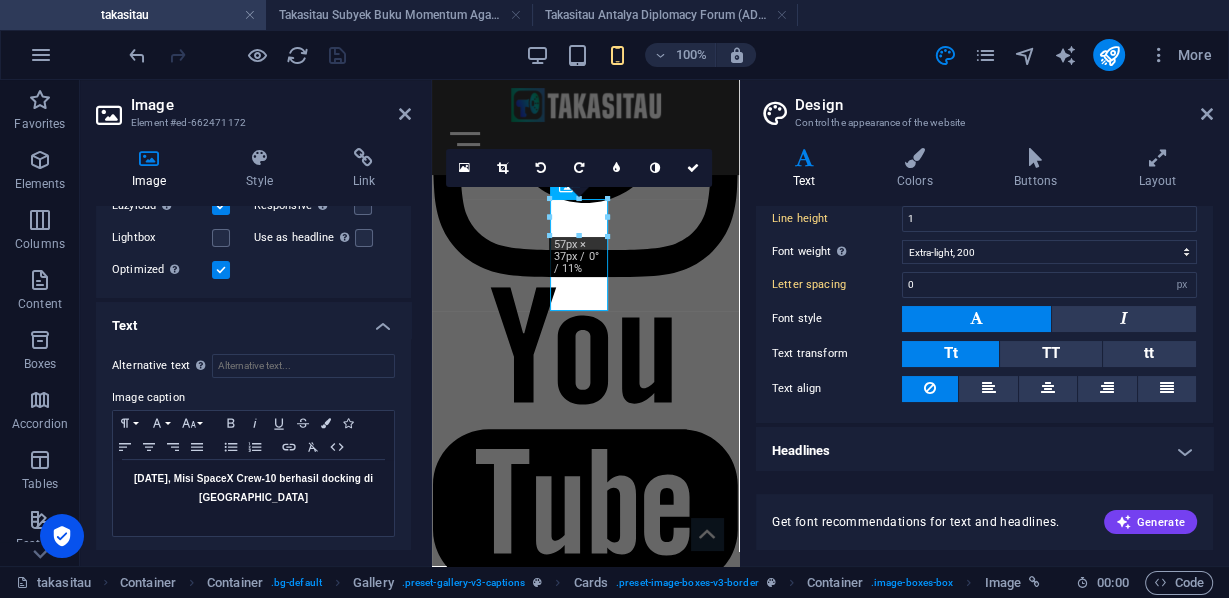 click on "Headlines" at bounding box center [984, 451] 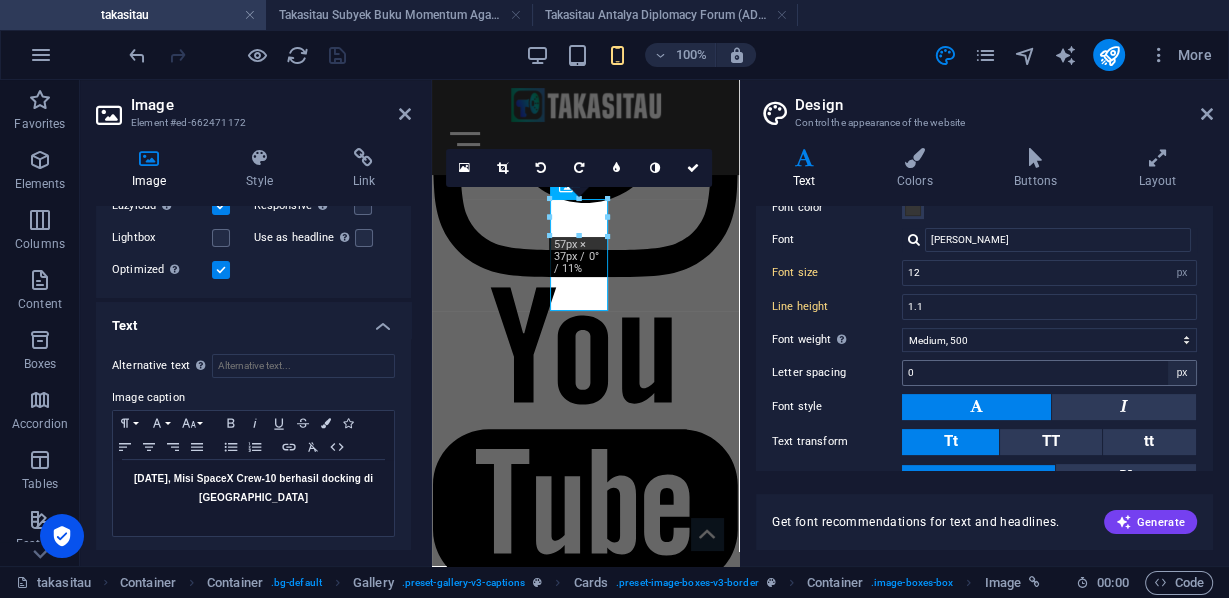 scroll, scrollTop: 347, scrollLeft: 0, axis: vertical 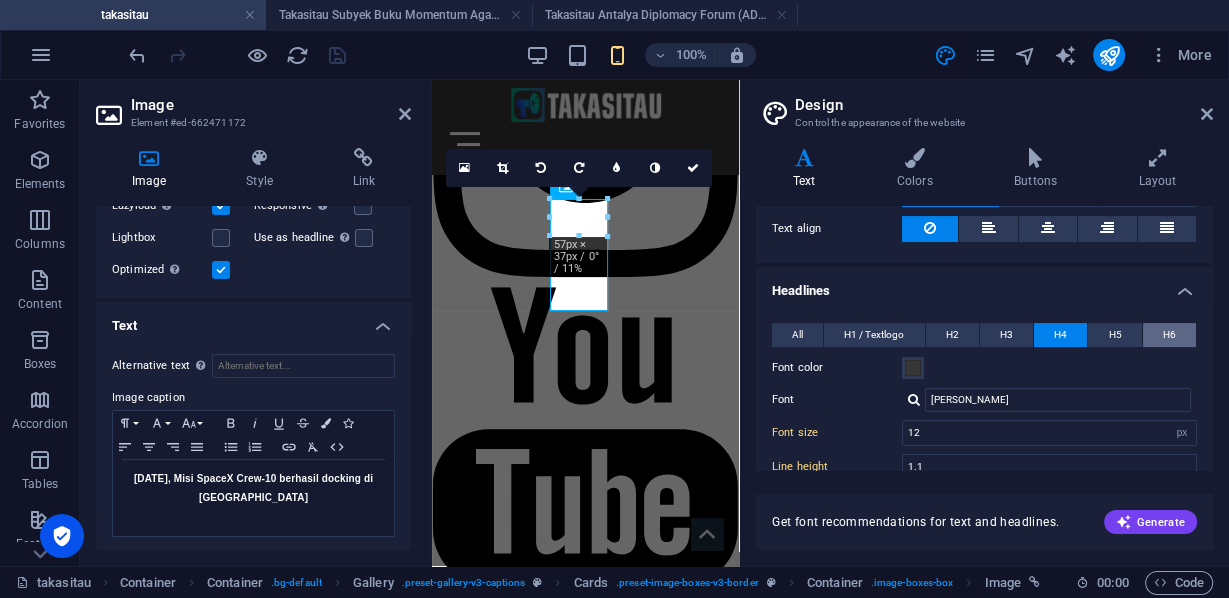 click on "H6" at bounding box center [1169, 335] 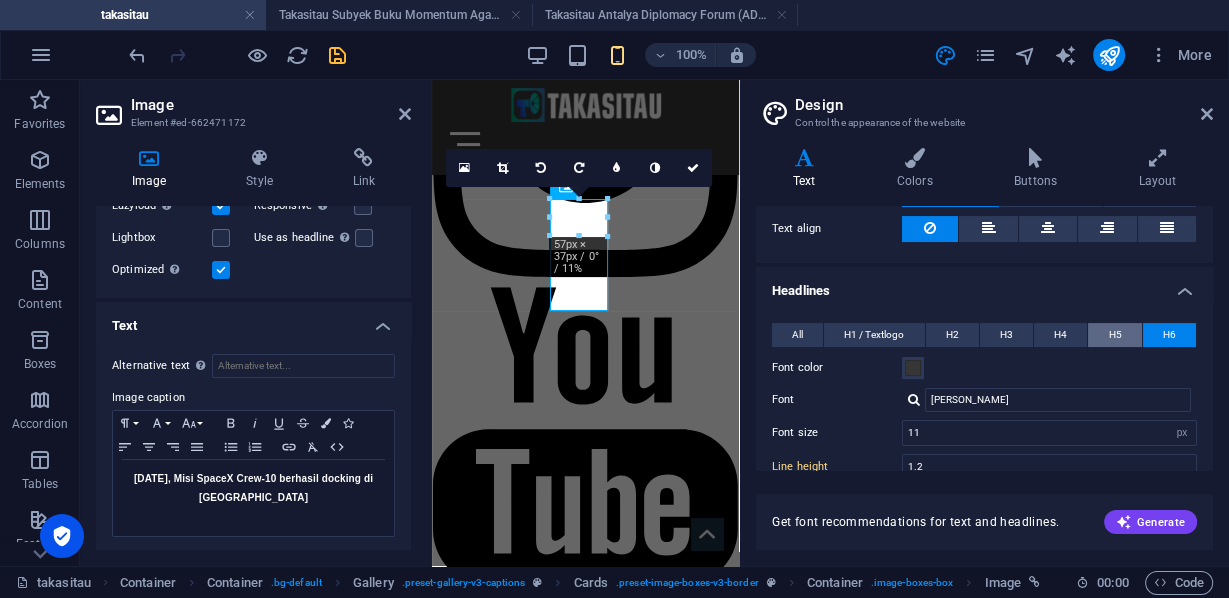click on "H5" at bounding box center [1114, 335] 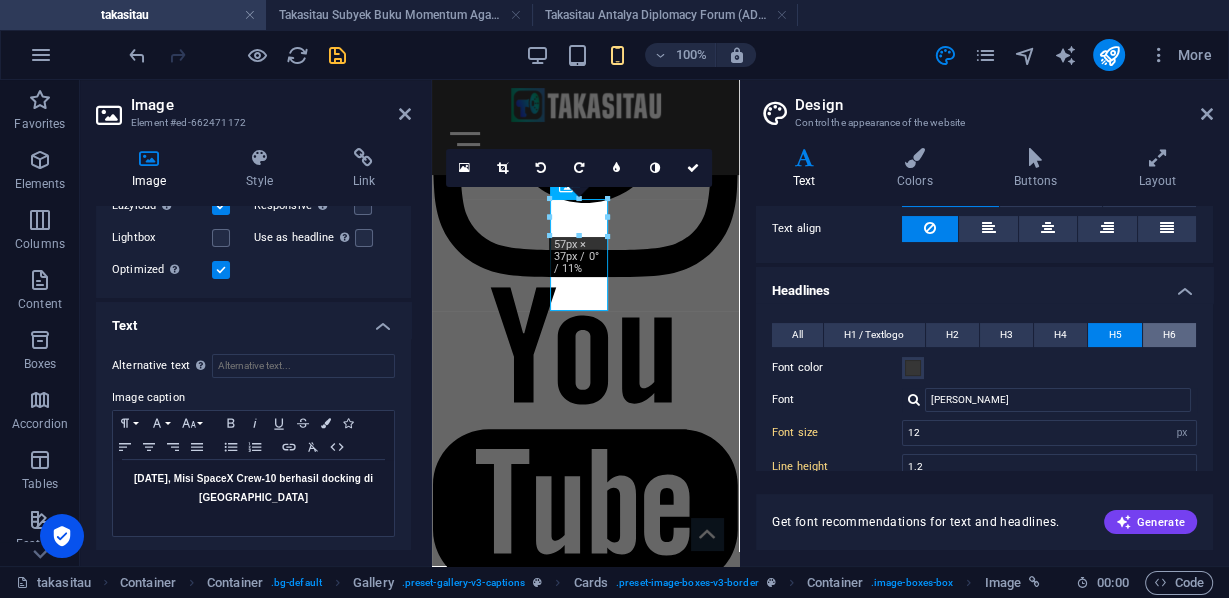 click on "H6" at bounding box center [1169, 335] 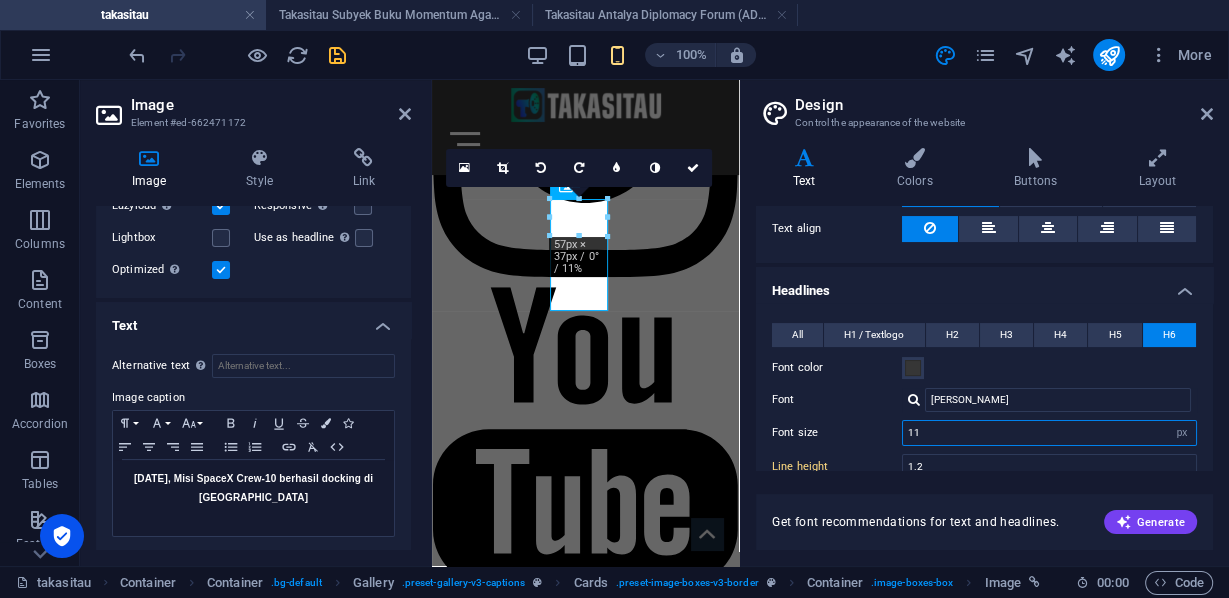 click on "11" at bounding box center [1049, 433] 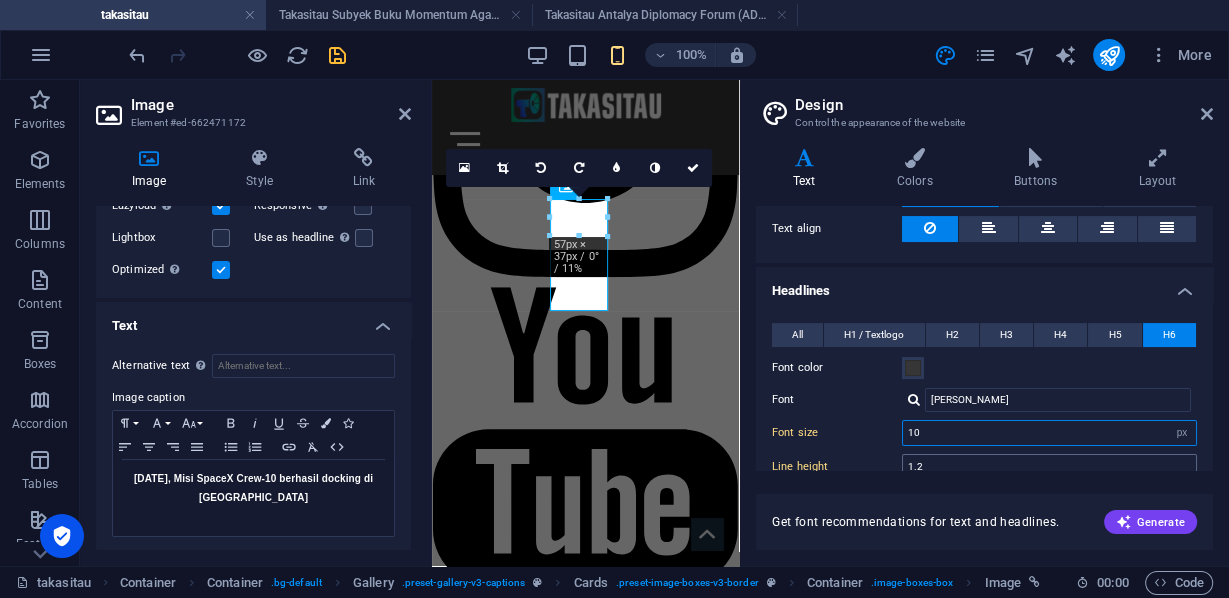 type on "10" 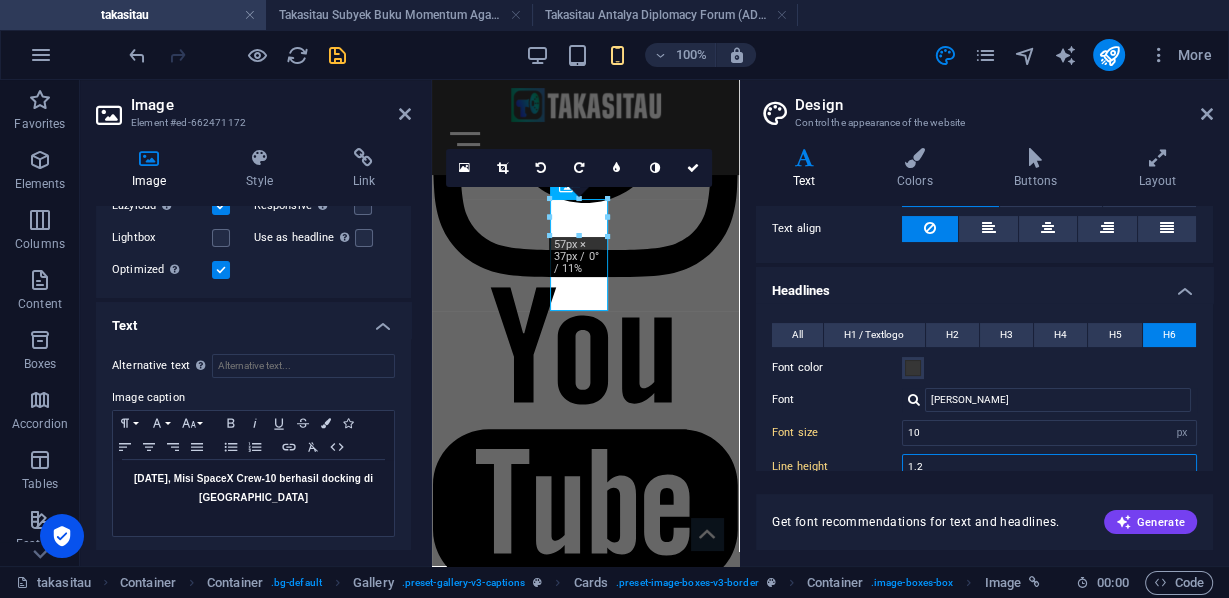click on "1.2" at bounding box center [1049, 467] 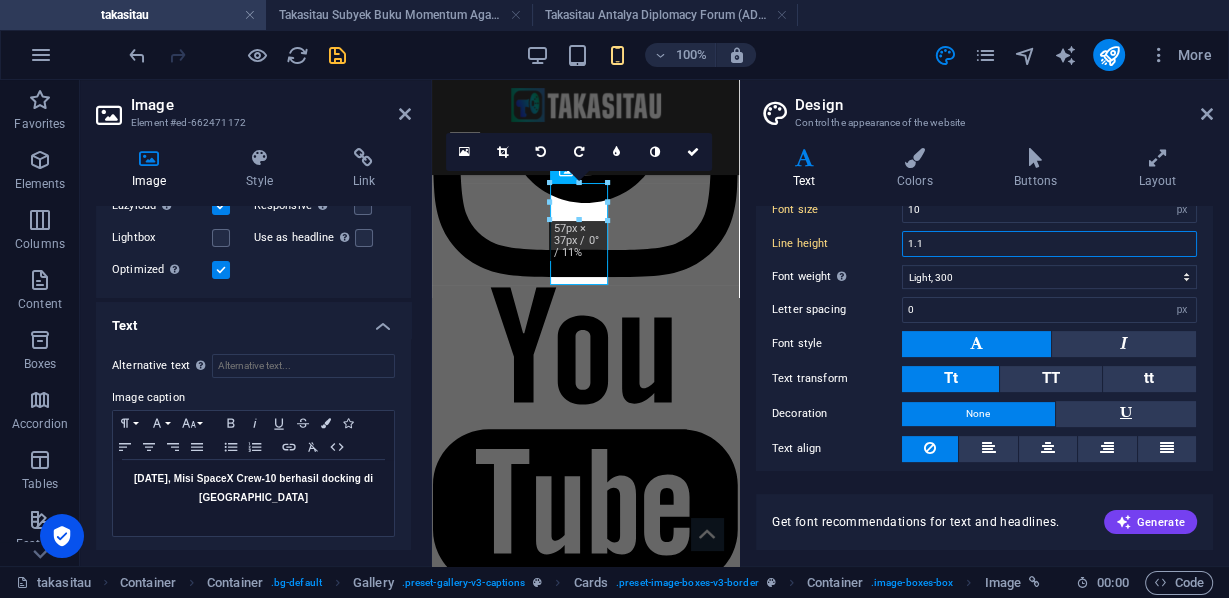 scroll, scrollTop: 524, scrollLeft: 0, axis: vertical 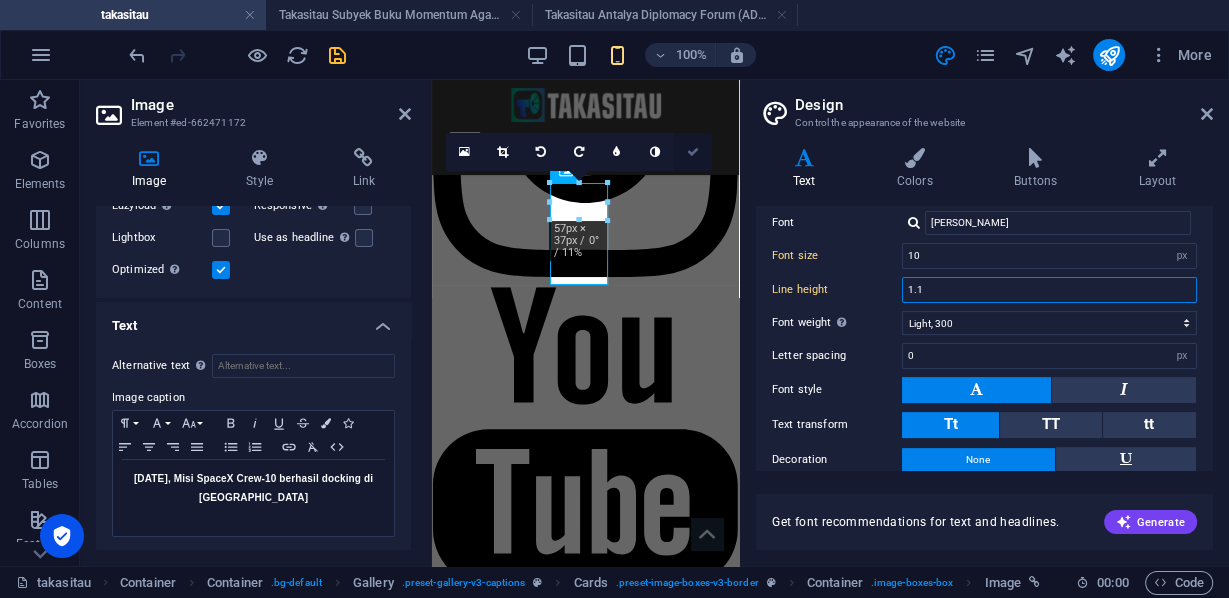 type on "1.1" 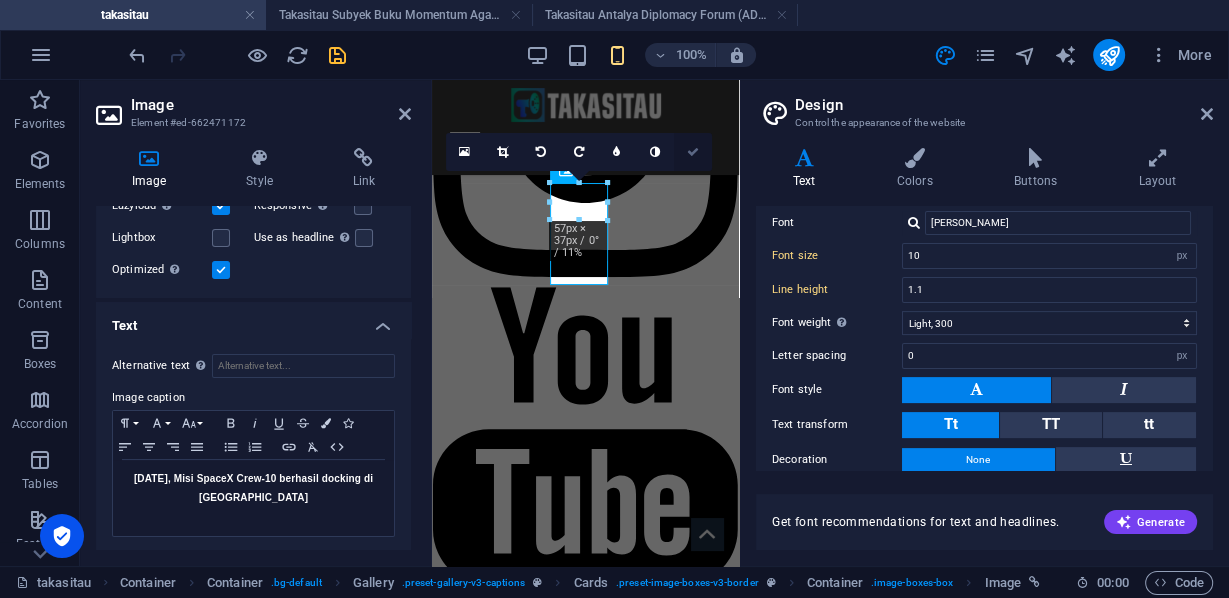 click at bounding box center [693, 152] 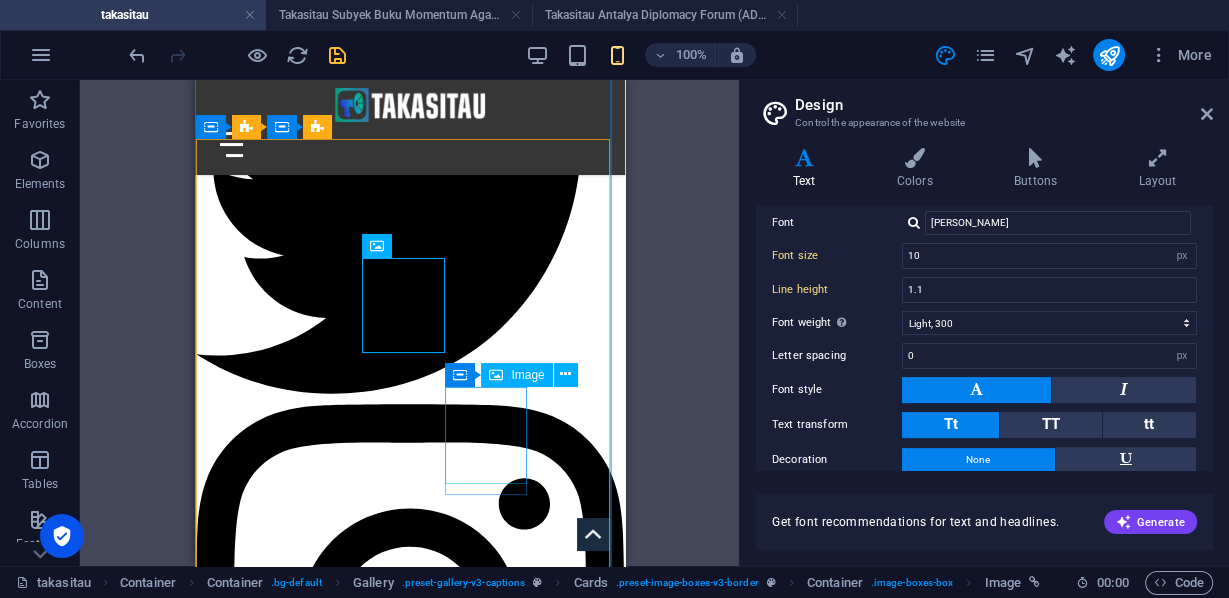 scroll, scrollTop: 1200, scrollLeft: 0, axis: vertical 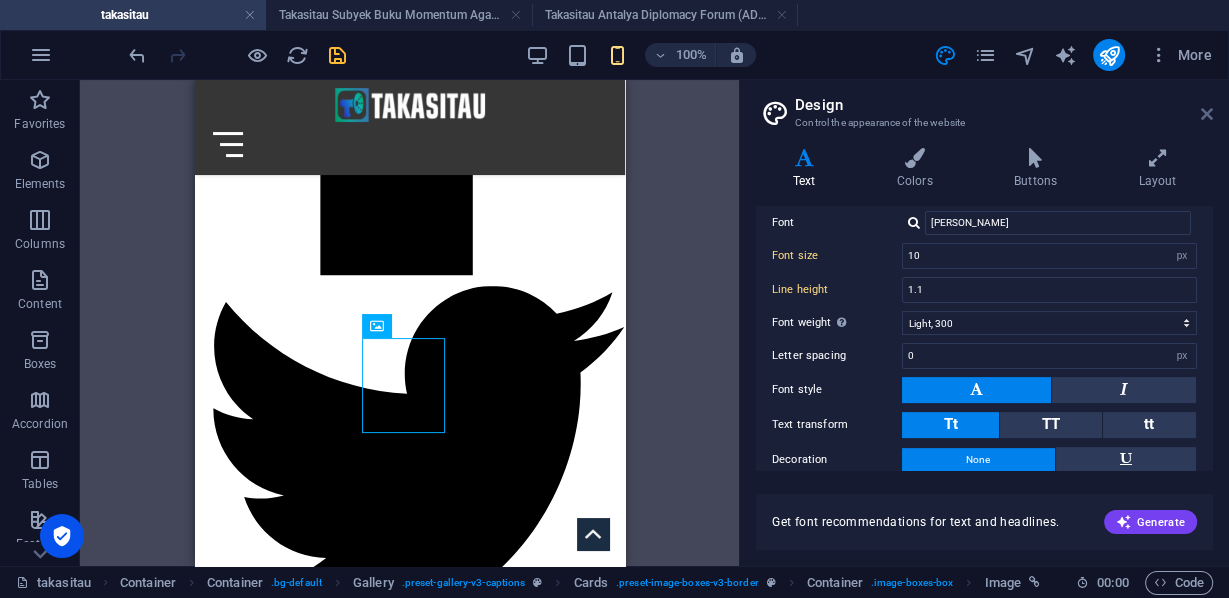 click at bounding box center (1207, 114) 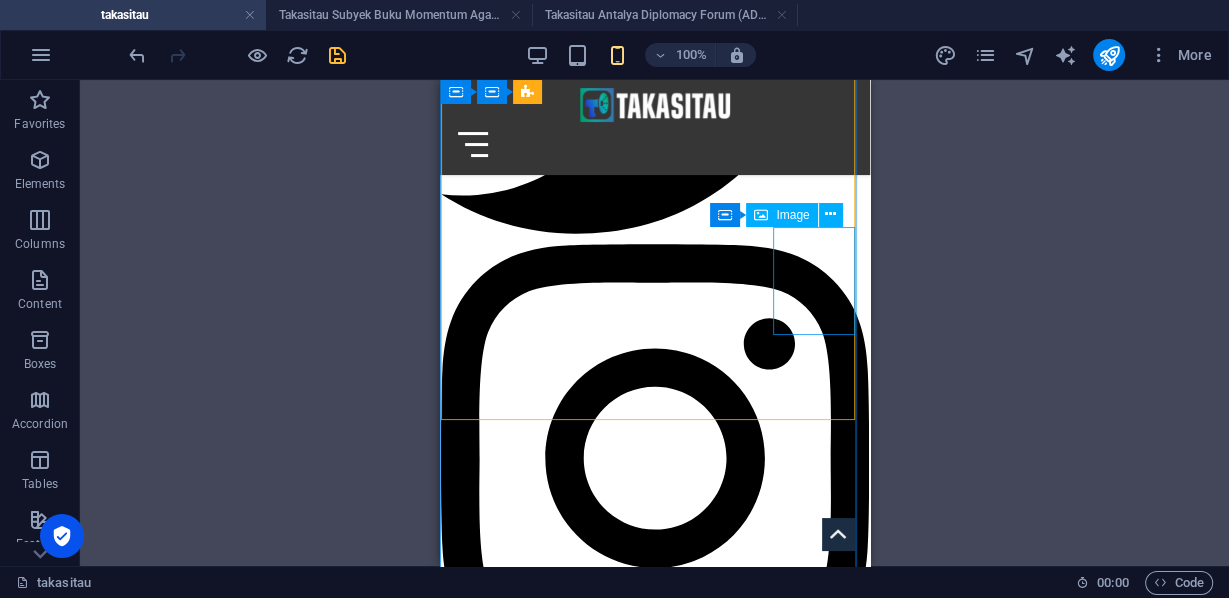 scroll, scrollTop: 1440, scrollLeft: 0, axis: vertical 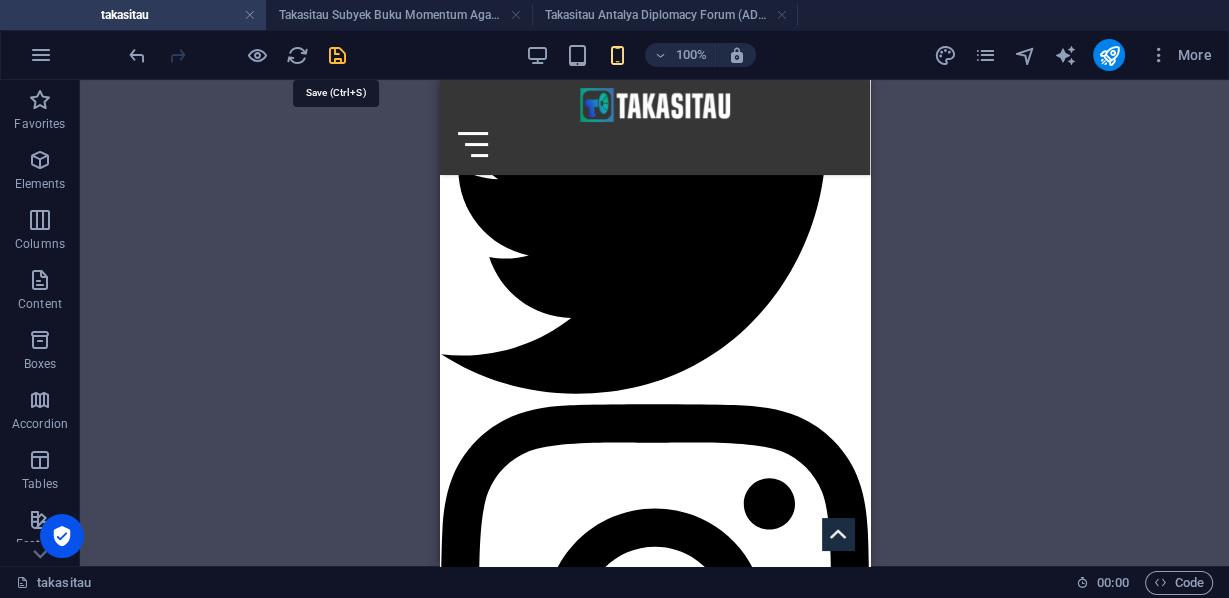 click at bounding box center (337, 55) 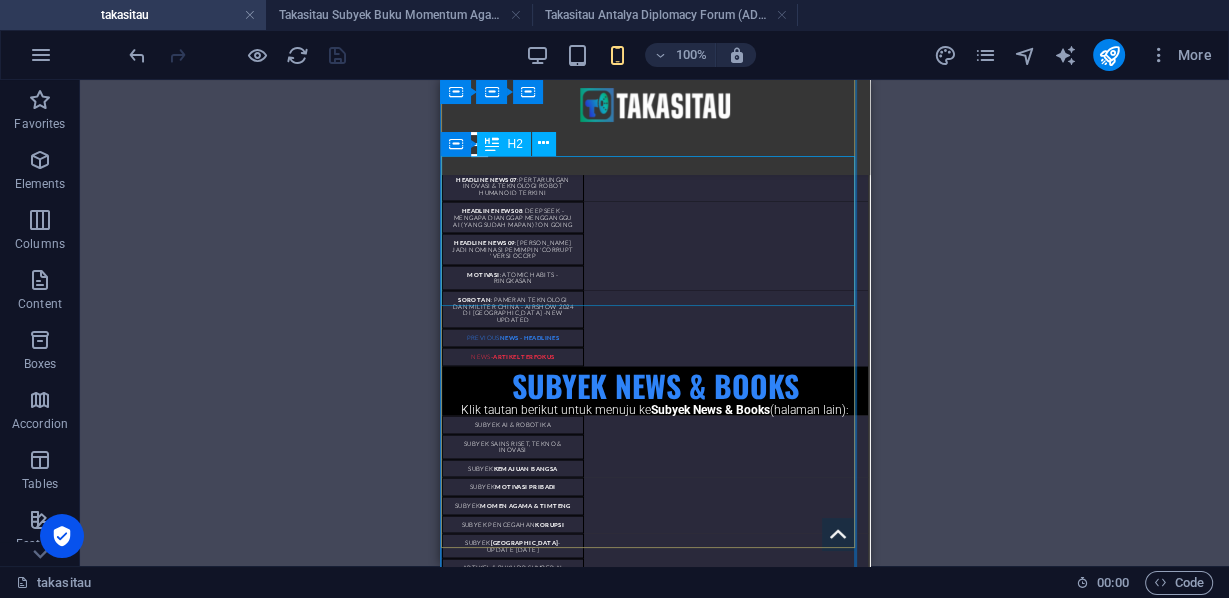 scroll, scrollTop: 3280, scrollLeft: 0, axis: vertical 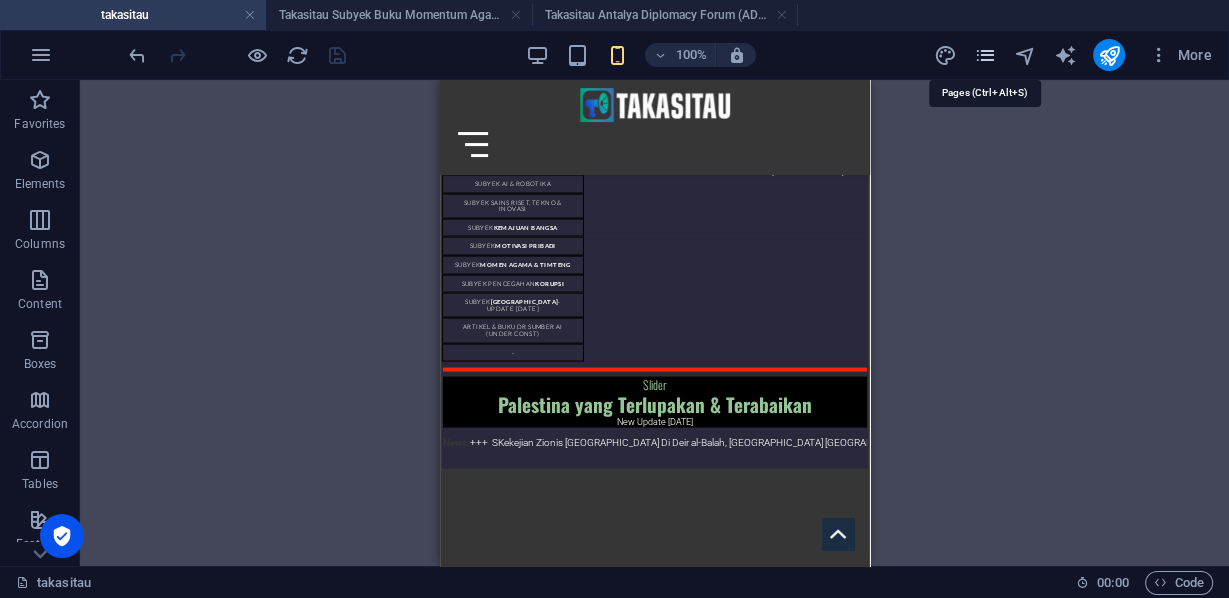 click at bounding box center (984, 55) 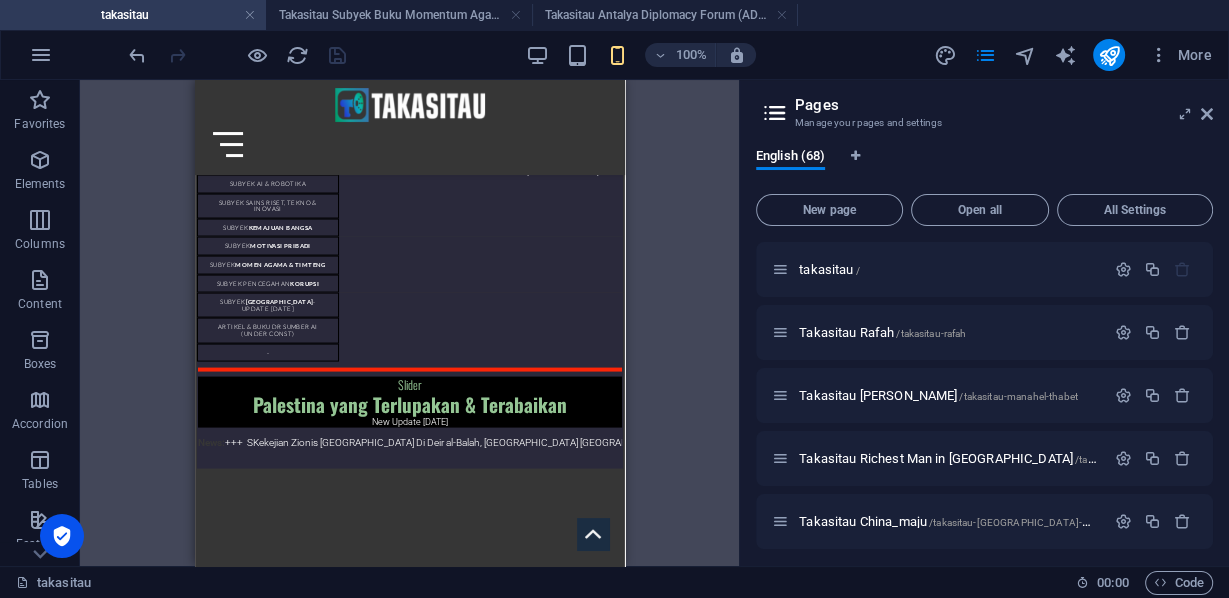 click on "More" at bounding box center [1076, 55] 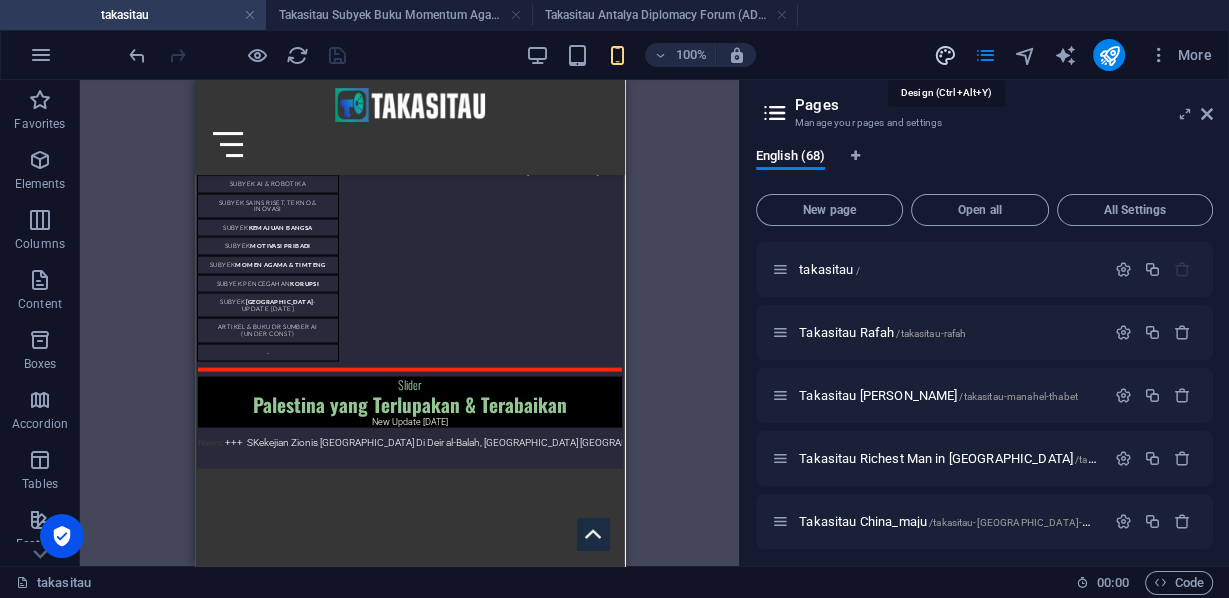 click at bounding box center [944, 55] 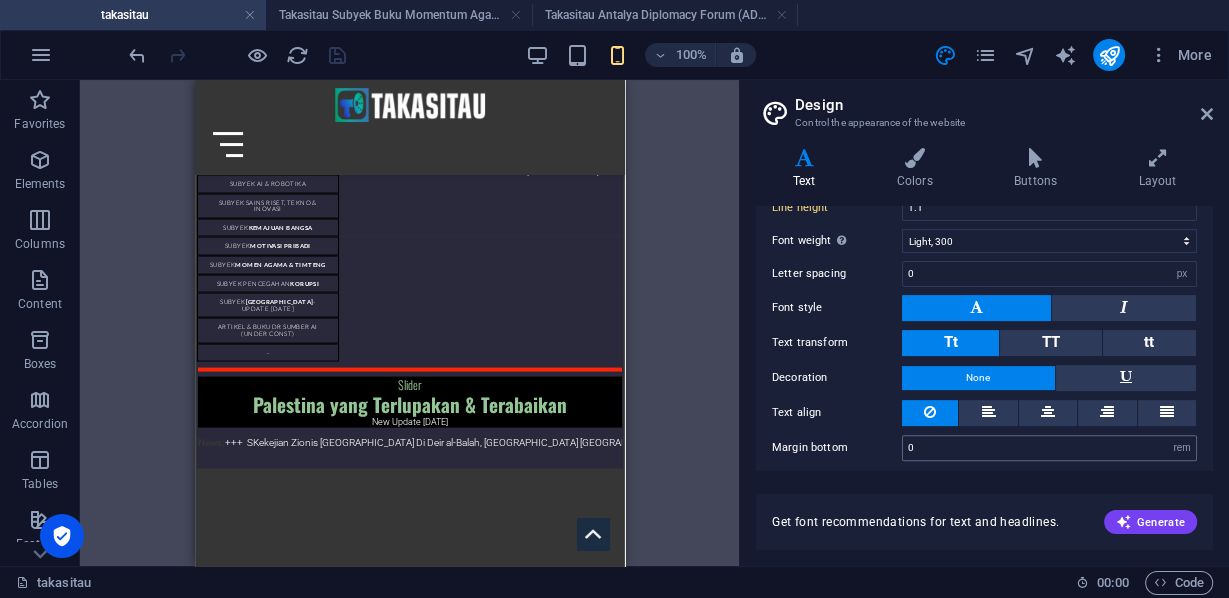 scroll, scrollTop: 446, scrollLeft: 0, axis: vertical 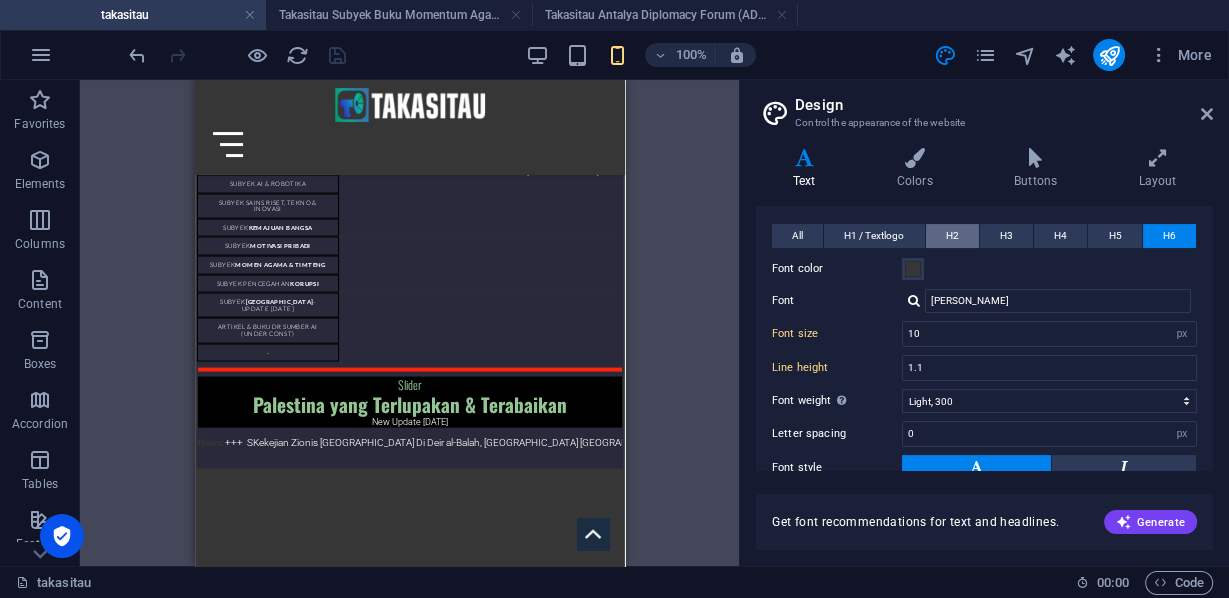 click on "H2" at bounding box center [952, 236] 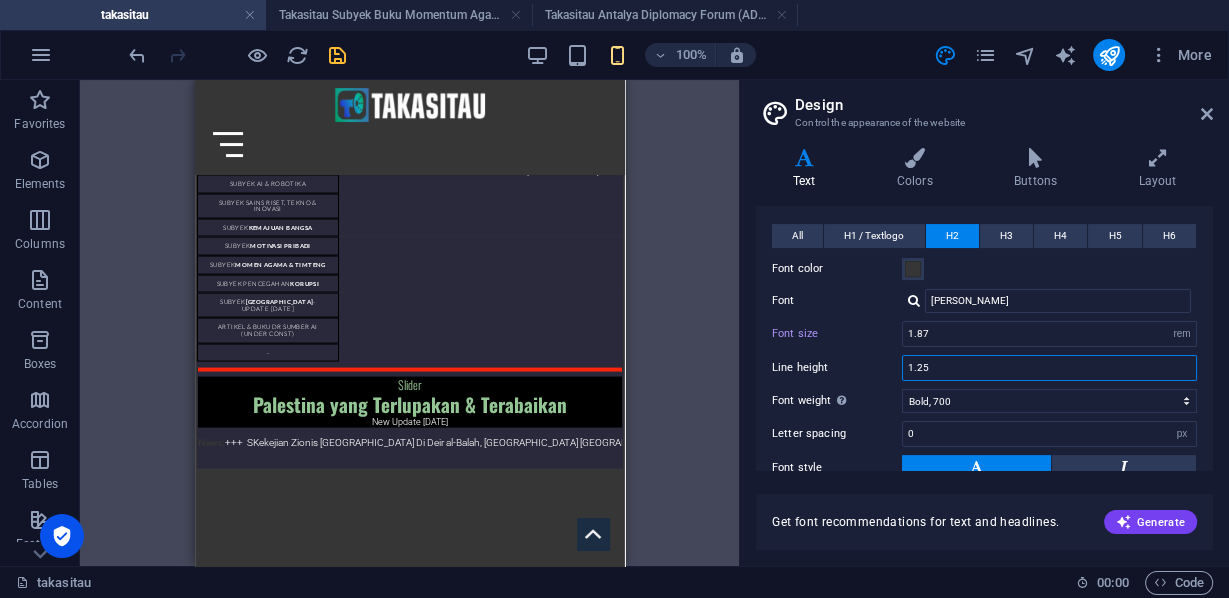 click on "1.25" at bounding box center (1049, 368) 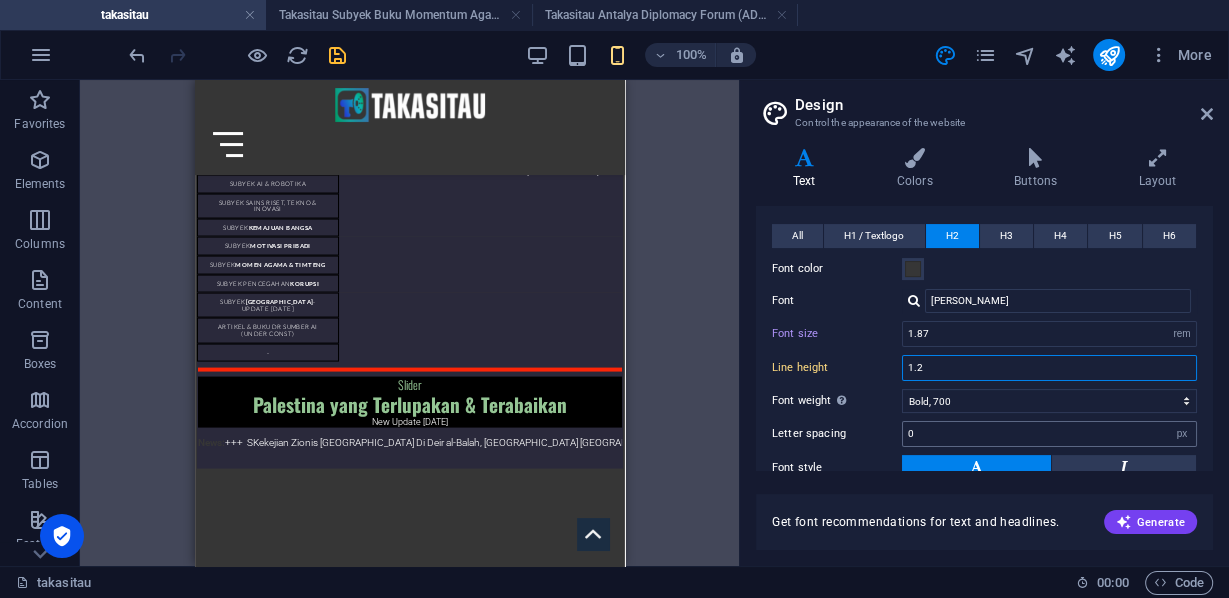 scroll, scrollTop: 3271, scrollLeft: 0, axis: vertical 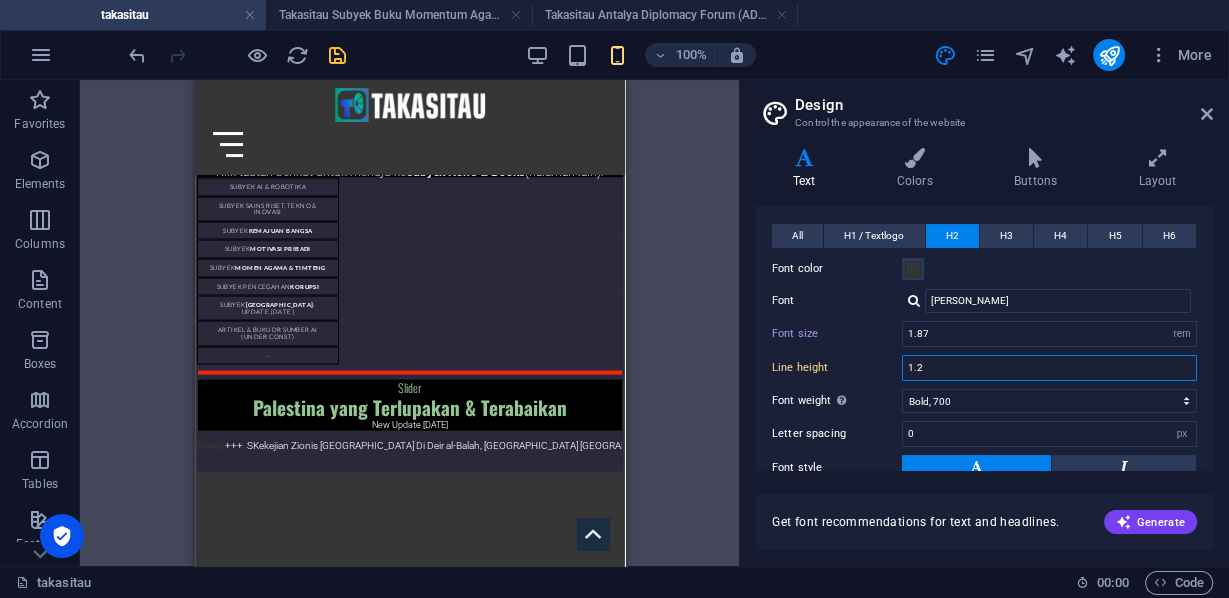 type on "1.2" 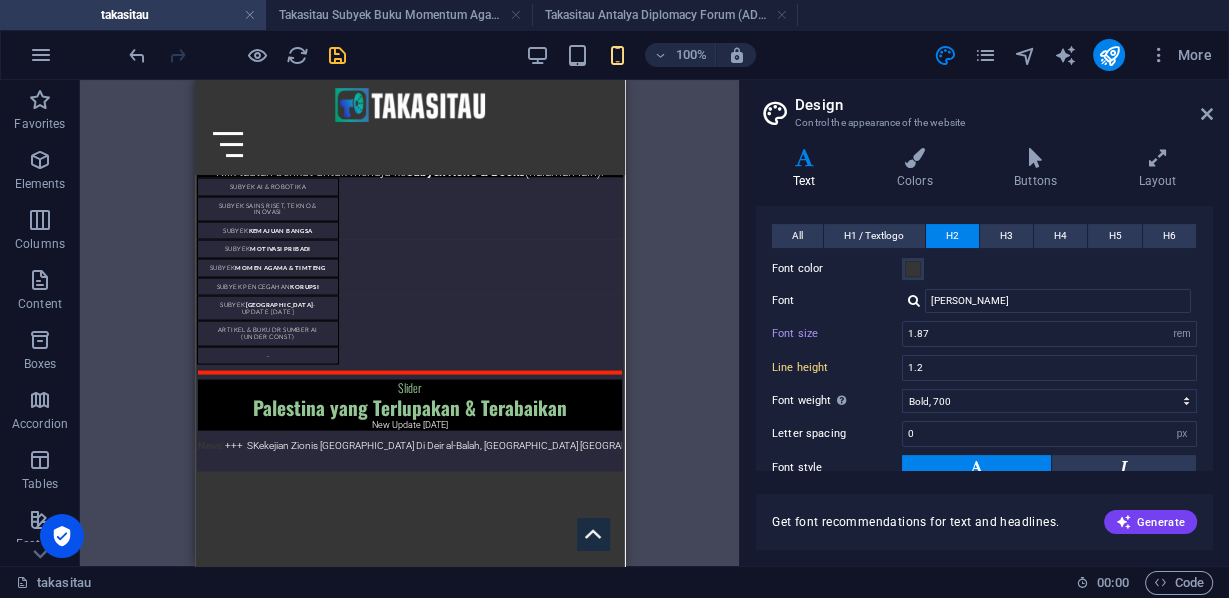 click on "Get font recommendations for text and headlines. Generate" at bounding box center (984, 522) 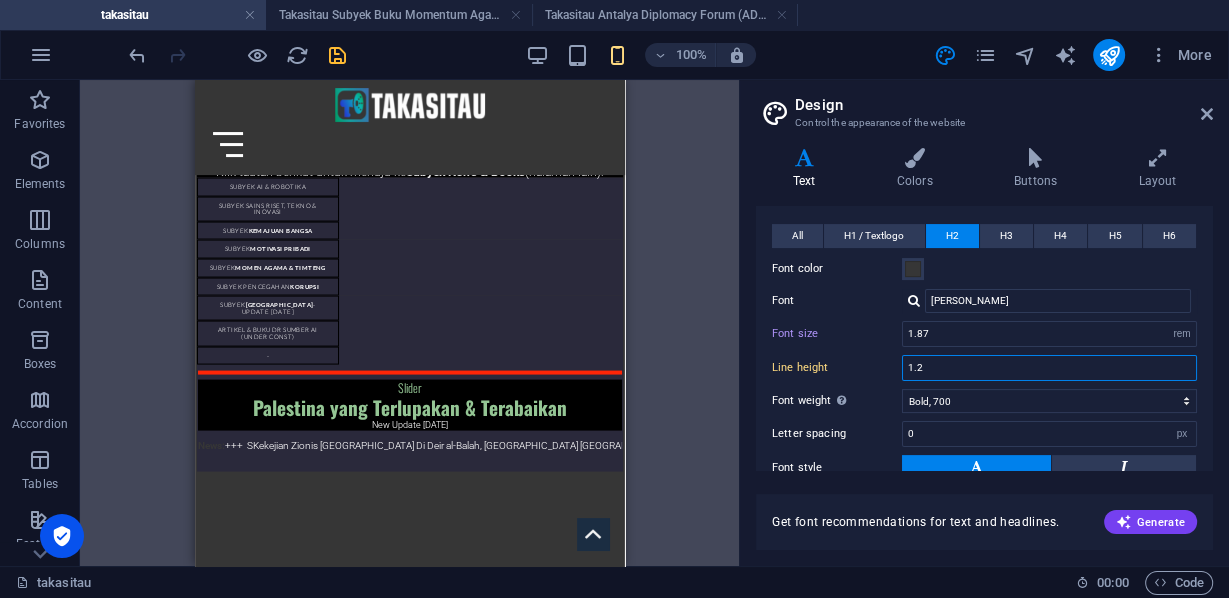 click on "1.2" at bounding box center [1049, 368] 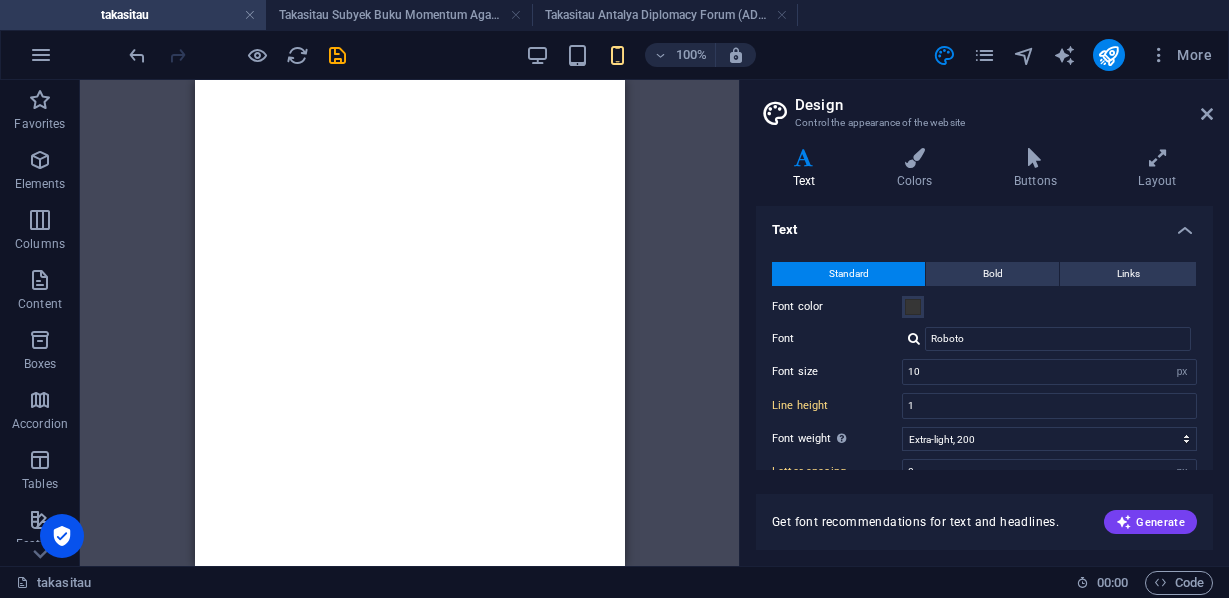 select on "px" 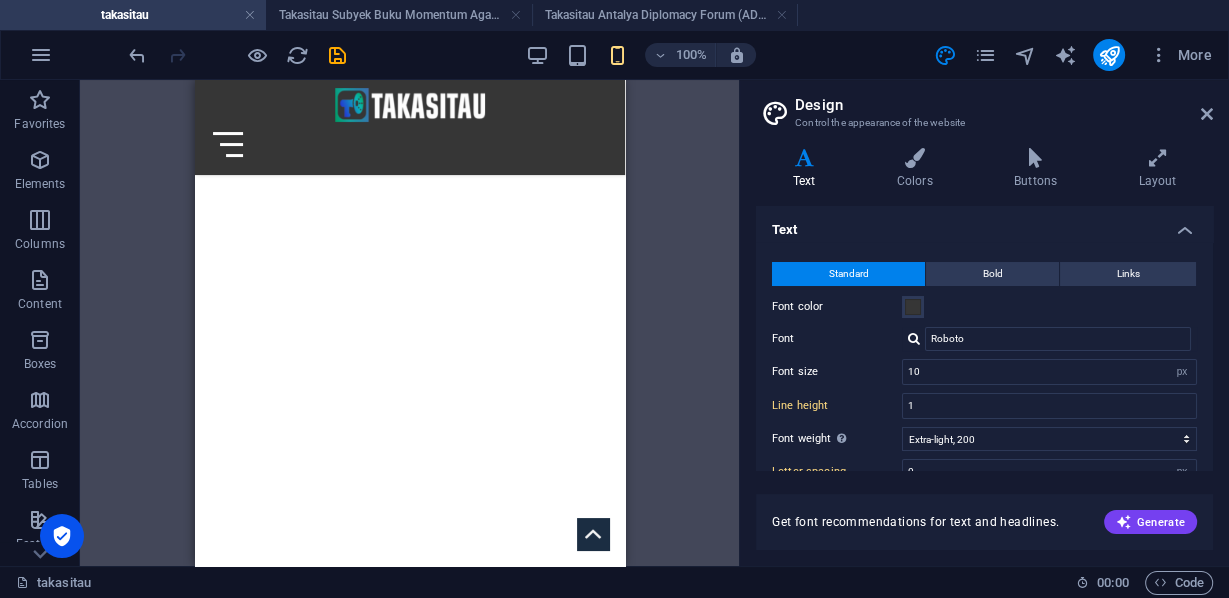 scroll, scrollTop: 446, scrollLeft: 0, axis: vertical 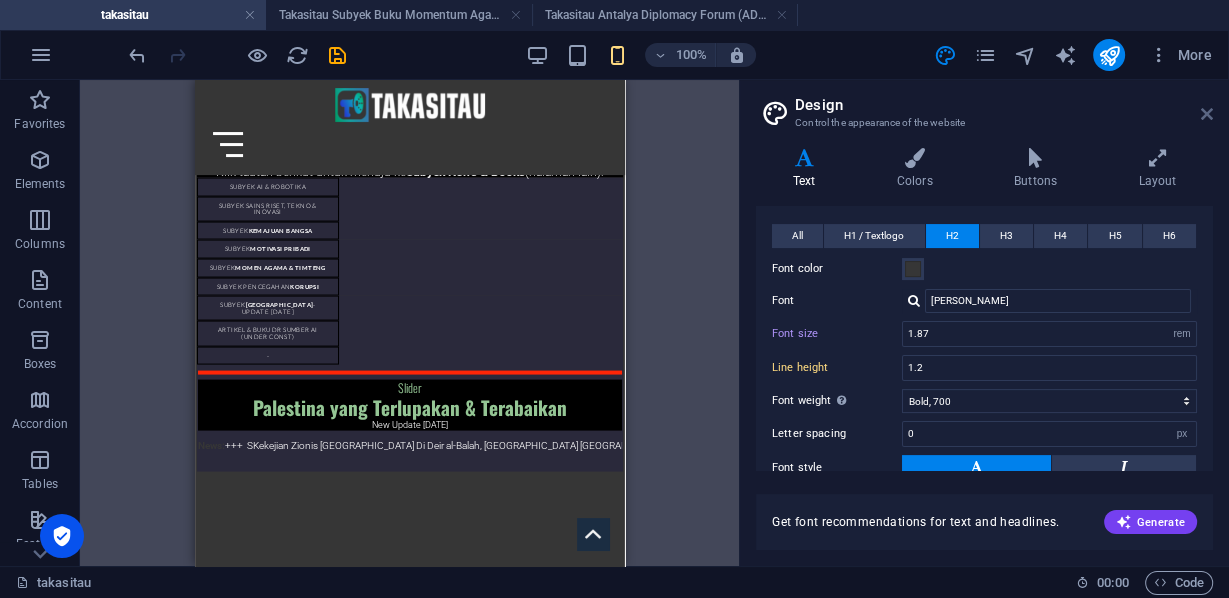click at bounding box center [1207, 114] 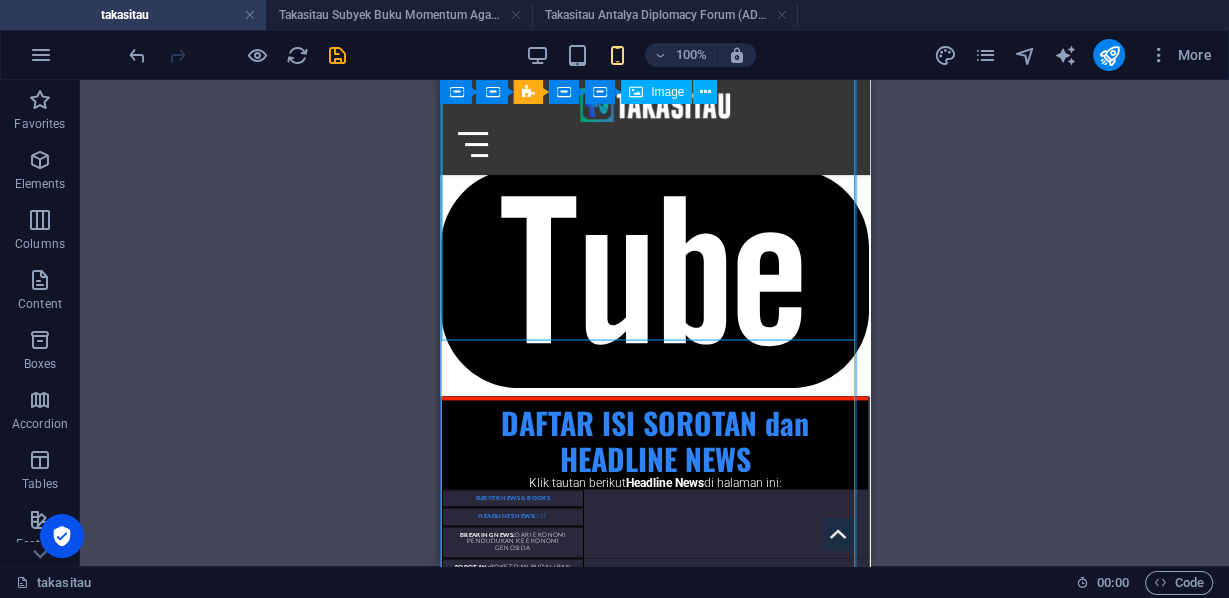 scroll, scrollTop: 1991, scrollLeft: 0, axis: vertical 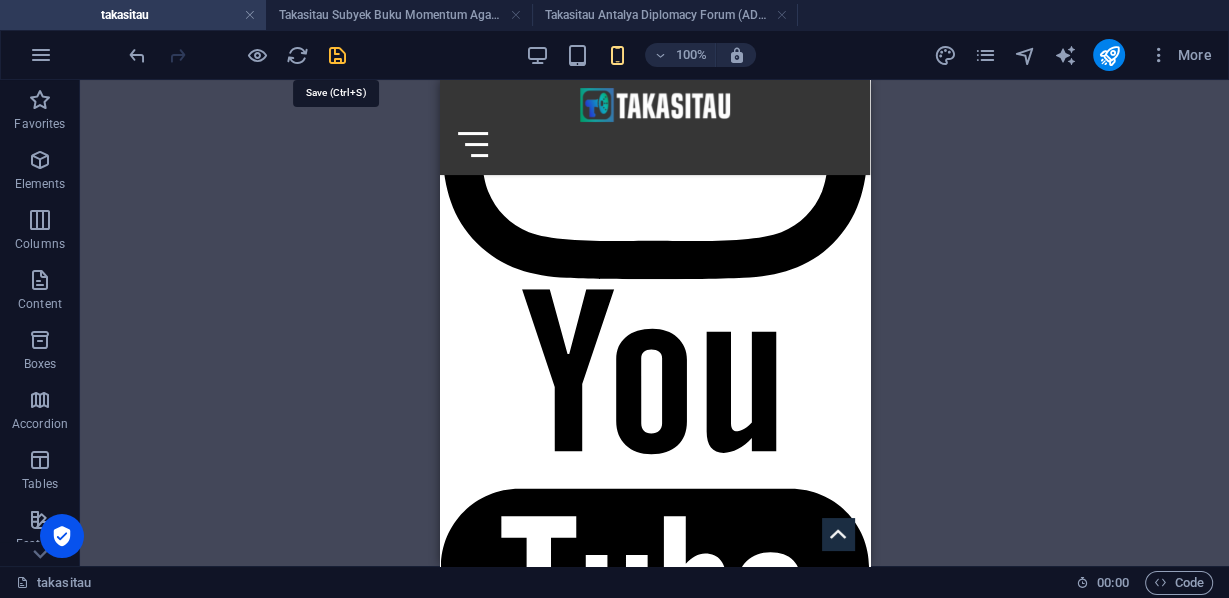 click at bounding box center [337, 55] 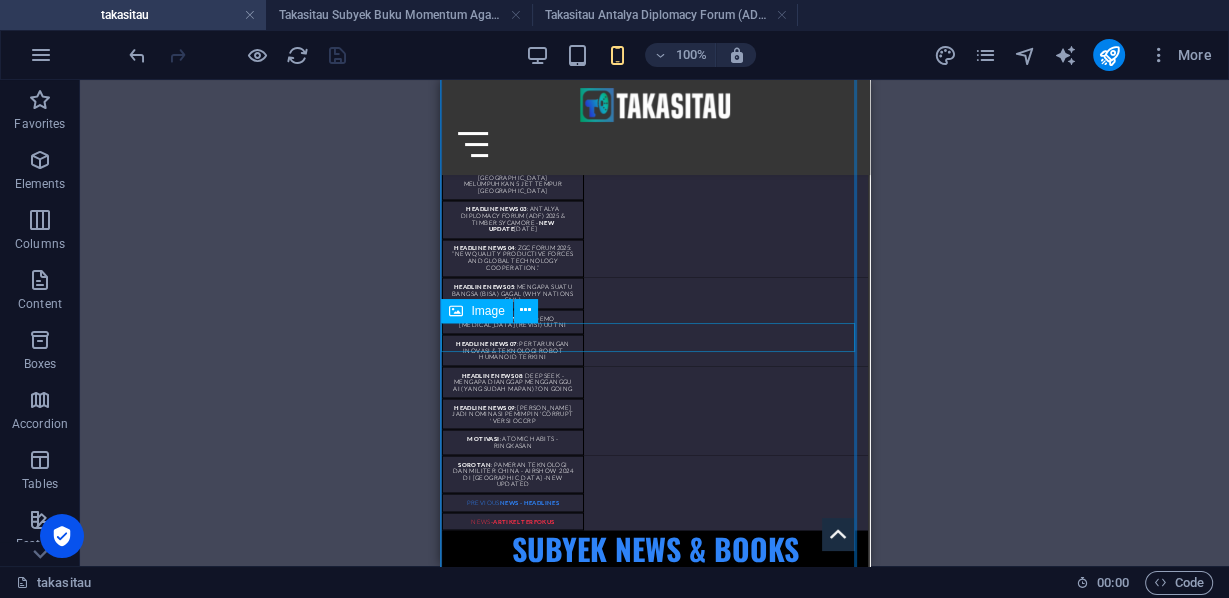scroll, scrollTop: 3271, scrollLeft: 0, axis: vertical 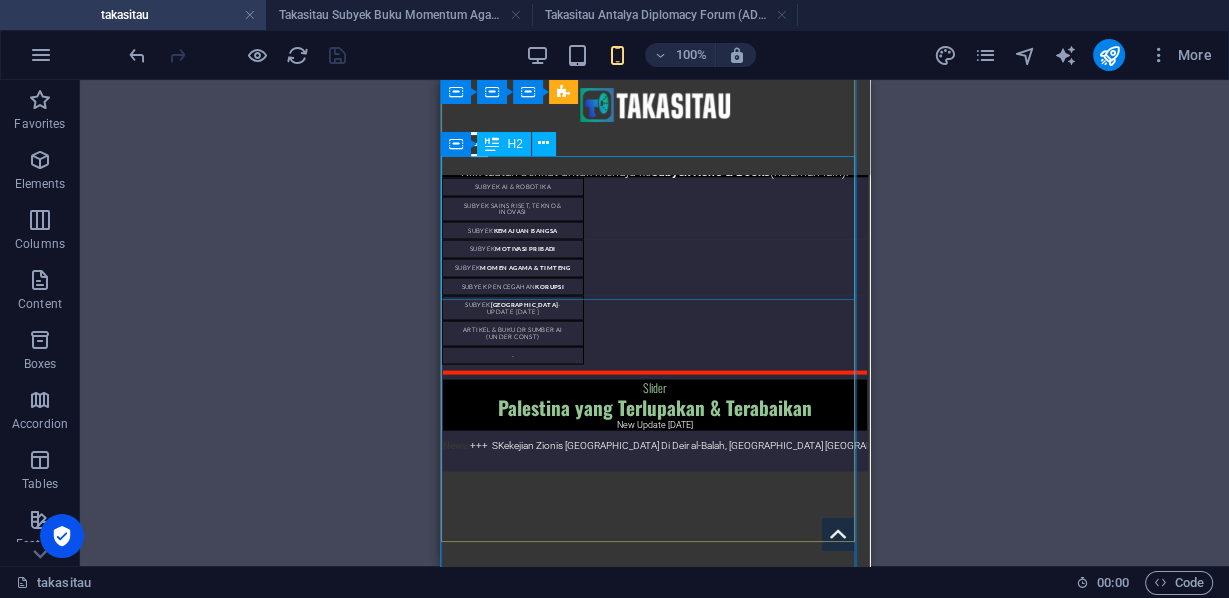 click on "FA Dokumentasikan [DATE] Serangan Israel ke Warga Gaza yang Sebelumnya Diinstruksikan Evakuasi" at bounding box center (654, 16157) 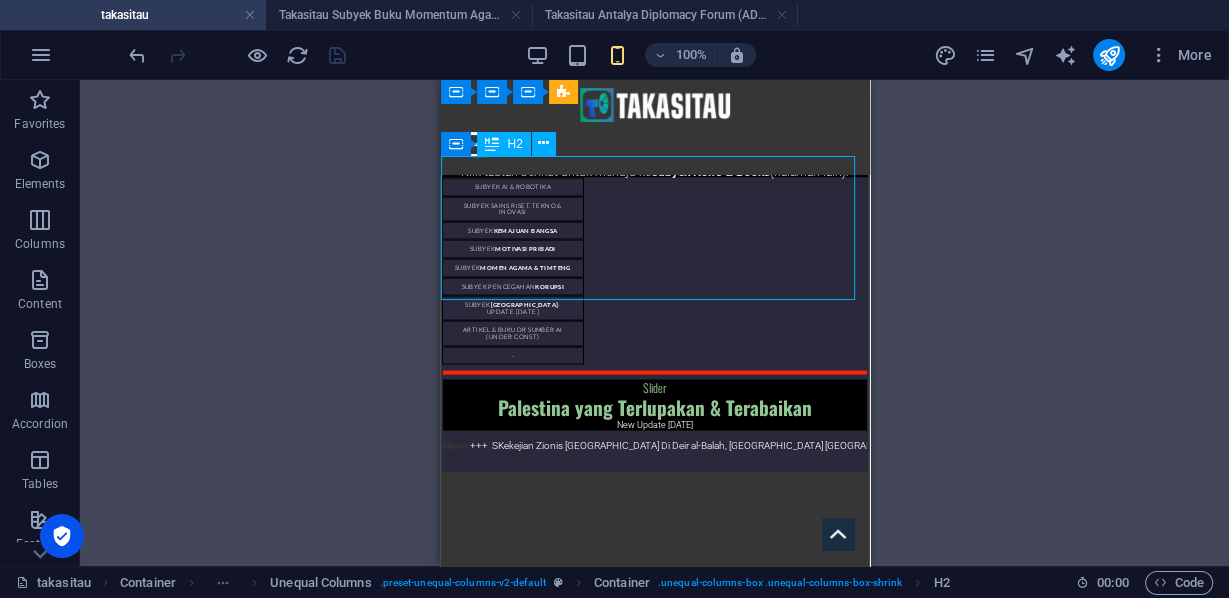 click on "FA Dokumentasikan [DATE] Serangan Israel ke Warga Gaza yang Sebelumnya Diinstruksikan Evakuasi" at bounding box center (654, 16157) 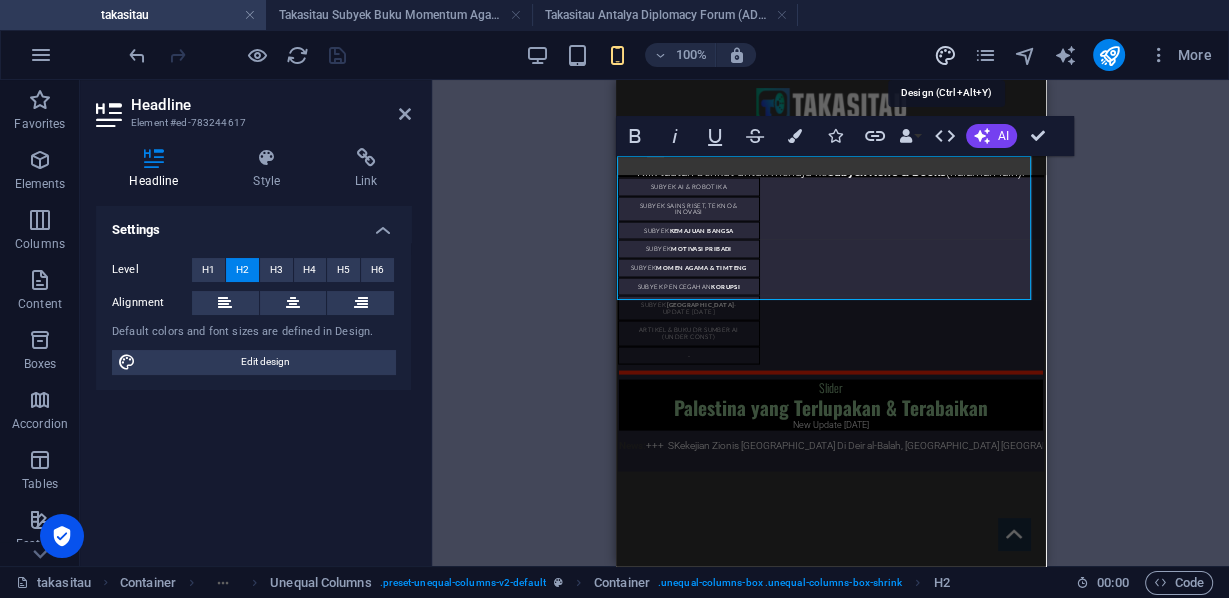 click at bounding box center [944, 55] 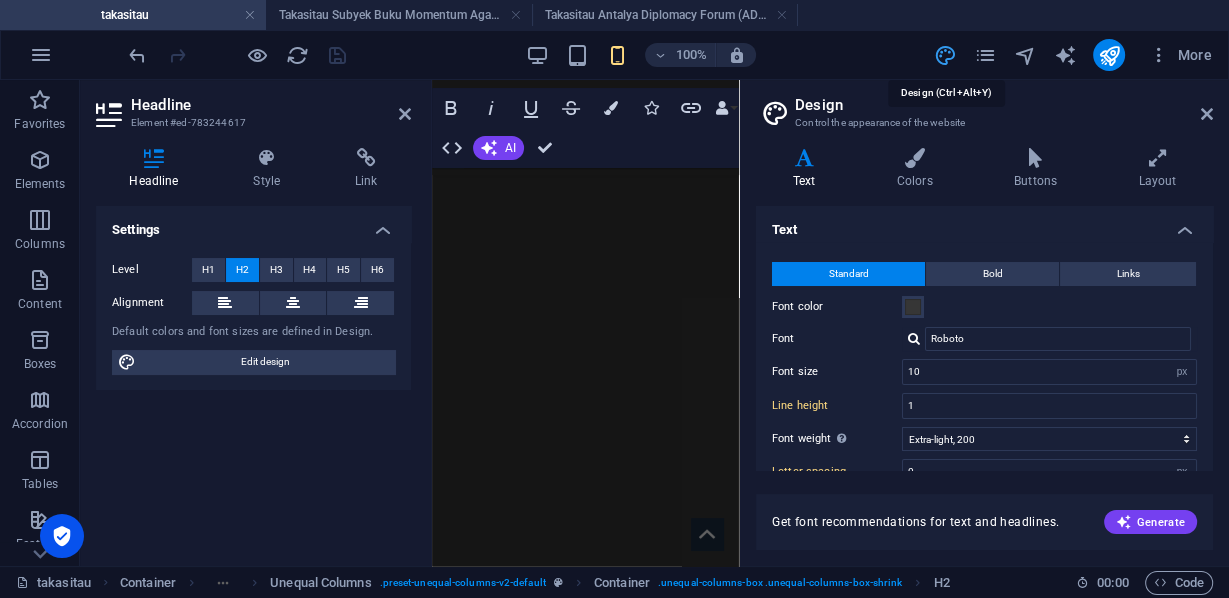 scroll, scrollTop: 3697, scrollLeft: 0, axis: vertical 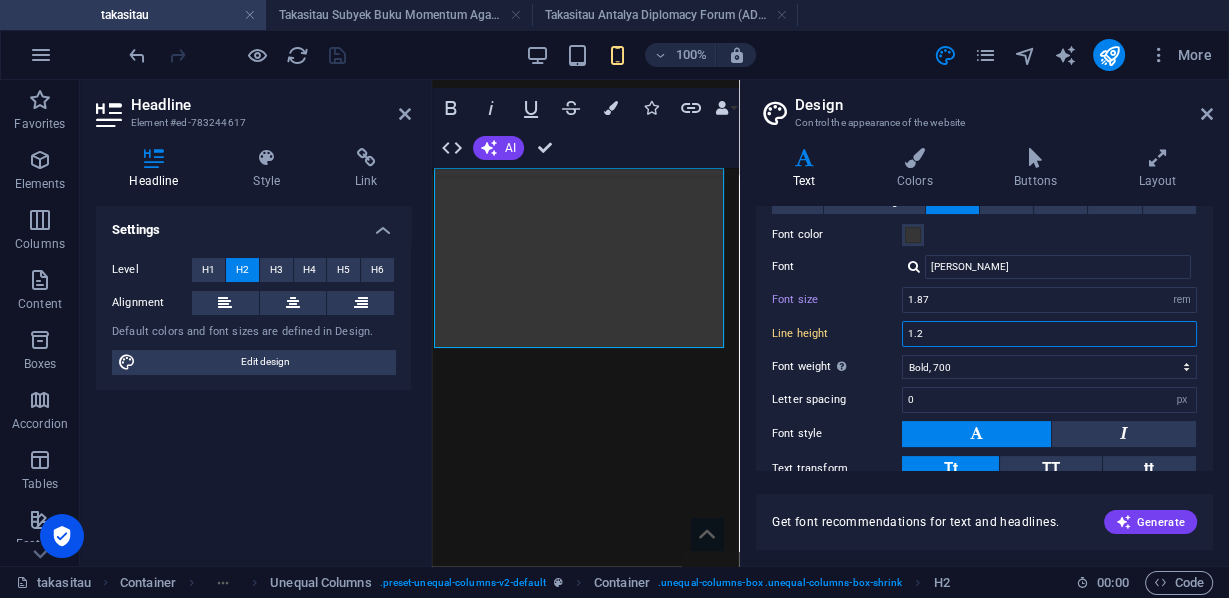click on "1.2" at bounding box center [1049, 334] 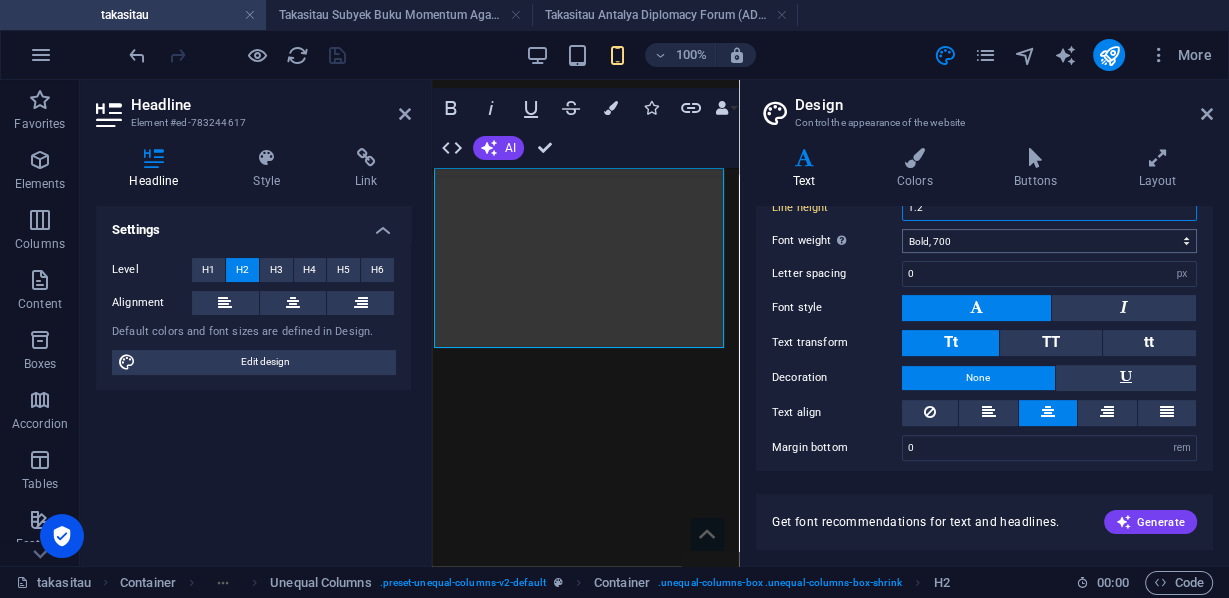 scroll, scrollTop: 446, scrollLeft: 0, axis: vertical 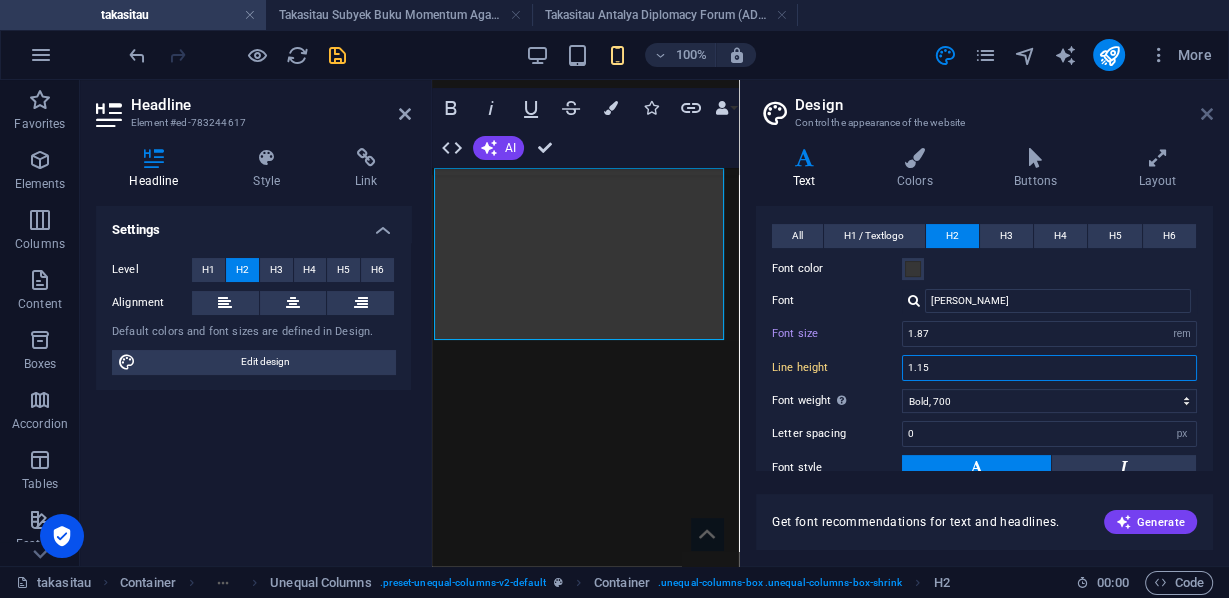 type on "1.15" 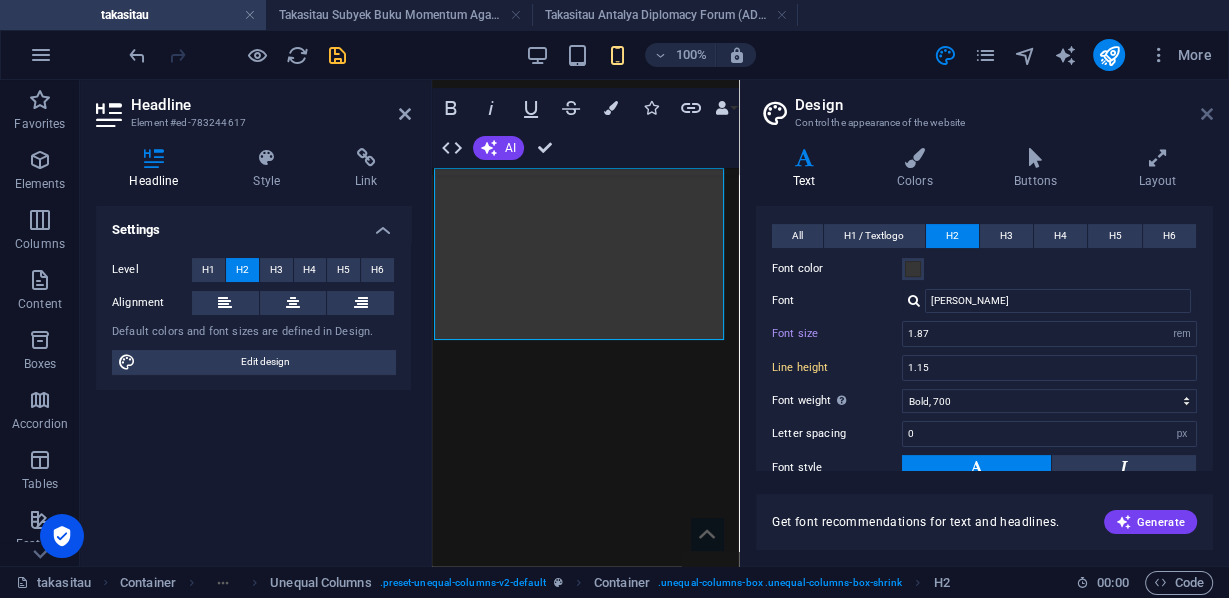 click at bounding box center [1207, 114] 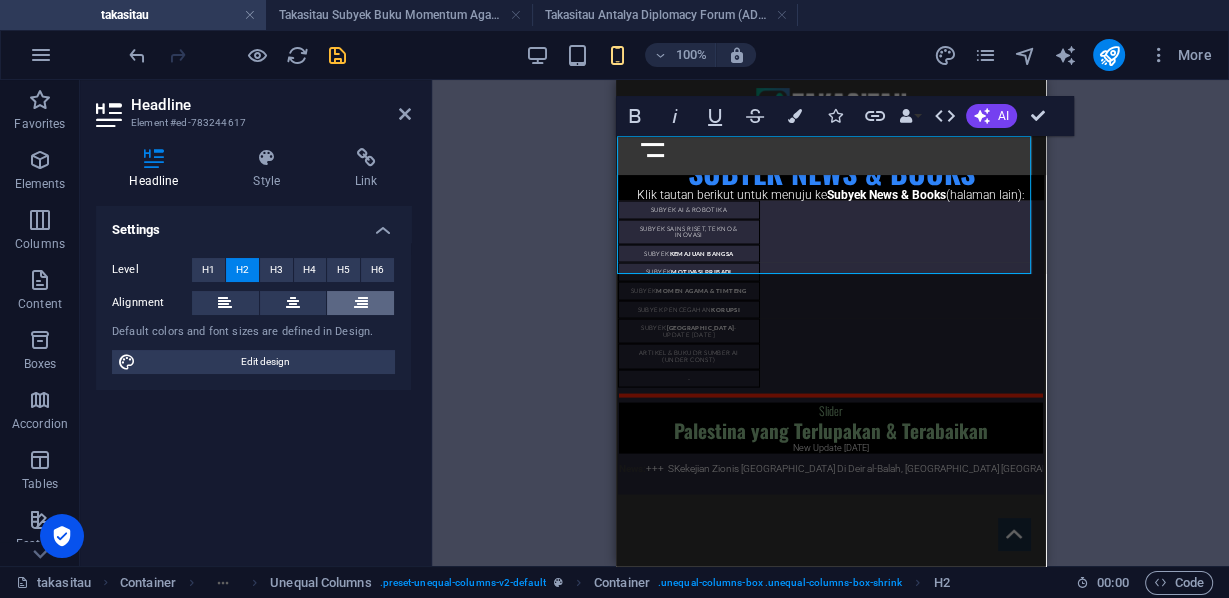 scroll, scrollTop: 3262, scrollLeft: 0, axis: vertical 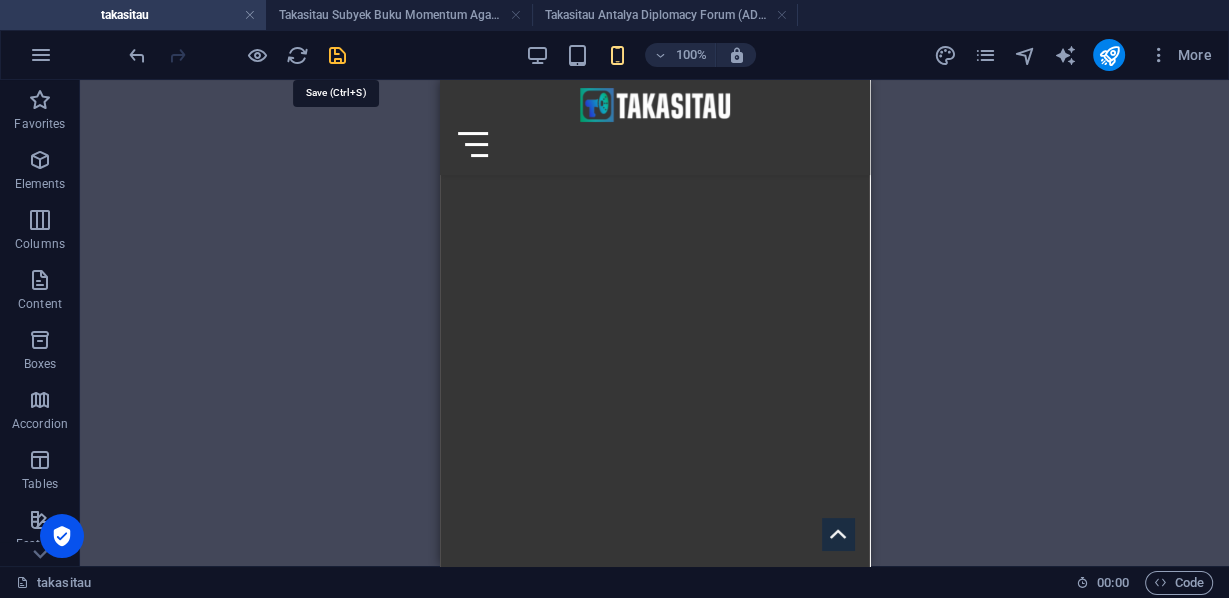 click at bounding box center [337, 55] 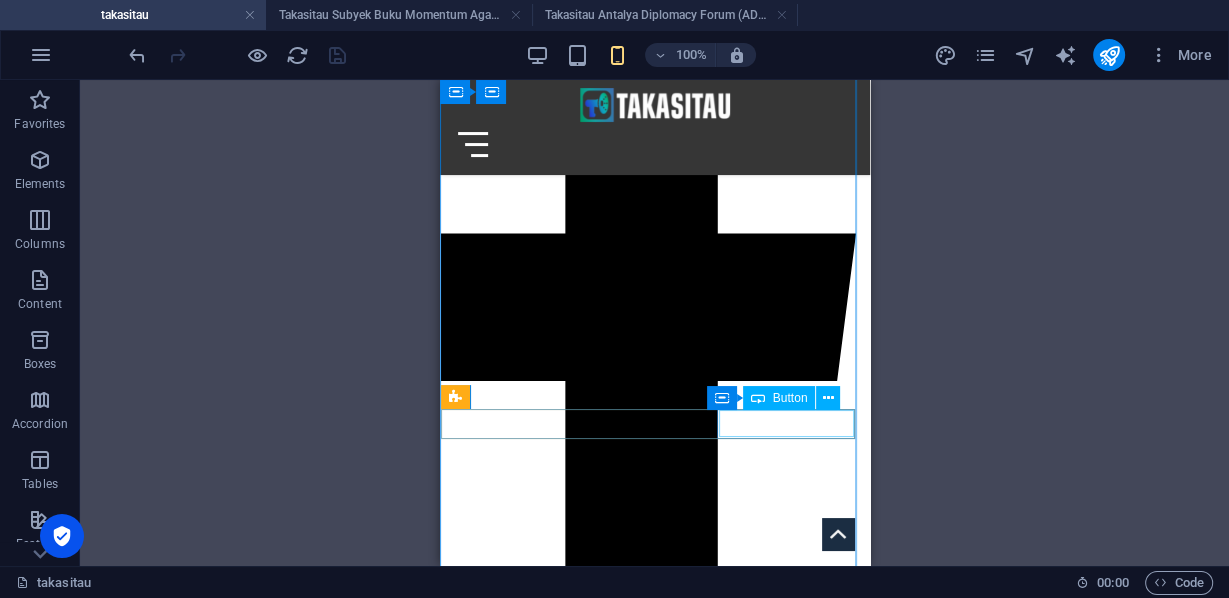 scroll, scrollTop: 480, scrollLeft: 0, axis: vertical 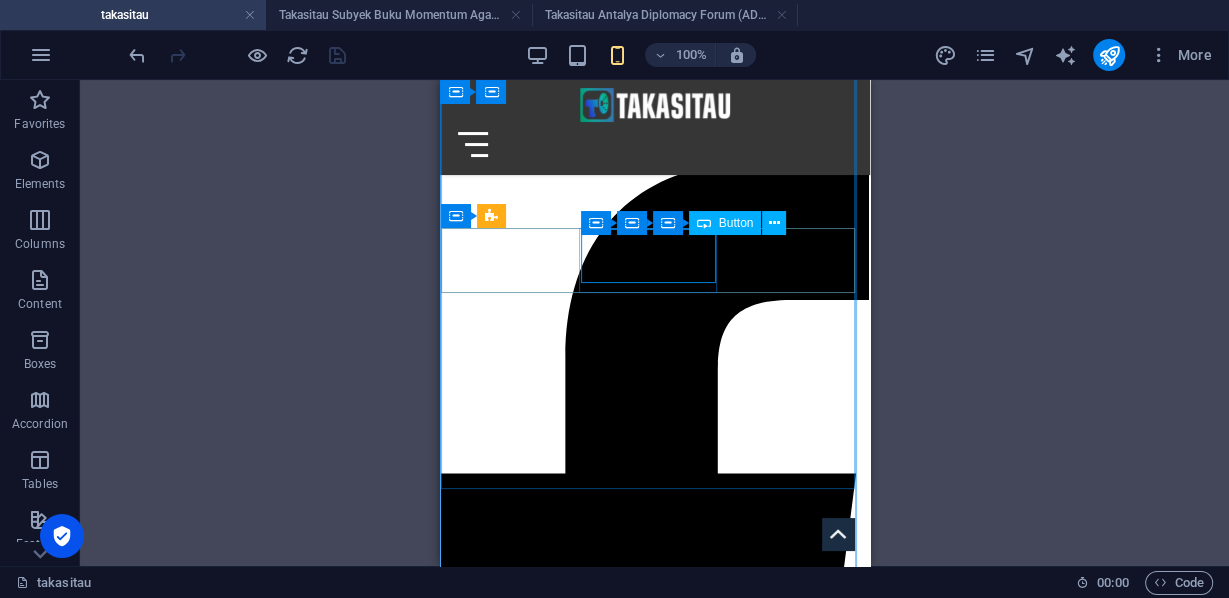 click on "Headline News 03 : Antalya Diplomacy Forum (ADF) 2025 & timber sycamore -  new update  26/05/25" at bounding box center (512, 2606) 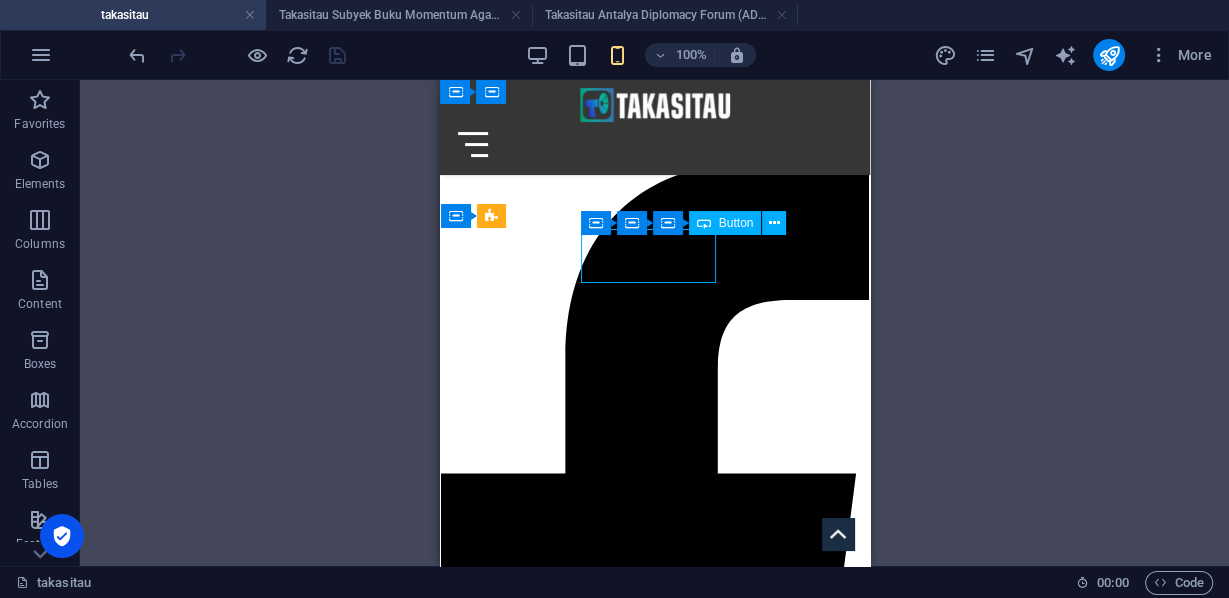 click on "Headline News 03 : Antalya Diplomacy Forum (ADF) 2025 & timber sycamore -  new update  26/05/25" at bounding box center [512, 2606] 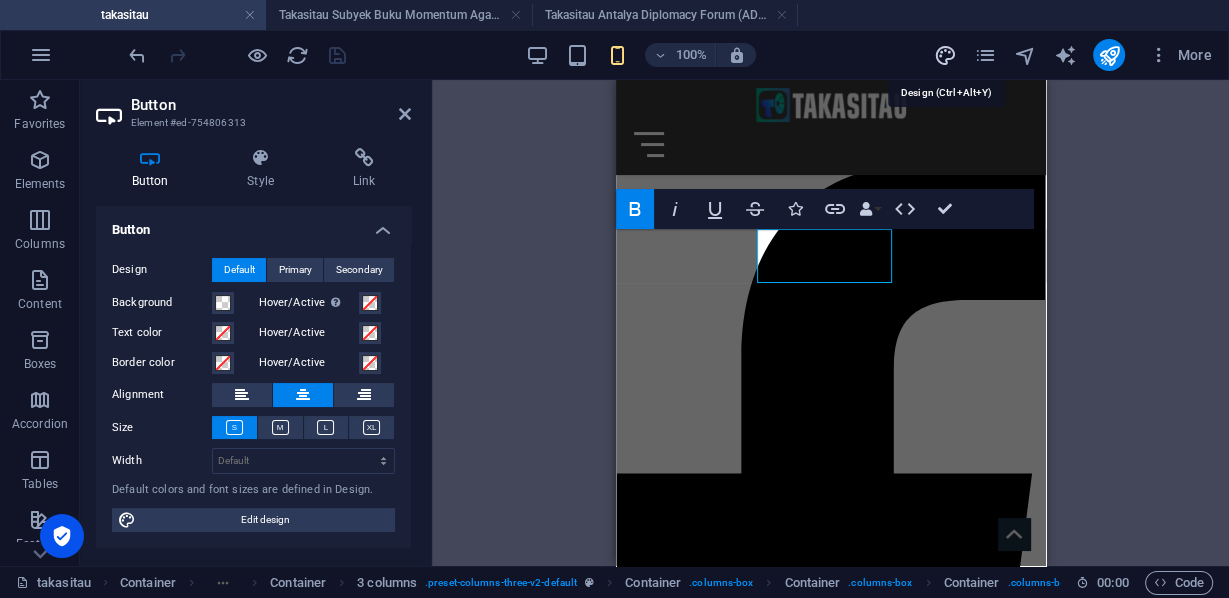 click at bounding box center (944, 55) 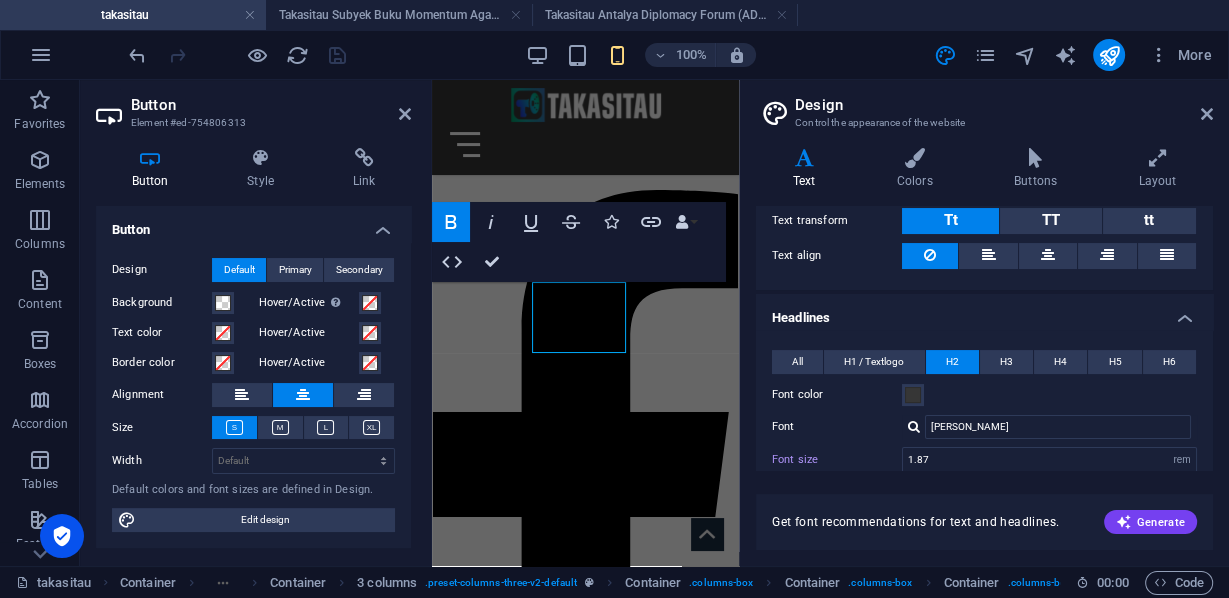 scroll, scrollTop: 0, scrollLeft: 0, axis: both 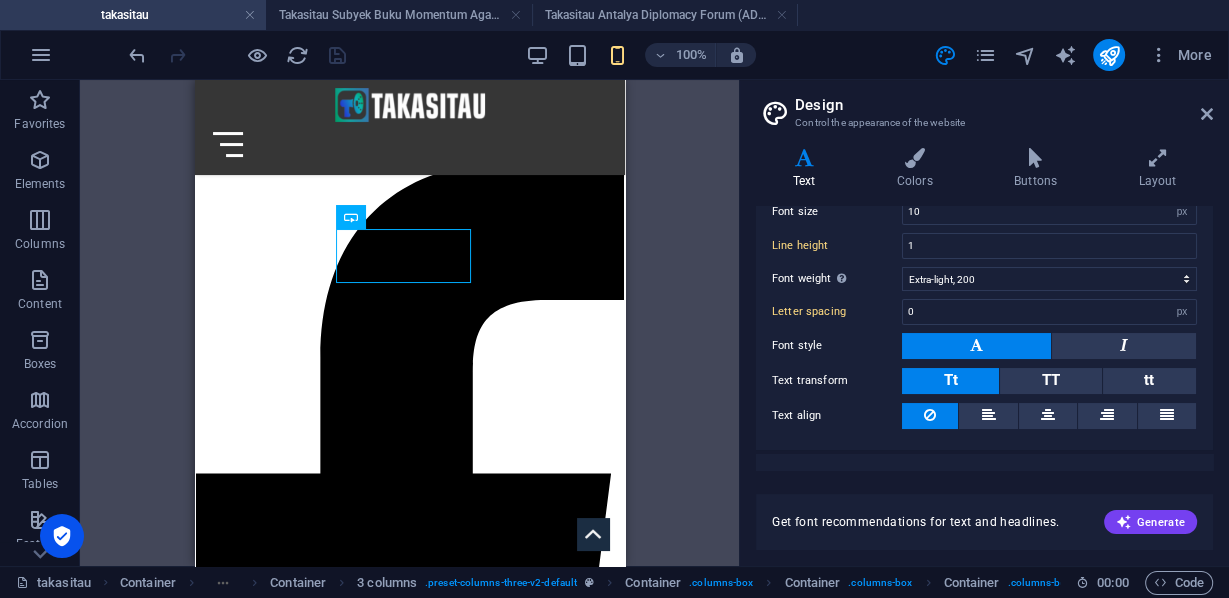 click on "Design Control the appearance of the website" at bounding box center (986, 106) 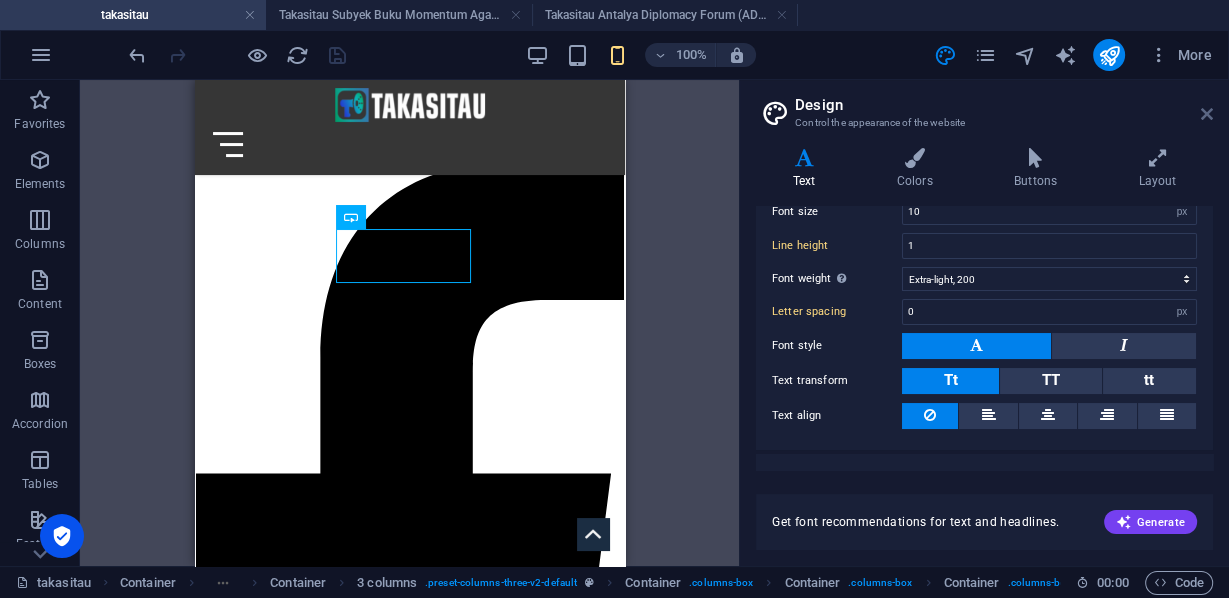 click at bounding box center [1207, 114] 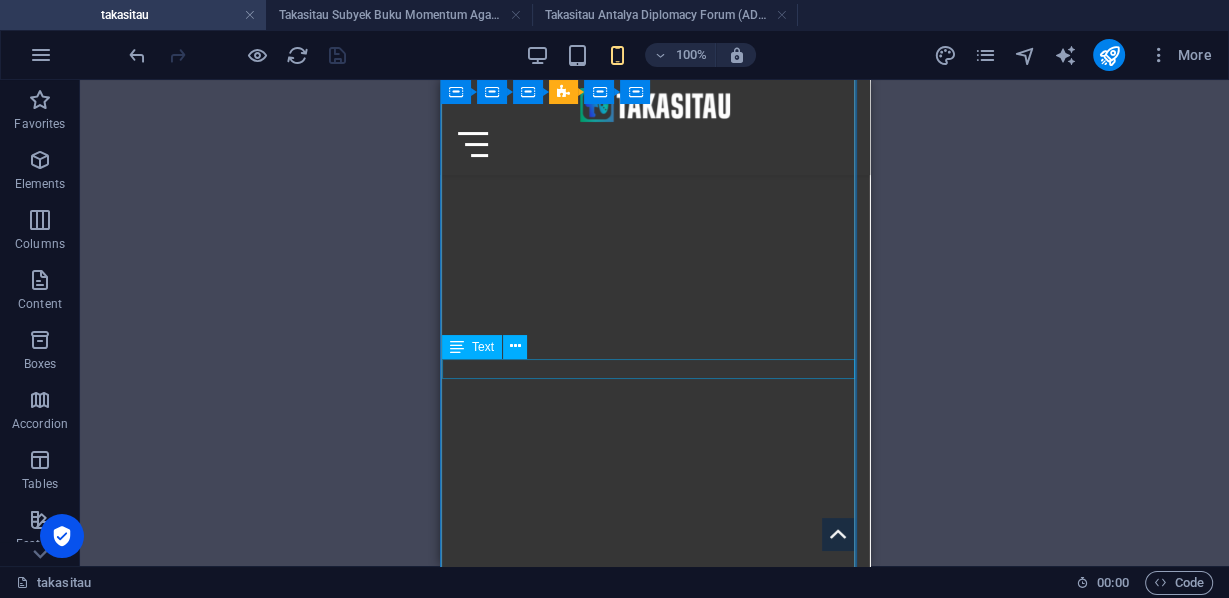 scroll, scrollTop: 8480, scrollLeft: 0, axis: vertical 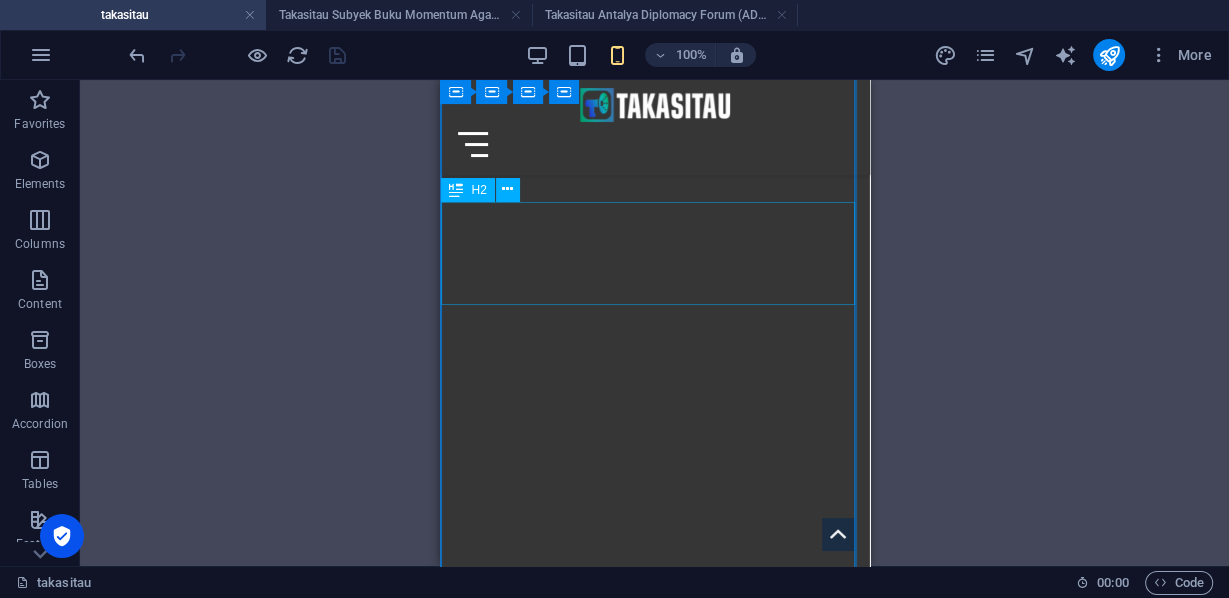 click on "Freedom Flotilla "The Madleen's Gaza" Terkini" at bounding box center (654, 16272) 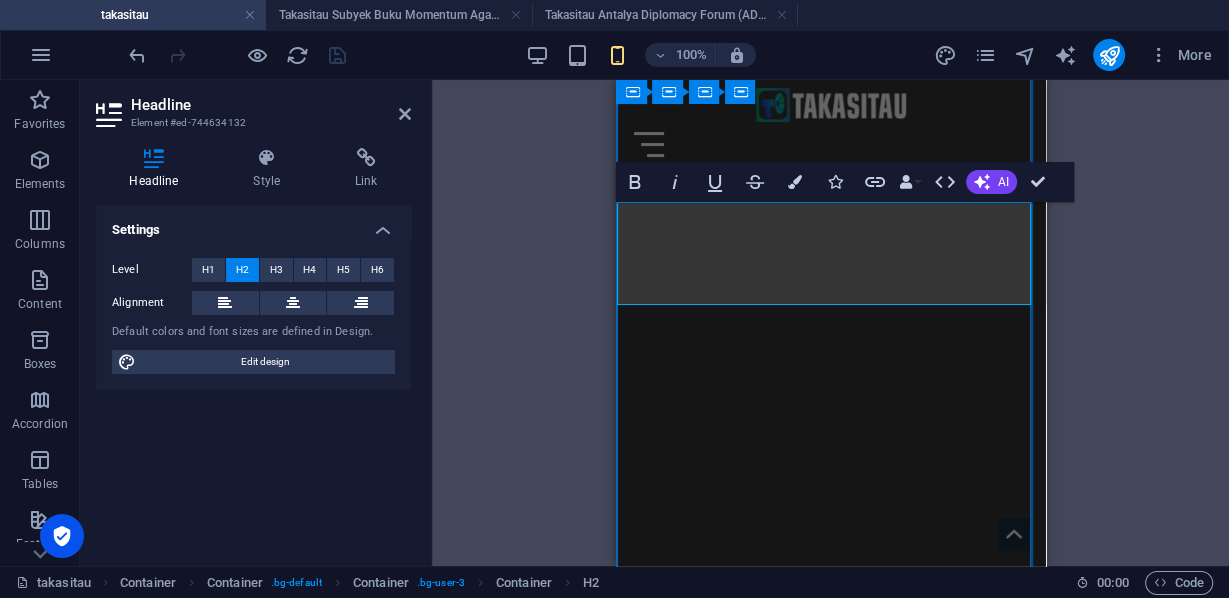 click on "Freedom Flotilla "The Madleen's Gaza" Terkini" at bounding box center (830, 16272) 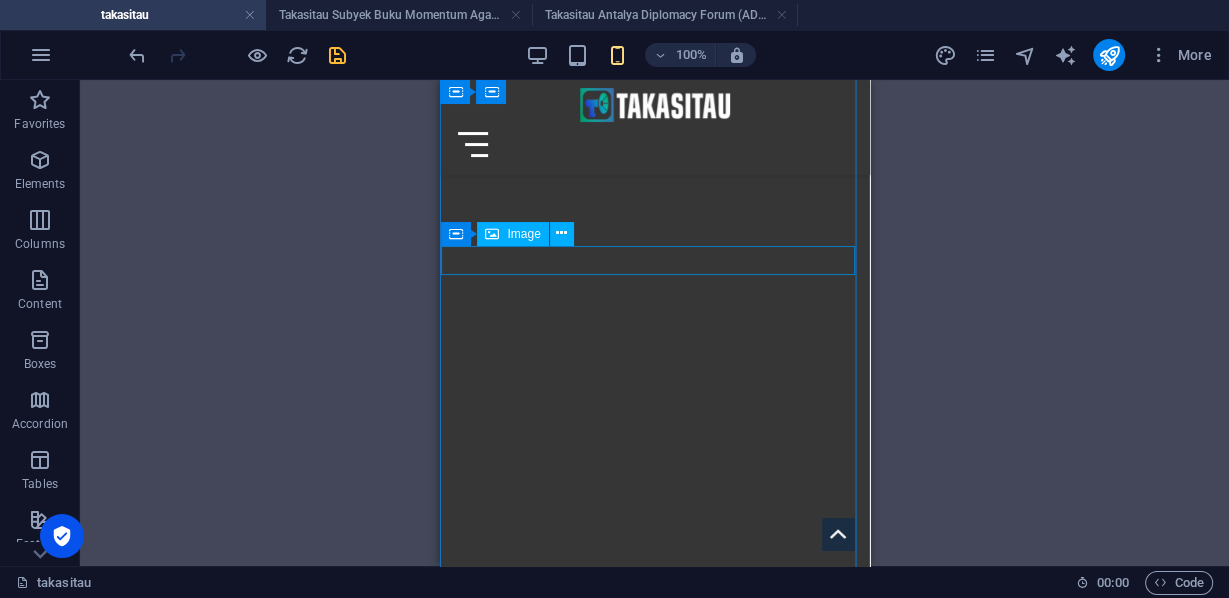 scroll, scrollTop: 15440, scrollLeft: 0, axis: vertical 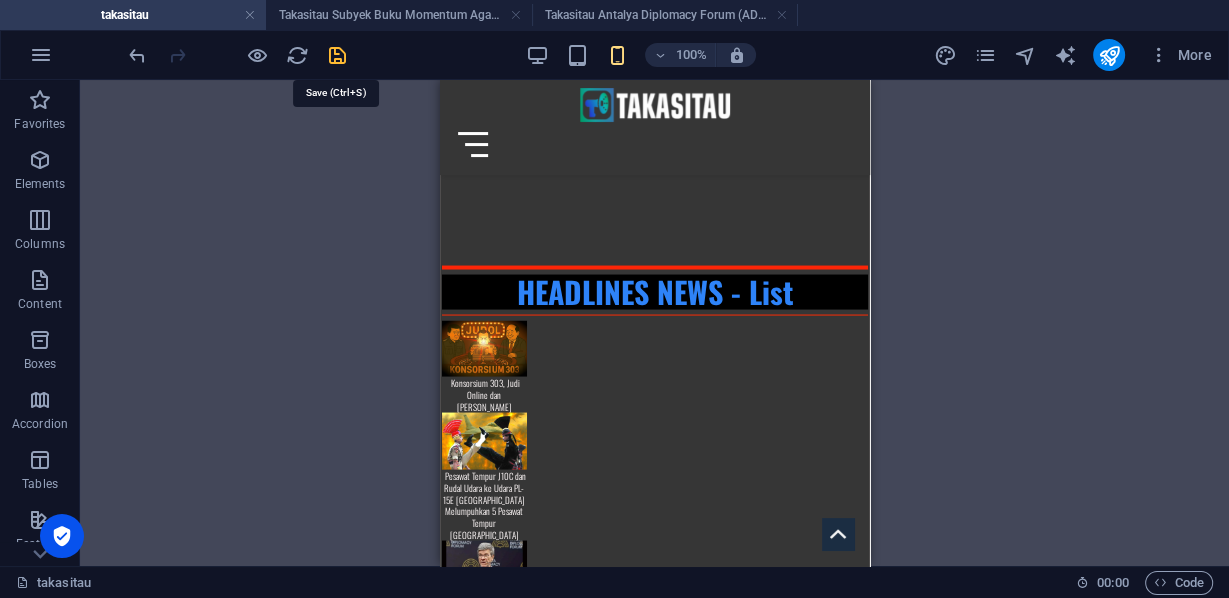 click at bounding box center (337, 55) 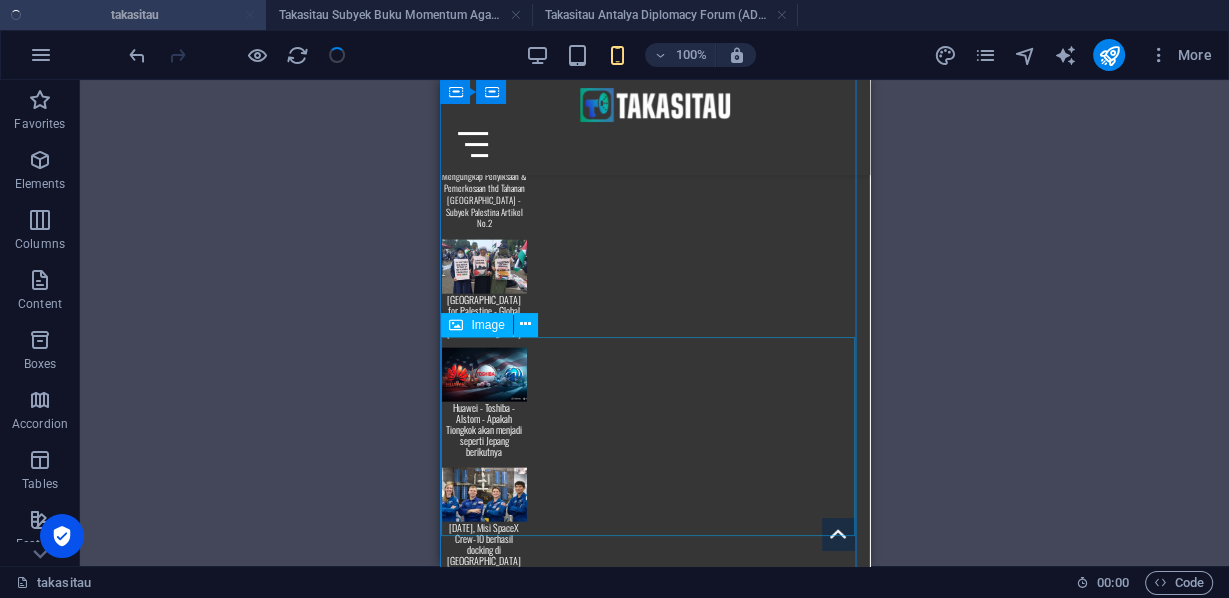 scroll, scrollTop: 16400, scrollLeft: 0, axis: vertical 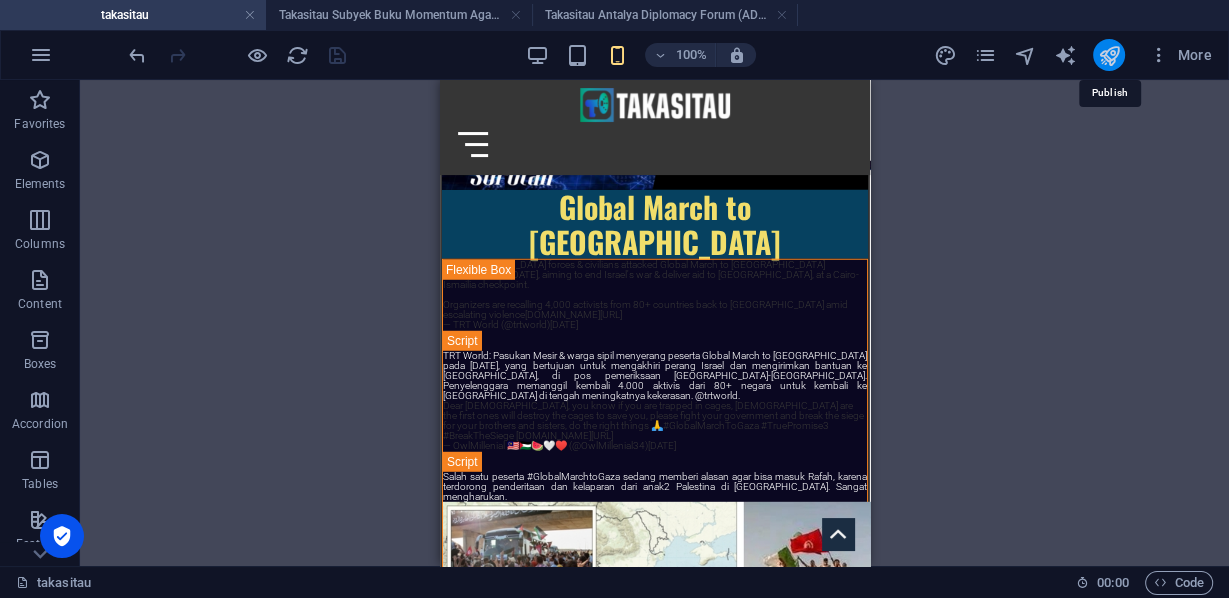 click at bounding box center [1108, 55] 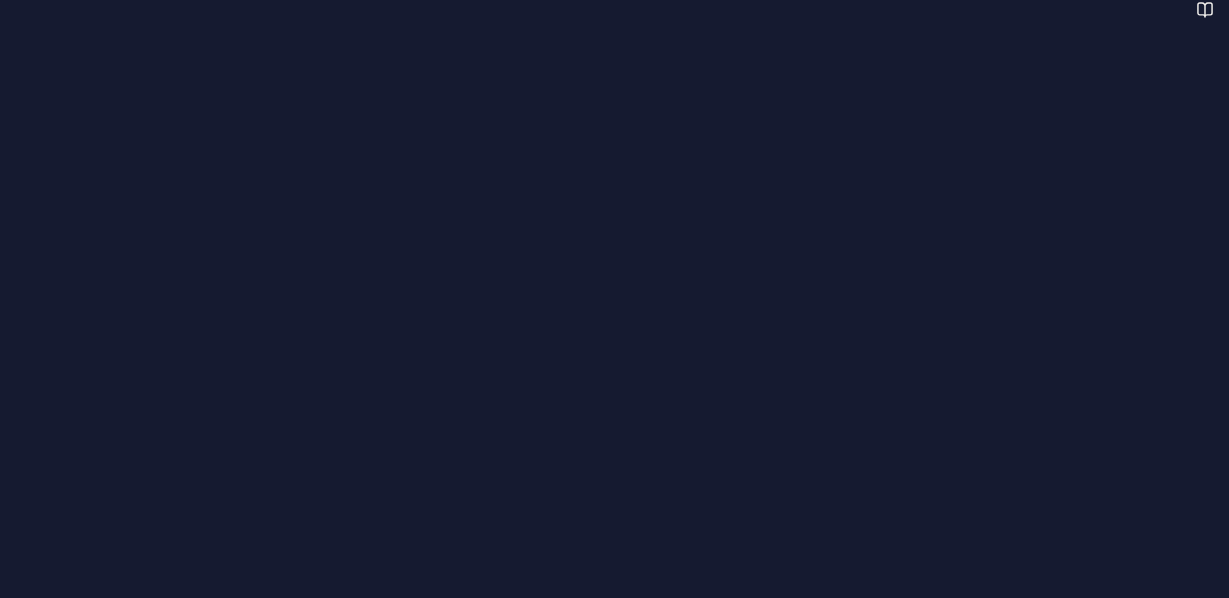scroll, scrollTop: 0, scrollLeft: 0, axis: both 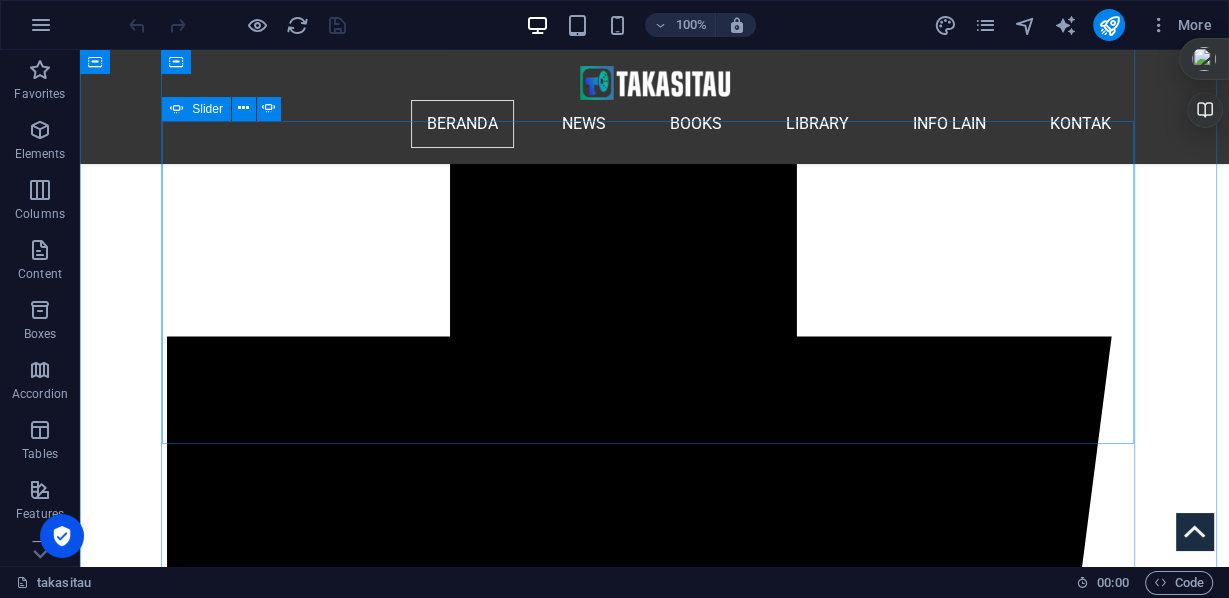 click at bounding box center [168, 17859] 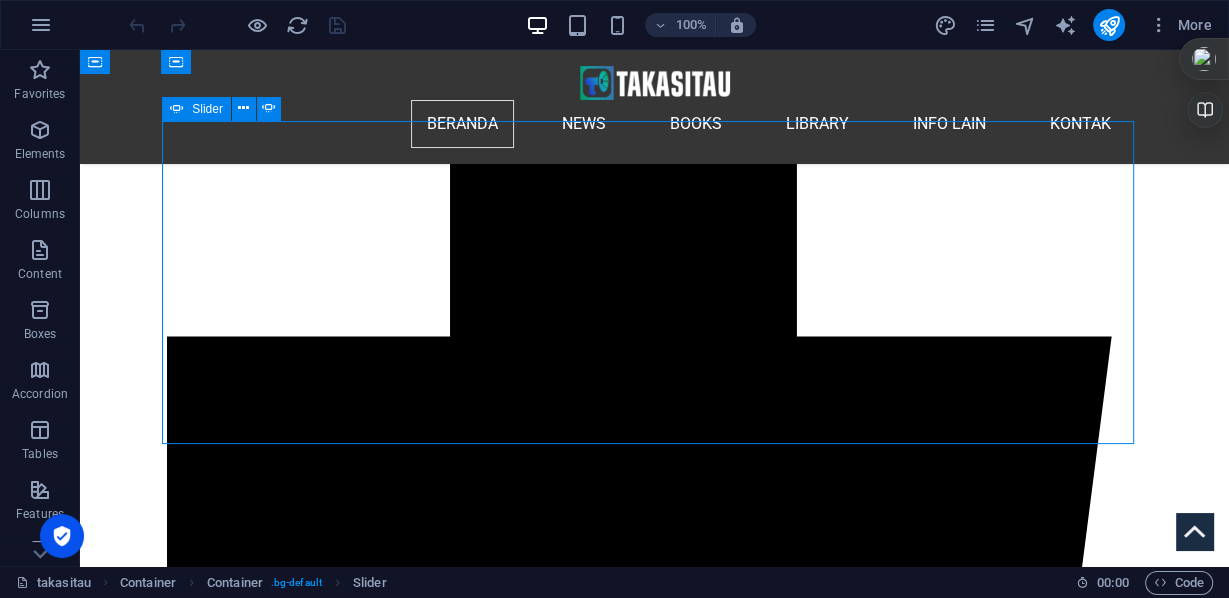 click at bounding box center (168, 17859) 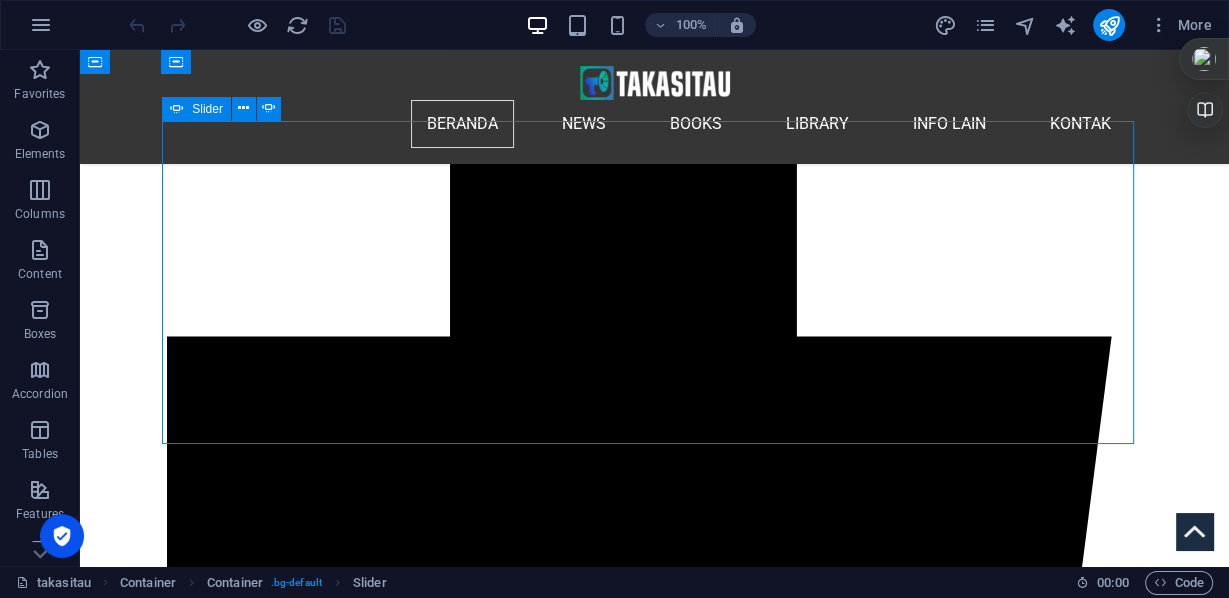 click at bounding box center [168, 17859] 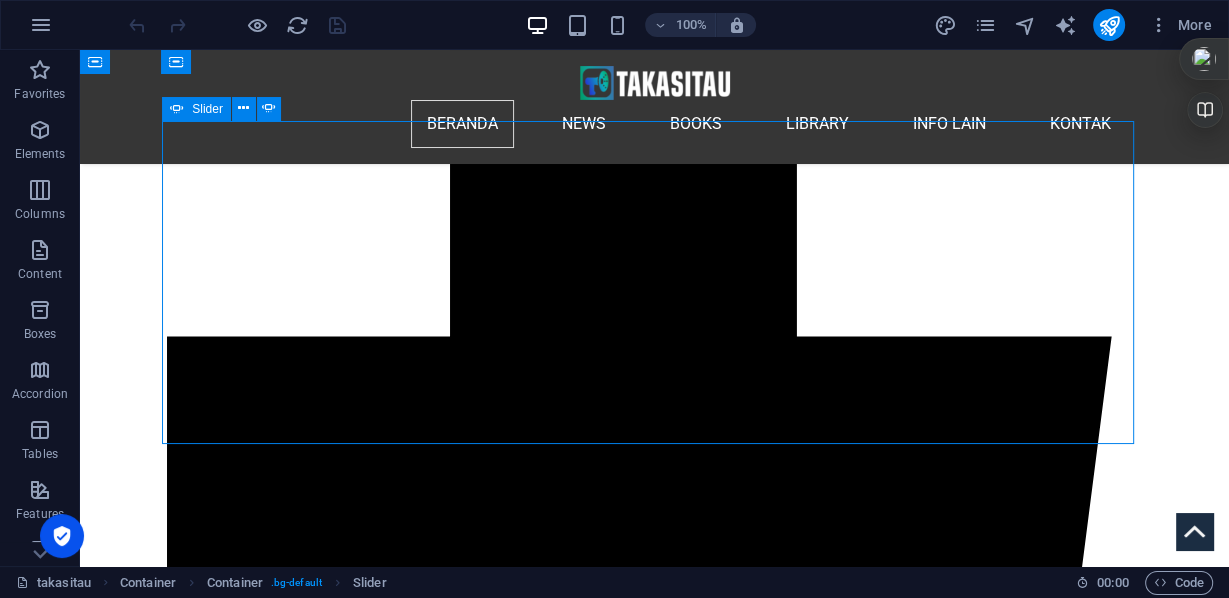 click at bounding box center (168, 17859) 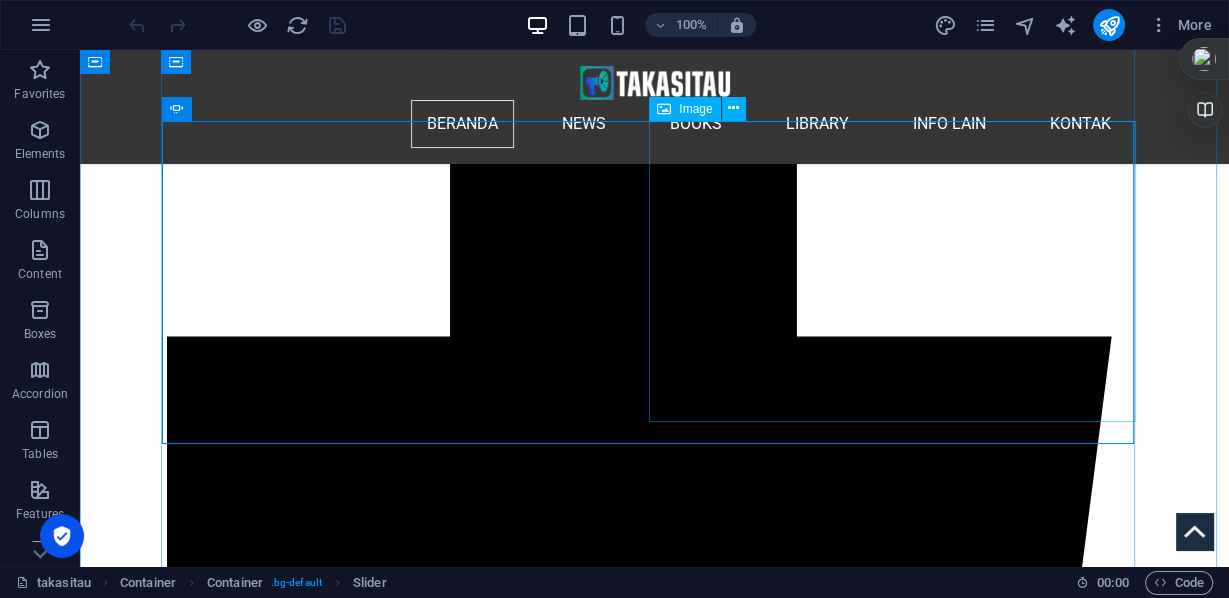 click on "SEJAK 2 MARET 2025, TIDAK ADA BANTUAN YANG DIIZINKAN MASUK KE JALUR GAZA. ISRAEL TELAH MEMBERLAKUKAN BLOKADE PENUH, DAN SEKARANG  PENDUDUK  KELAPARAN." at bounding box center (-4459, 9036) 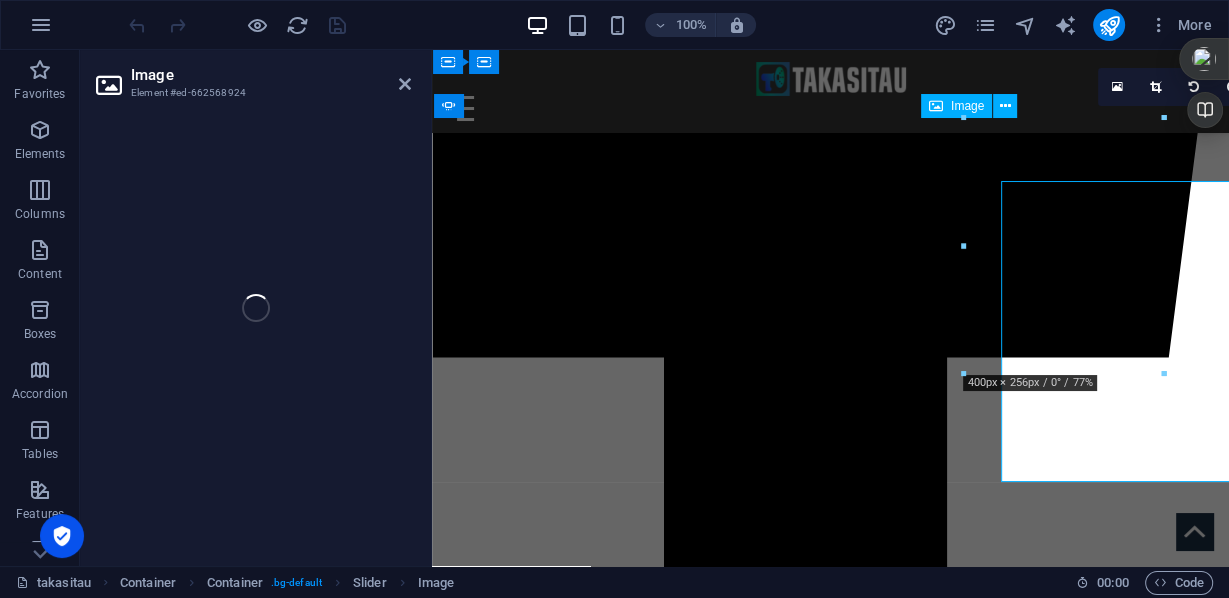 select on "px" 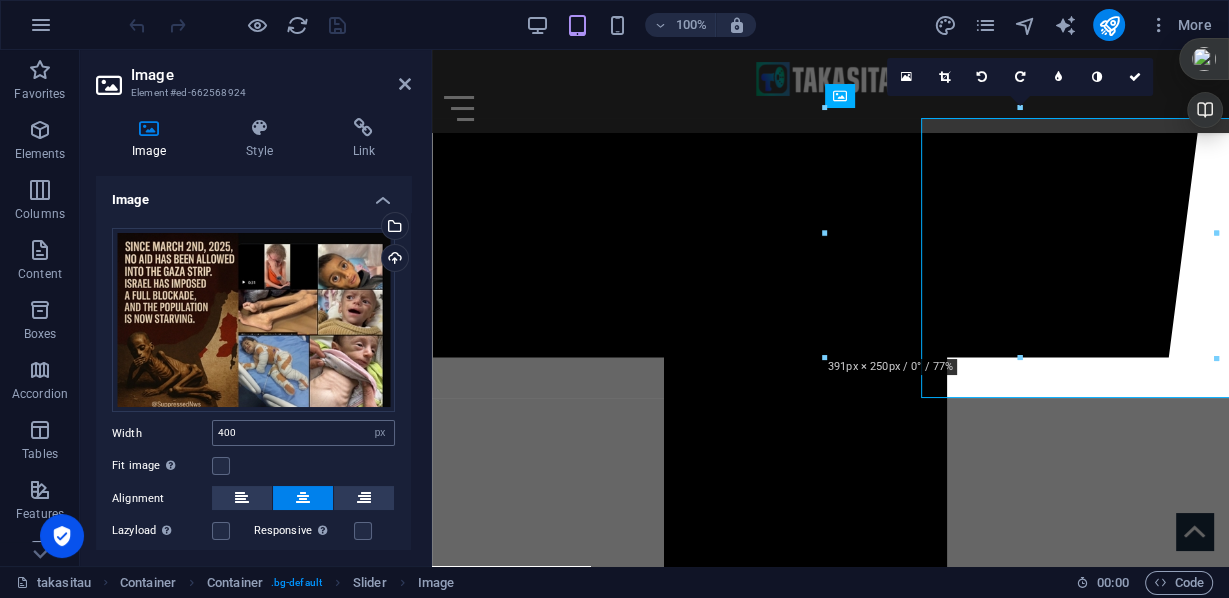 scroll, scrollTop: 1059, scrollLeft: 0, axis: vertical 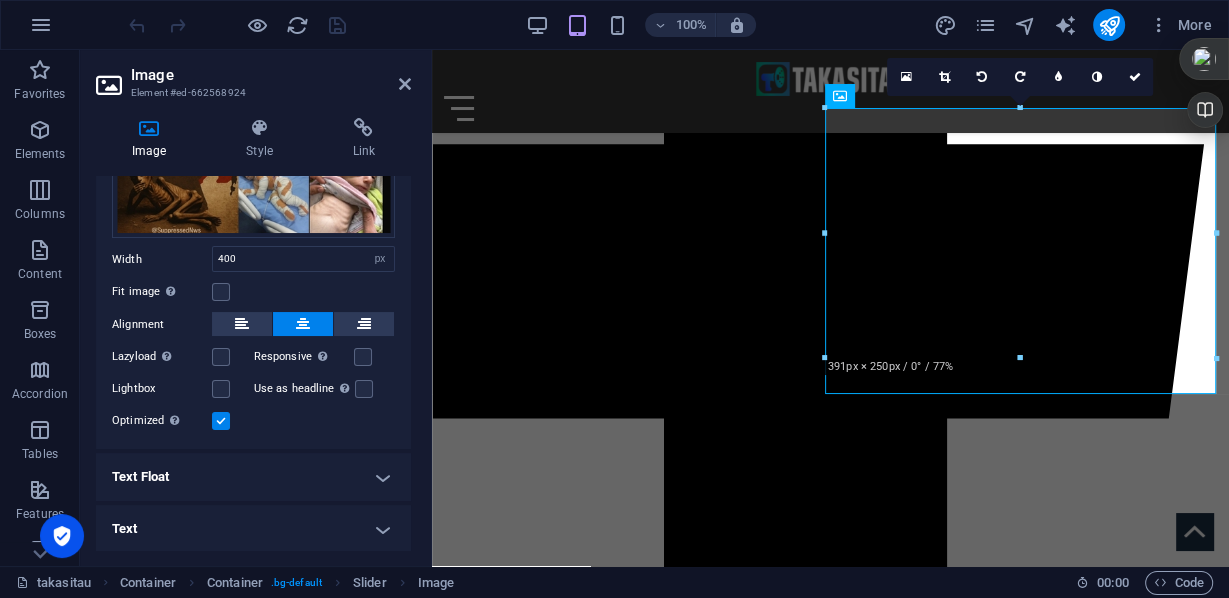 click on "Text" at bounding box center [253, 529] 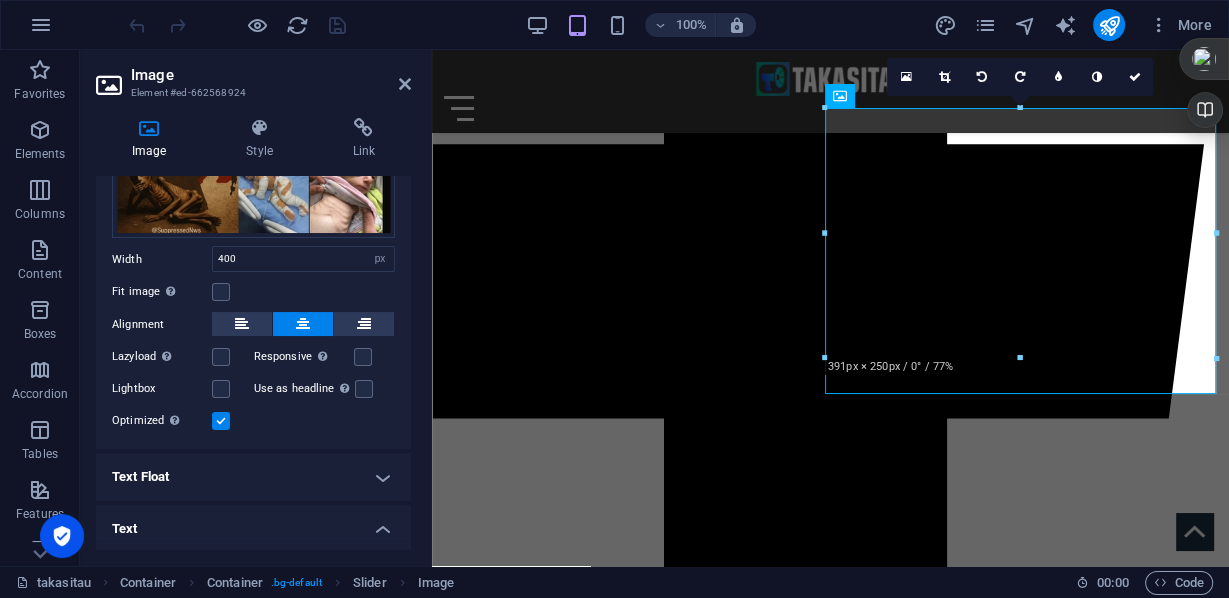 scroll, scrollTop: 393, scrollLeft: 0, axis: vertical 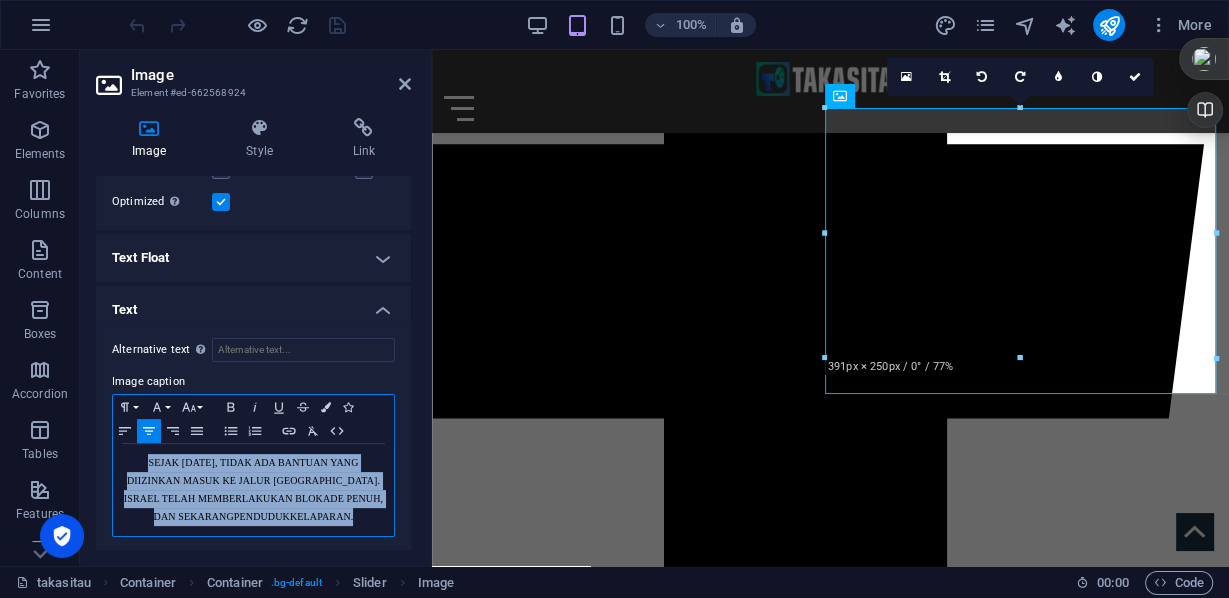 drag, startPoint x: 347, startPoint y: 518, endPoint x: 123, endPoint y: 456, distance: 232.42203 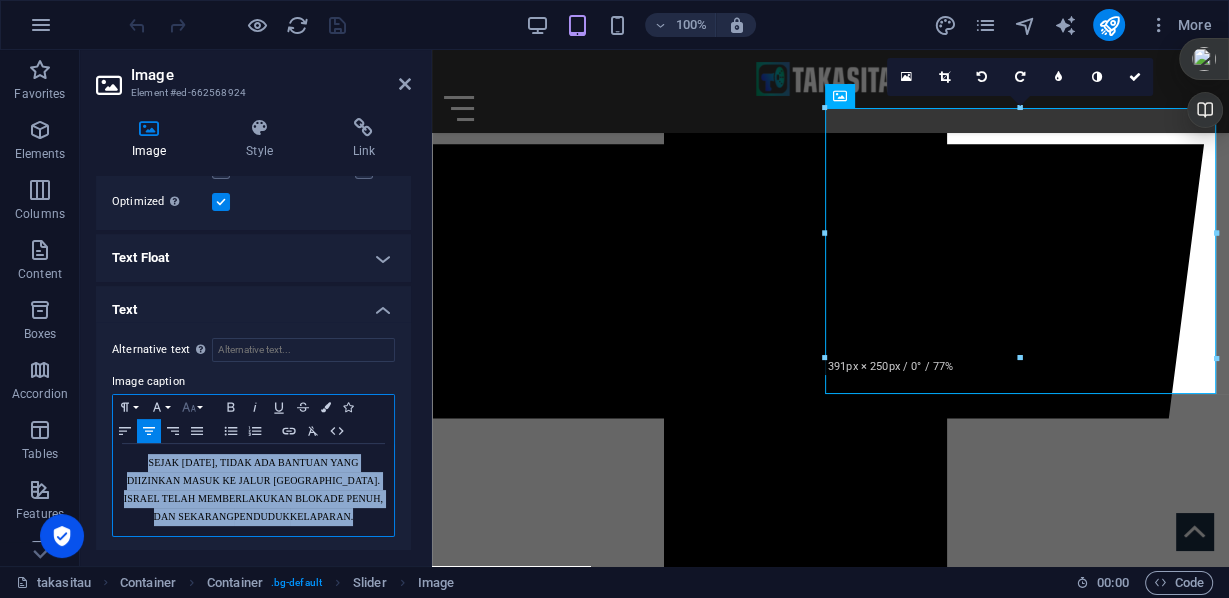 click on "Font Size" at bounding box center (193, 407) 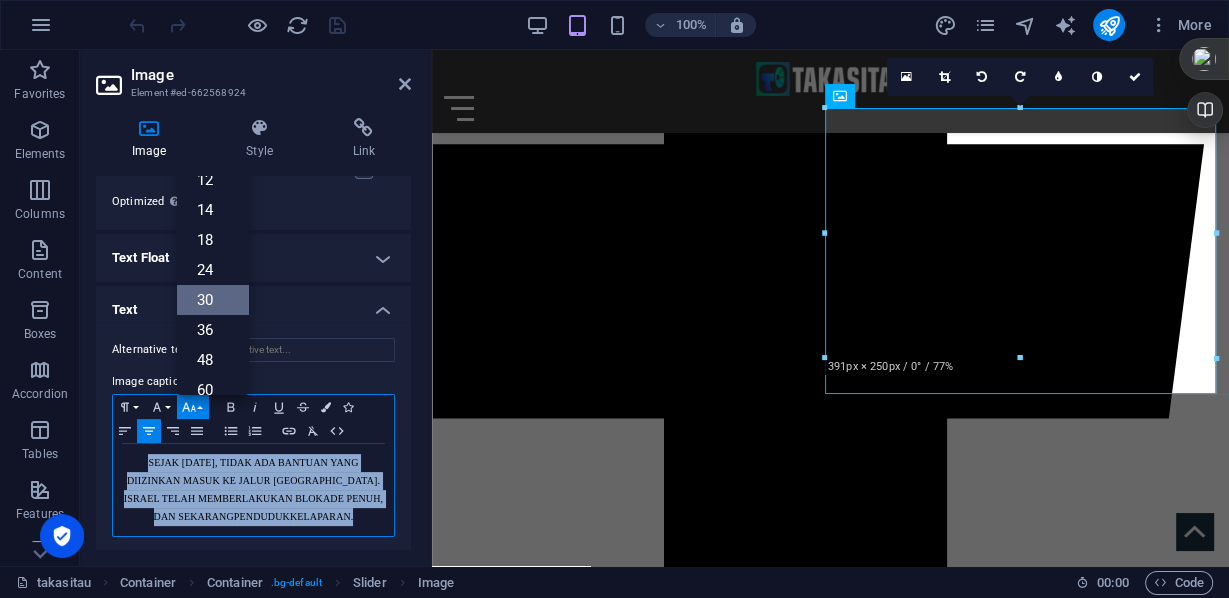 scroll, scrollTop: 0, scrollLeft: 0, axis: both 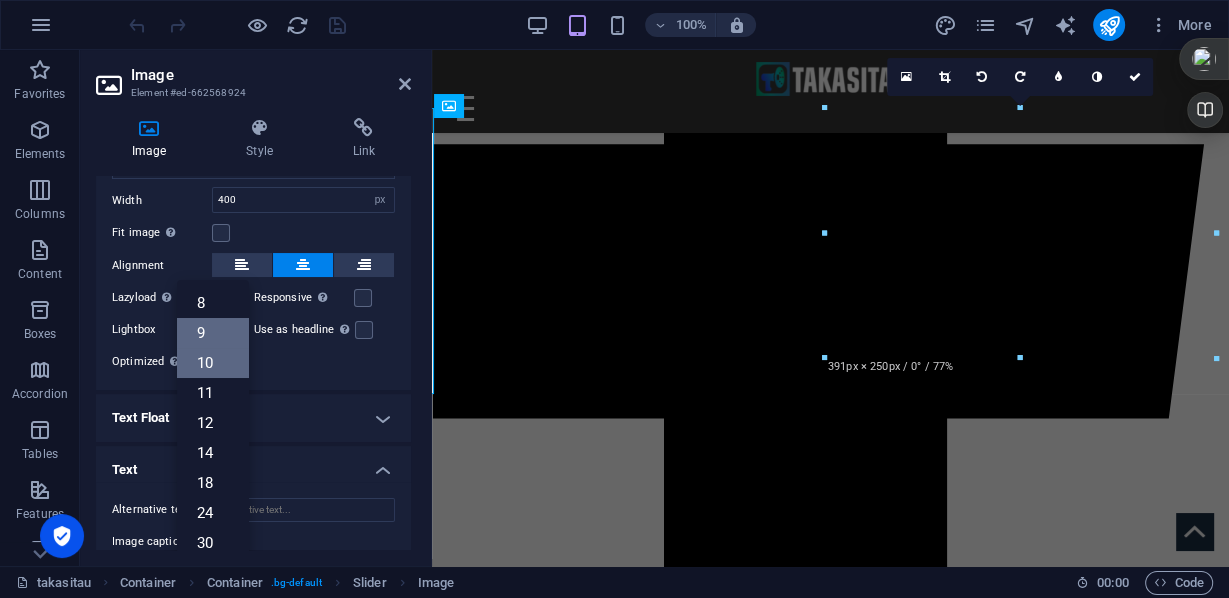 click on "9" at bounding box center (213, 333) 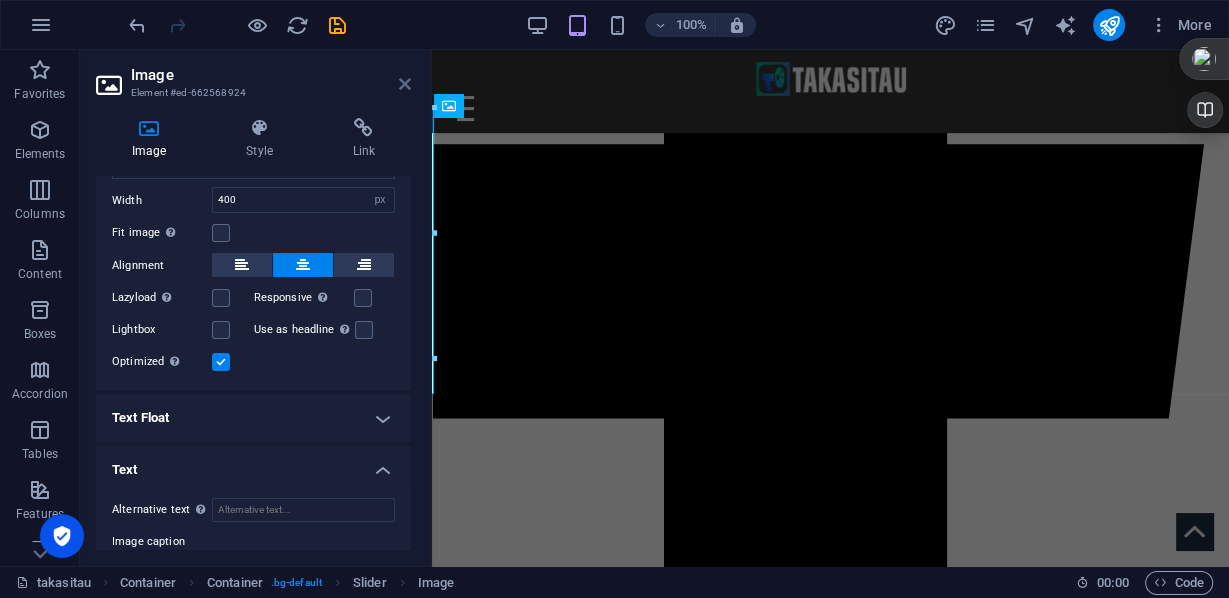 click at bounding box center (405, 84) 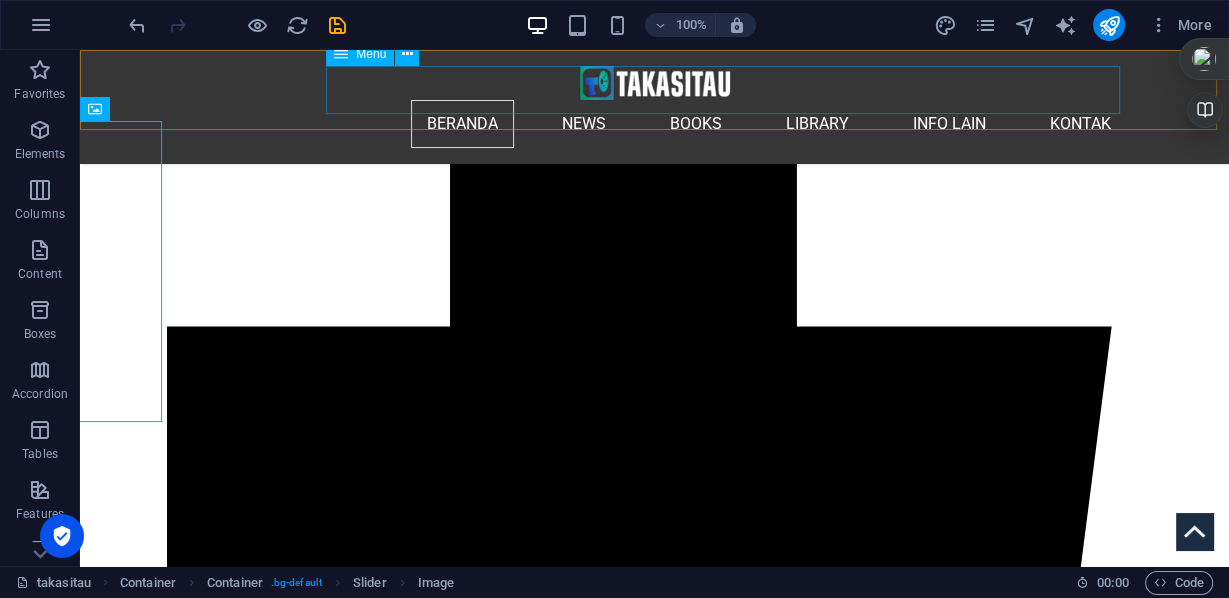 scroll, scrollTop: 1120, scrollLeft: 0, axis: vertical 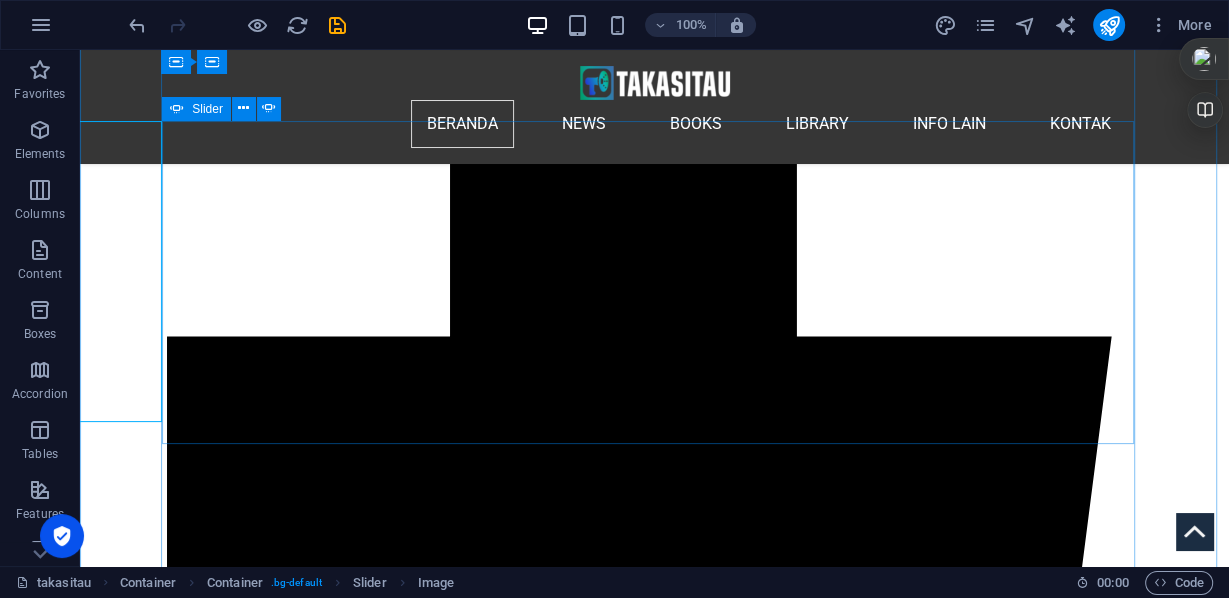 click at bounding box center (168, 5733) 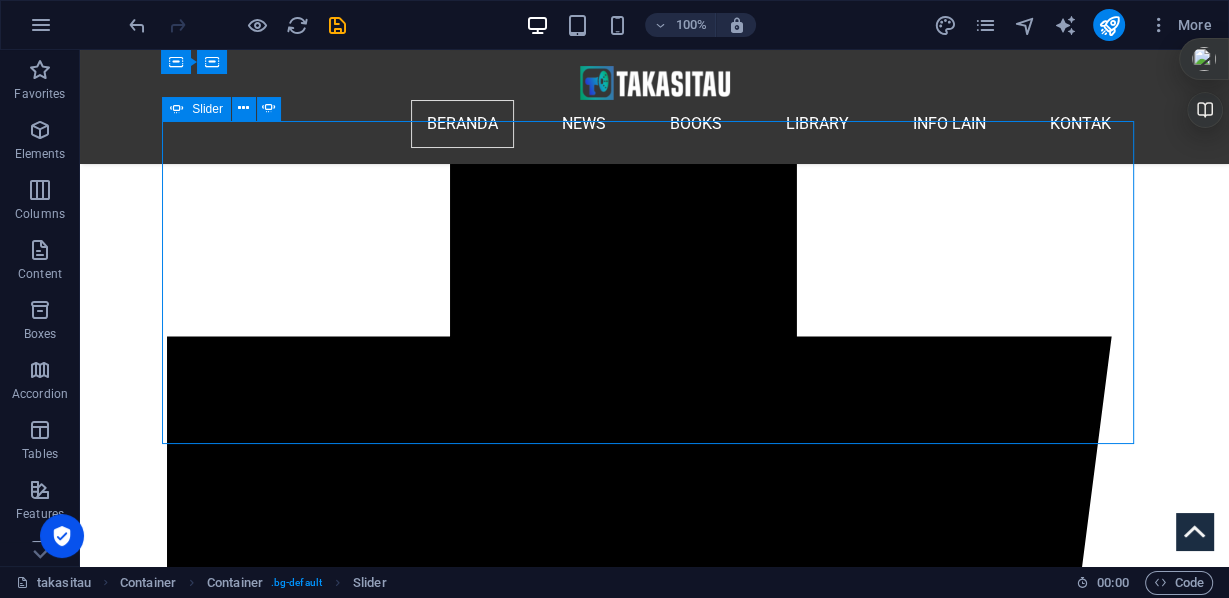 click at bounding box center [168, 5733] 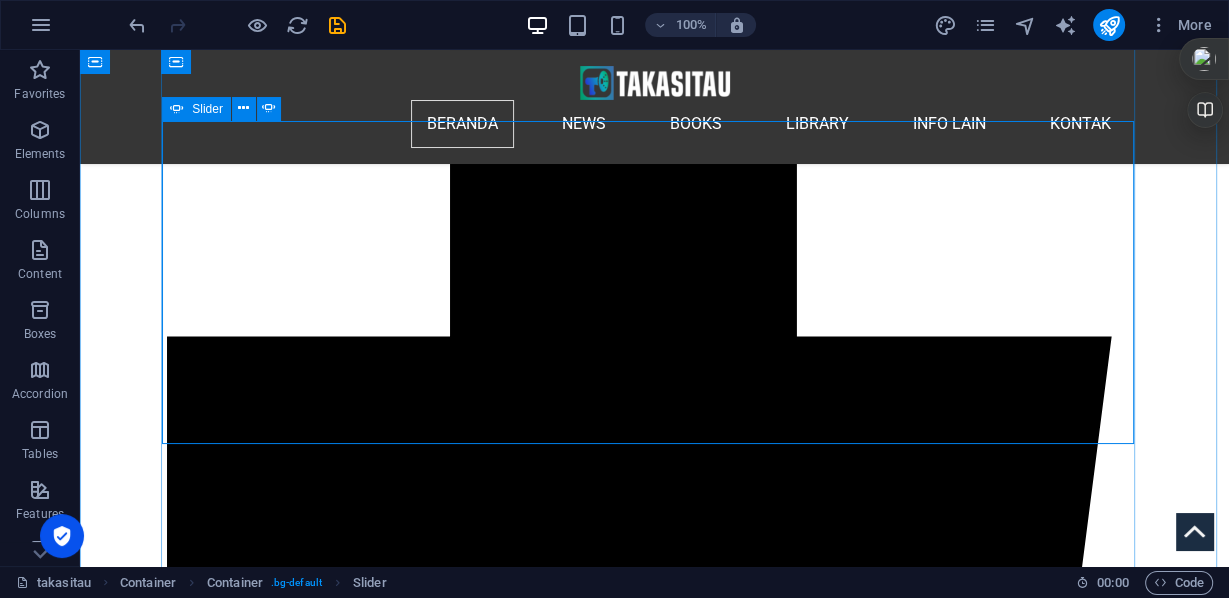 click at bounding box center [168, 17859] 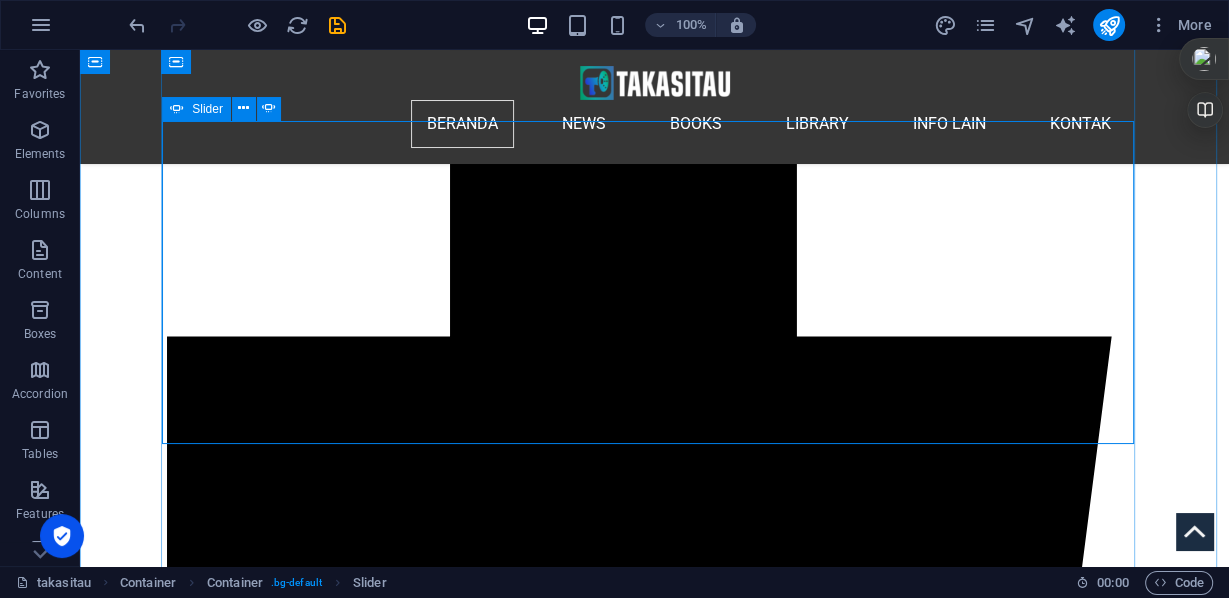 click at bounding box center [168, 17859] 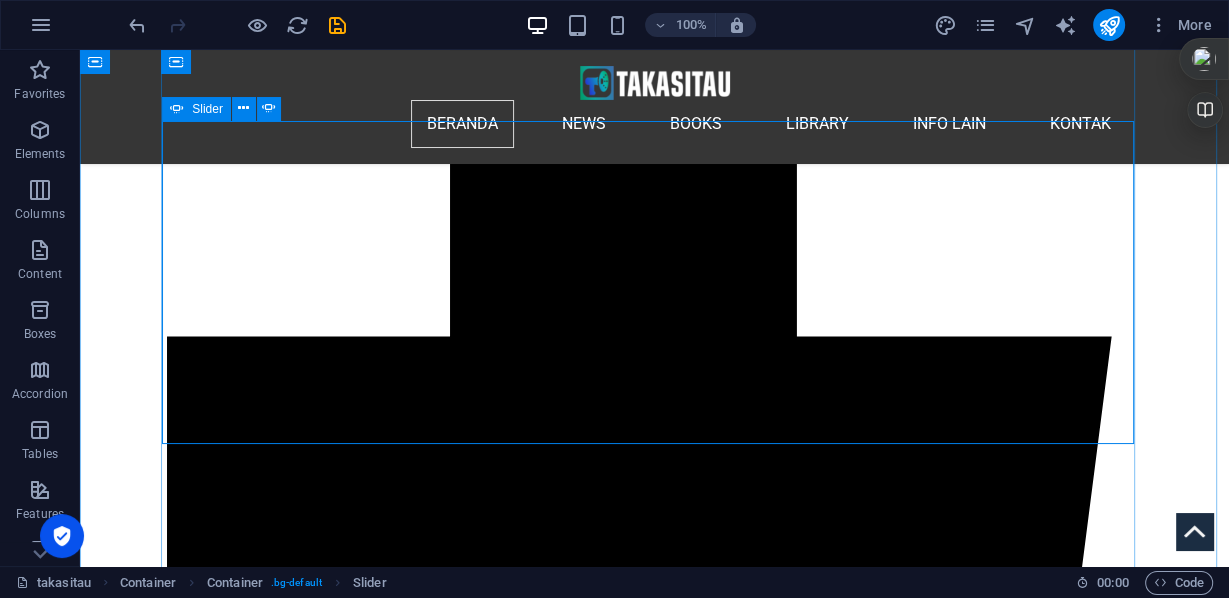click at bounding box center [168, 17859] 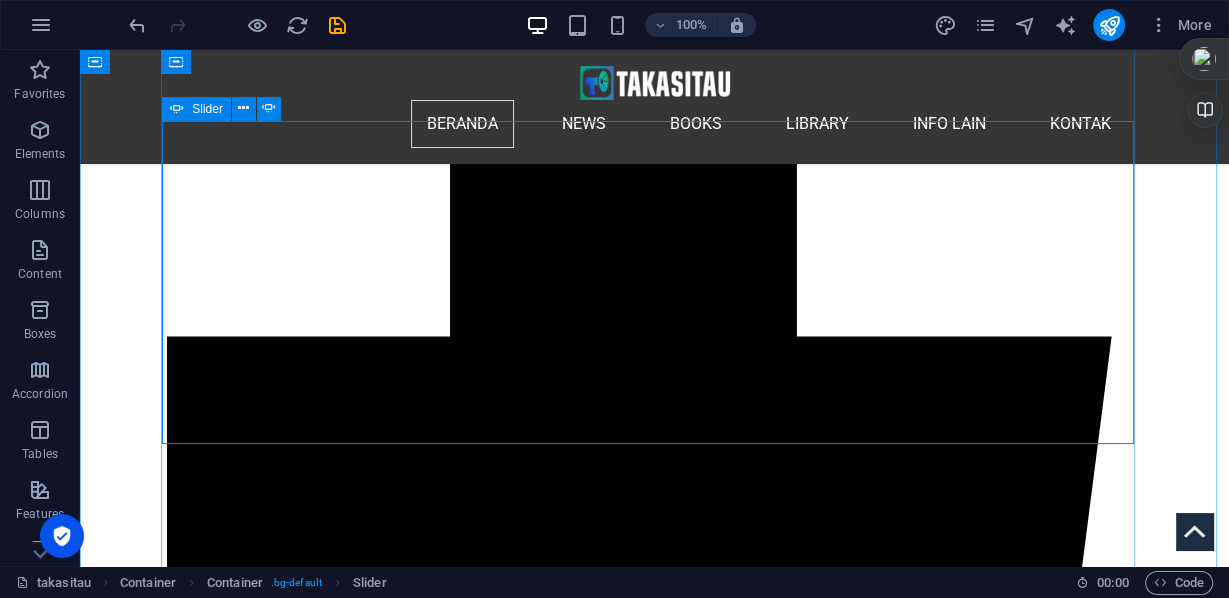 click at bounding box center [168, 17859] 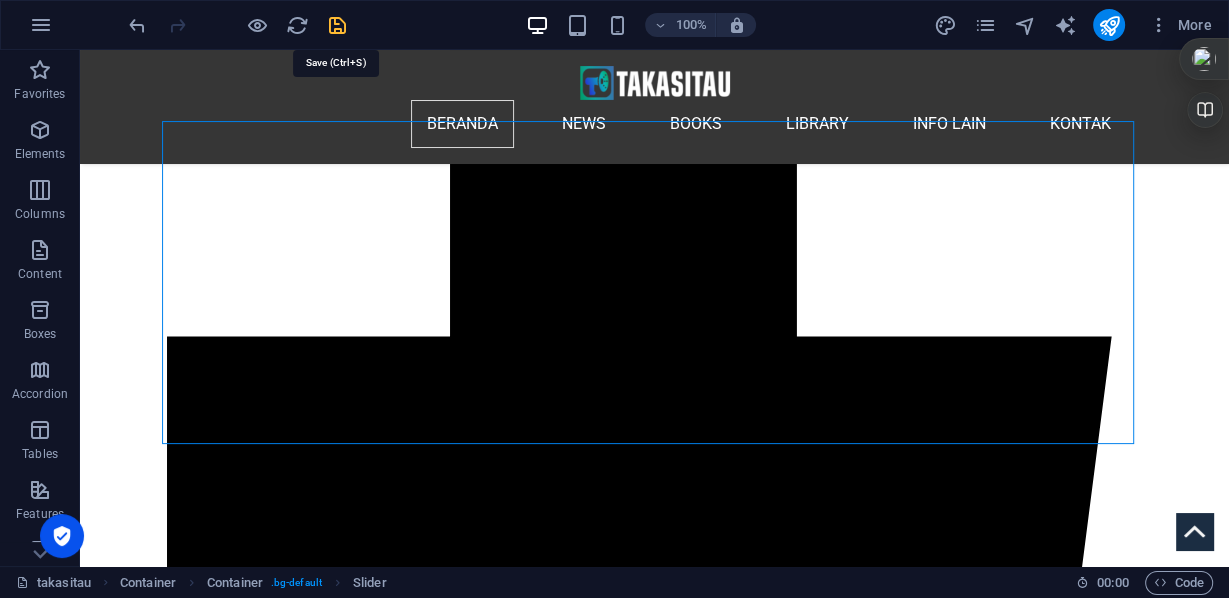 click at bounding box center (337, 25) 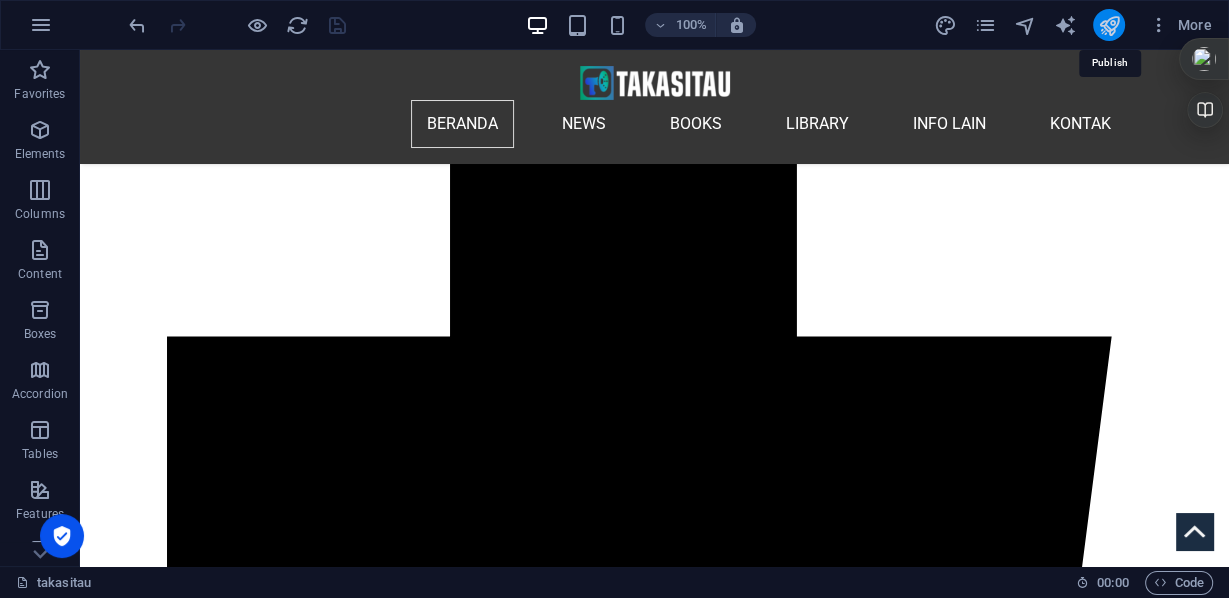 click at bounding box center (1108, 25) 